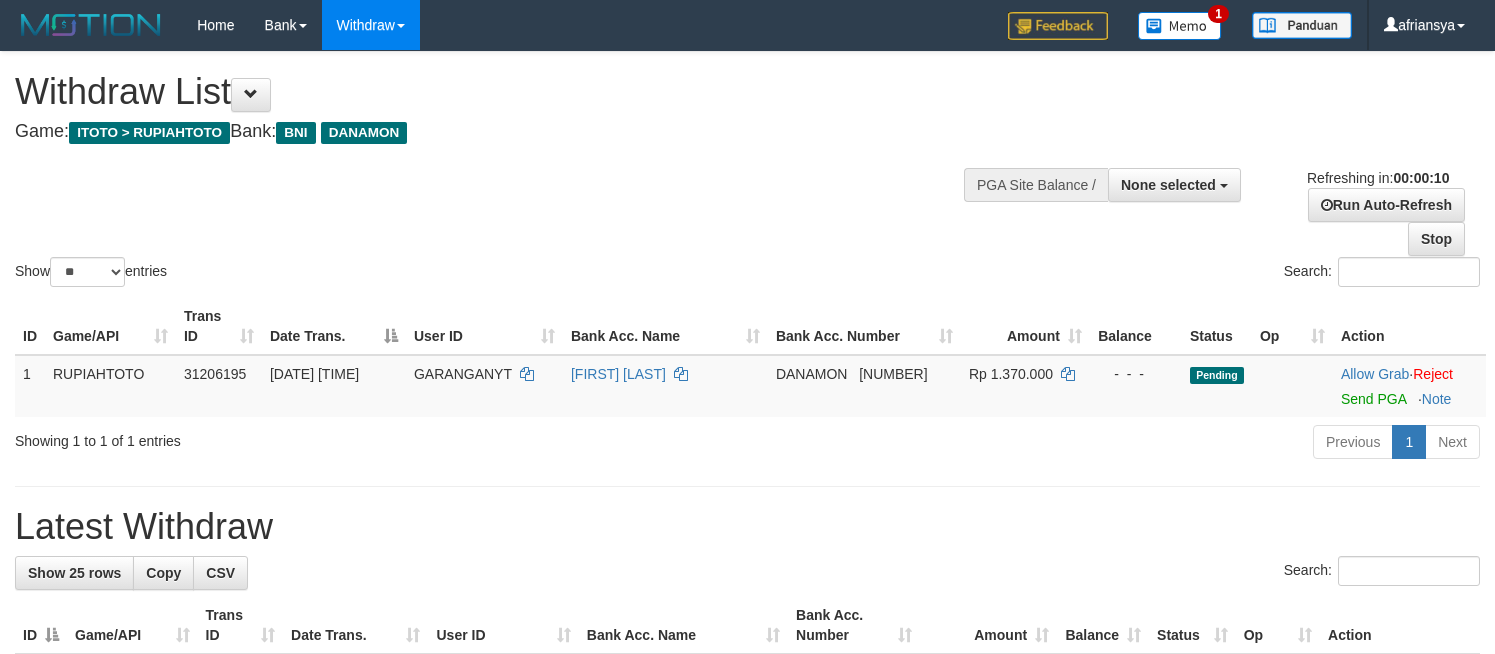 select 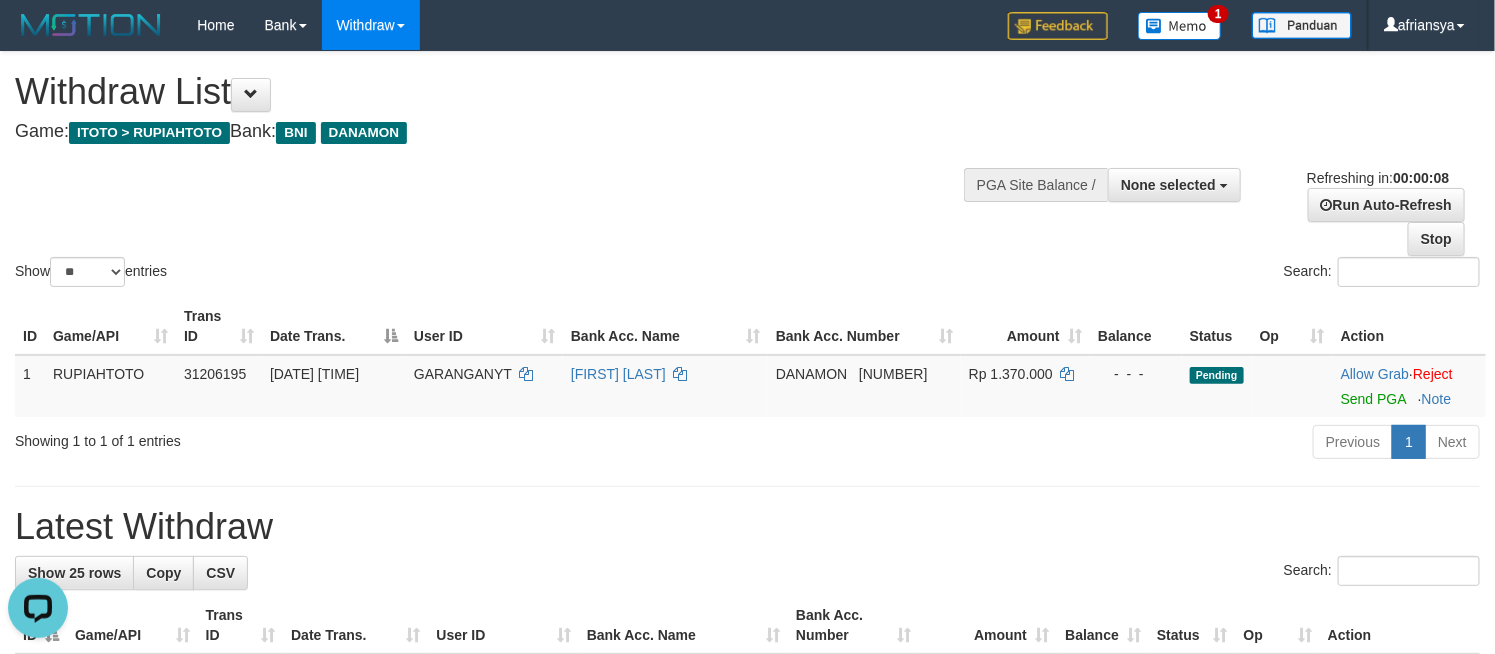 scroll, scrollTop: 0, scrollLeft: 0, axis: both 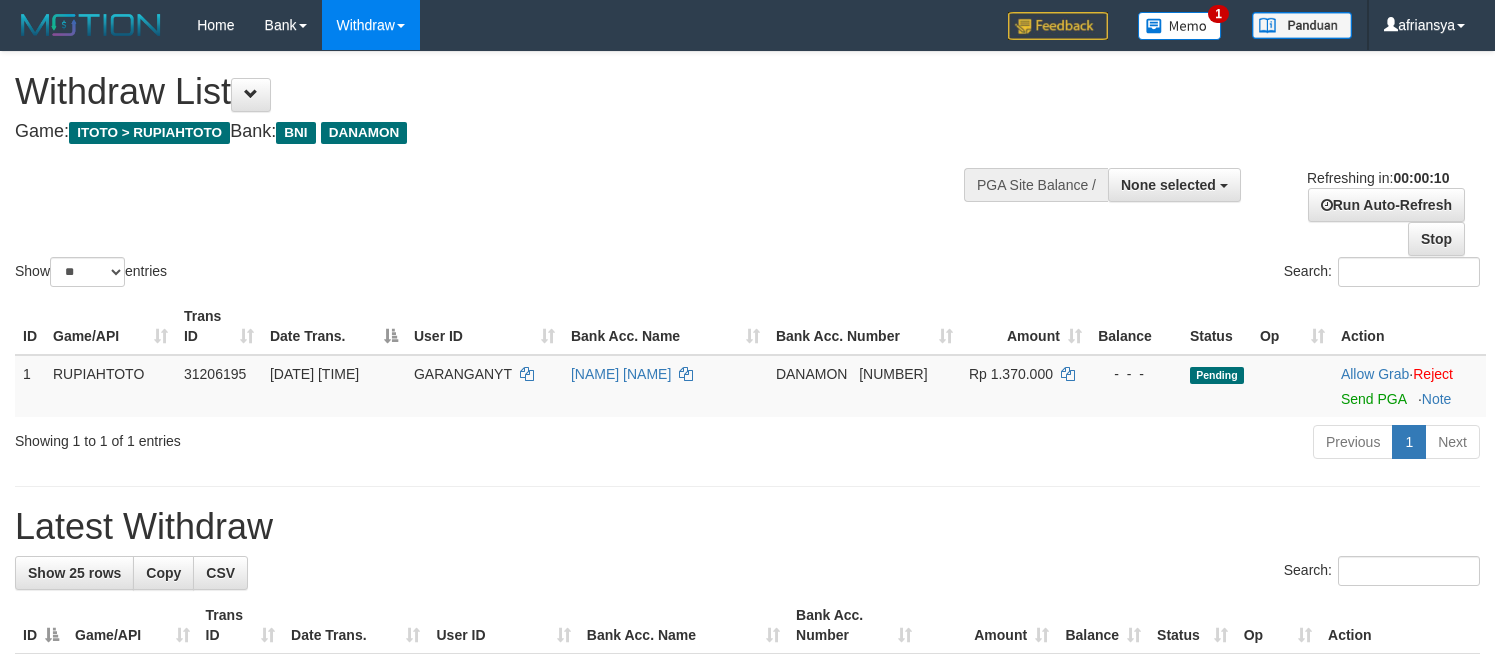 select 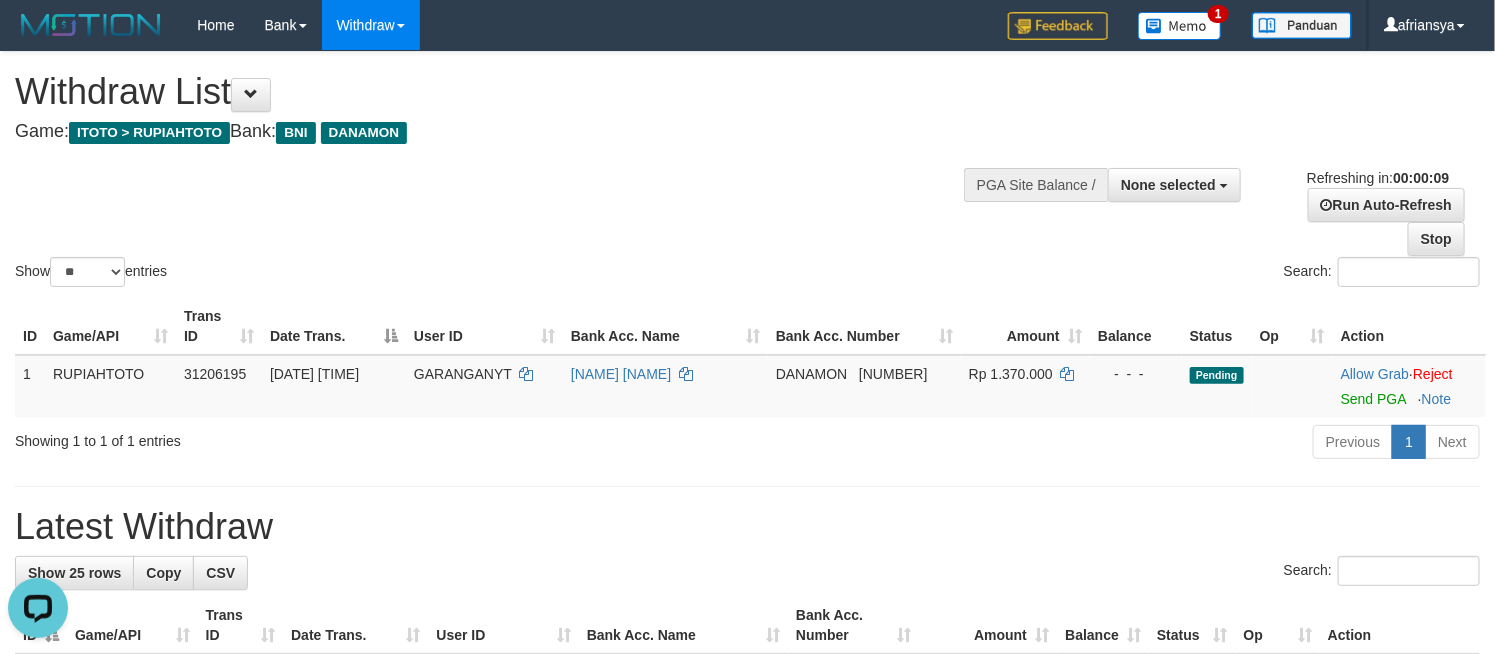 scroll, scrollTop: 0, scrollLeft: 0, axis: both 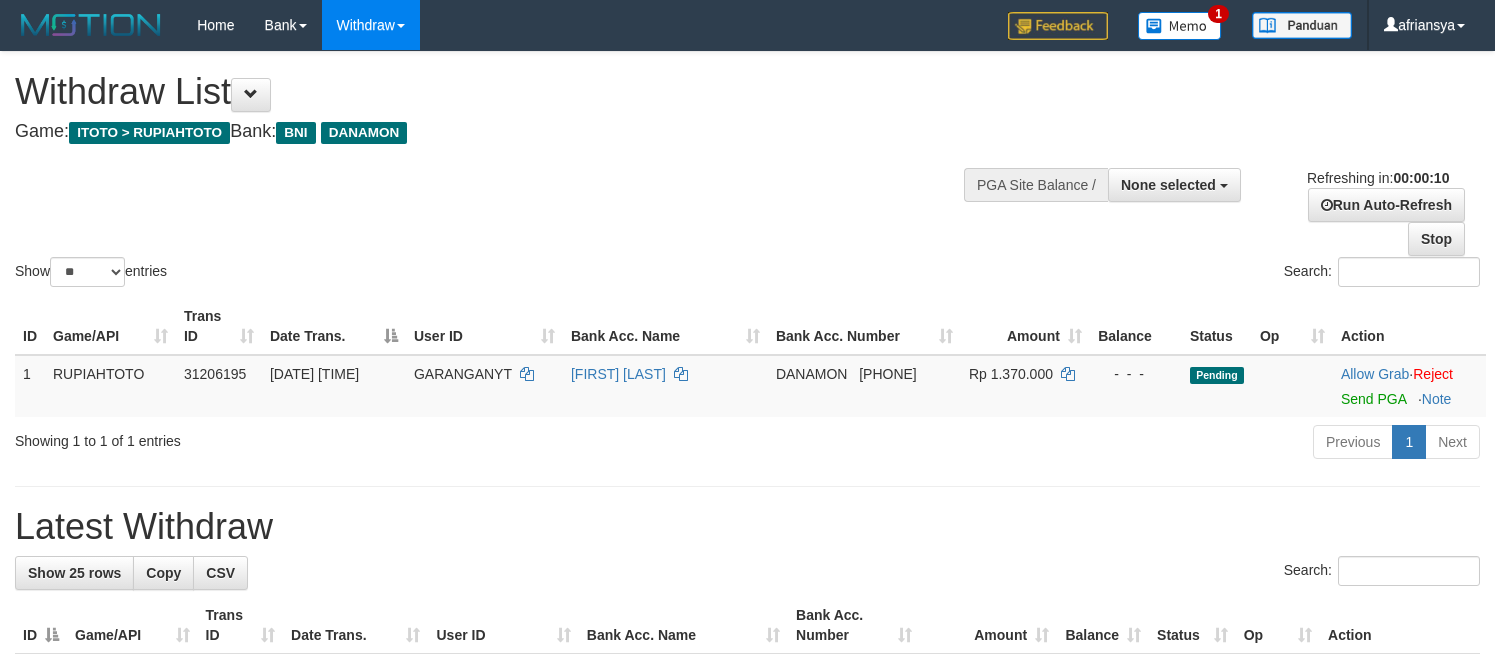 select 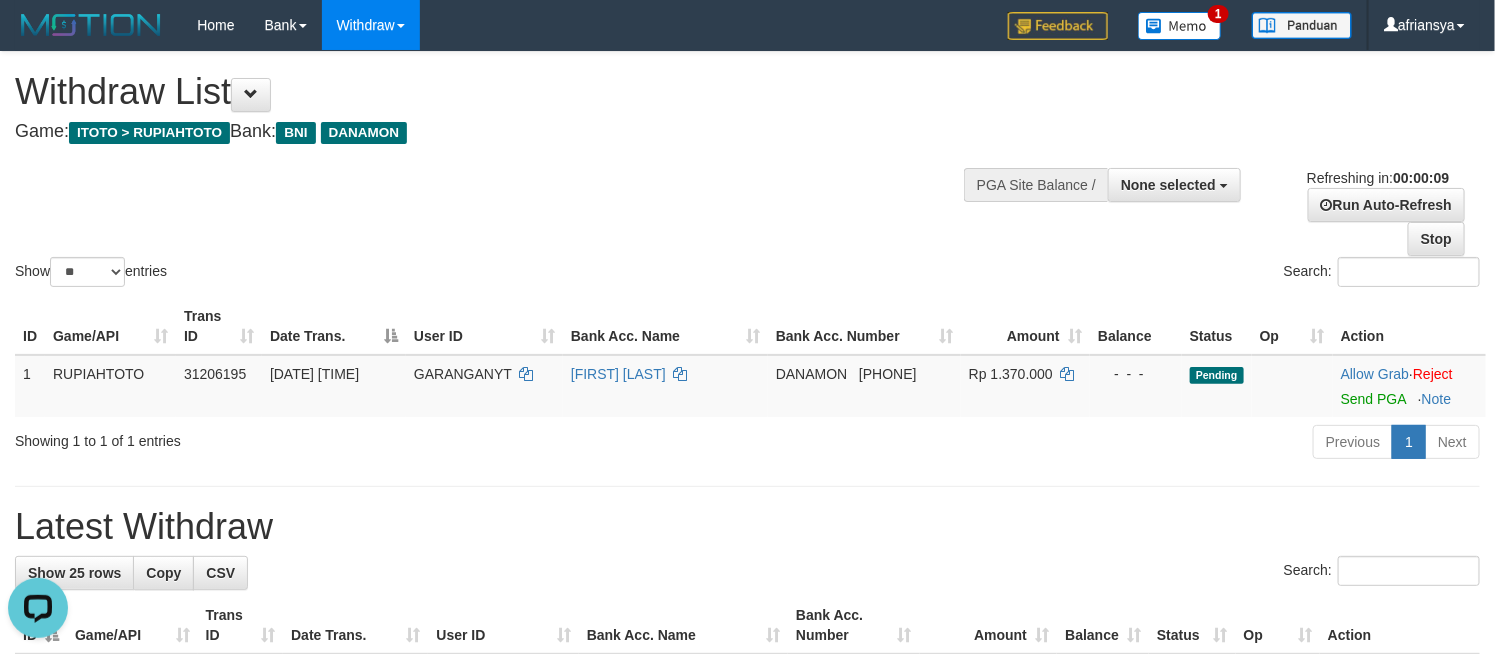 scroll, scrollTop: 0, scrollLeft: 0, axis: both 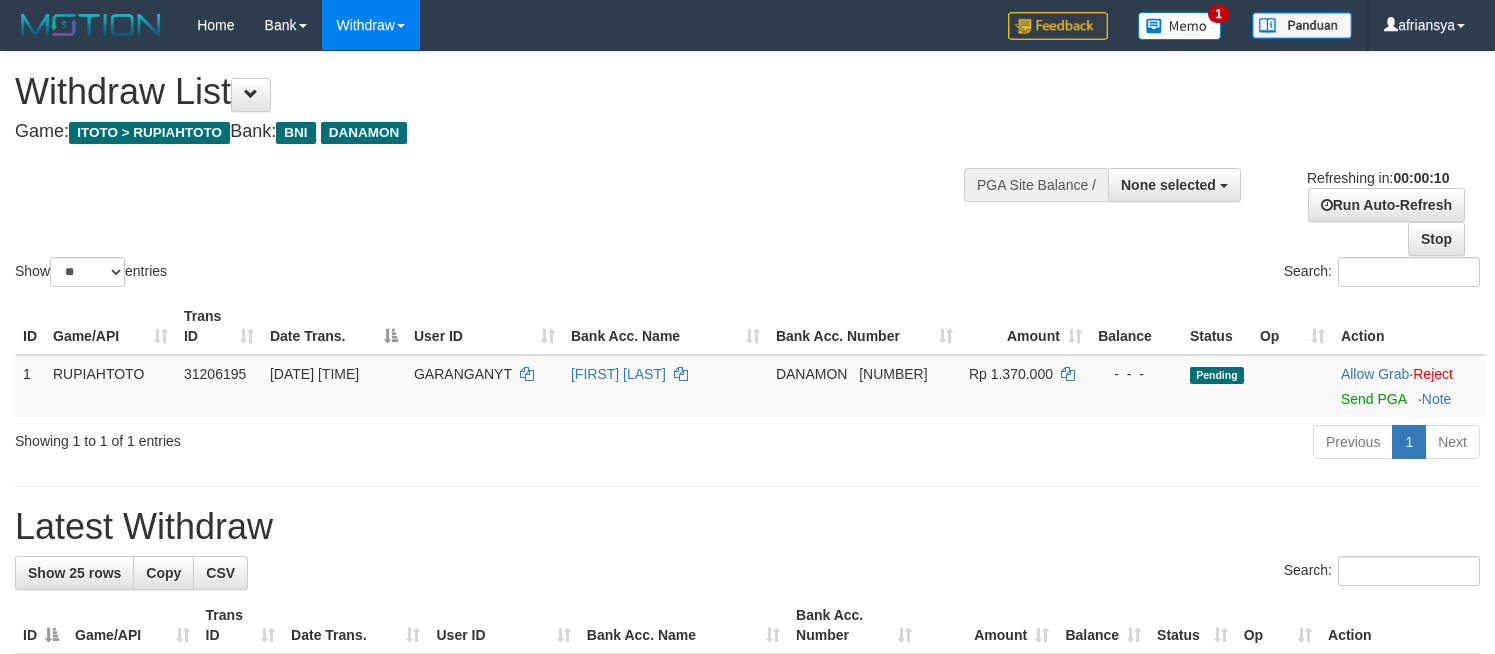 select 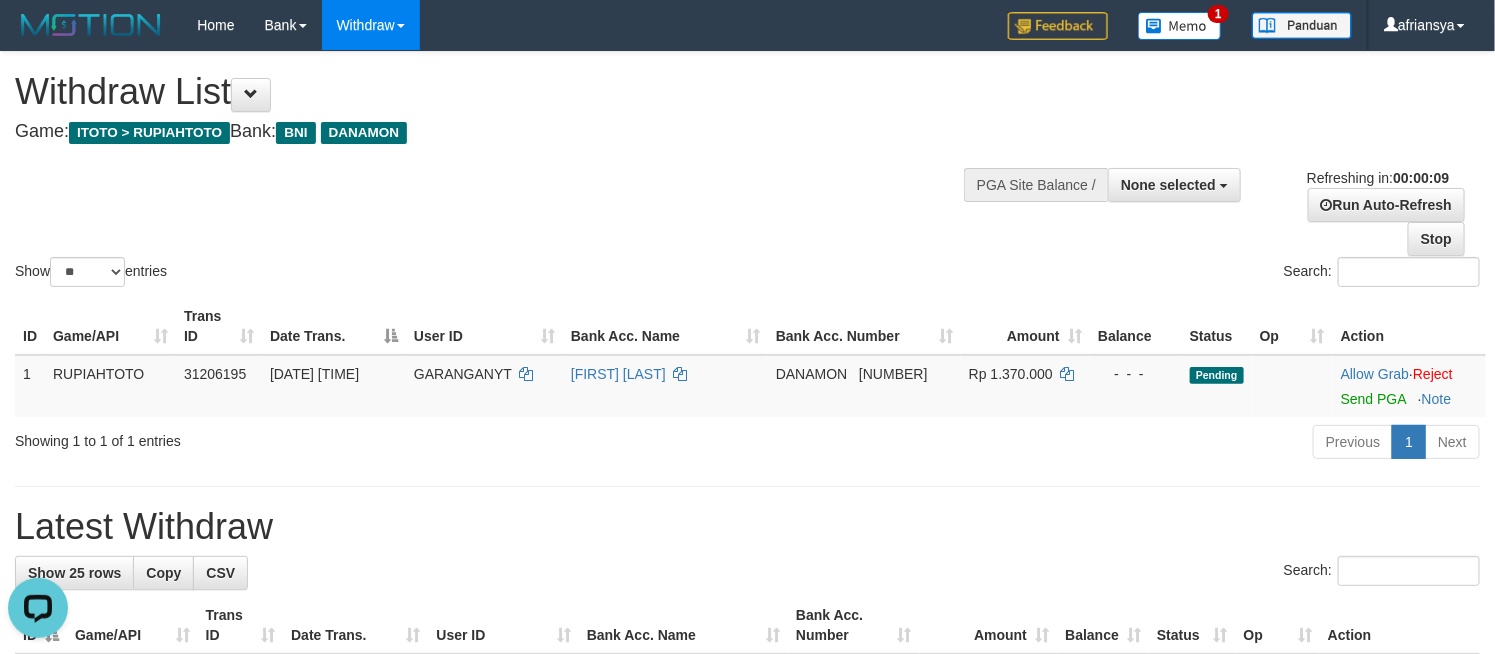 scroll, scrollTop: 0, scrollLeft: 0, axis: both 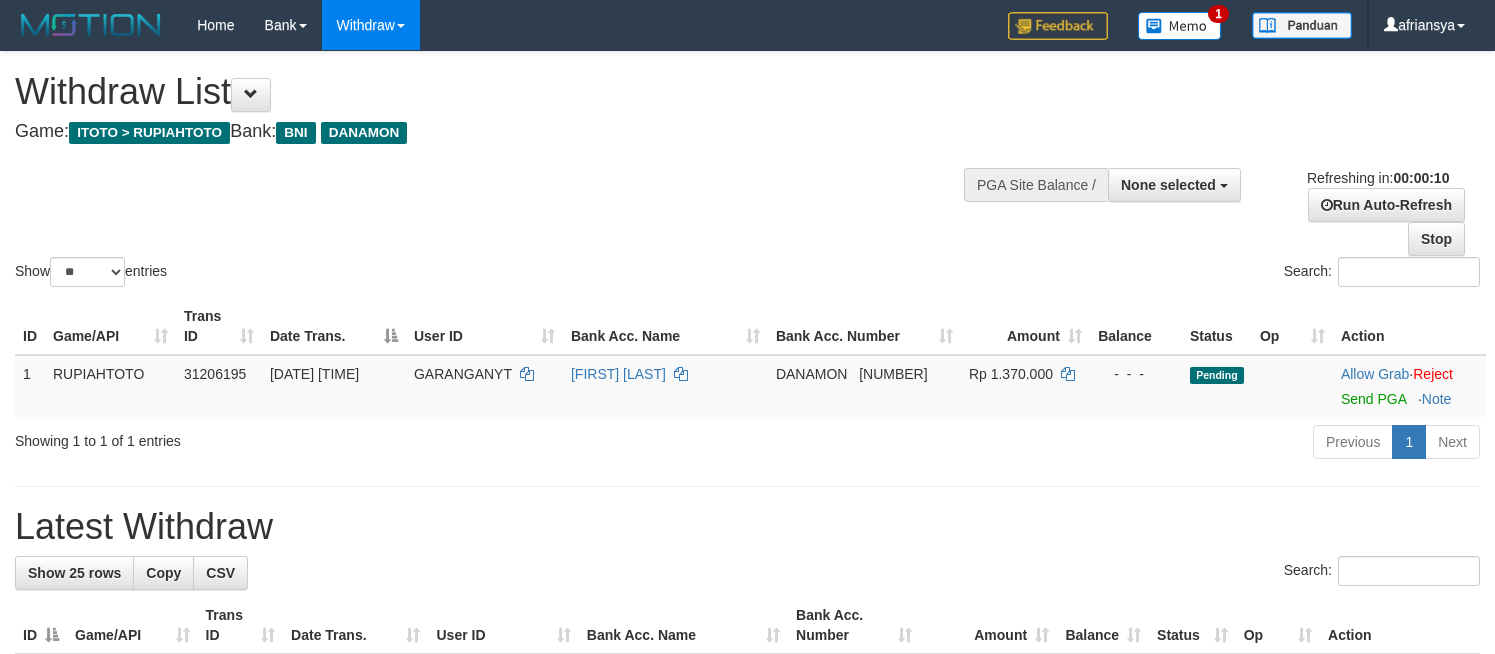 select 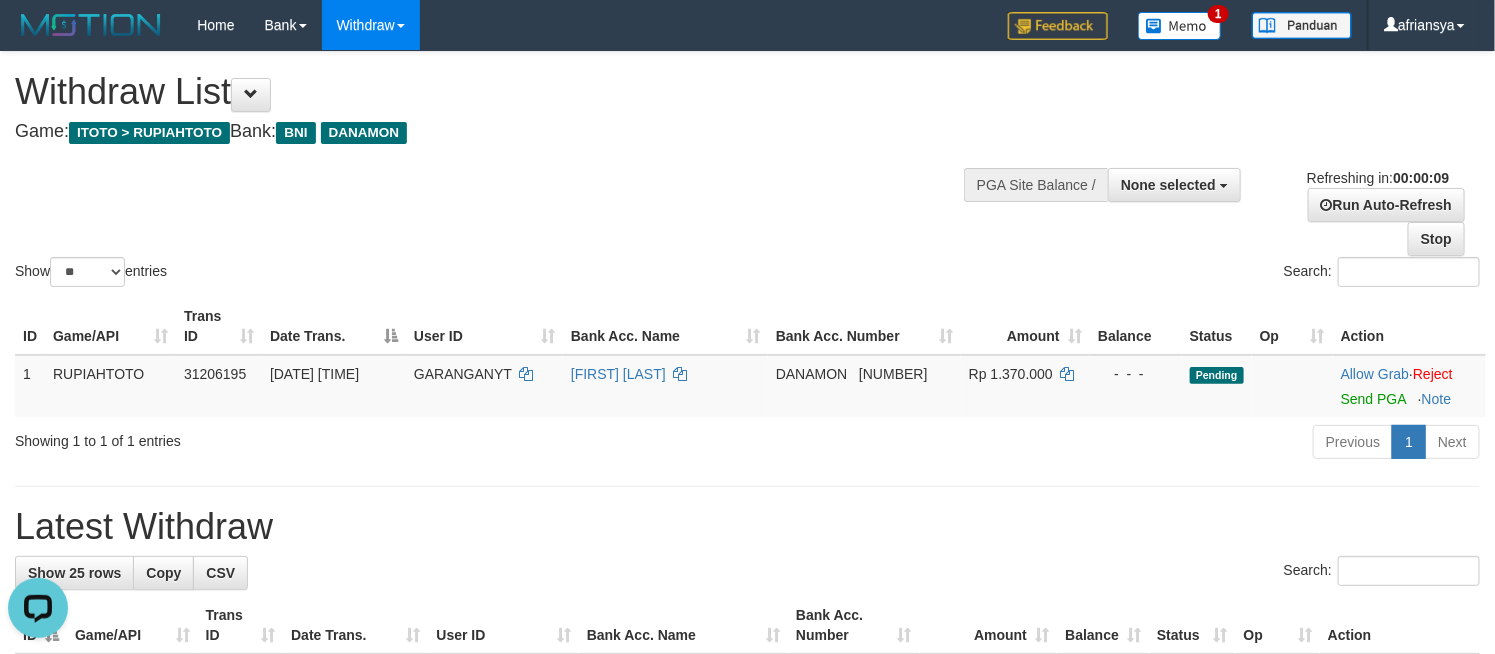 scroll, scrollTop: 0, scrollLeft: 0, axis: both 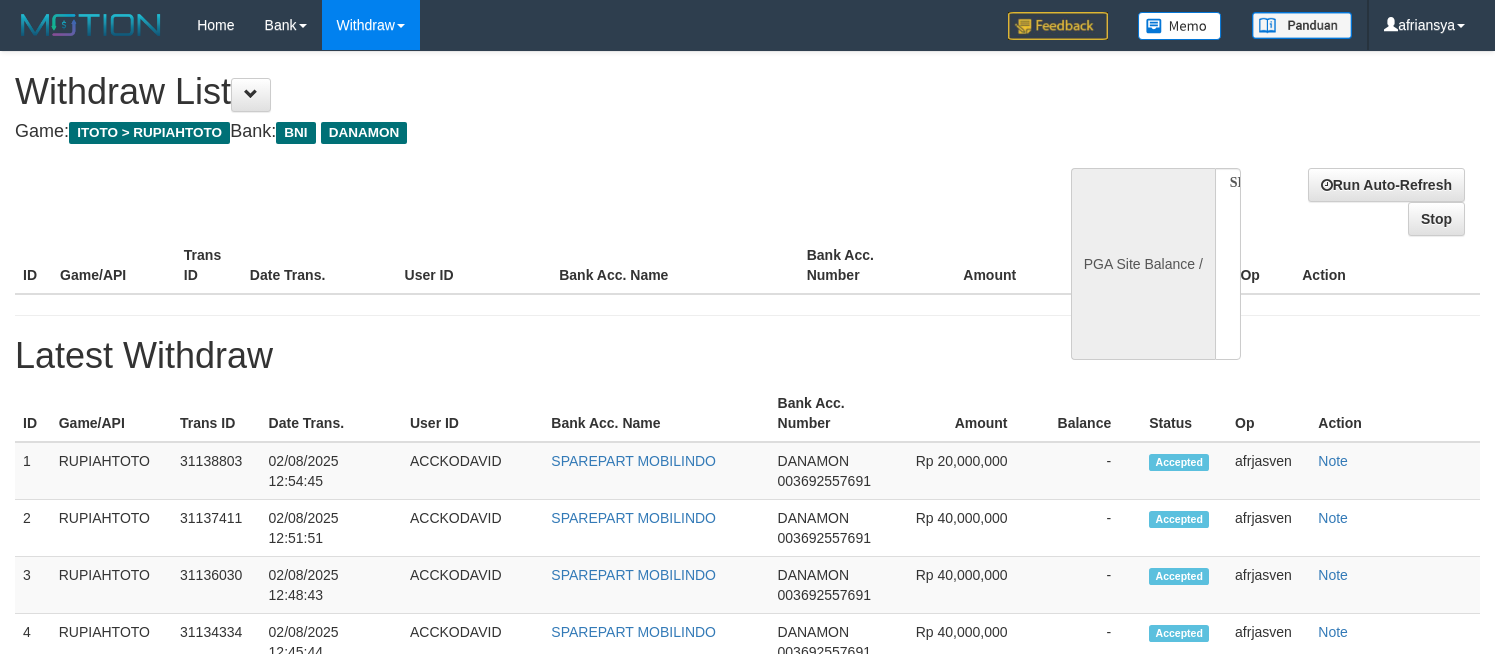 select 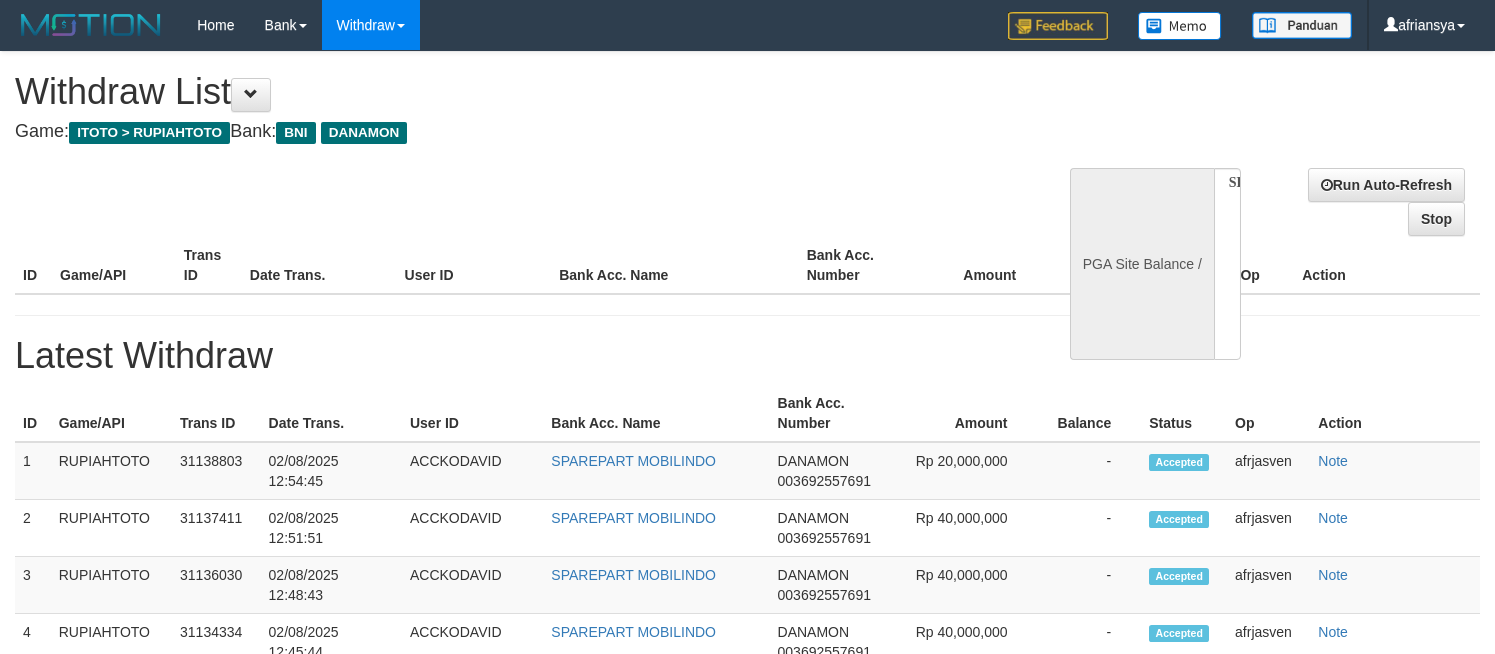 scroll, scrollTop: 0, scrollLeft: 0, axis: both 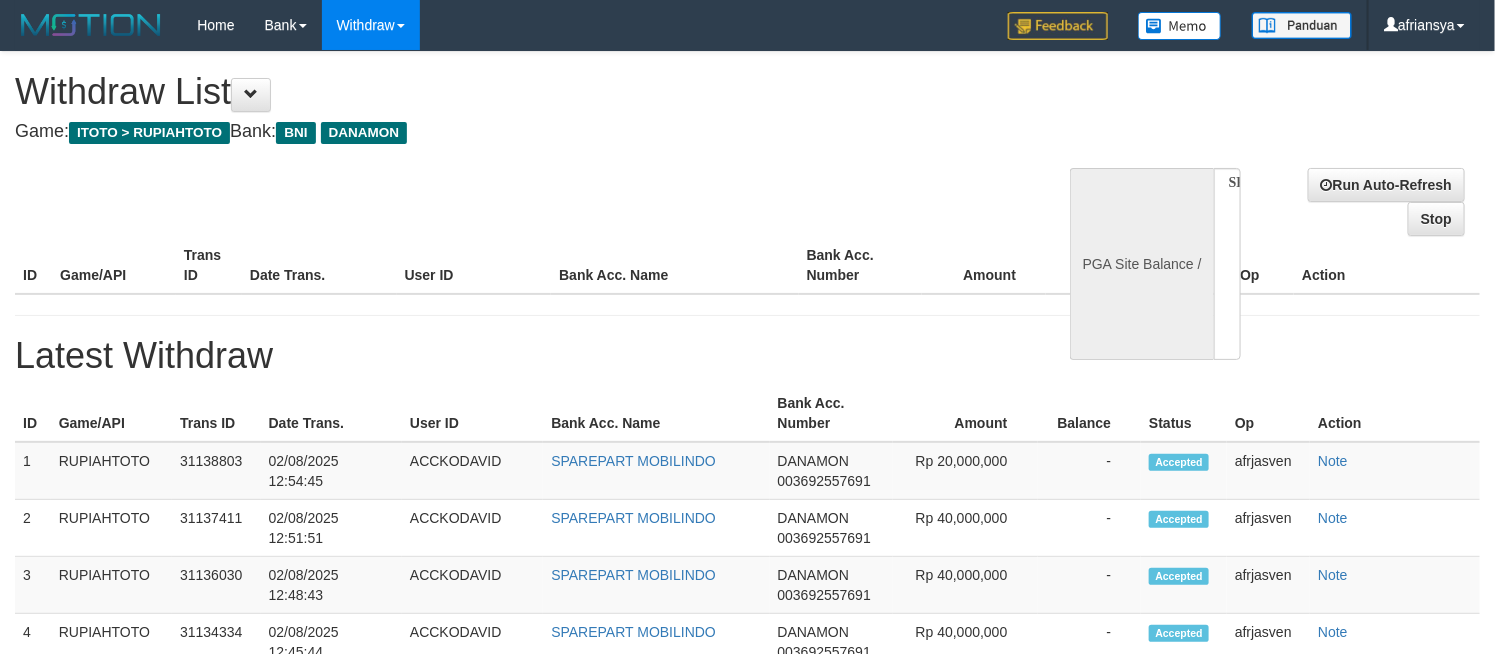 select on "**" 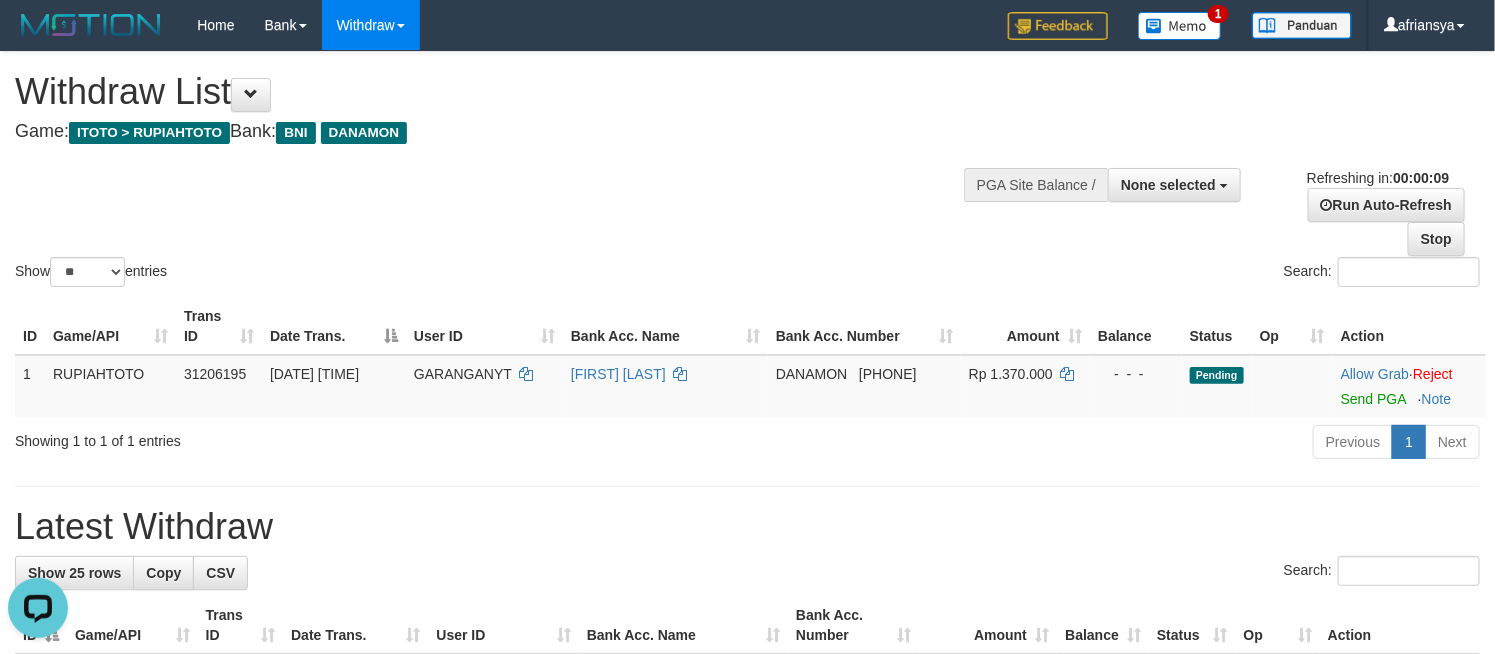 scroll, scrollTop: 0, scrollLeft: 0, axis: both 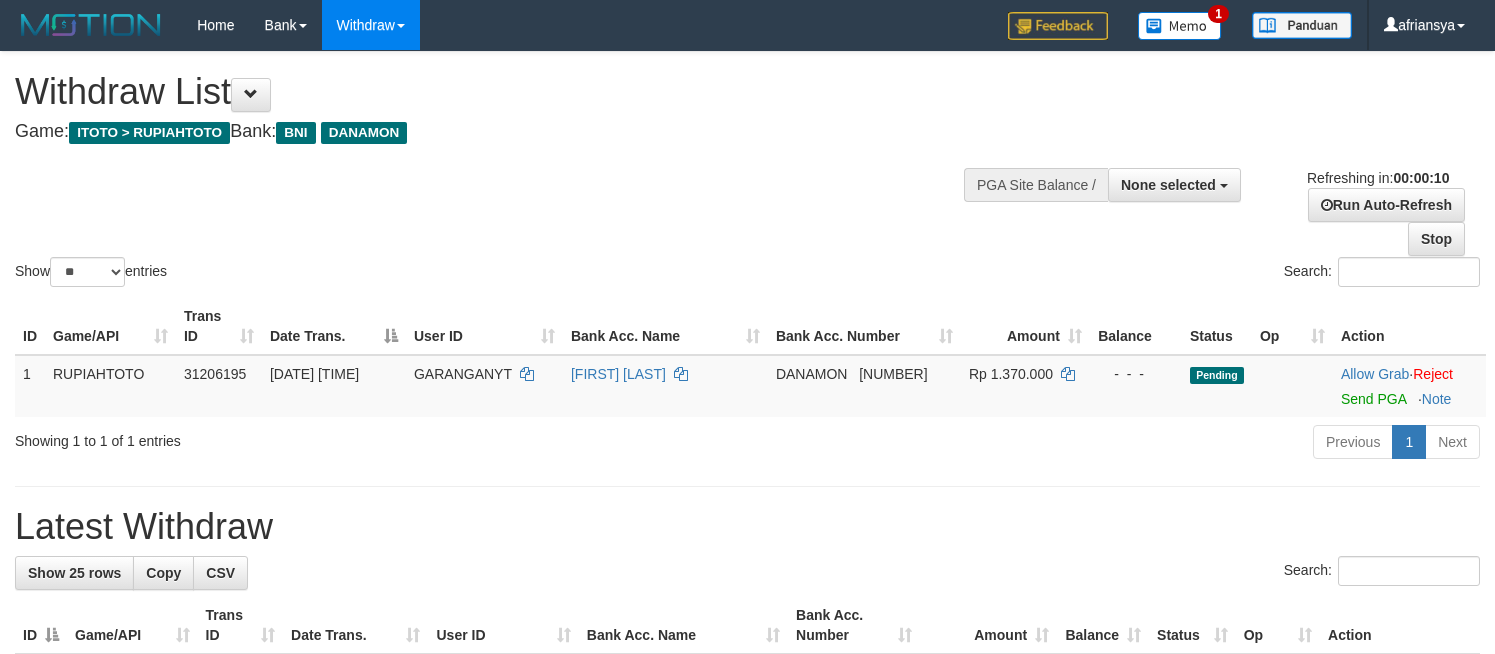 select 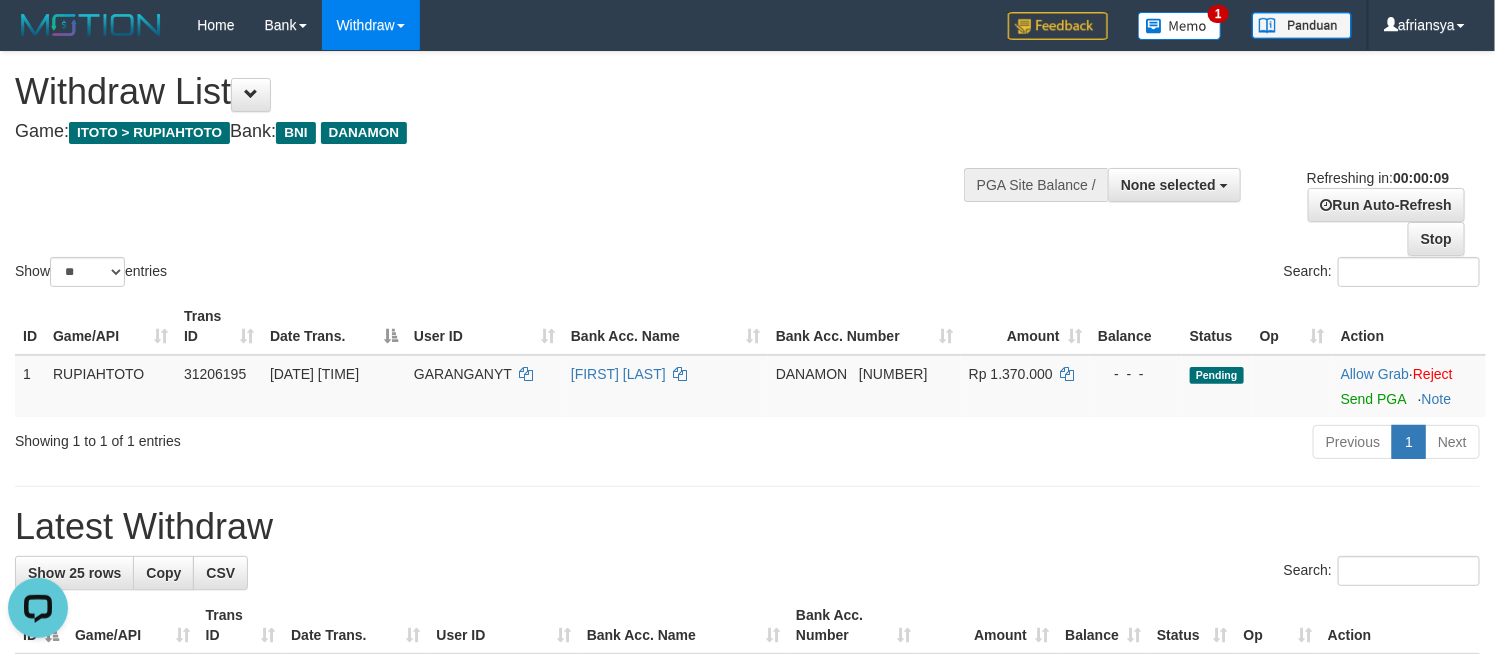 scroll, scrollTop: 0, scrollLeft: 0, axis: both 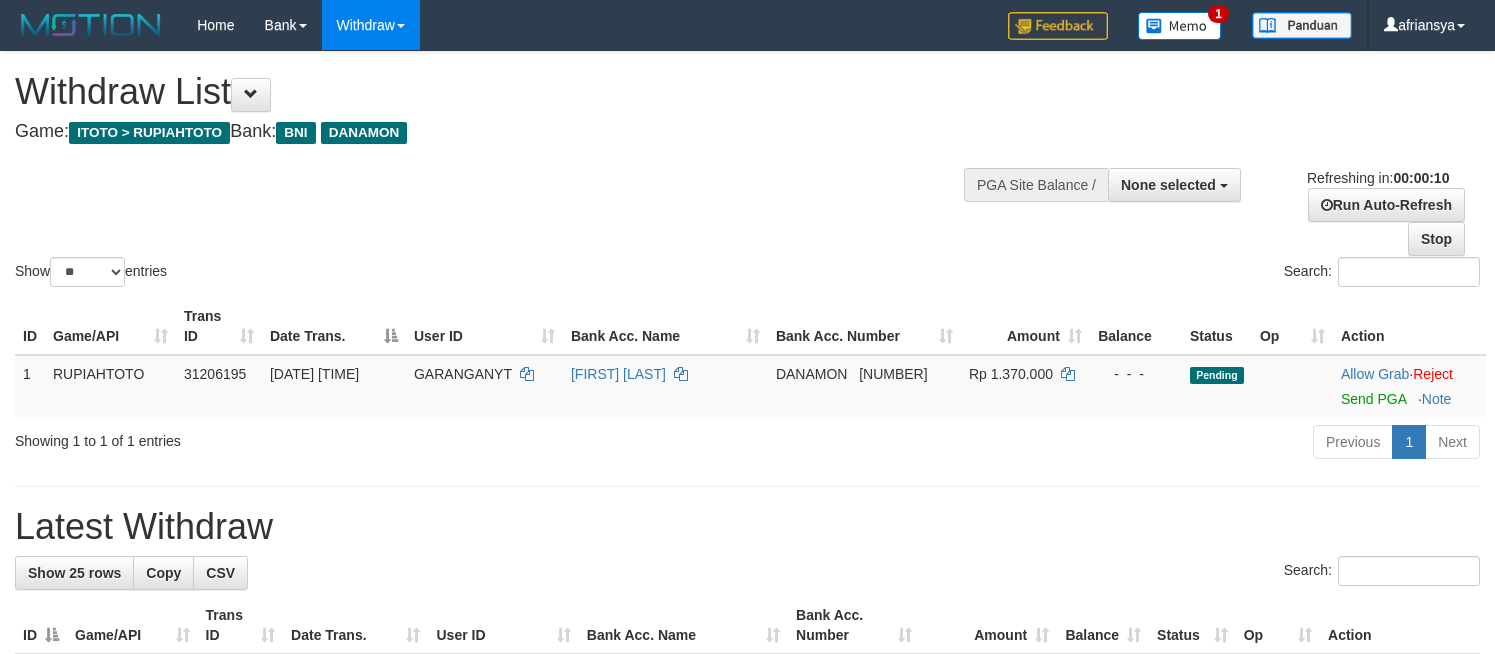 select 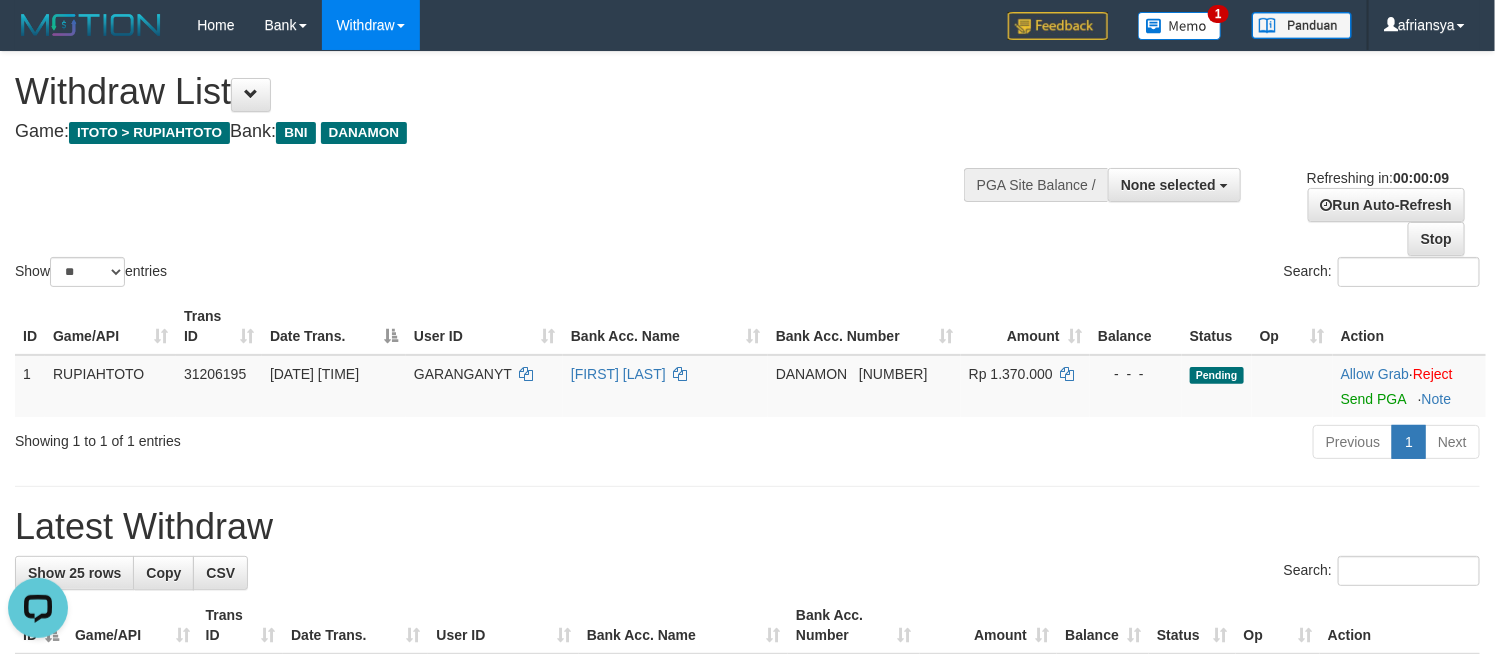 scroll, scrollTop: 0, scrollLeft: 0, axis: both 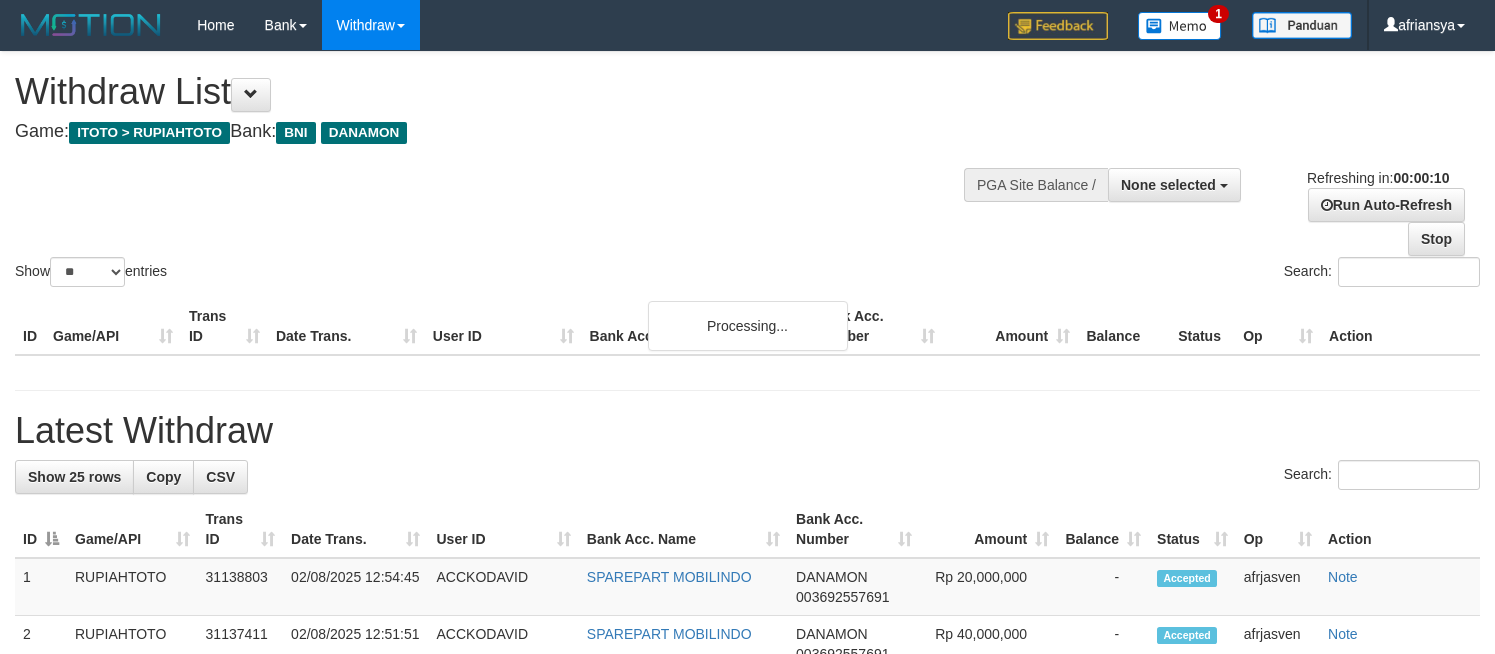 select 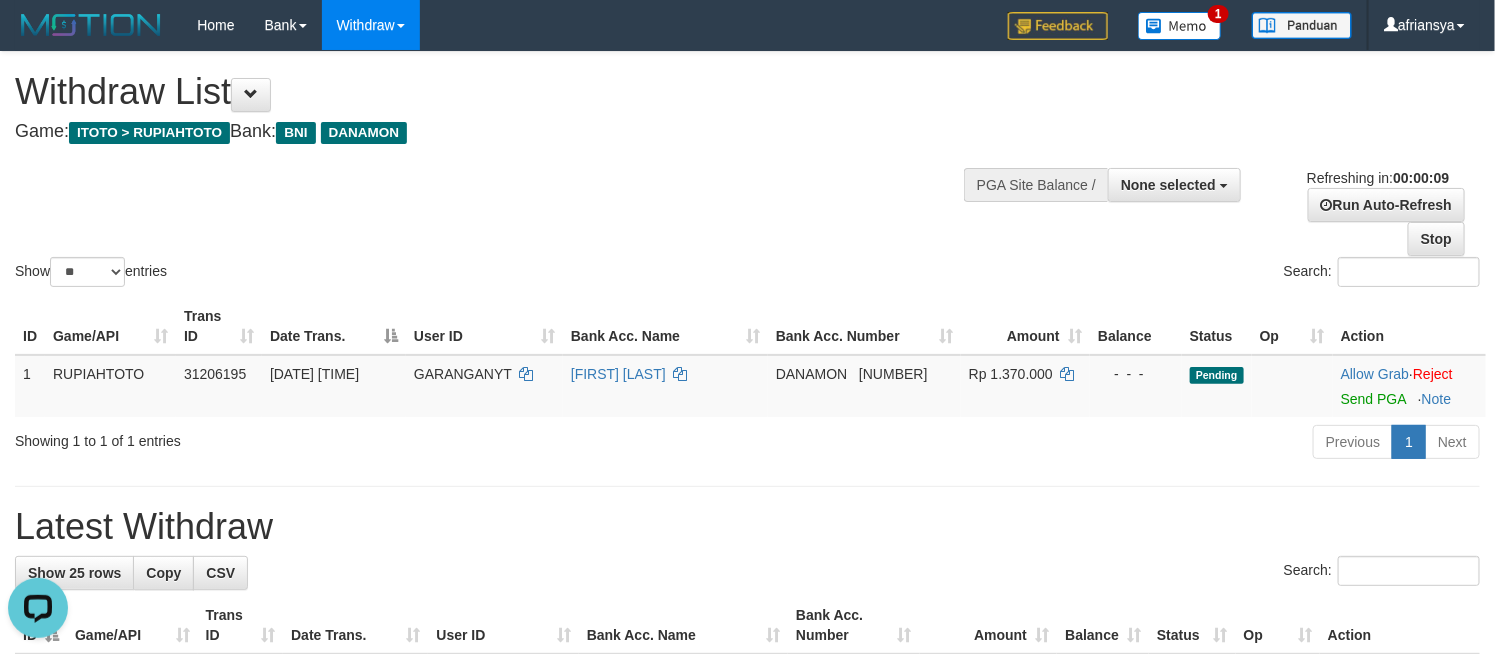 scroll, scrollTop: 0, scrollLeft: 0, axis: both 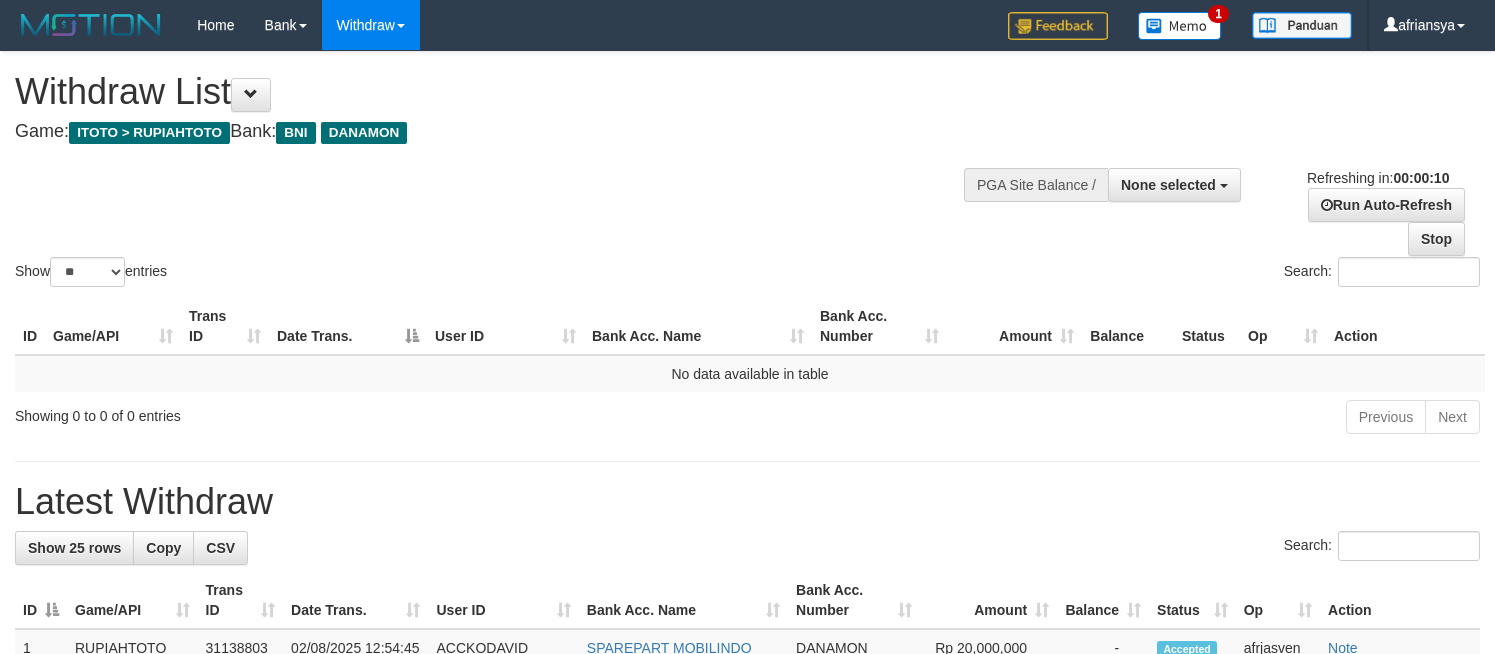 select 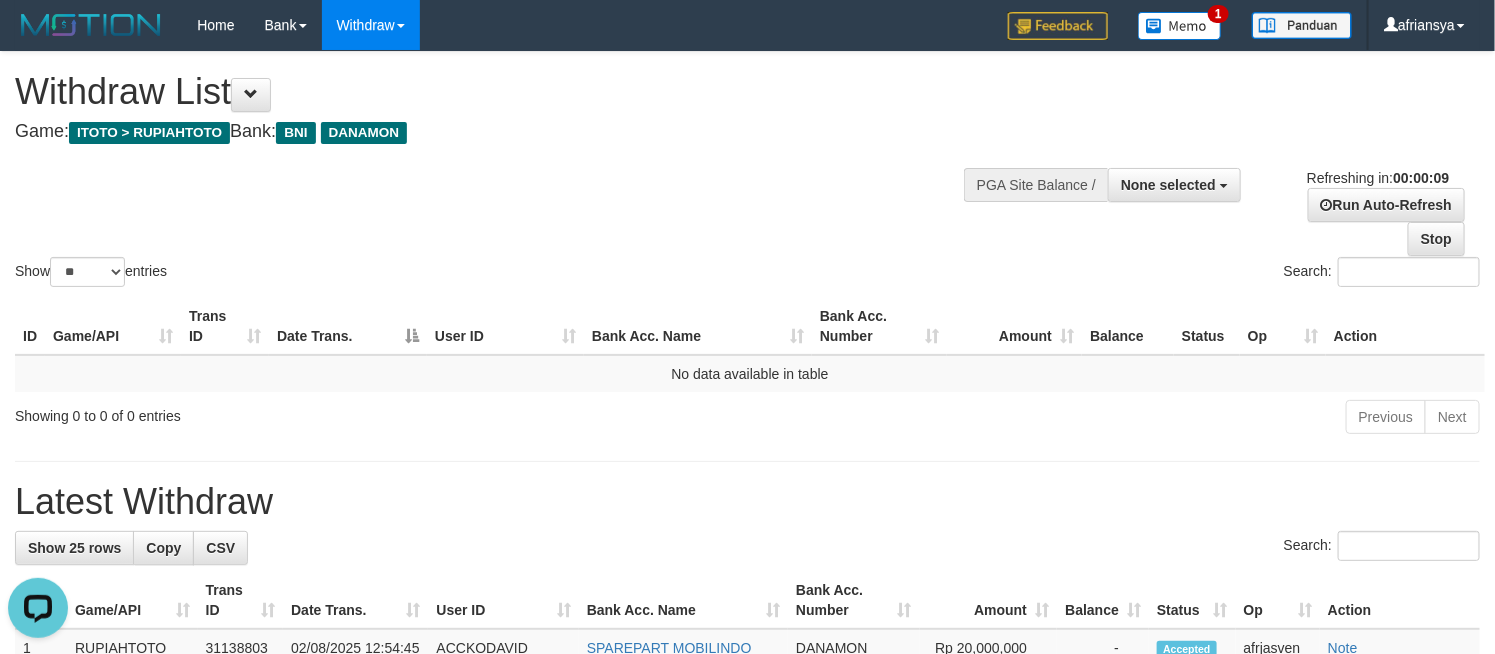 scroll, scrollTop: 0, scrollLeft: 0, axis: both 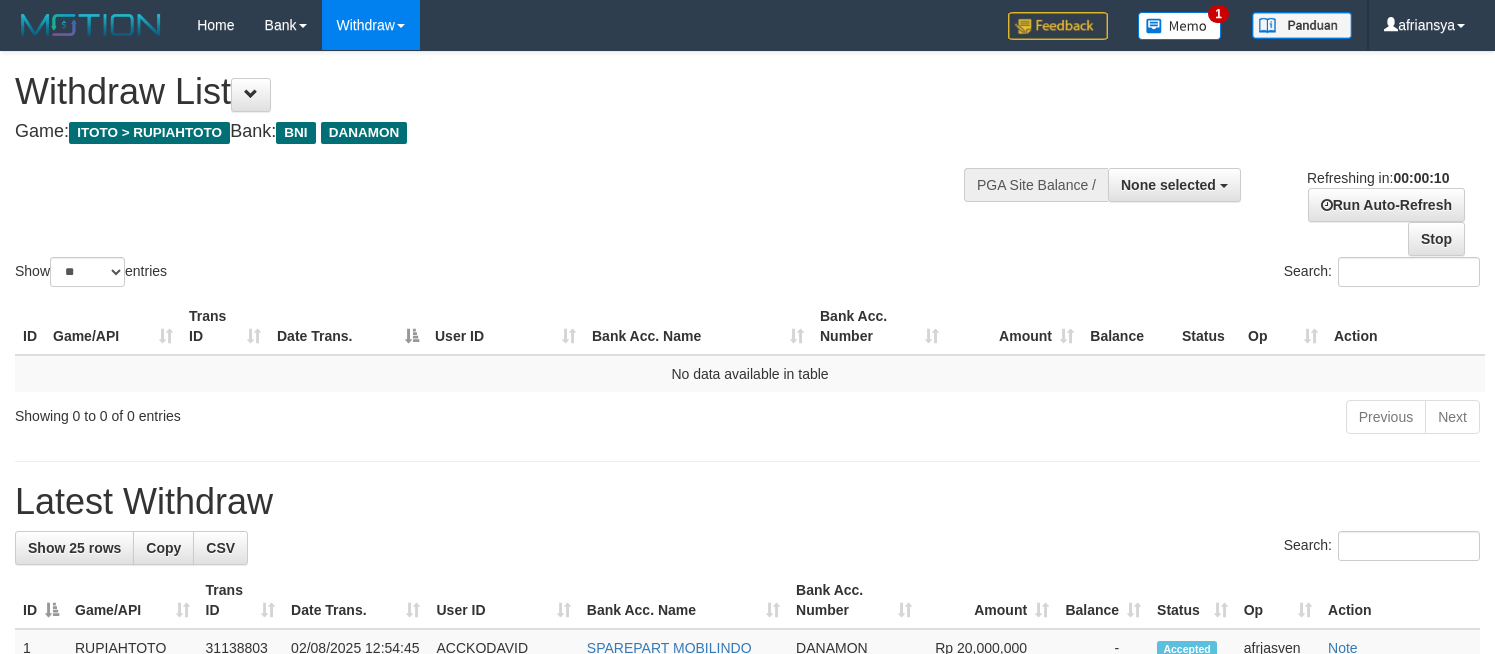 select 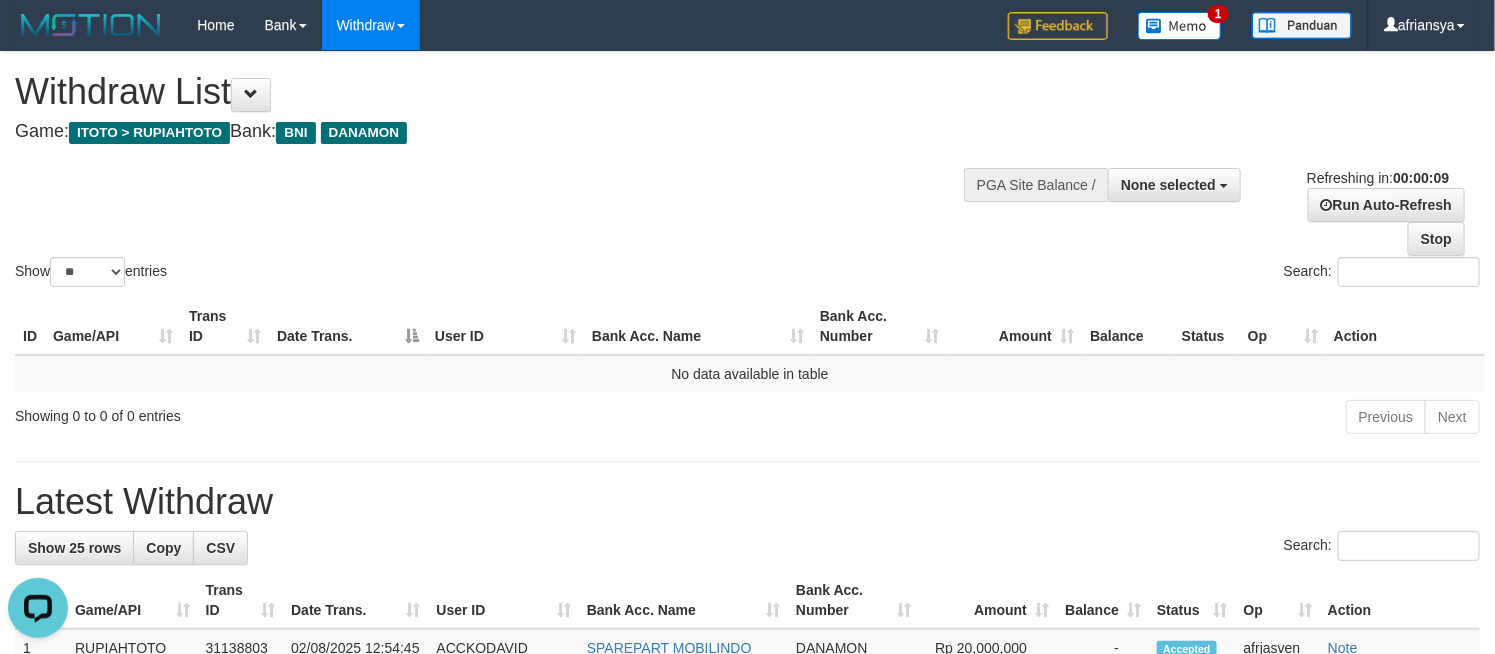 scroll, scrollTop: 0, scrollLeft: 0, axis: both 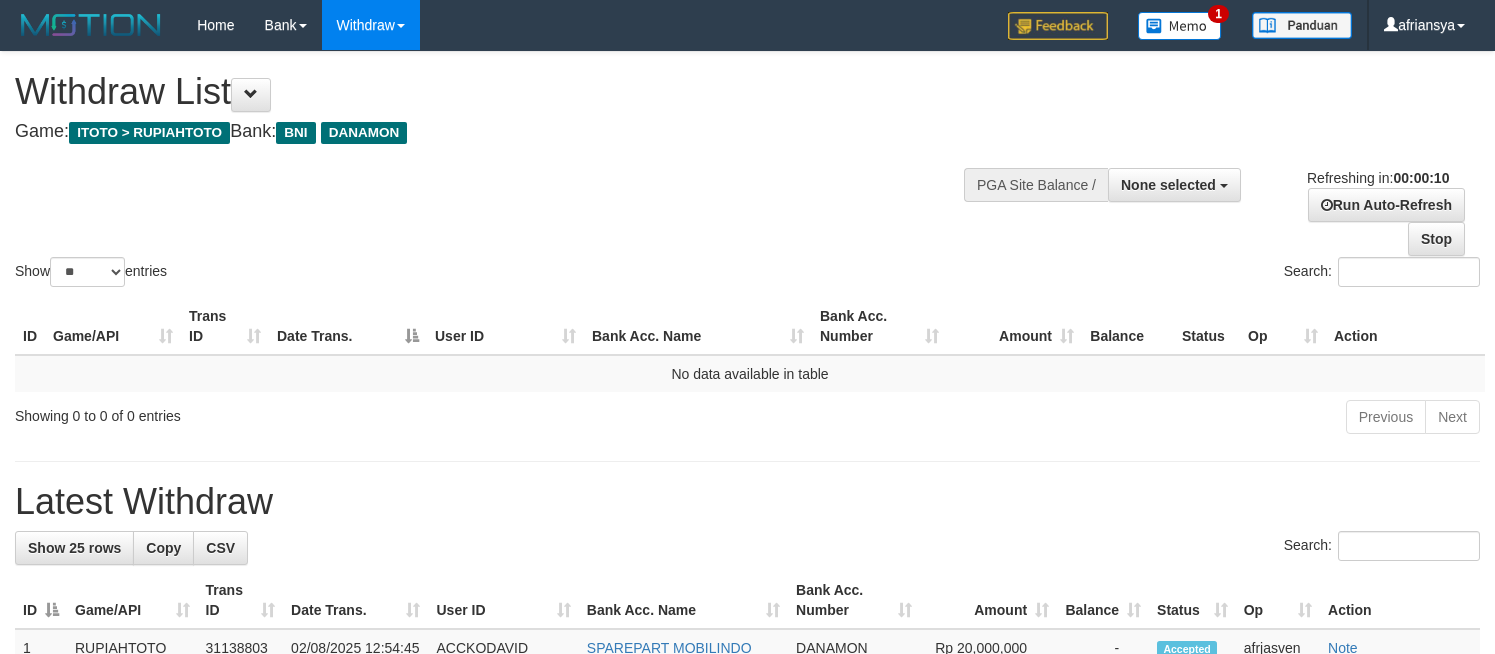 select 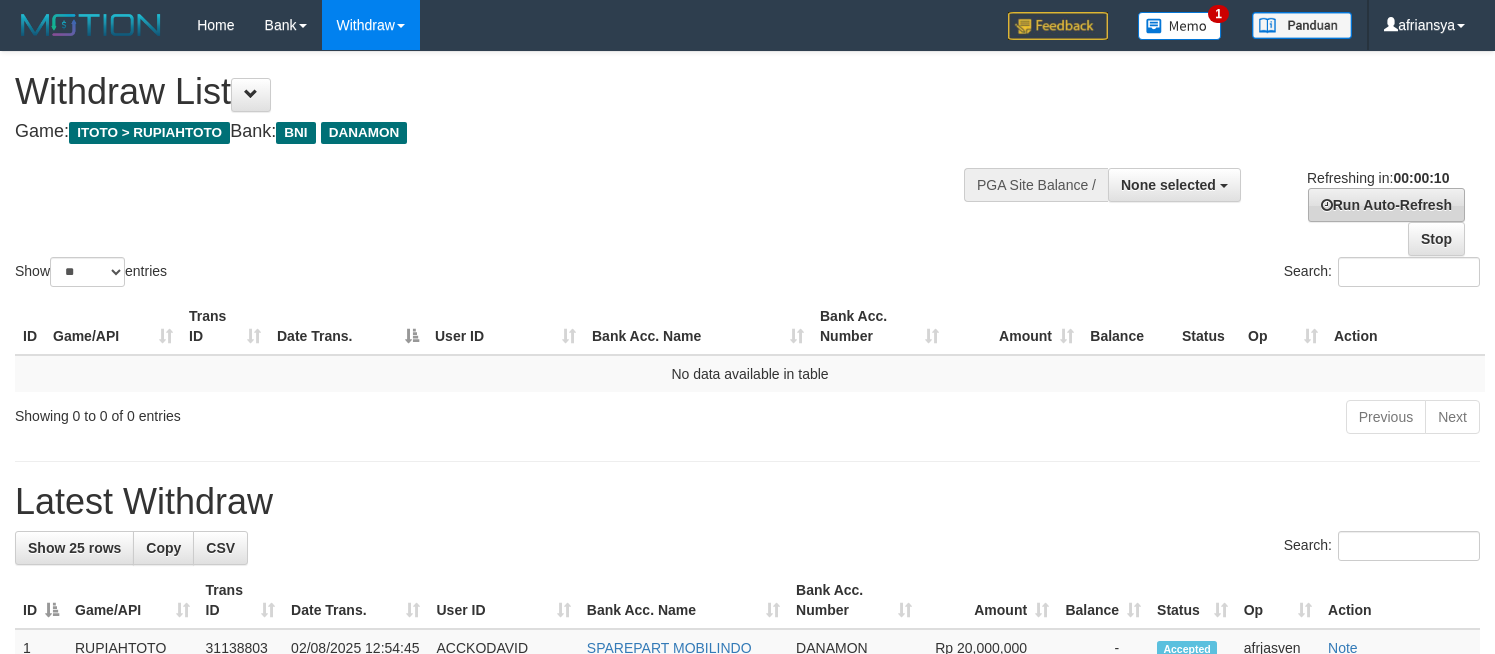 scroll, scrollTop: 0, scrollLeft: 0, axis: both 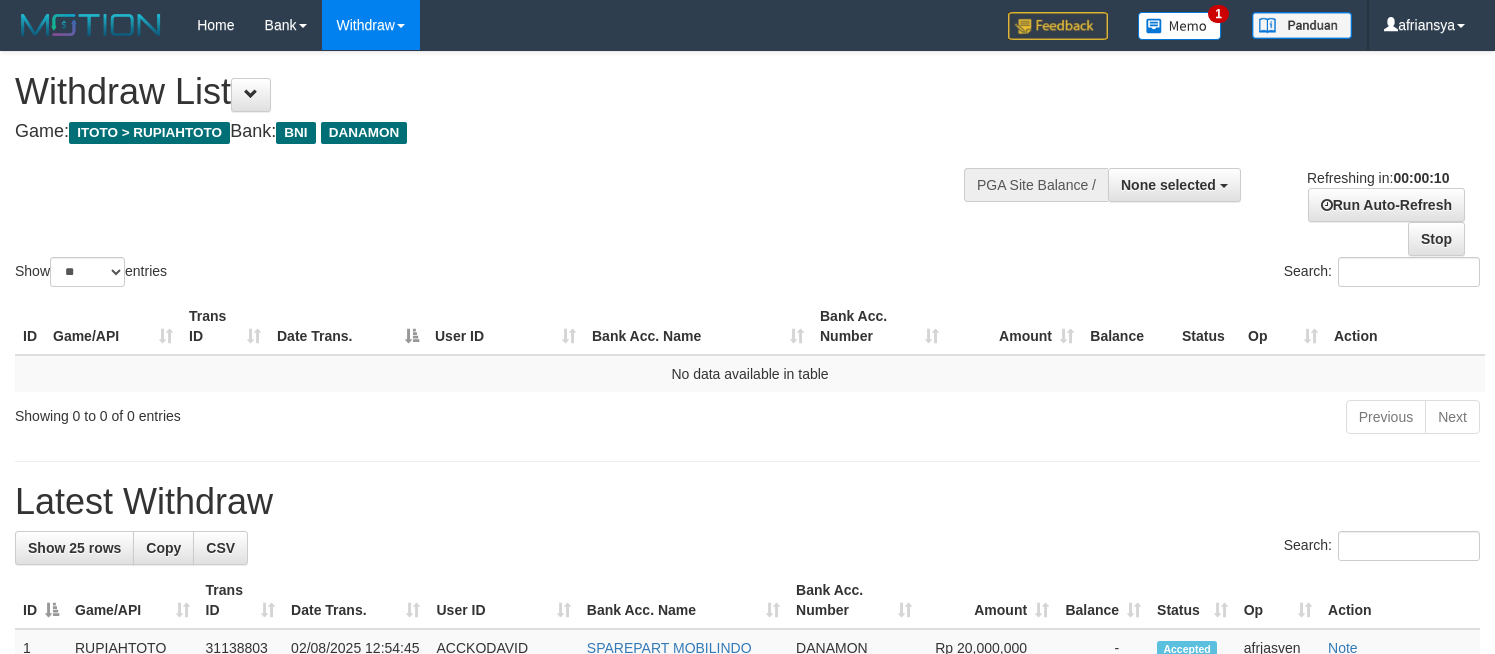 select 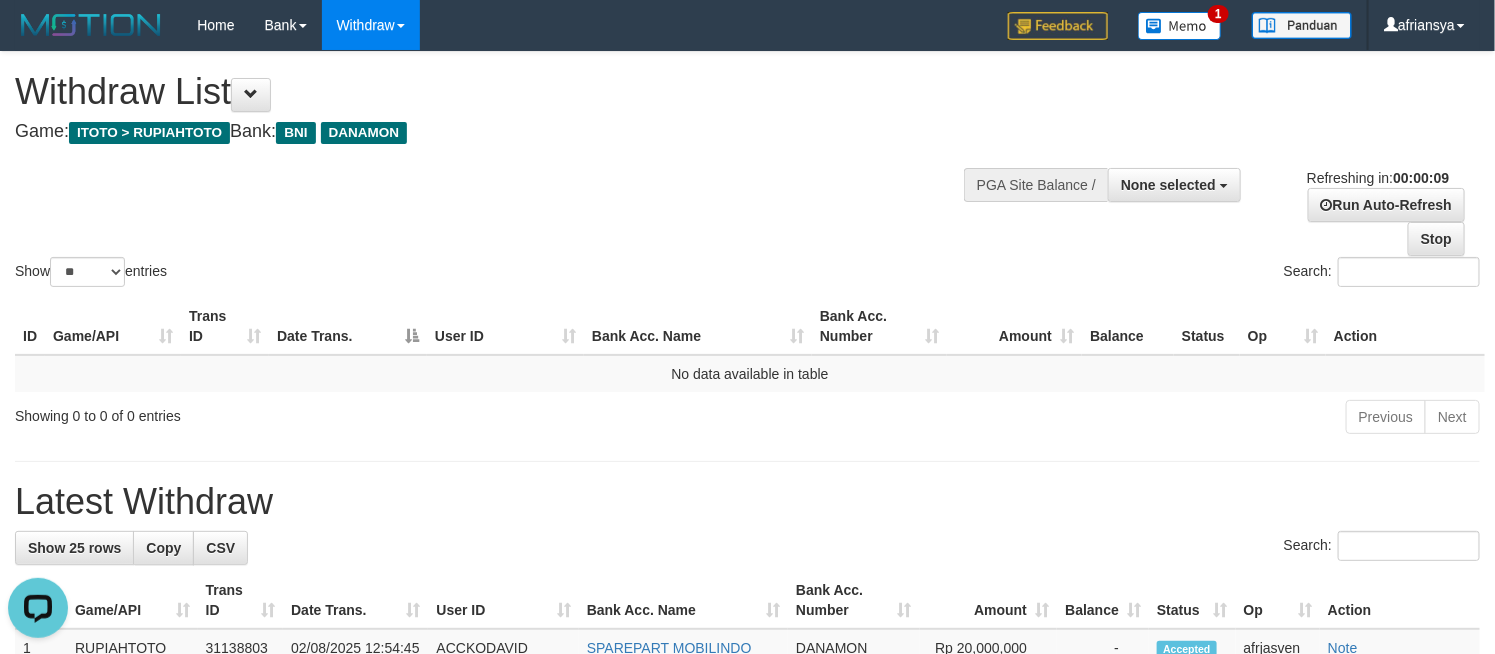 scroll, scrollTop: 0, scrollLeft: 0, axis: both 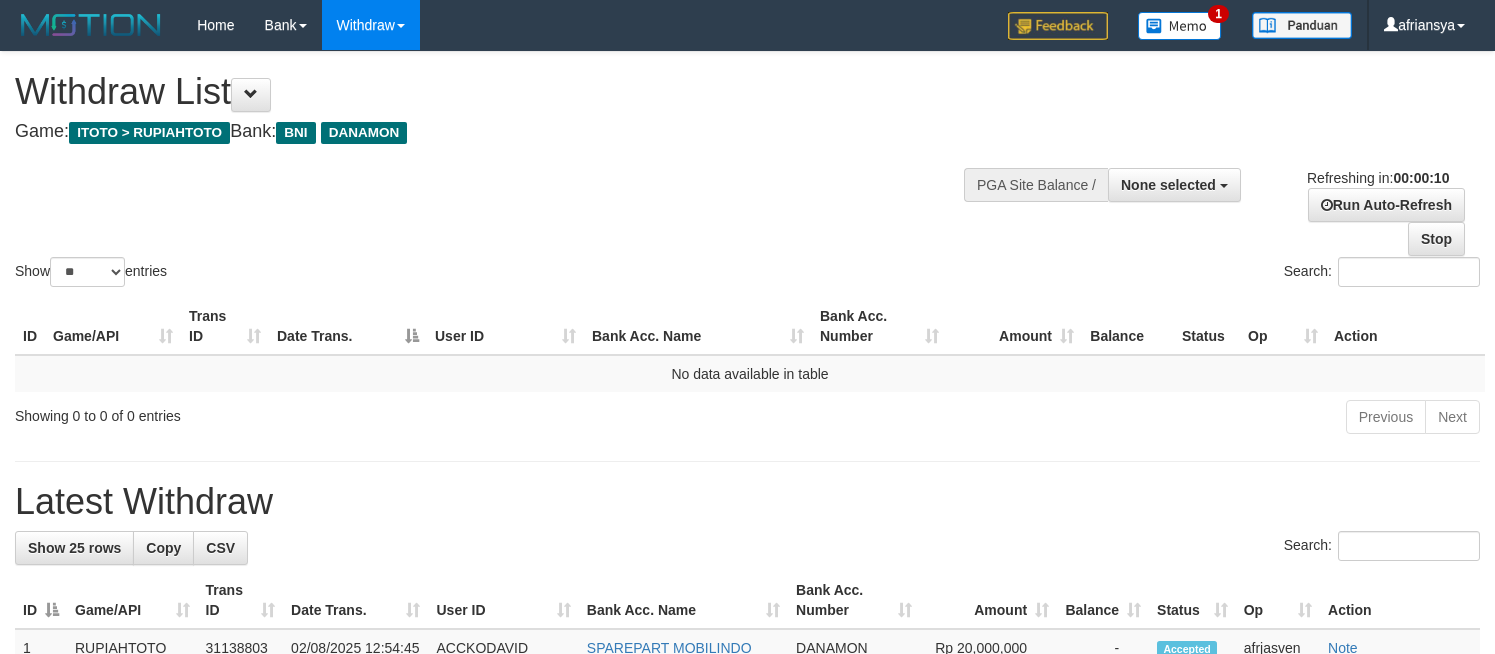select 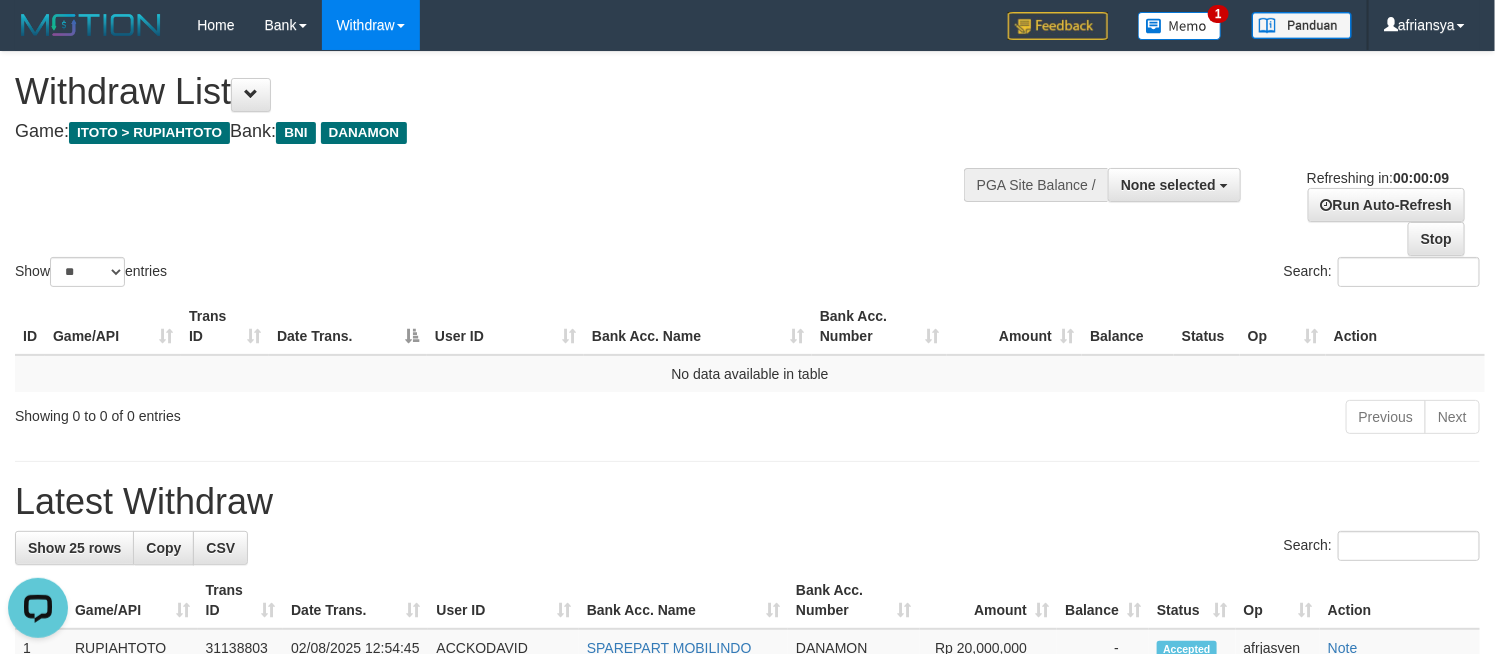 scroll, scrollTop: 0, scrollLeft: 0, axis: both 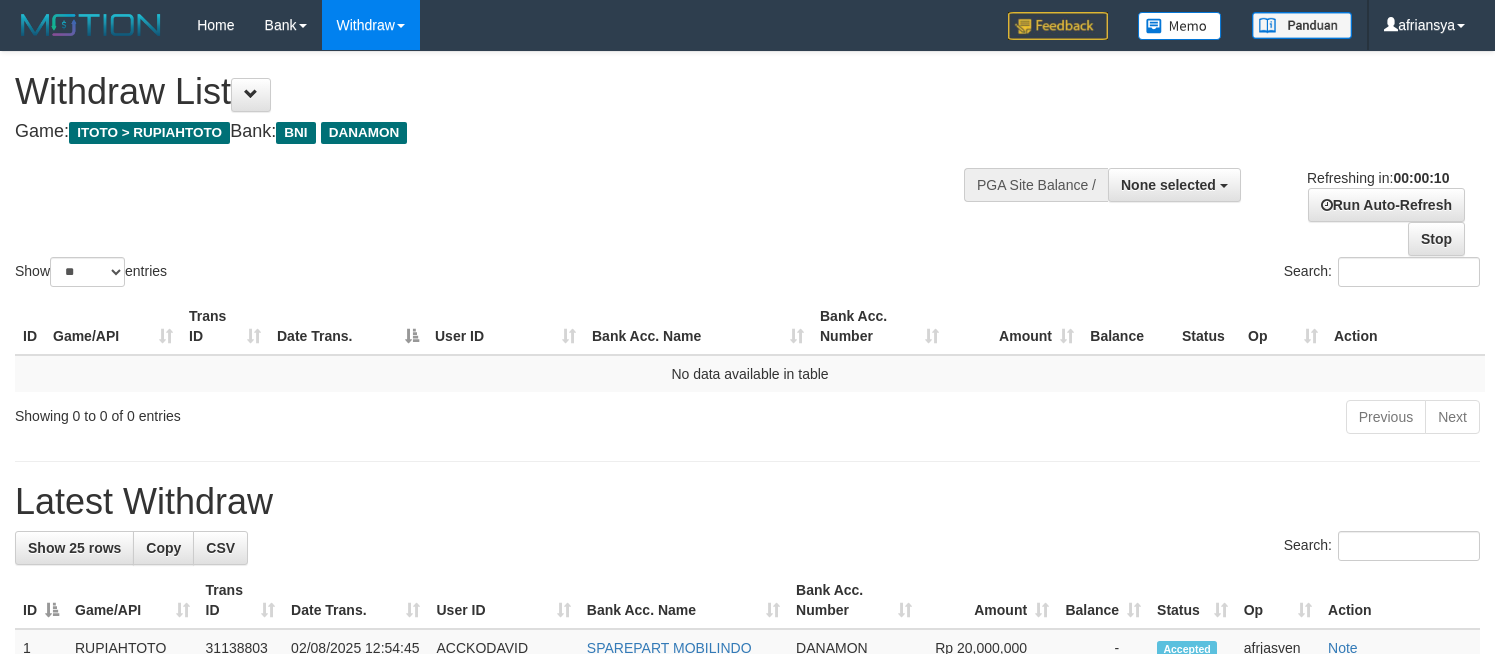 select 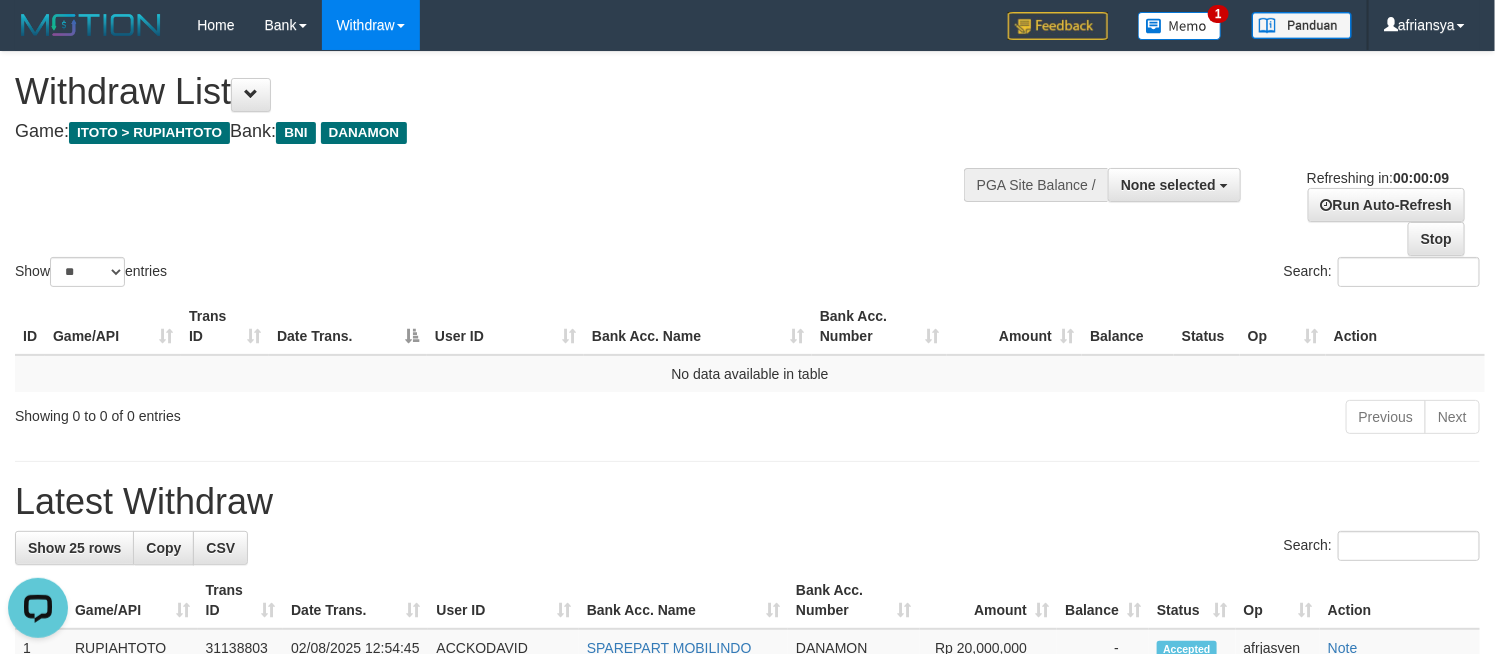 scroll, scrollTop: 0, scrollLeft: 0, axis: both 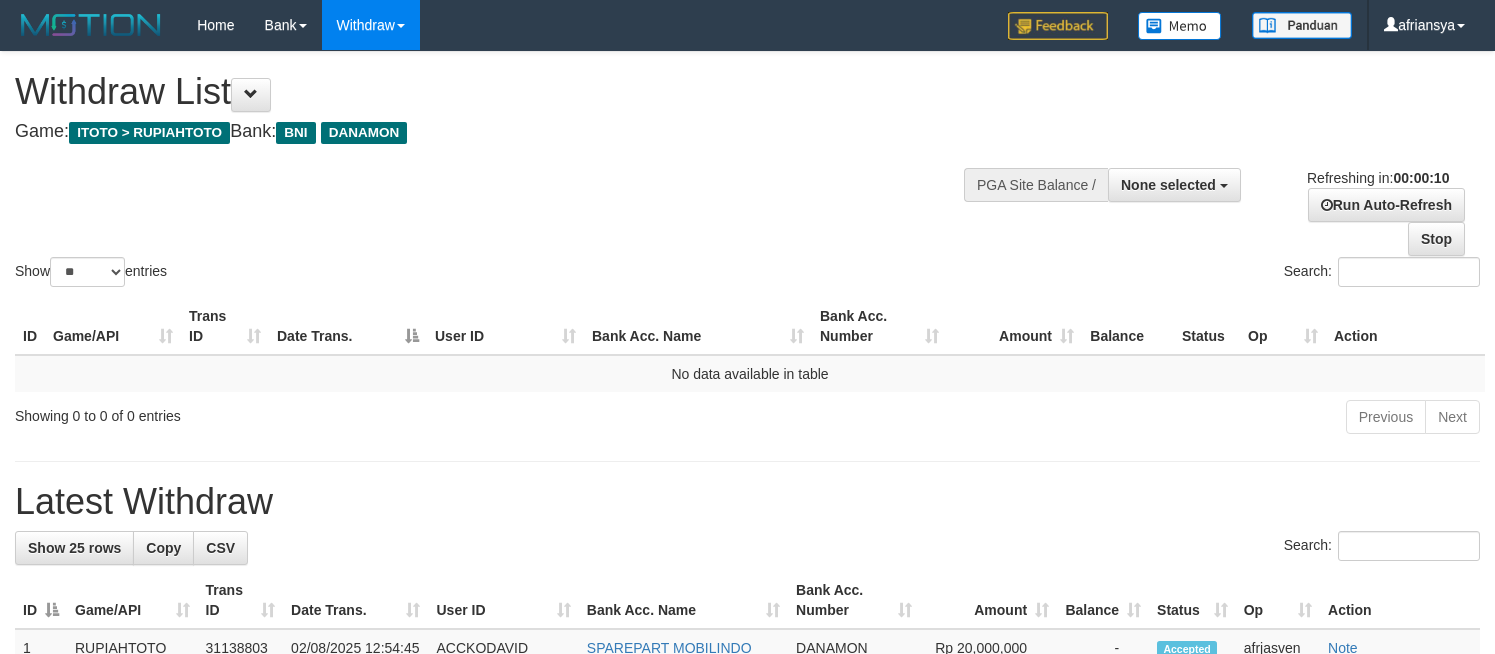 select 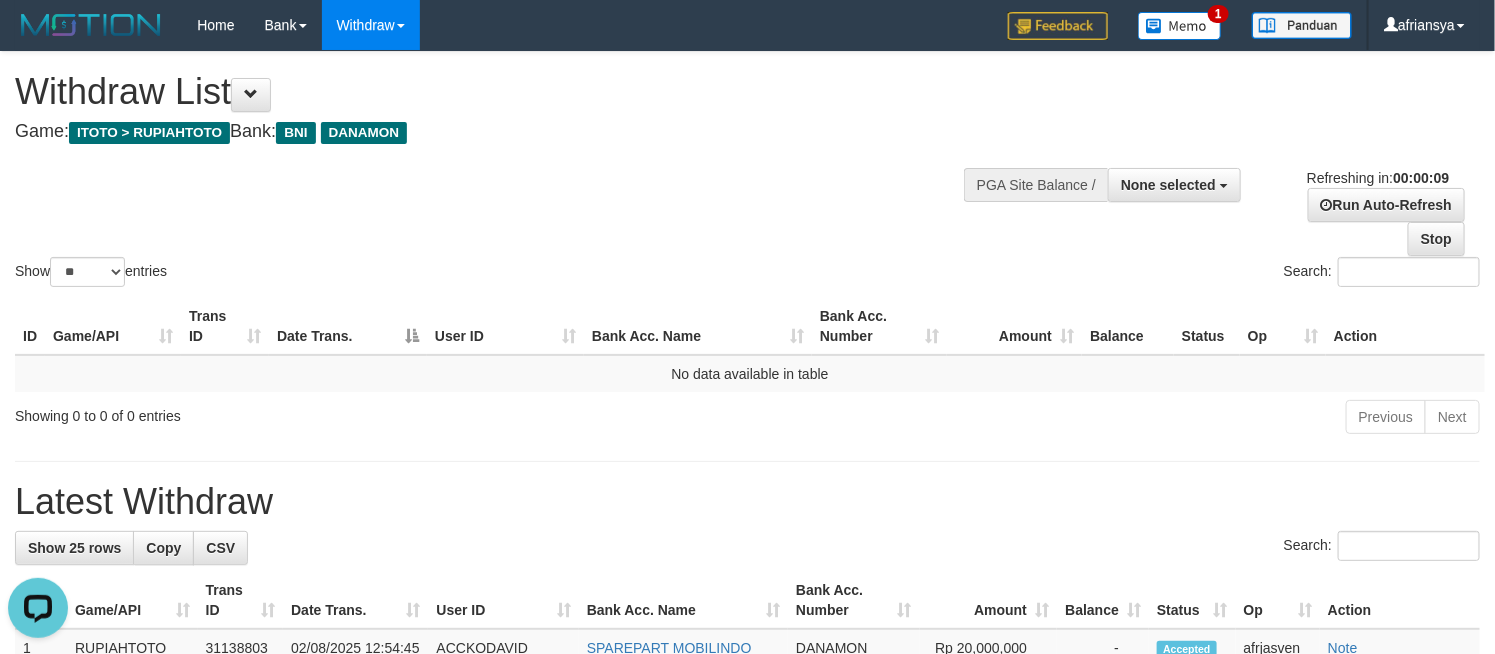 scroll, scrollTop: 0, scrollLeft: 0, axis: both 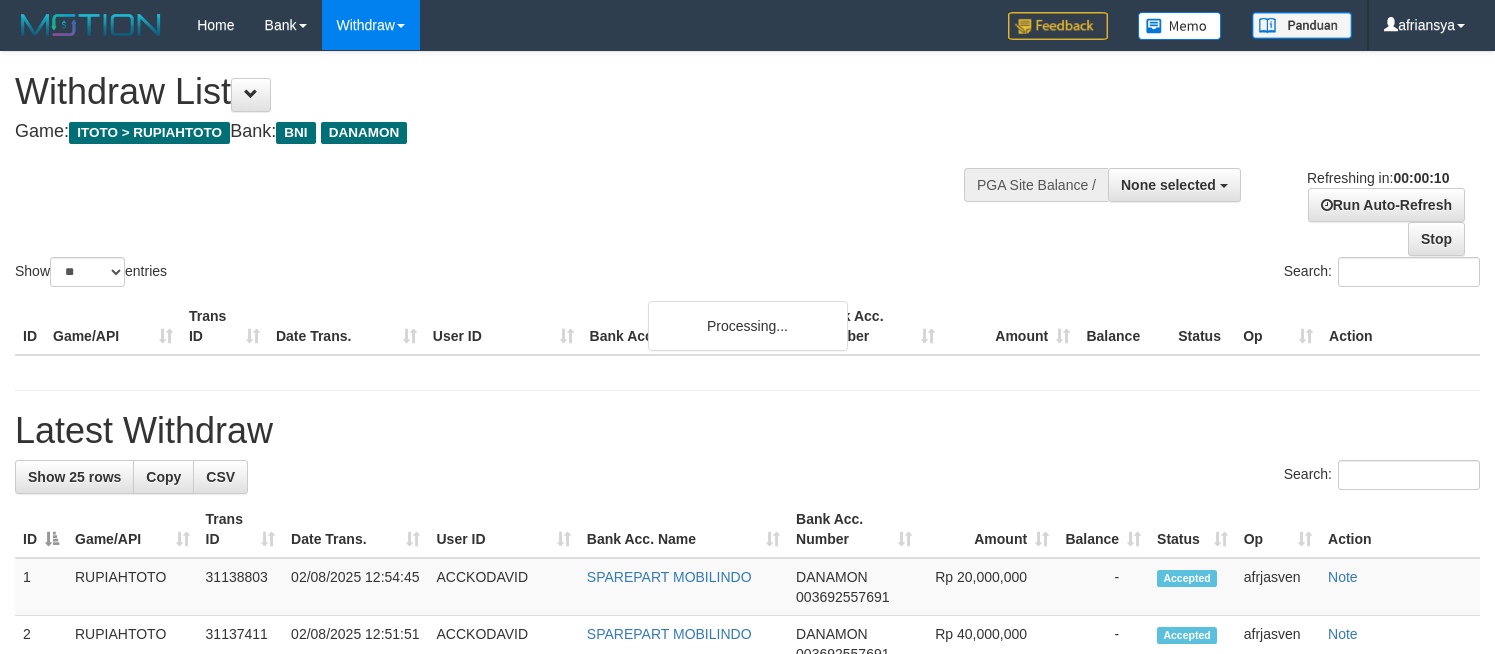 select 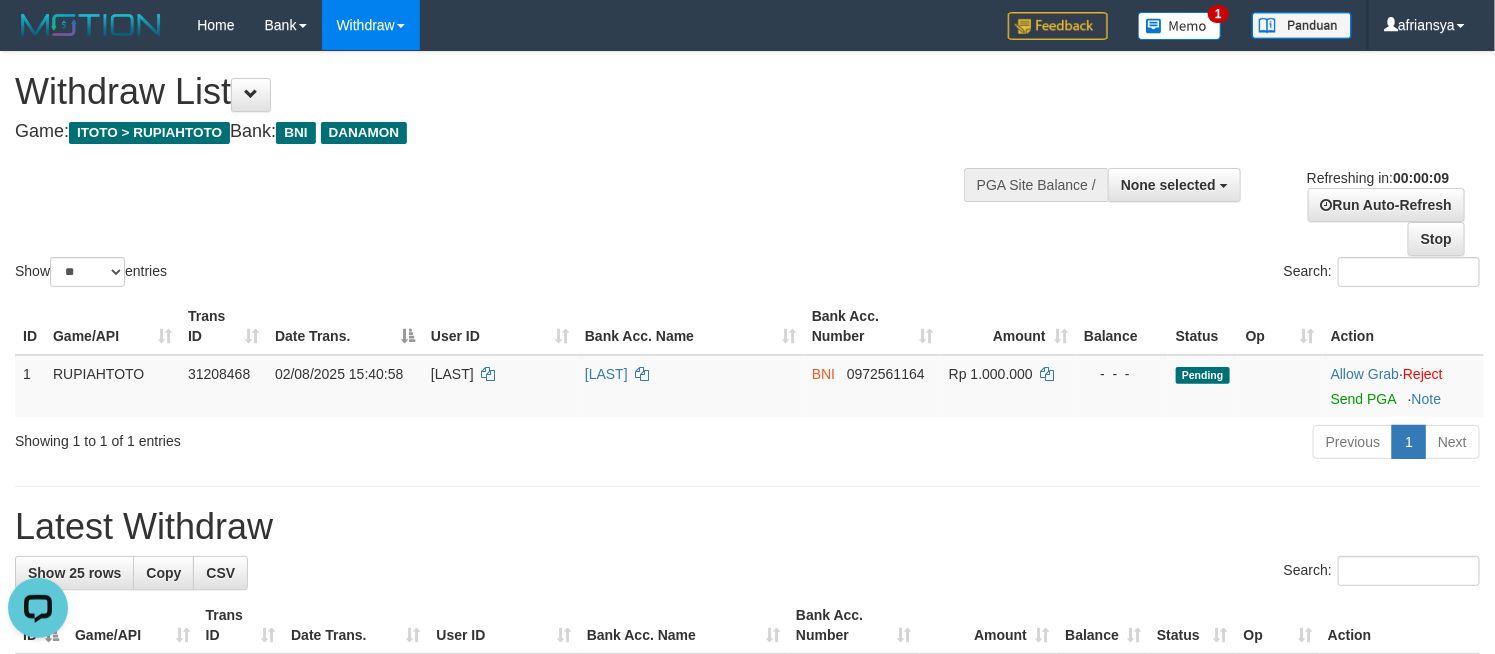 scroll, scrollTop: 0, scrollLeft: 0, axis: both 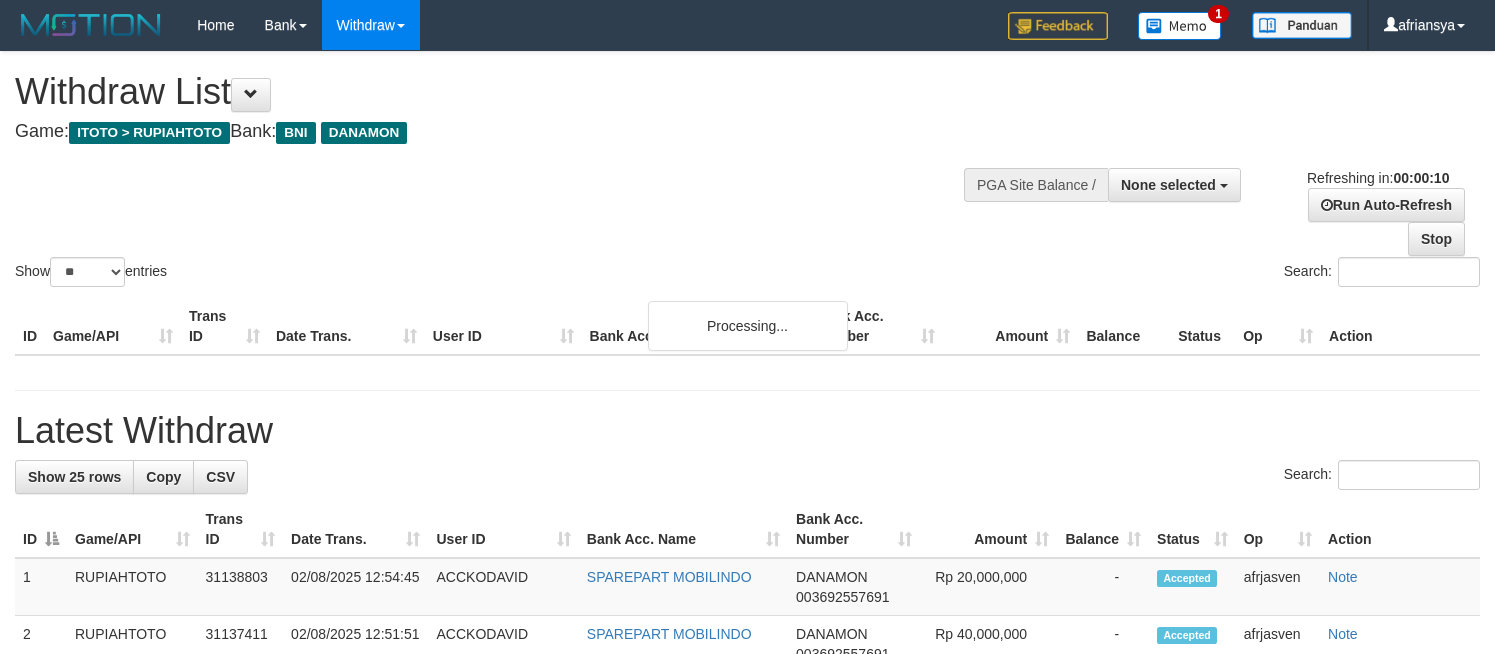 select 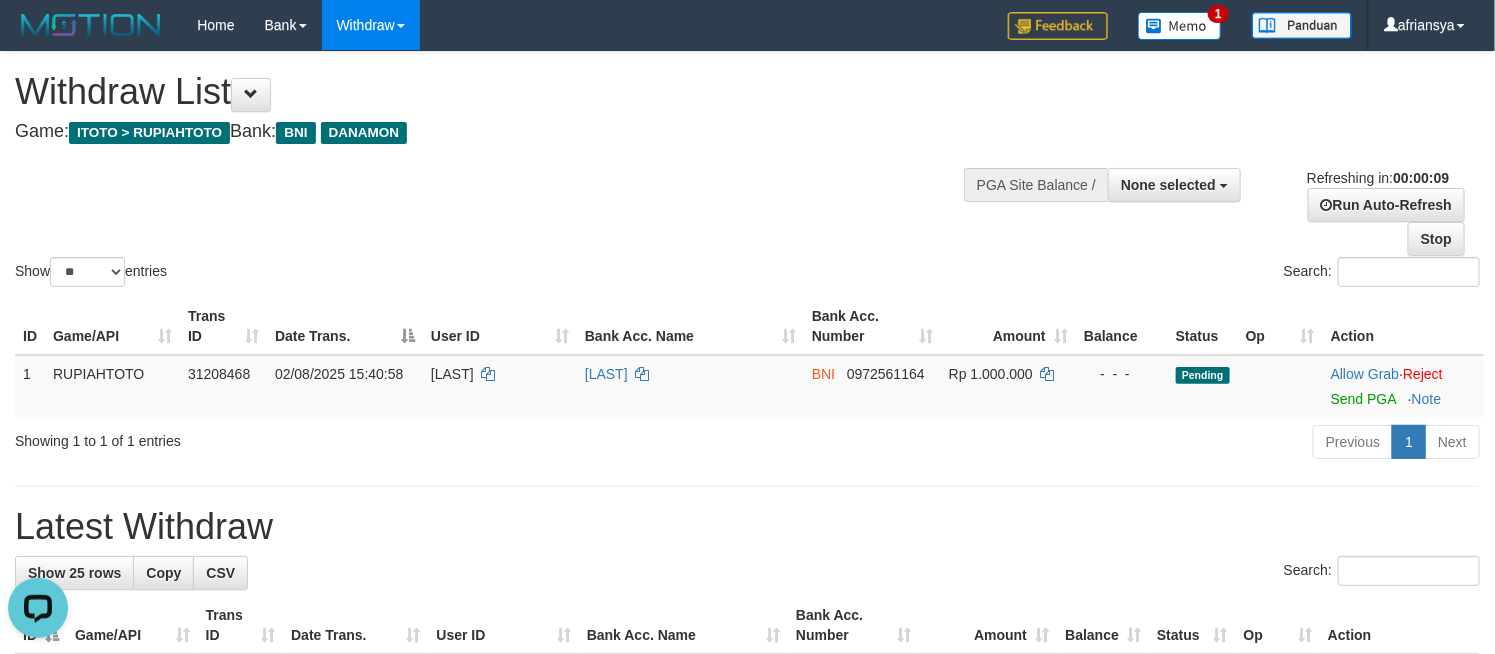 scroll, scrollTop: 0, scrollLeft: 0, axis: both 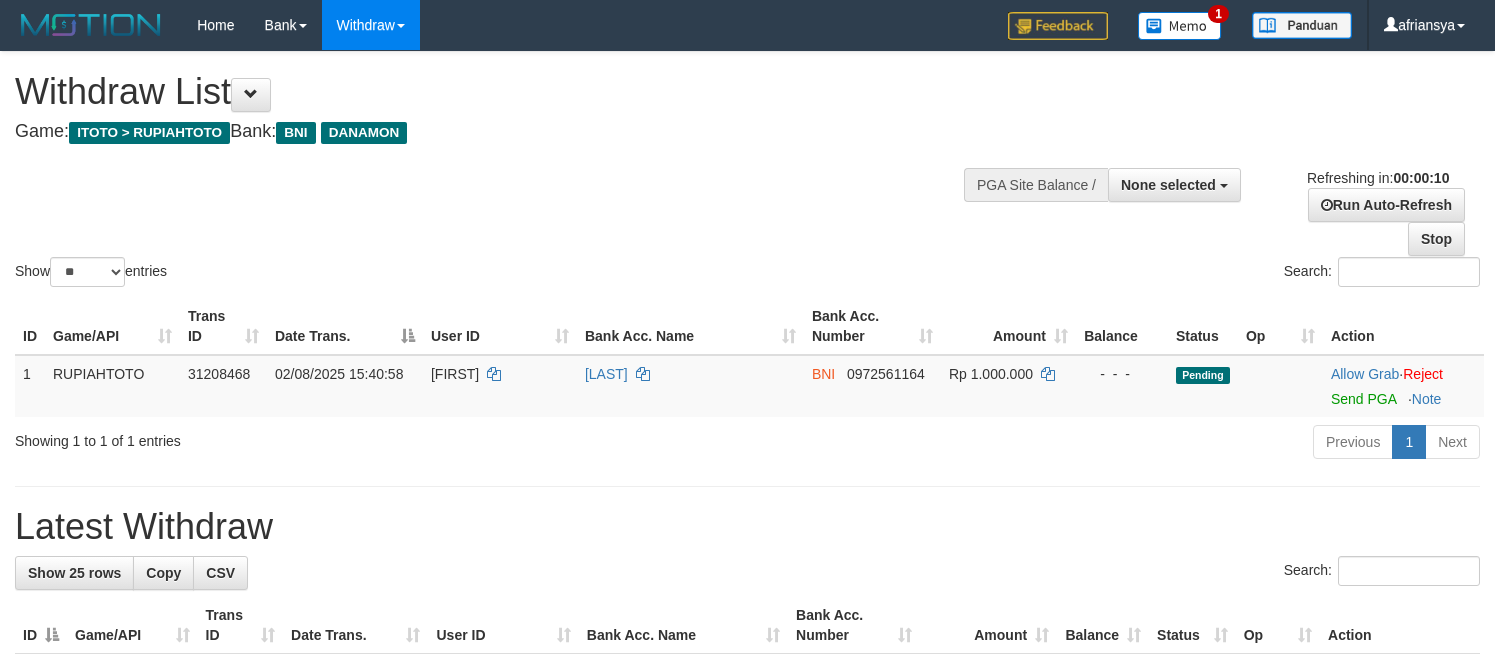 select 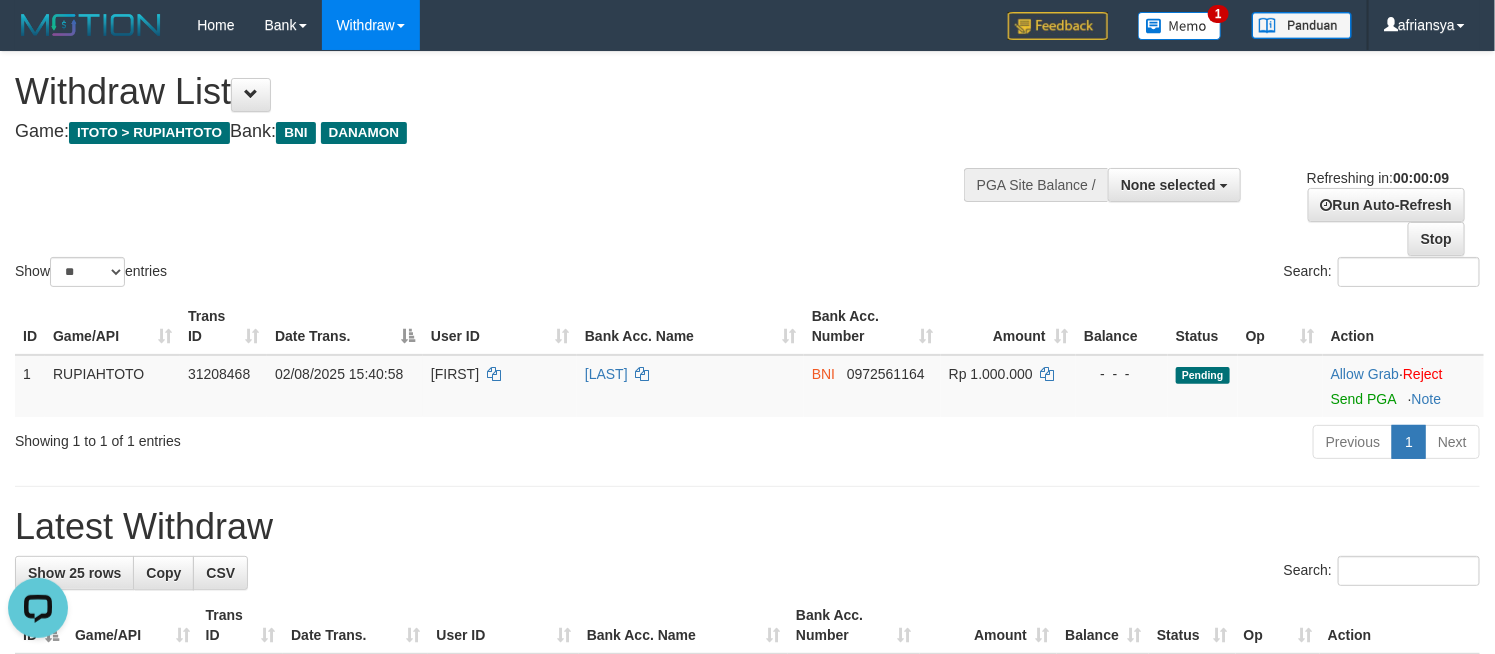 scroll, scrollTop: 0, scrollLeft: 0, axis: both 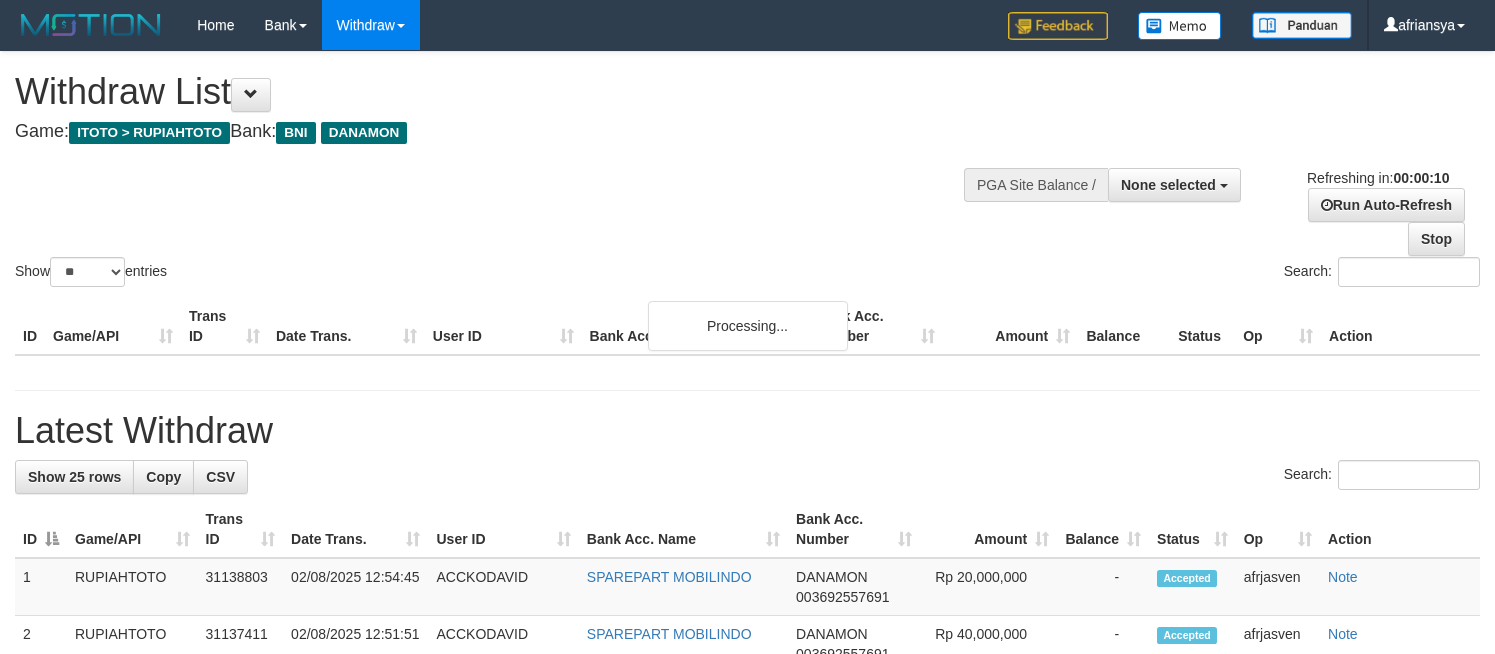 select 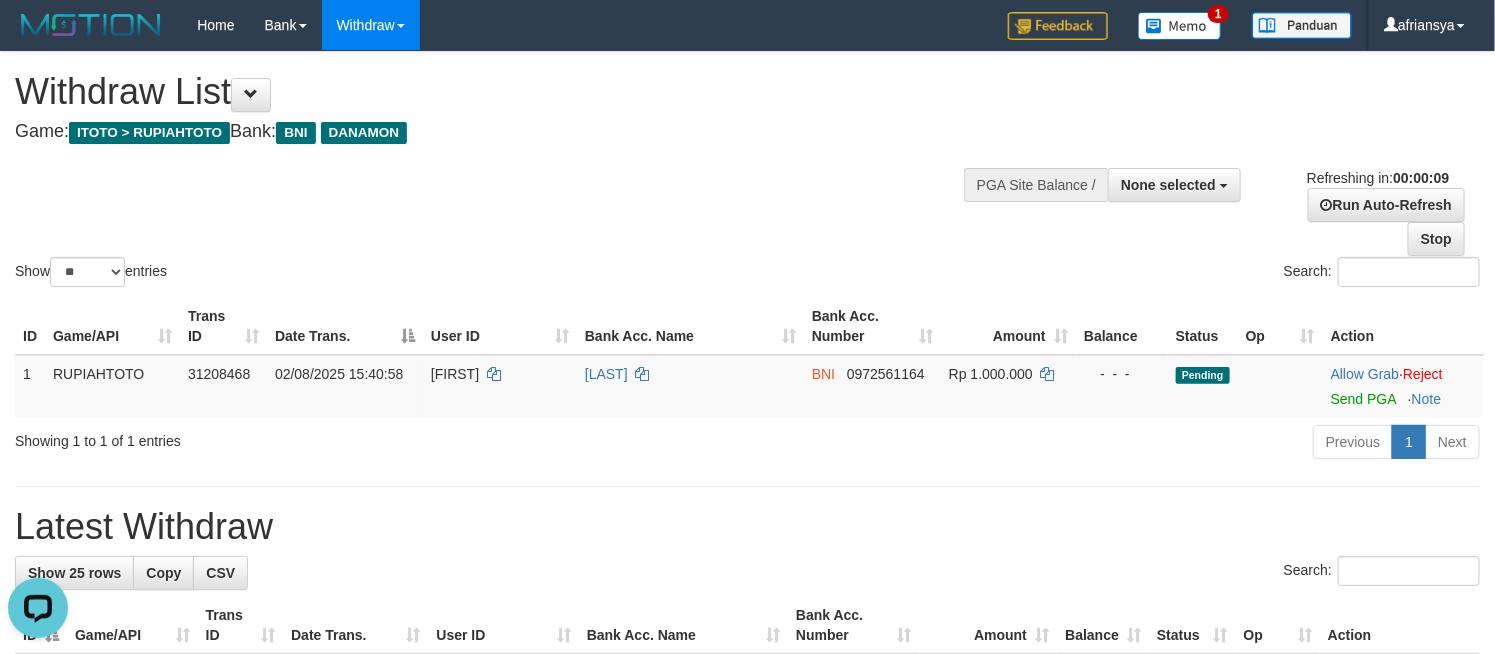 scroll, scrollTop: 0, scrollLeft: 0, axis: both 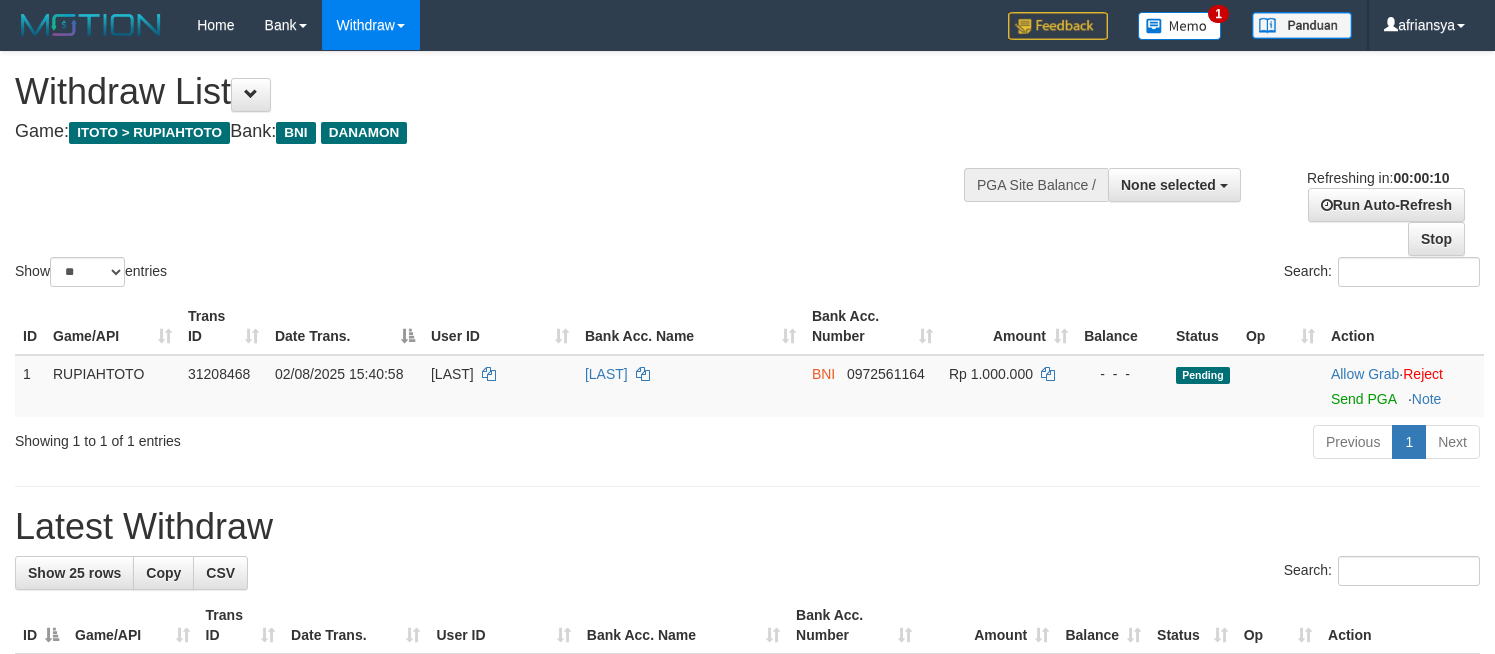select 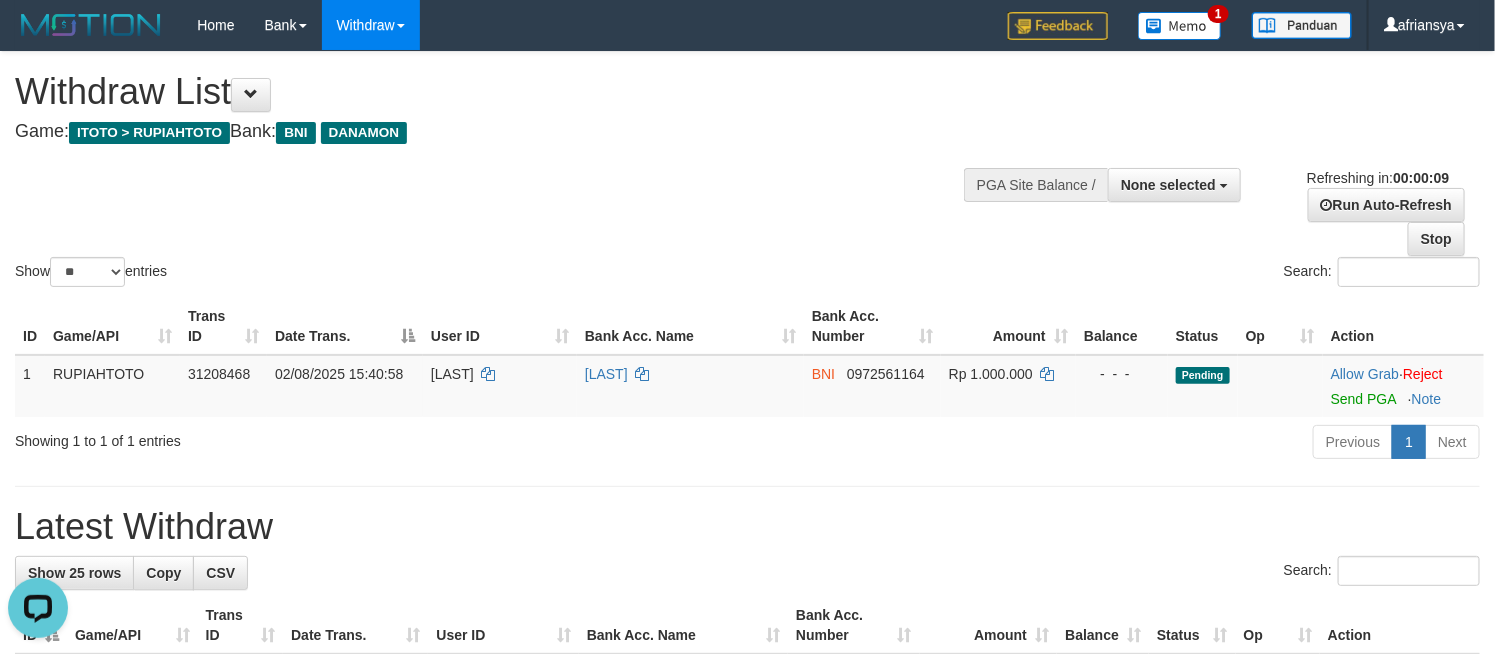 scroll, scrollTop: 0, scrollLeft: 0, axis: both 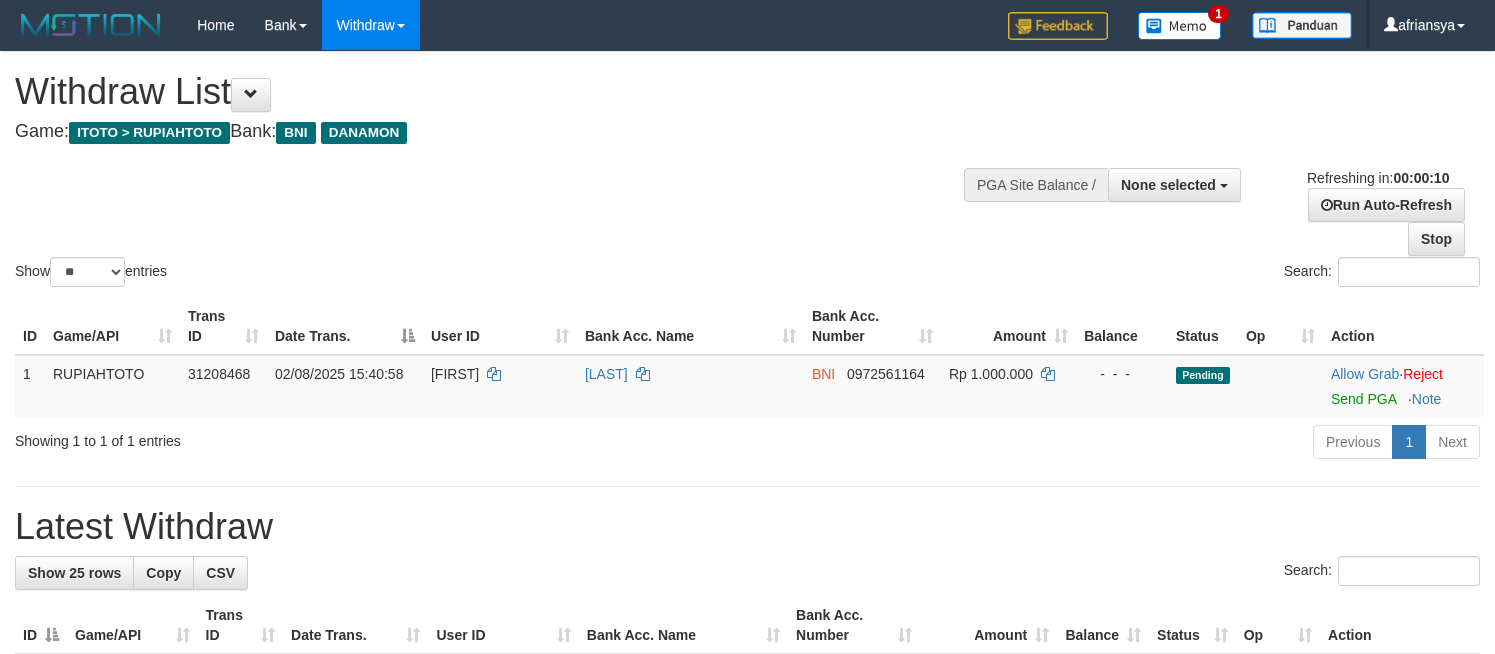 select 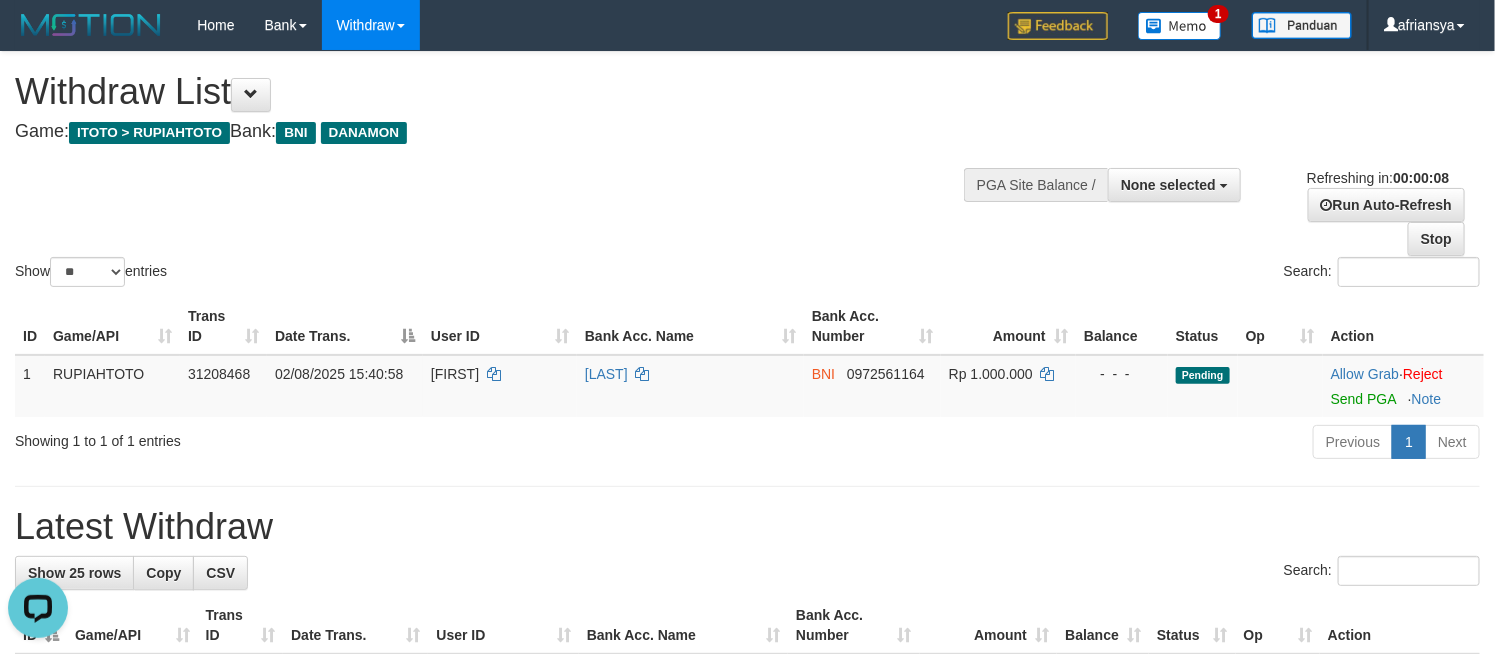 scroll, scrollTop: 0, scrollLeft: 0, axis: both 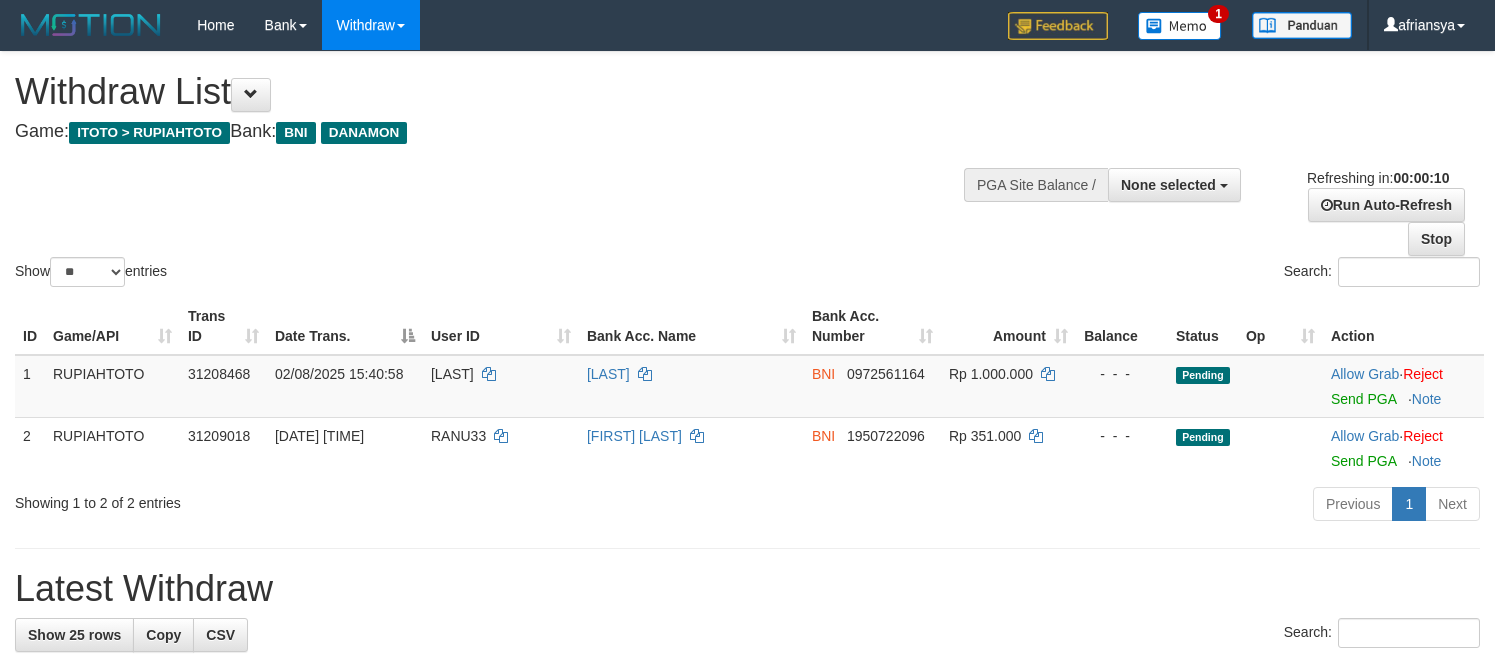 select 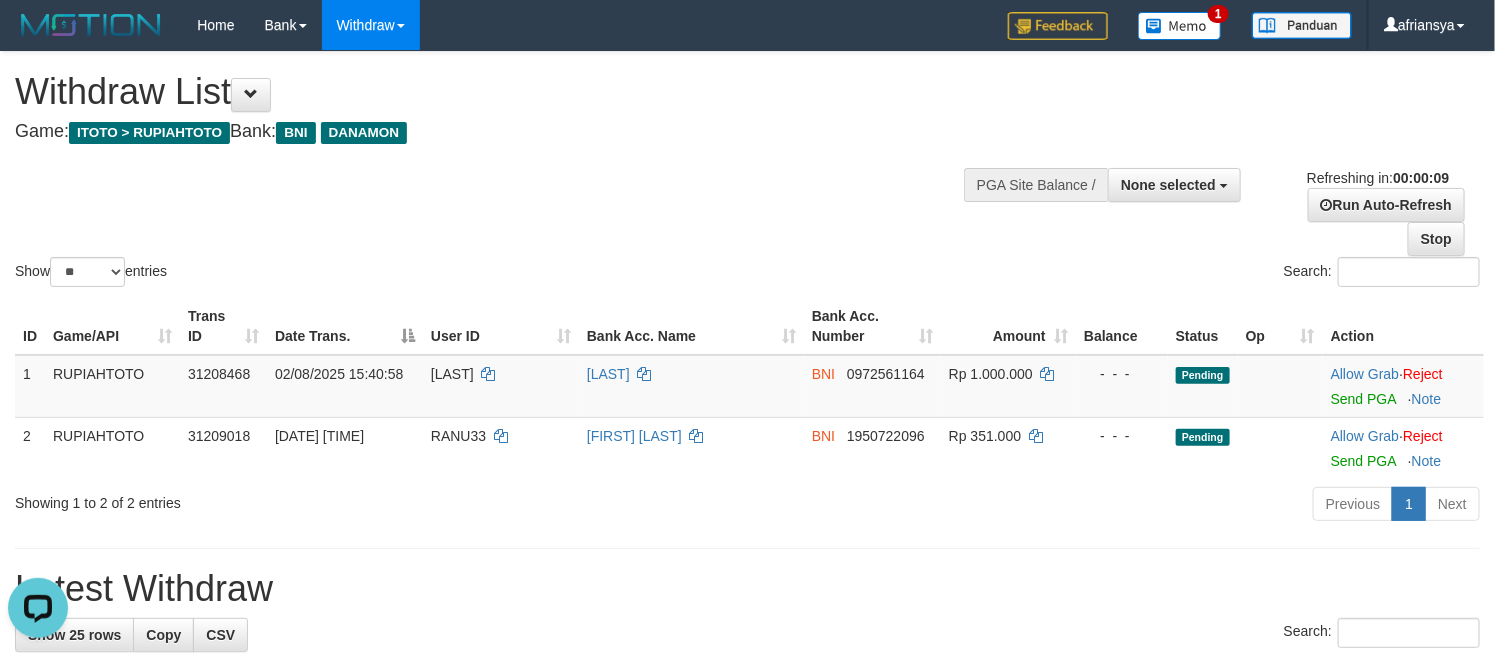 scroll, scrollTop: 0, scrollLeft: 0, axis: both 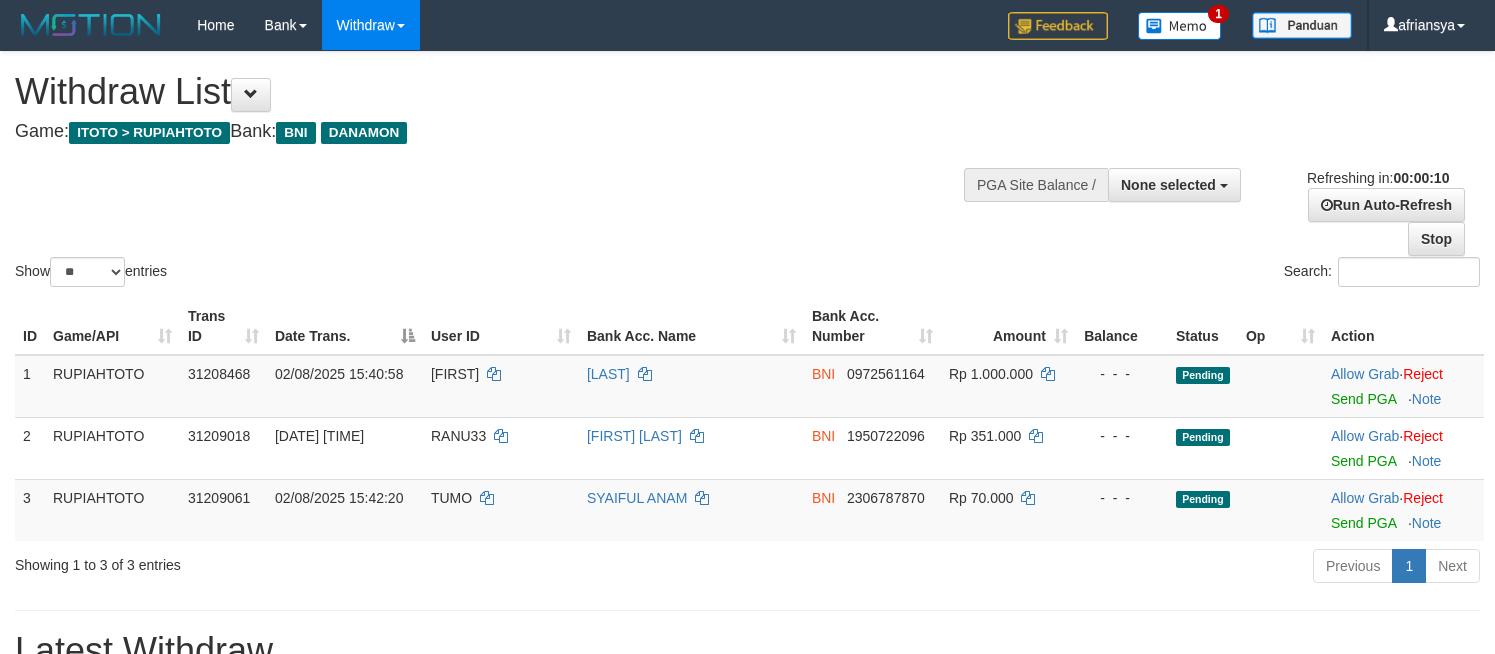 select 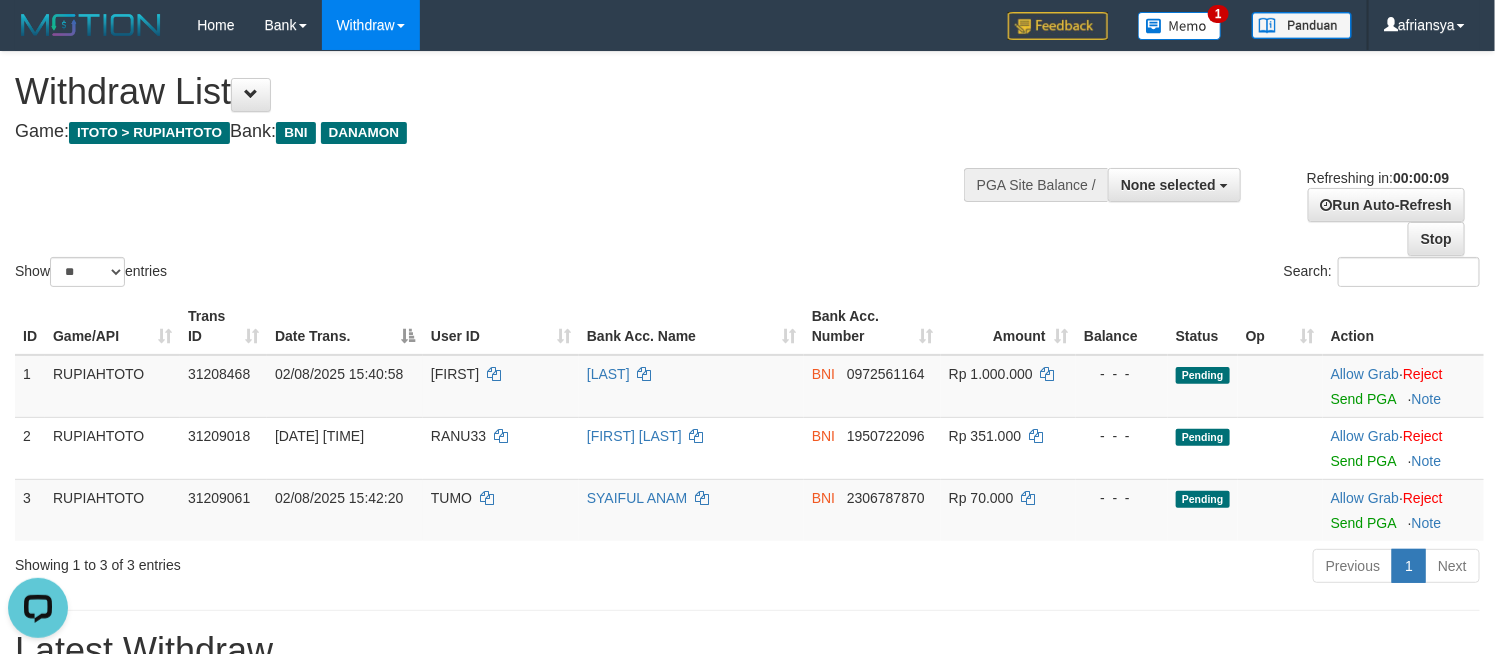 scroll, scrollTop: 0, scrollLeft: 0, axis: both 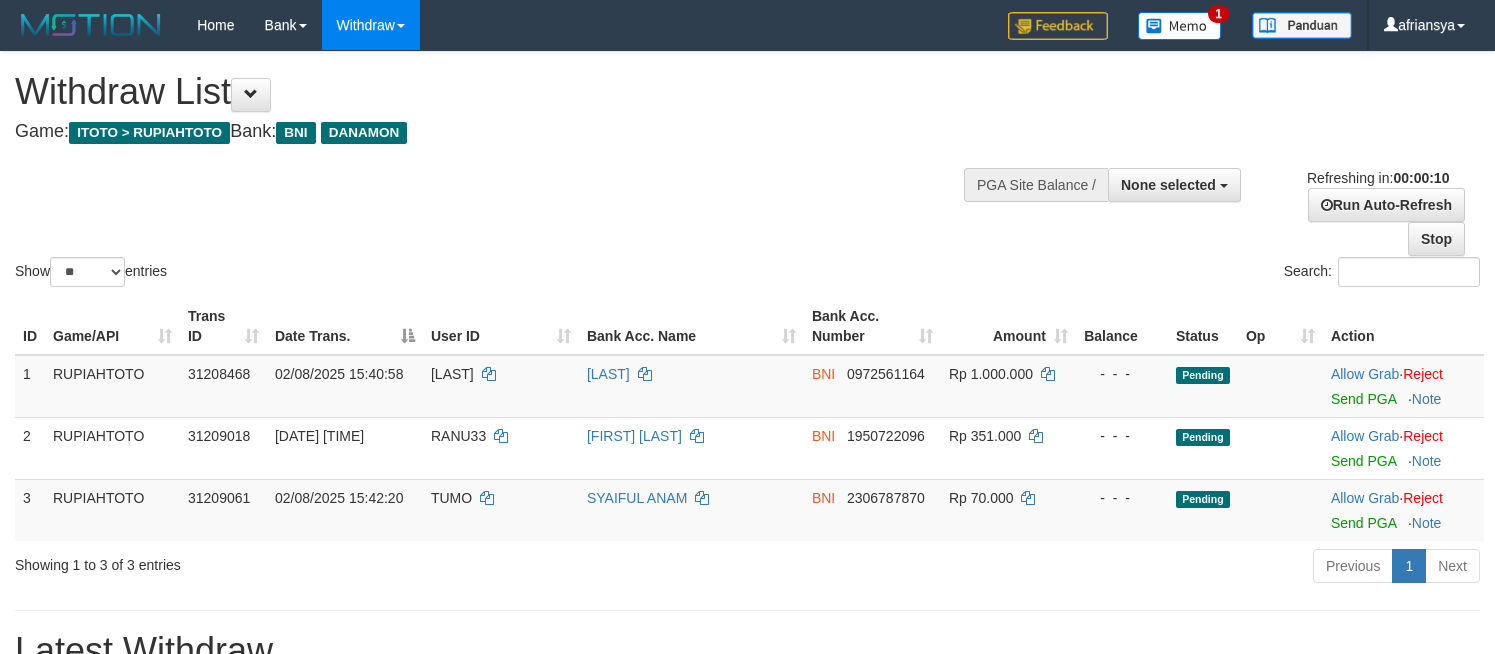 select 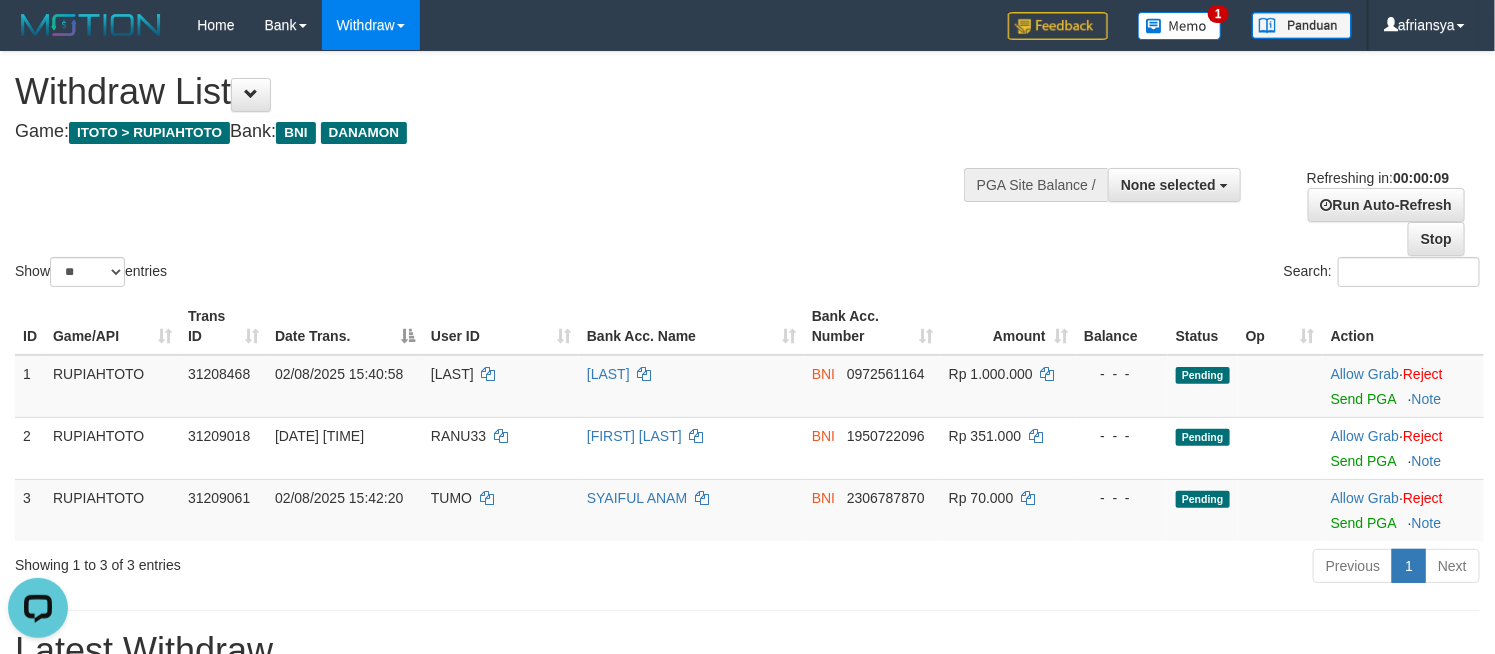 scroll, scrollTop: 0, scrollLeft: 0, axis: both 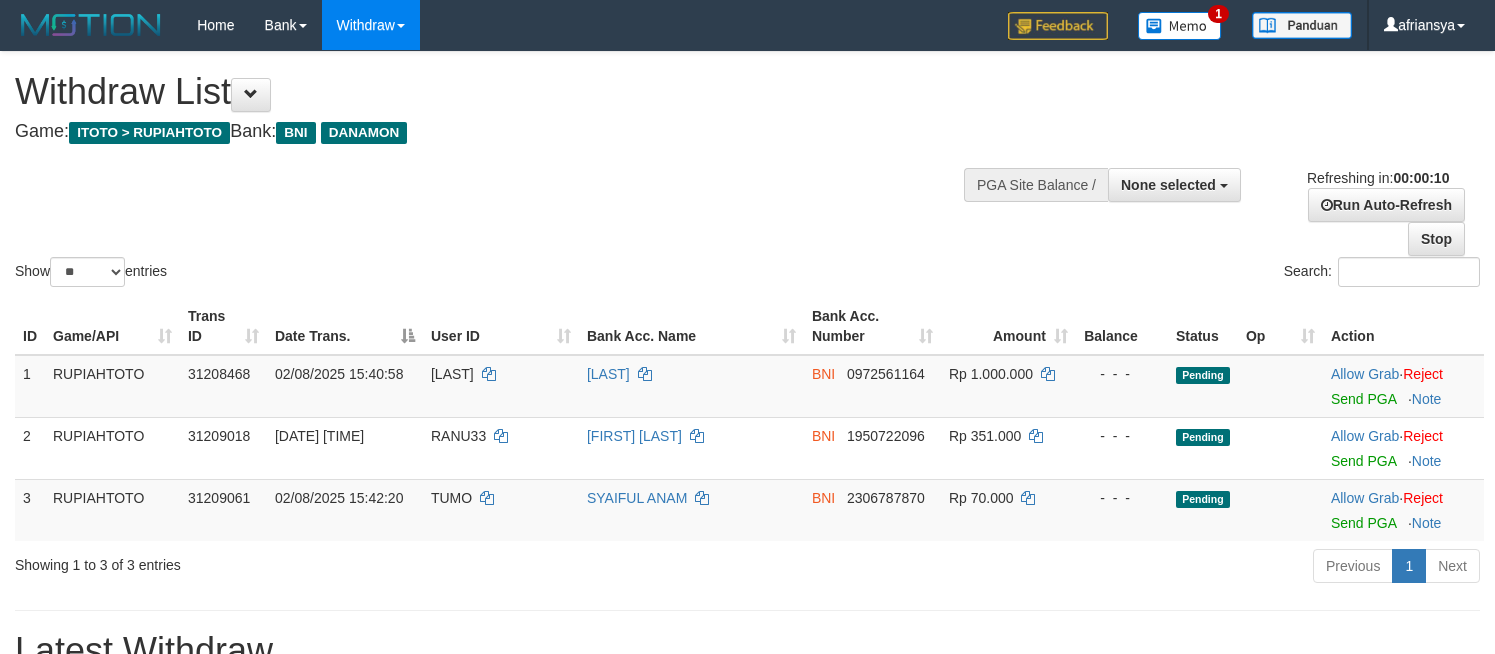 select 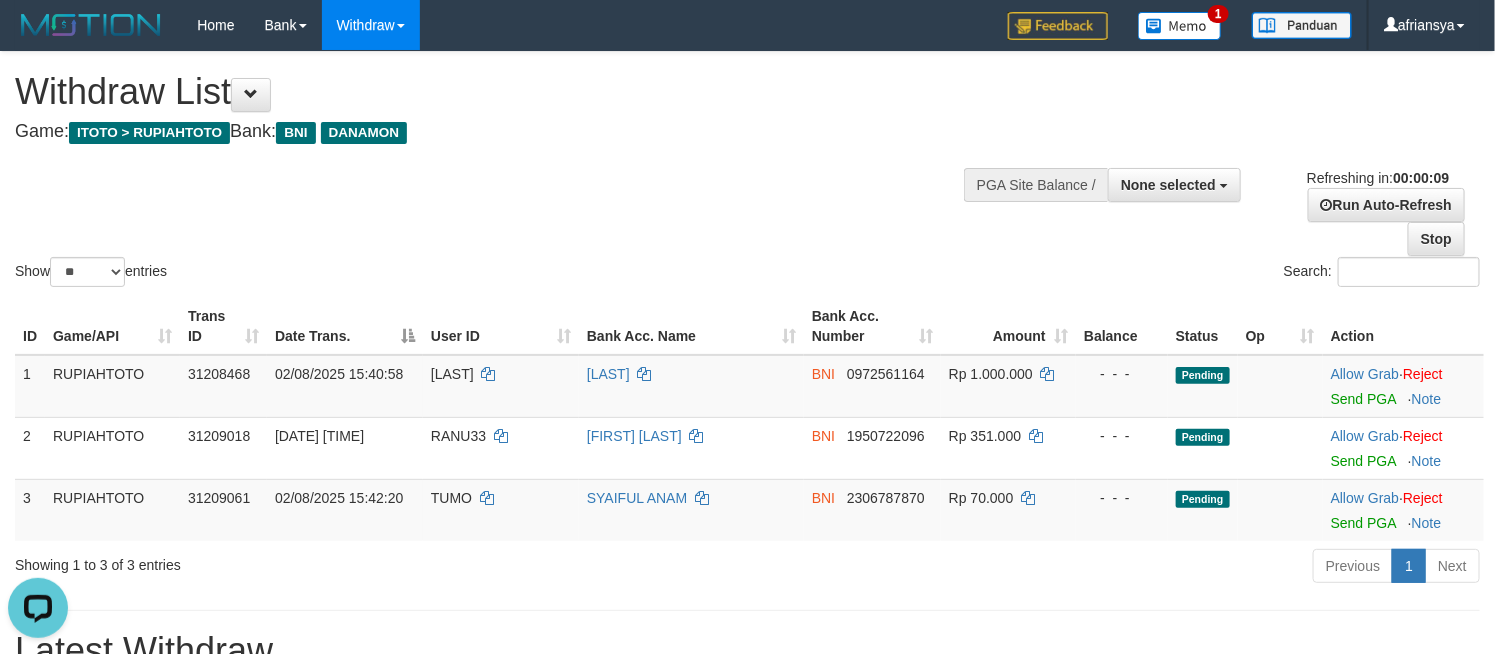 scroll, scrollTop: 0, scrollLeft: 0, axis: both 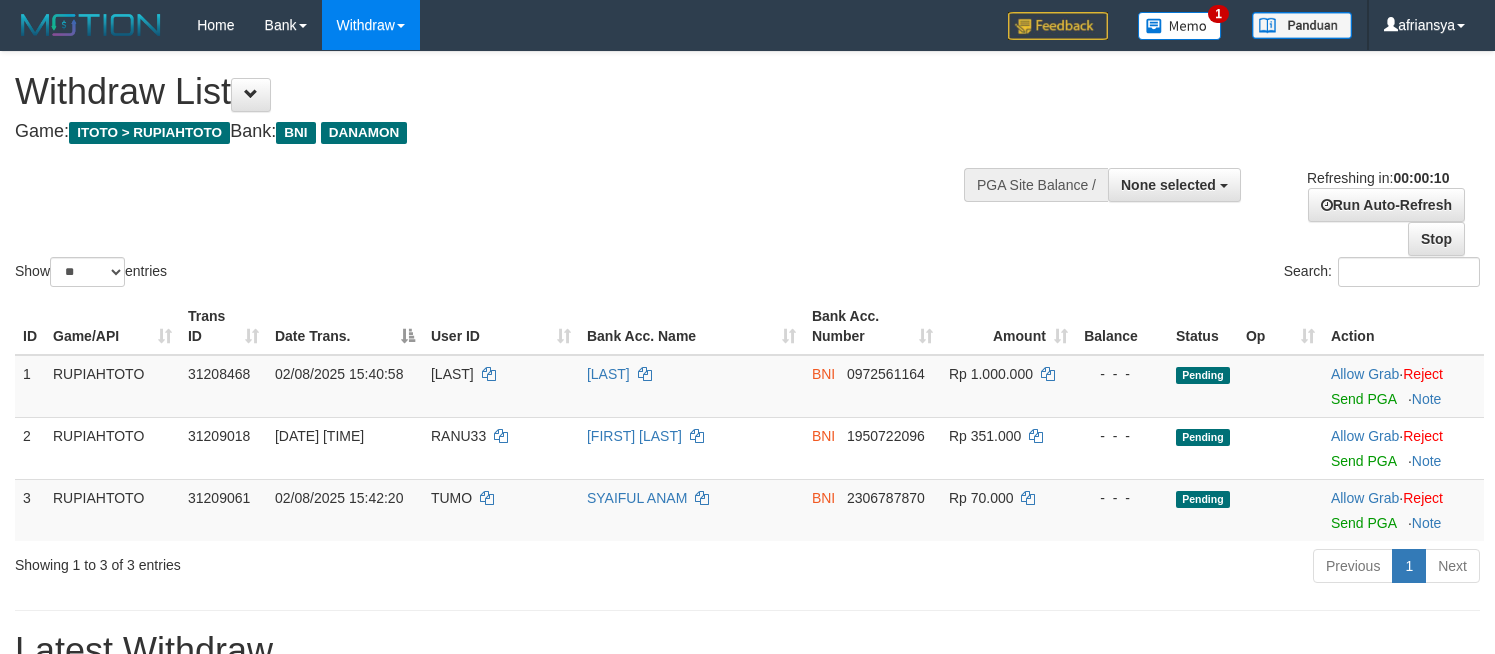 select 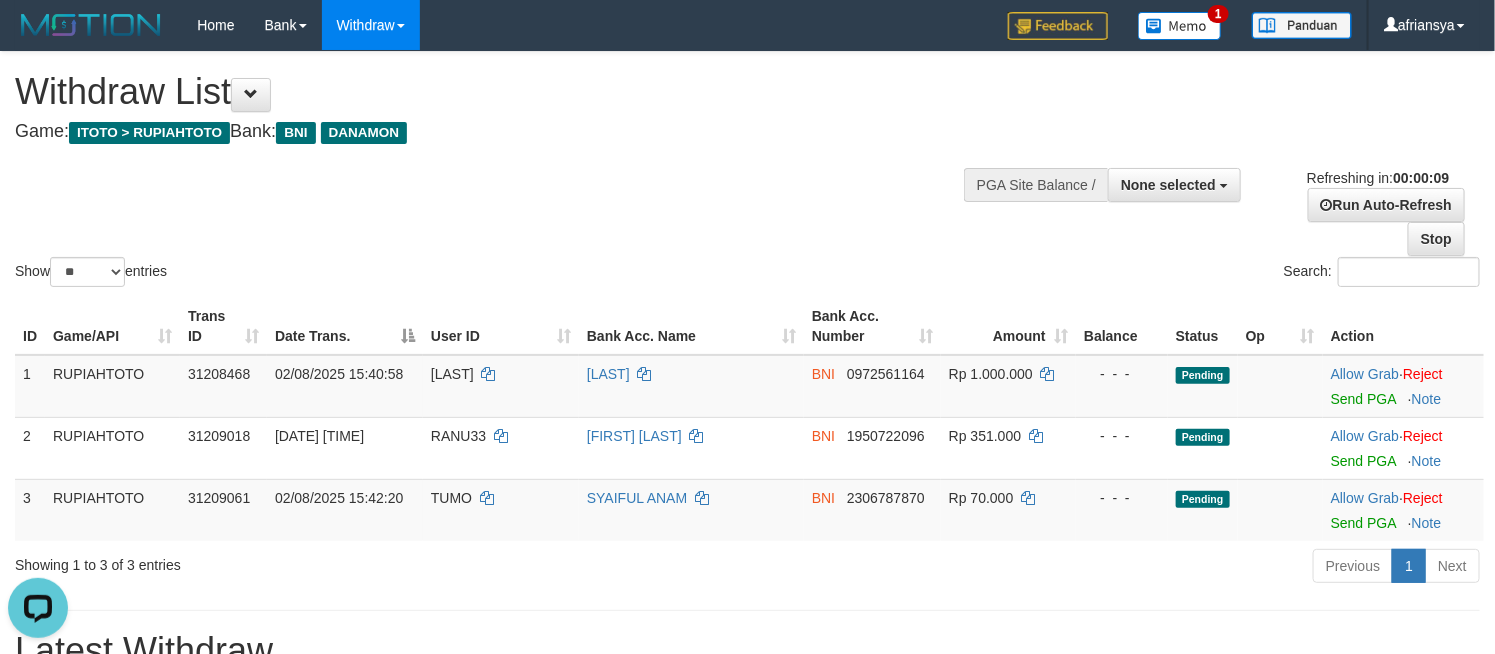 scroll, scrollTop: 0, scrollLeft: 0, axis: both 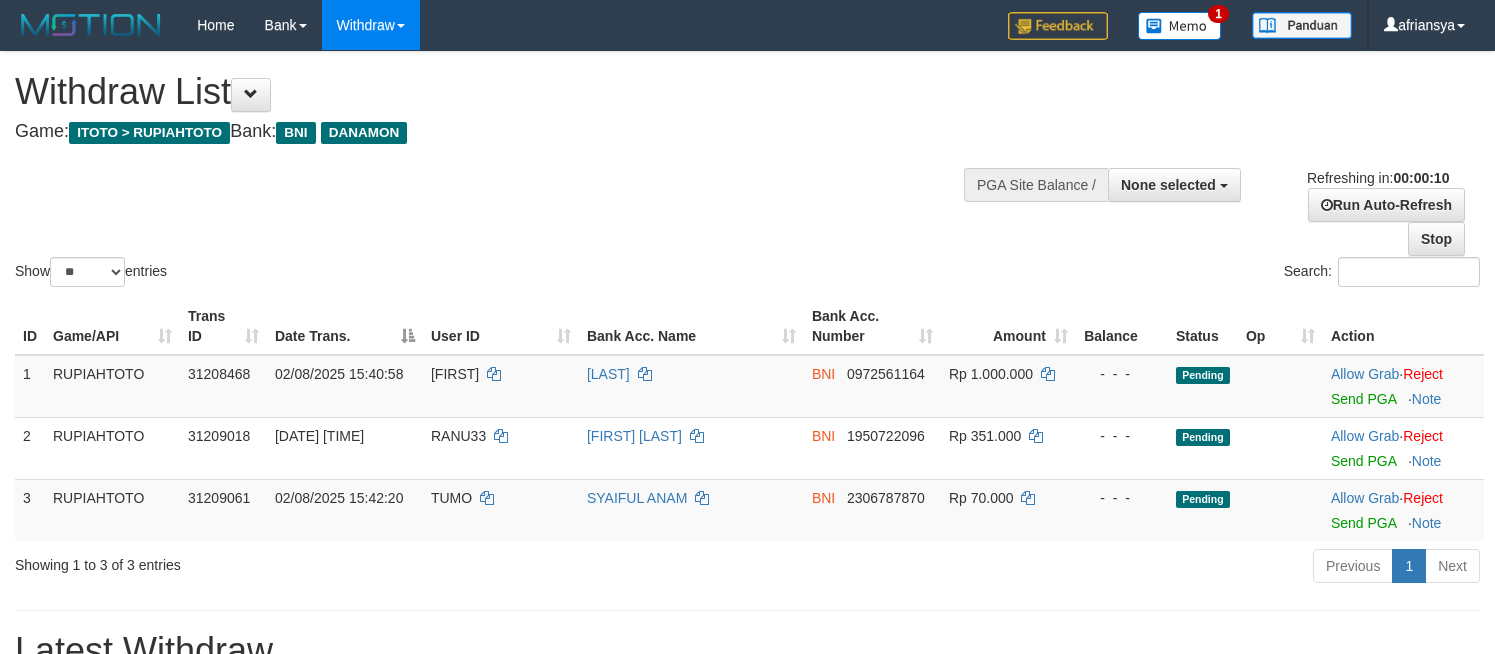 select 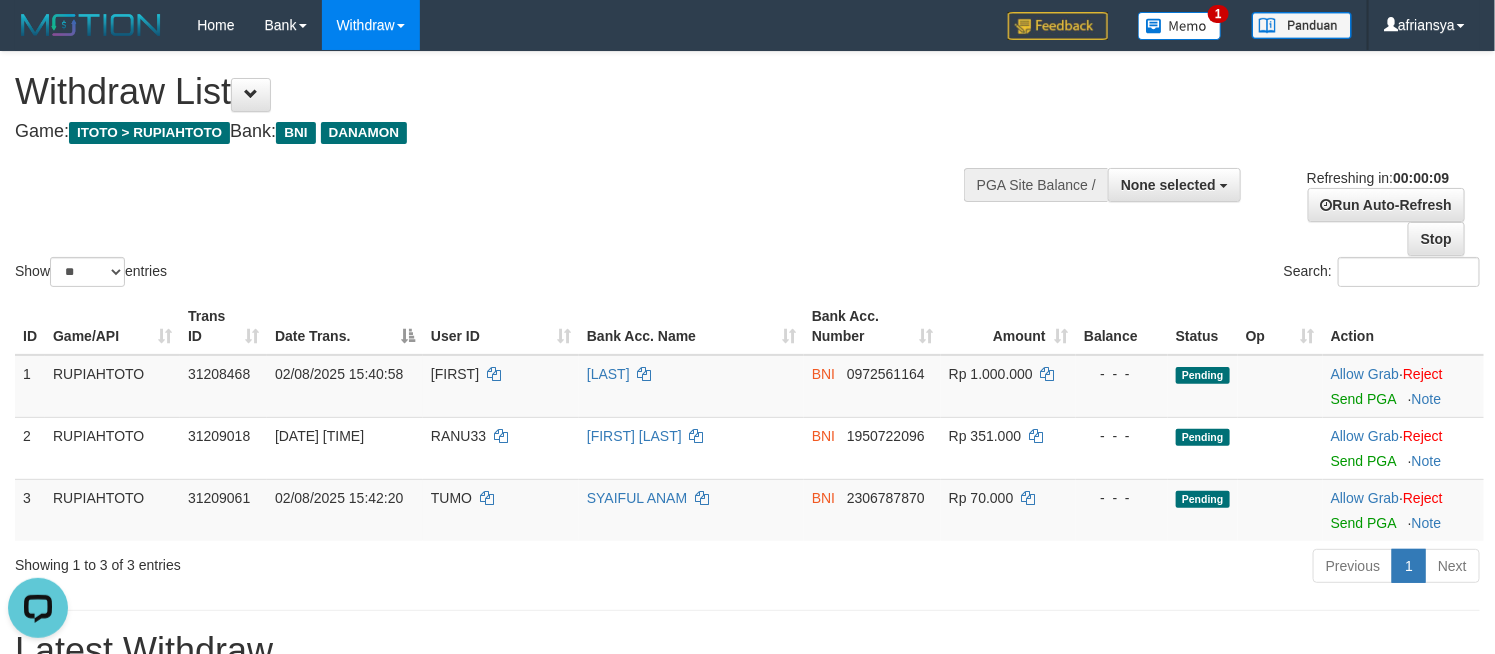 scroll, scrollTop: 0, scrollLeft: 0, axis: both 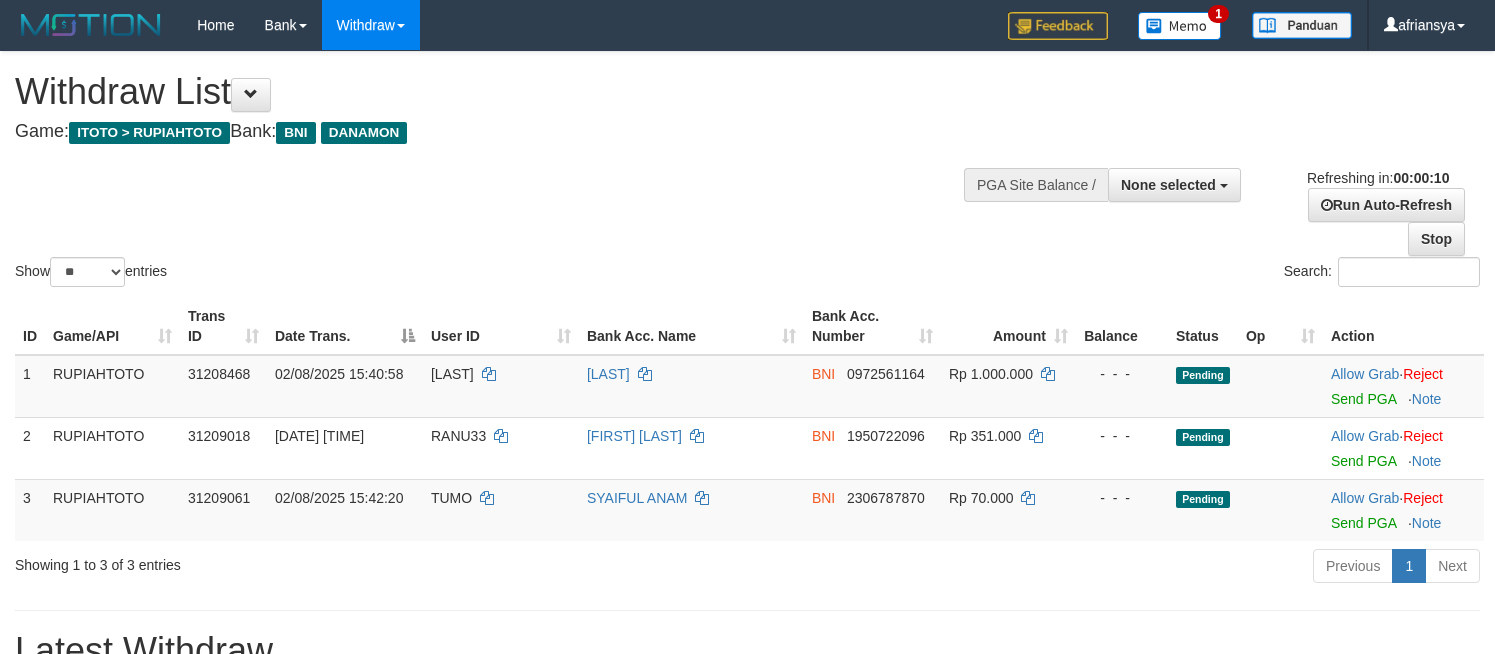 select 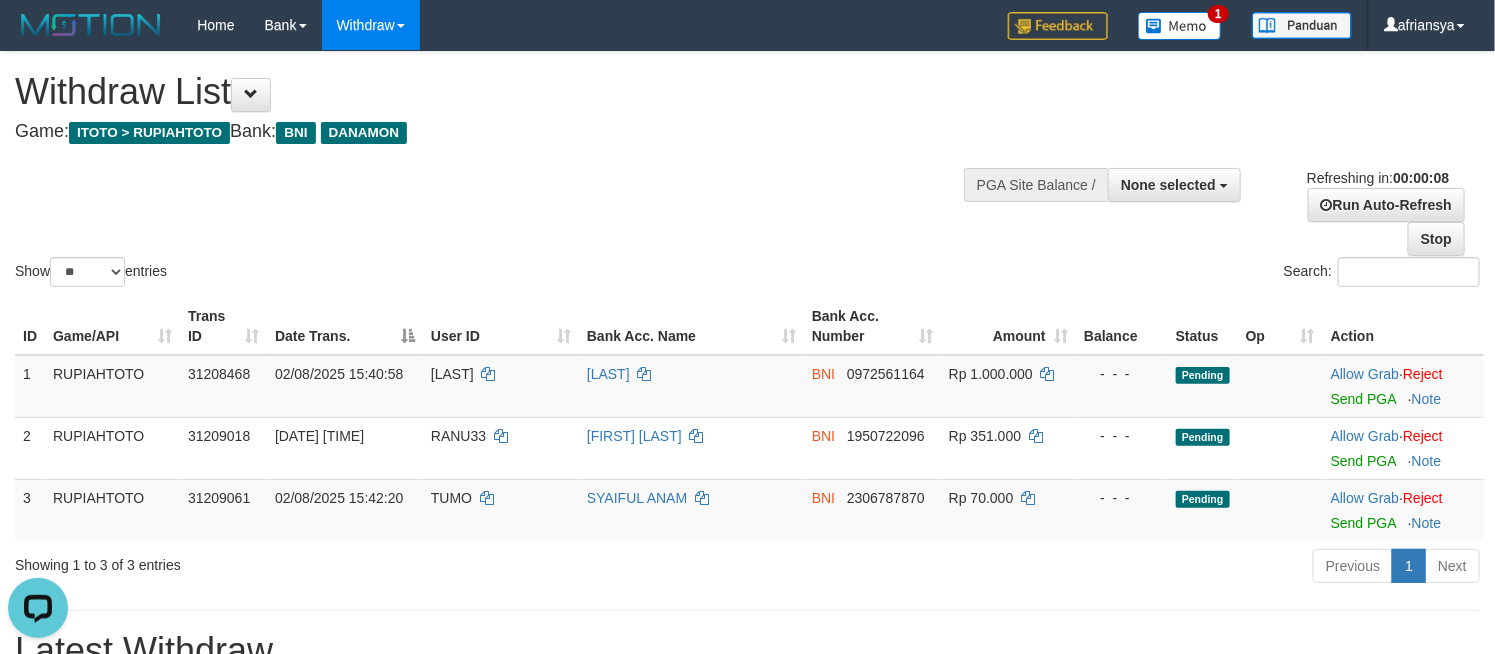 scroll, scrollTop: 0, scrollLeft: 0, axis: both 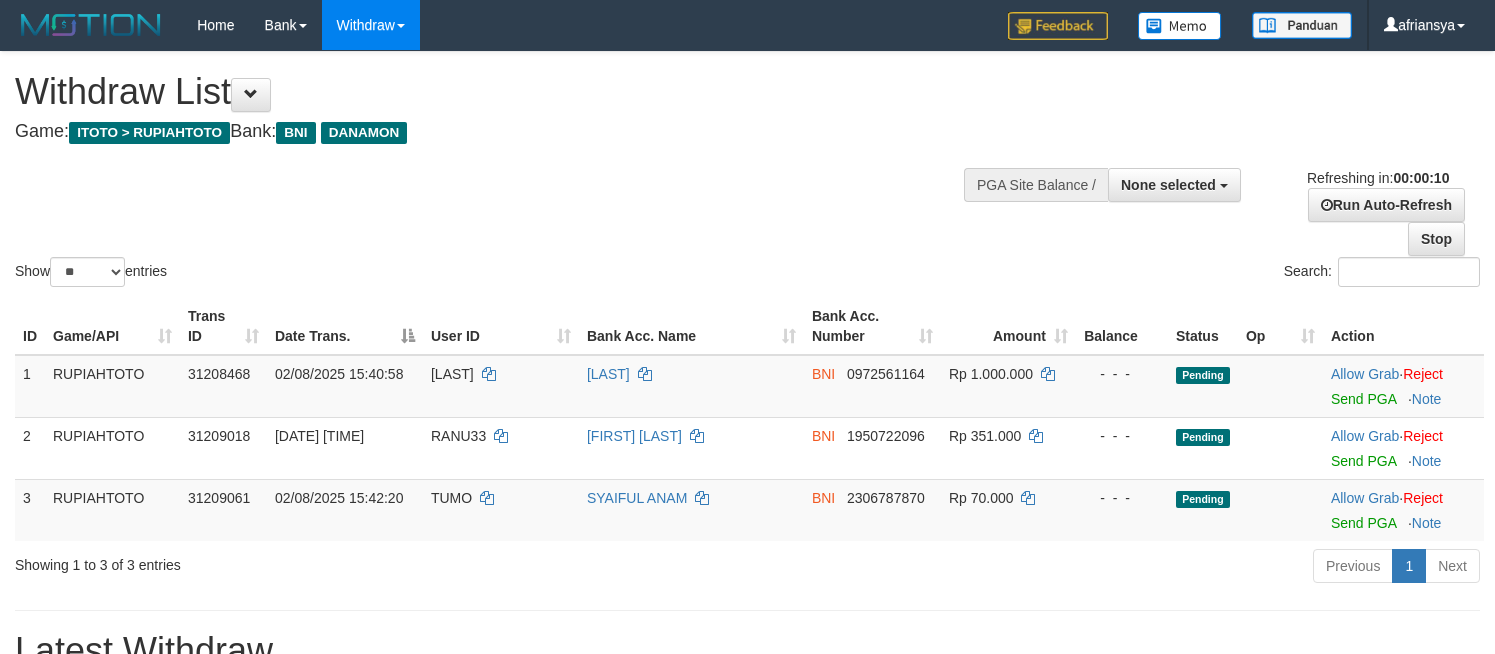 select 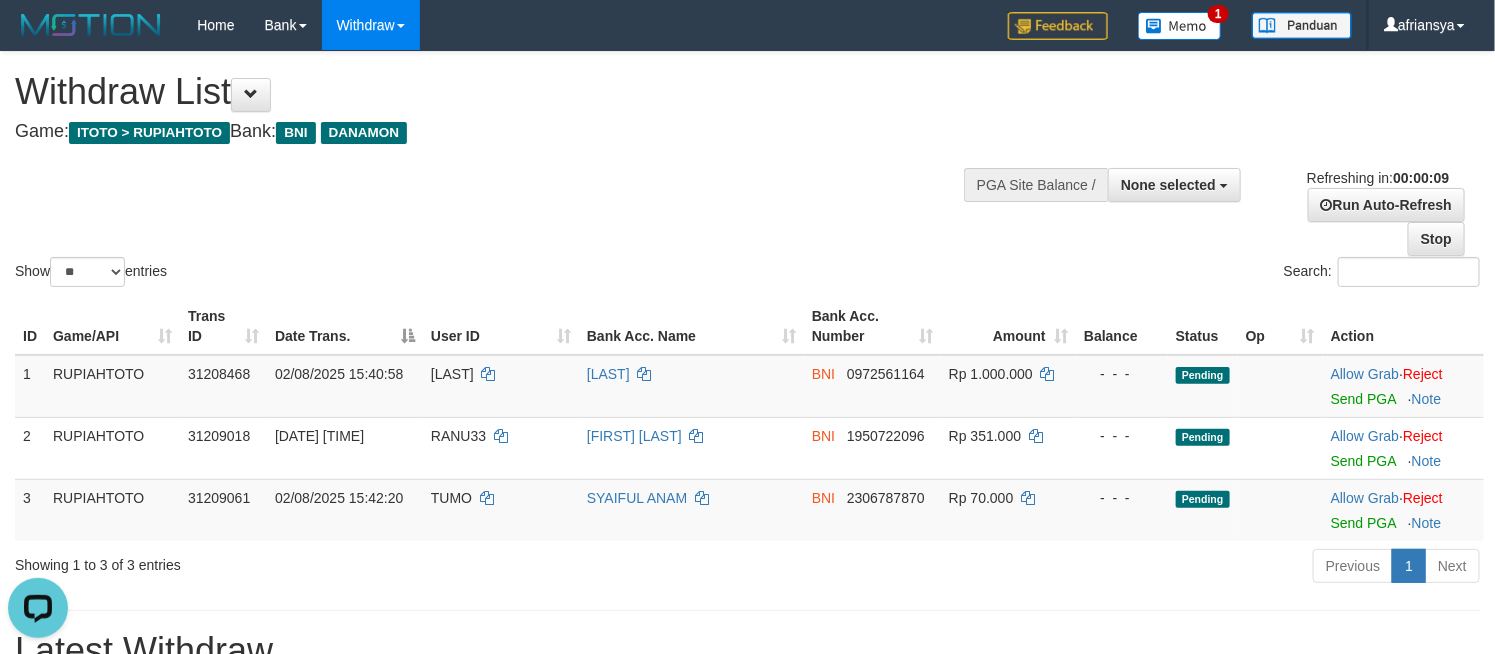 scroll, scrollTop: 0, scrollLeft: 0, axis: both 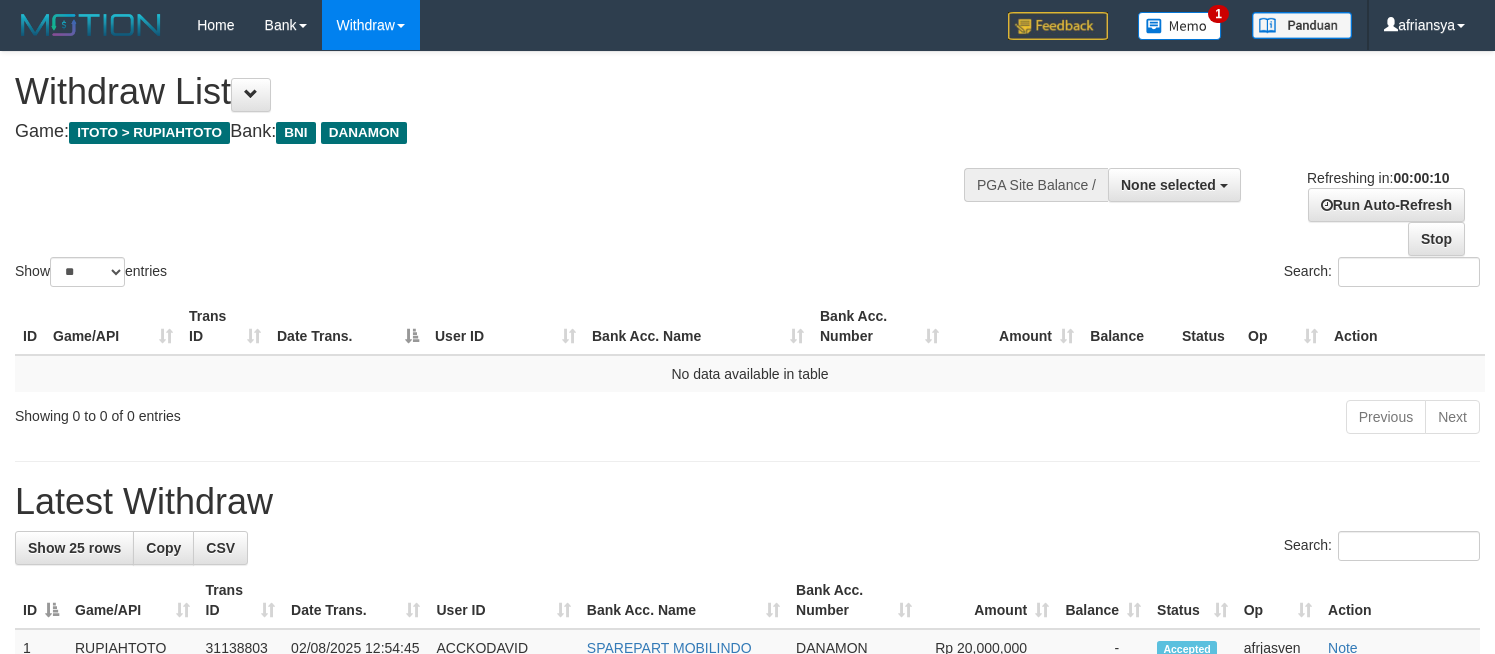select 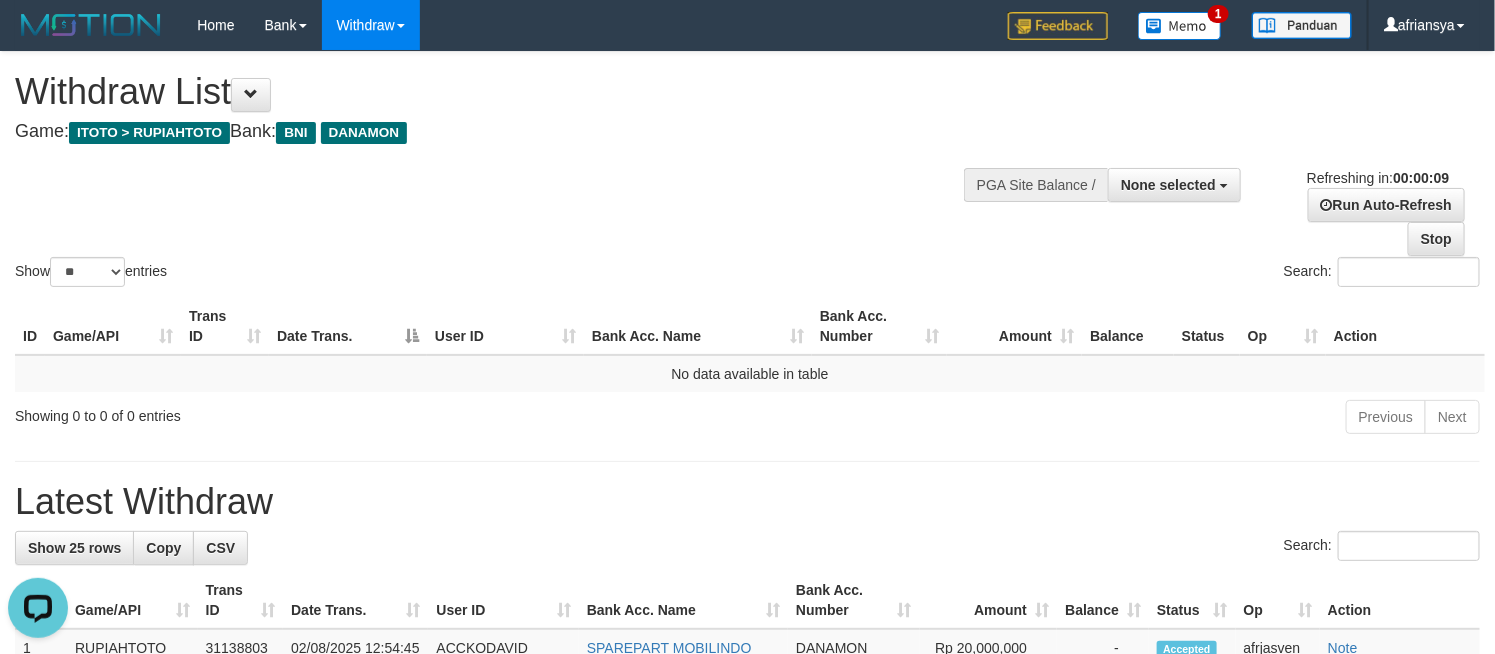 scroll, scrollTop: 0, scrollLeft: 0, axis: both 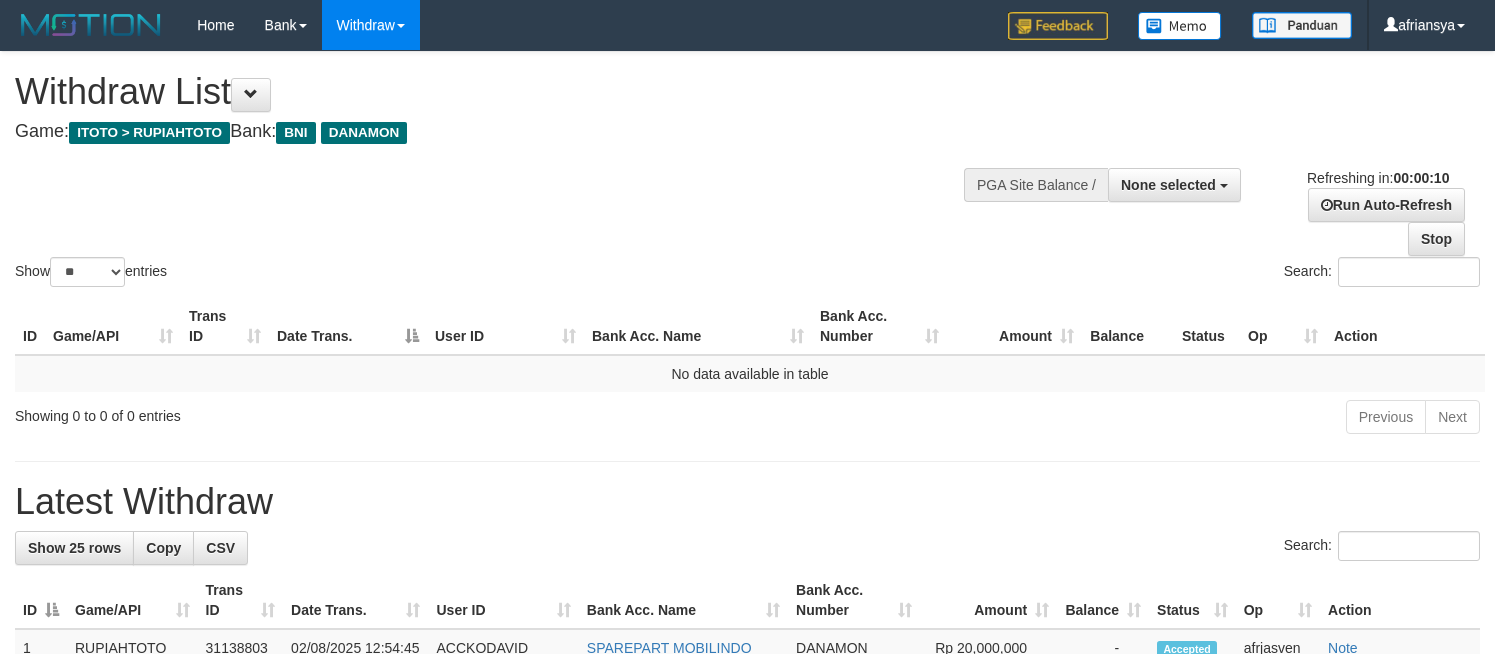 select 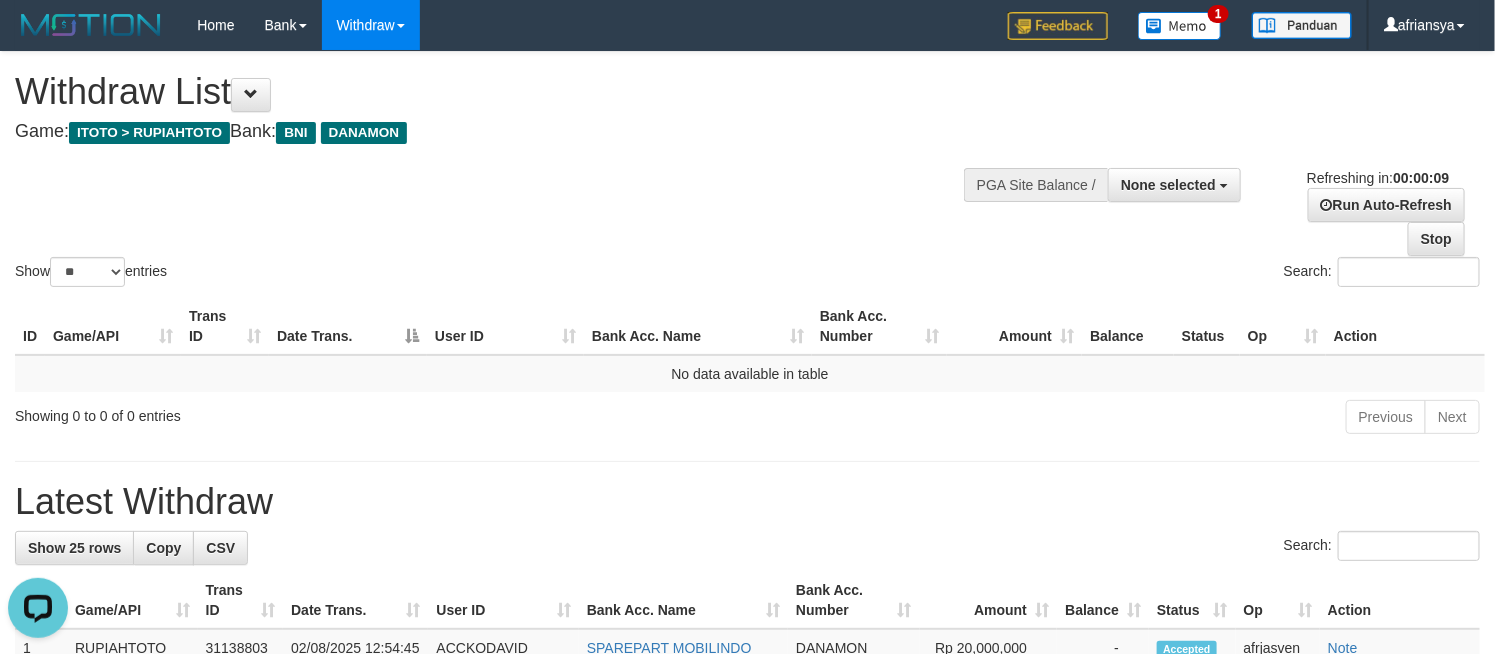 scroll, scrollTop: 0, scrollLeft: 0, axis: both 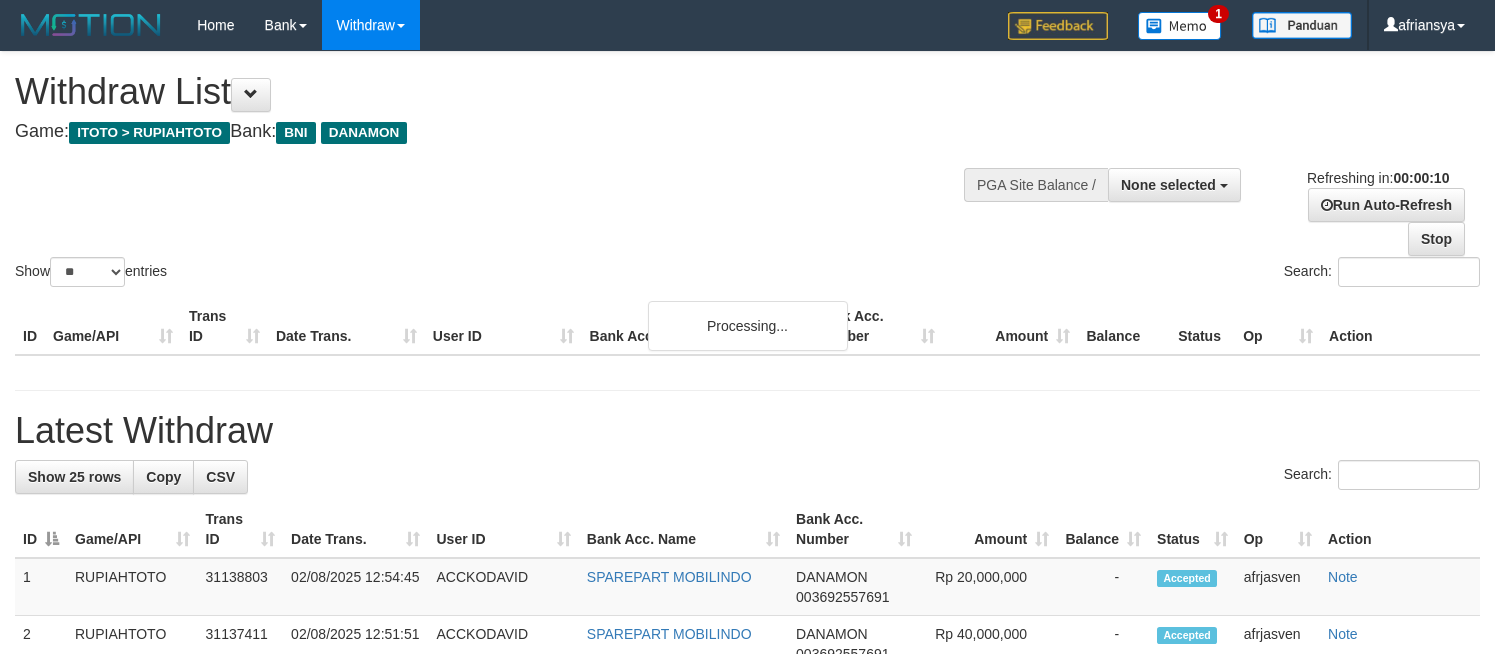 select 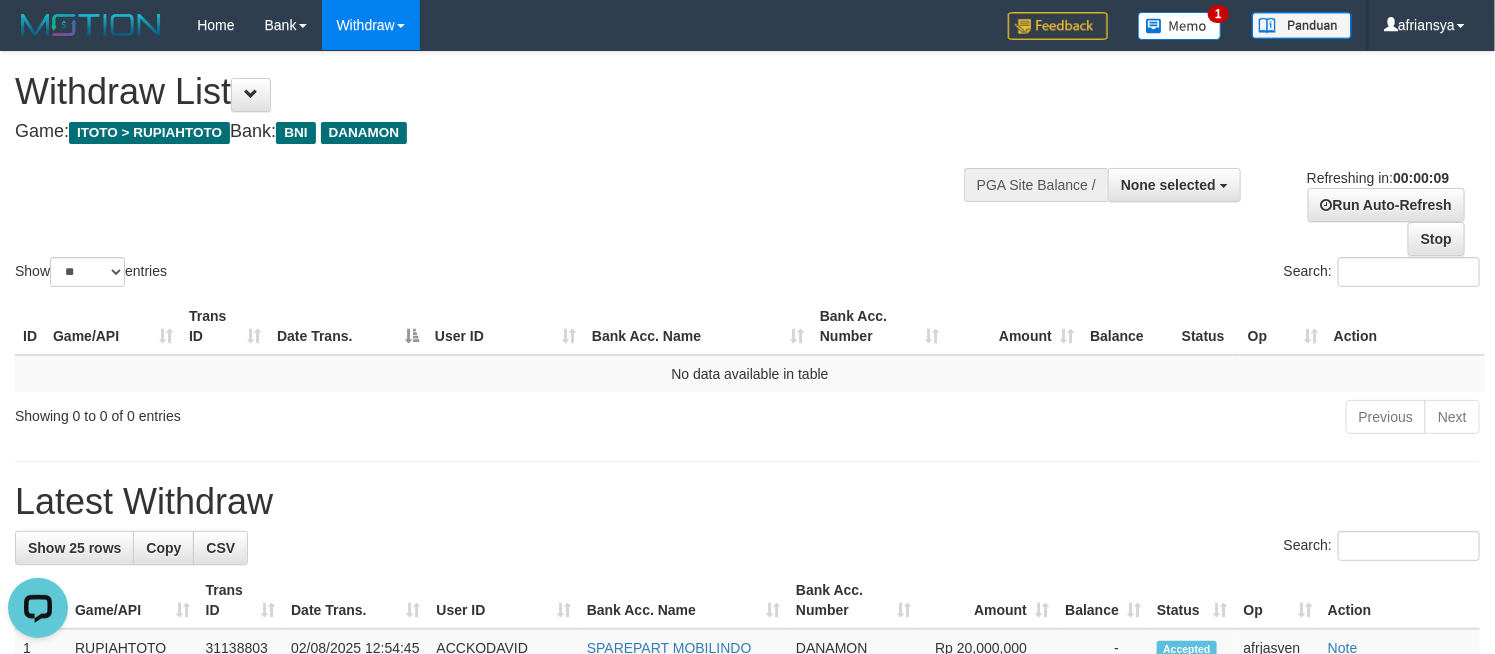 scroll, scrollTop: 0, scrollLeft: 0, axis: both 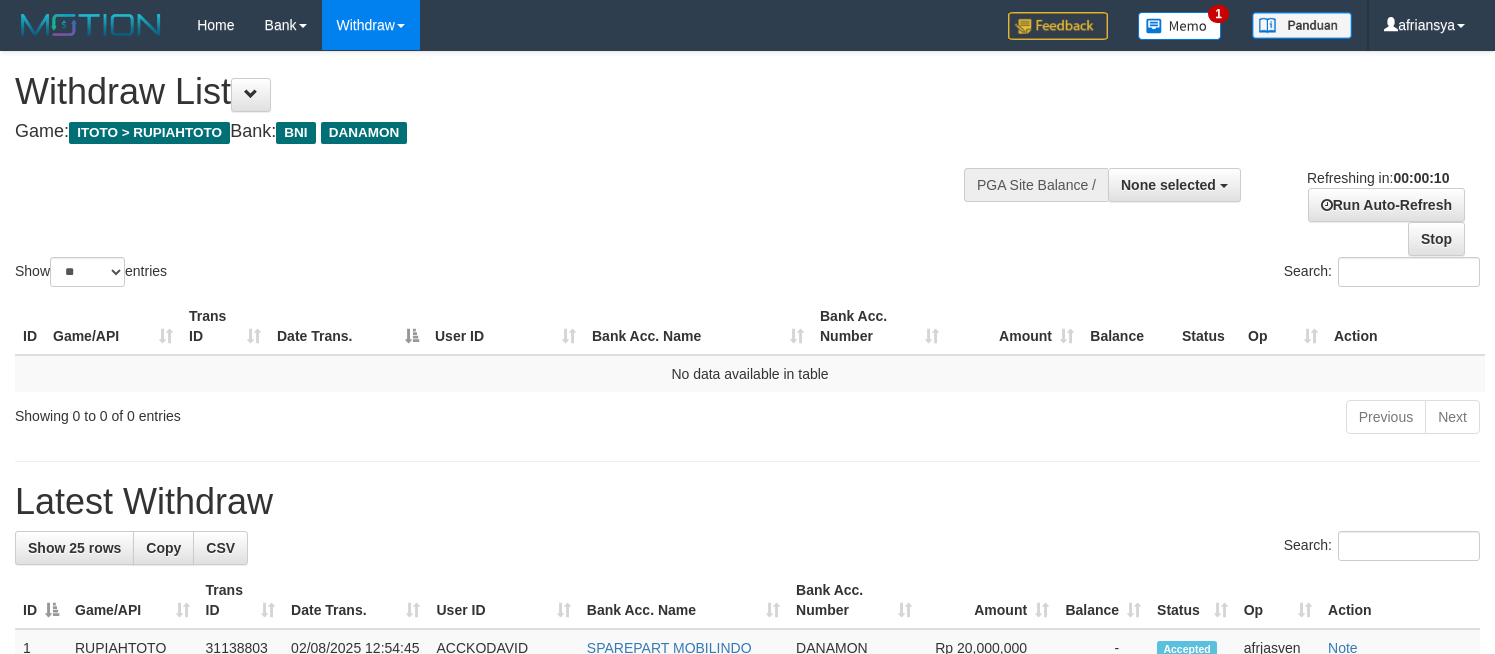 select 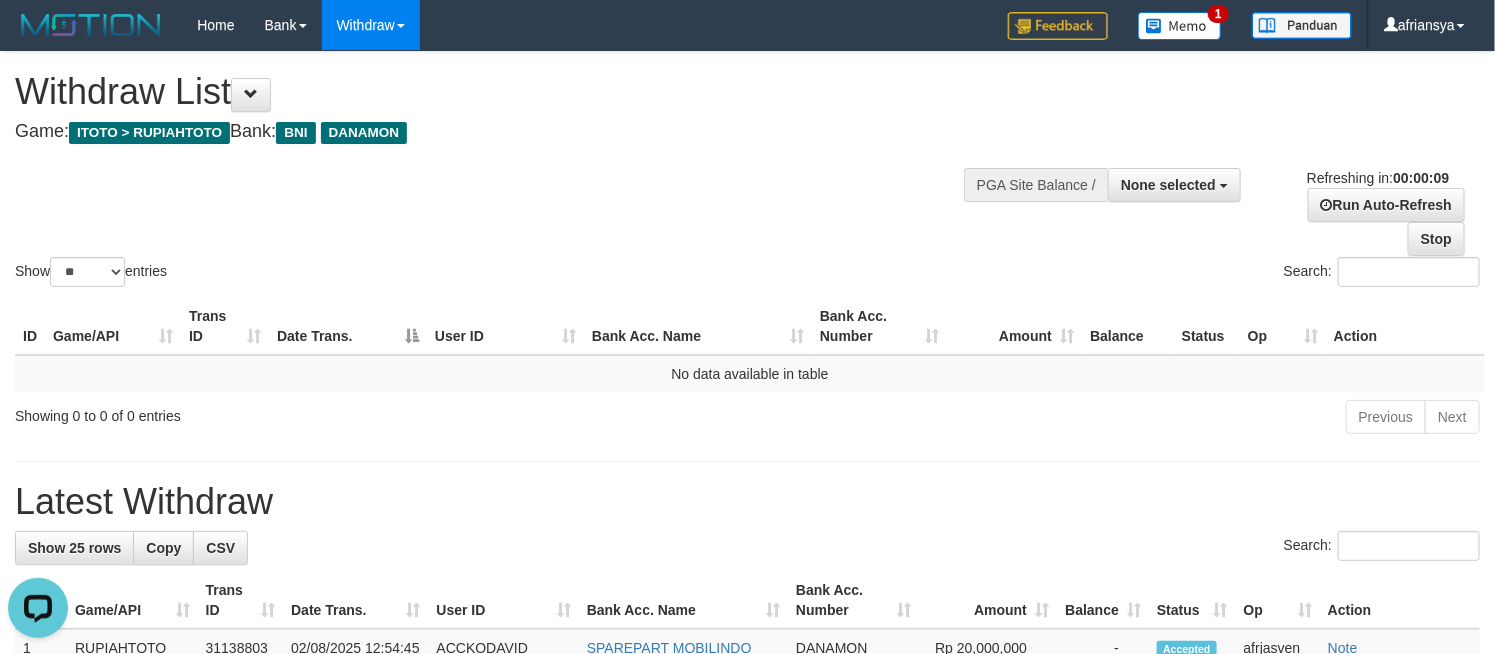 scroll, scrollTop: 0, scrollLeft: 0, axis: both 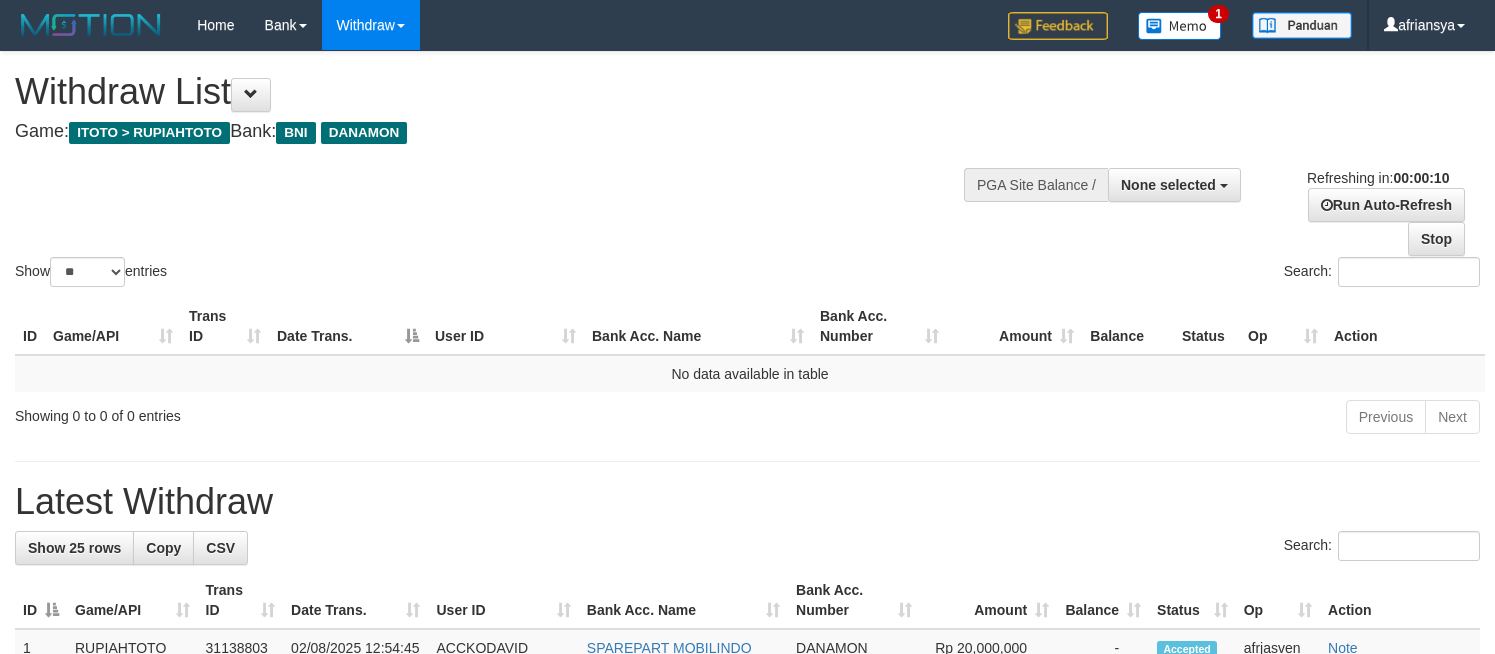select 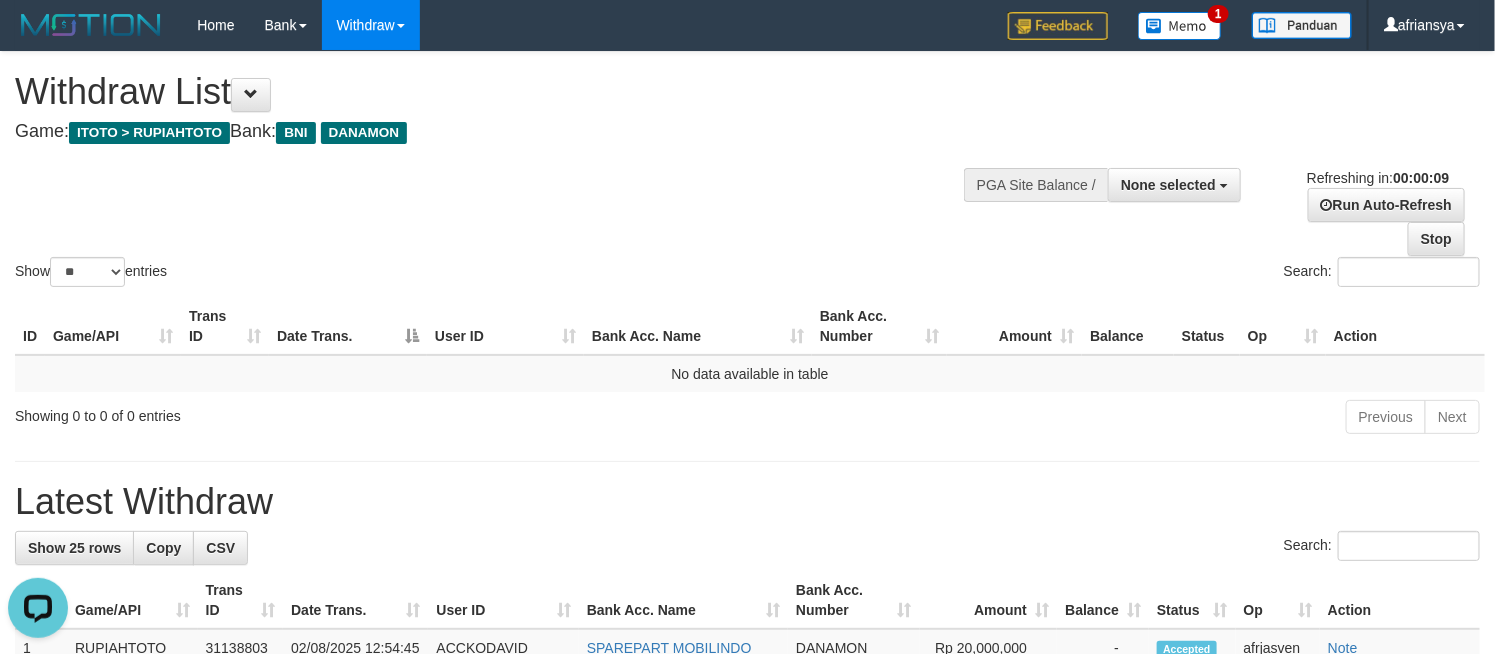 scroll, scrollTop: 0, scrollLeft: 0, axis: both 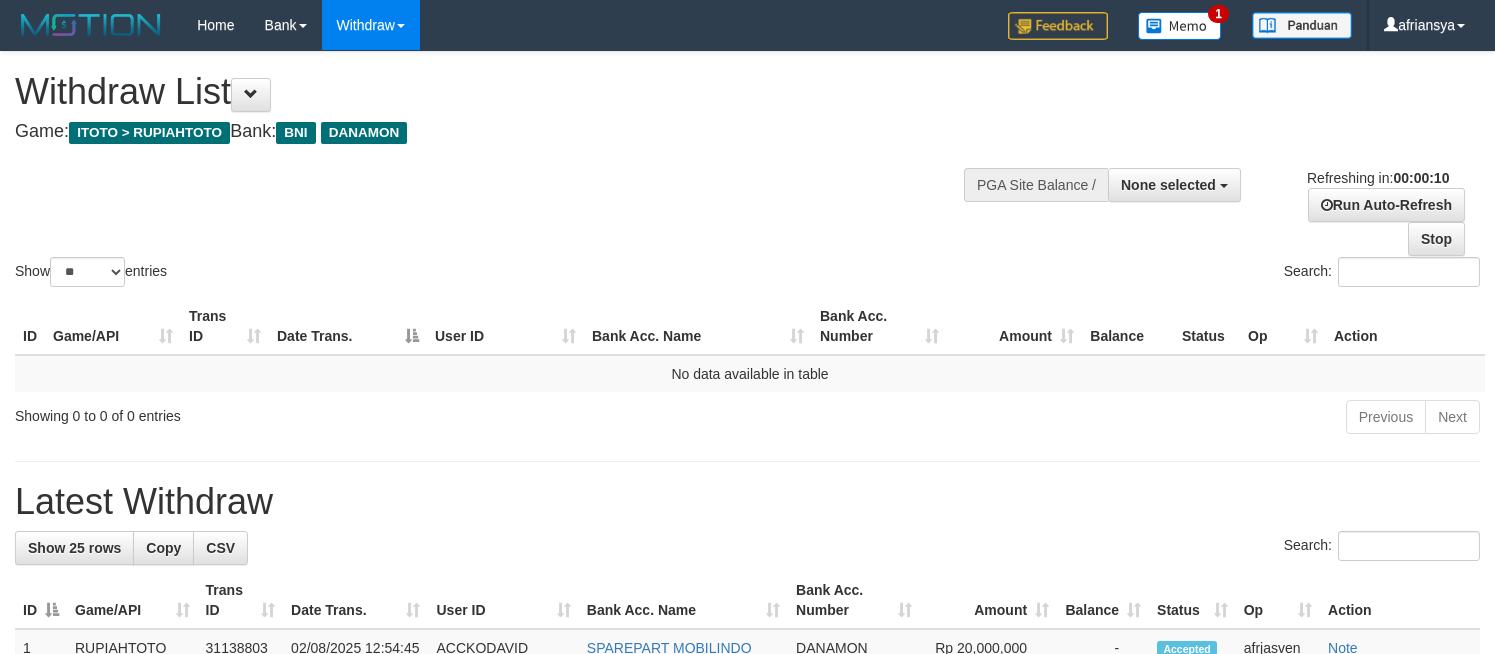 select 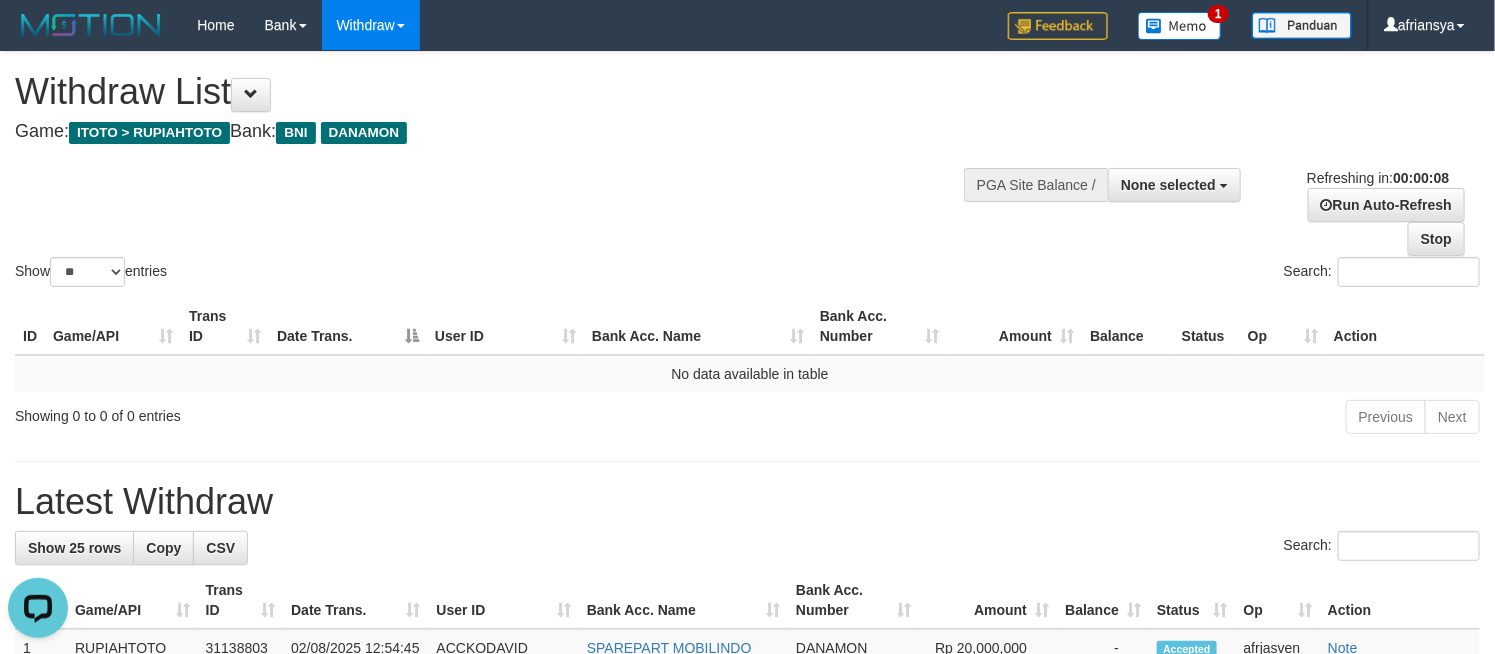 scroll, scrollTop: 0, scrollLeft: 0, axis: both 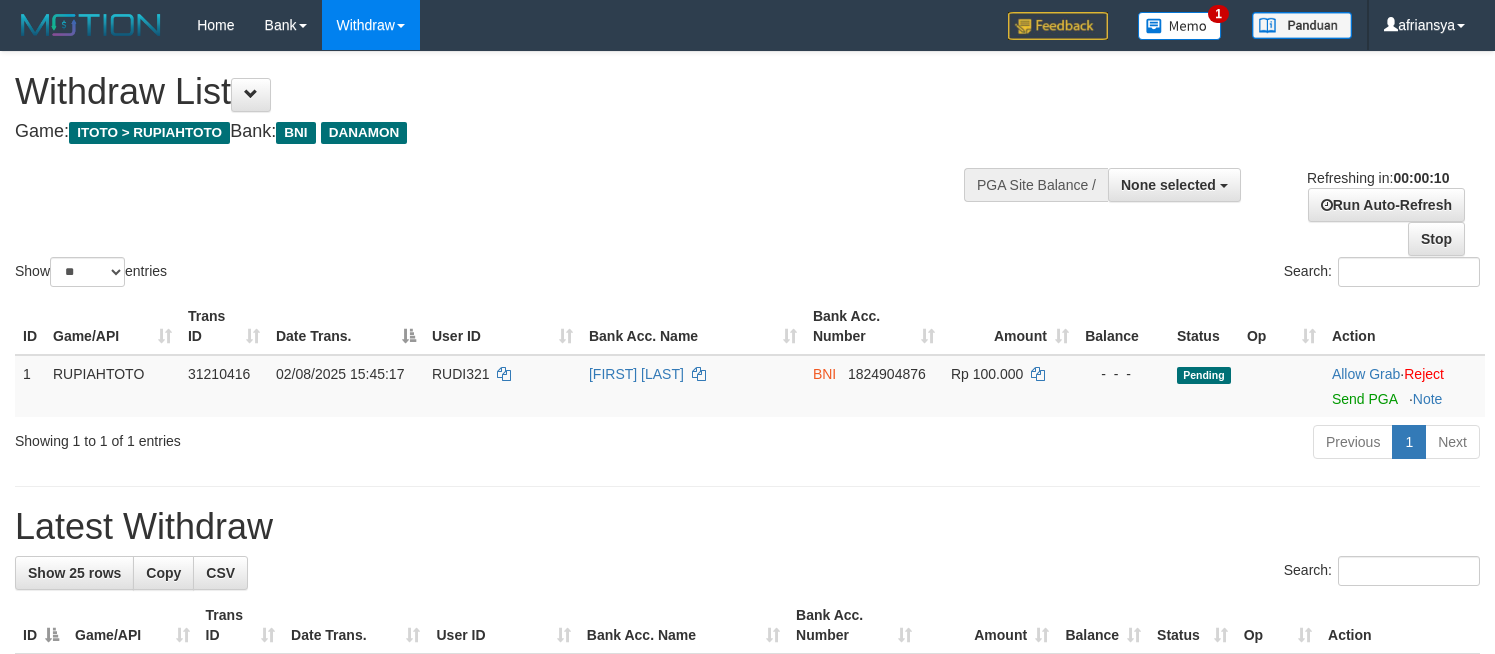 select 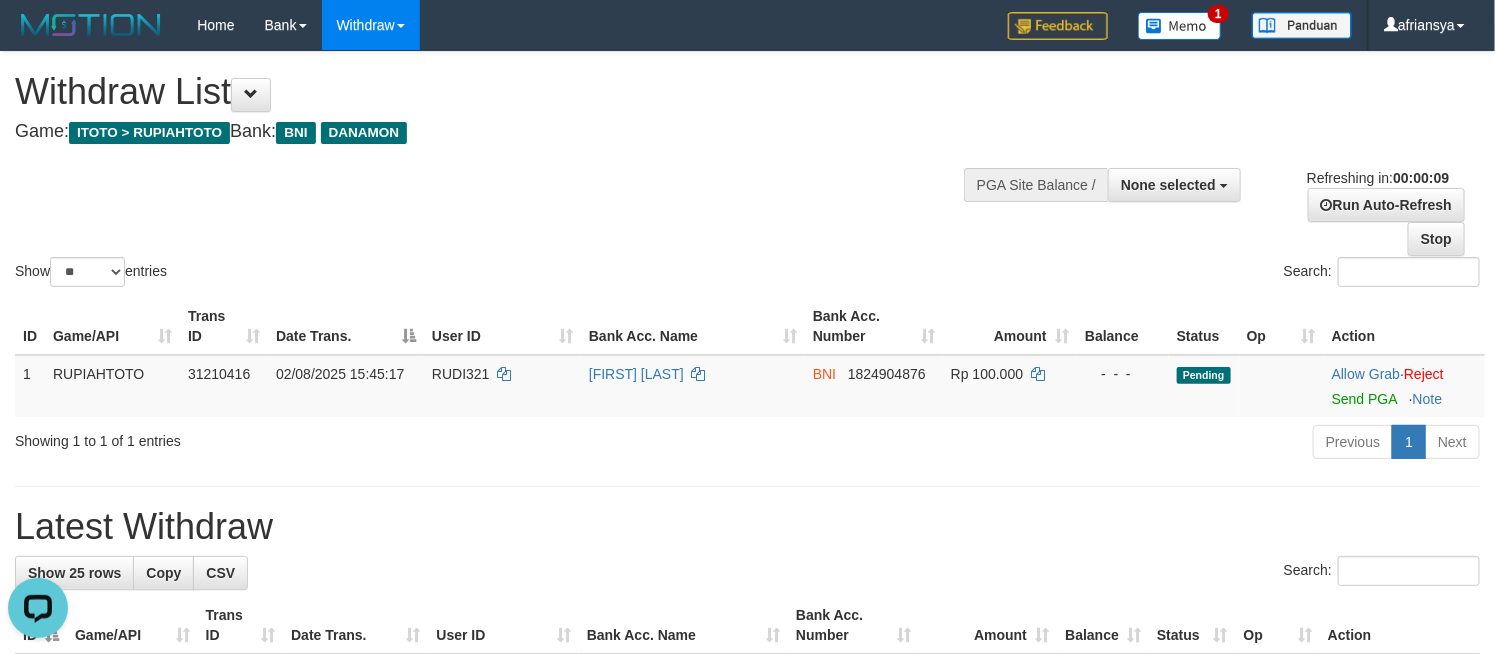 scroll, scrollTop: 0, scrollLeft: 0, axis: both 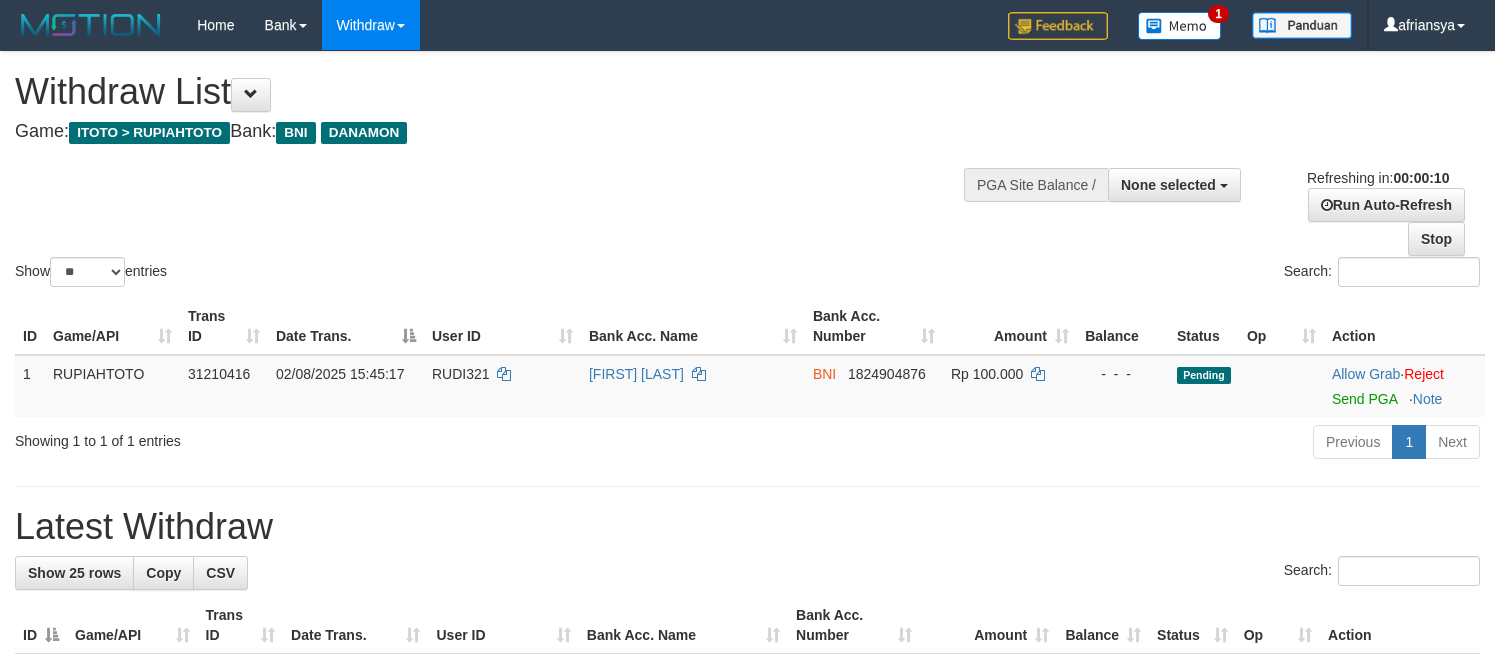 select 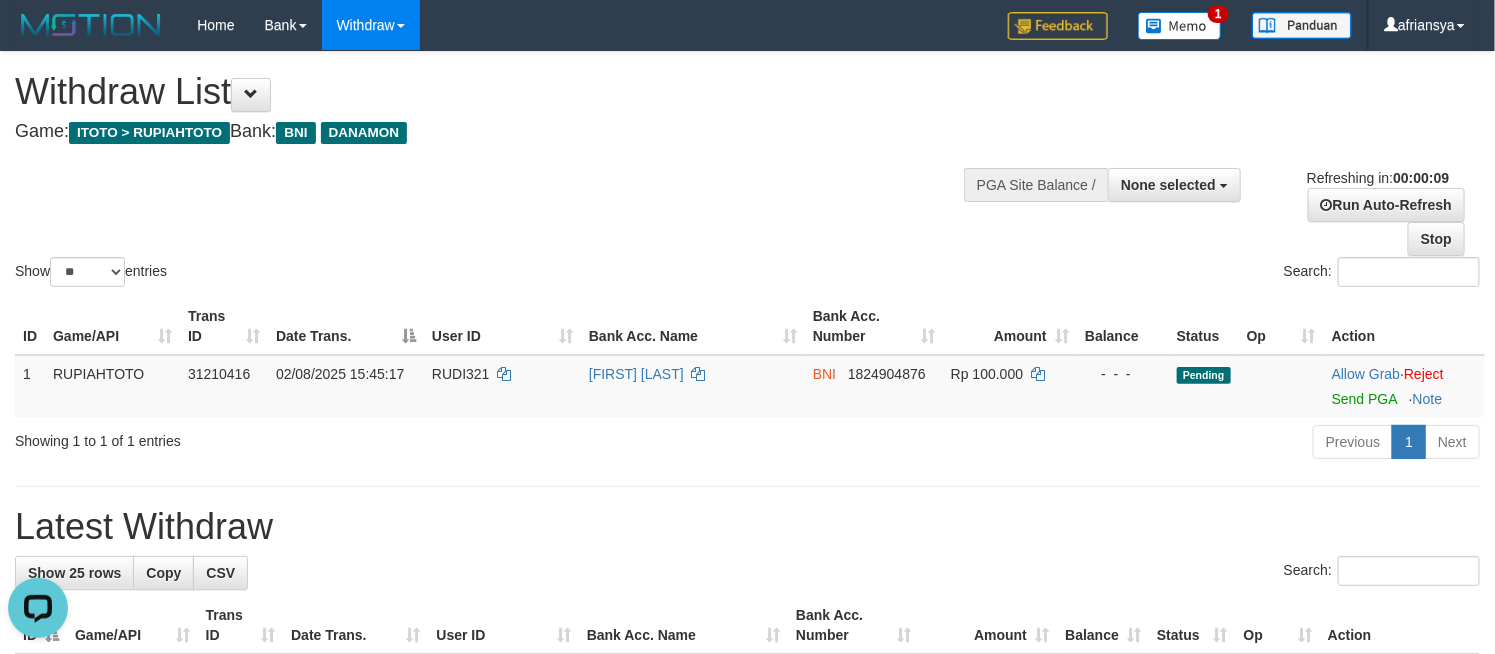 scroll, scrollTop: 0, scrollLeft: 0, axis: both 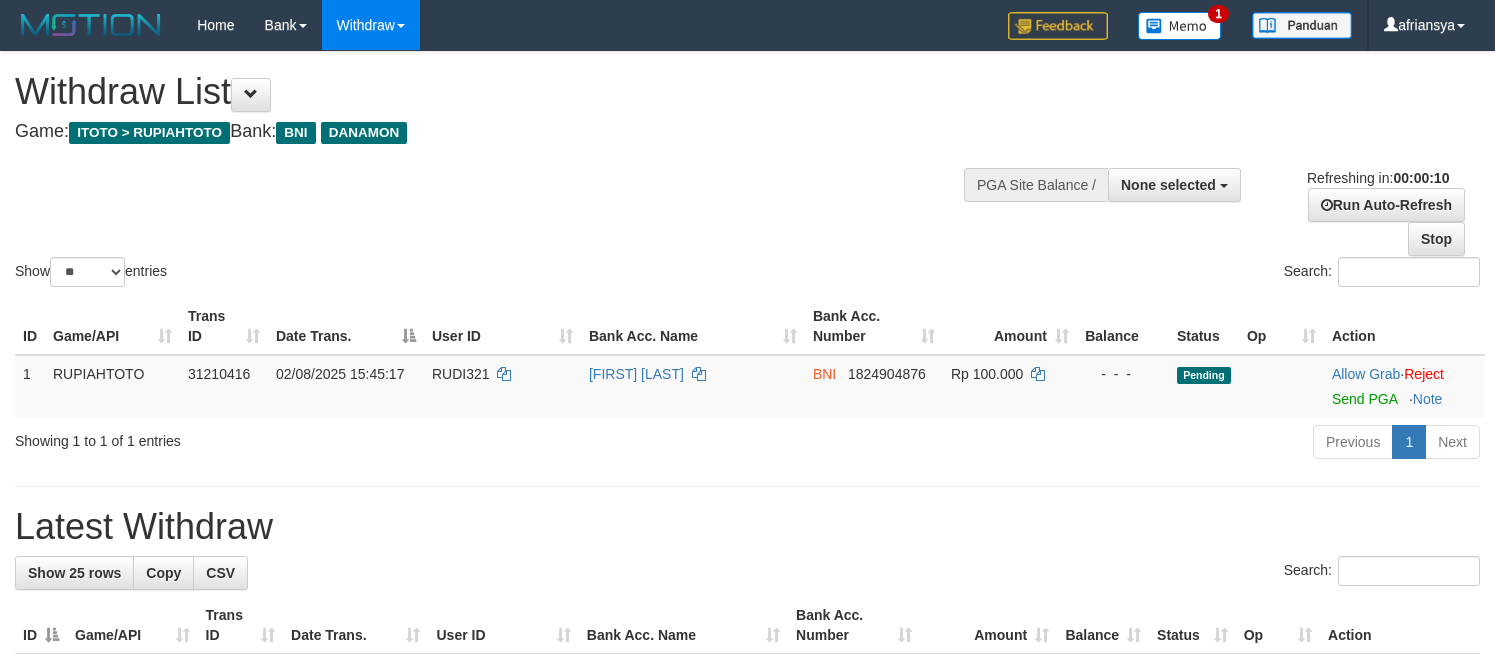 select 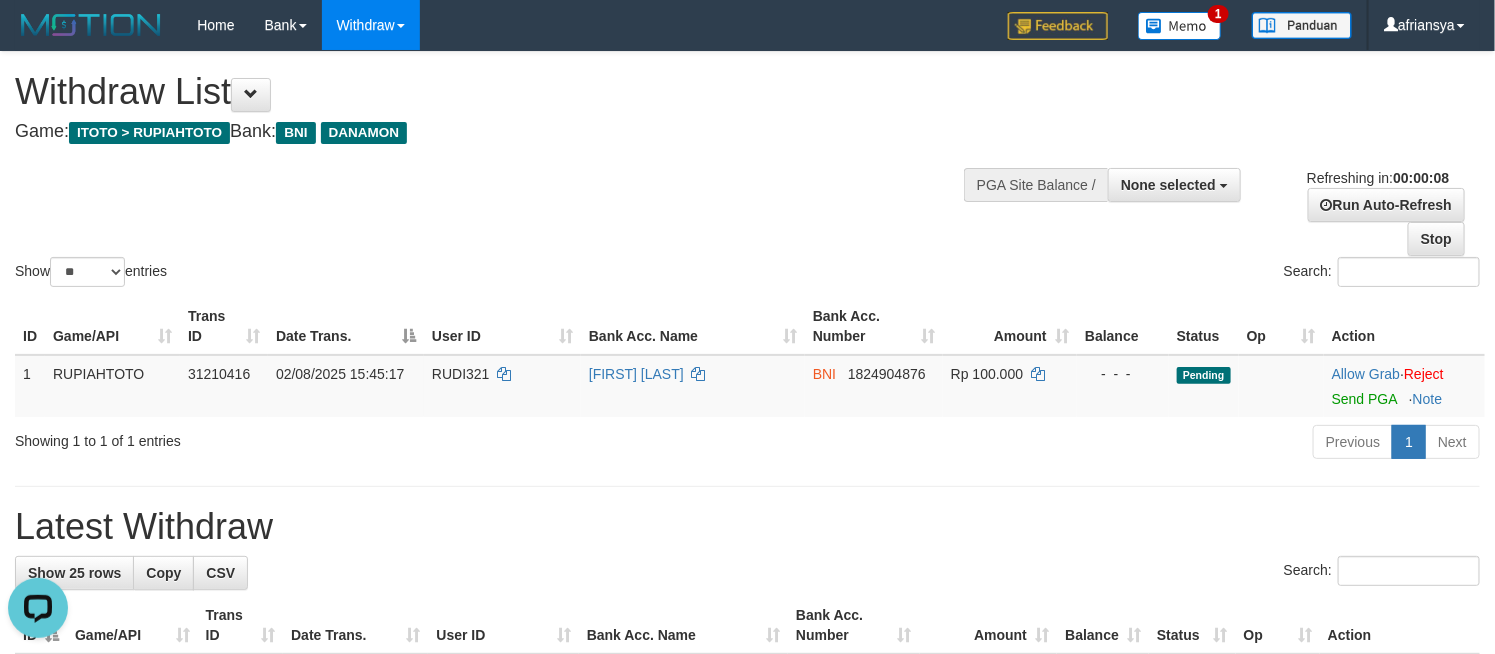 scroll, scrollTop: 0, scrollLeft: 0, axis: both 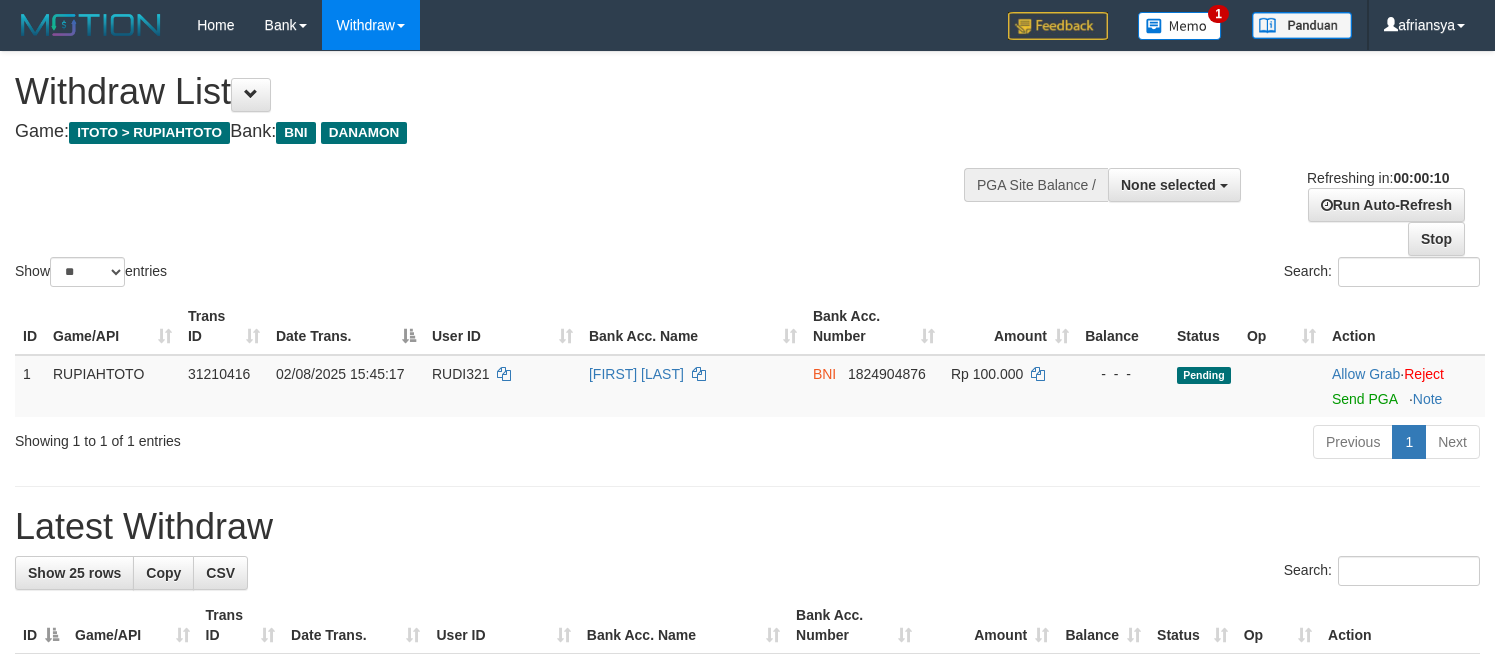 select 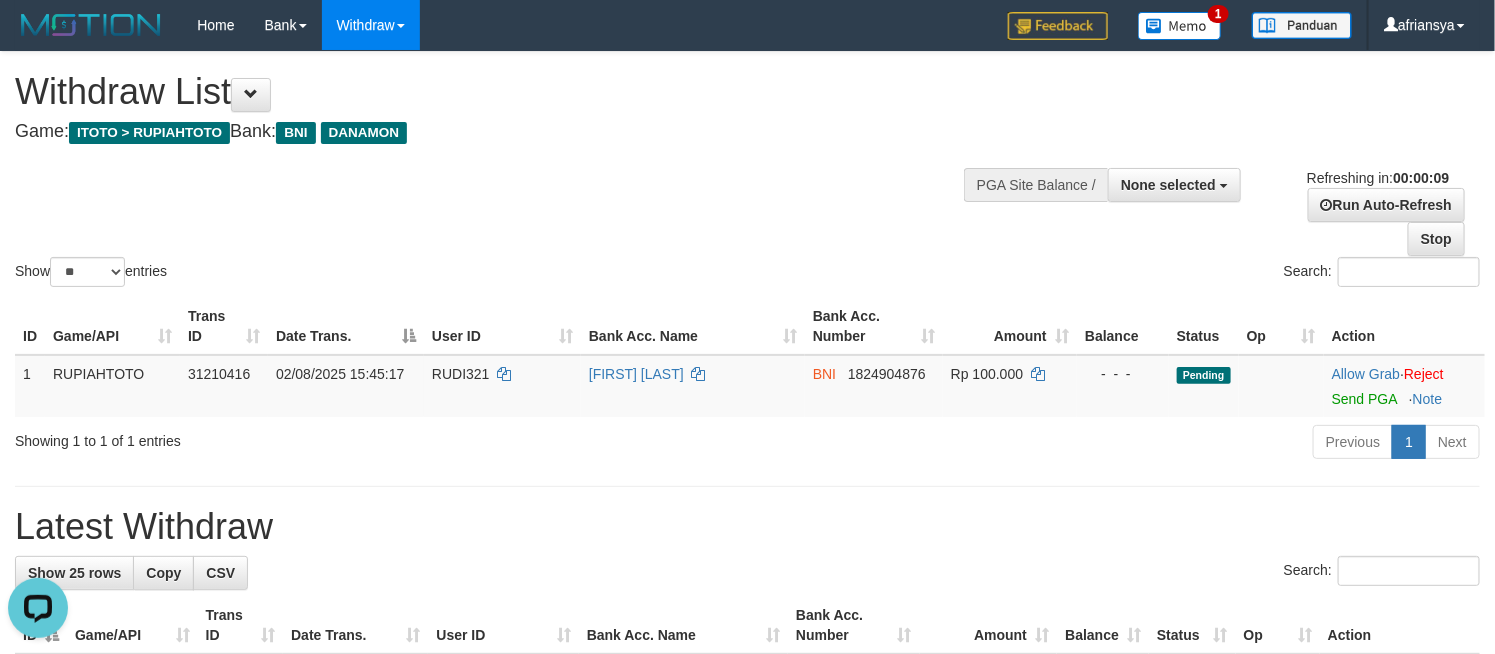 scroll, scrollTop: 0, scrollLeft: 0, axis: both 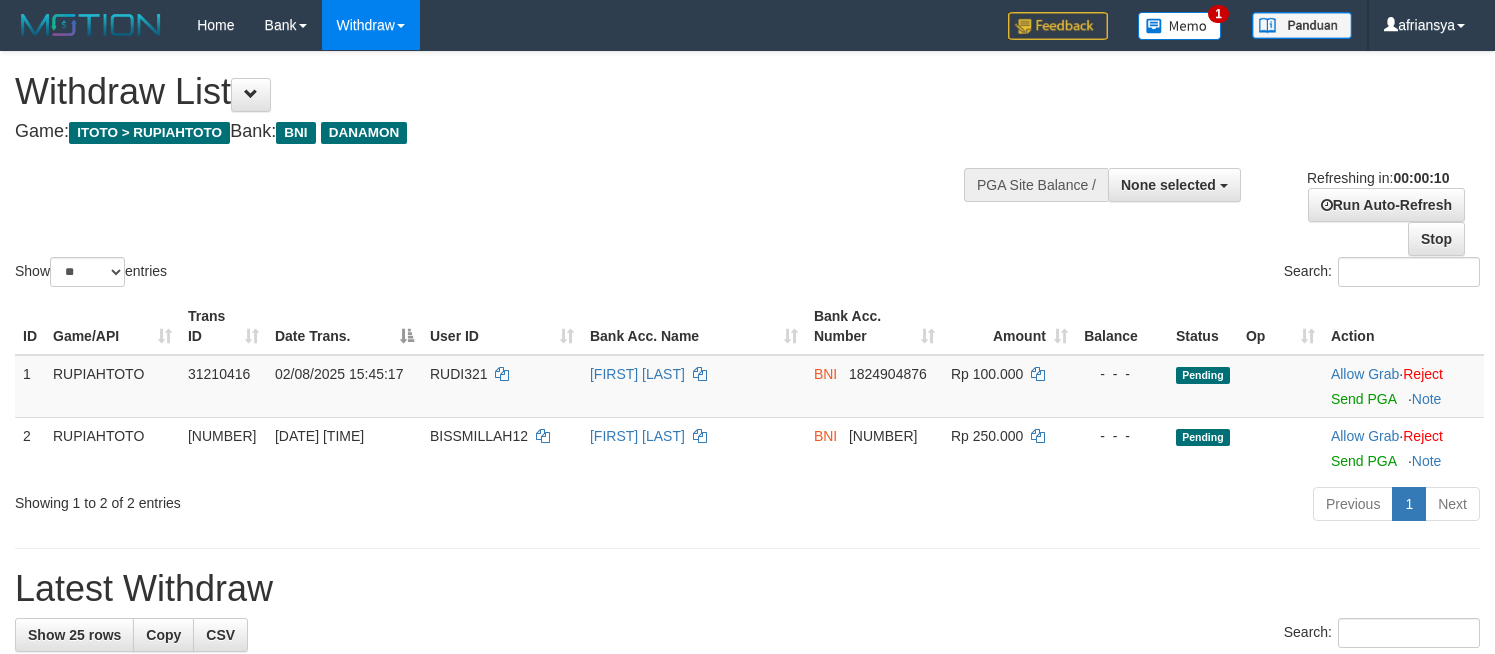 select 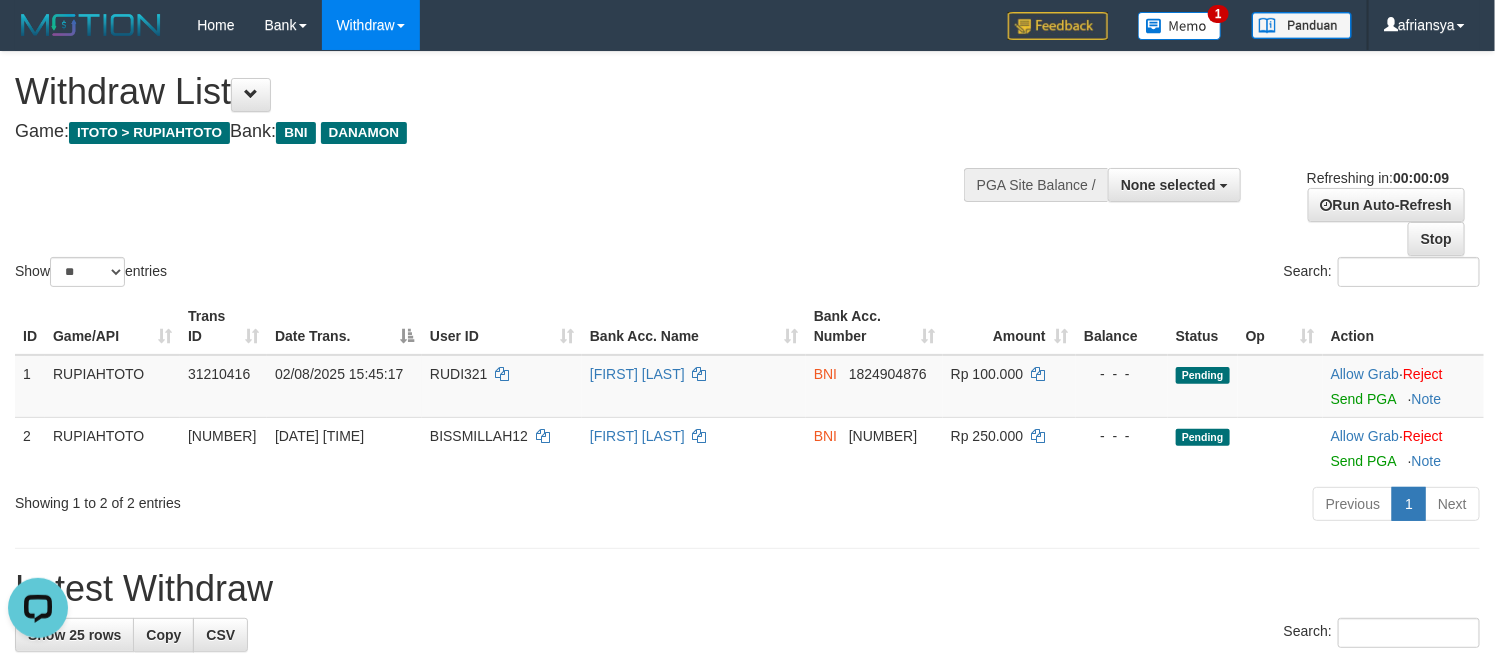 scroll, scrollTop: 0, scrollLeft: 0, axis: both 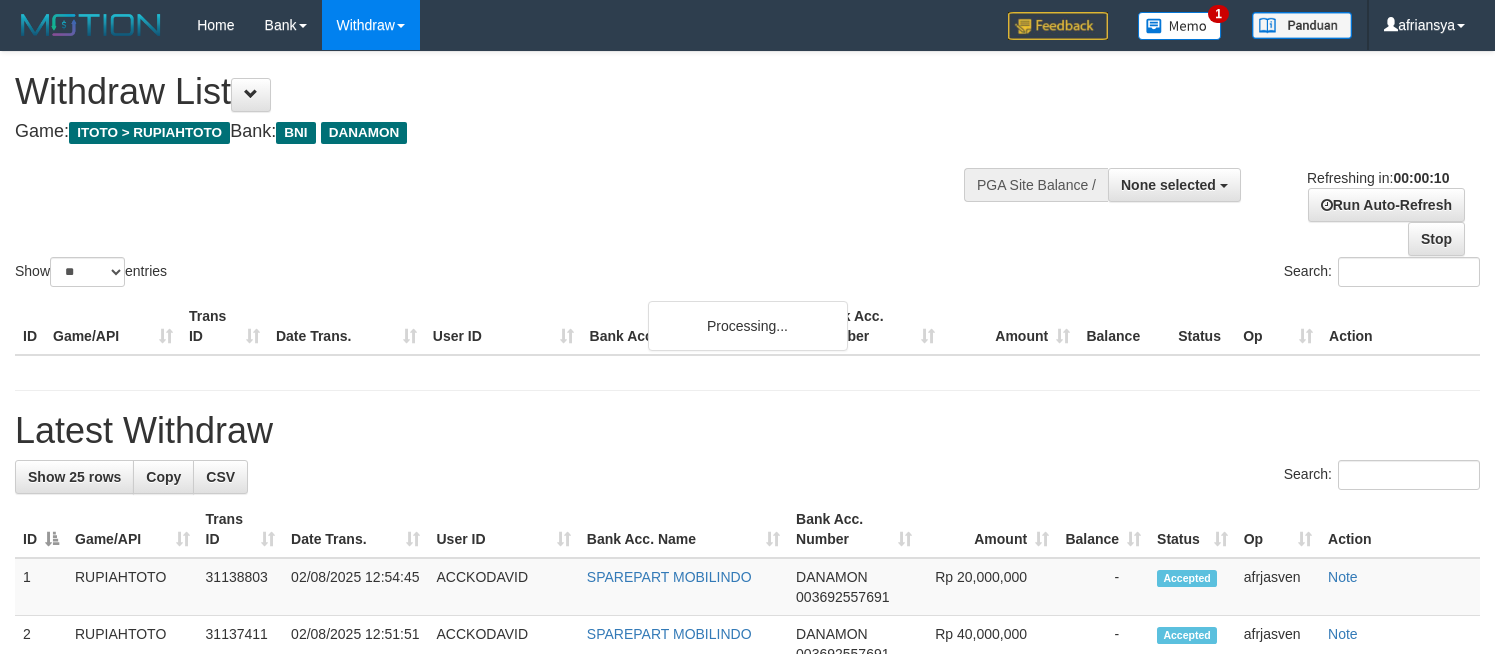 select 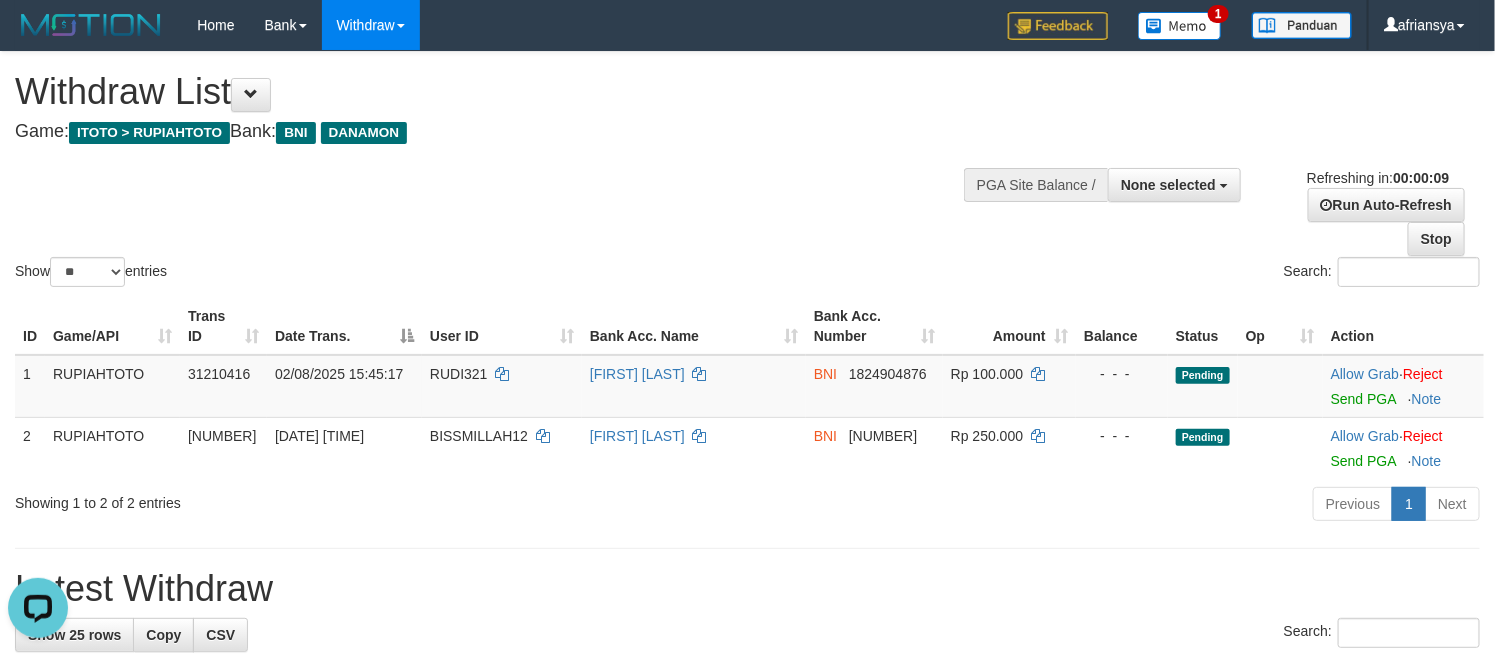 scroll, scrollTop: 0, scrollLeft: 0, axis: both 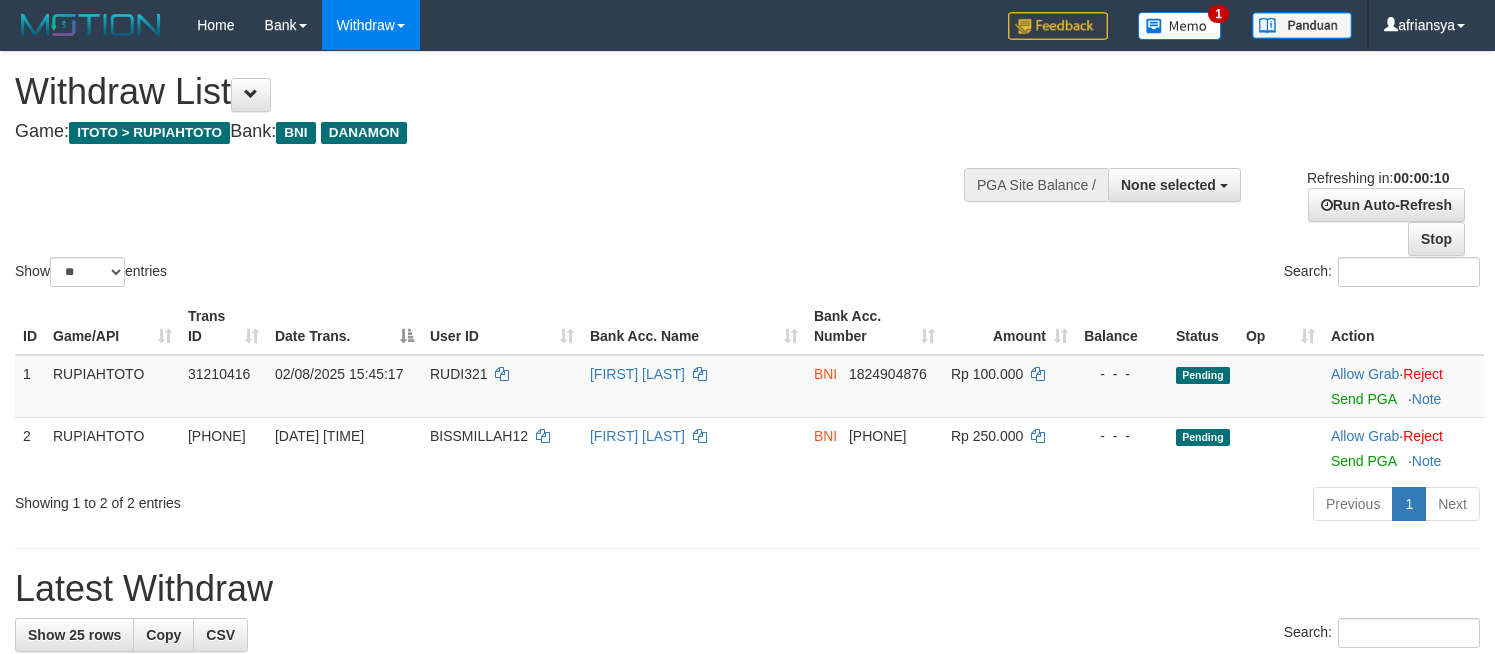 select 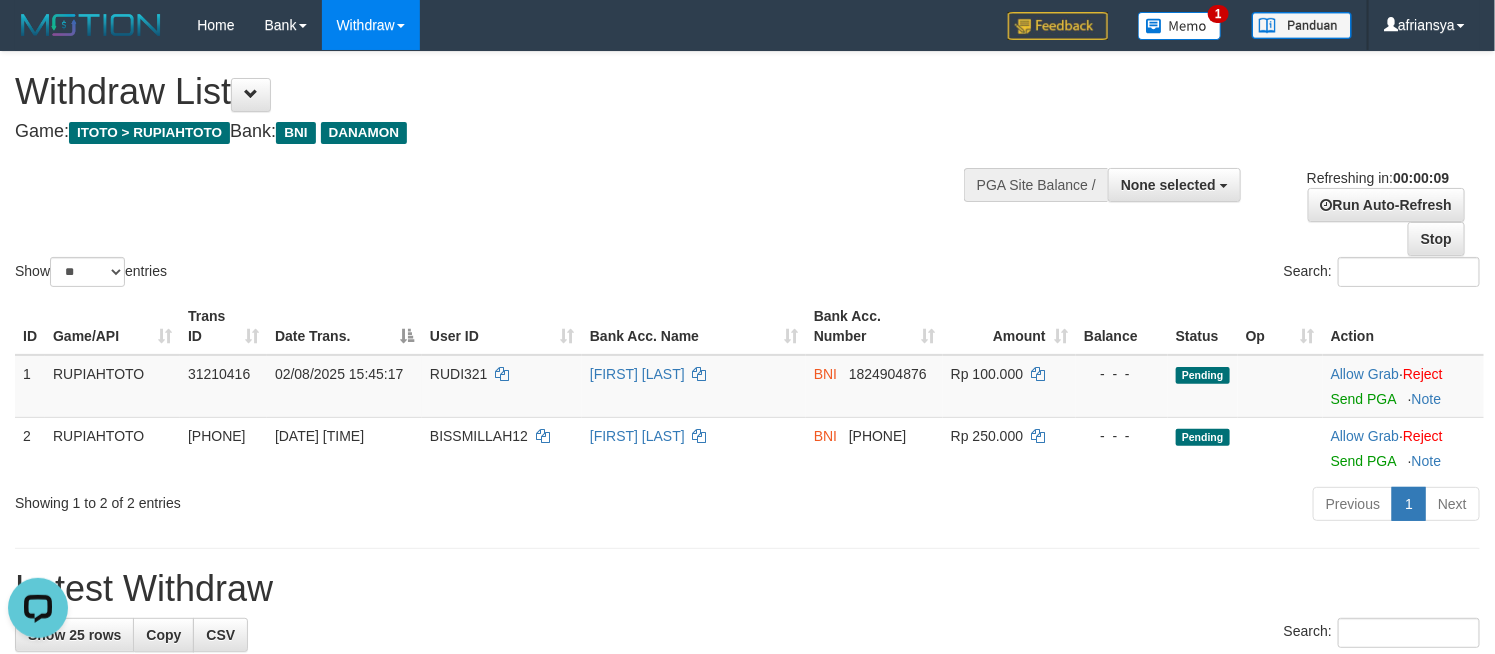 scroll, scrollTop: 0, scrollLeft: 0, axis: both 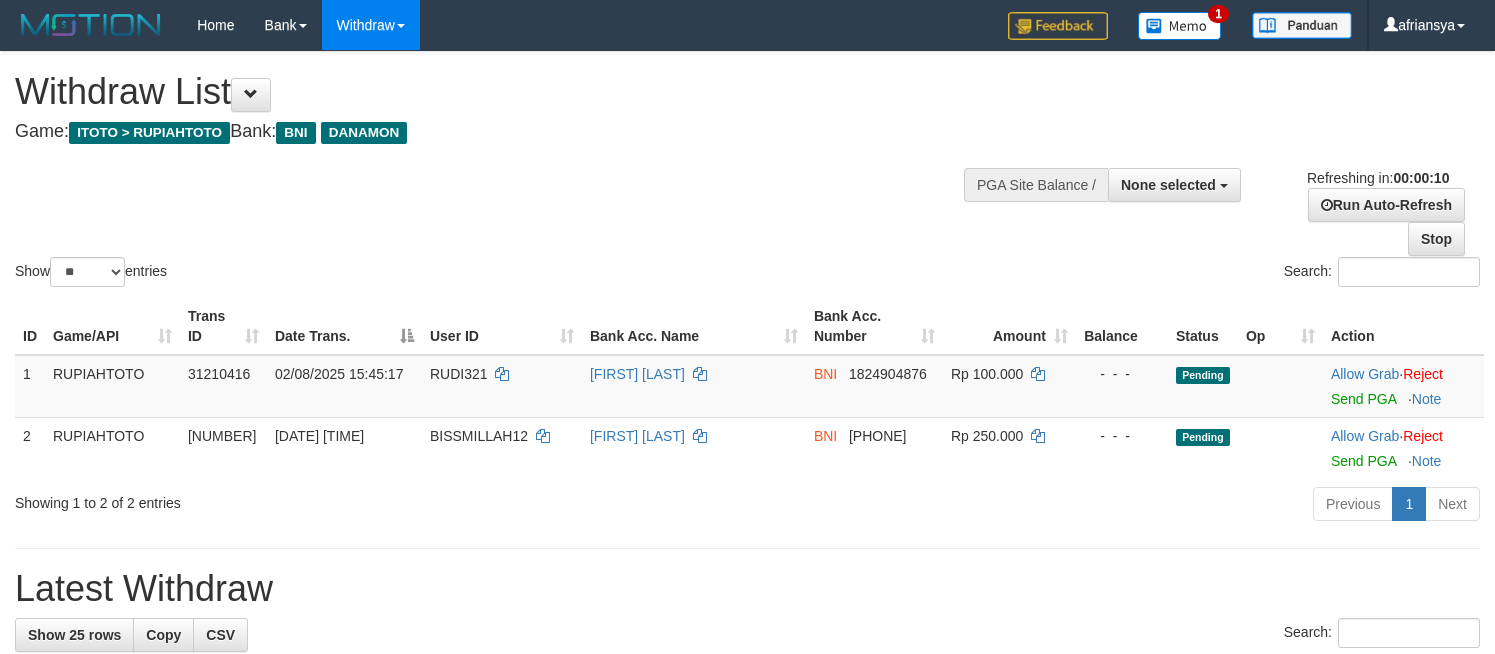 select 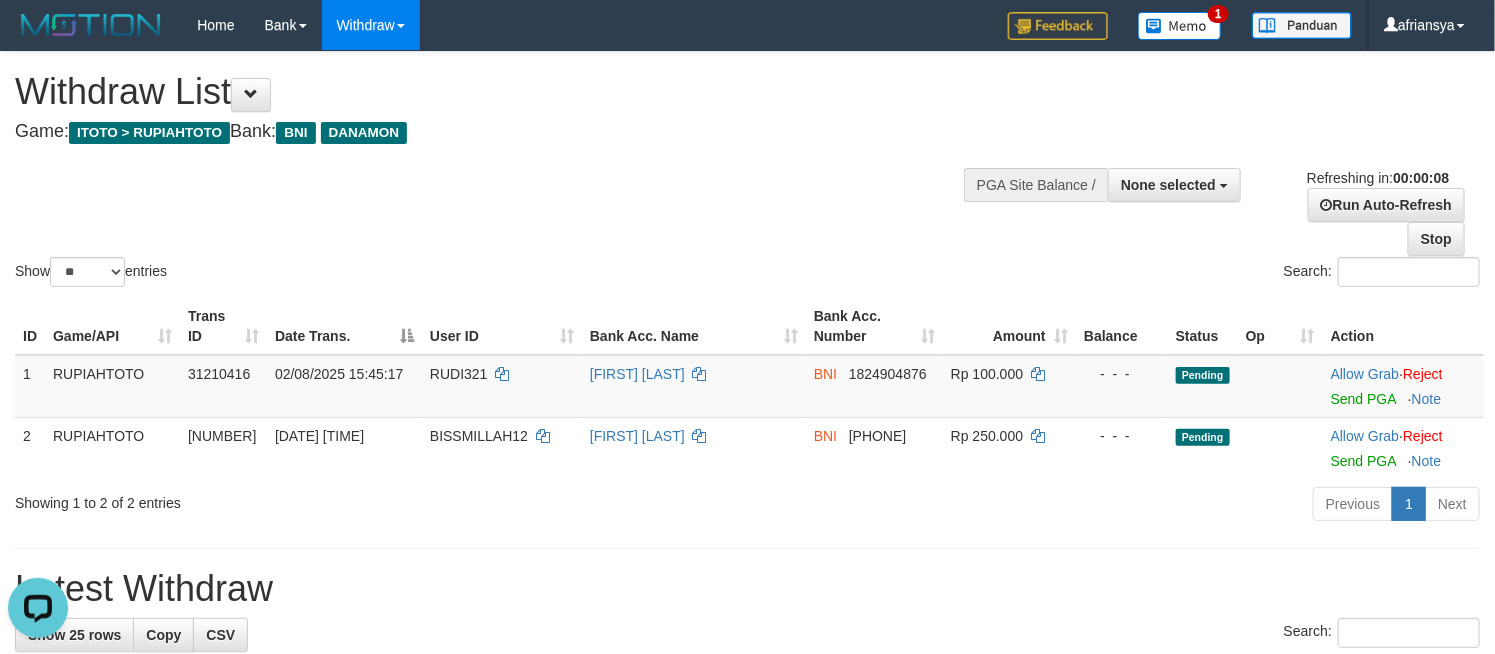 scroll, scrollTop: 0, scrollLeft: 0, axis: both 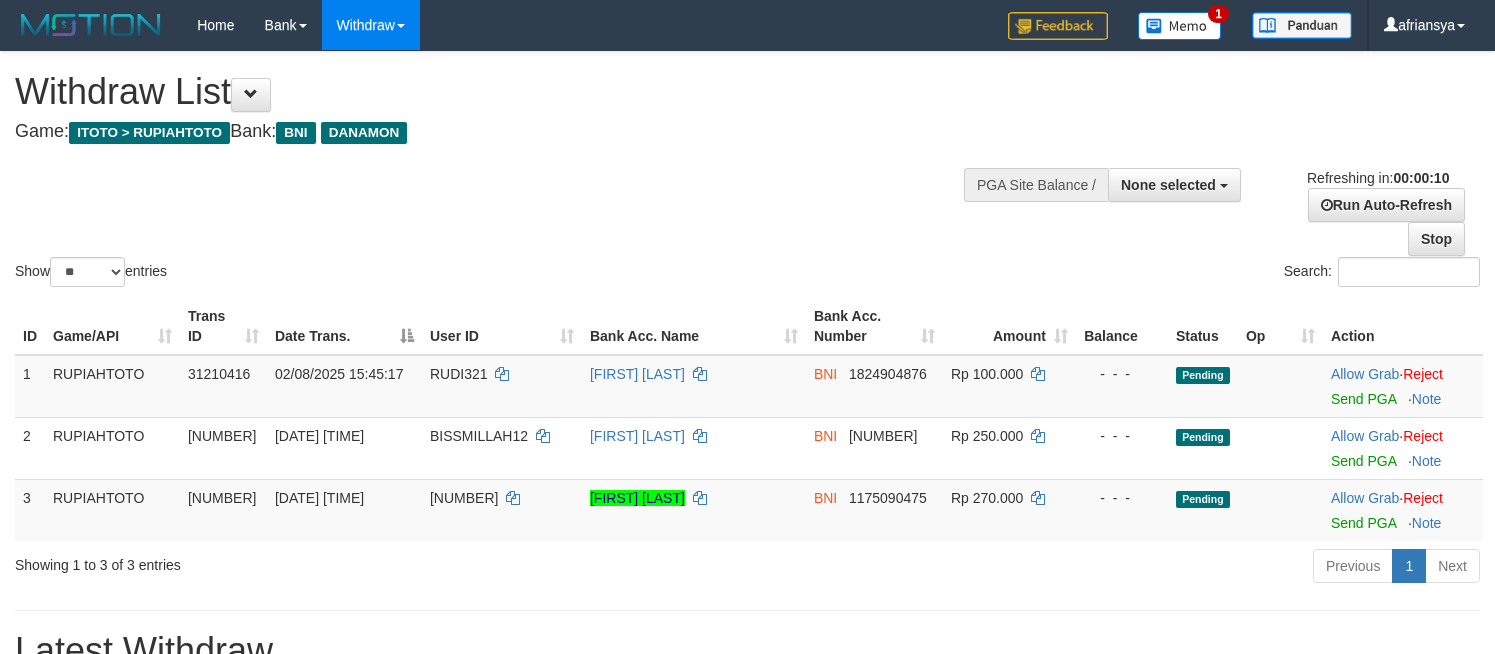 select 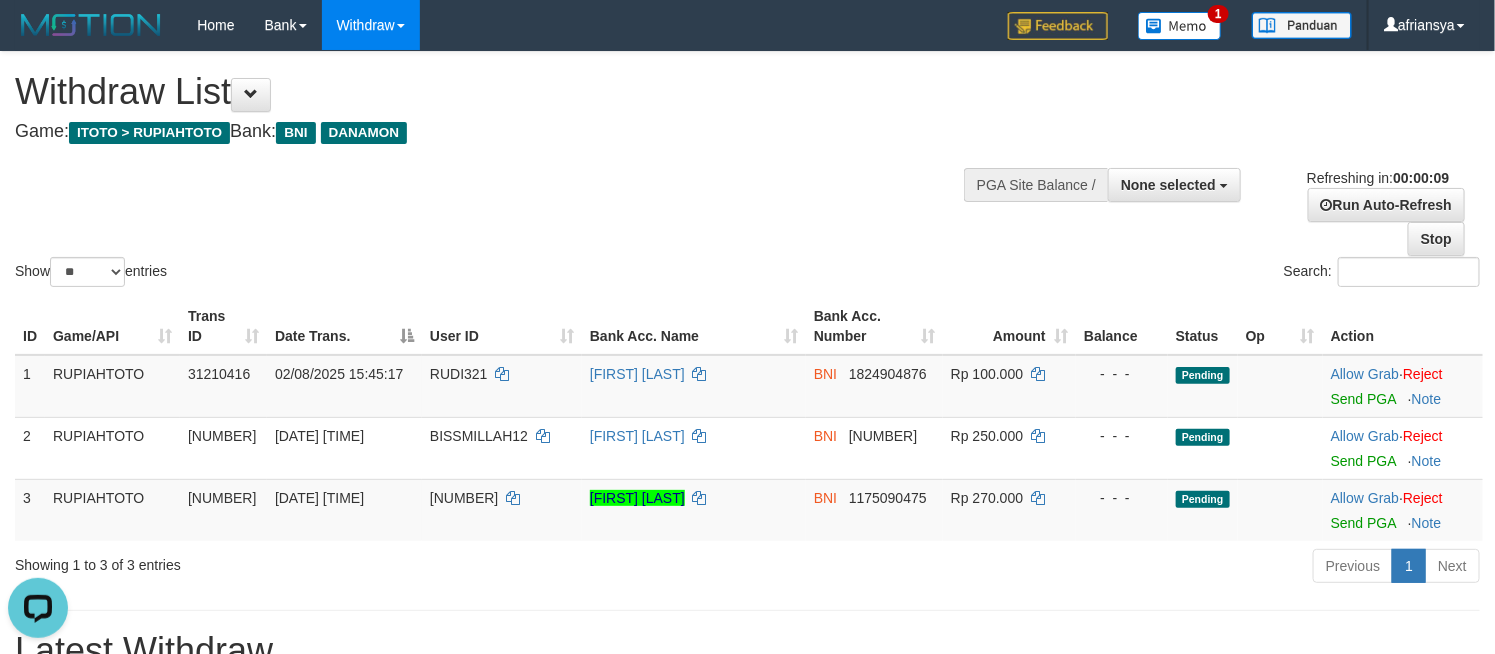 scroll, scrollTop: 0, scrollLeft: 0, axis: both 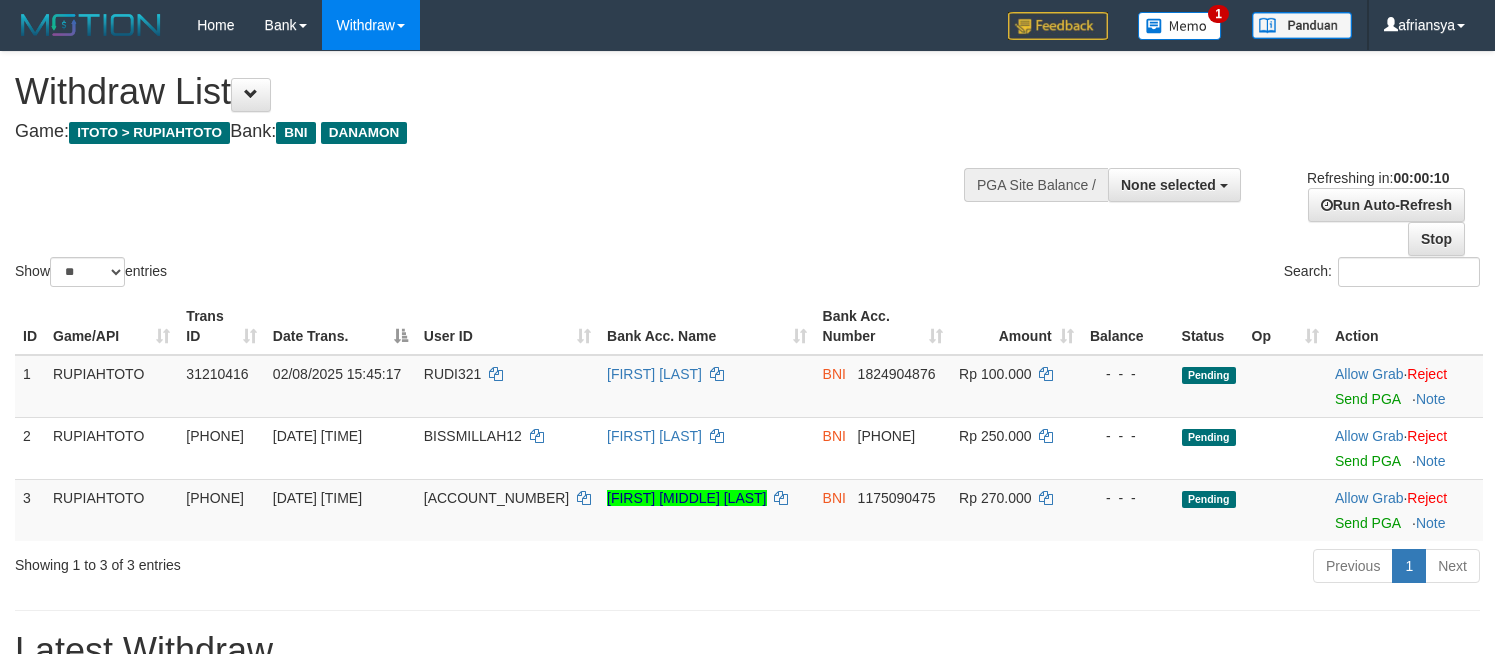 select 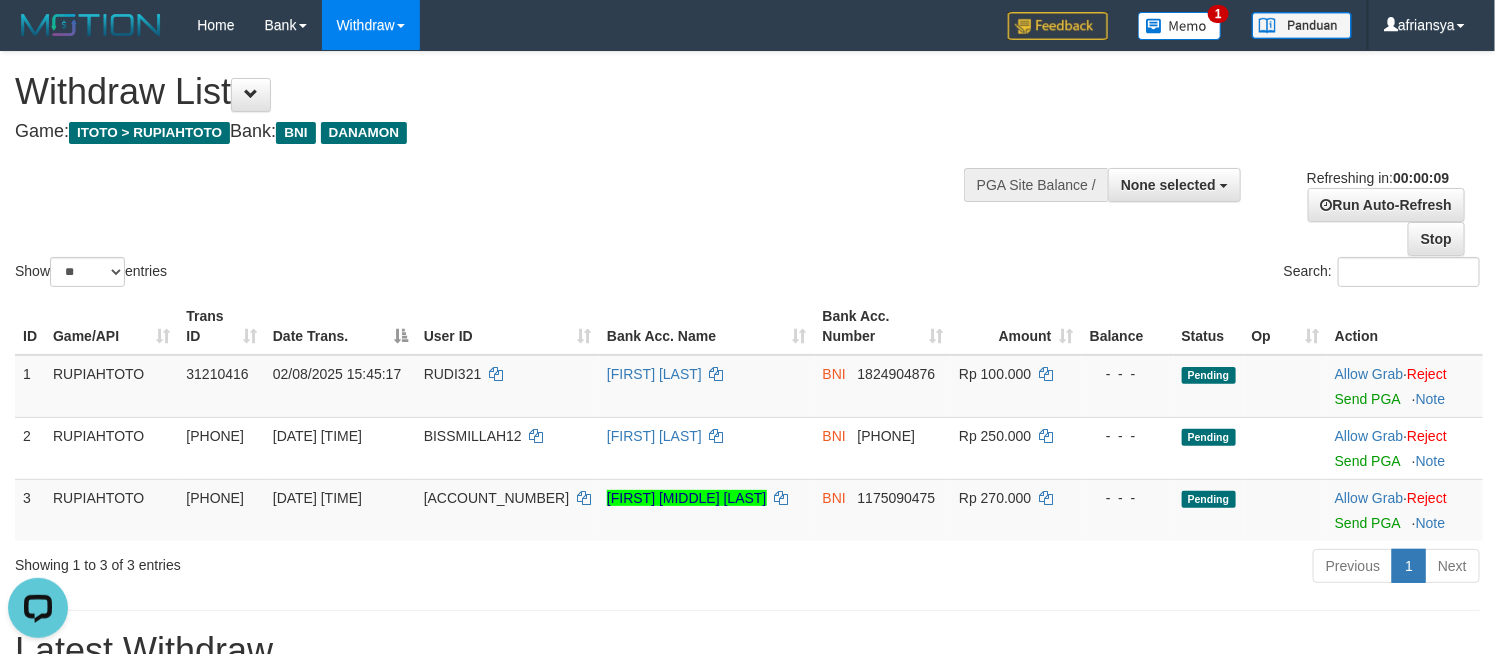 scroll, scrollTop: 0, scrollLeft: 0, axis: both 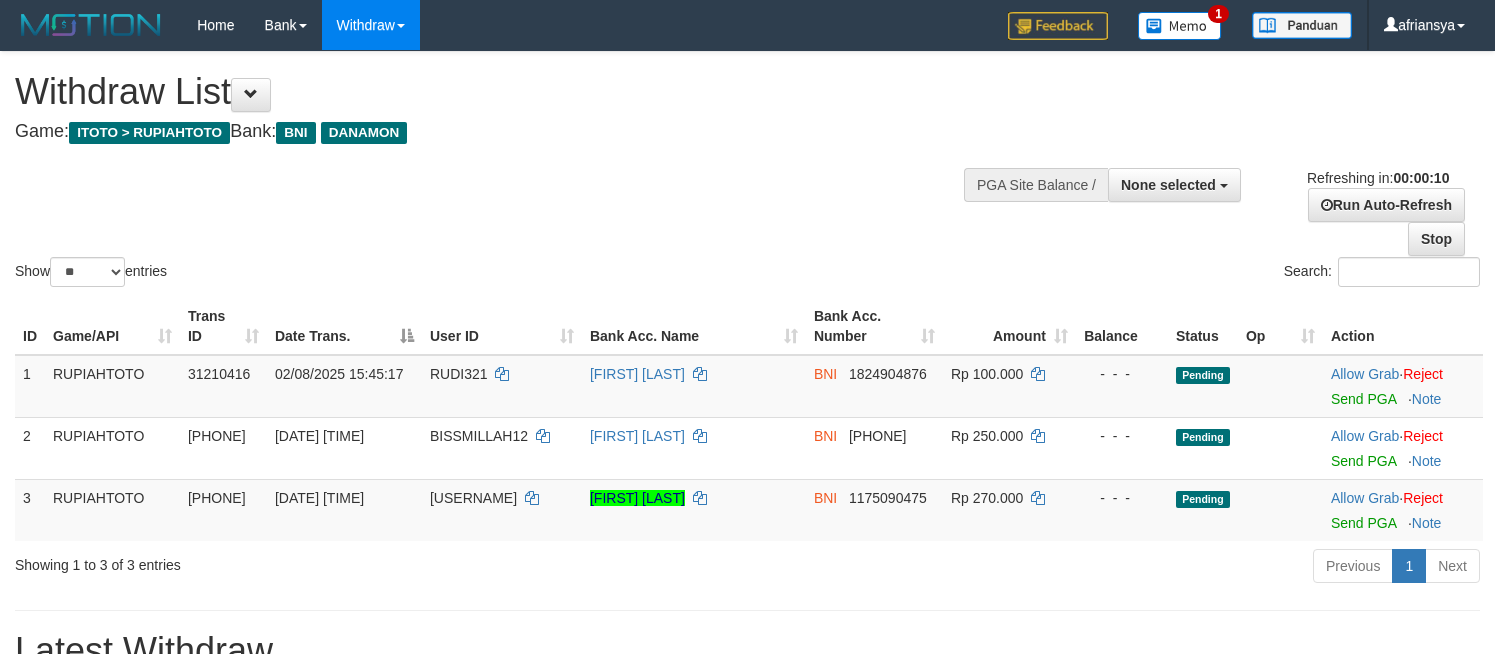 select 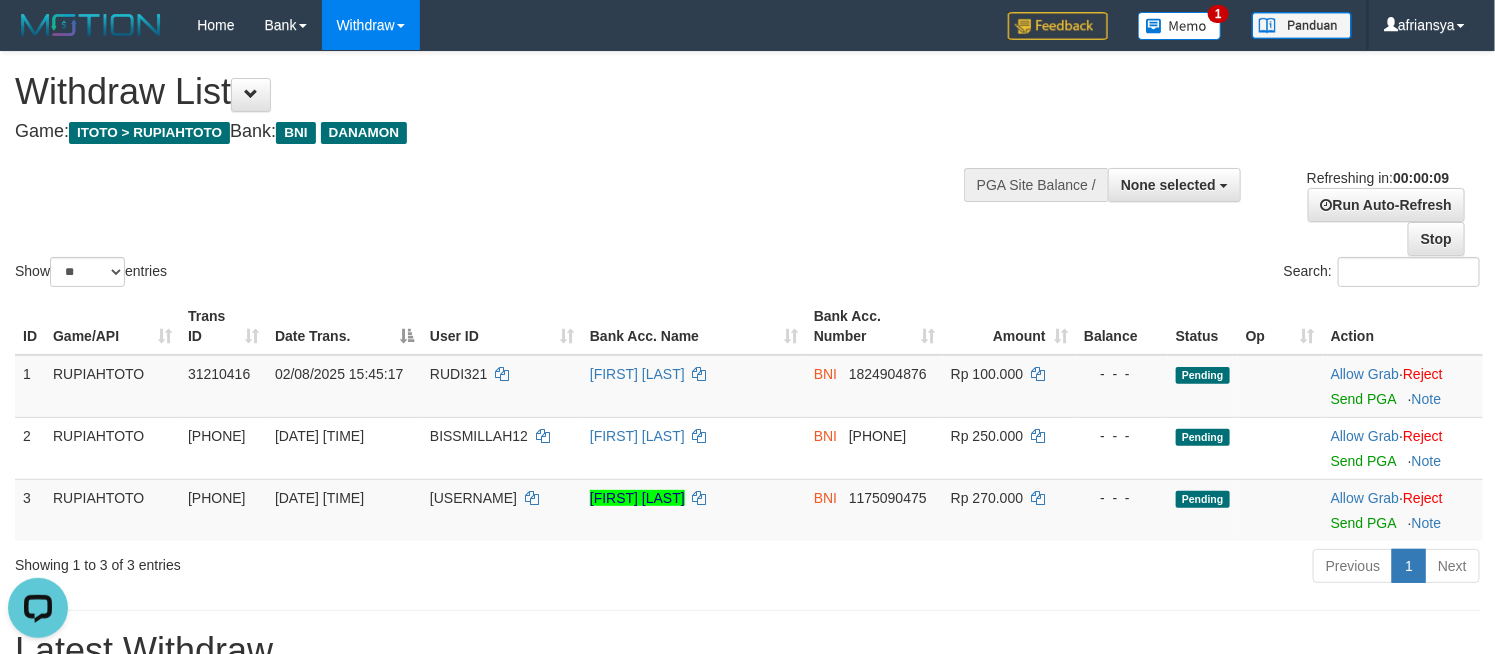 scroll, scrollTop: 0, scrollLeft: 0, axis: both 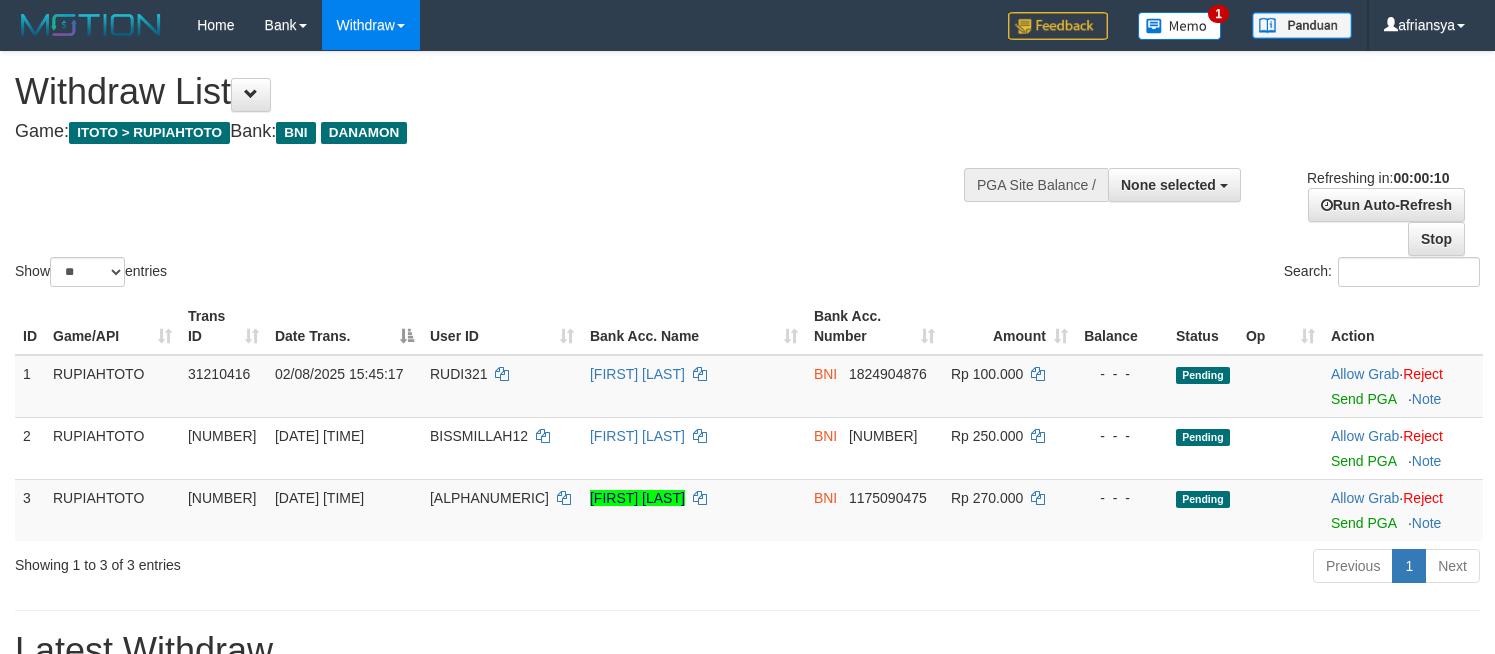 select 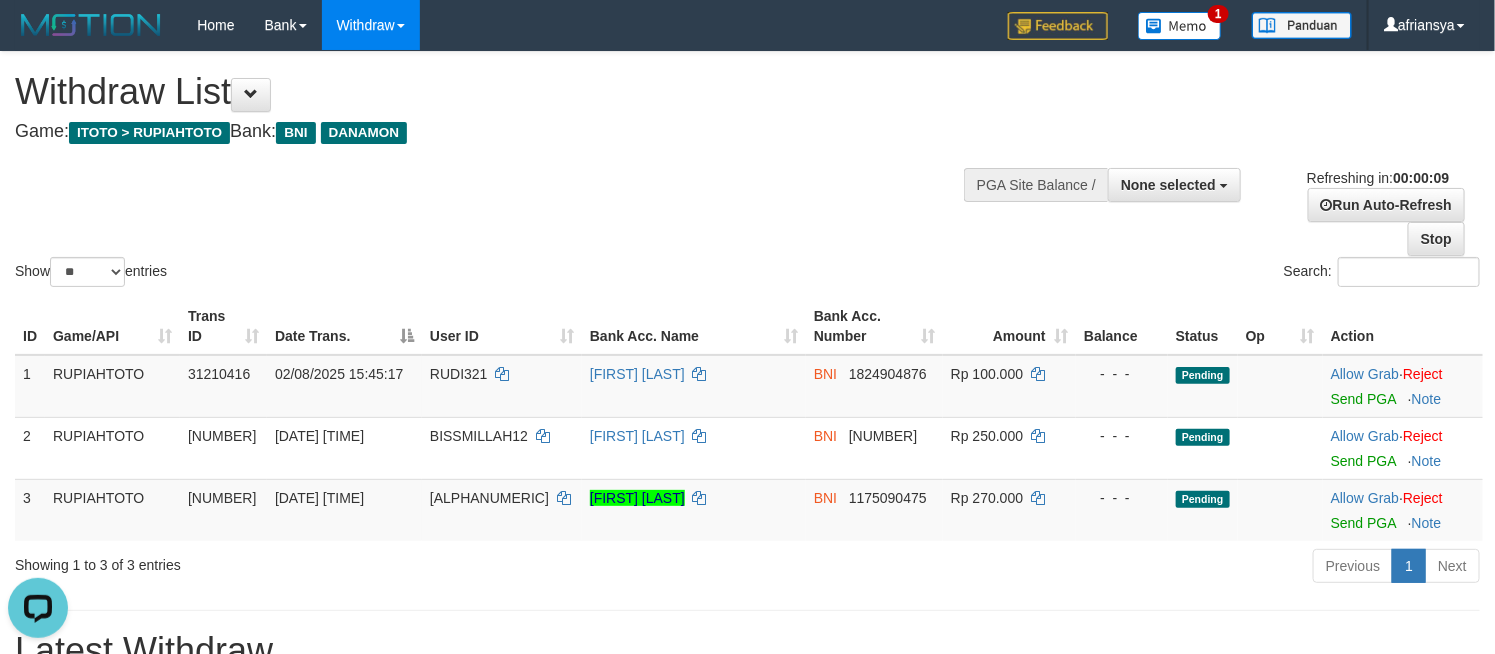 scroll, scrollTop: 0, scrollLeft: 0, axis: both 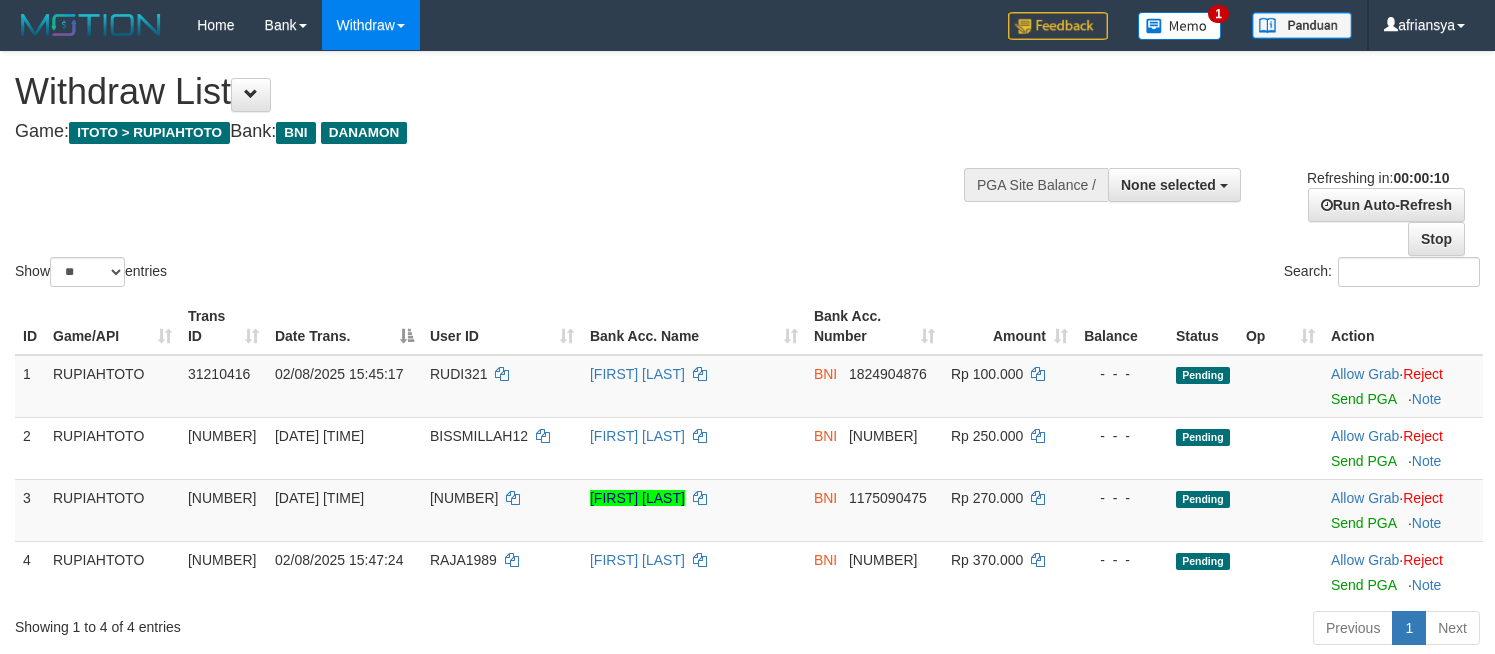 select 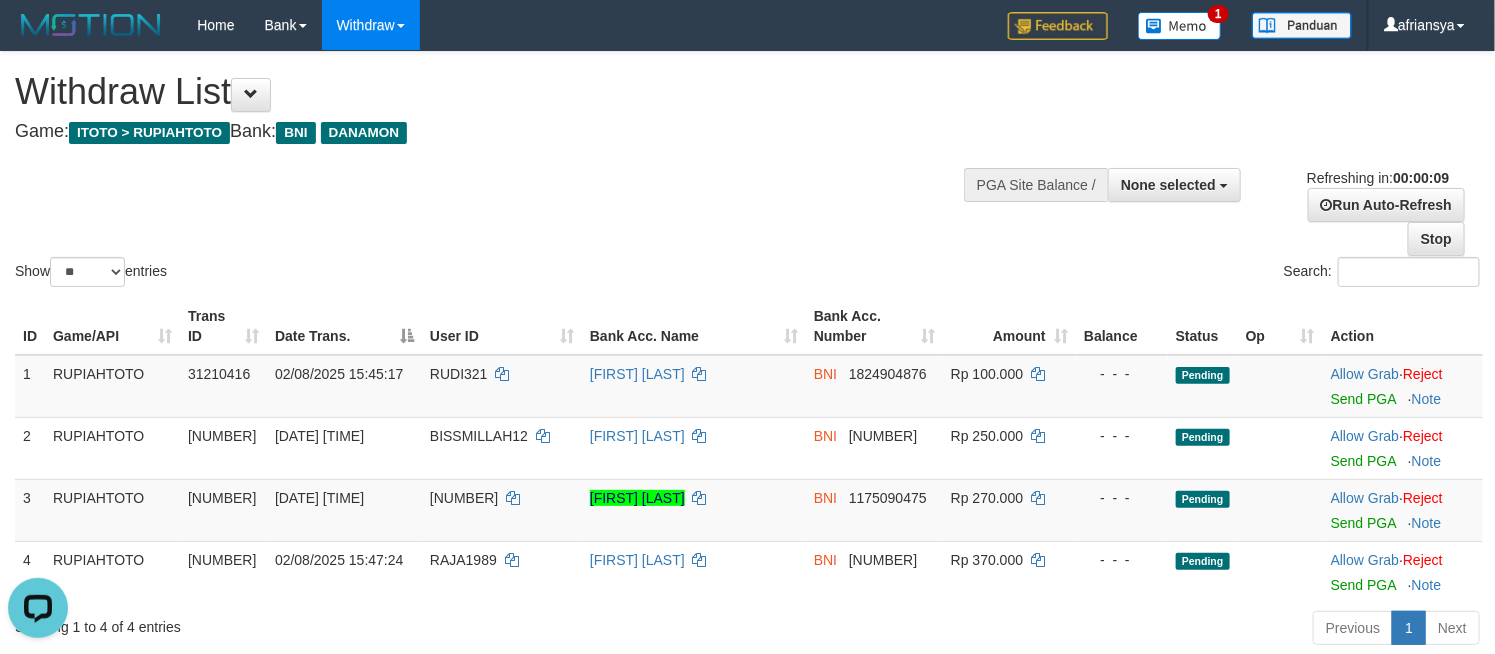 scroll, scrollTop: 0, scrollLeft: 0, axis: both 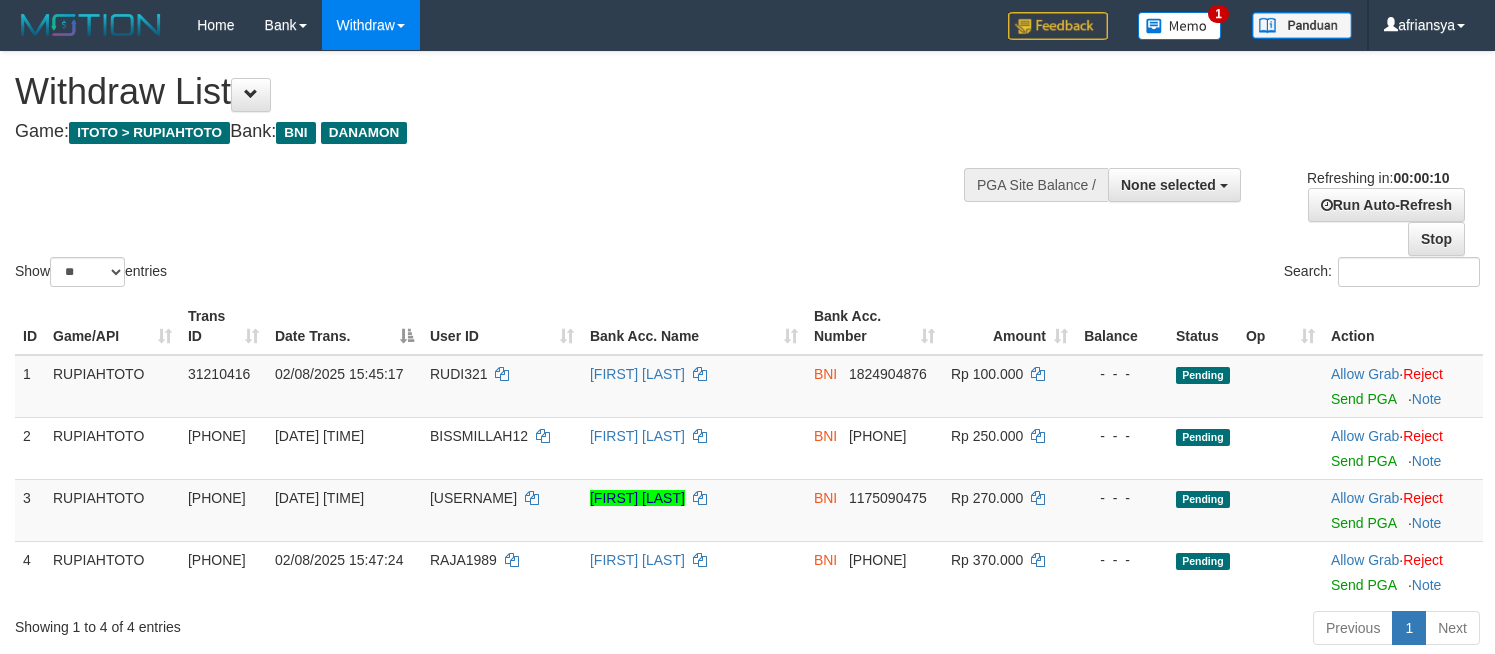 select 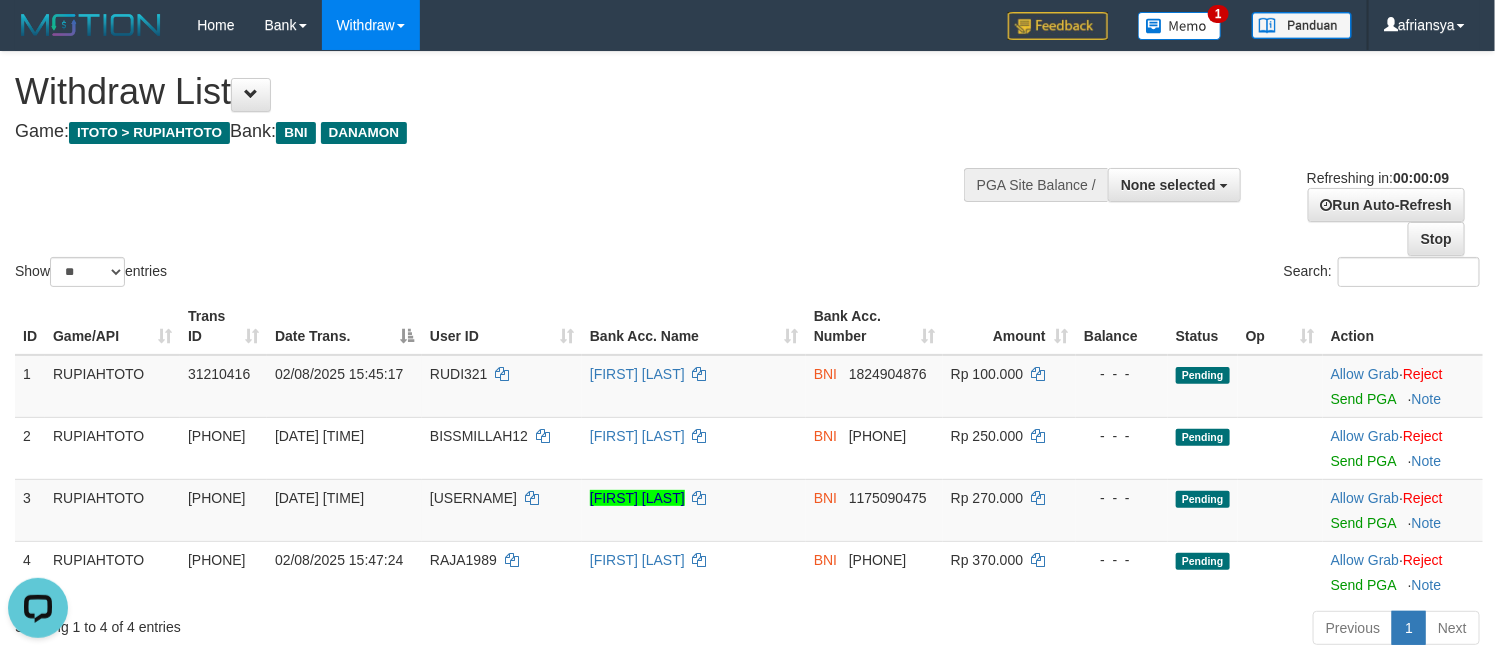 scroll, scrollTop: 0, scrollLeft: 0, axis: both 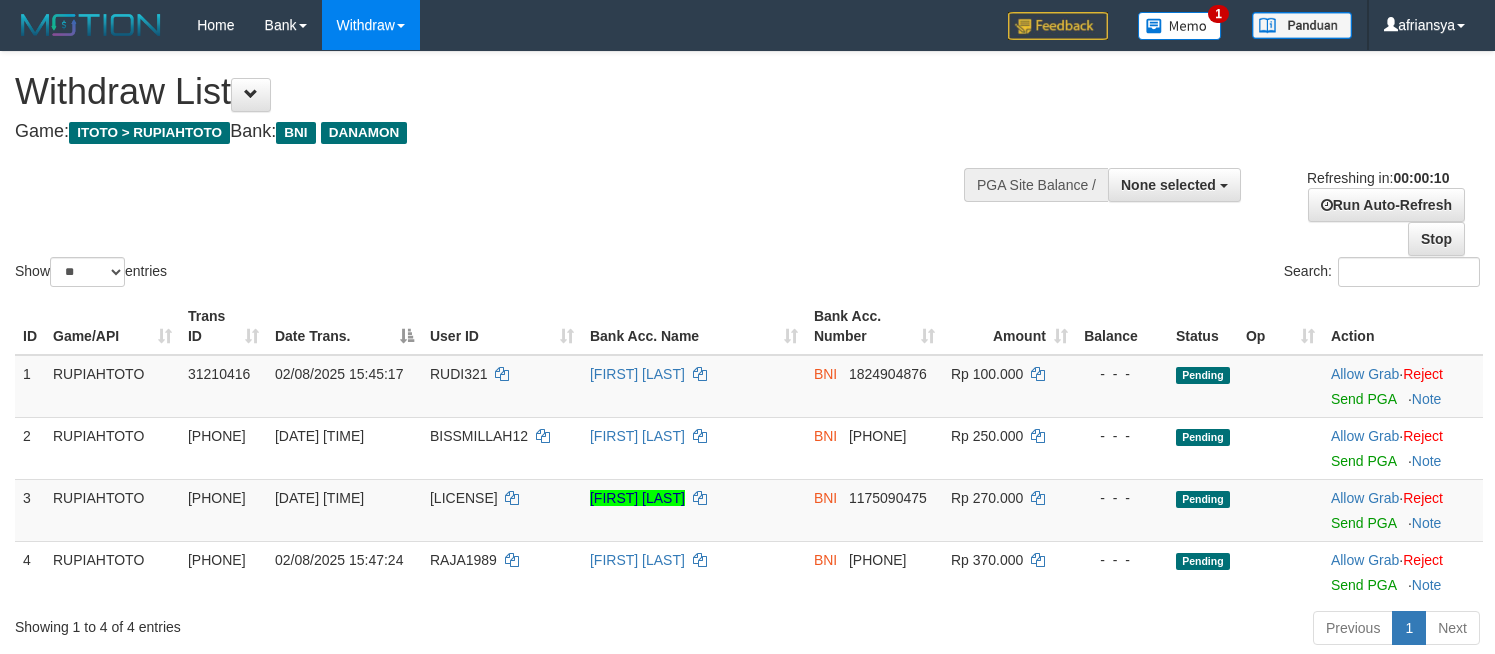 select 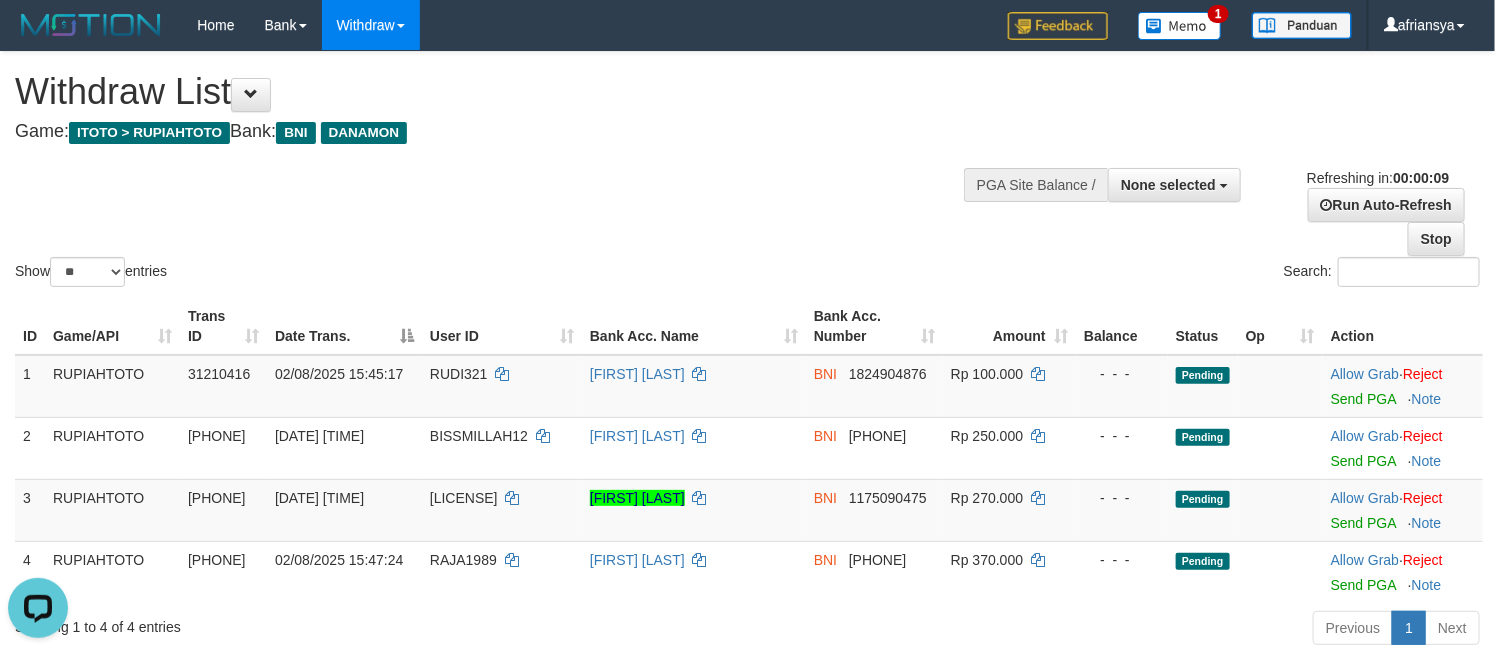 scroll, scrollTop: 0, scrollLeft: 0, axis: both 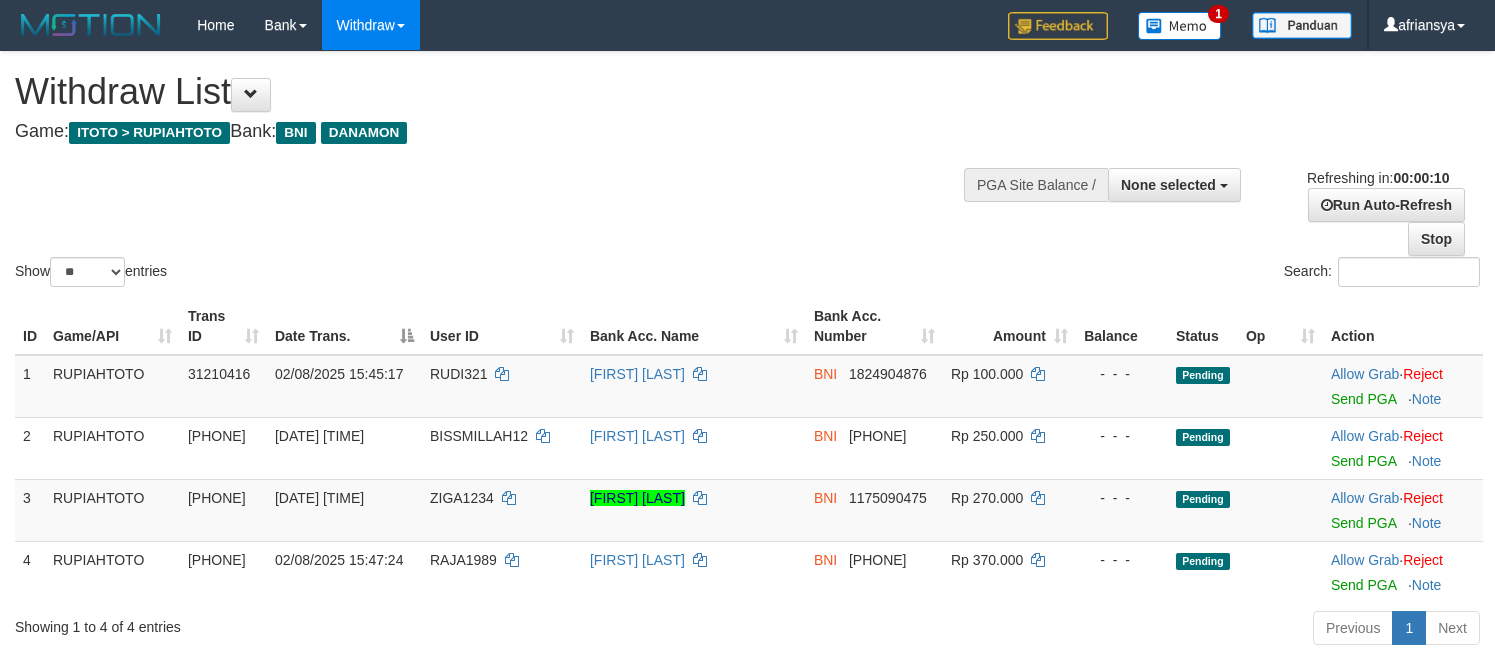 select 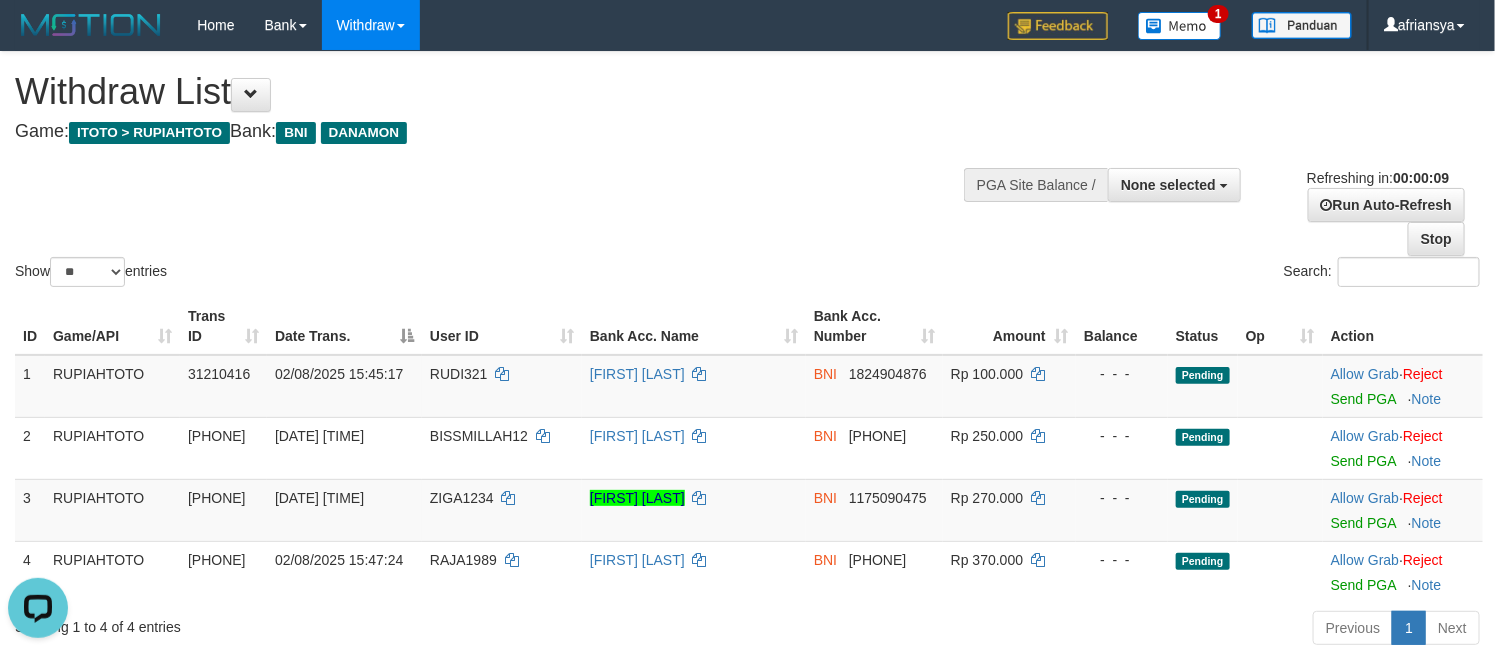 scroll, scrollTop: 0, scrollLeft: 0, axis: both 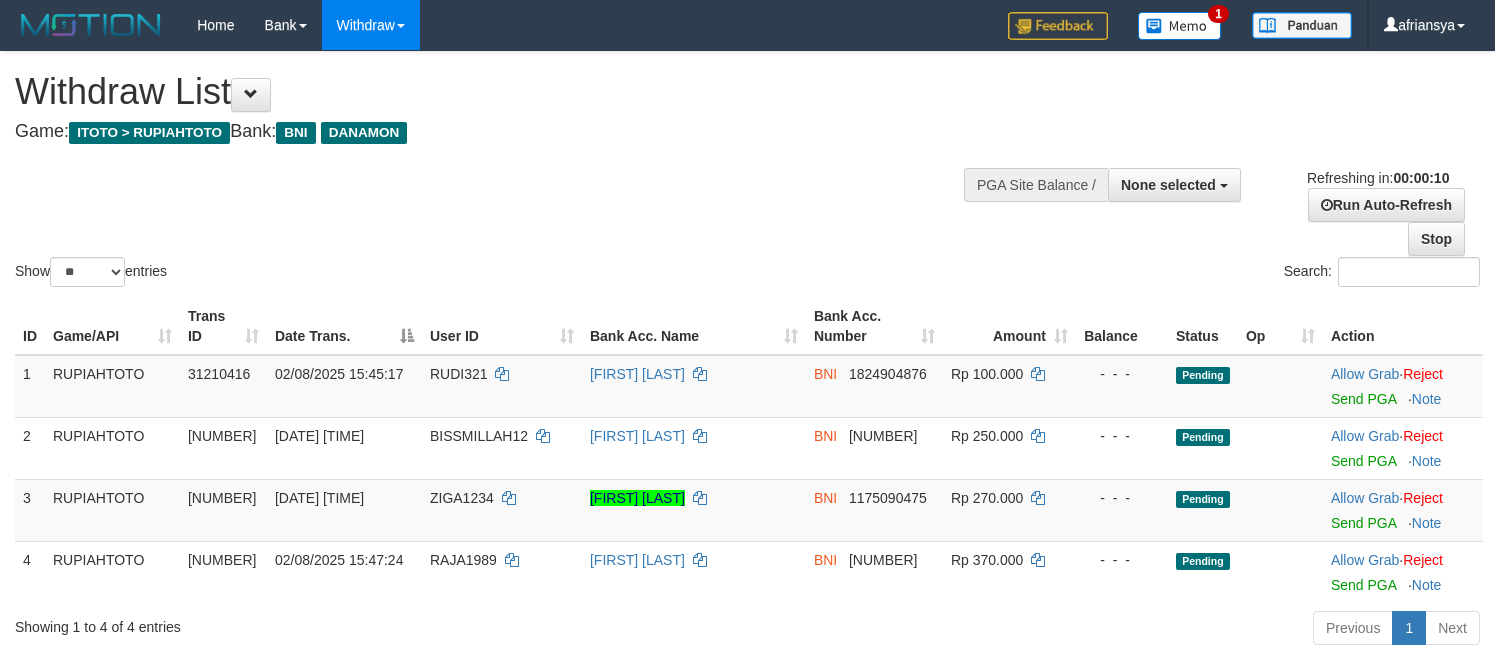 select 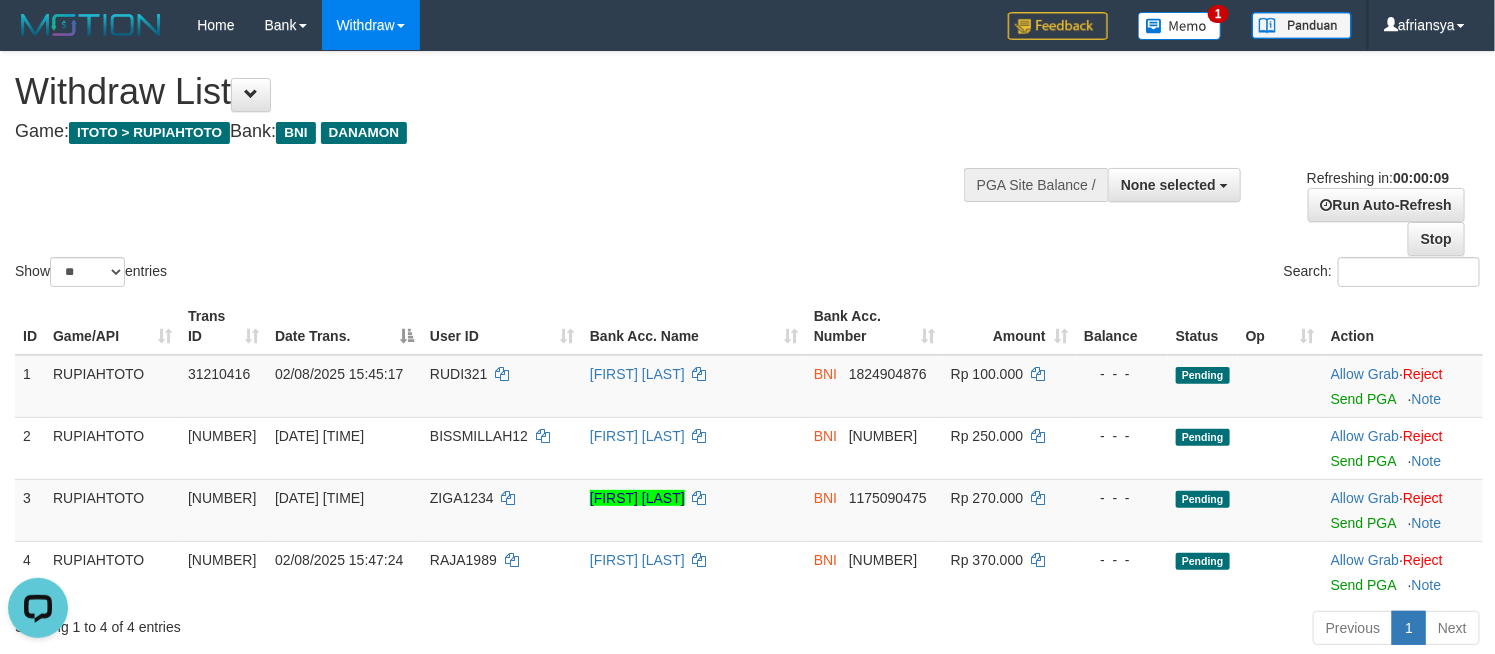 scroll, scrollTop: 0, scrollLeft: 0, axis: both 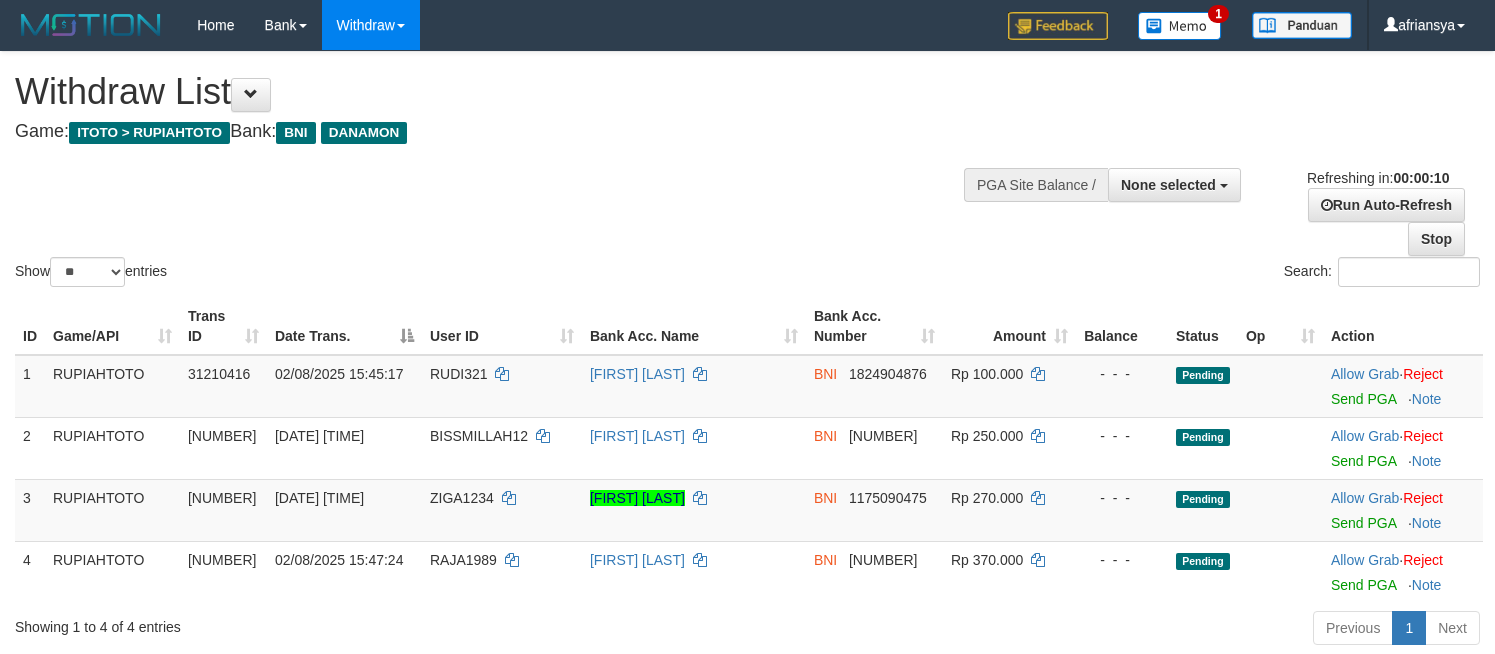 select 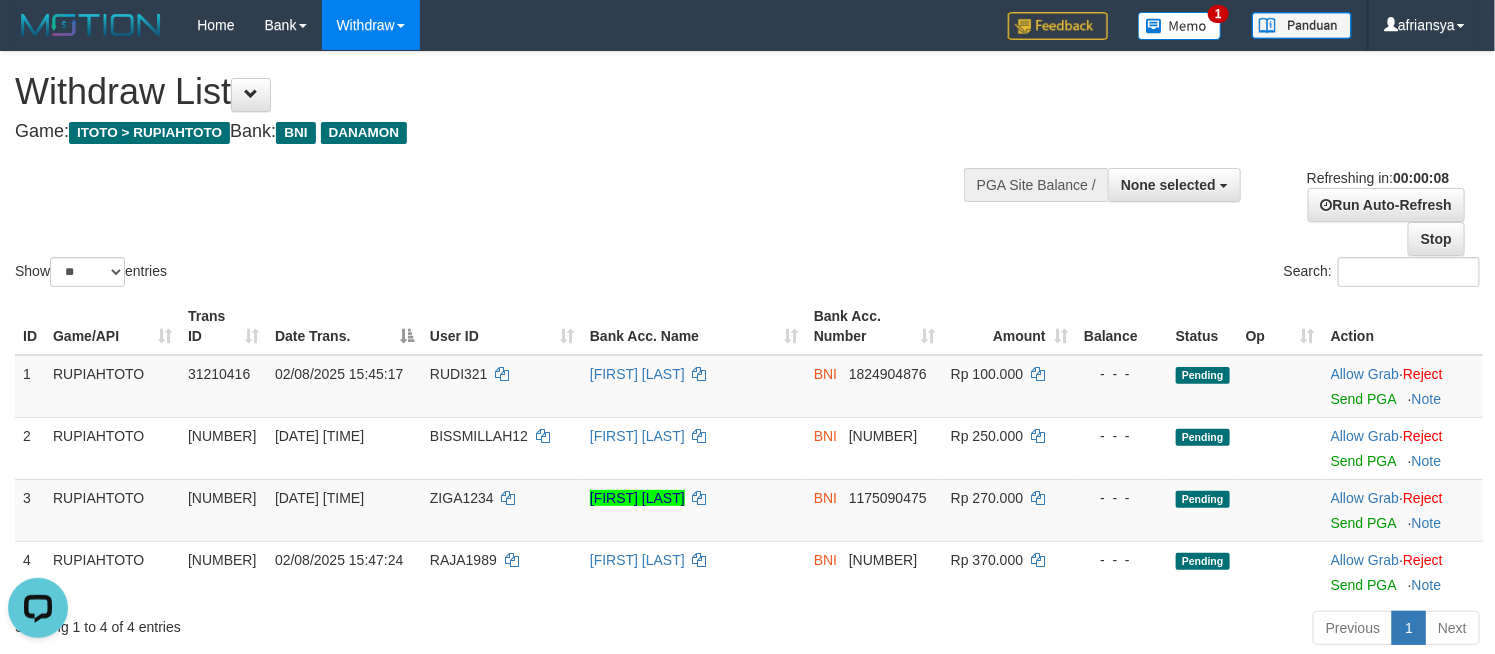 scroll, scrollTop: 0, scrollLeft: 0, axis: both 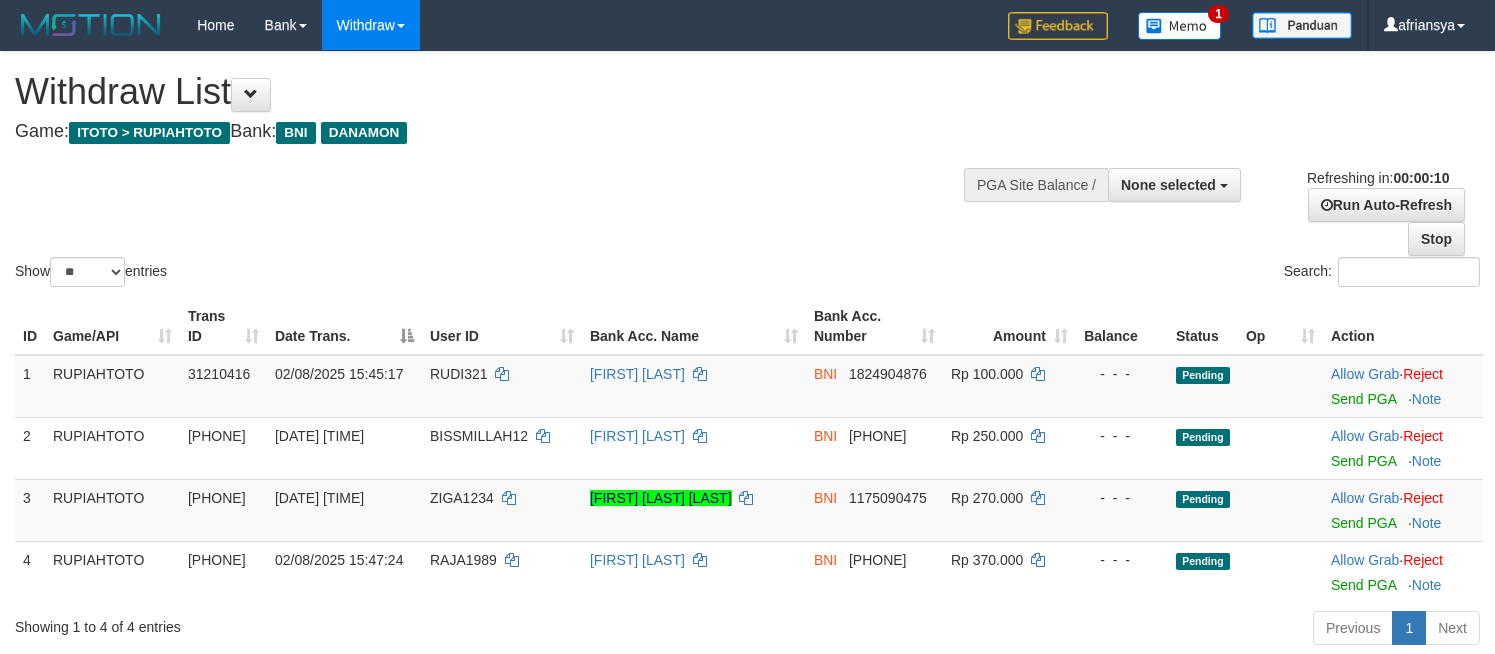 select 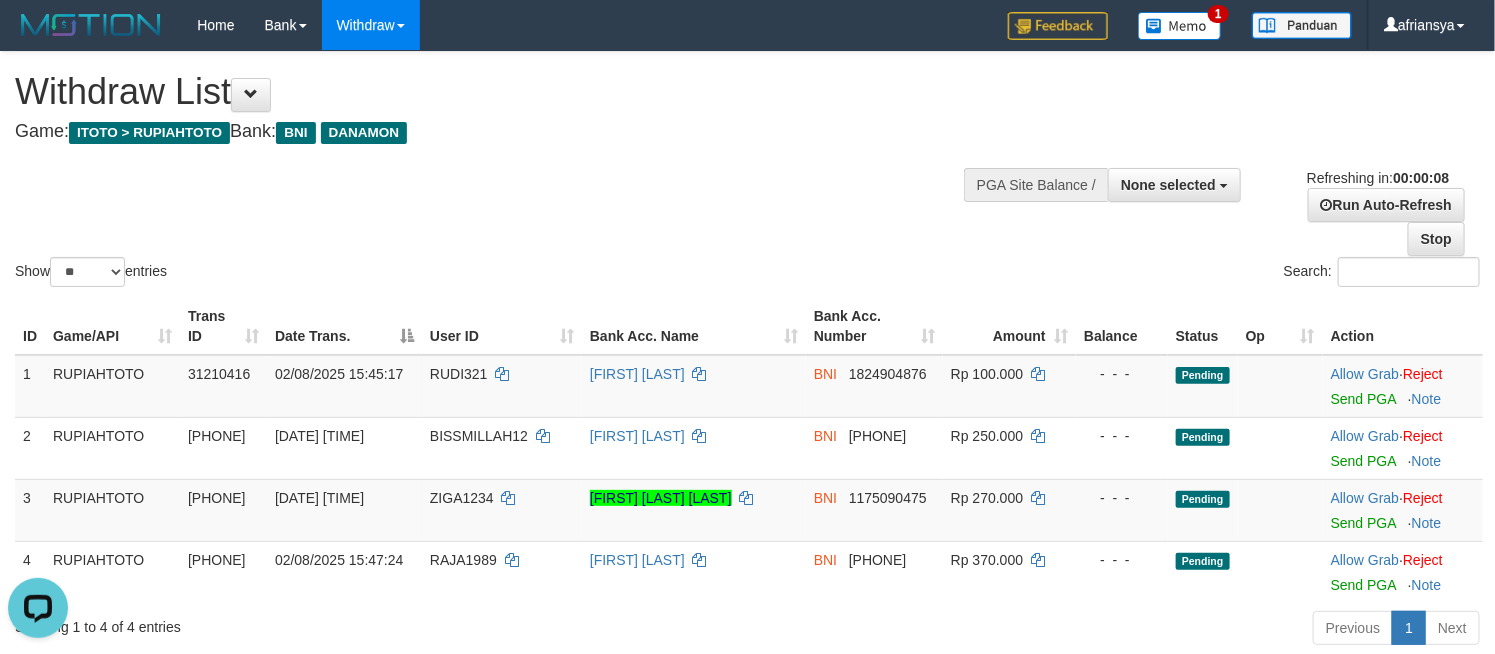 scroll, scrollTop: 0, scrollLeft: 0, axis: both 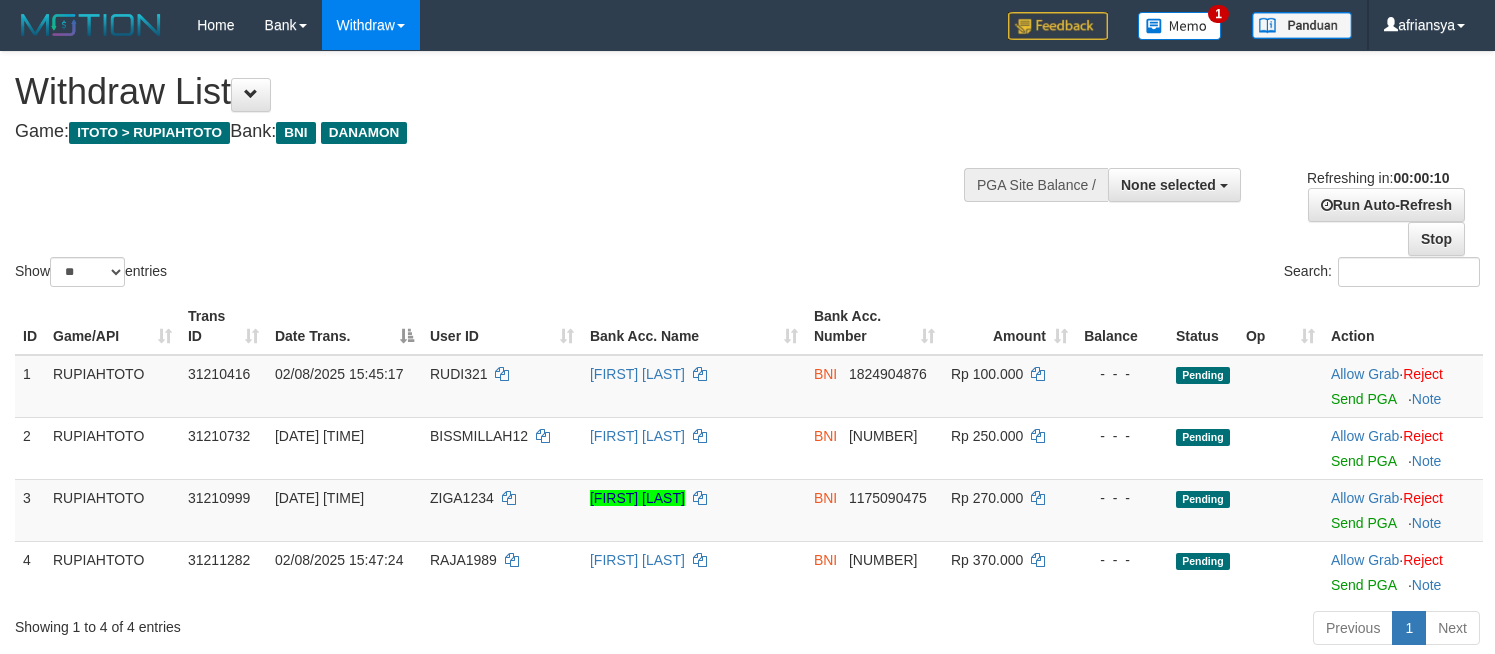select 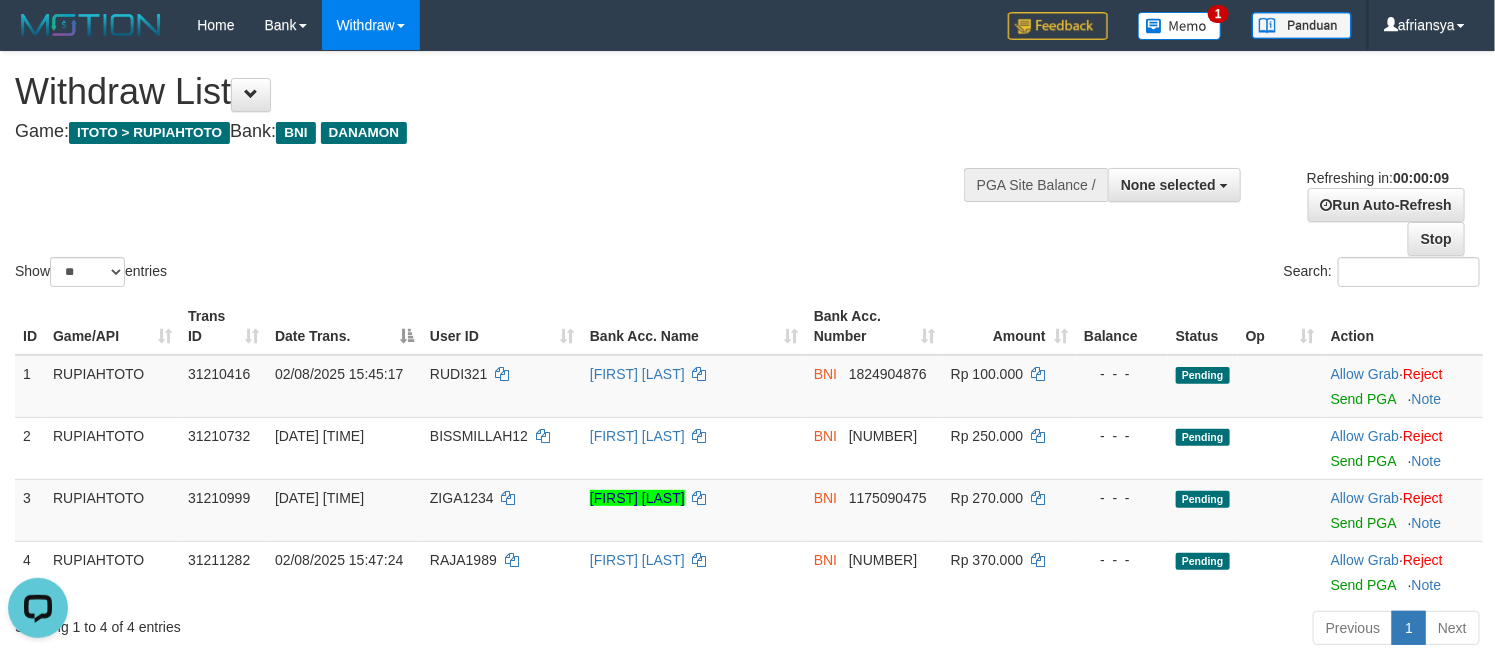 scroll, scrollTop: 0, scrollLeft: 0, axis: both 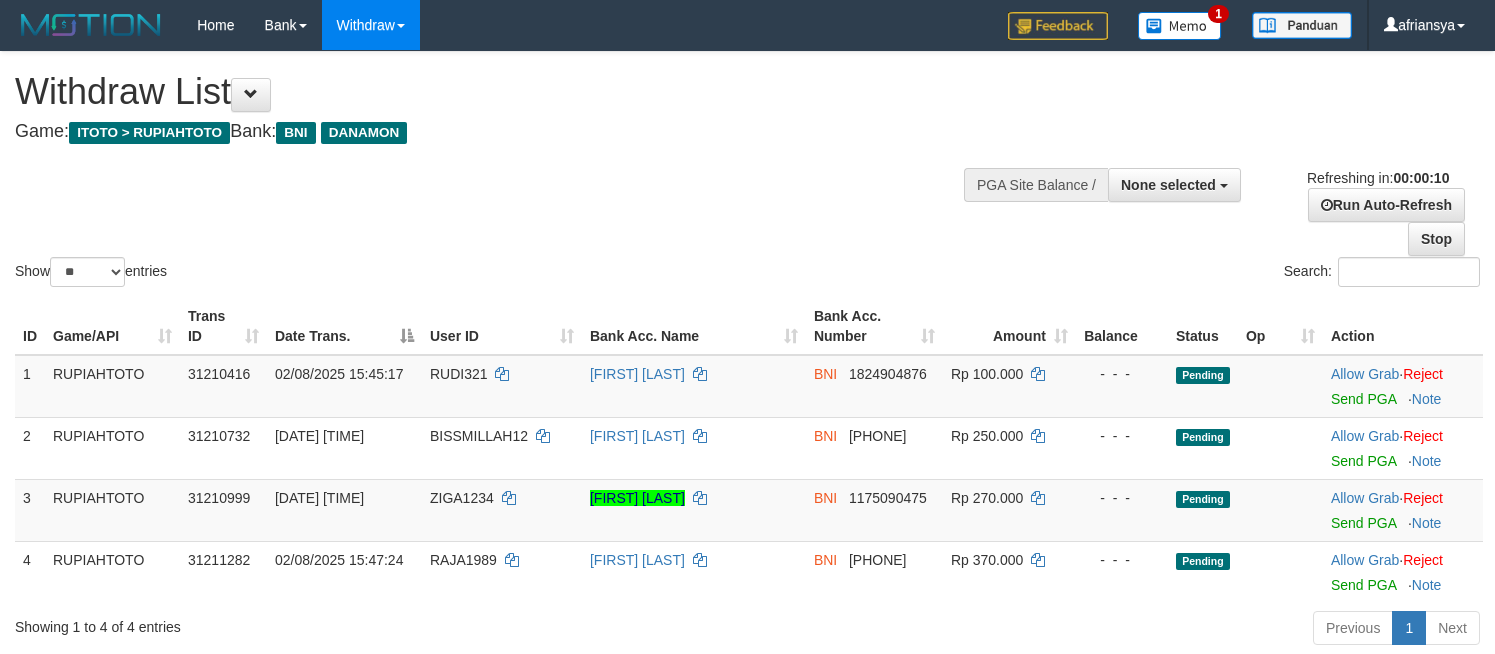 select 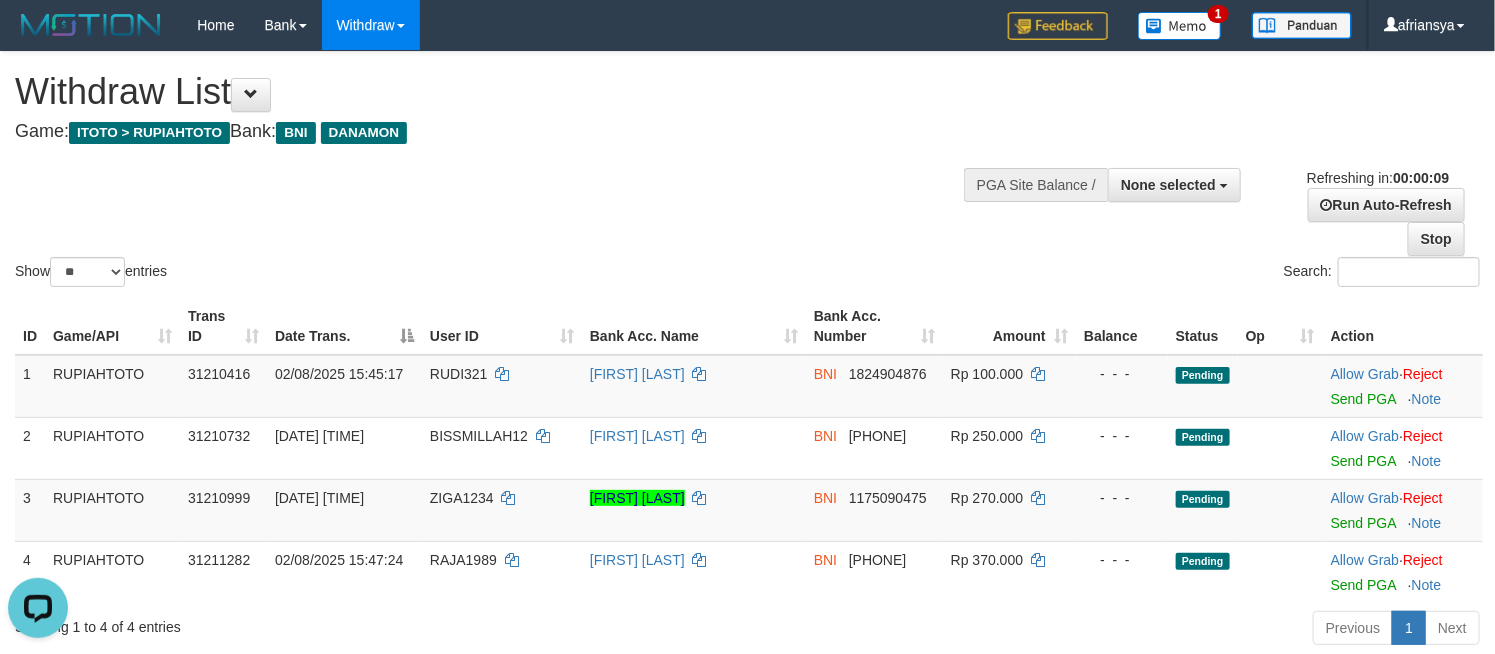 scroll, scrollTop: 0, scrollLeft: 0, axis: both 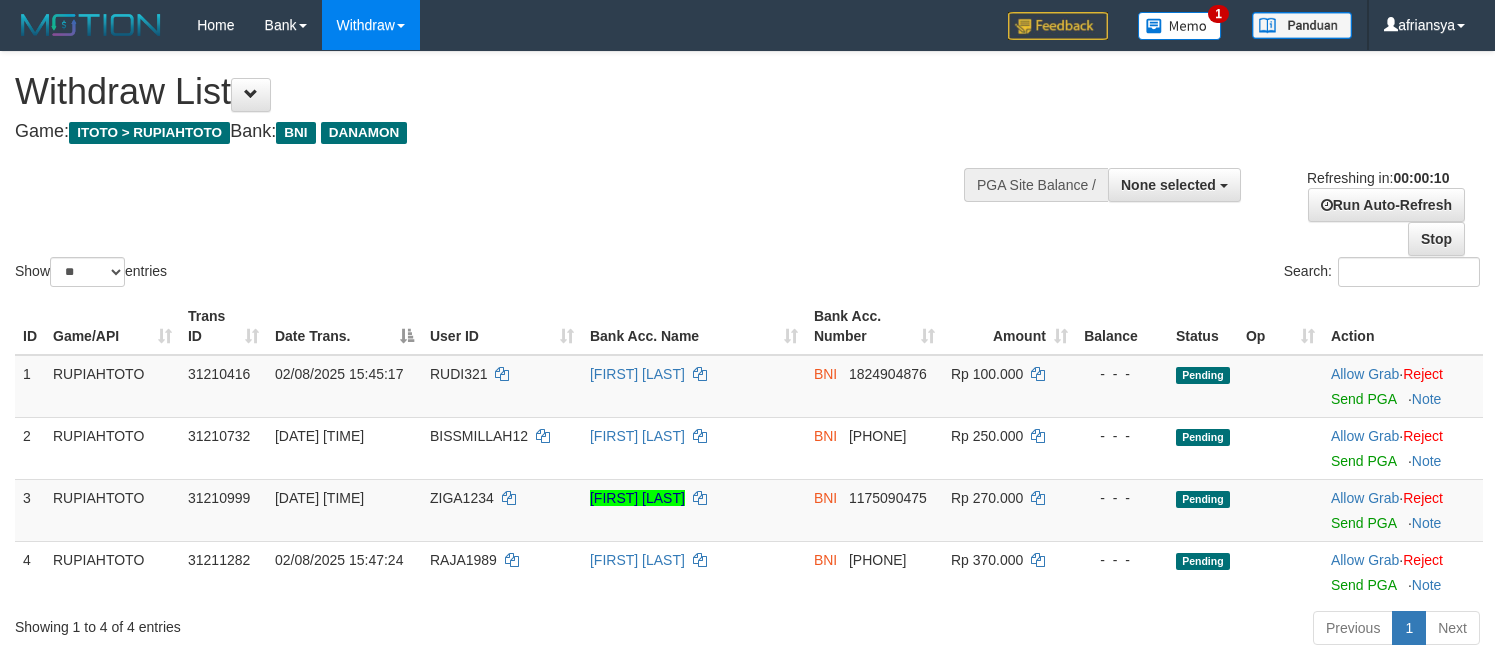 select 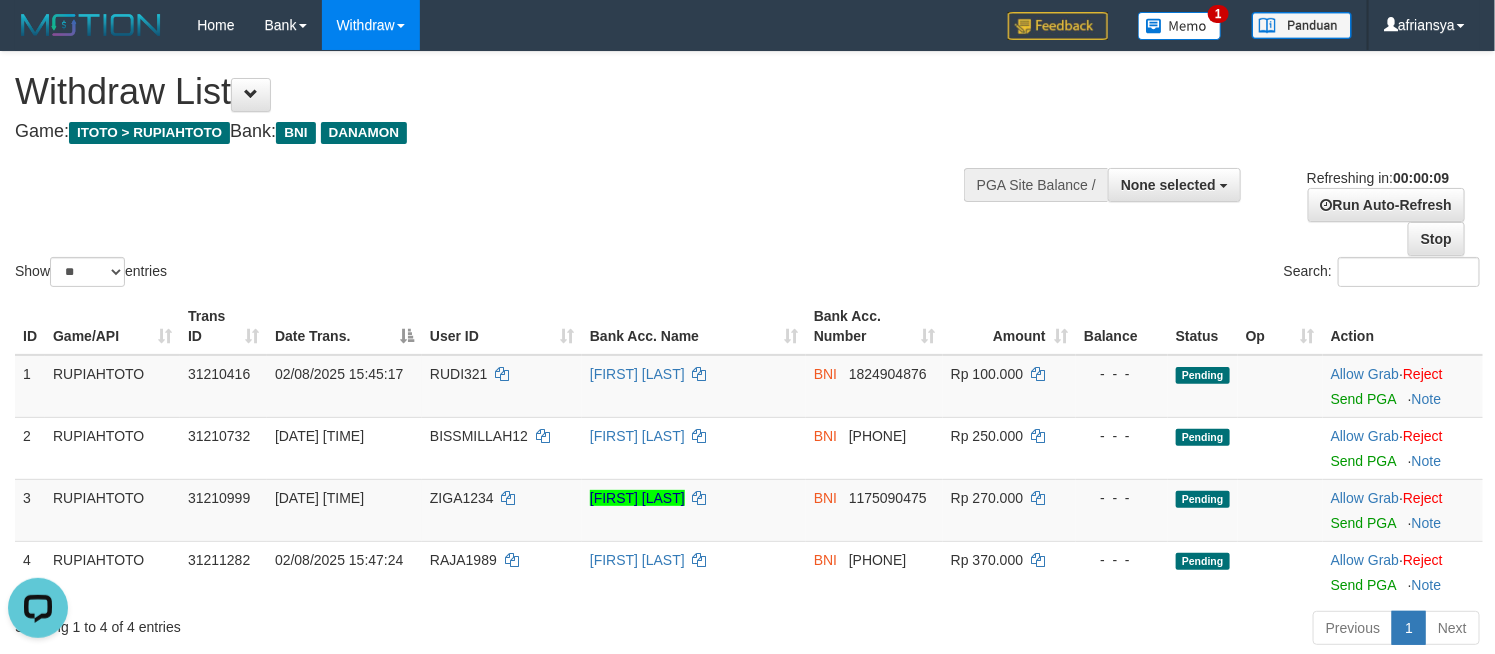 scroll, scrollTop: 0, scrollLeft: 0, axis: both 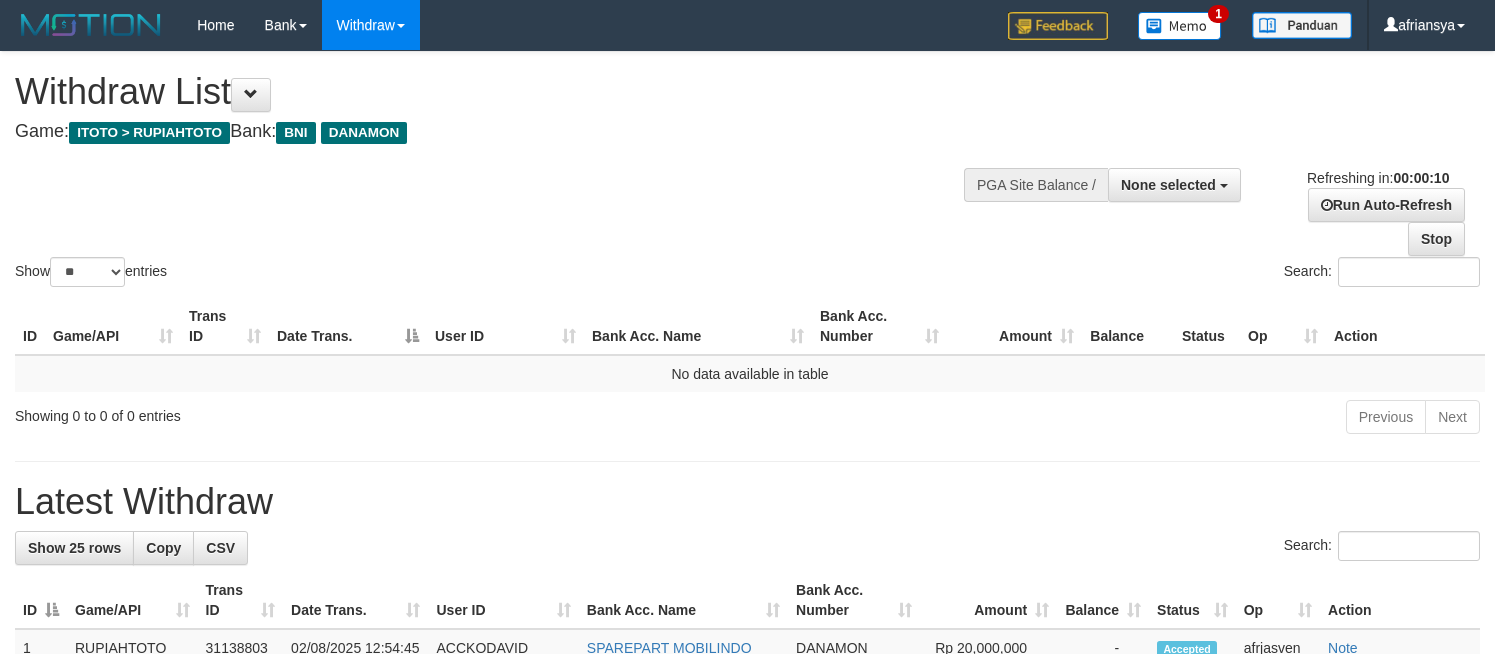 select 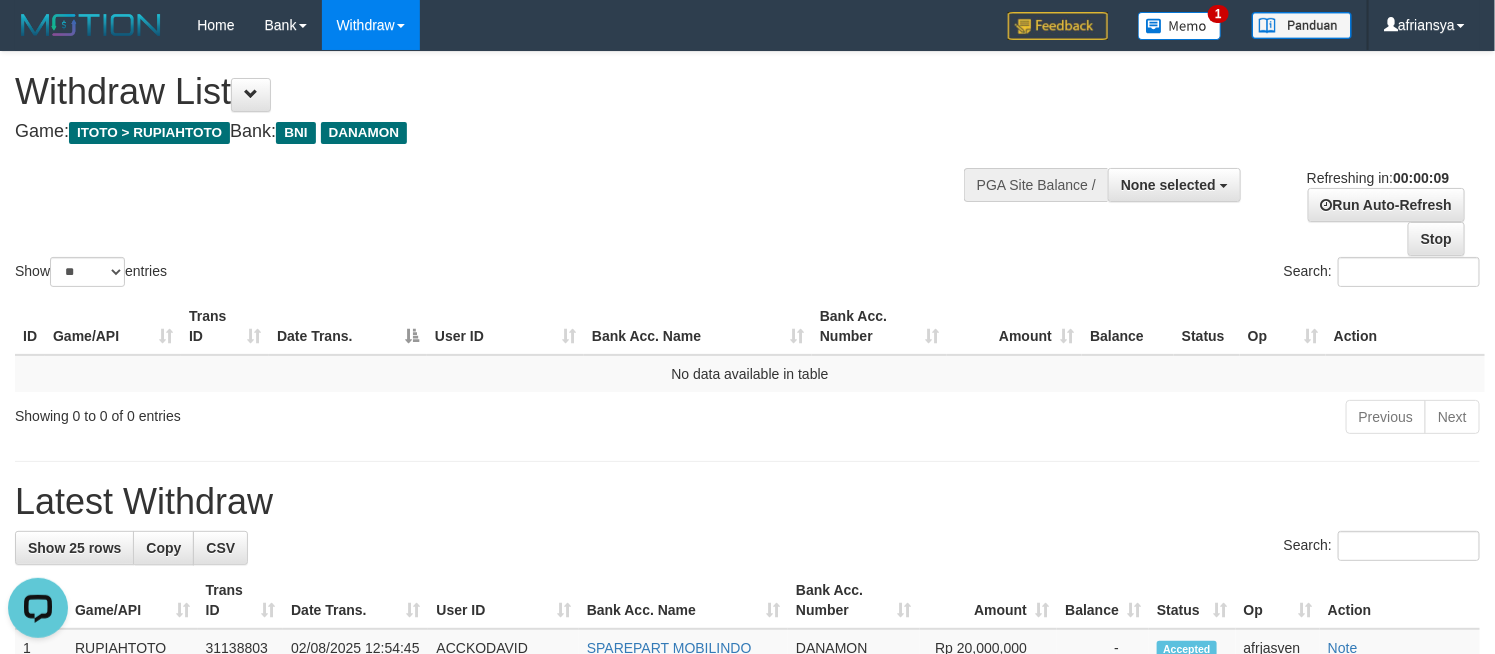 scroll, scrollTop: 0, scrollLeft: 0, axis: both 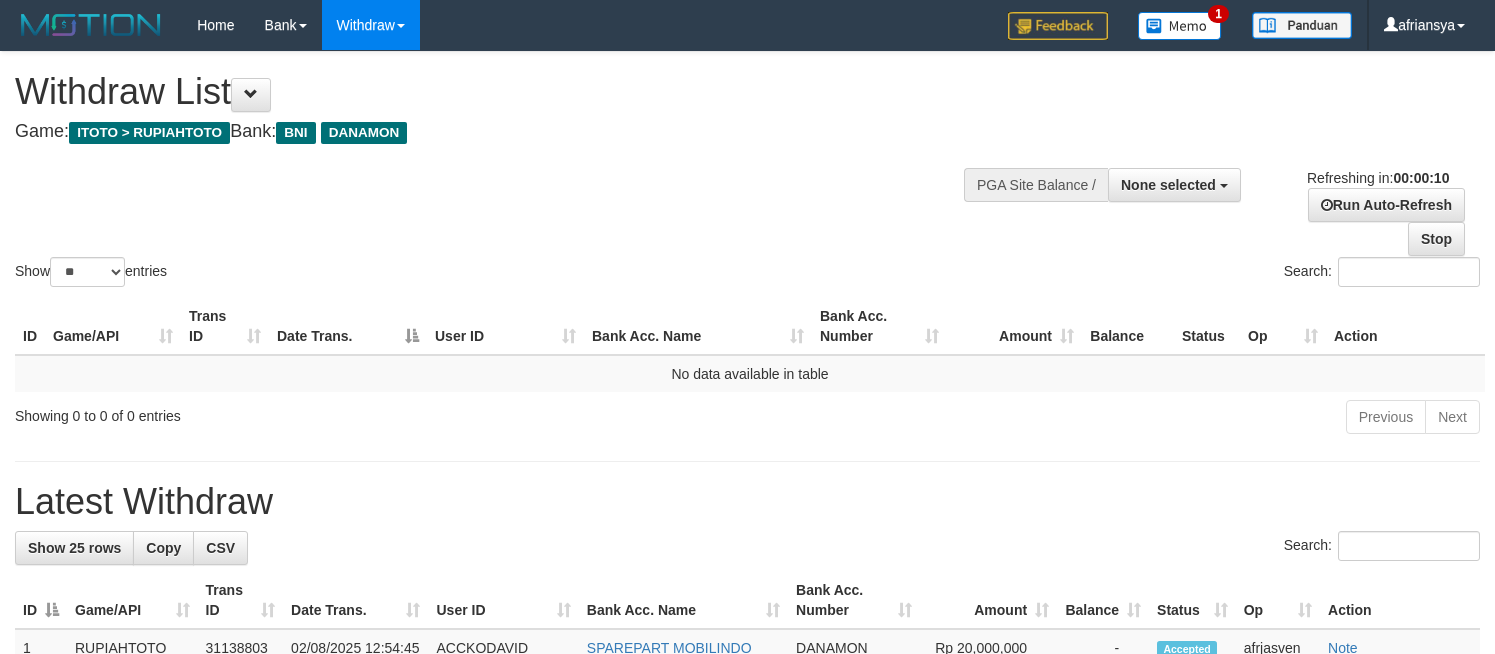 select 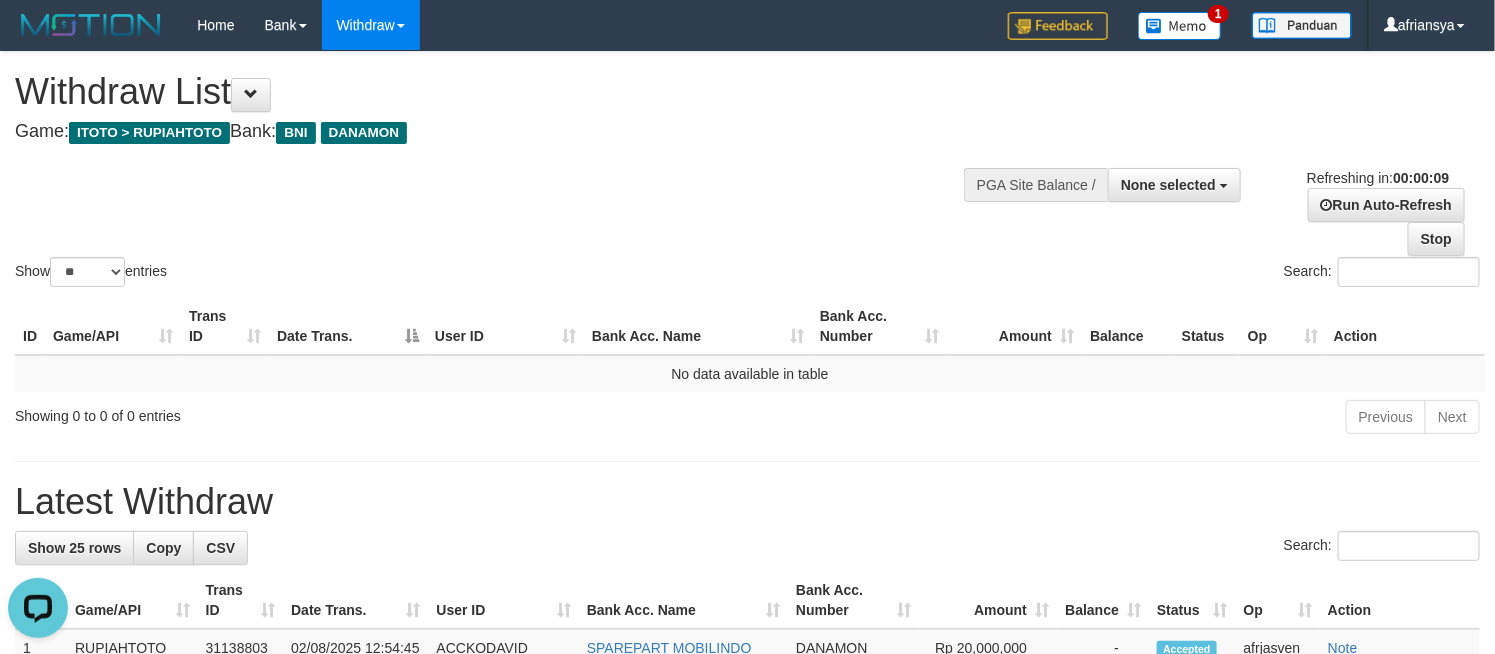 scroll, scrollTop: 0, scrollLeft: 0, axis: both 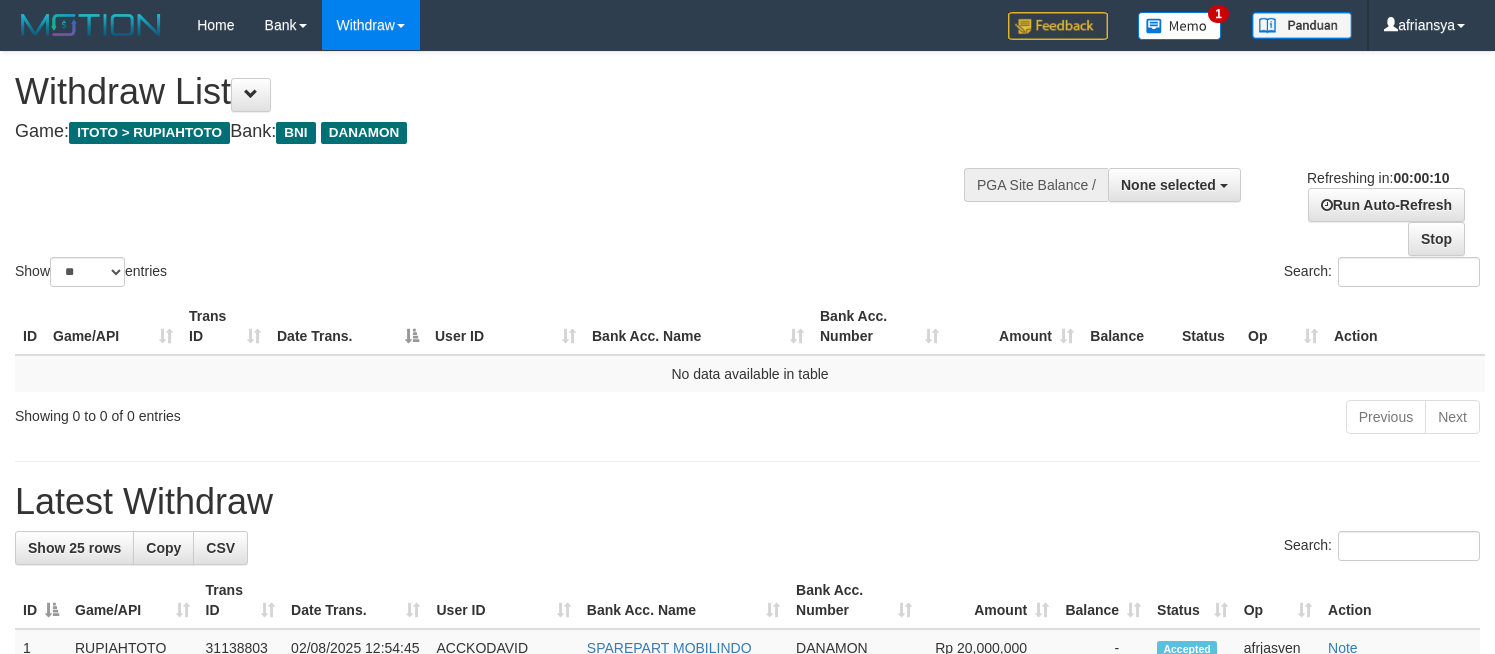 select 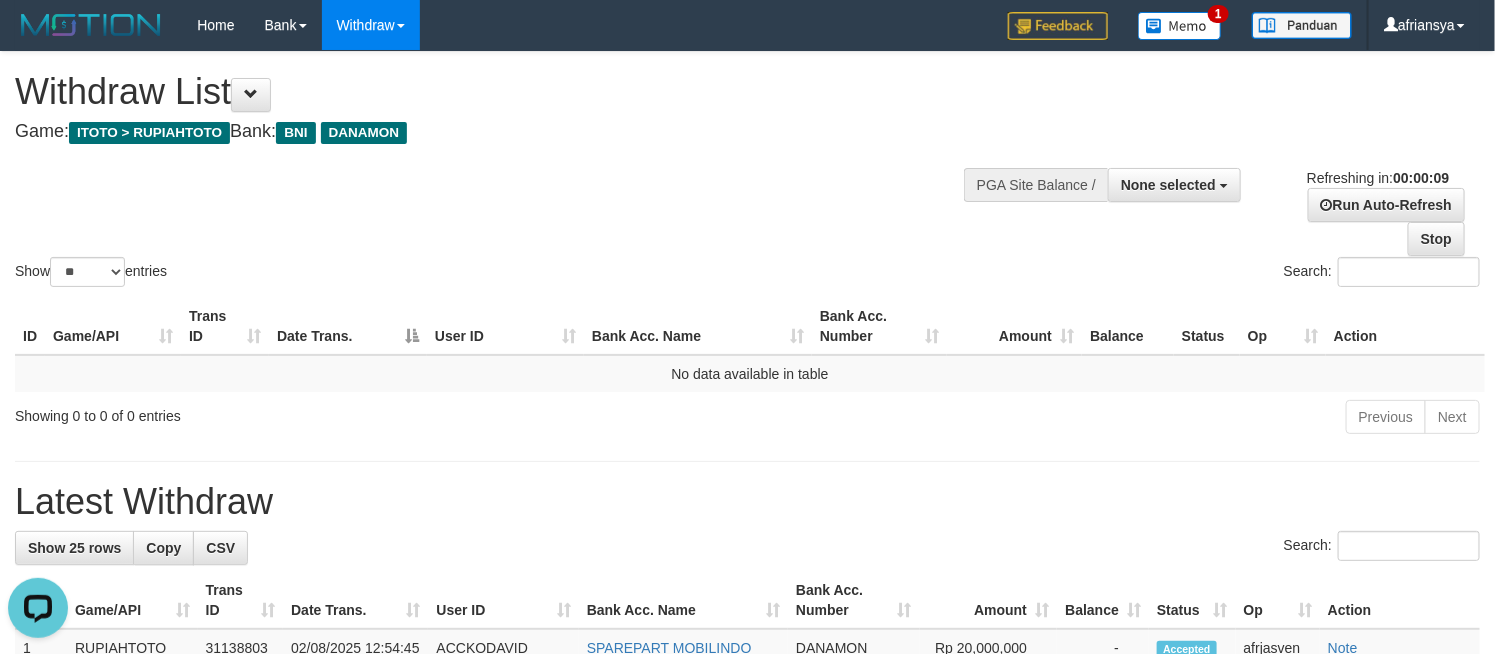 scroll, scrollTop: 0, scrollLeft: 0, axis: both 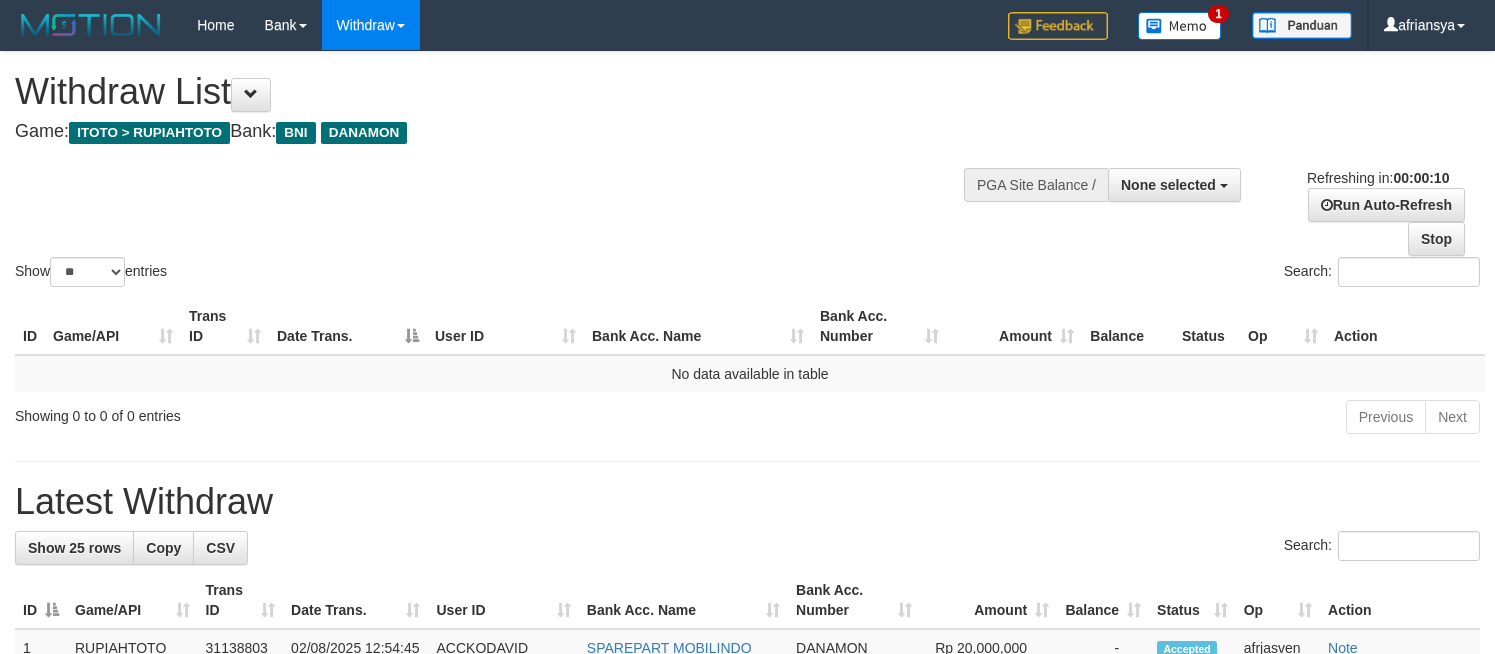 select 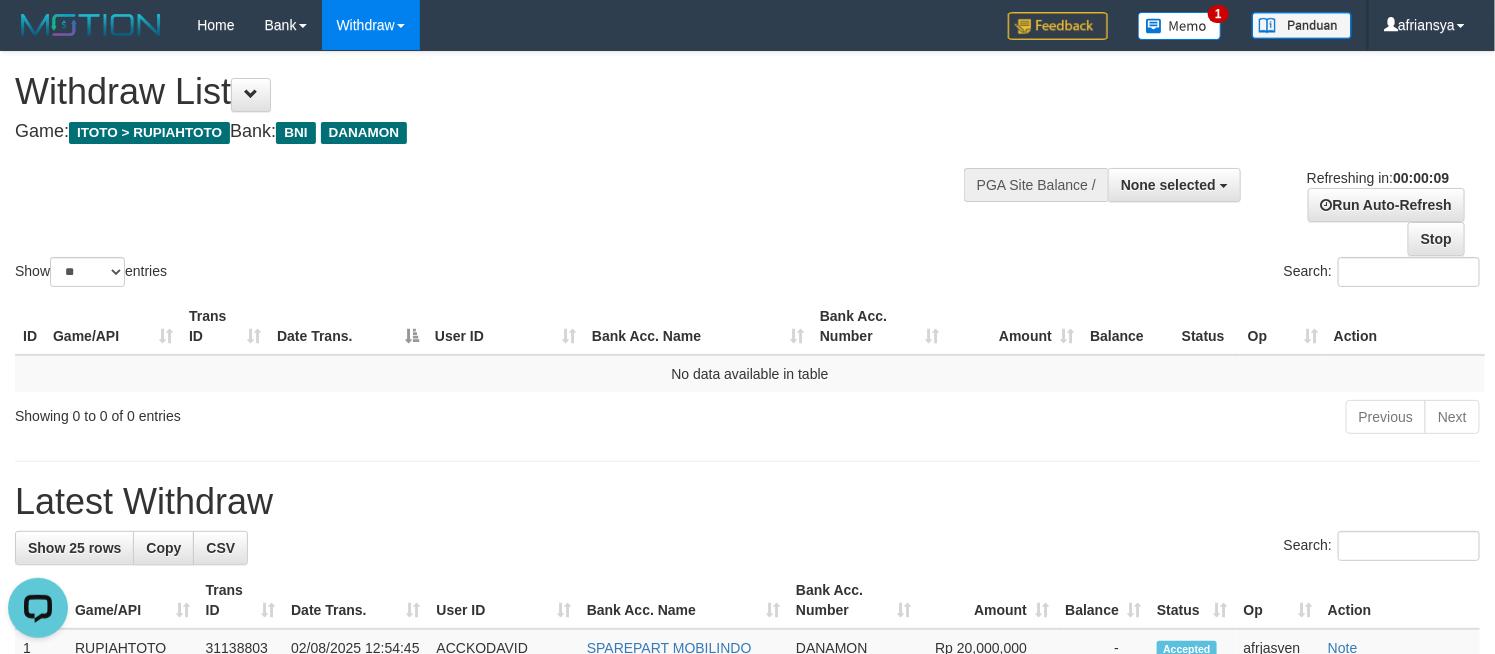 scroll, scrollTop: 0, scrollLeft: 0, axis: both 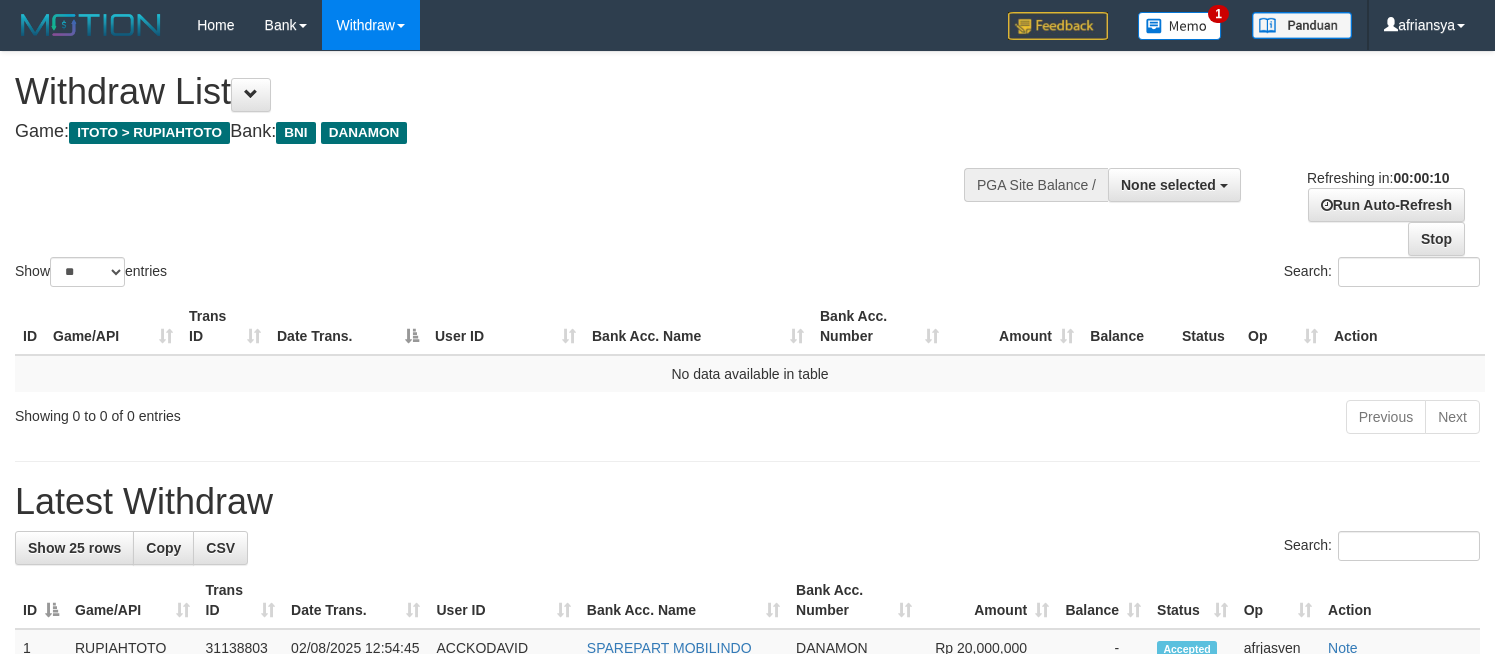 select 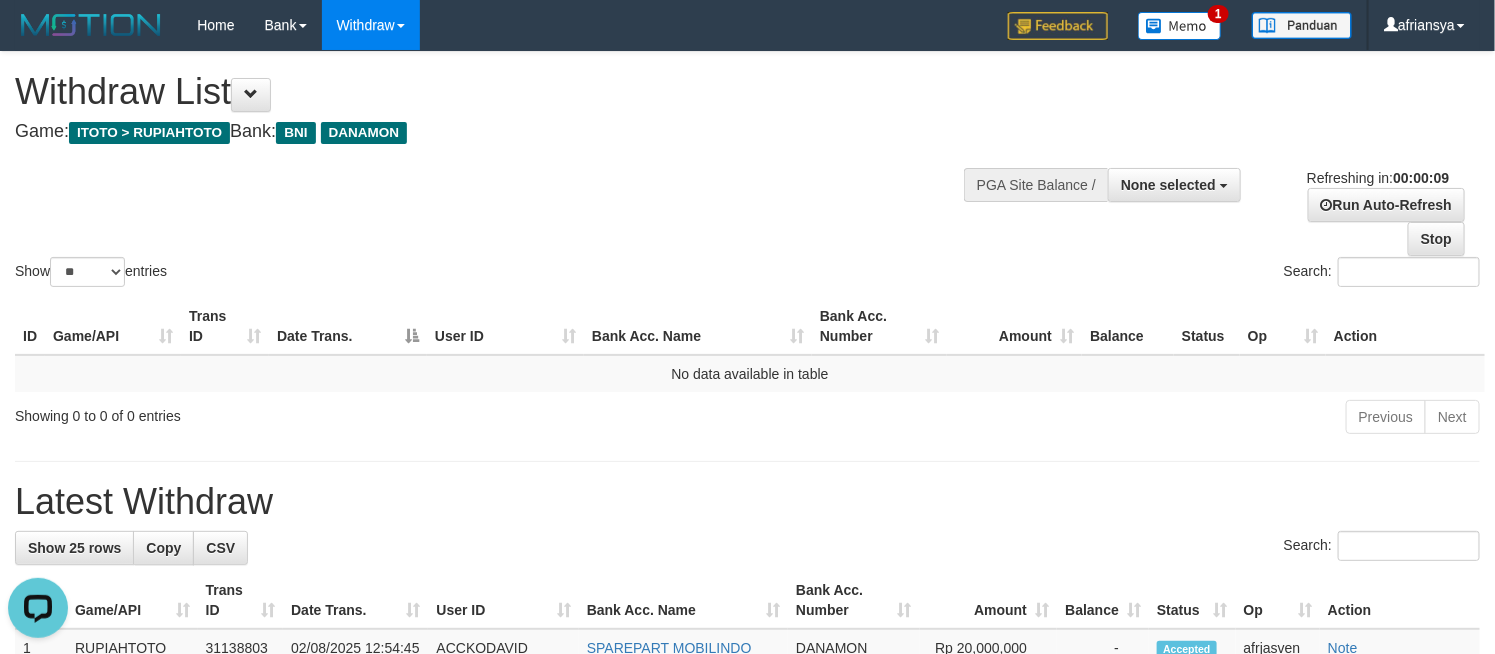scroll, scrollTop: 0, scrollLeft: 0, axis: both 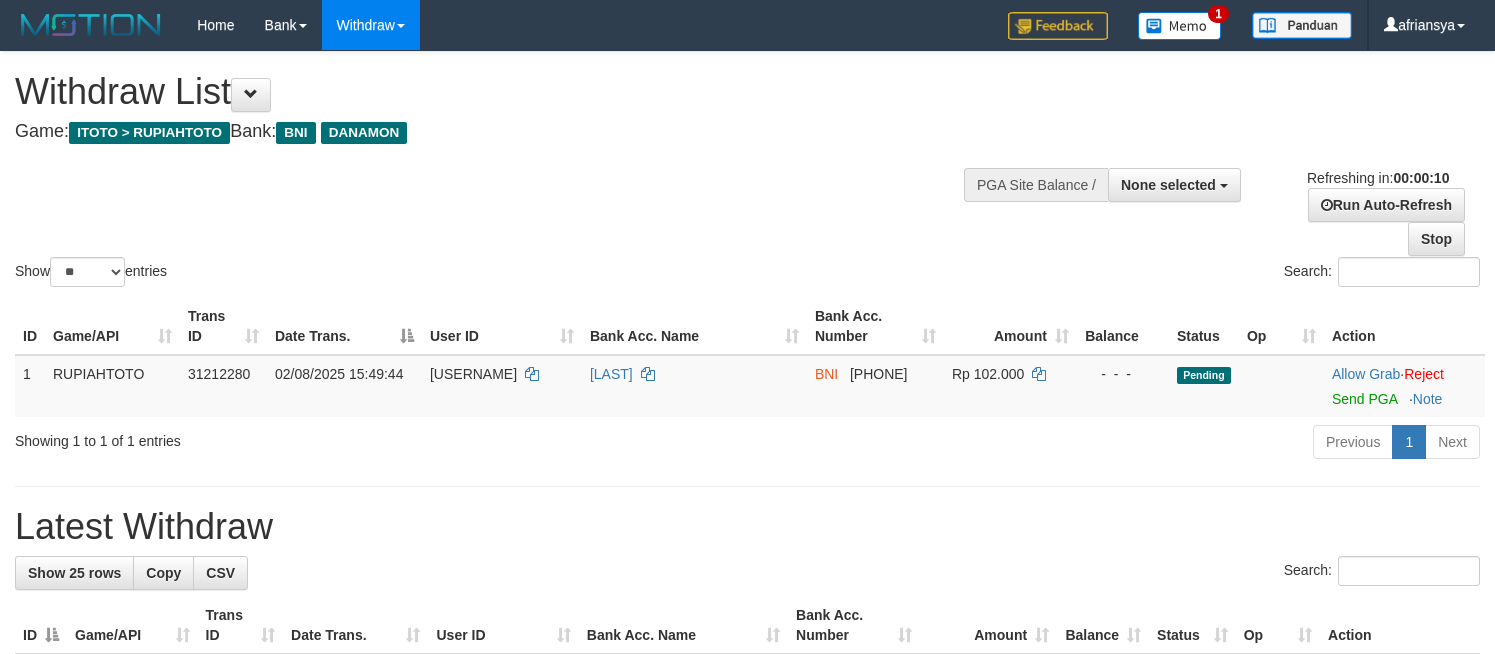 select 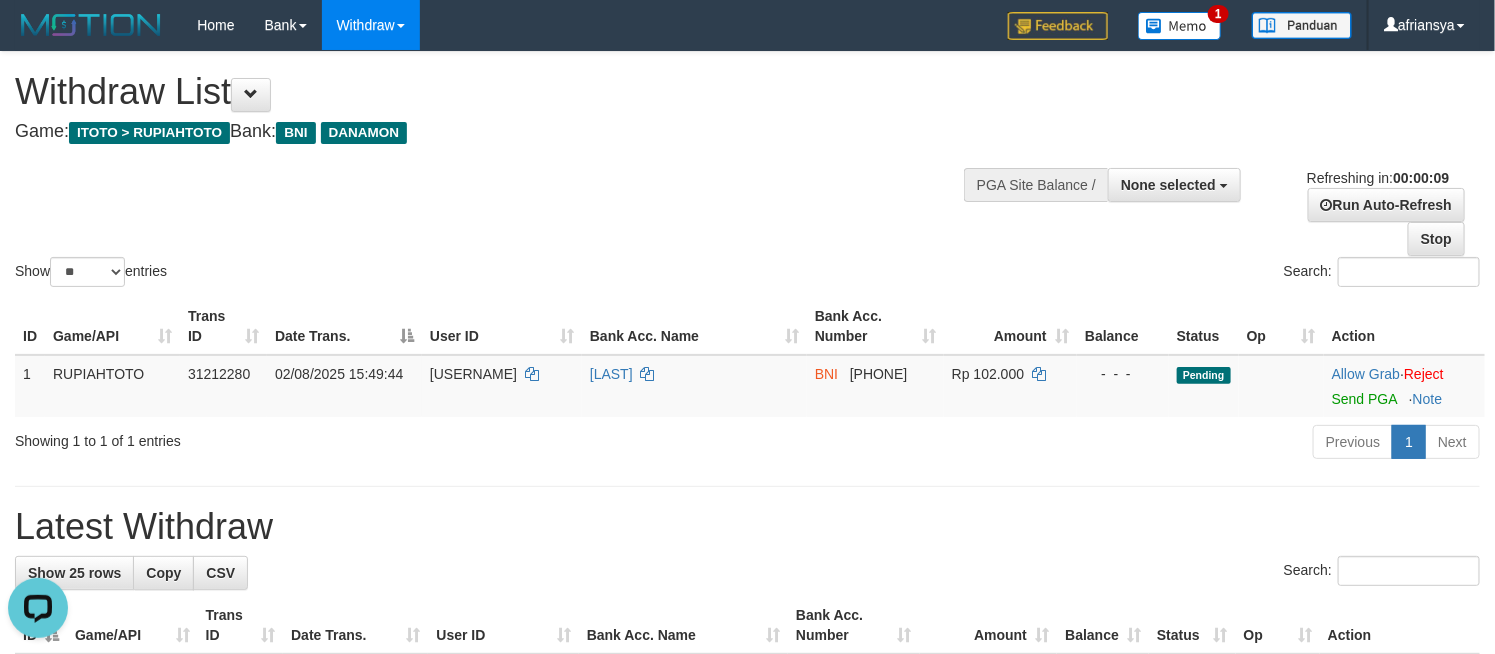 scroll, scrollTop: 0, scrollLeft: 0, axis: both 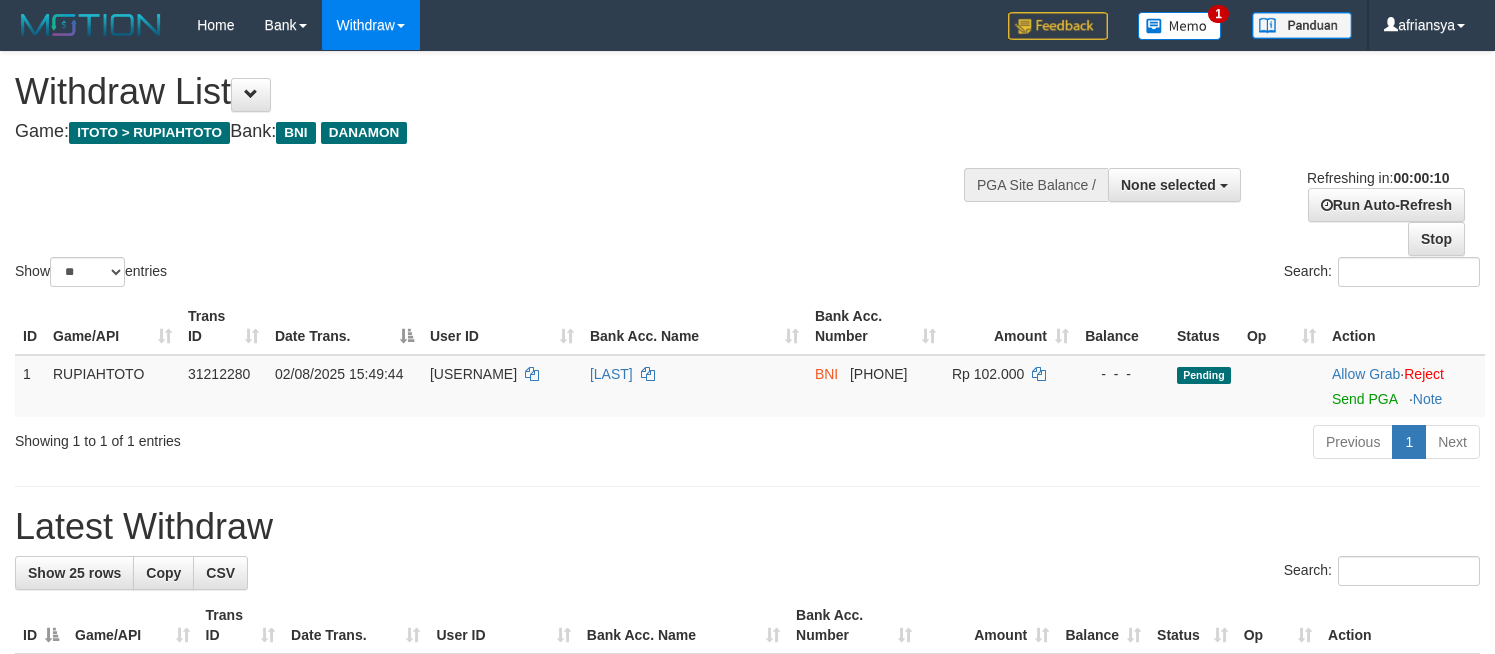 select 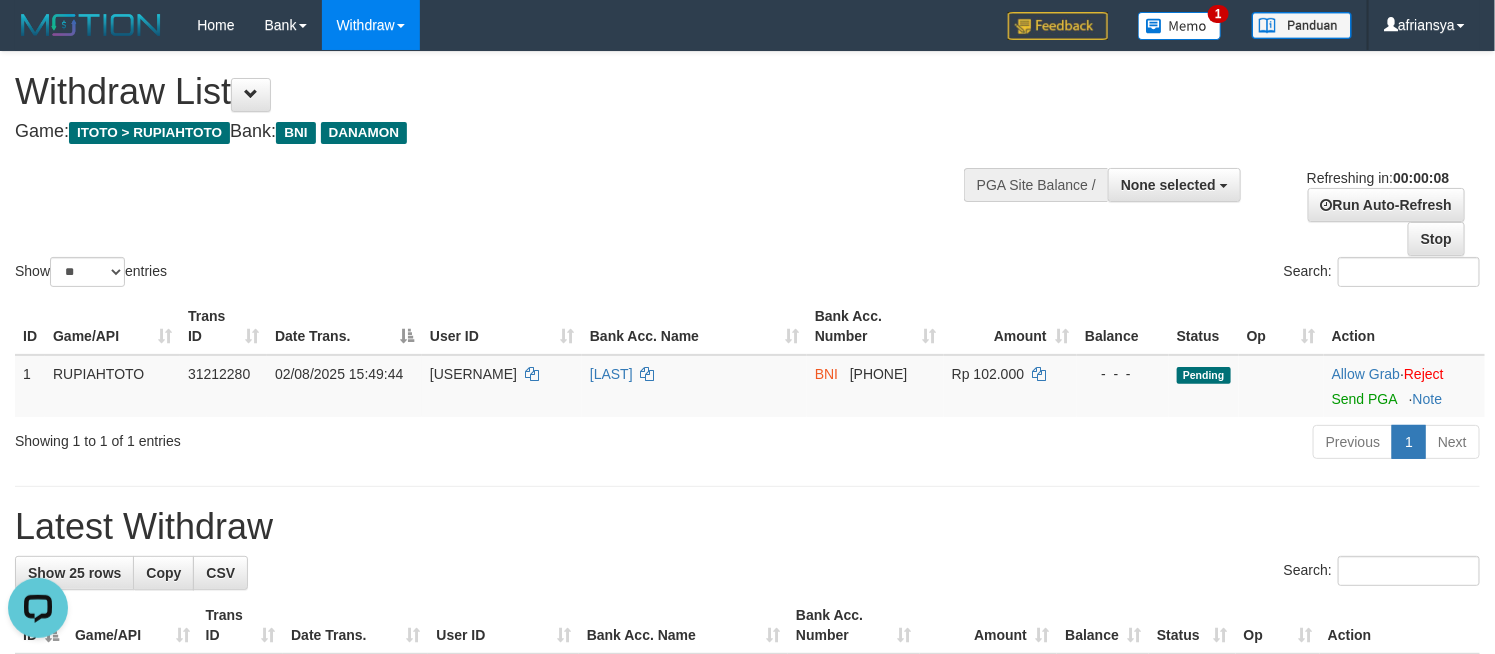 scroll, scrollTop: 0, scrollLeft: 0, axis: both 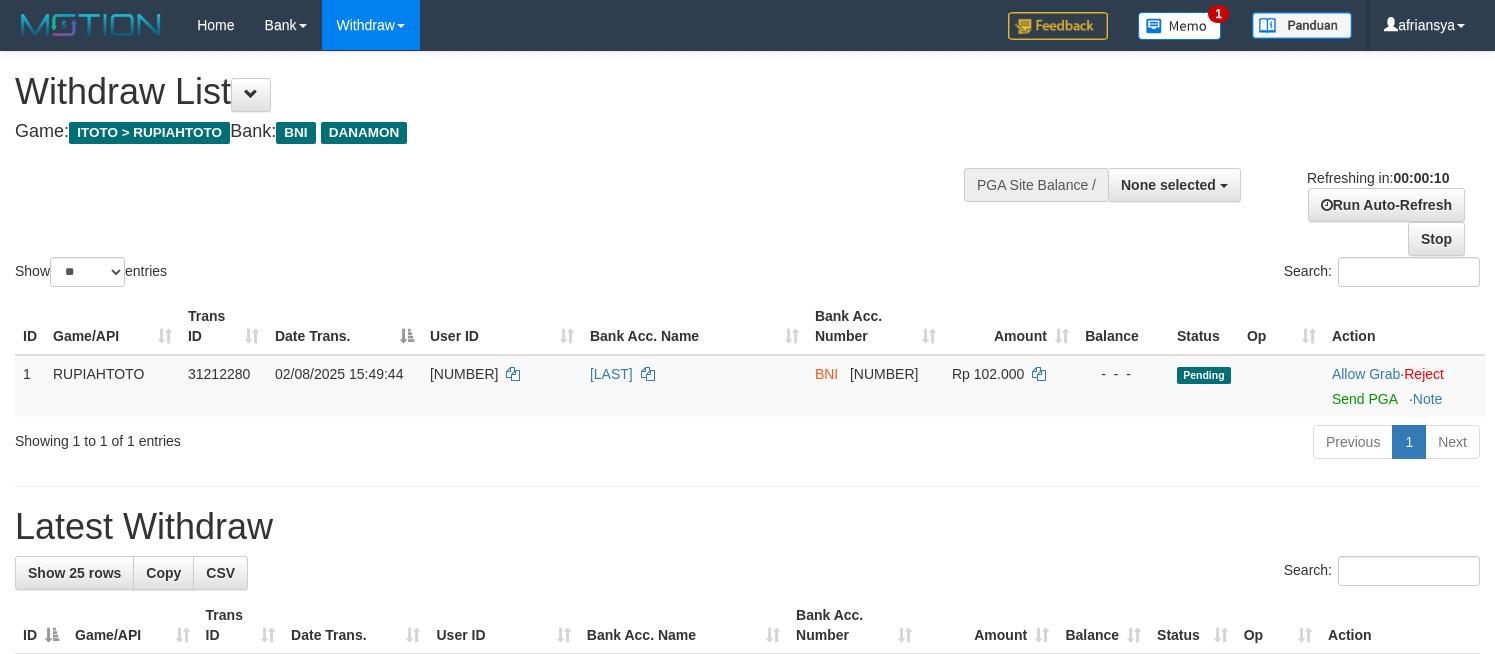 select 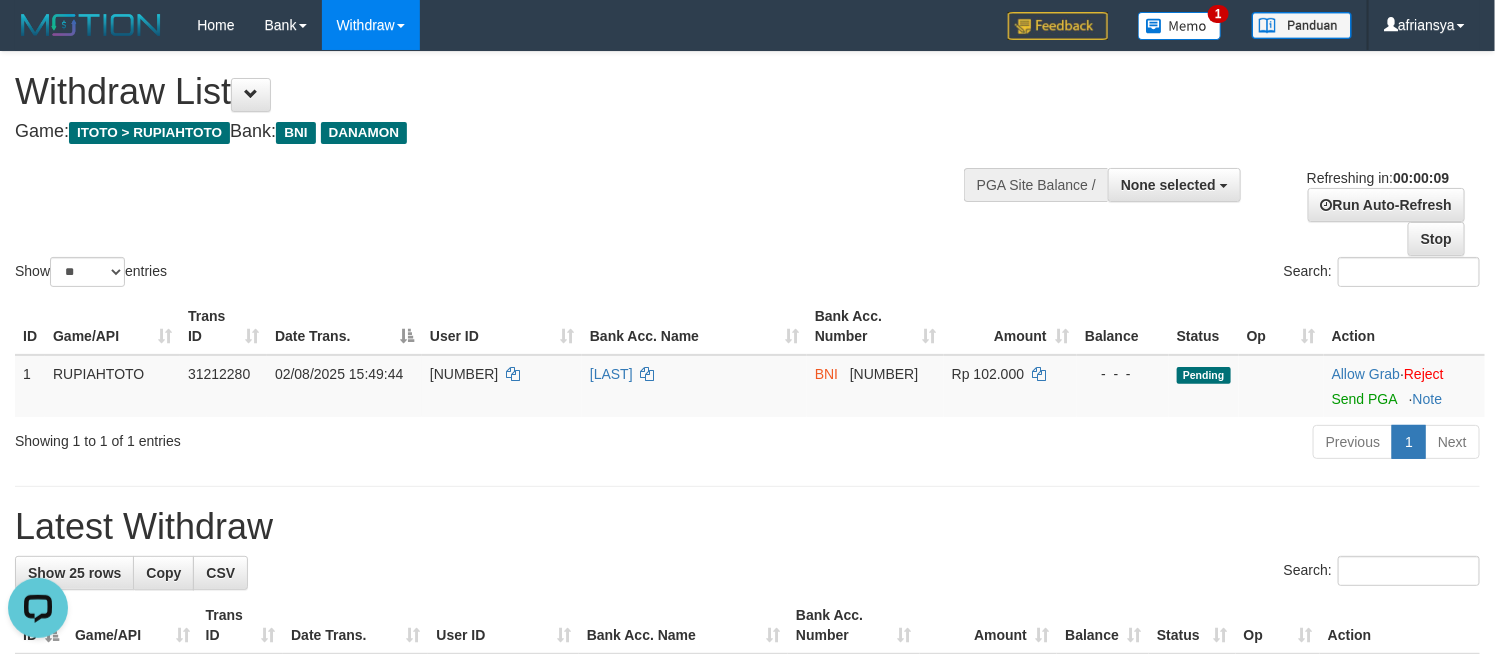 scroll, scrollTop: 0, scrollLeft: 0, axis: both 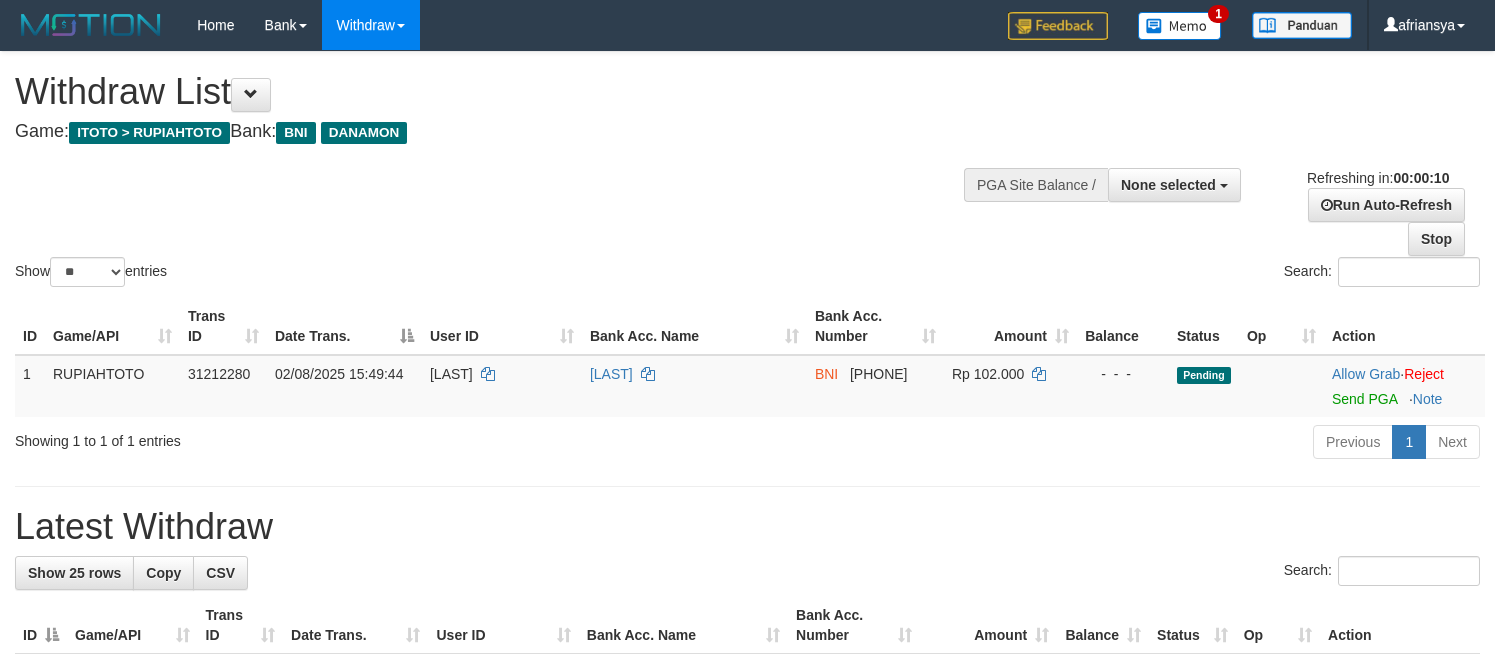select 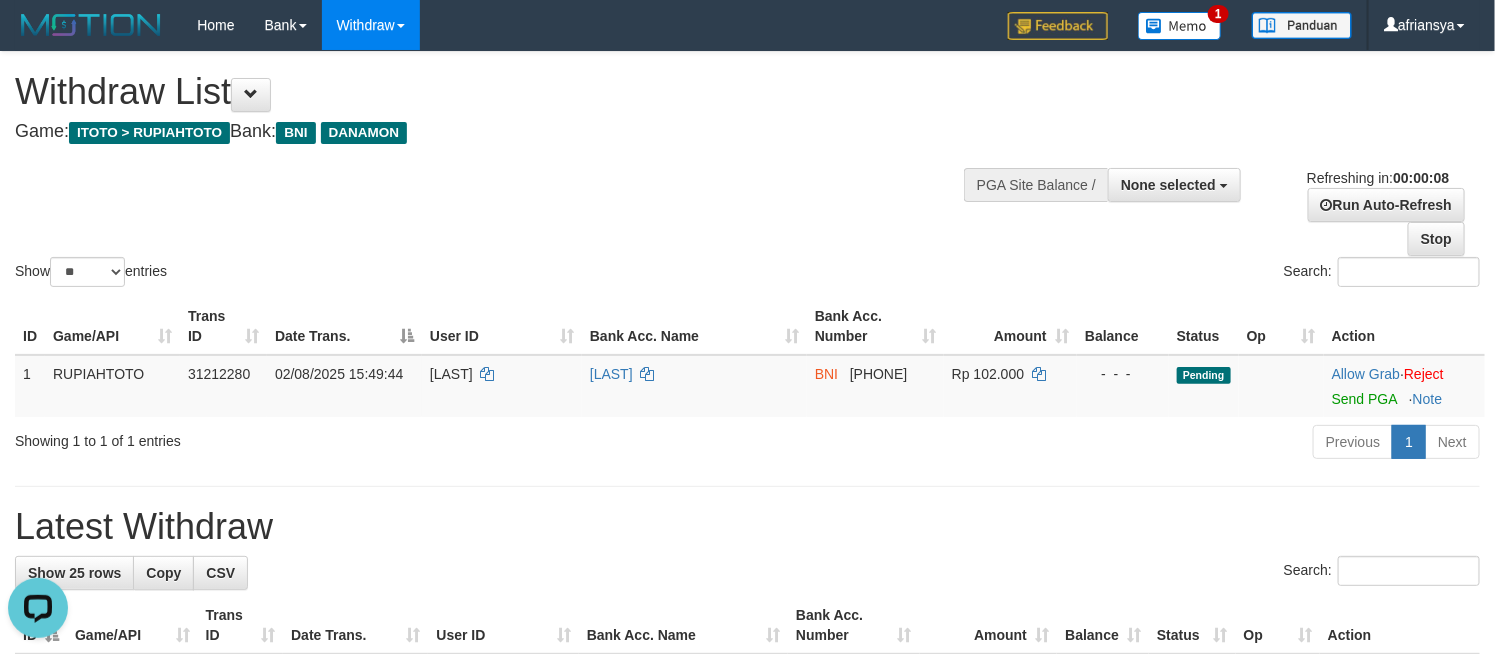 scroll, scrollTop: 0, scrollLeft: 0, axis: both 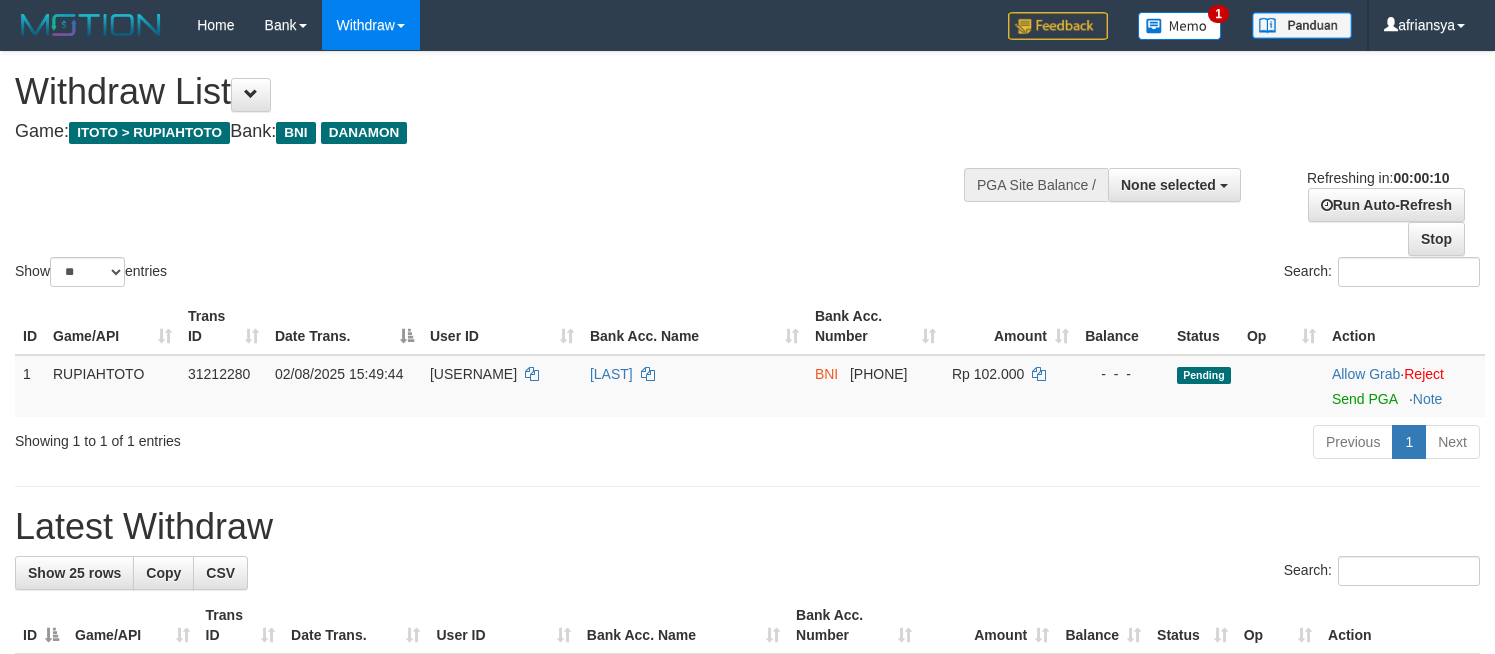 select 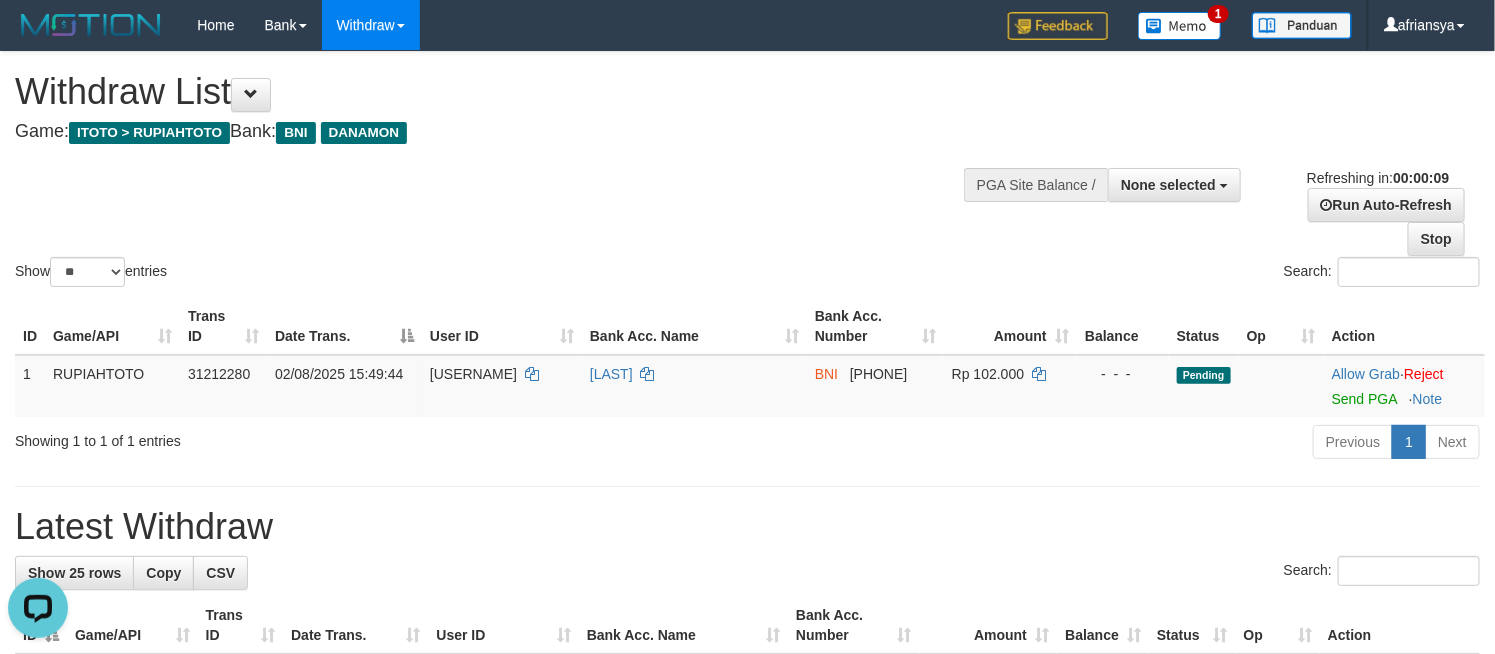scroll, scrollTop: 0, scrollLeft: 0, axis: both 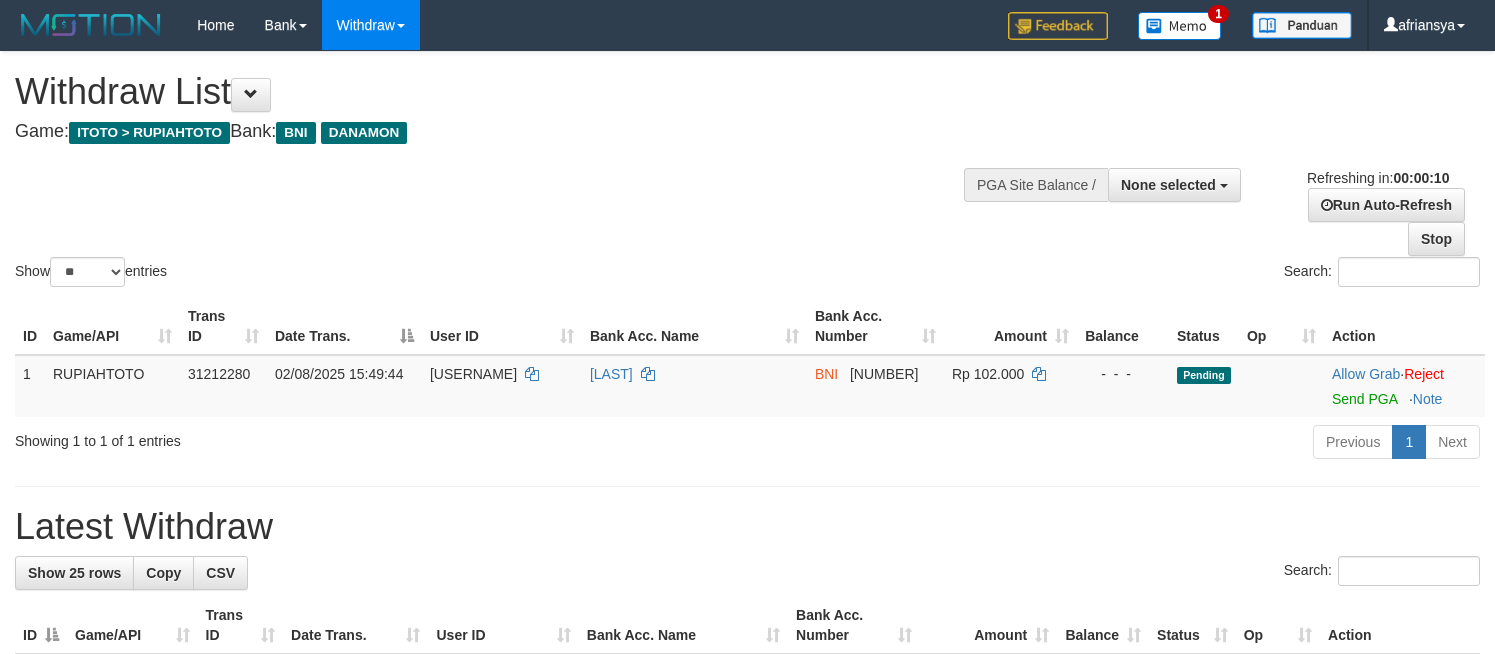 select 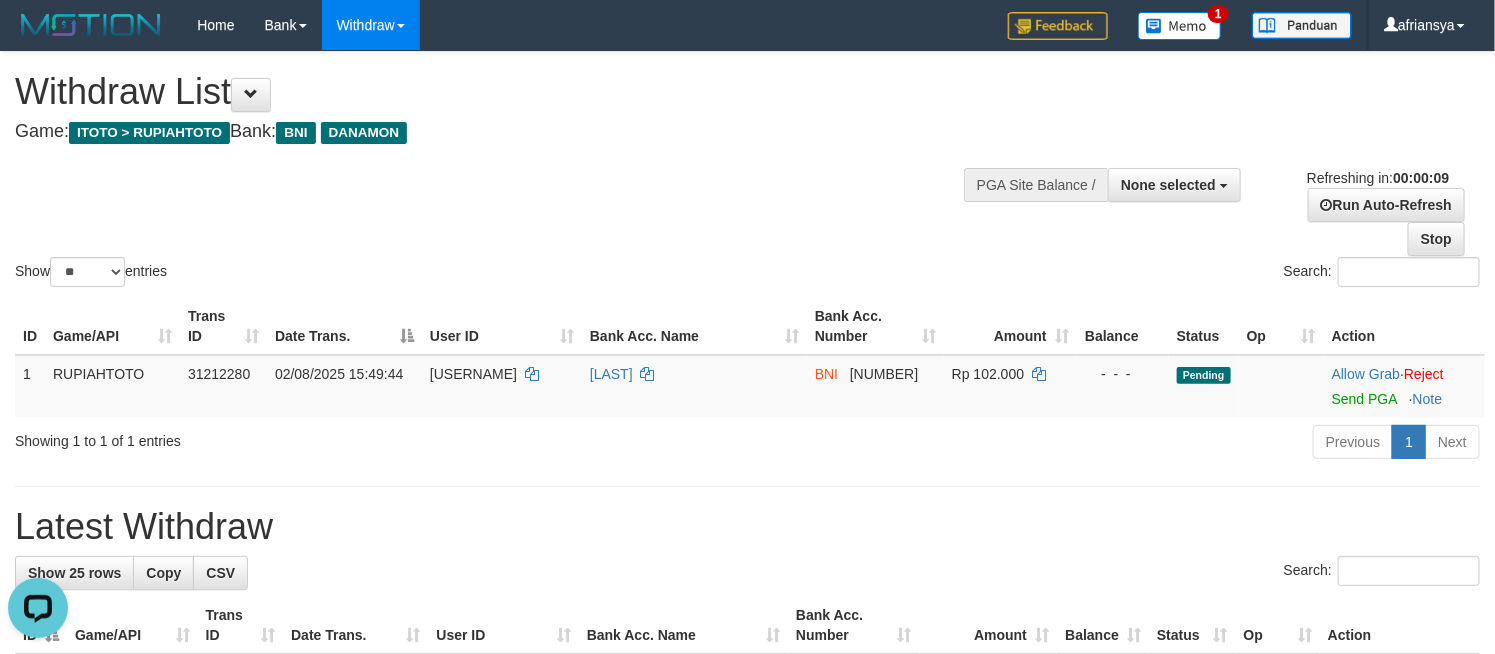 scroll, scrollTop: 0, scrollLeft: 0, axis: both 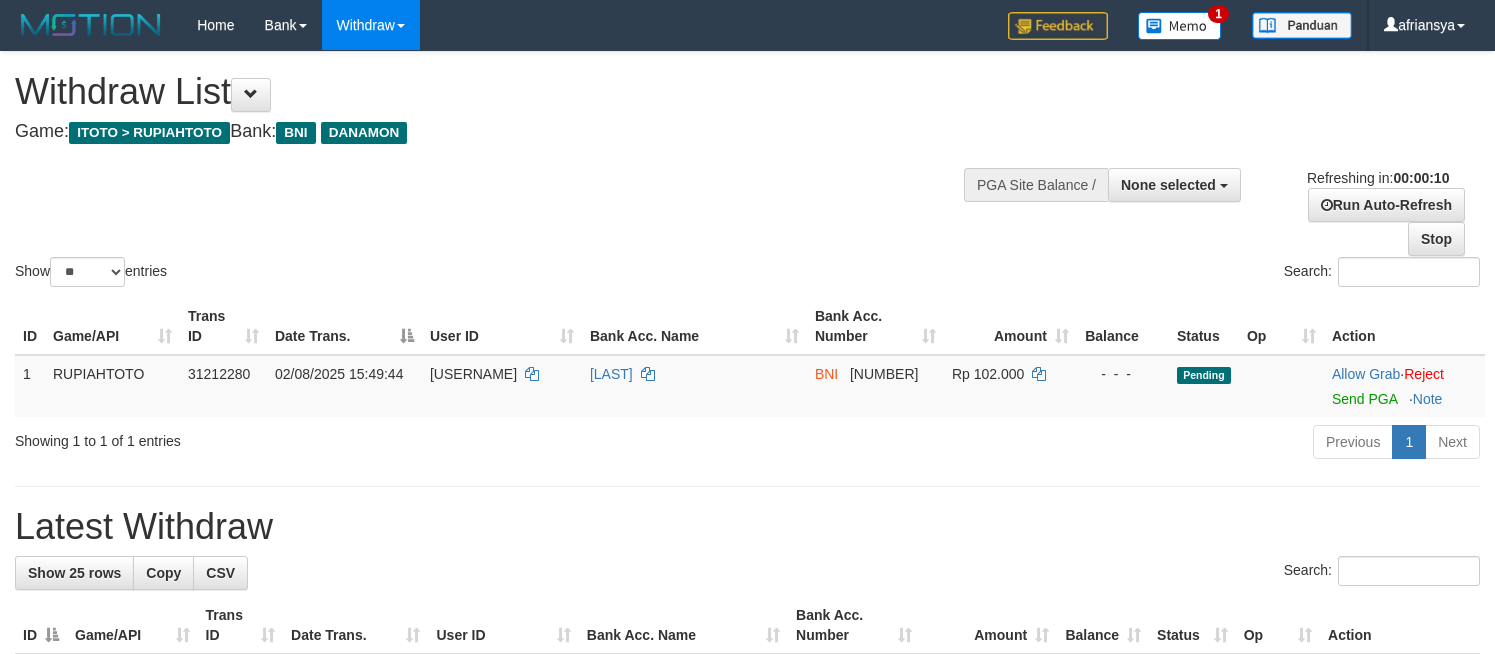 select 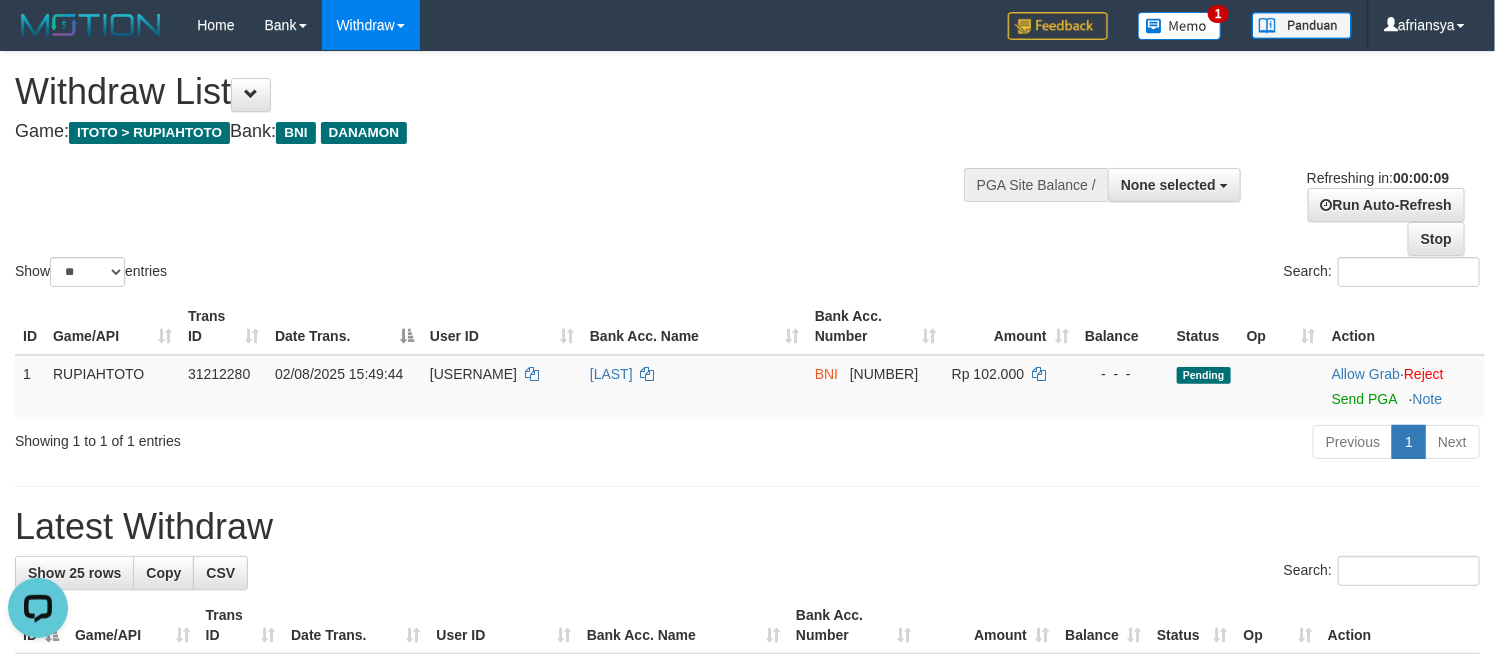 scroll, scrollTop: 0, scrollLeft: 0, axis: both 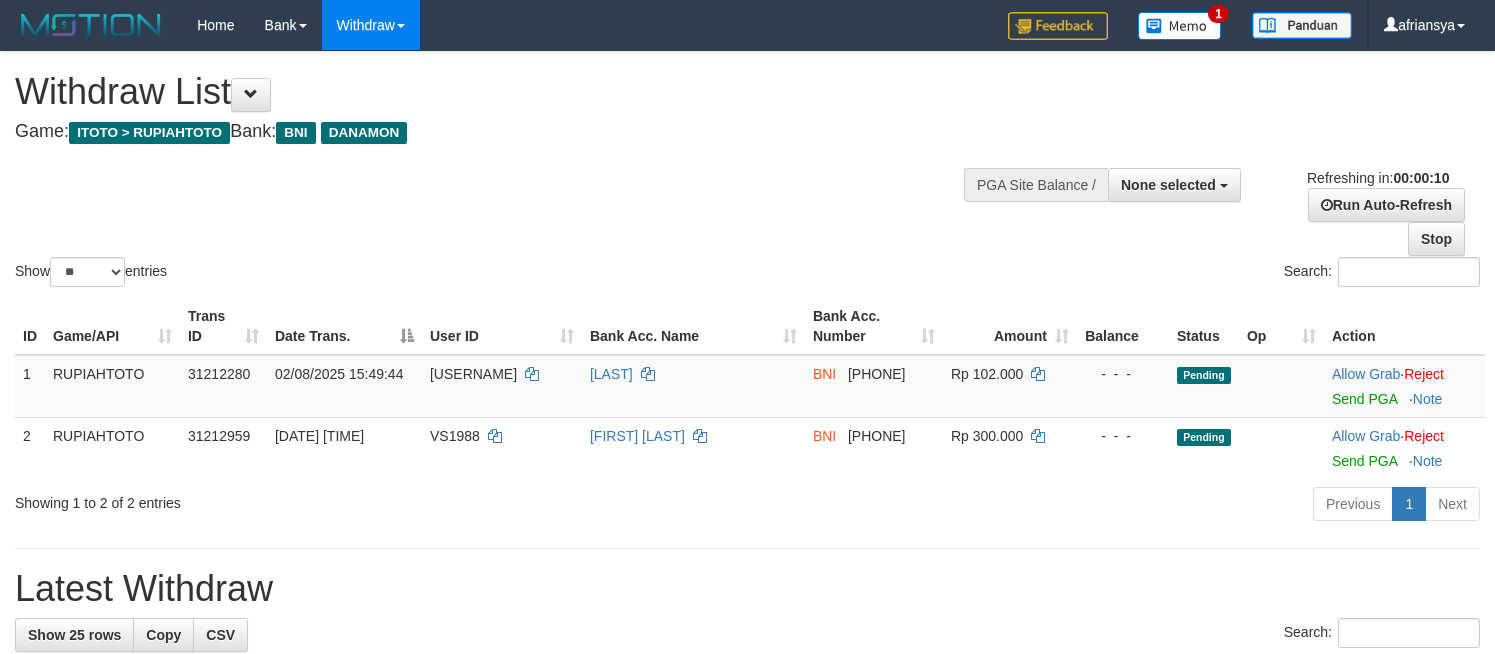 select 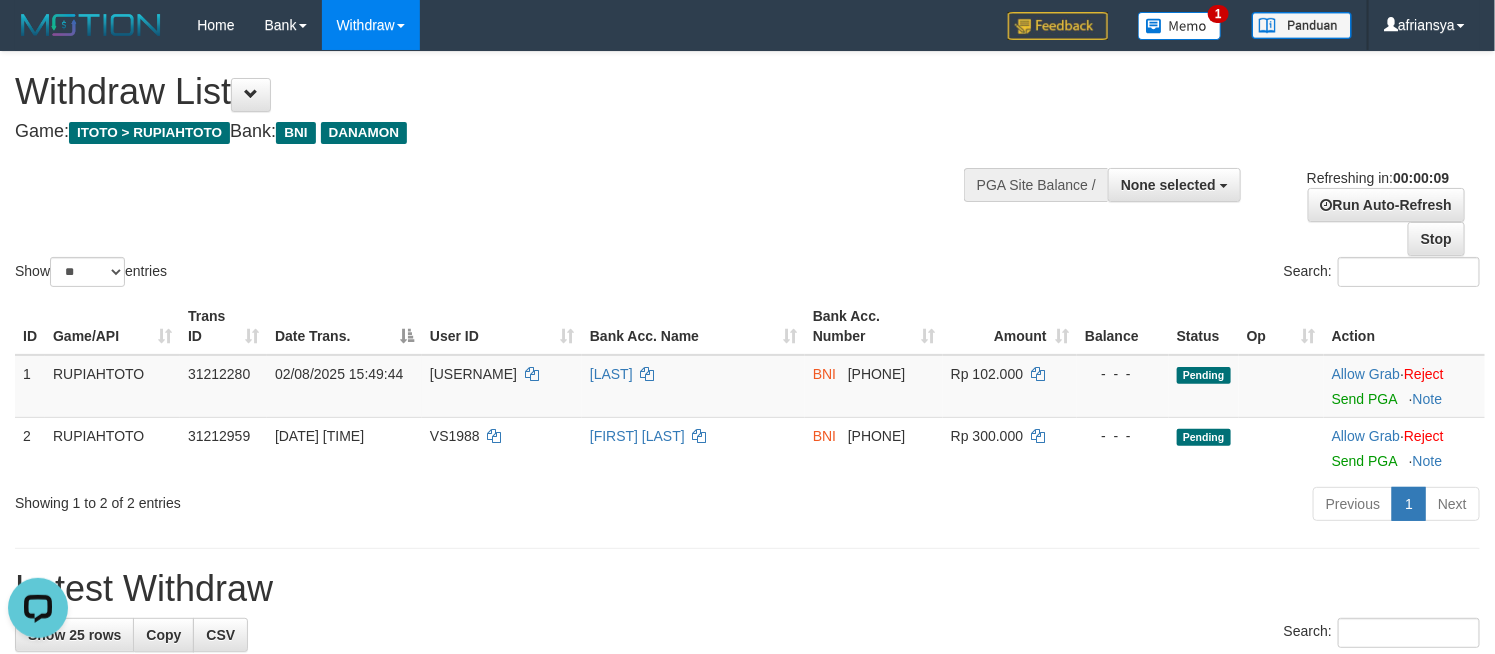 scroll, scrollTop: 0, scrollLeft: 0, axis: both 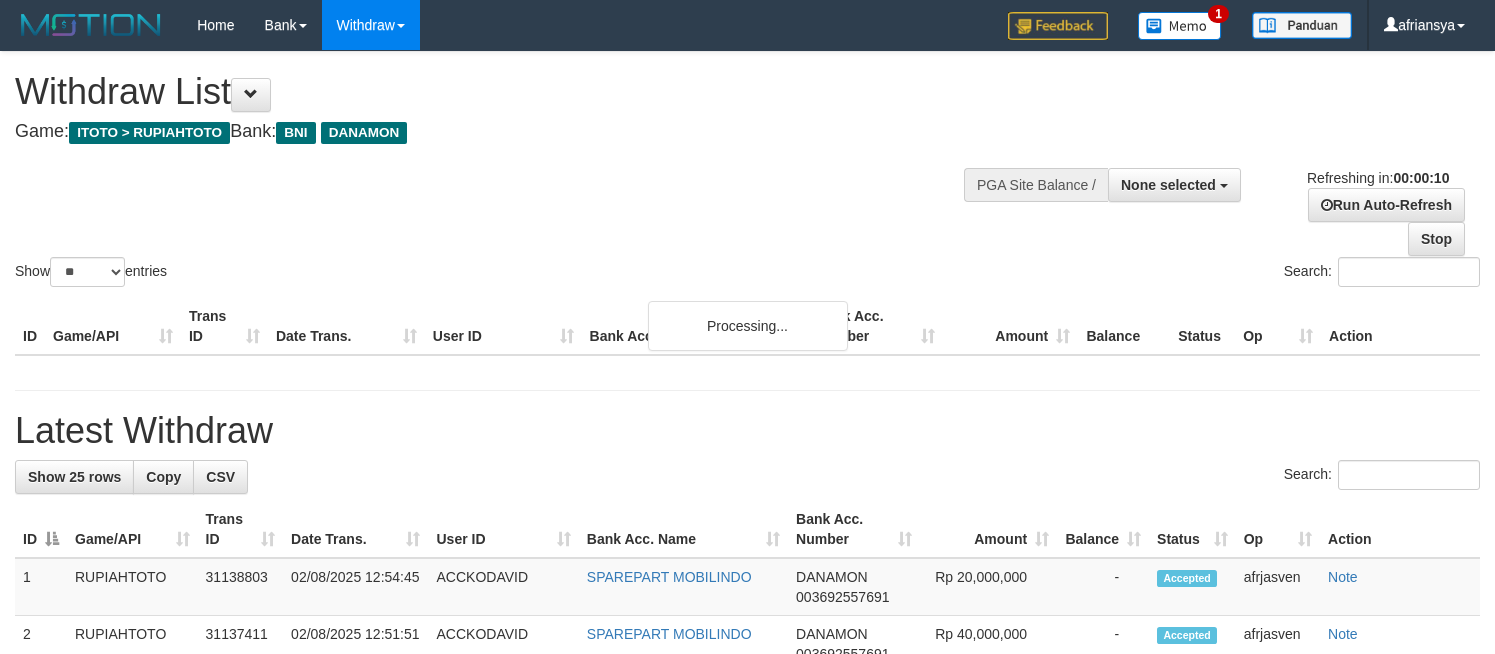 select 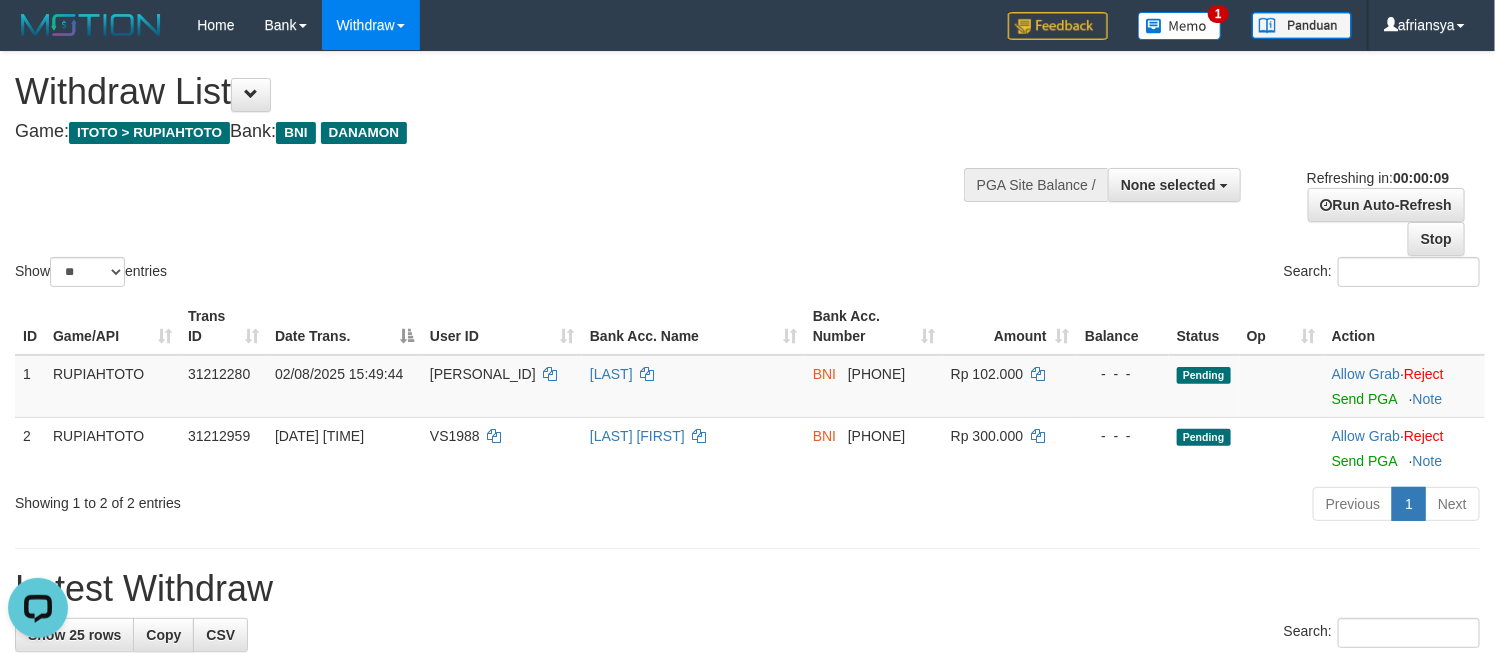 scroll, scrollTop: 0, scrollLeft: 0, axis: both 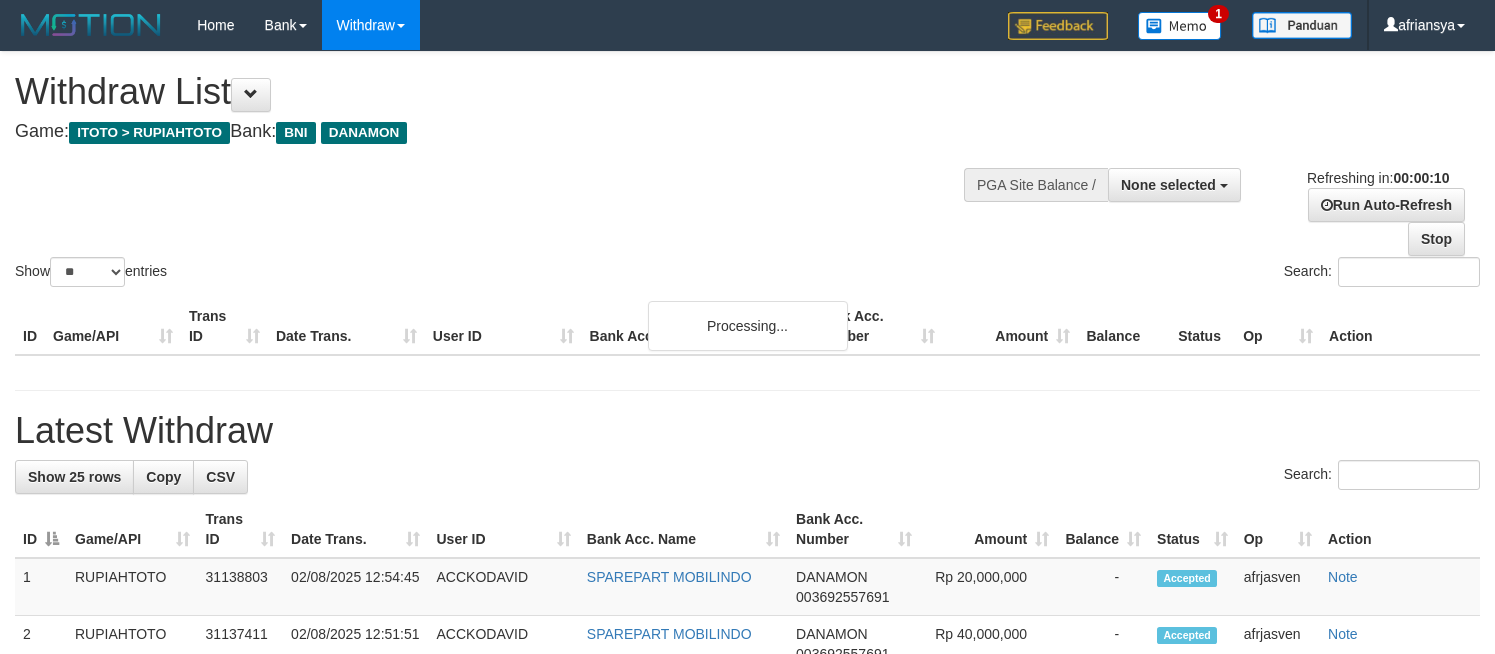 select 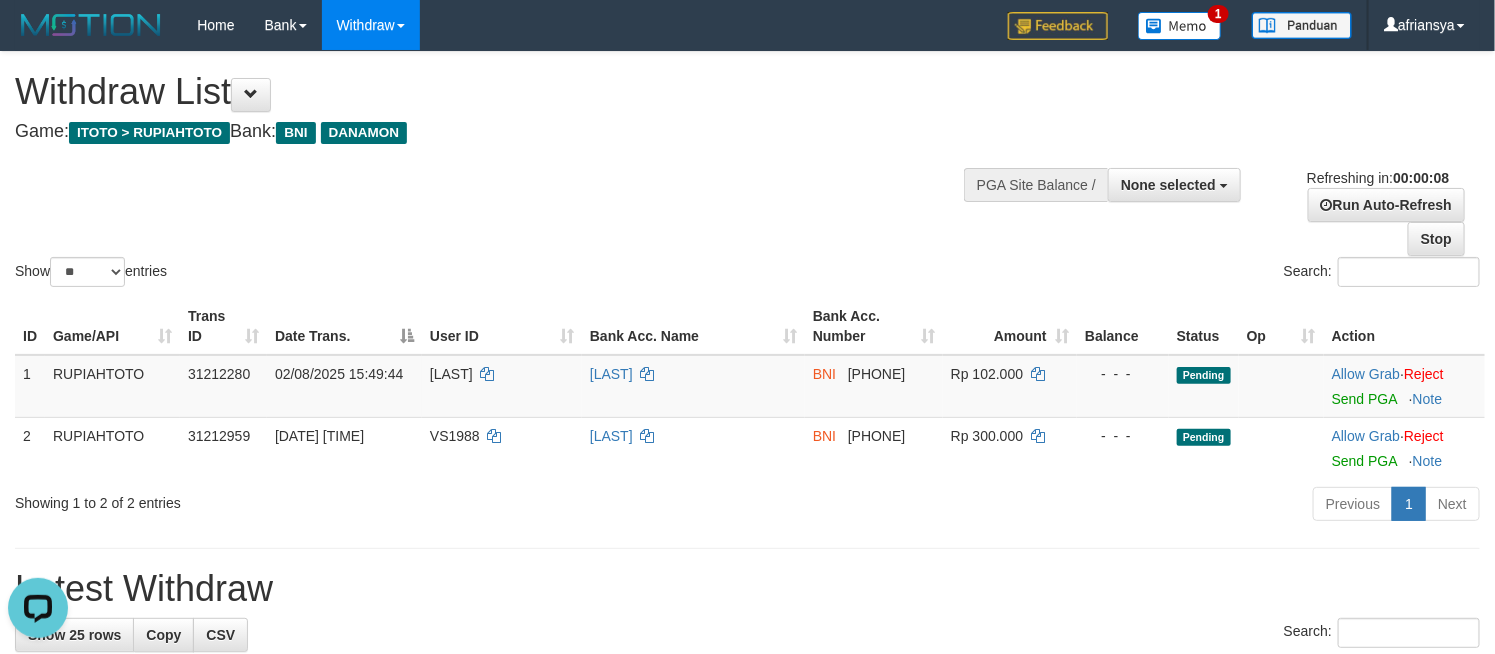 scroll, scrollTop: 0, scrollLeft: 0, axis: both 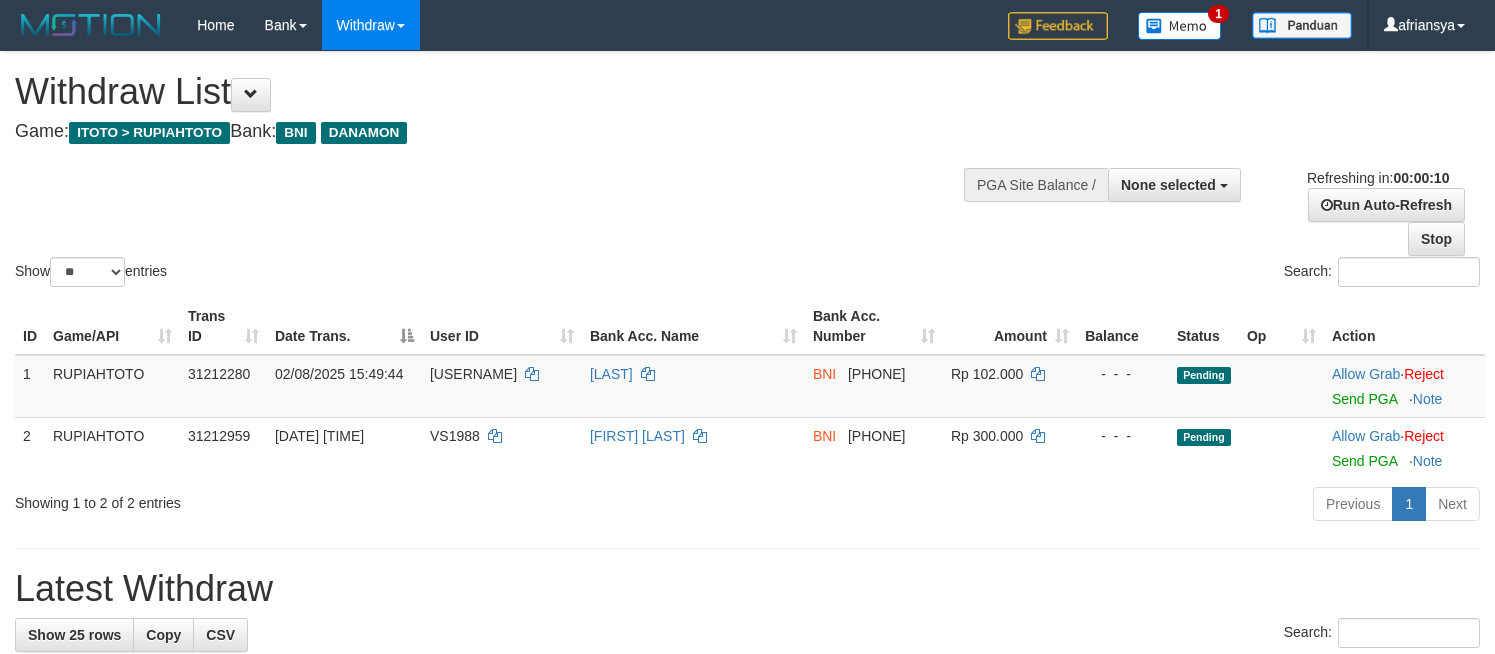 select 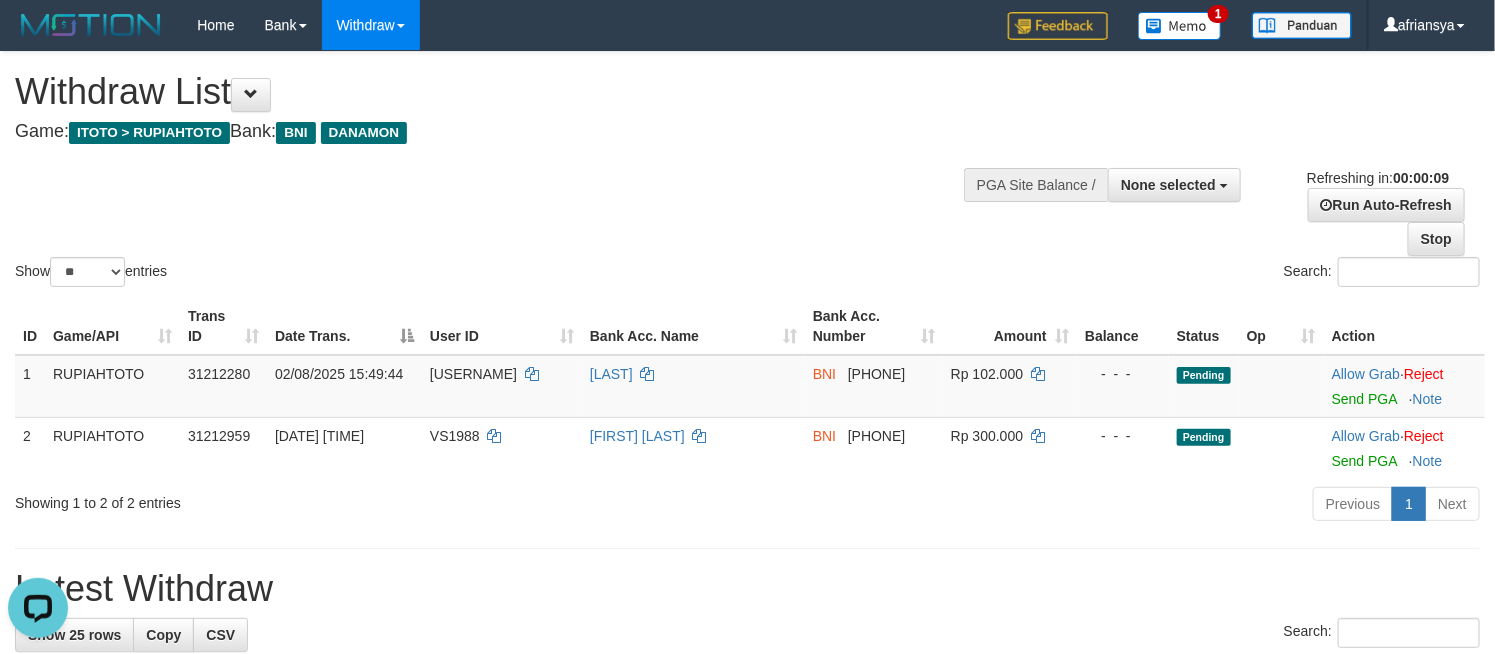 scroll, scrollTop: 0, scrollLeft: 0, axis: both 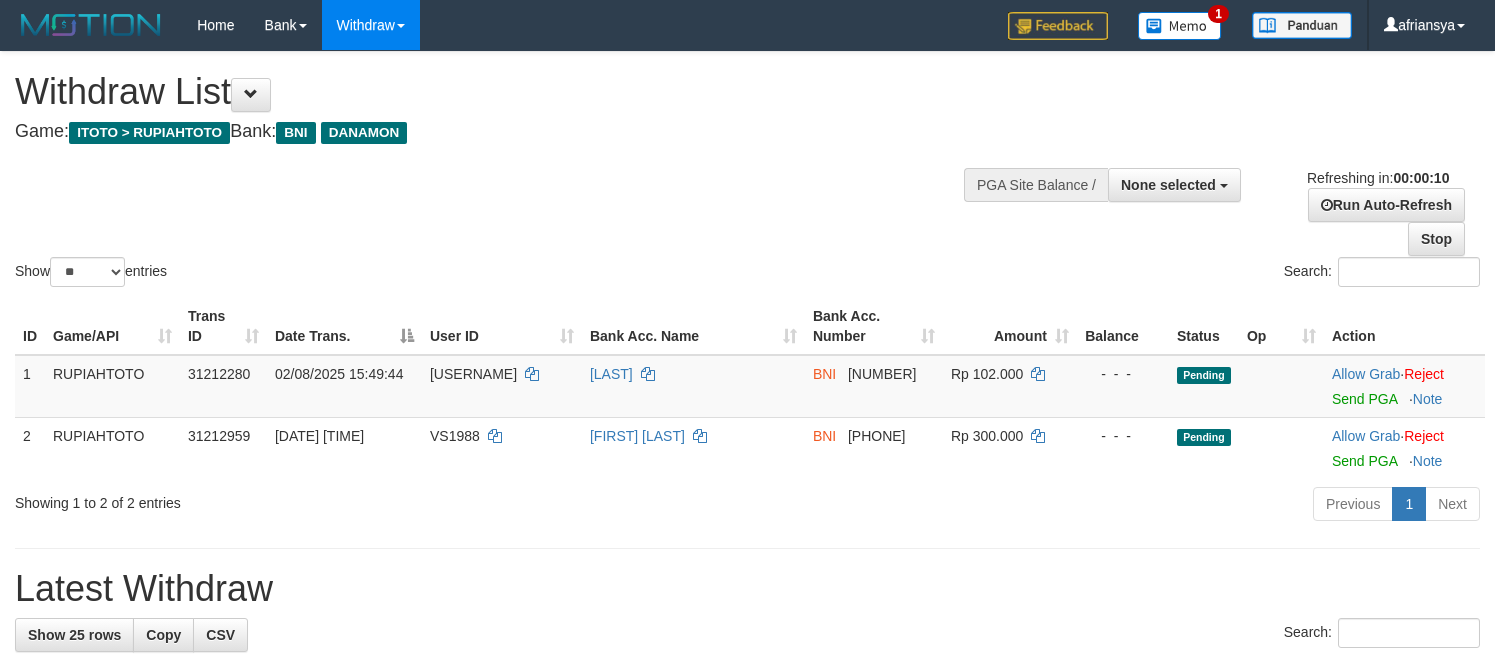 select 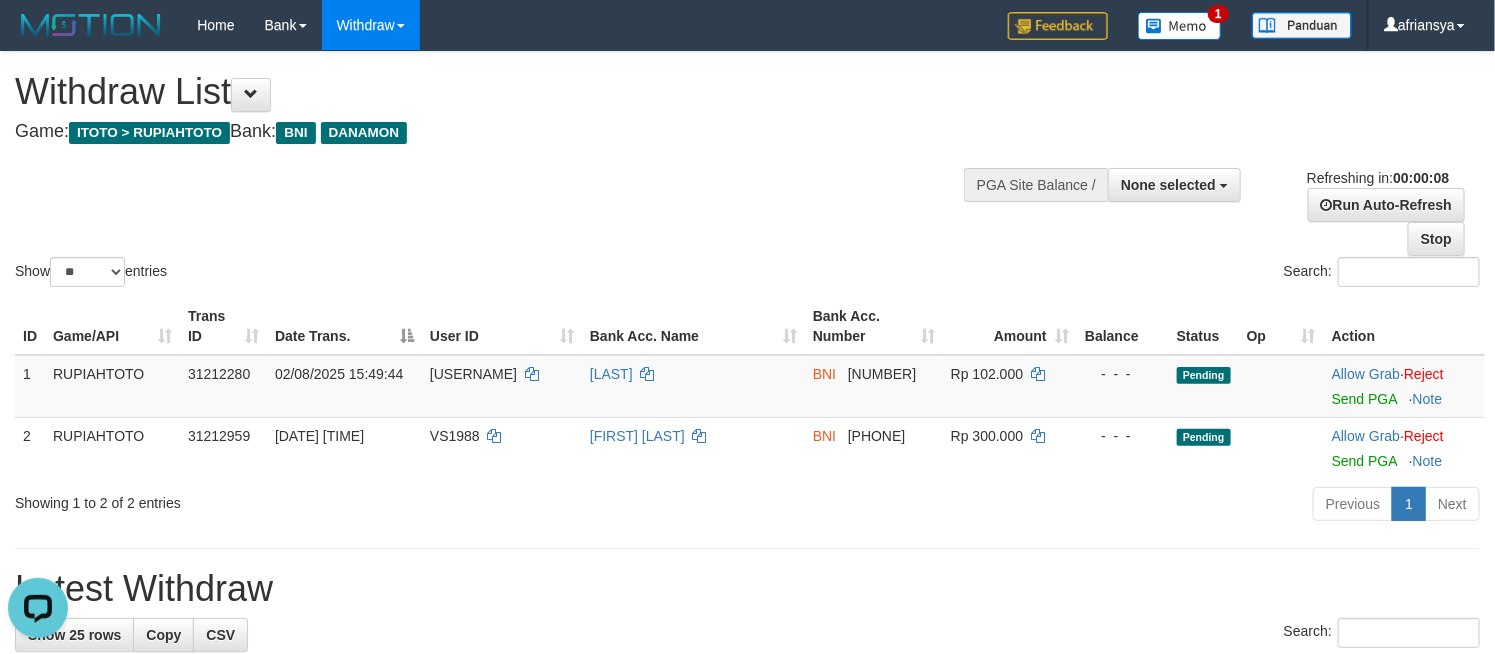 scroll, scrollTop: 0, scrollLeft: 0, axis: both 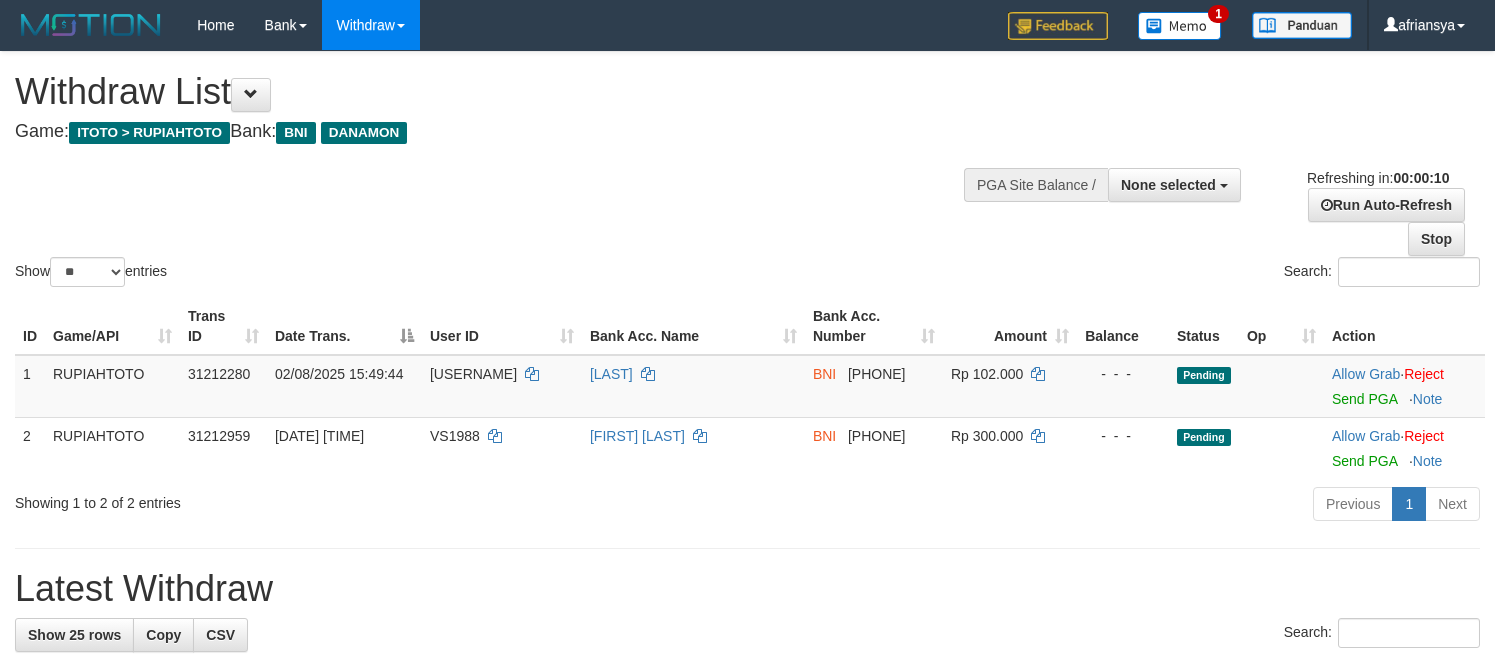 select 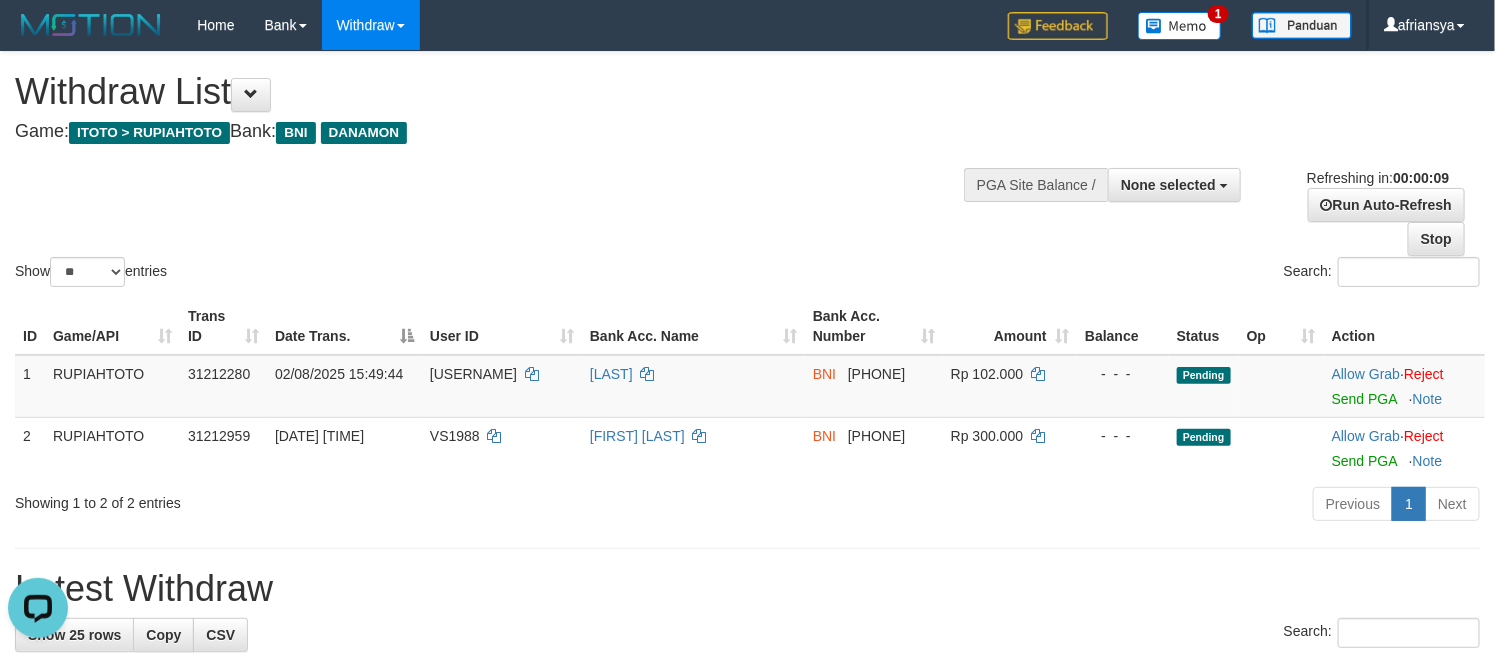 scroll, scrollTop: 0, scrollLeft: 0, axis: both 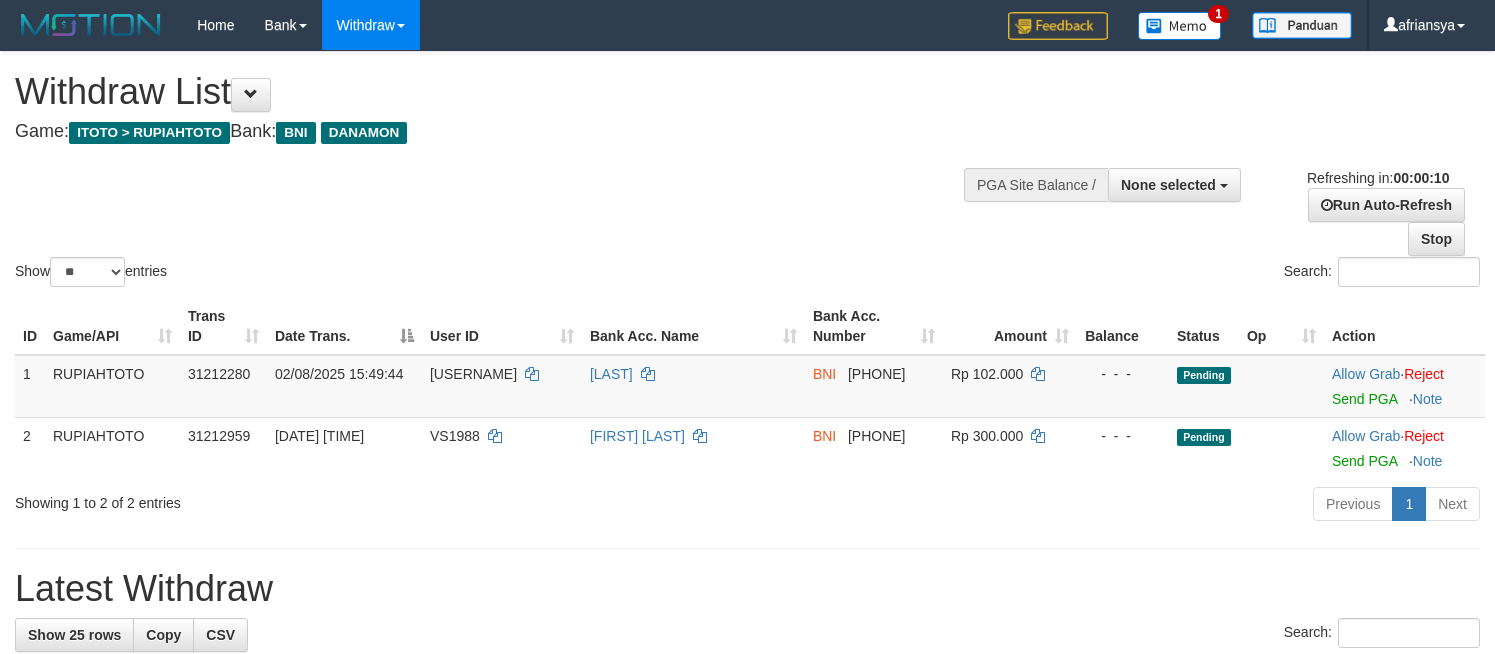select 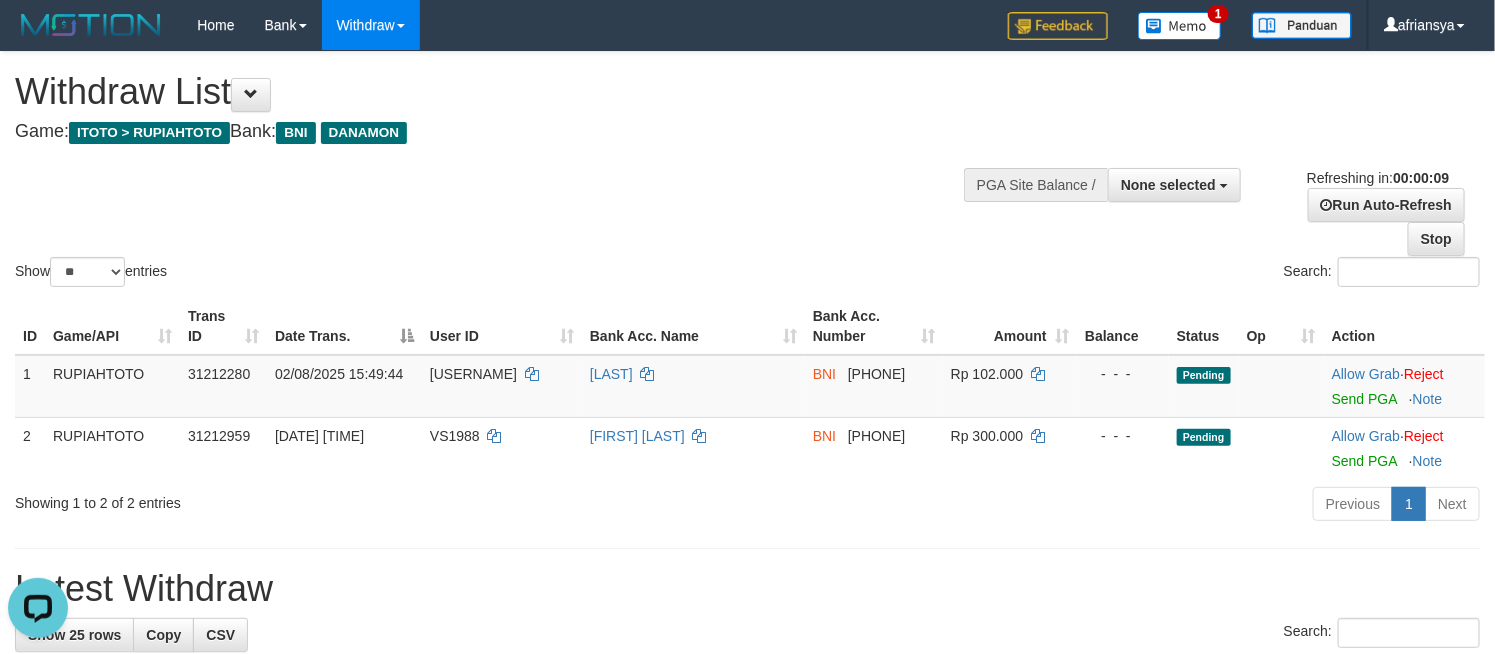 scroll, scrollTop: 0, scrollLeft: 0, axis: both 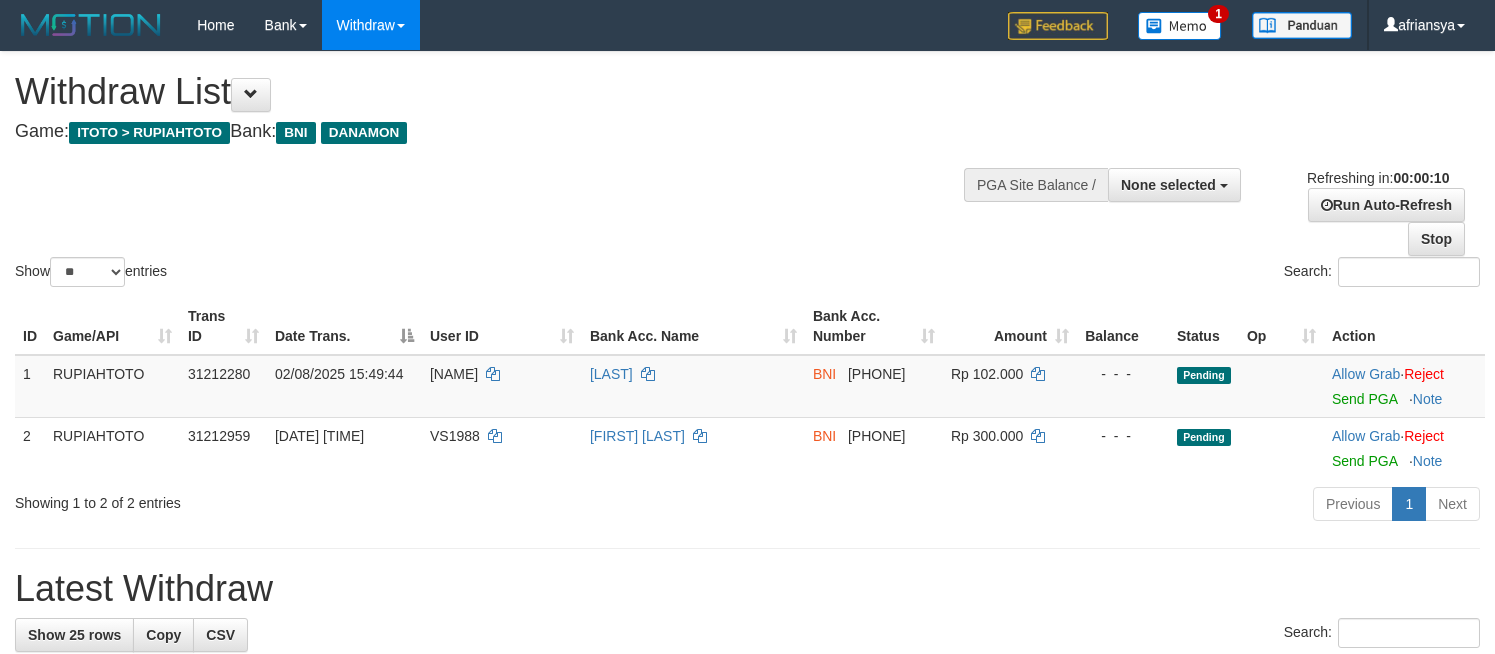 select 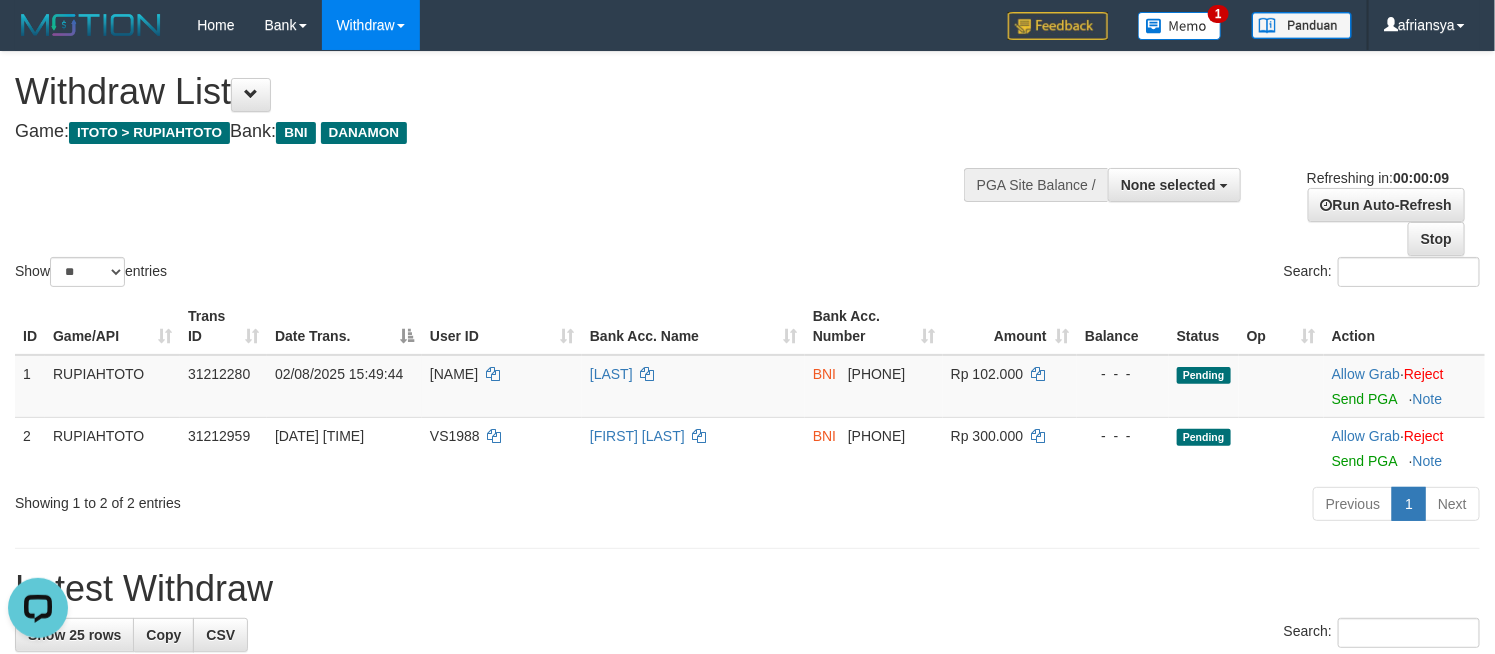 scroll, scrollTop: 0, scrollLeft: 0, axis: both 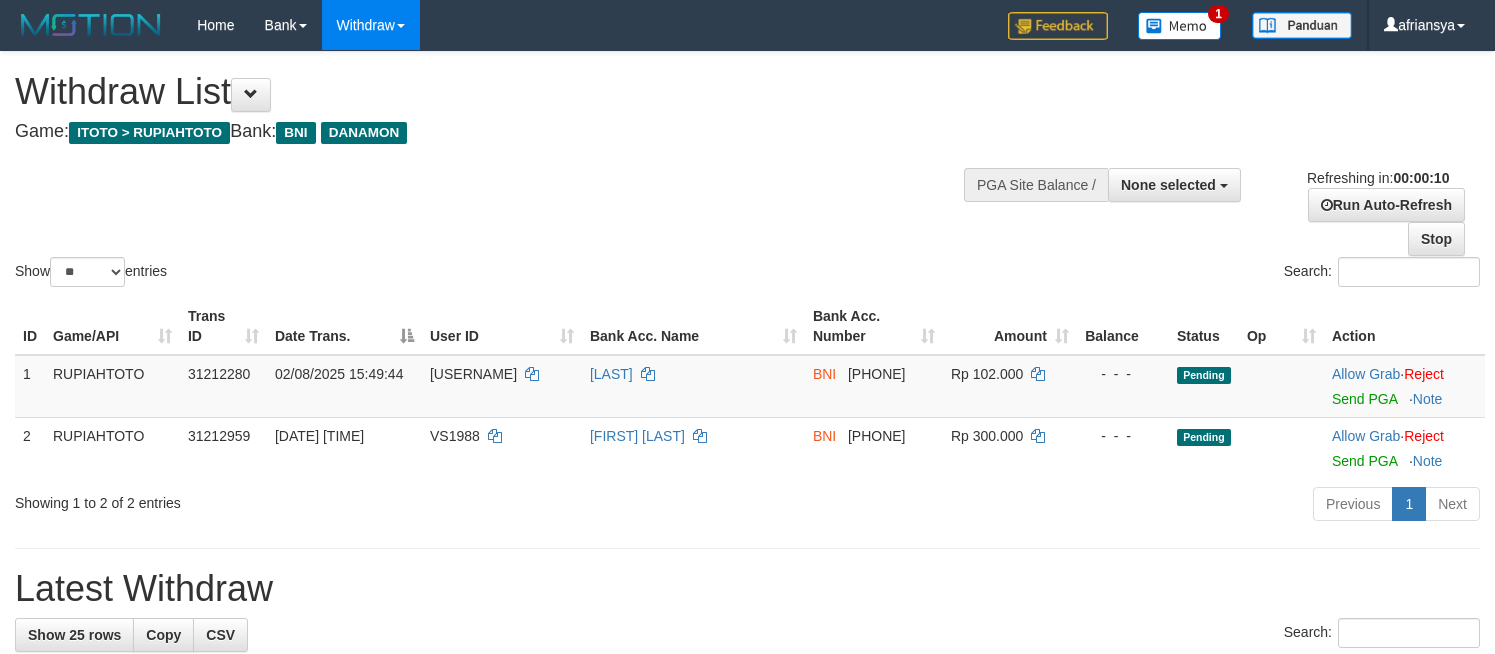 select 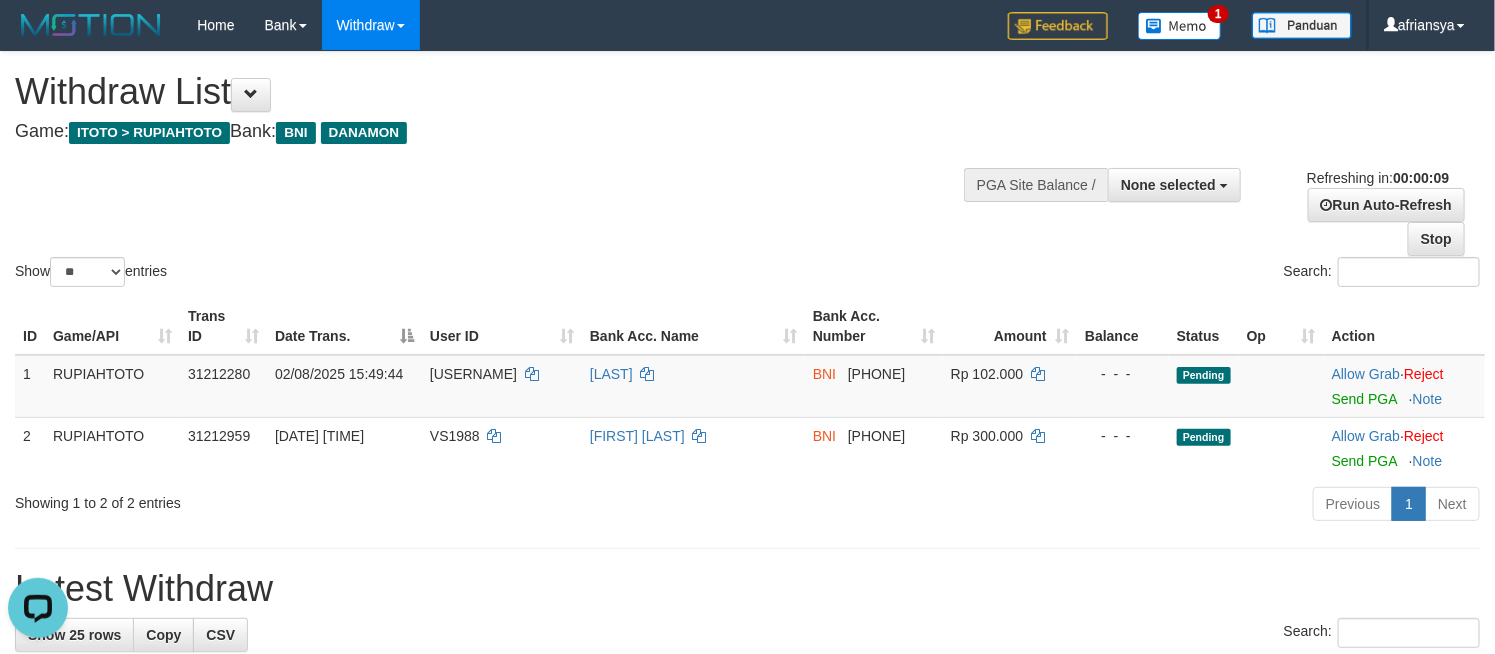 scroll, scrollTop: 0, scrollLeft: 0, axis: both 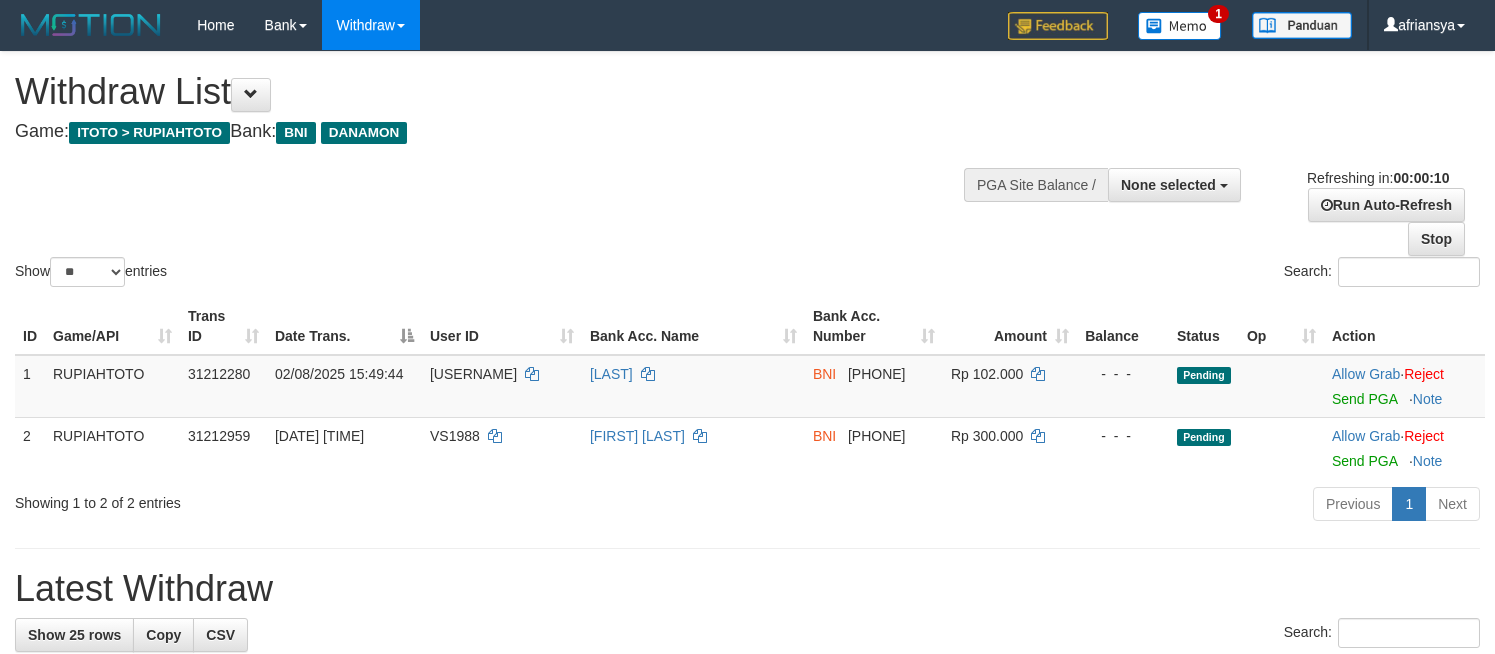 select 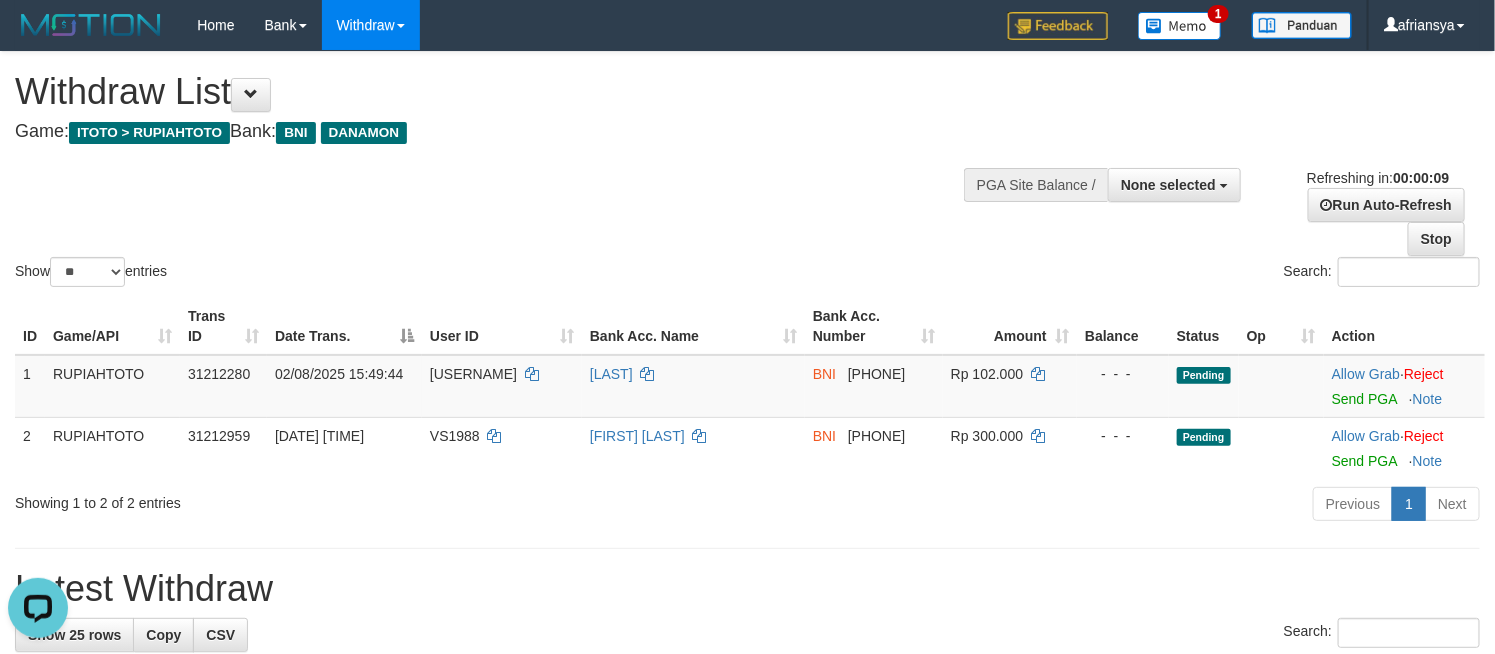 scroll, scrollTop: 0, scrollLeft: 0, axis: both 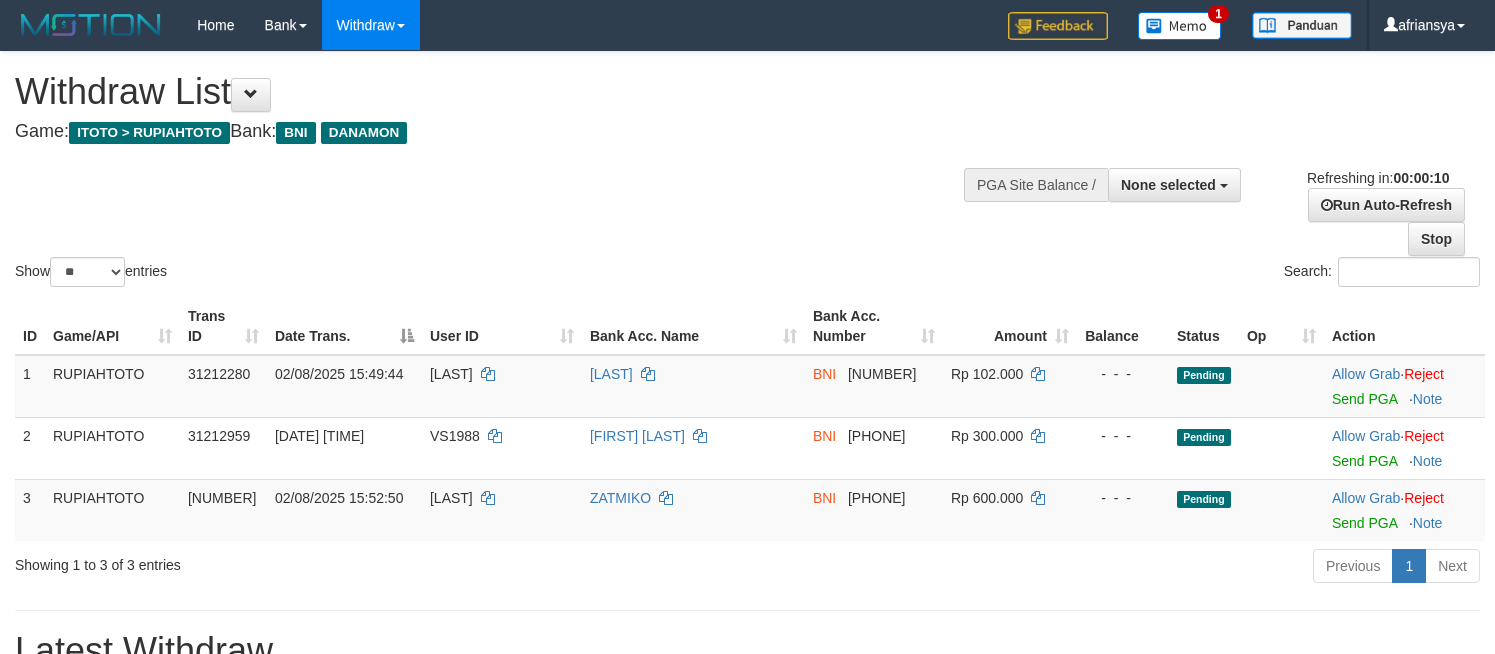 select 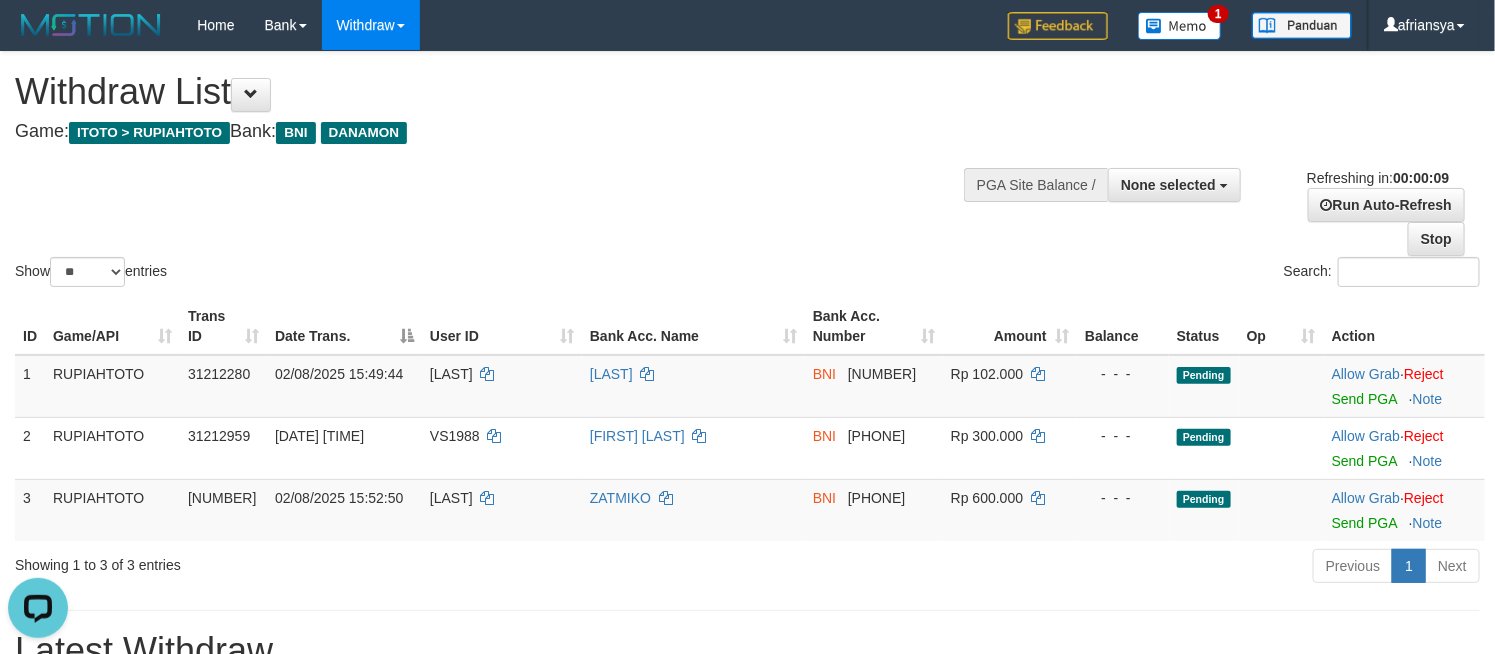 scroll, scrollTop: 0, scrollLeft: 0, axis: both 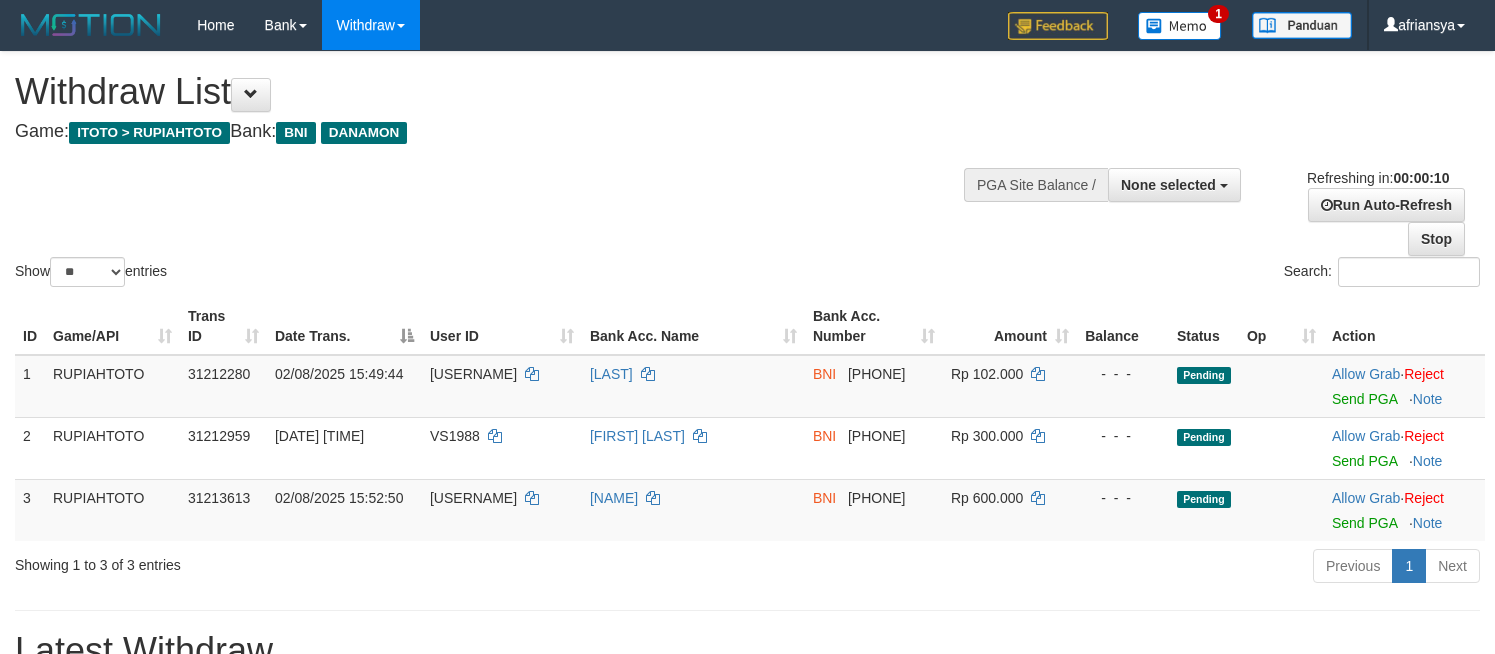 select 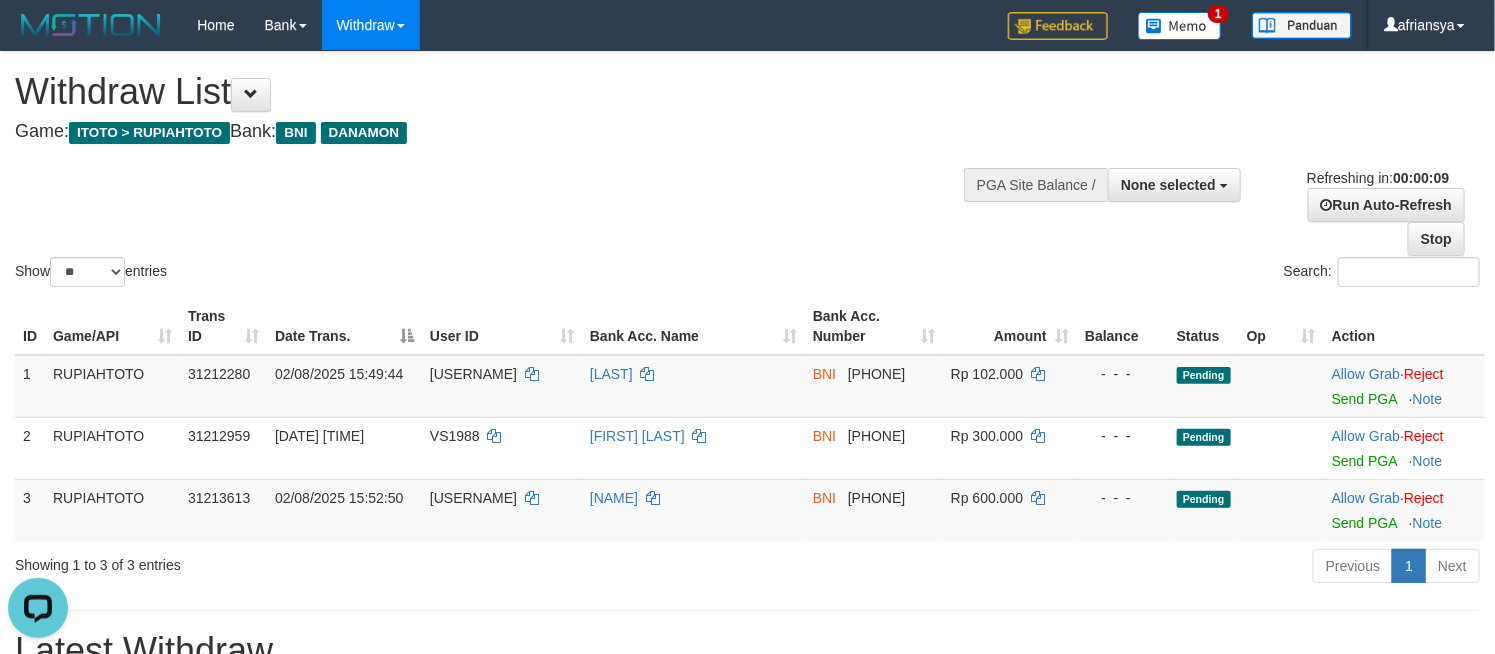 scroll, scrollTop: 0, scrollLeft: 0, axis: both 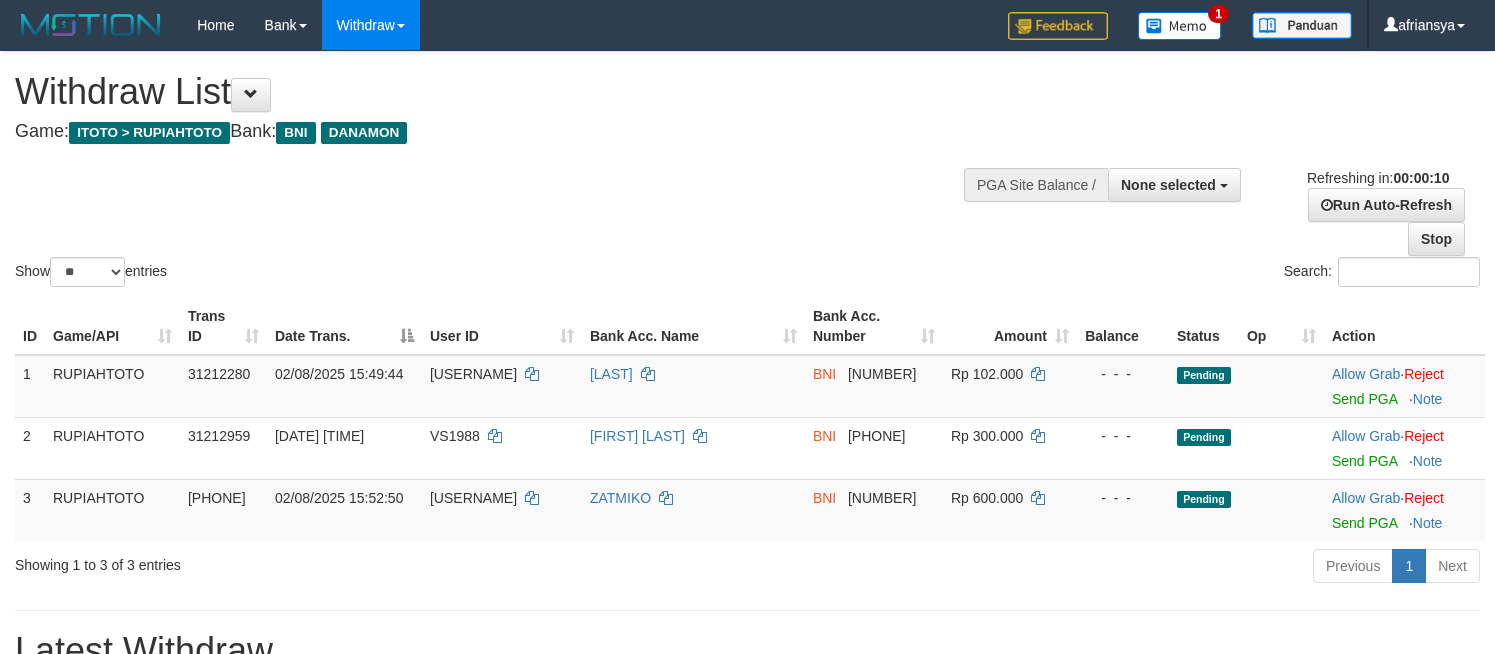 select 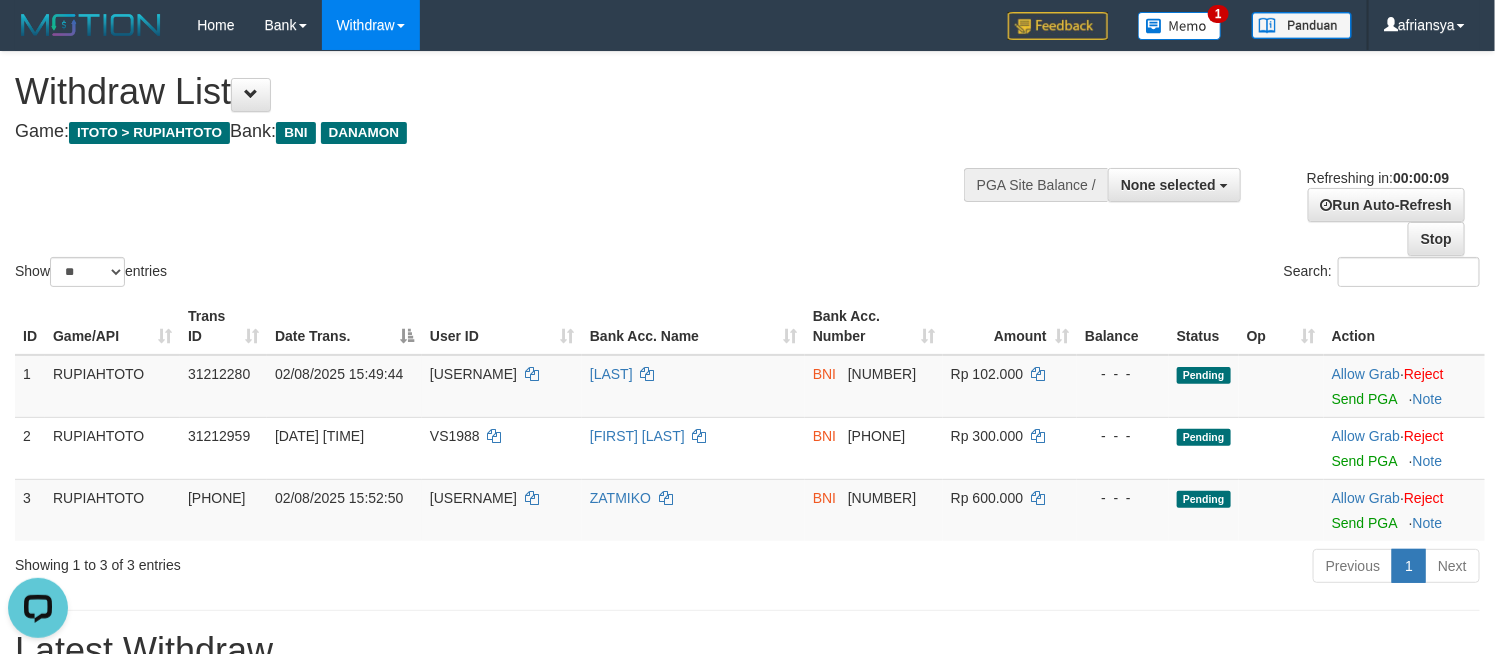 scroll, scrollTop: 0, scrollLeft: 0, axis: both 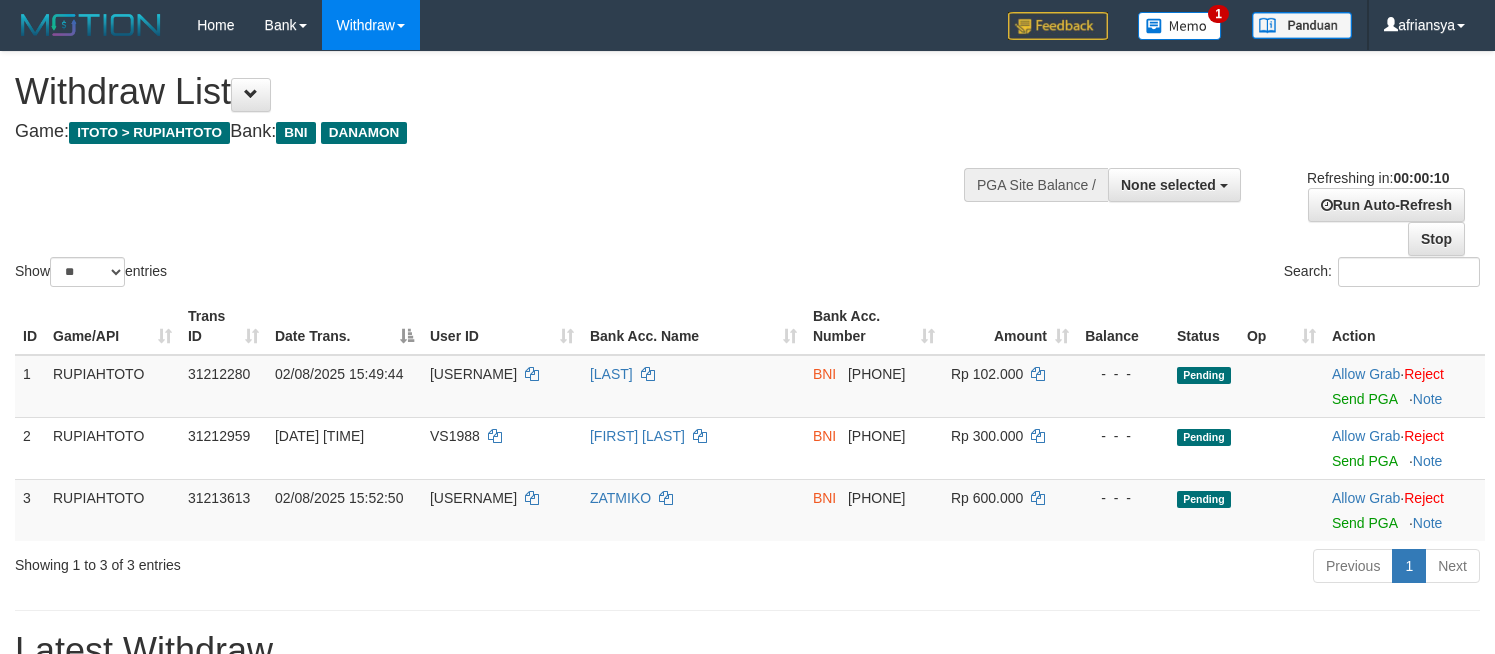 select 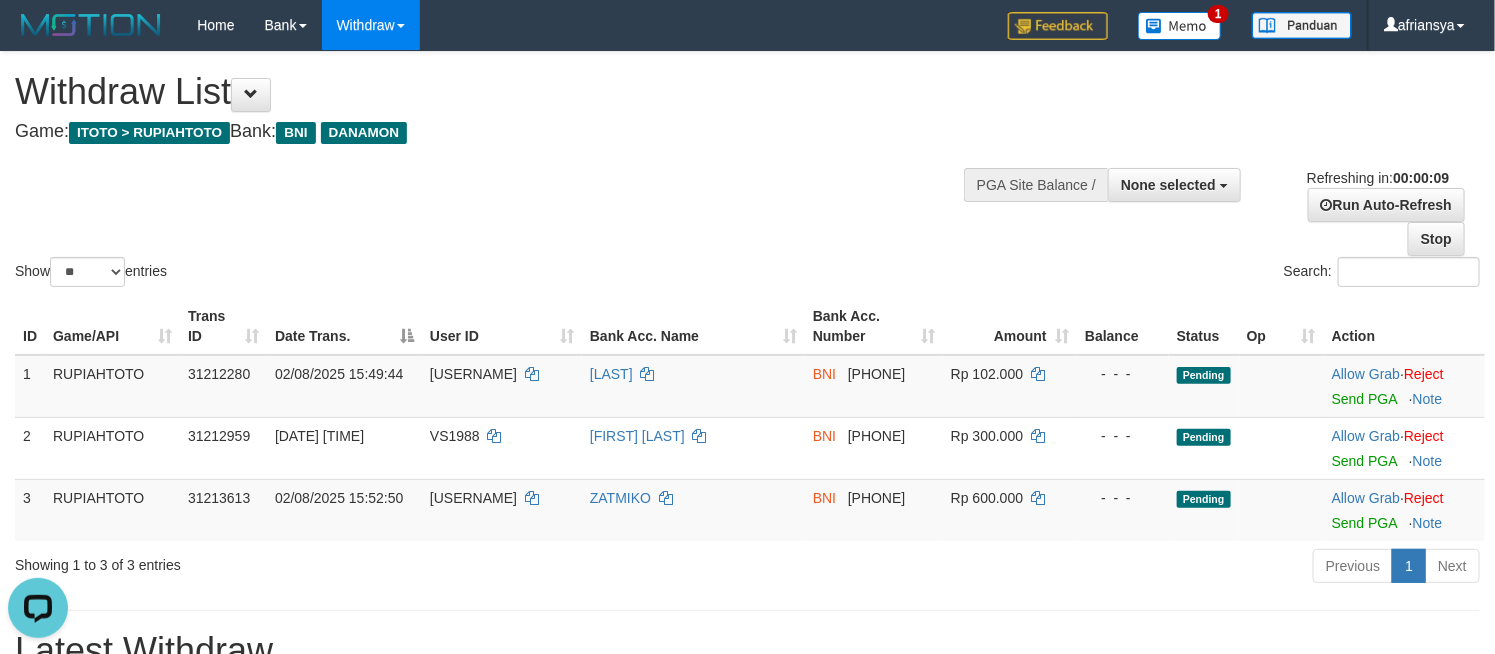 scroll, scrollTop: 0, scrollLeft: 0, axis: both 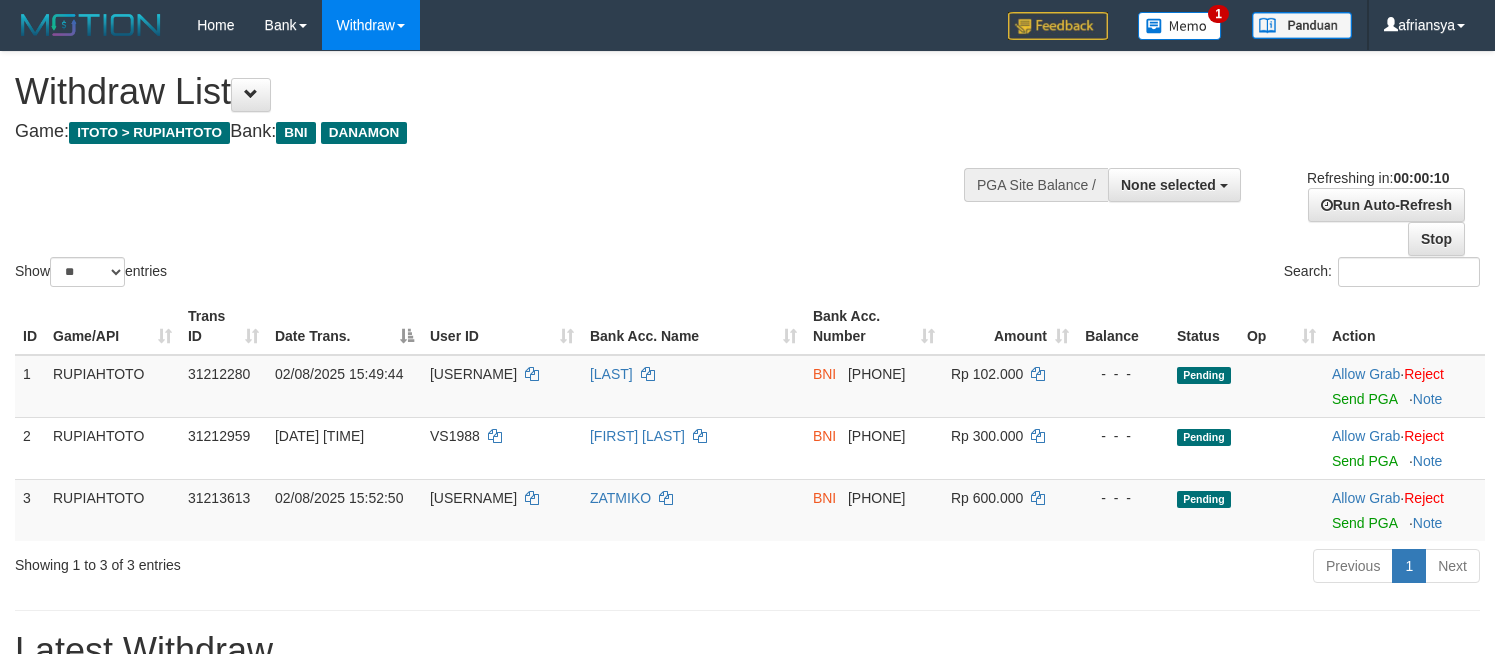 select 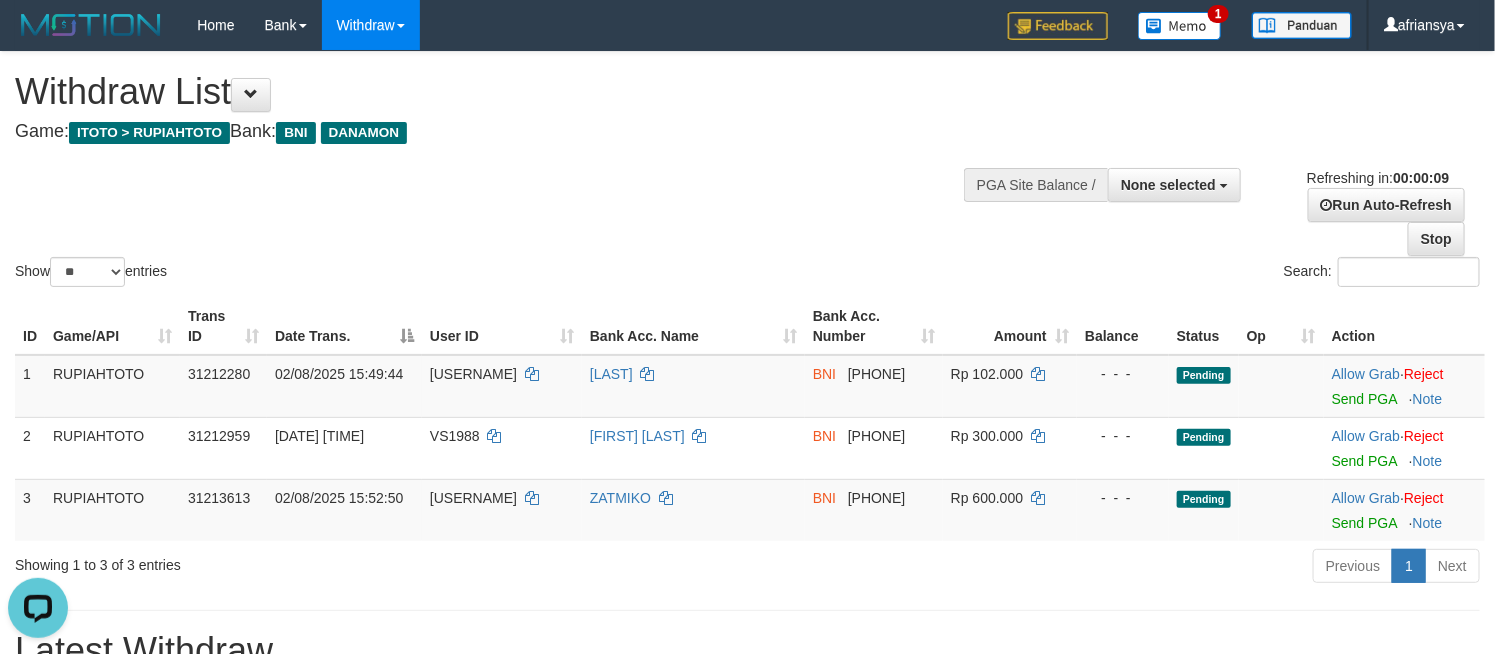 scroll, scrollTop: 0, scrollLeft: 0, axis: both 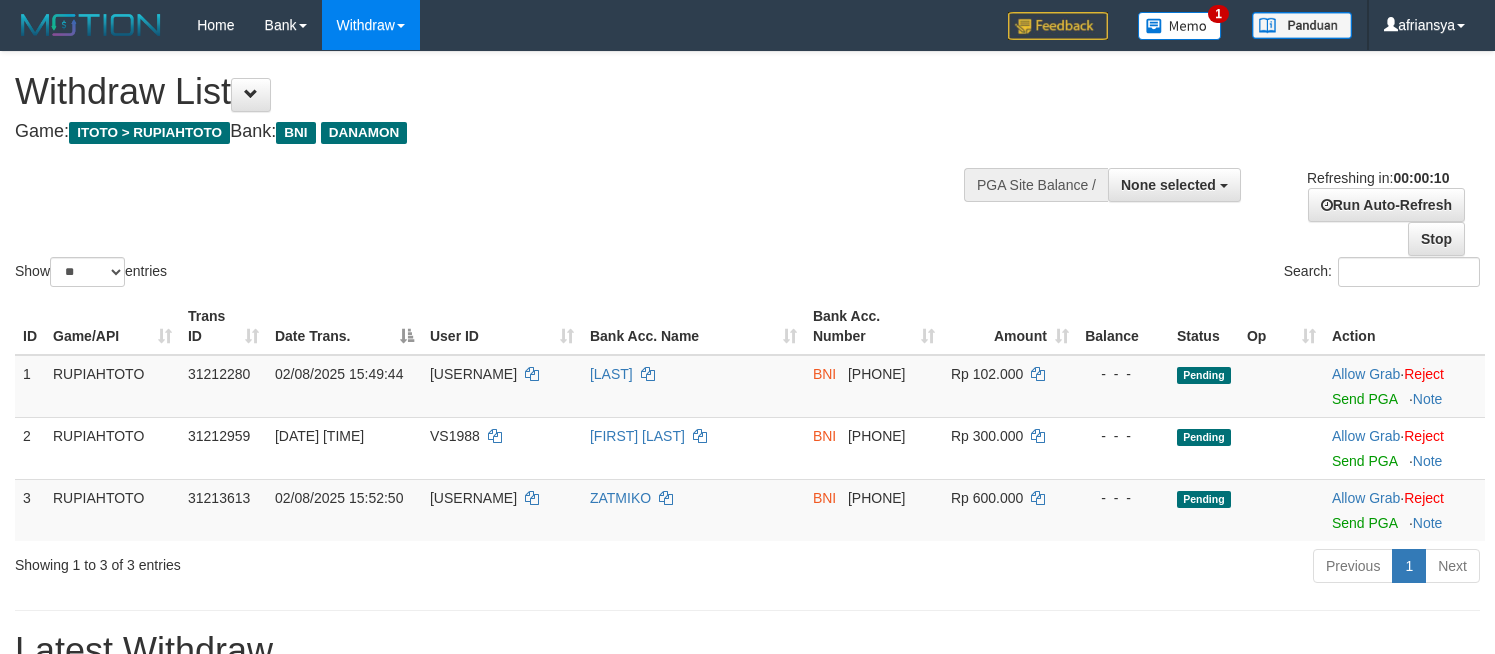 select 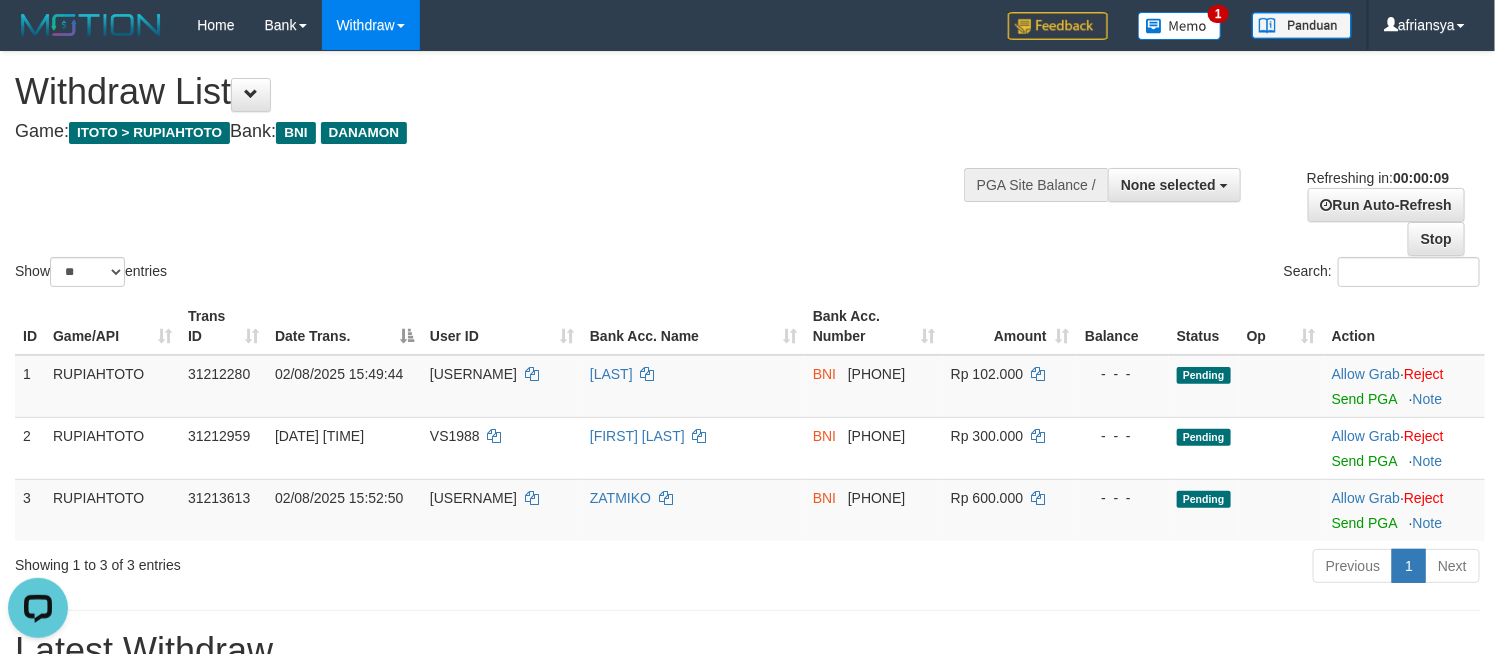 scroll, scrollTop: 0, scrollLeft: 0, axis: both 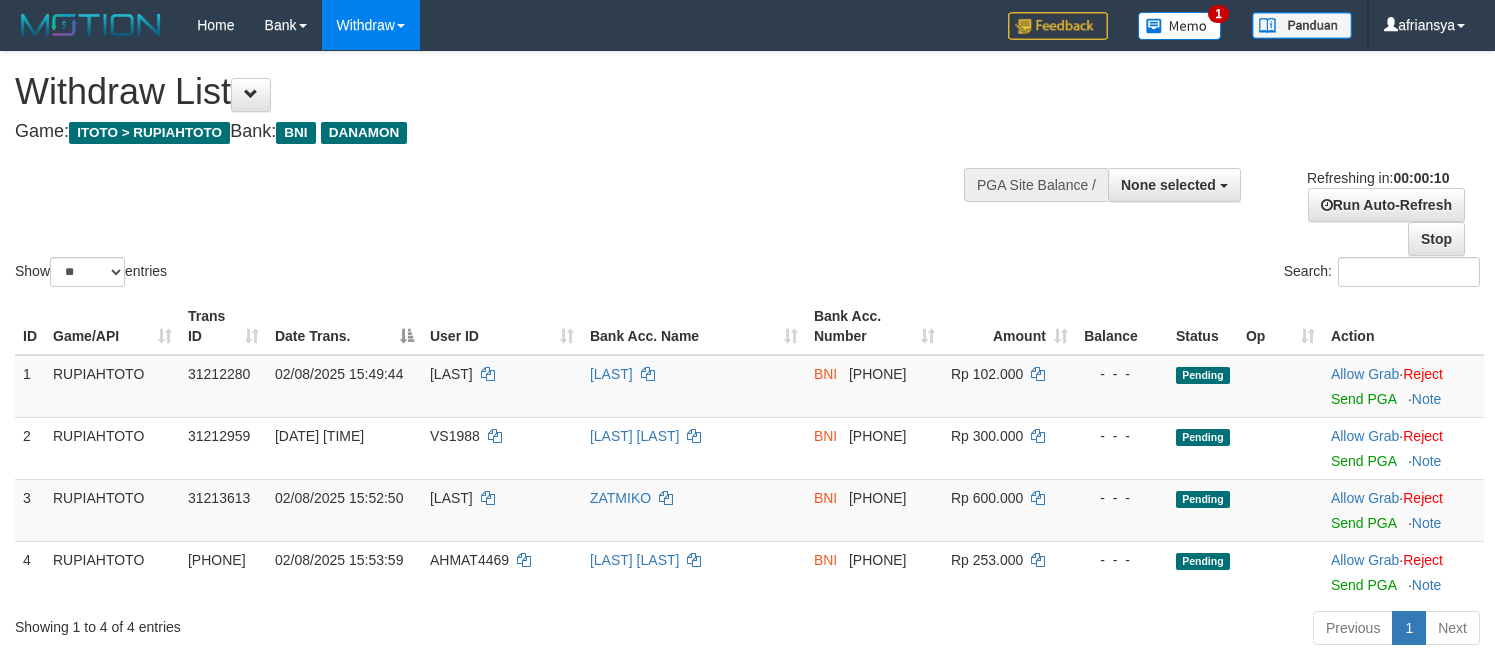 select 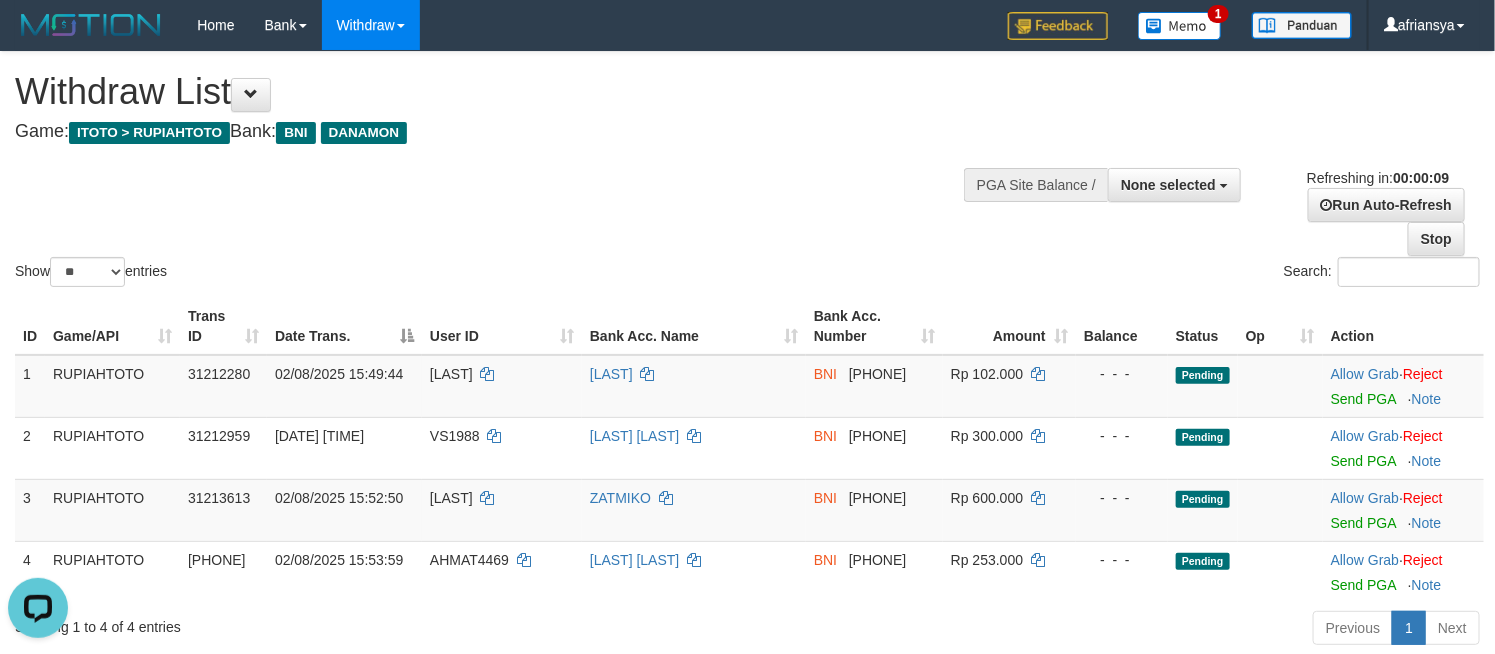 scroll, scrollTop: 0, scrollLeft: 0, axis: both 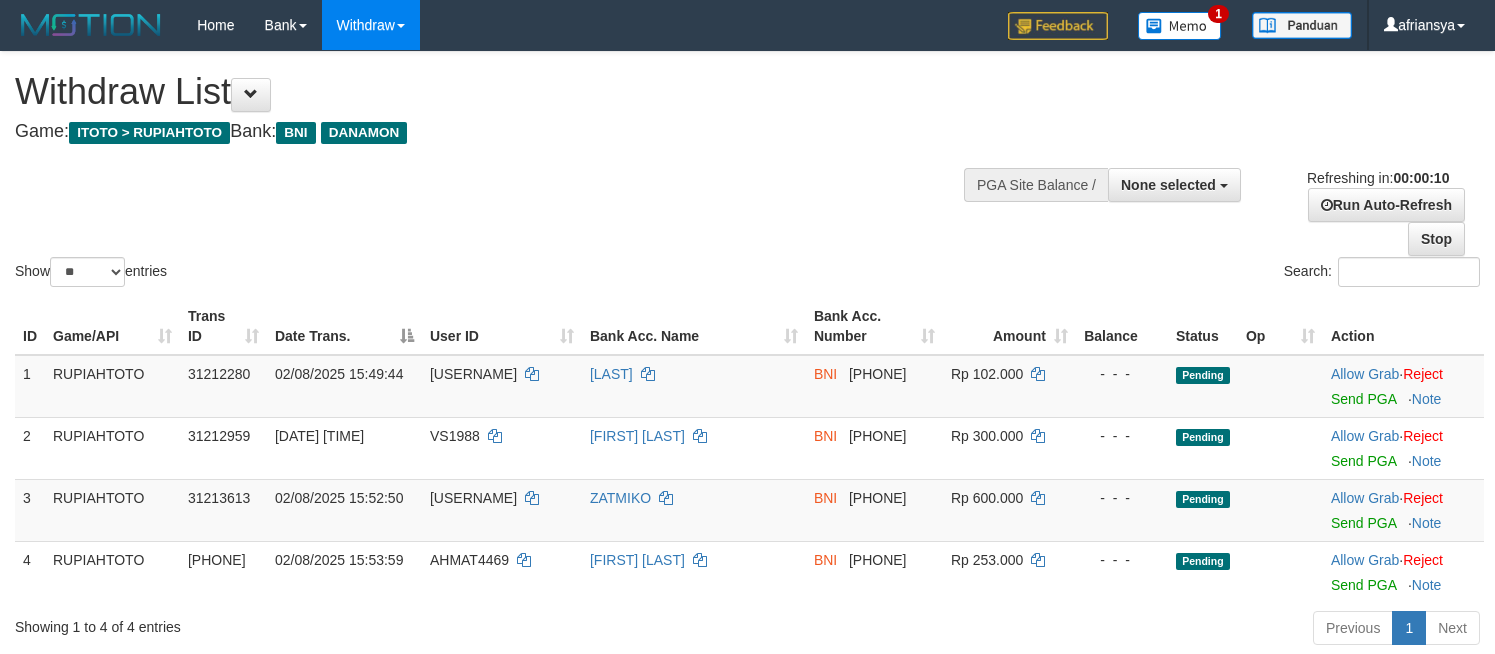 select 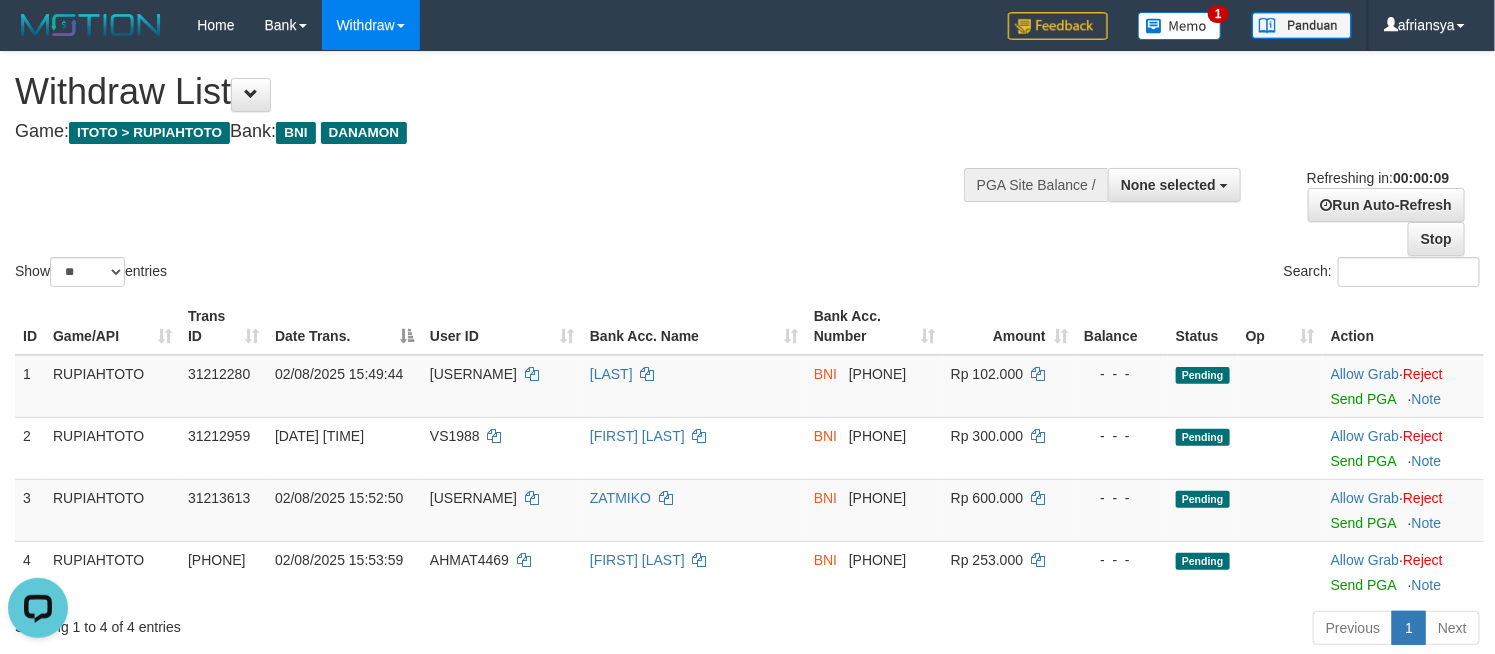 scroll, scrollTop: 0, scrollLeft: 0, axis: both 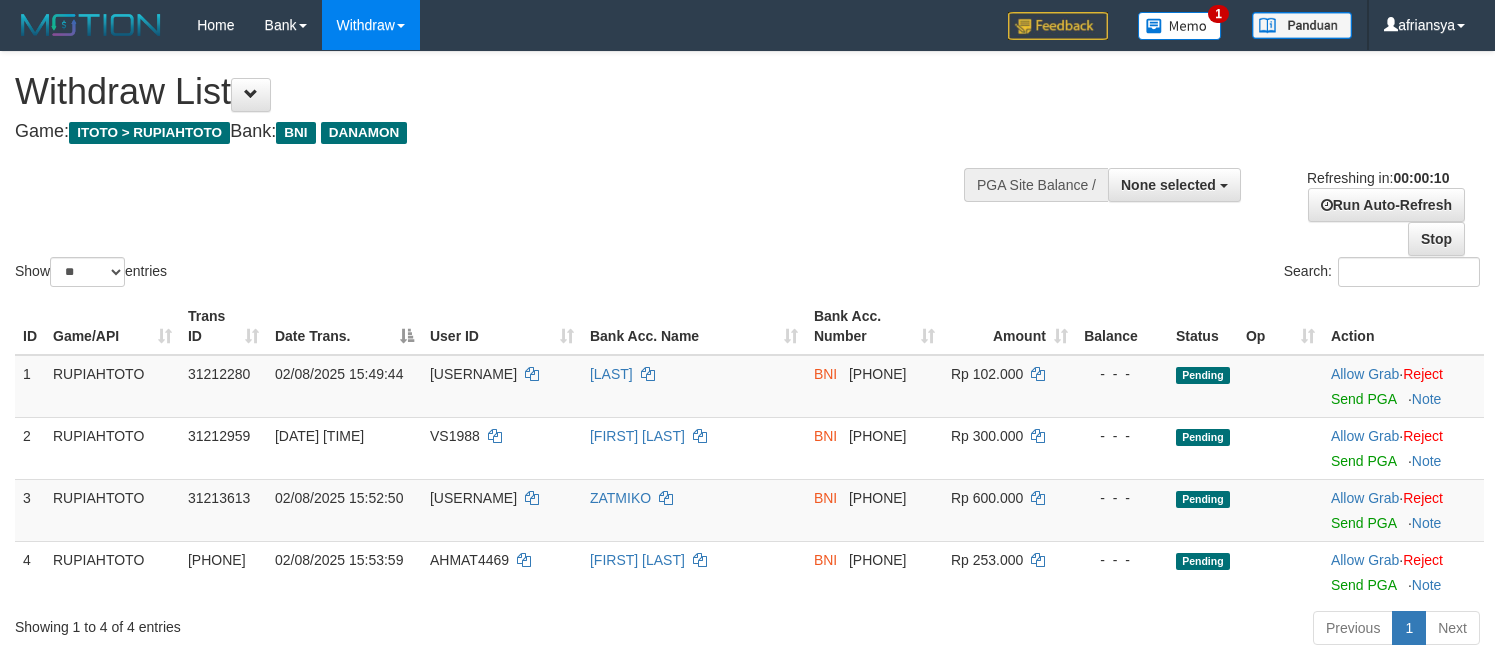 select 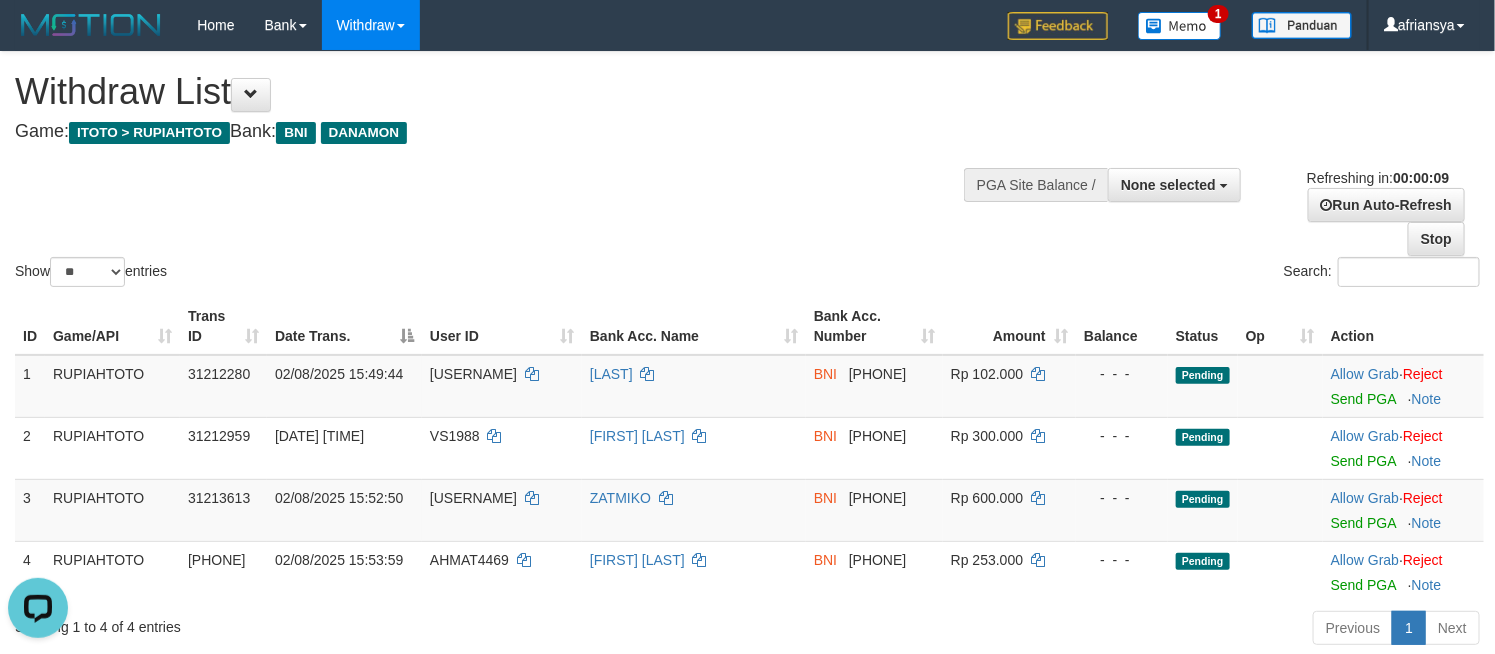 scroll, scrollTop: 0, scrollLeft: 0, axis: both 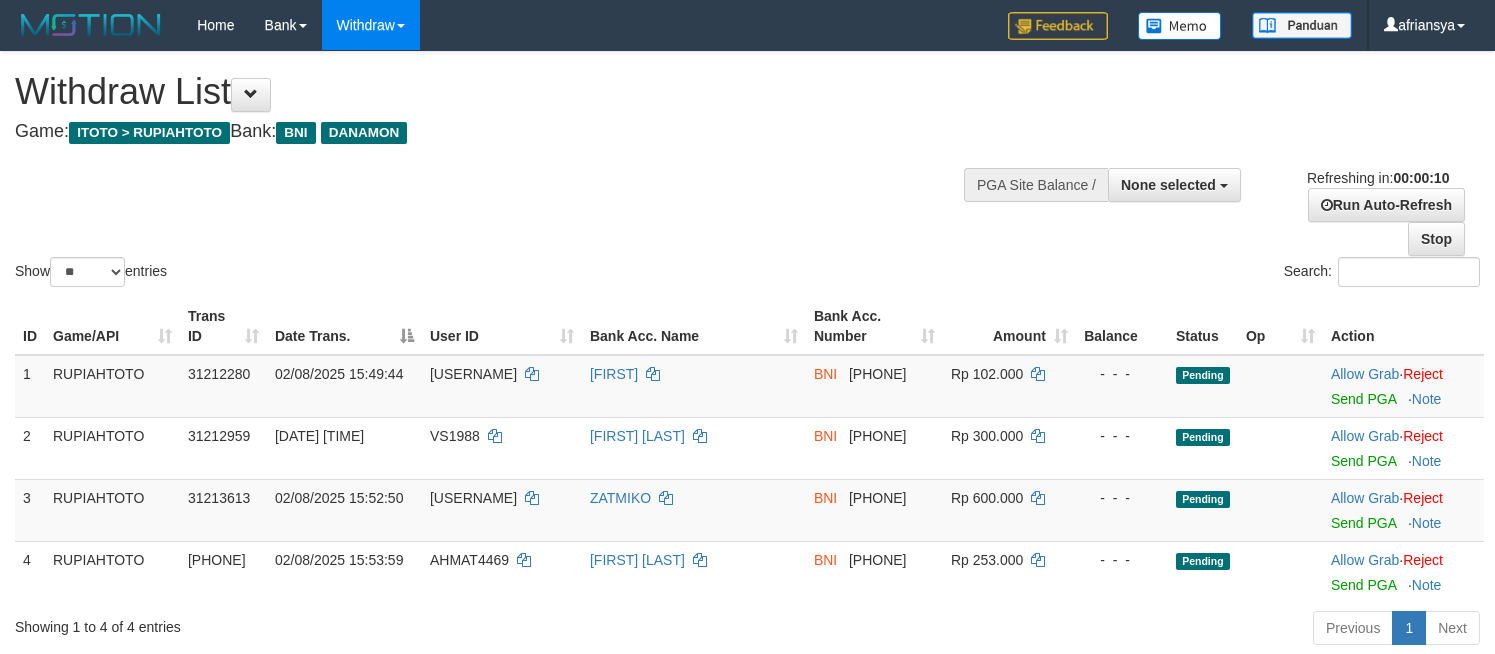 select 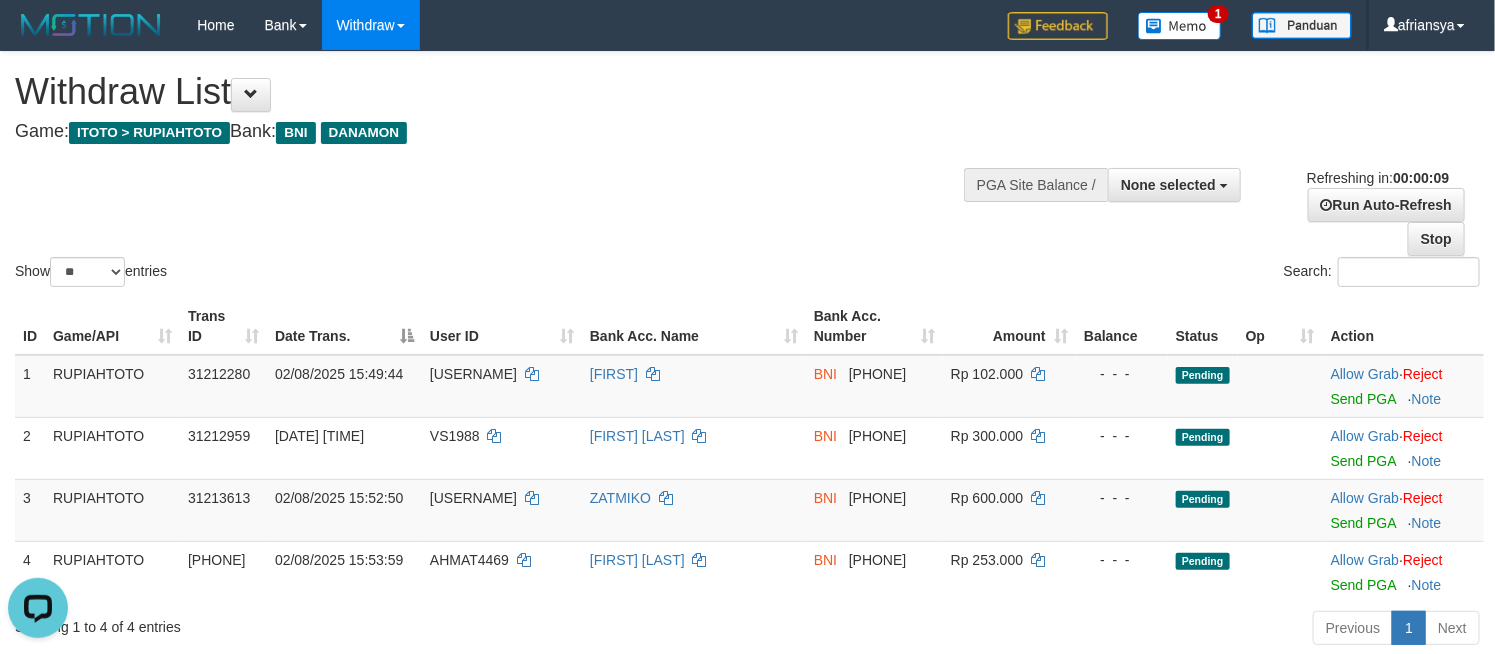 scroll, scrollTop: 0, scrollLeft: 0, axis: both 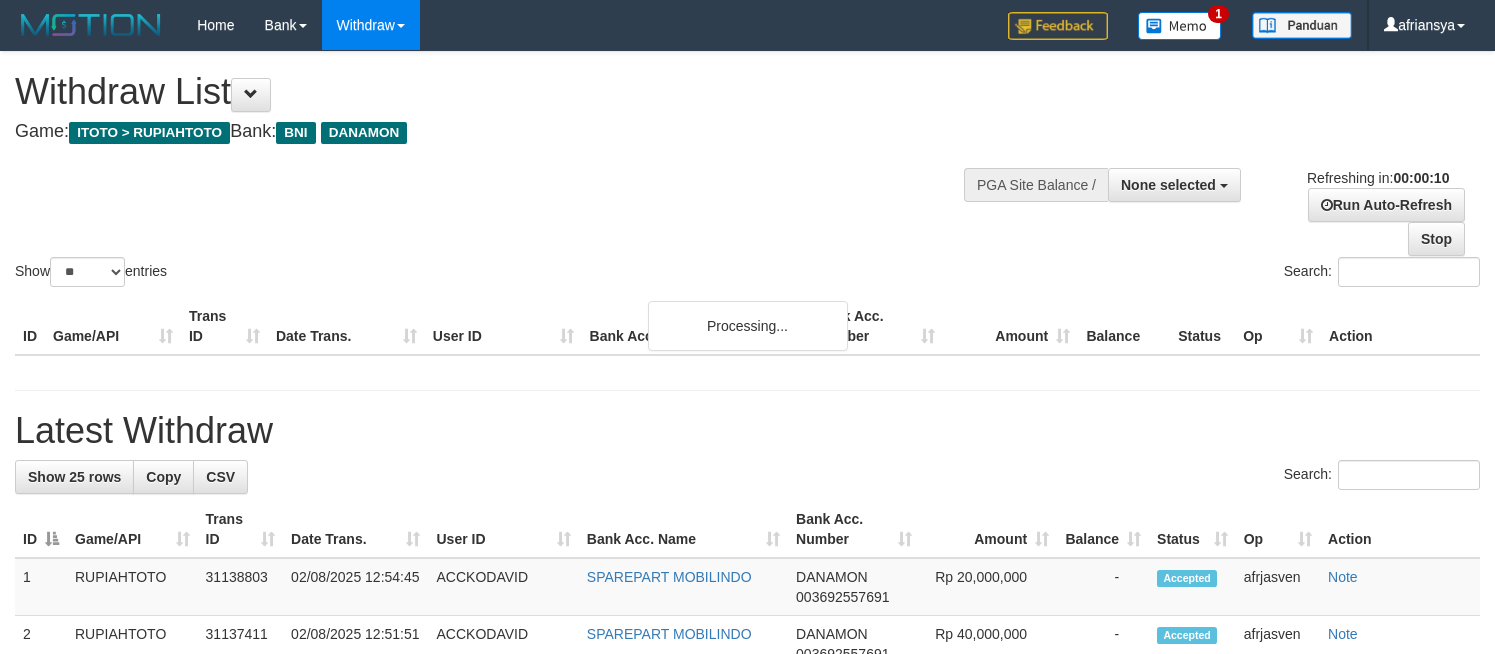 select 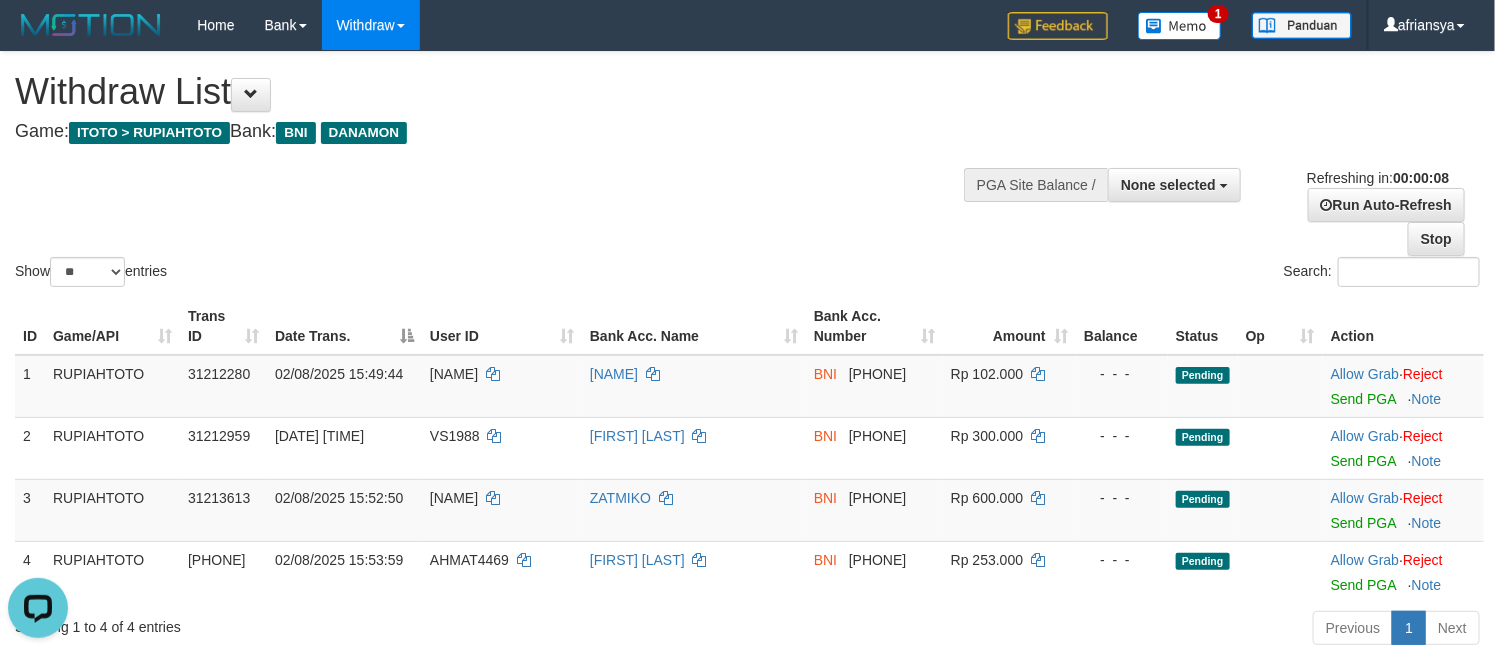 scroll, scrollTop: 0, scrollLeft: 0, axis: both 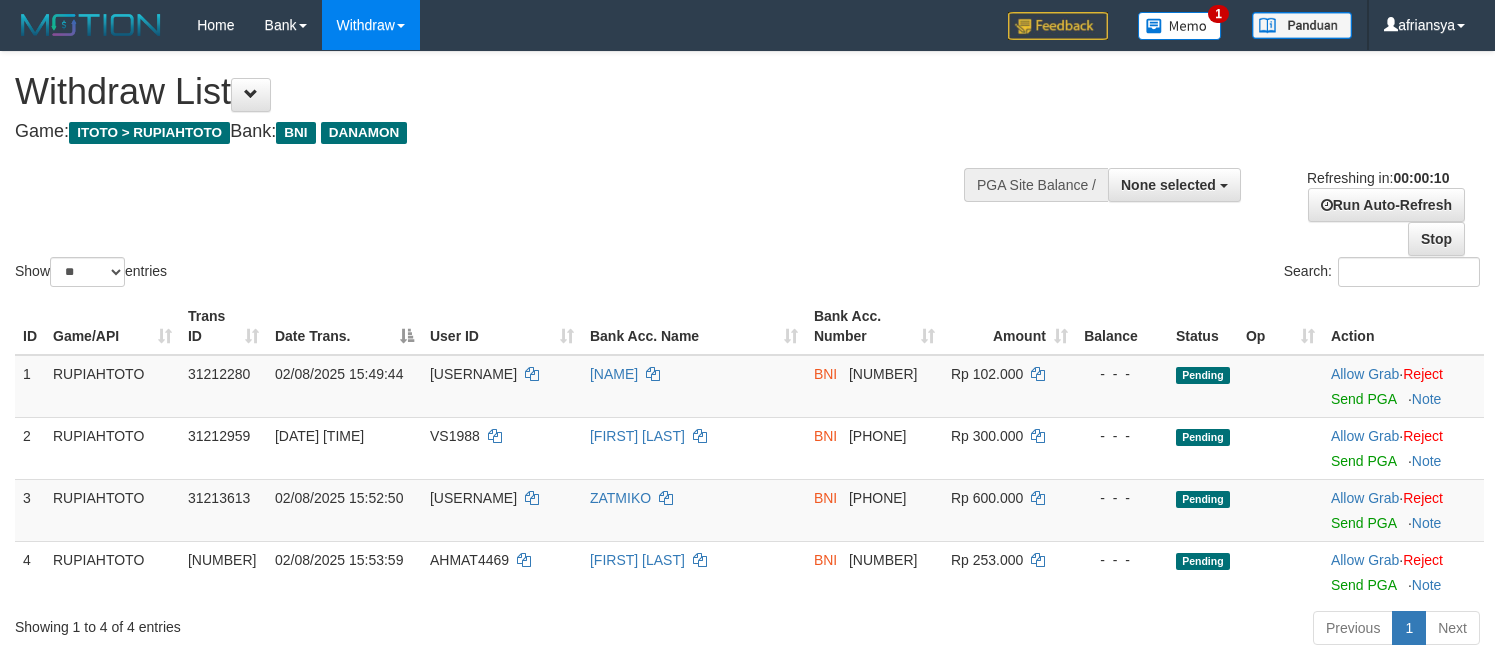 select 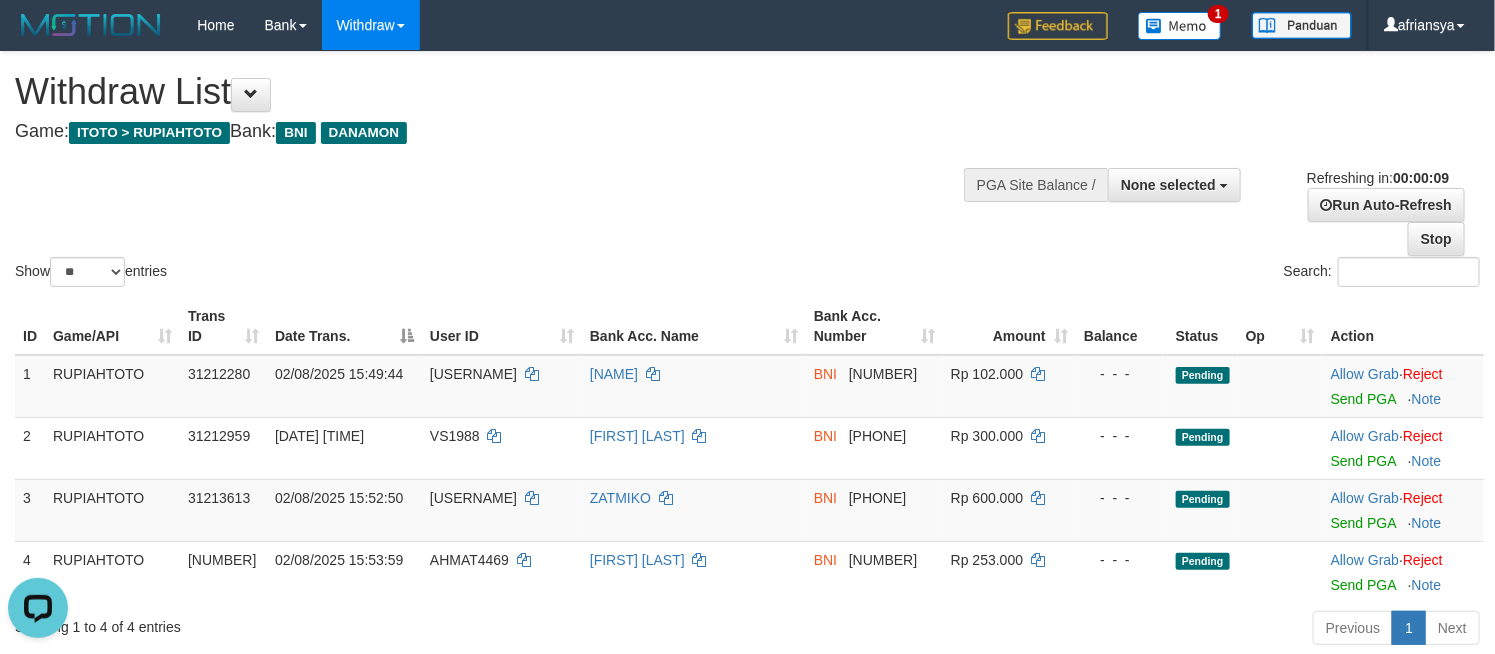scroll, scrollTop: 0, scrollLeft: 0, axis: both 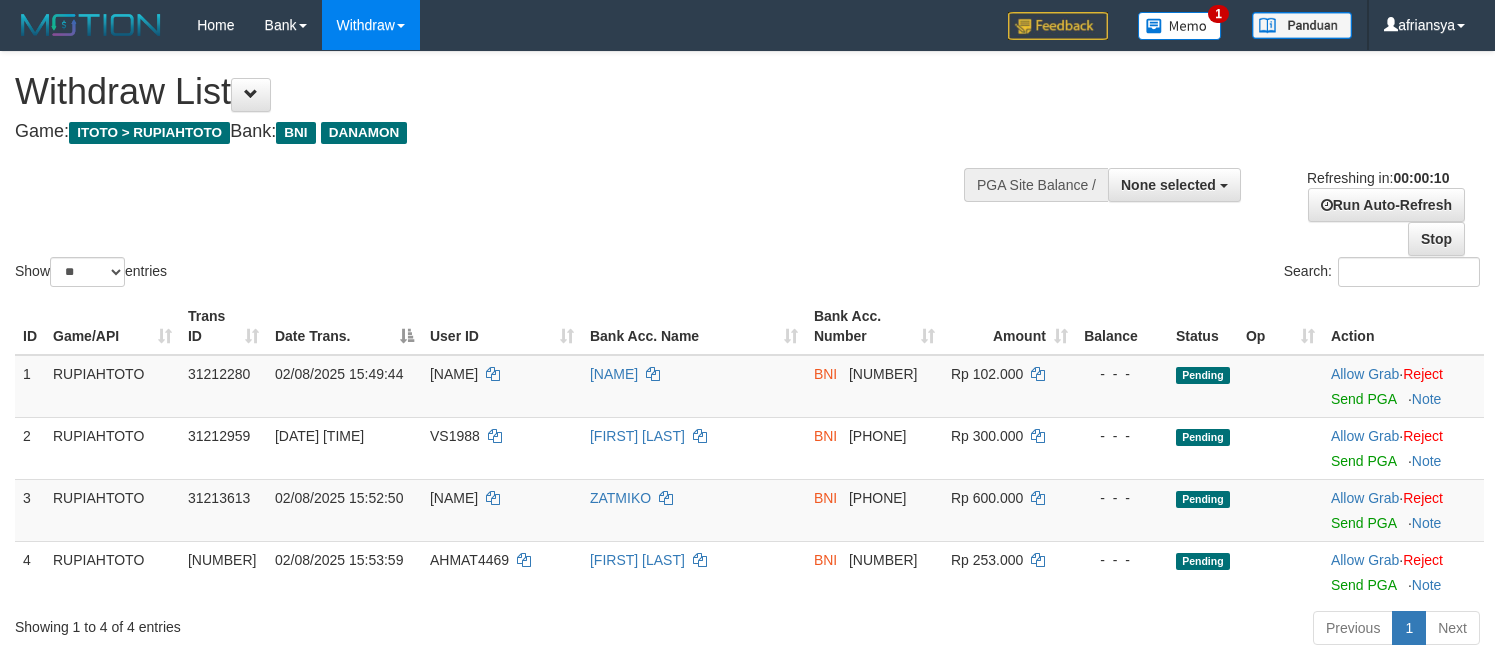 select 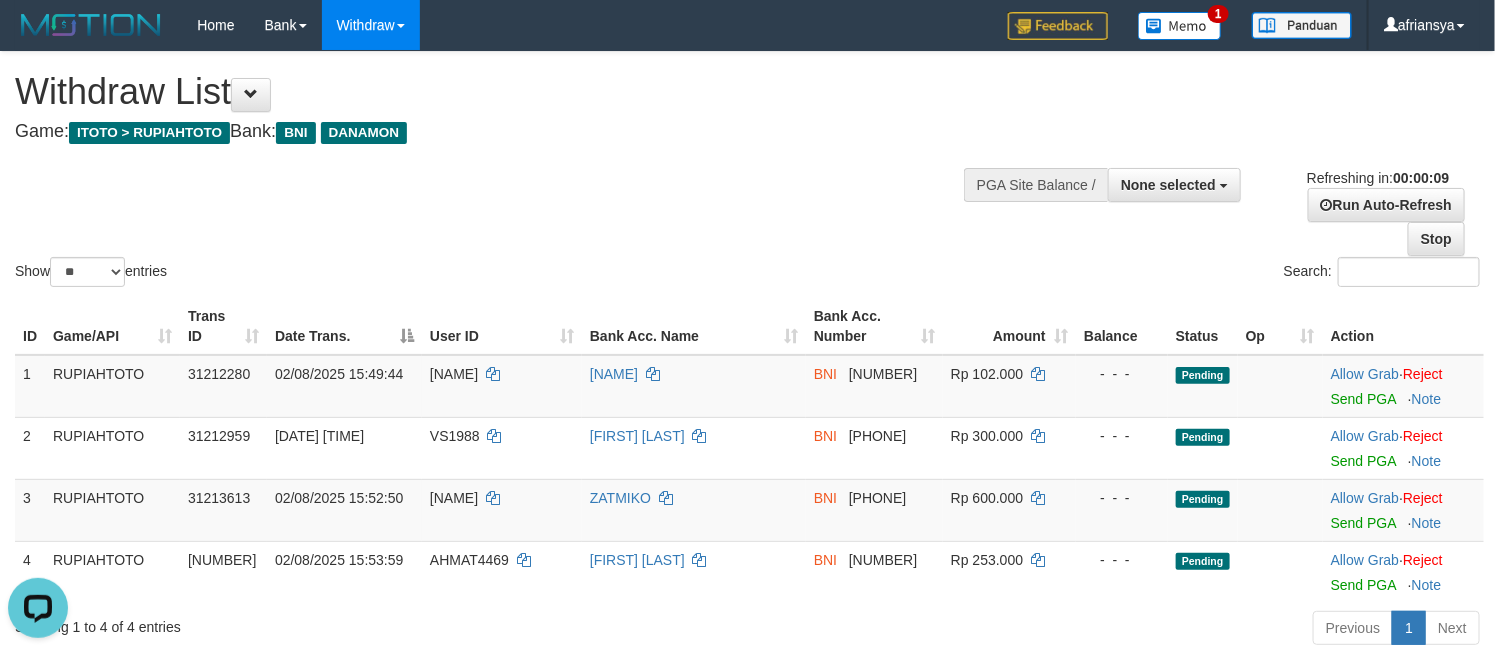 scroll, scrollTop: 0, scrollLeft: 0, axis: both 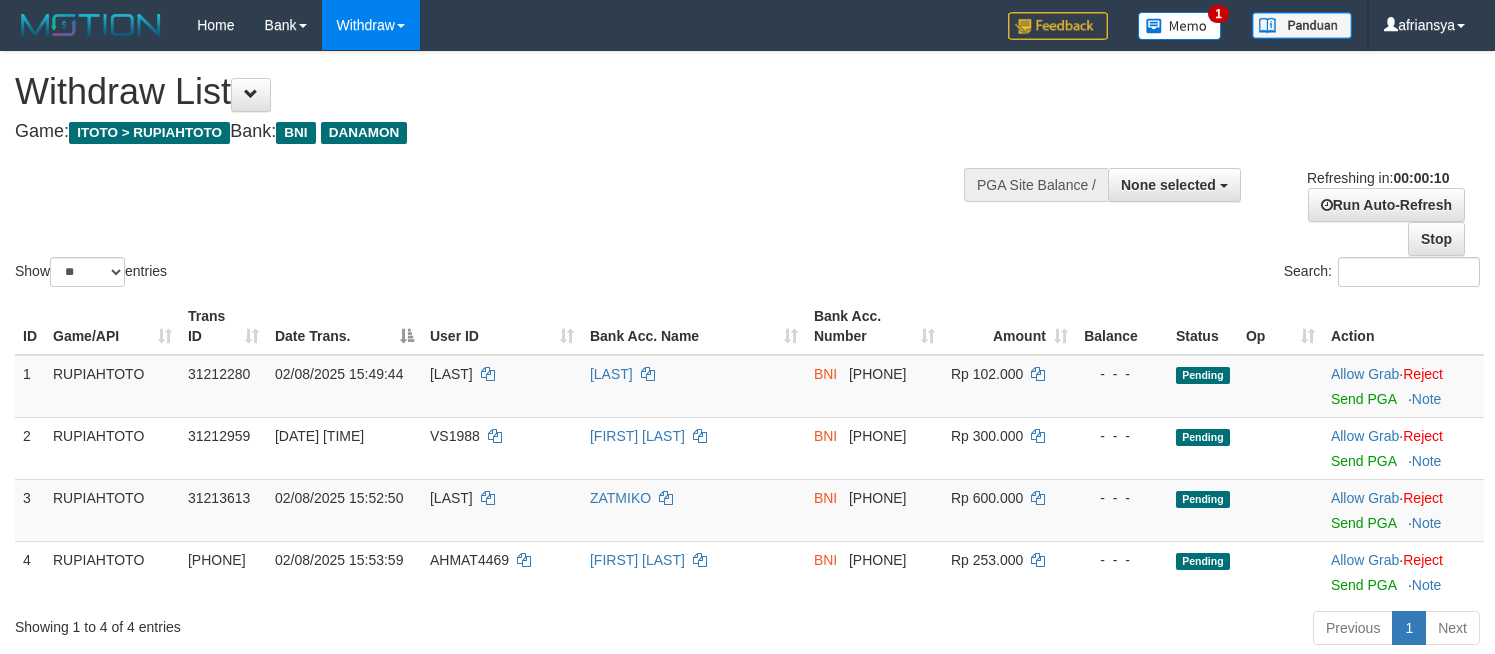 select 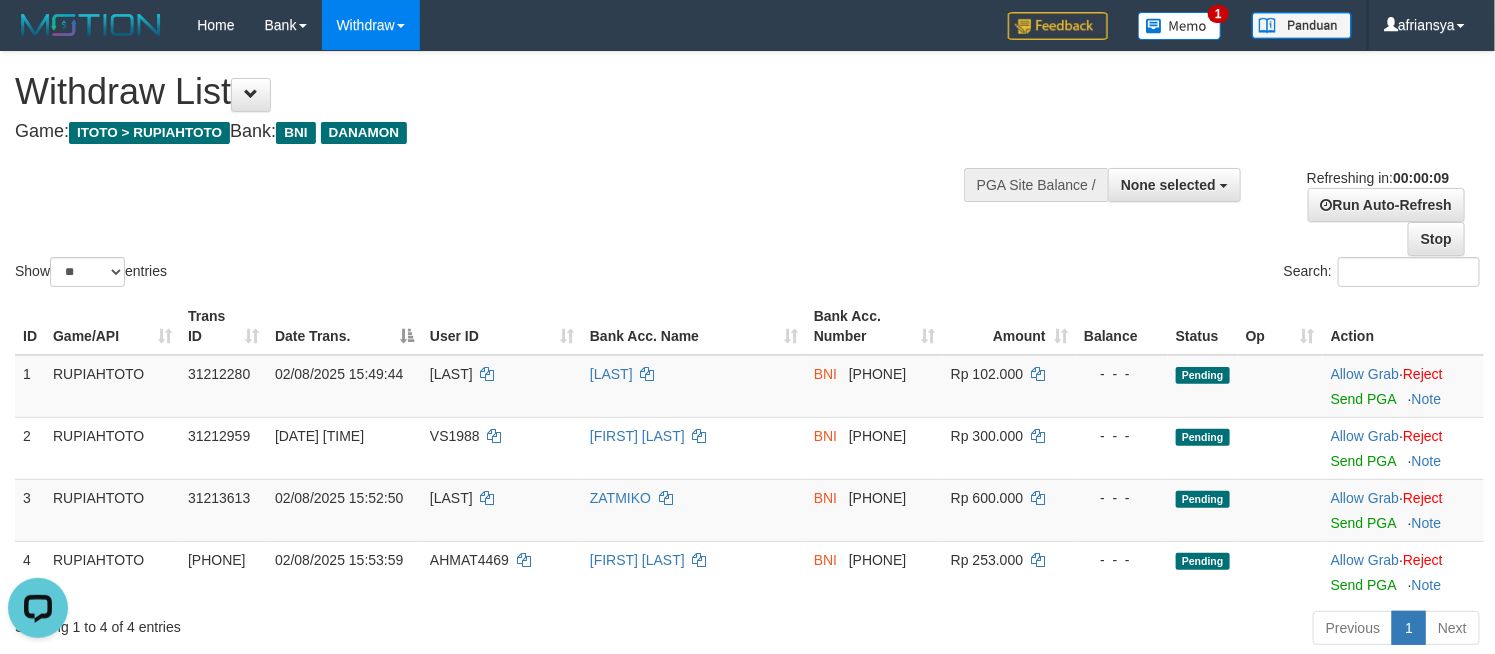 scroll, scrollTop: 0, scrollLeft: 0, axis: both 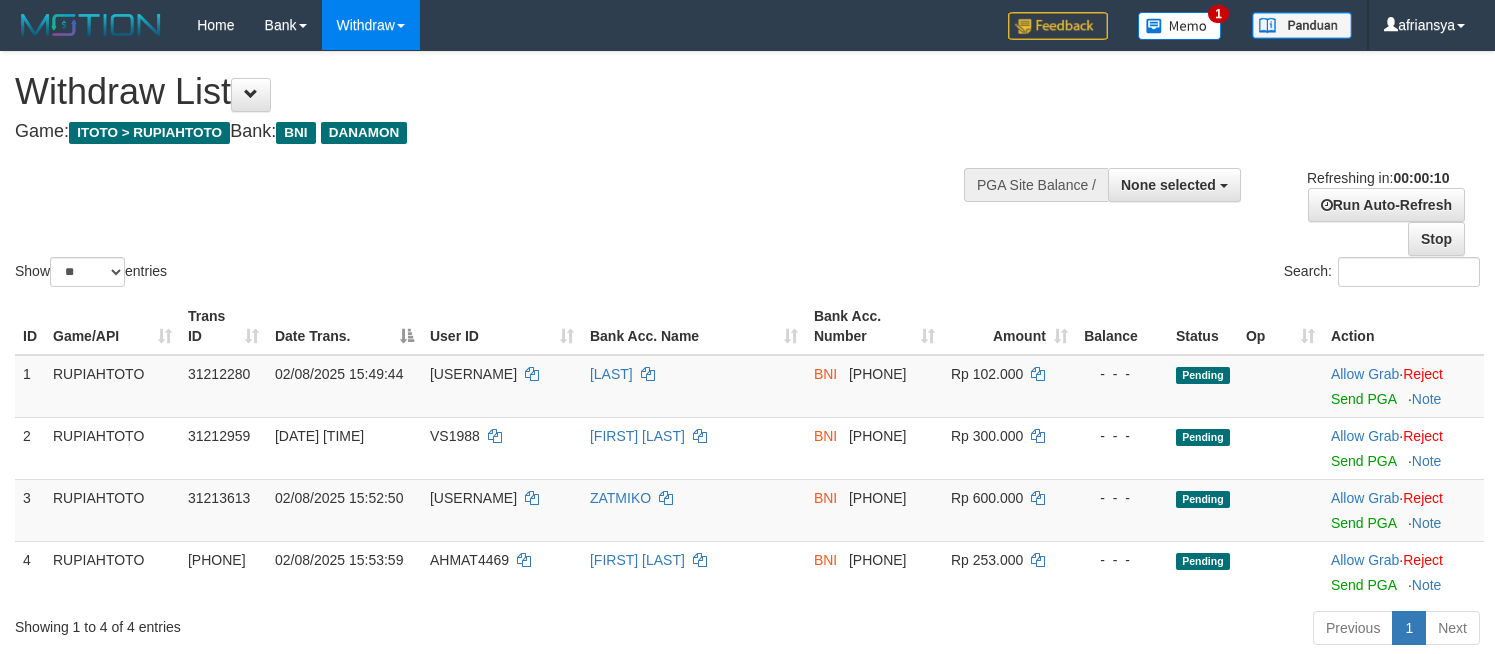select 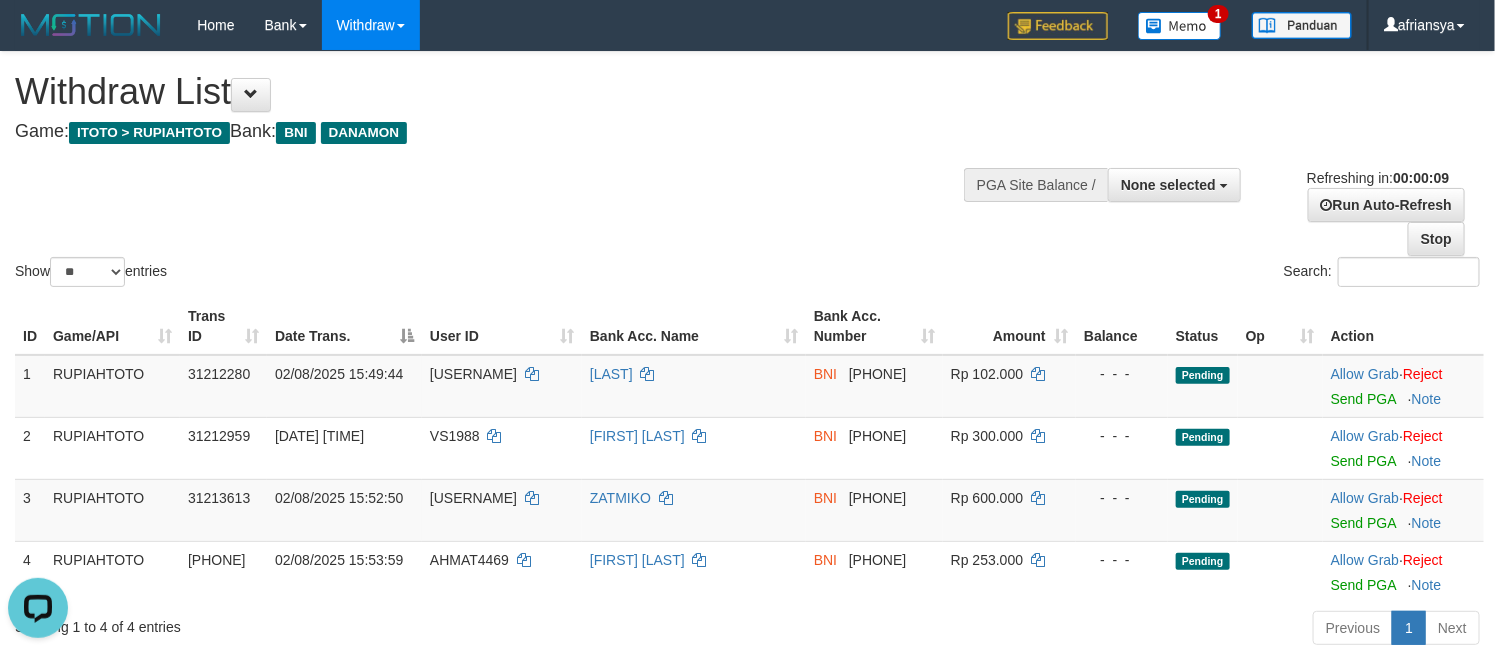 scroll, scrollTop: 0, scrollLeft: 0, axis: both 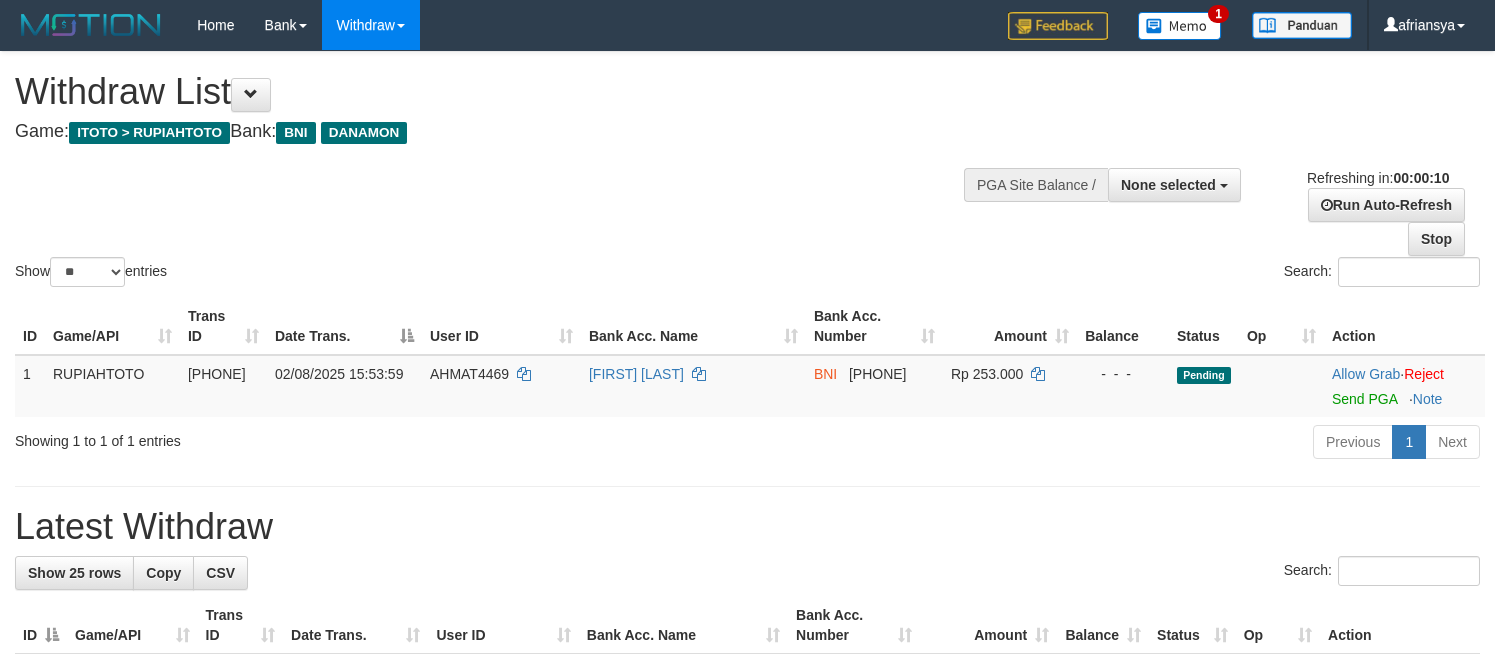 select 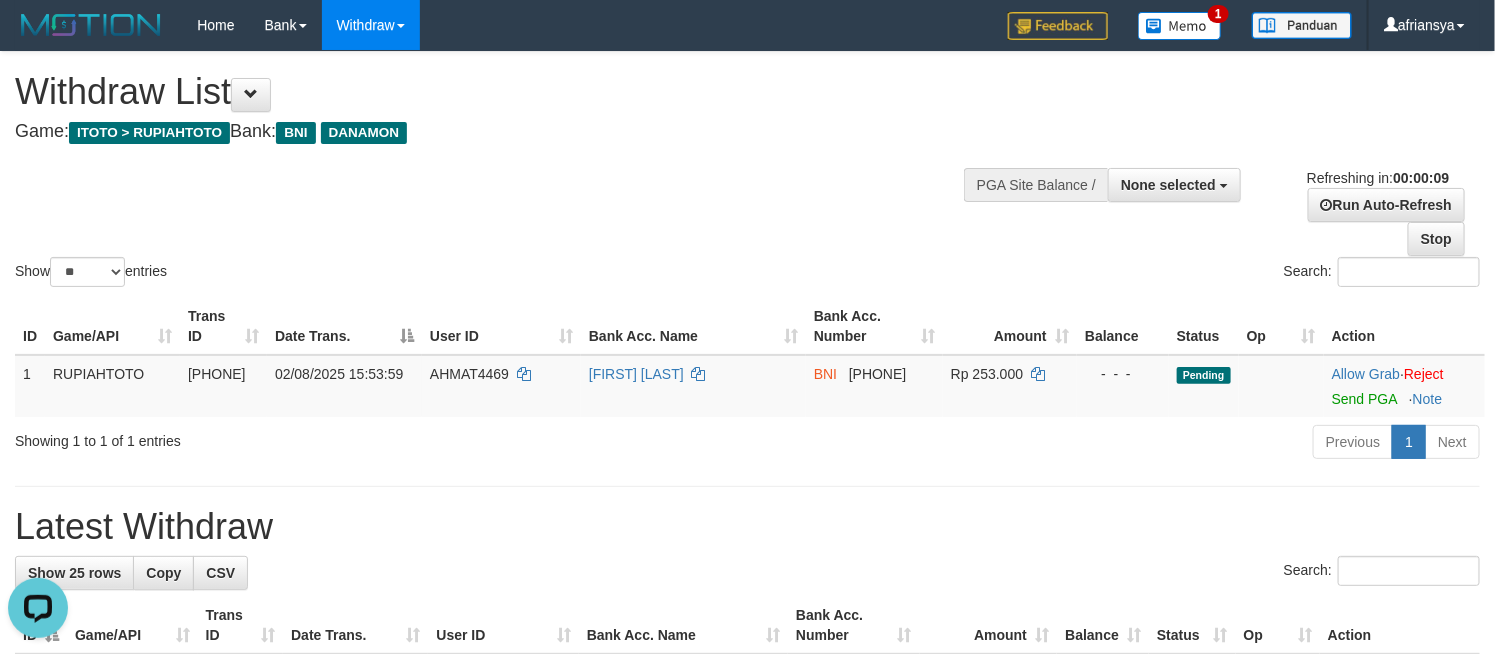 scroll, scrollTop: 0, scrollLeft: 0, axis: both 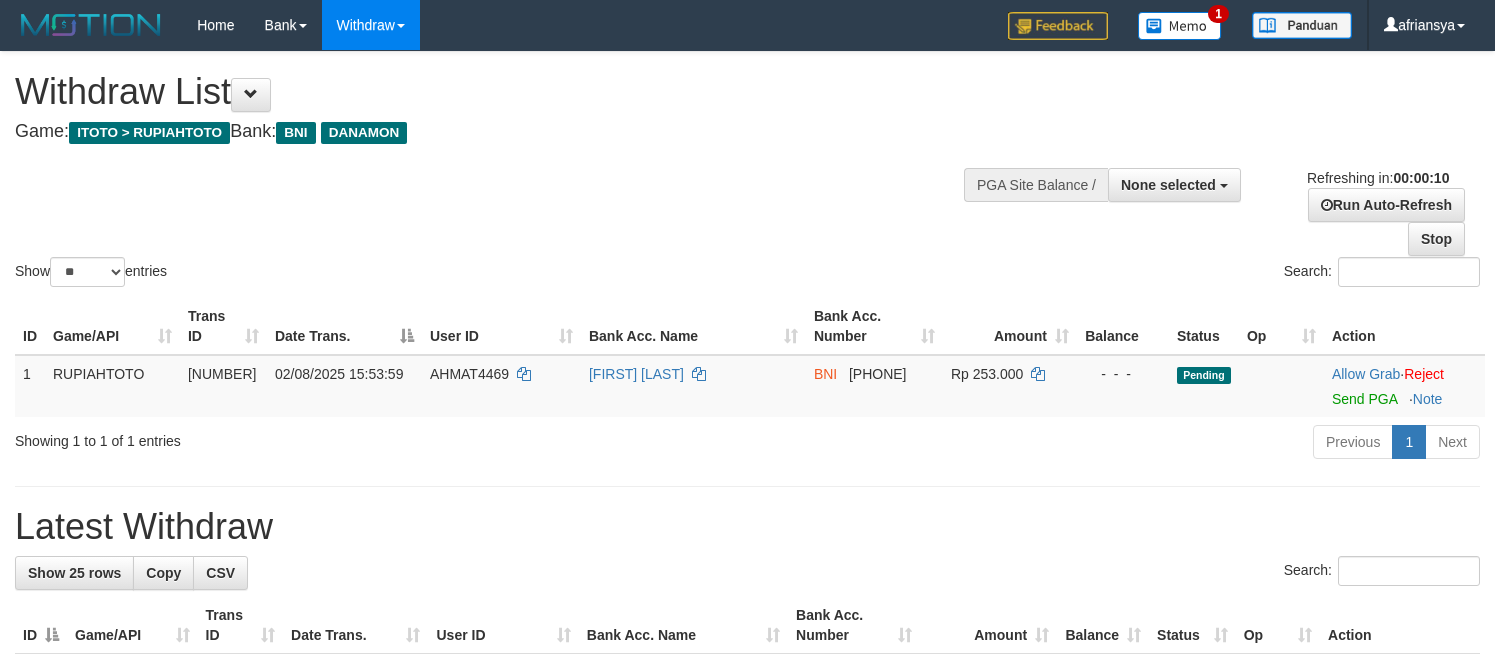 select 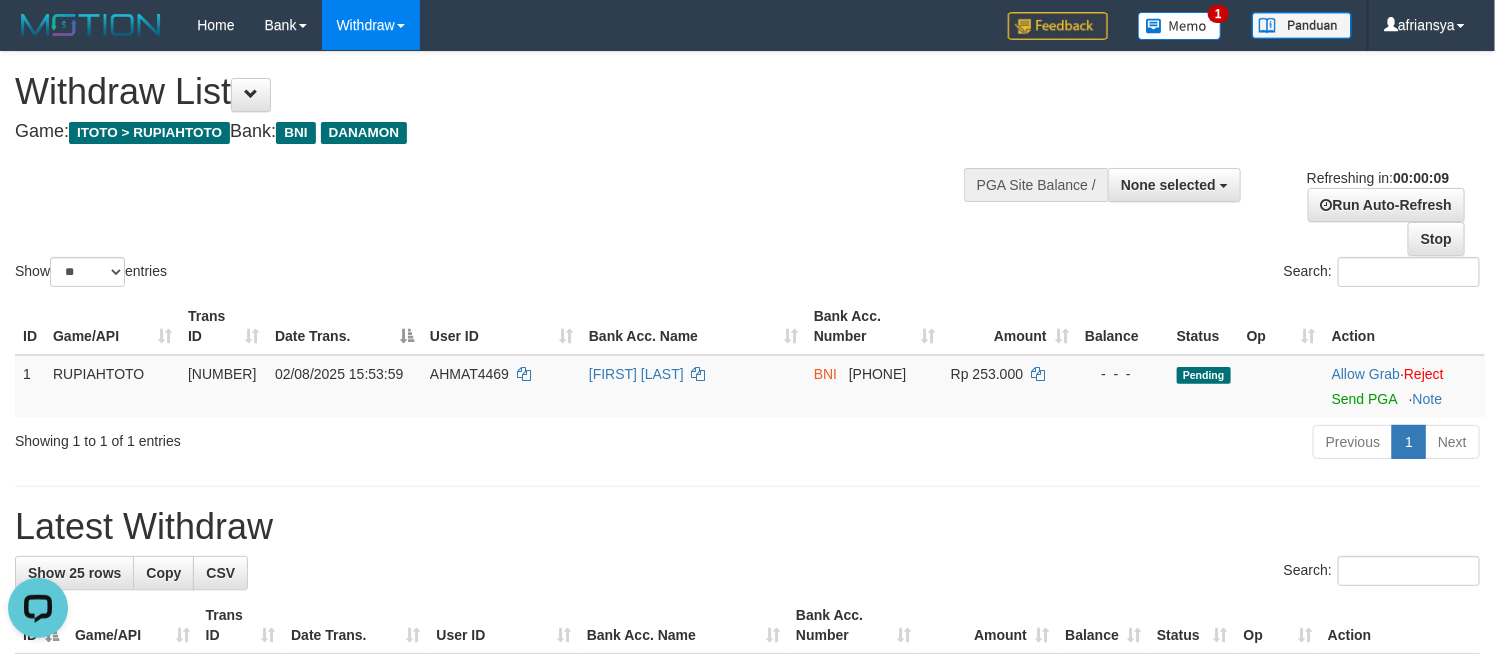 scroll, scrollTop: 0, scrollLeft: 0, axis: both 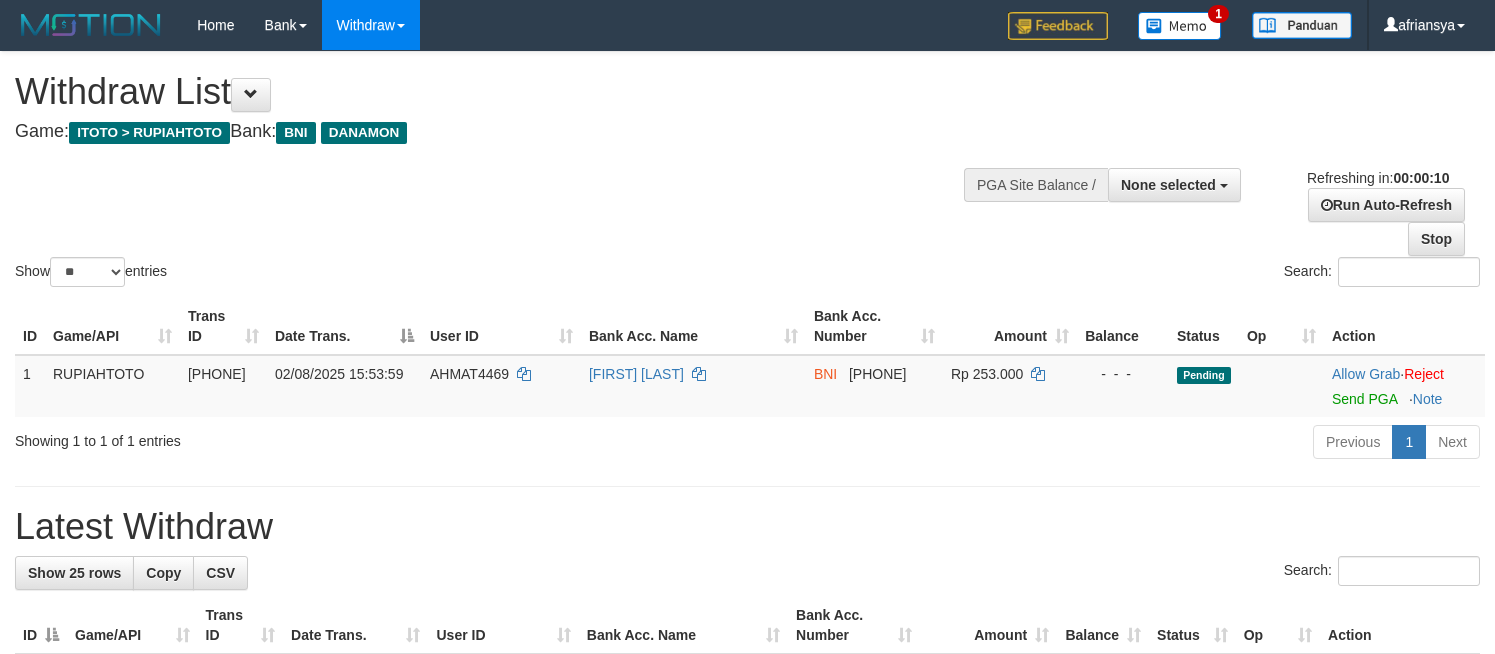 select 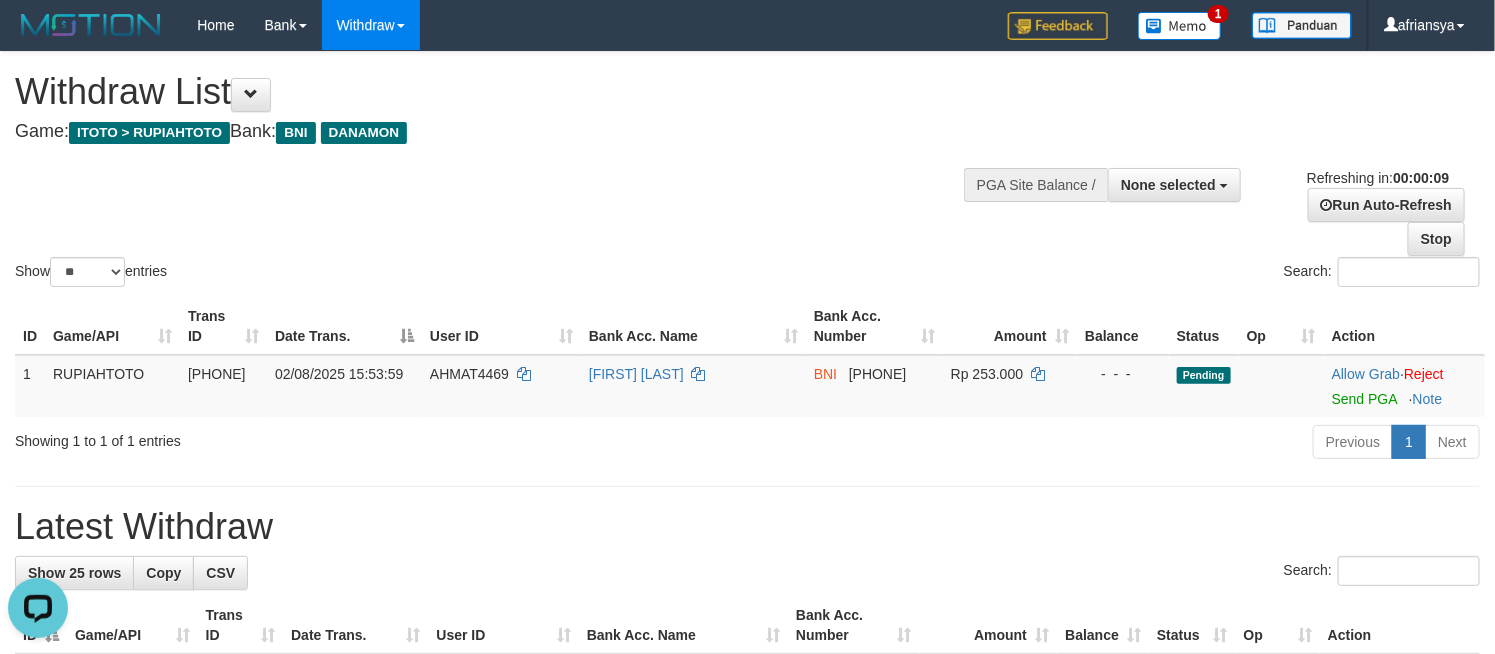 scroll, scrollTop: 0, scrollLeft: 0, axis: both 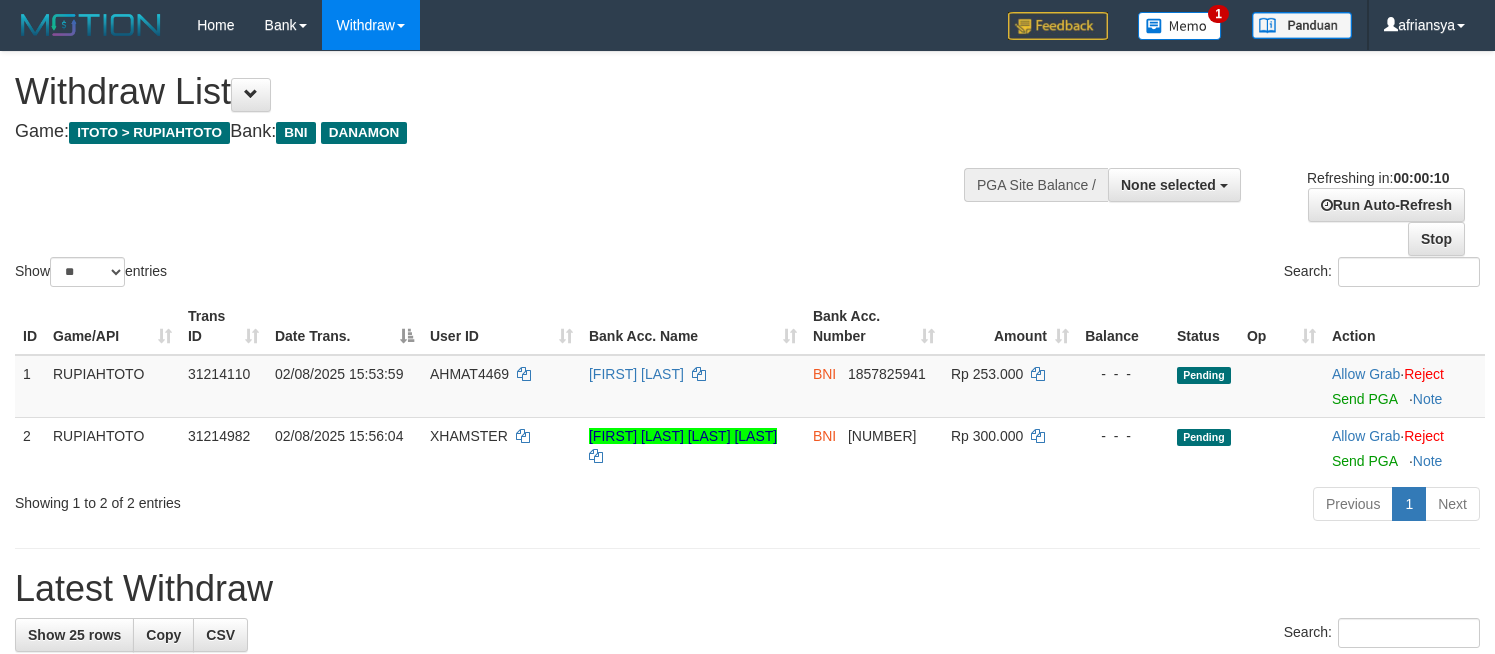 select 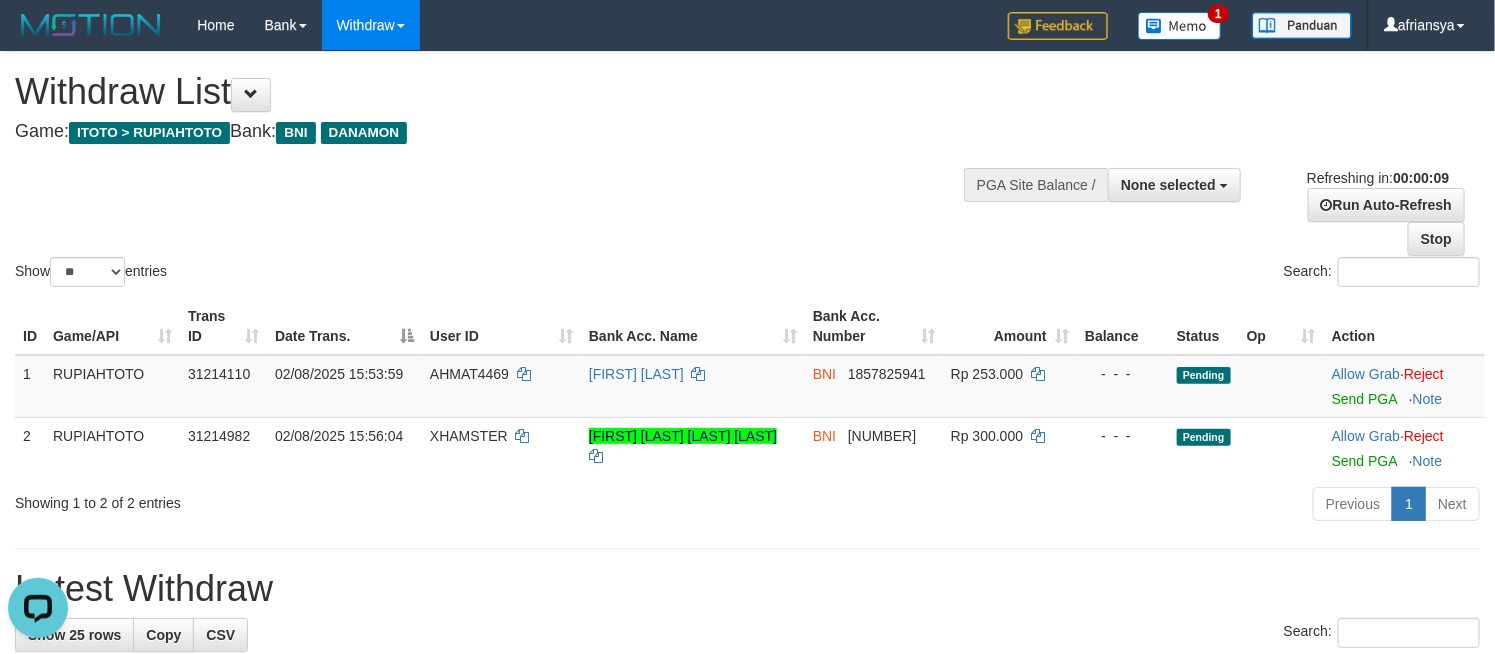 scroll, scrollTop: 0, scrollLeft: 0, axis: both 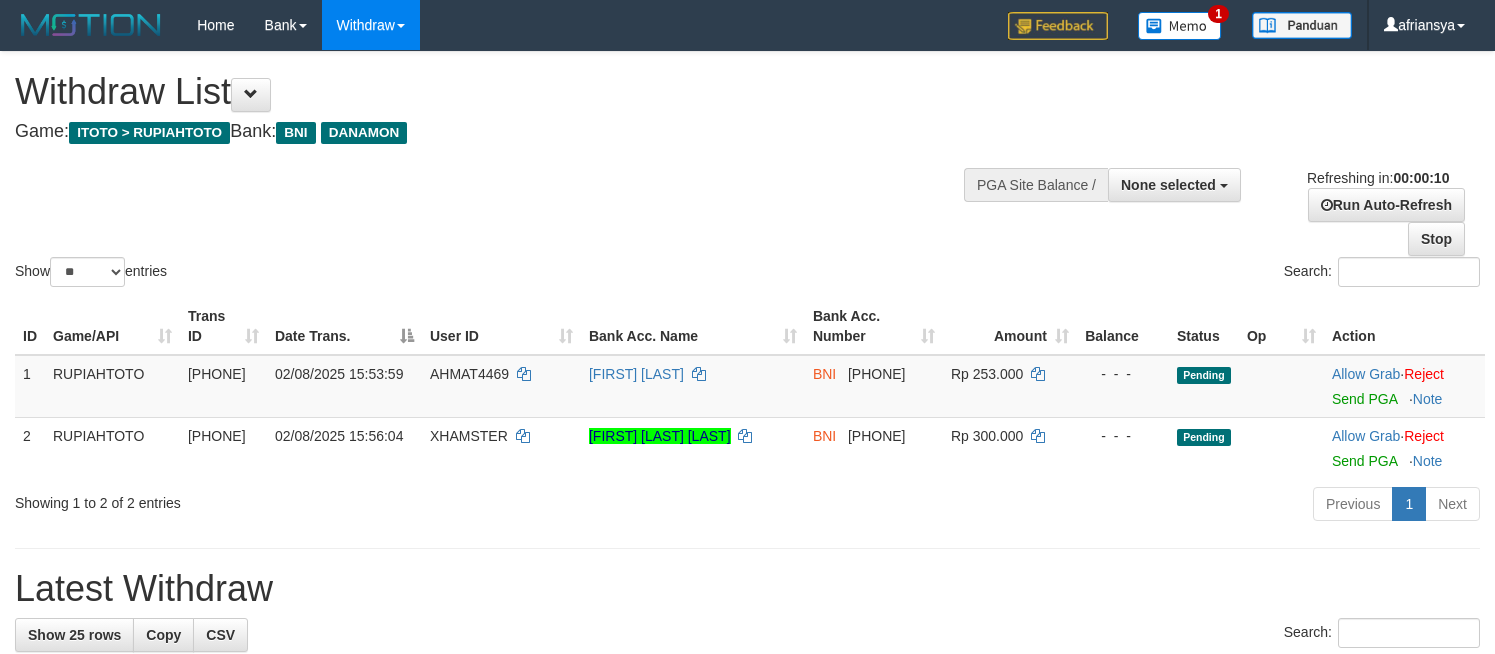 select 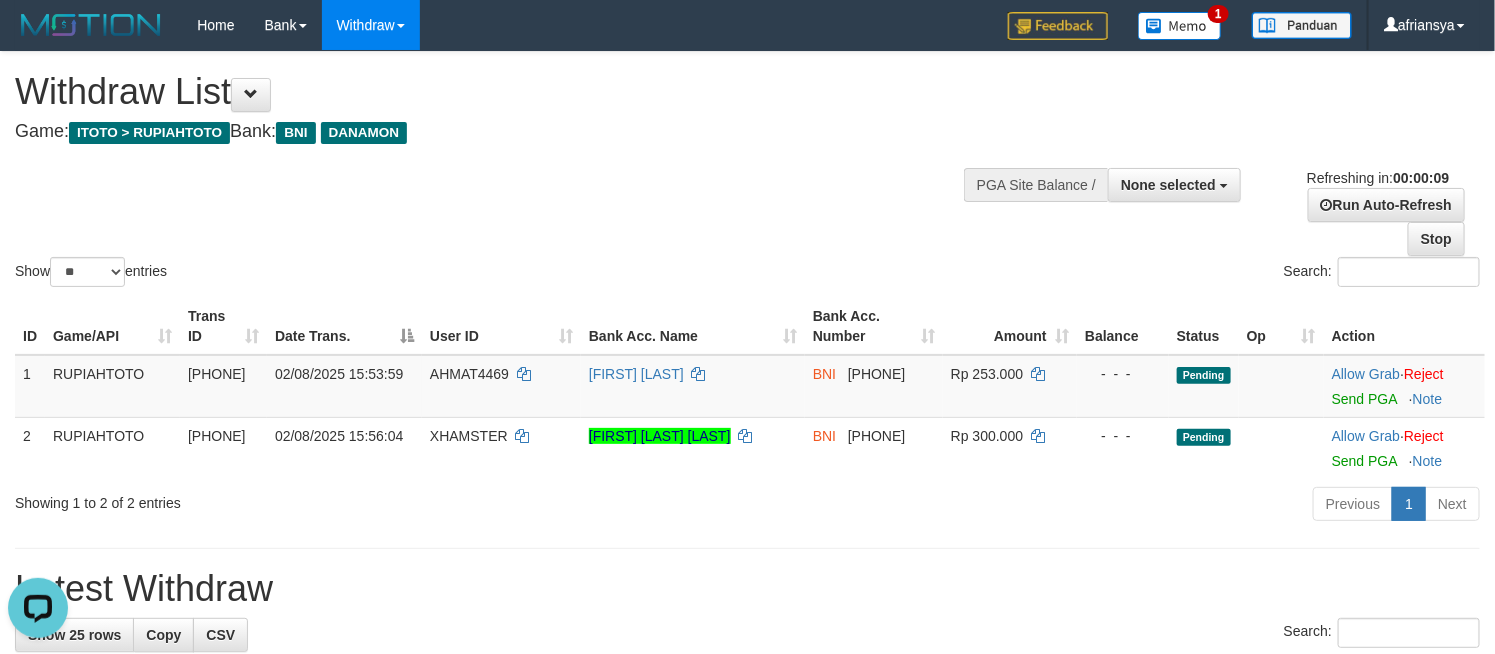 scroll, scrollTop: 0, scrollLeft: 0, axis: both 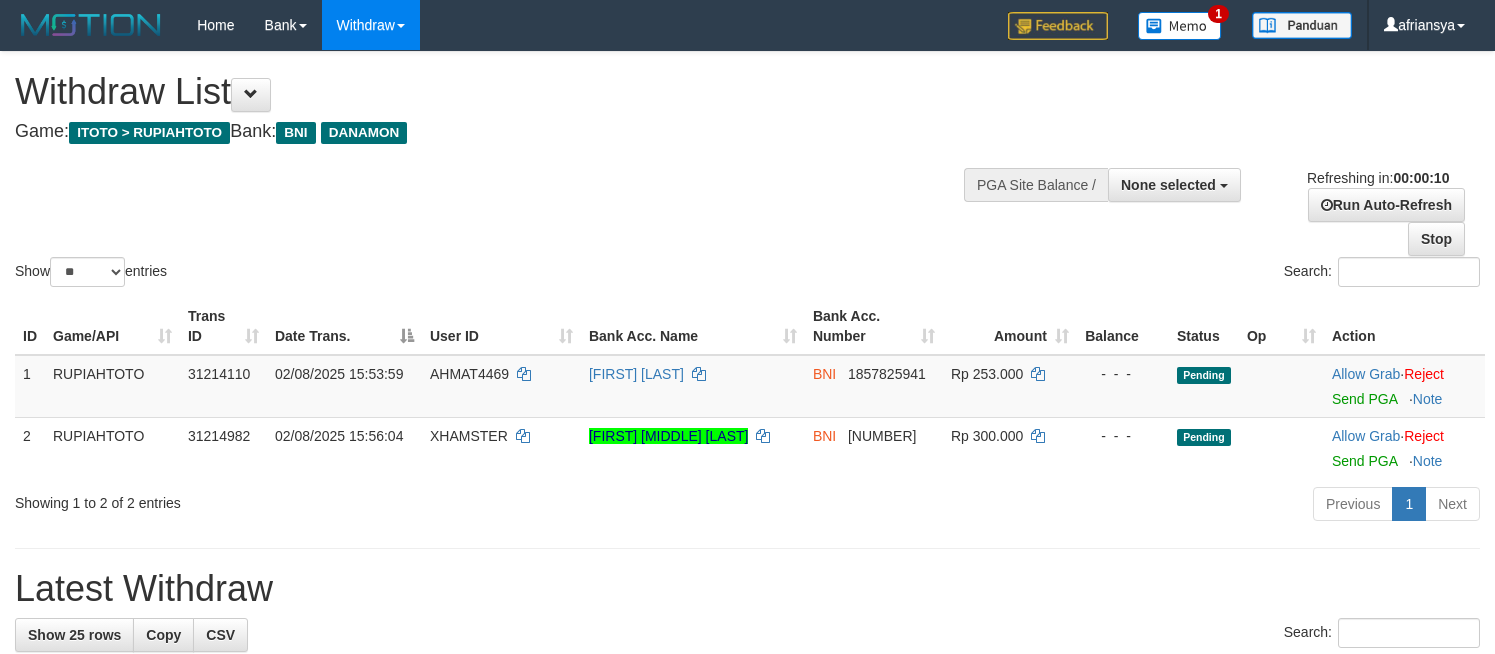 select 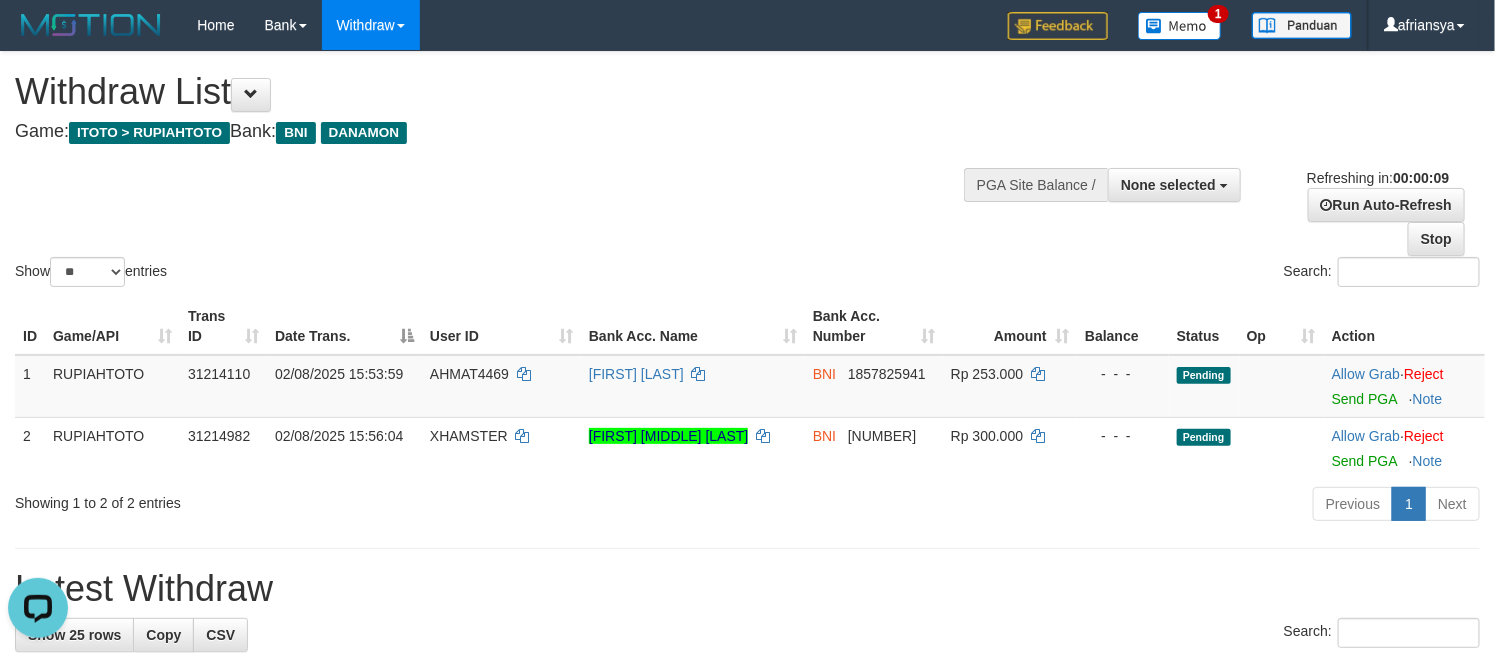 scroll, scrollTop: 0, scrollLeft: 0, axis: both 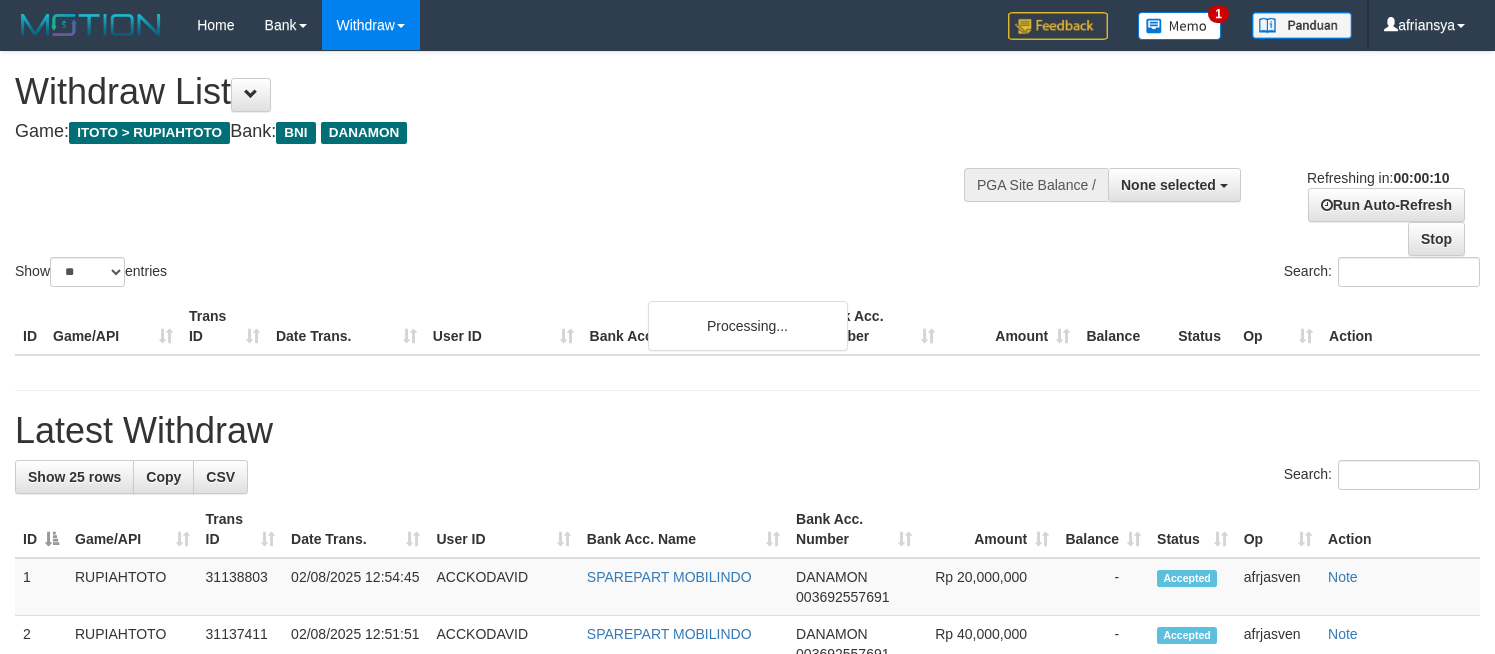select 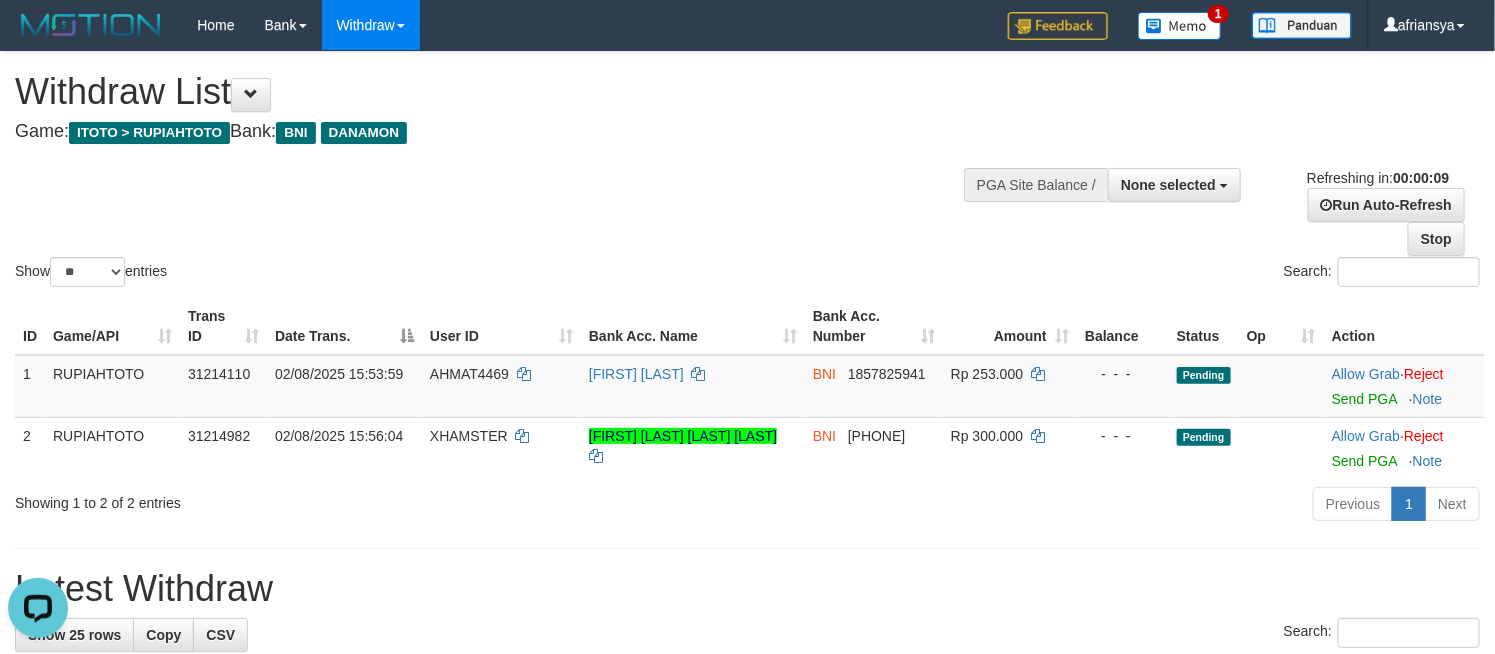 scroll, scrollTop: 0, scrollLeft: 0, axis: both 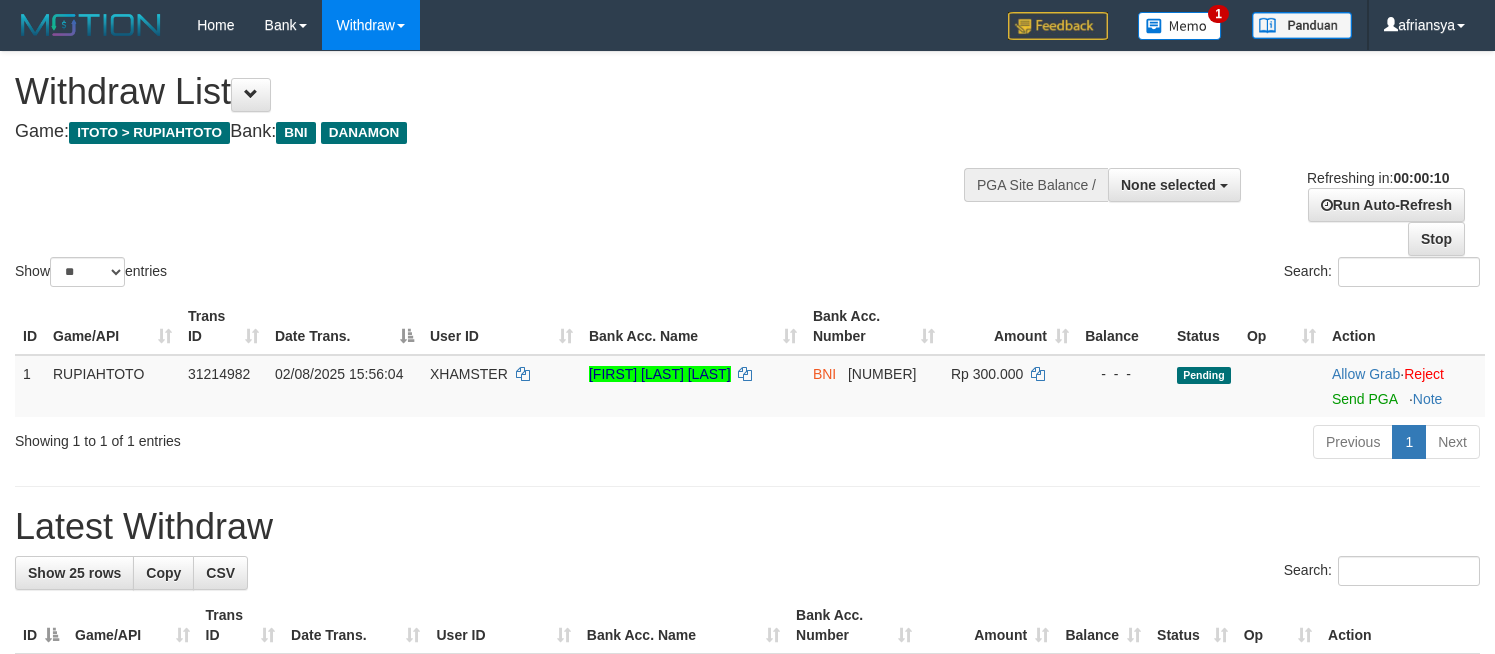 select 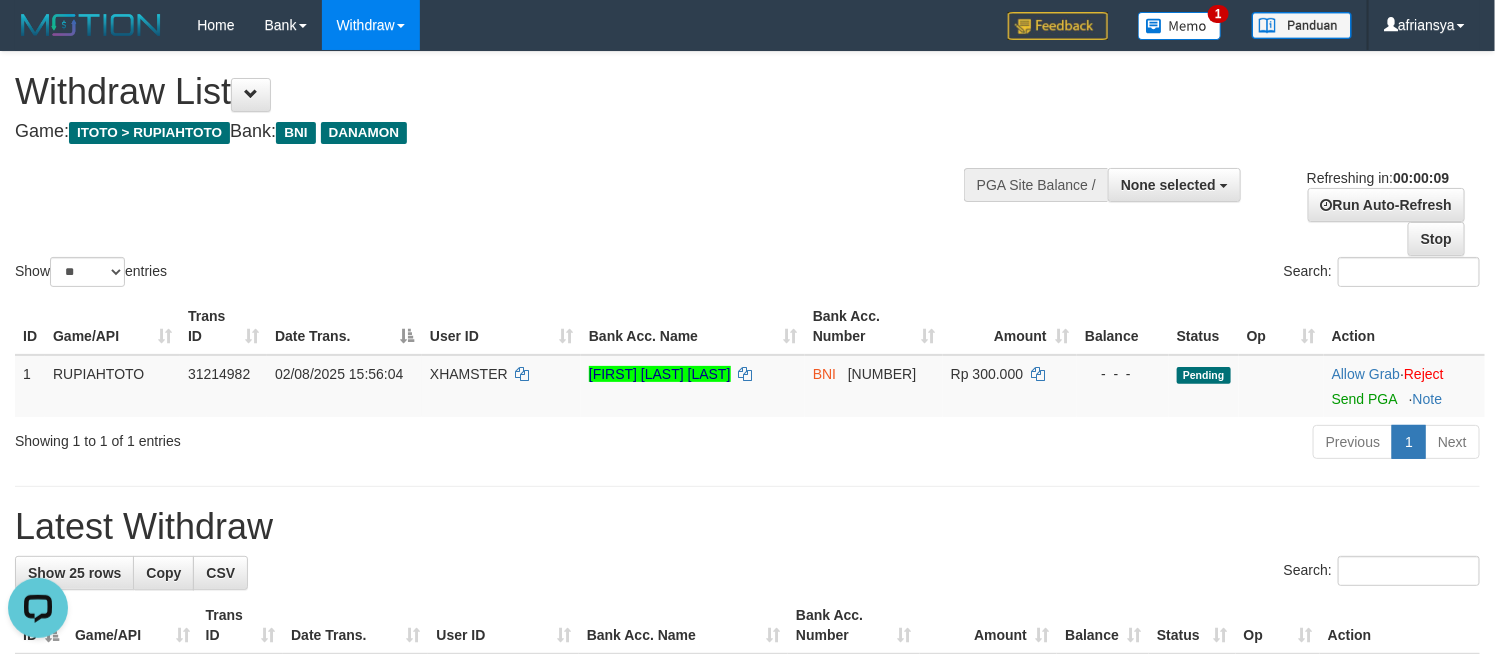 scroll, scrollTop: 0, scrollLeft: 0, axis: both 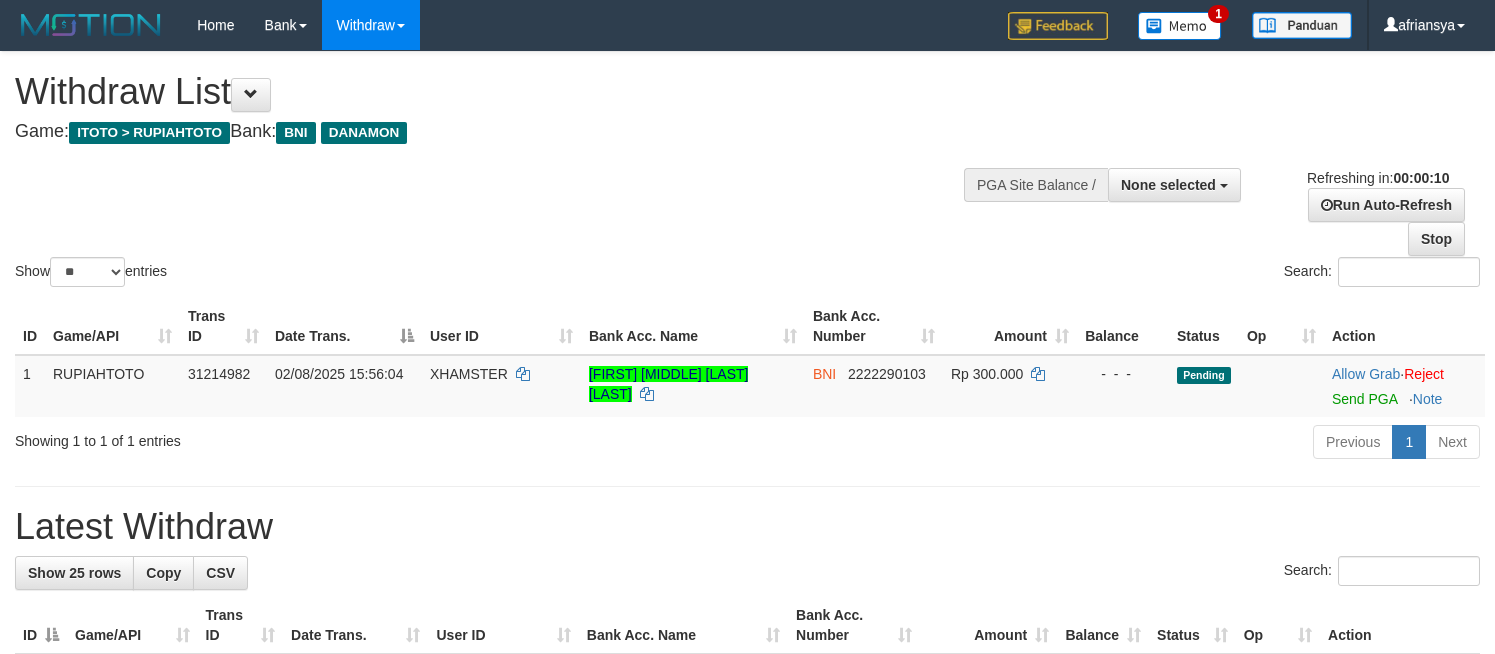 select 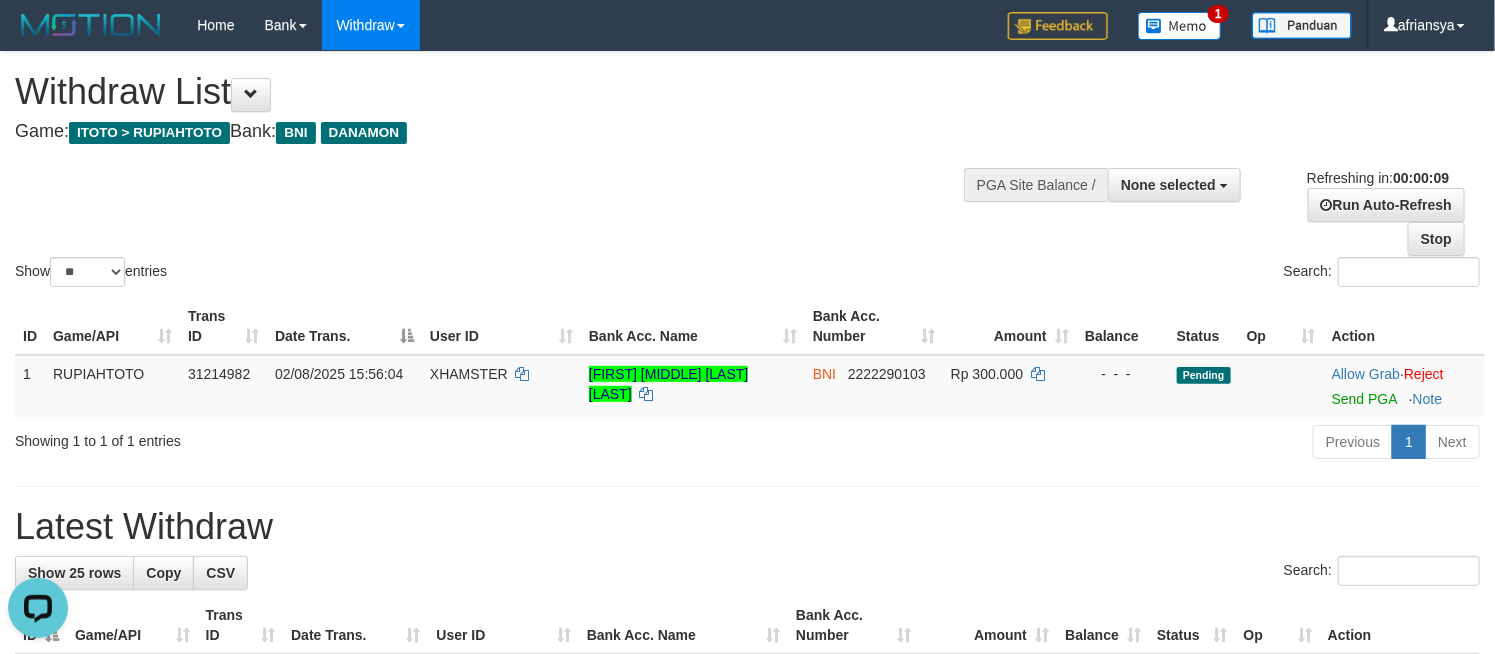 scroll, scrollTop: 0, scrollLeft: 0, axis: both 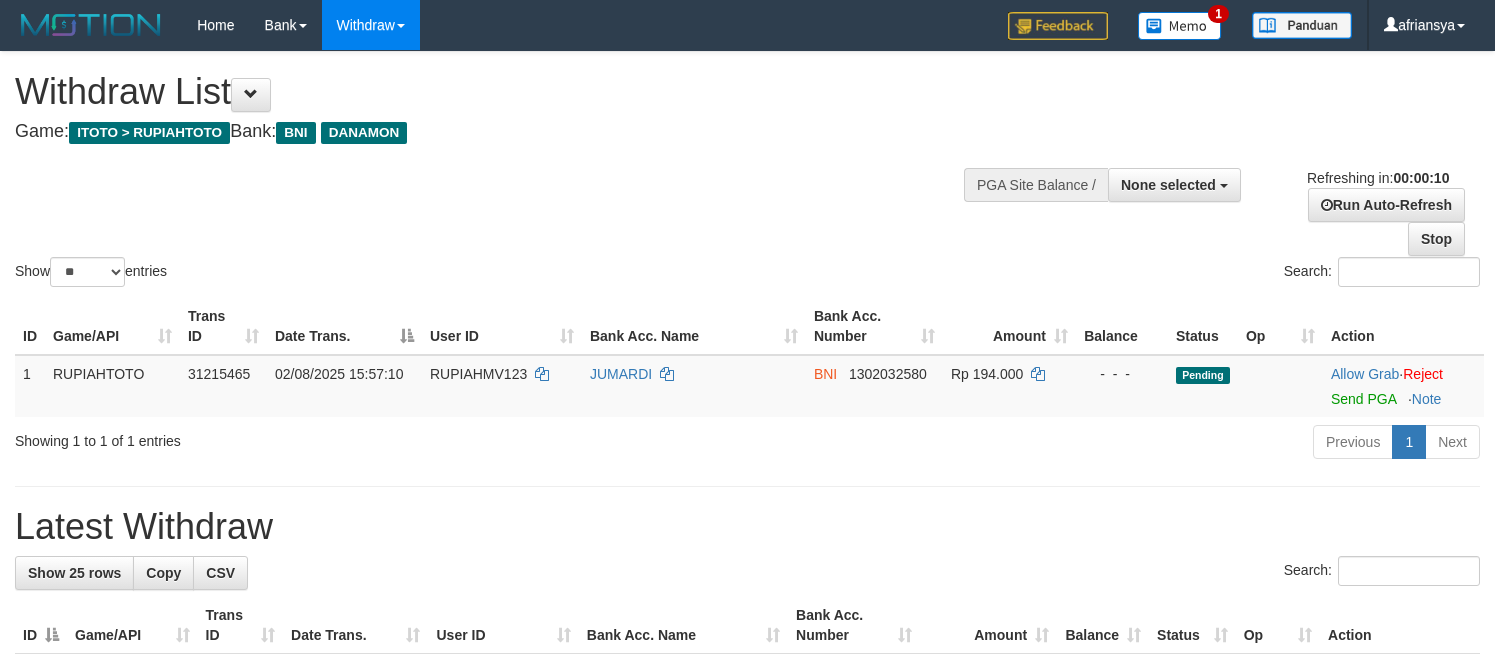 select 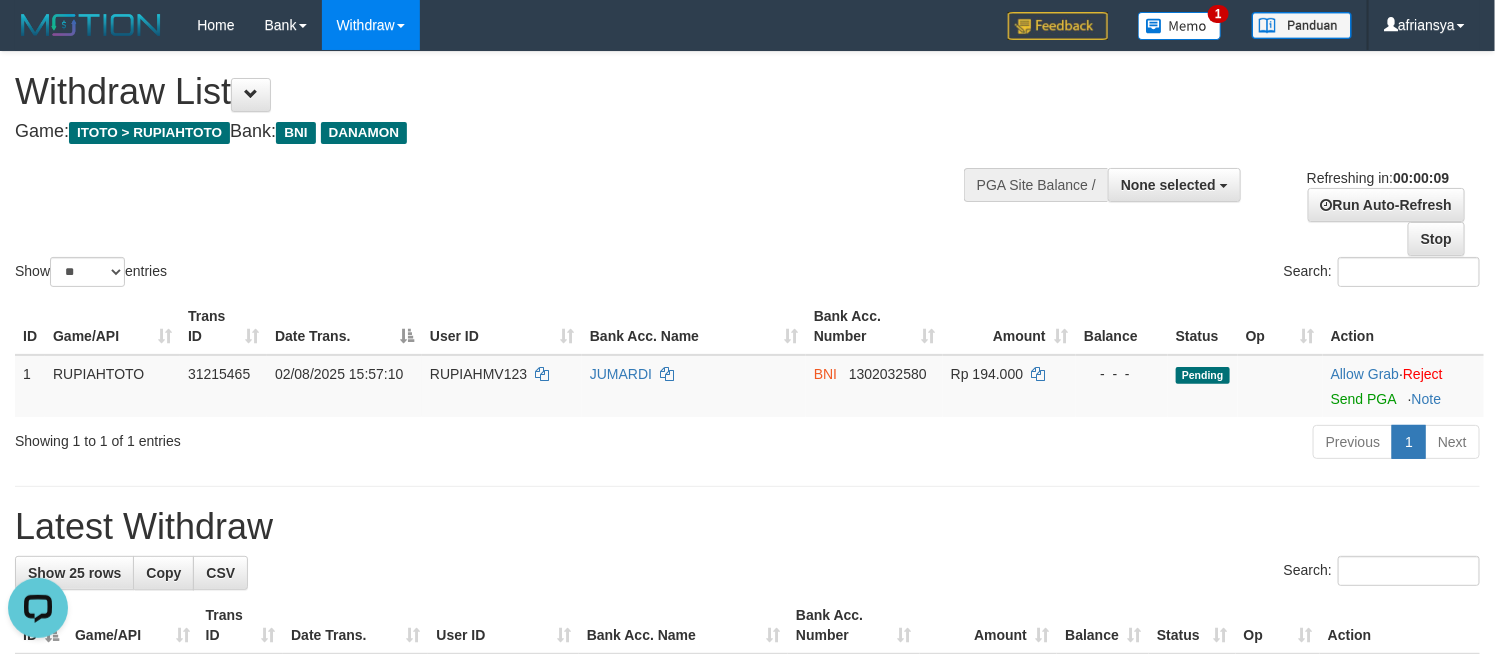 scroll, scrollTop: 0, scrollLeft: 0, axis: both 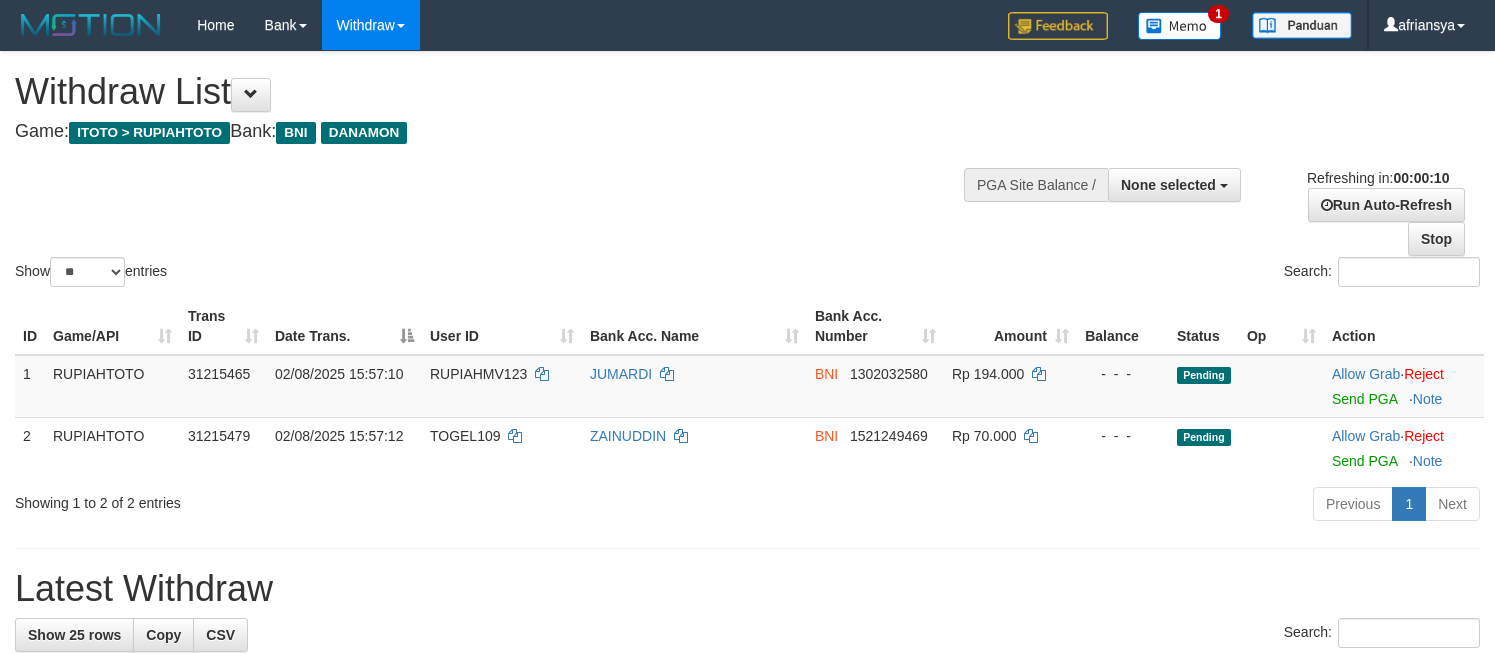 select 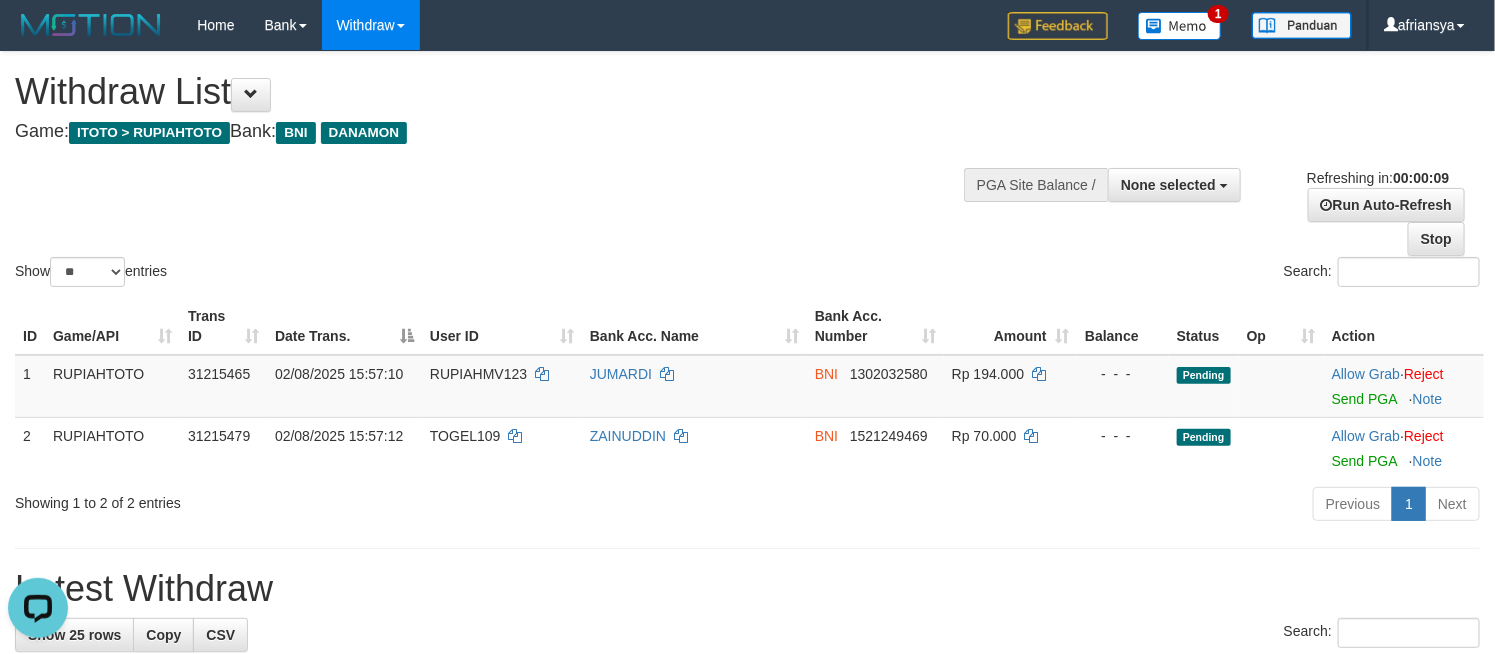 scroll, scrollTop: 0, scrollLeft: 0, axis: both 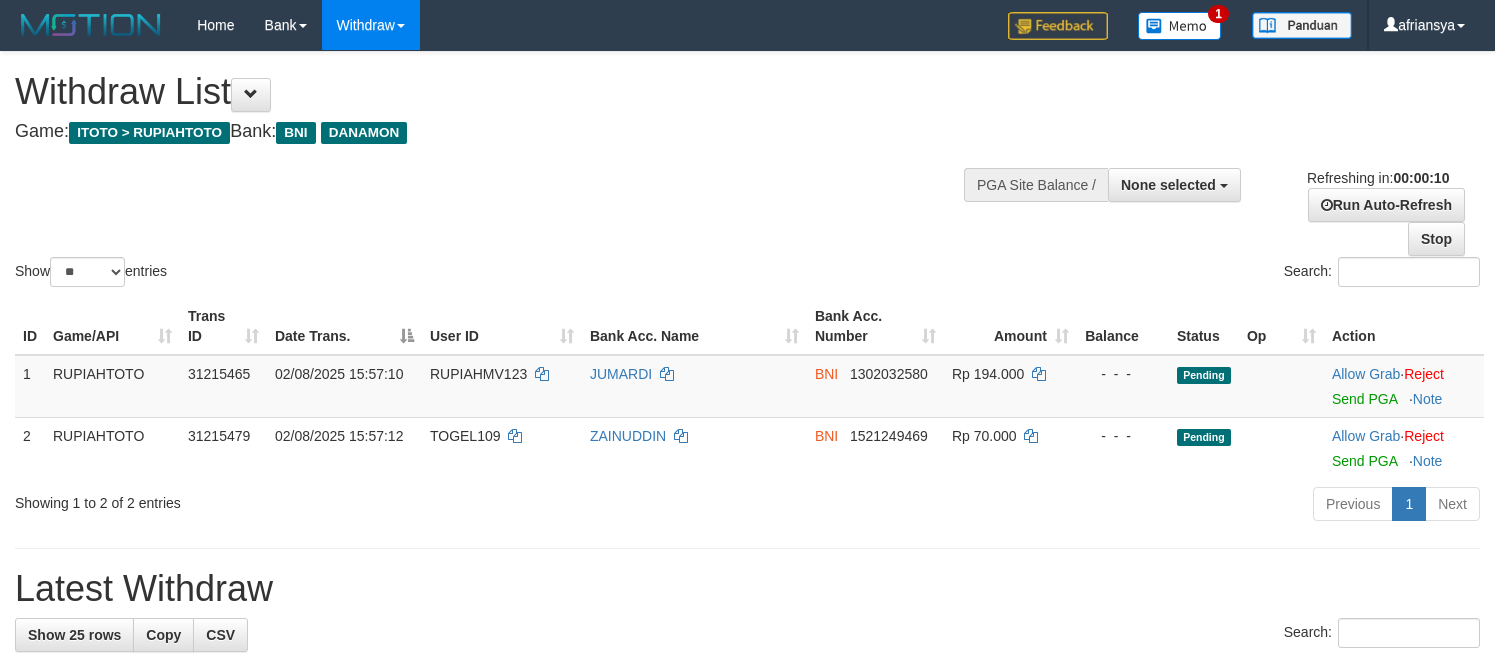 select 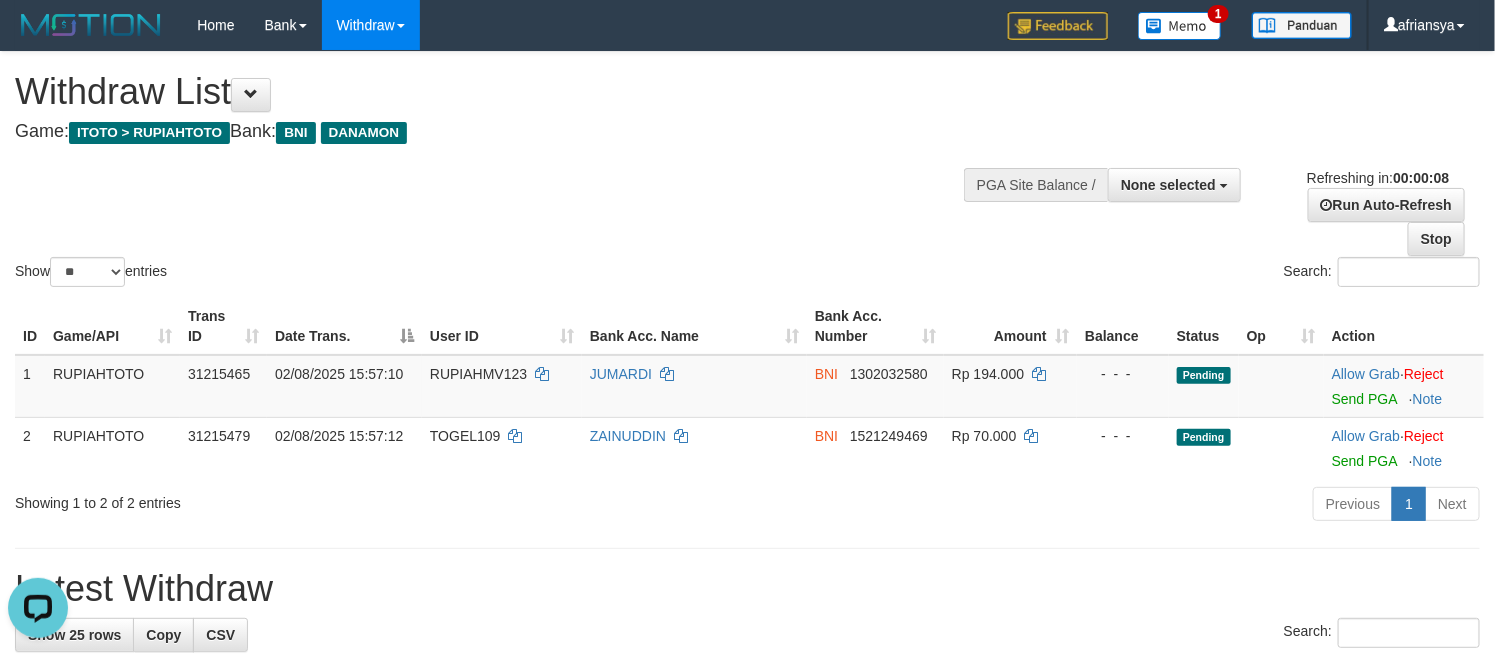 scroll, scrollTop: 0, scrollLeft: 0, axis: both 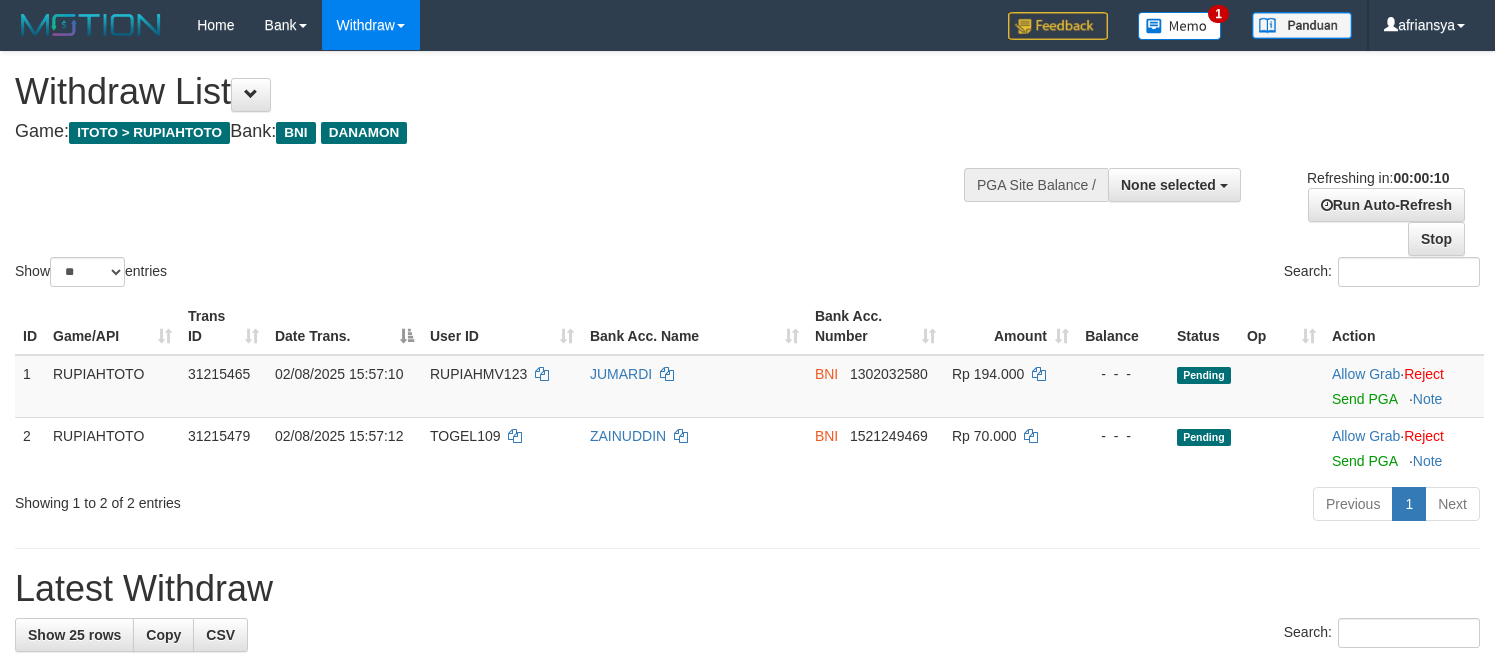 select 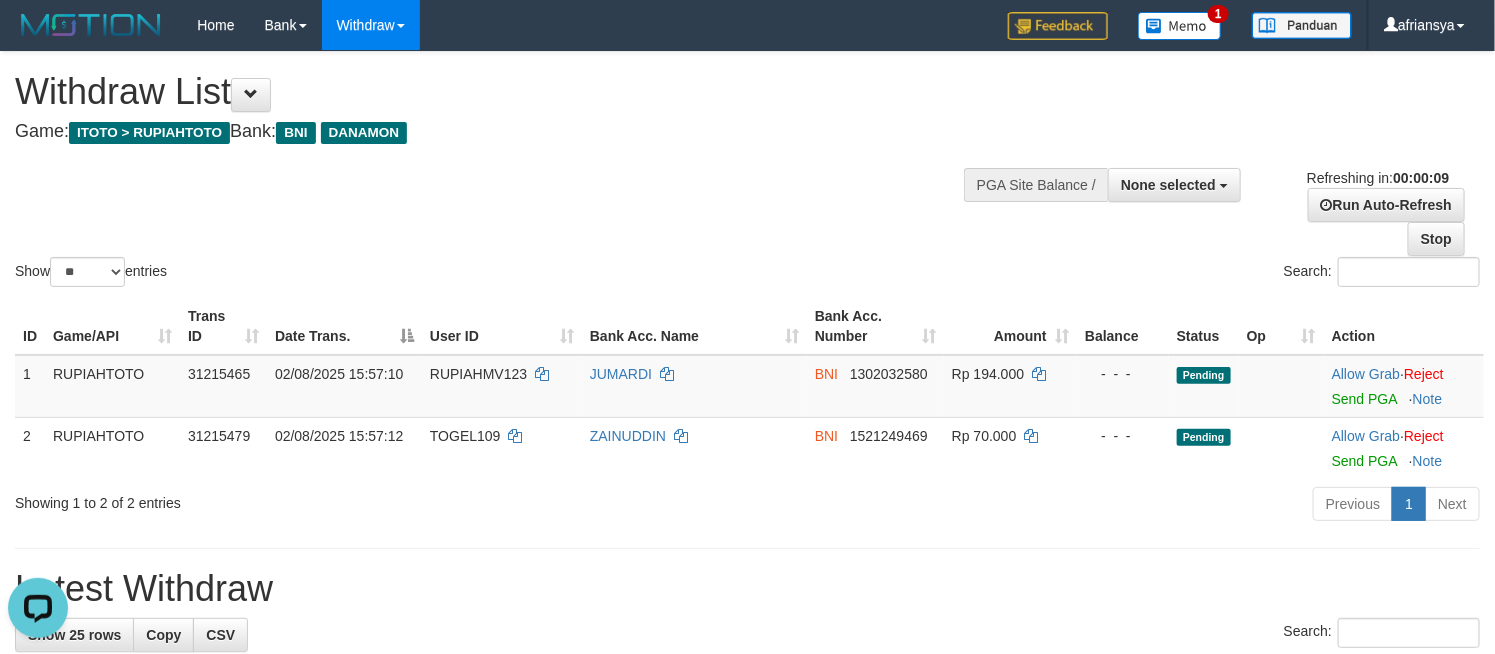scroll, scrollTop: 0, scrollLeft: 0, axis: both 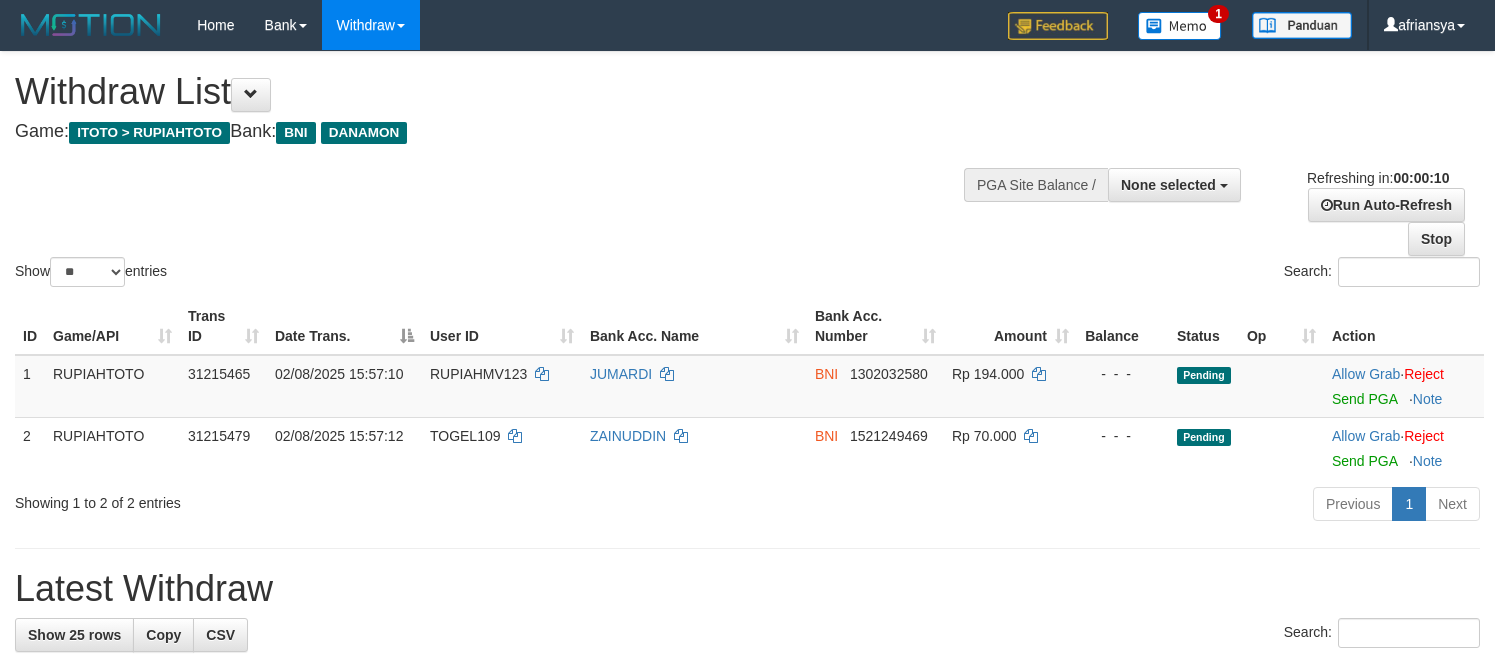 select 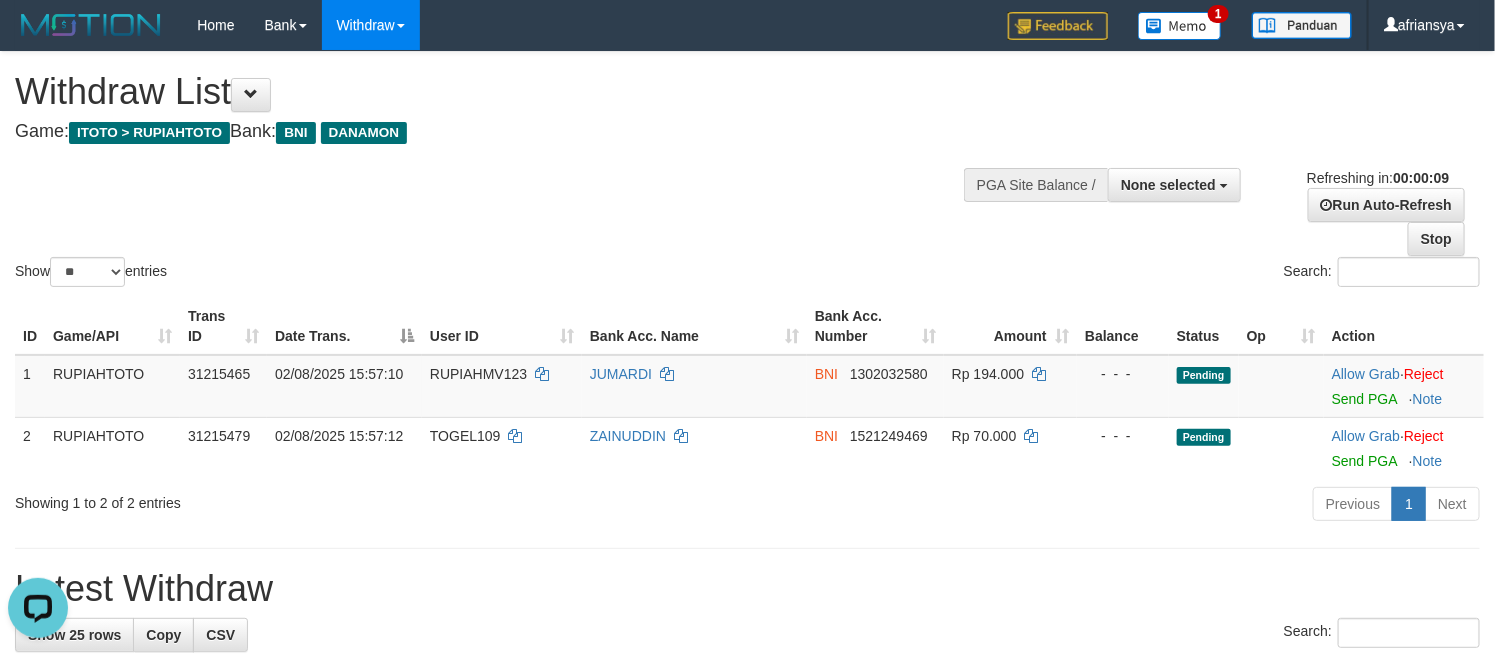 scroll, scrollTop: 0, scrollLeft: 0, axis: both 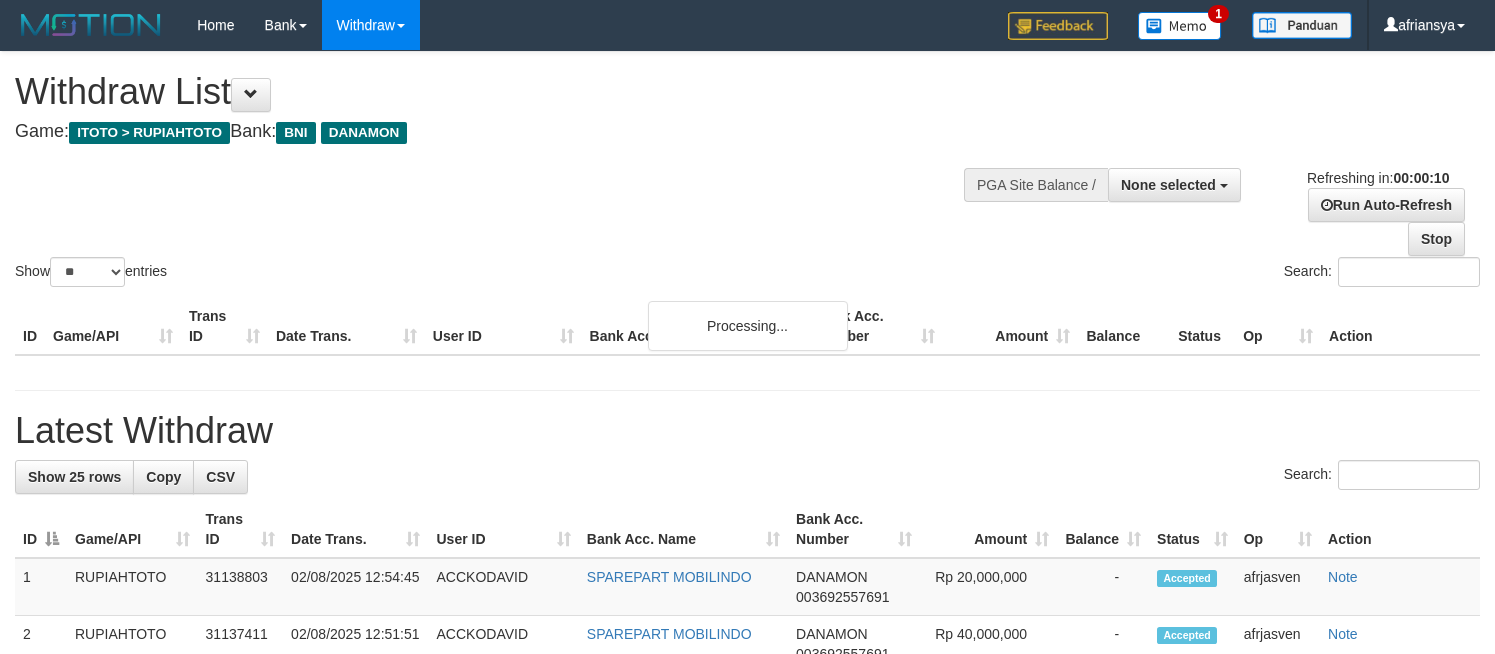 select 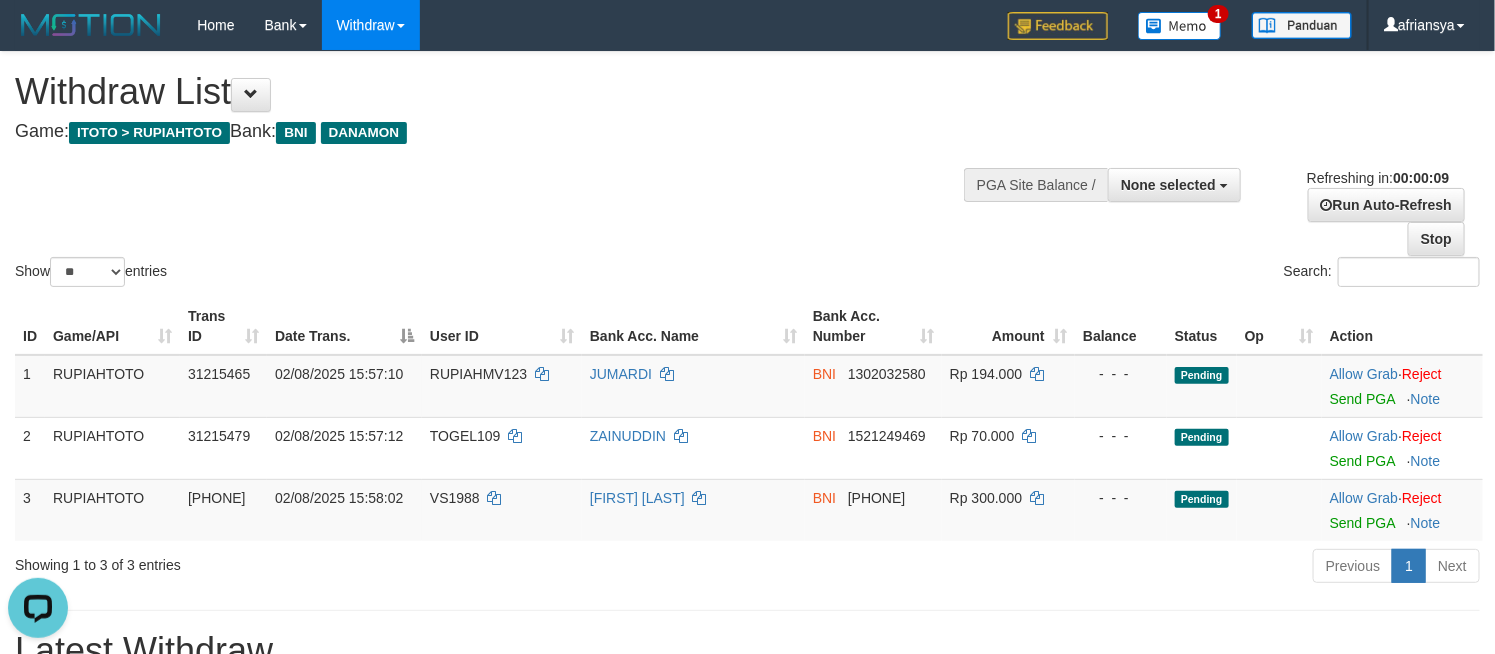 scroll, scrollTop: 0, scrollLeft: 0, axis: both 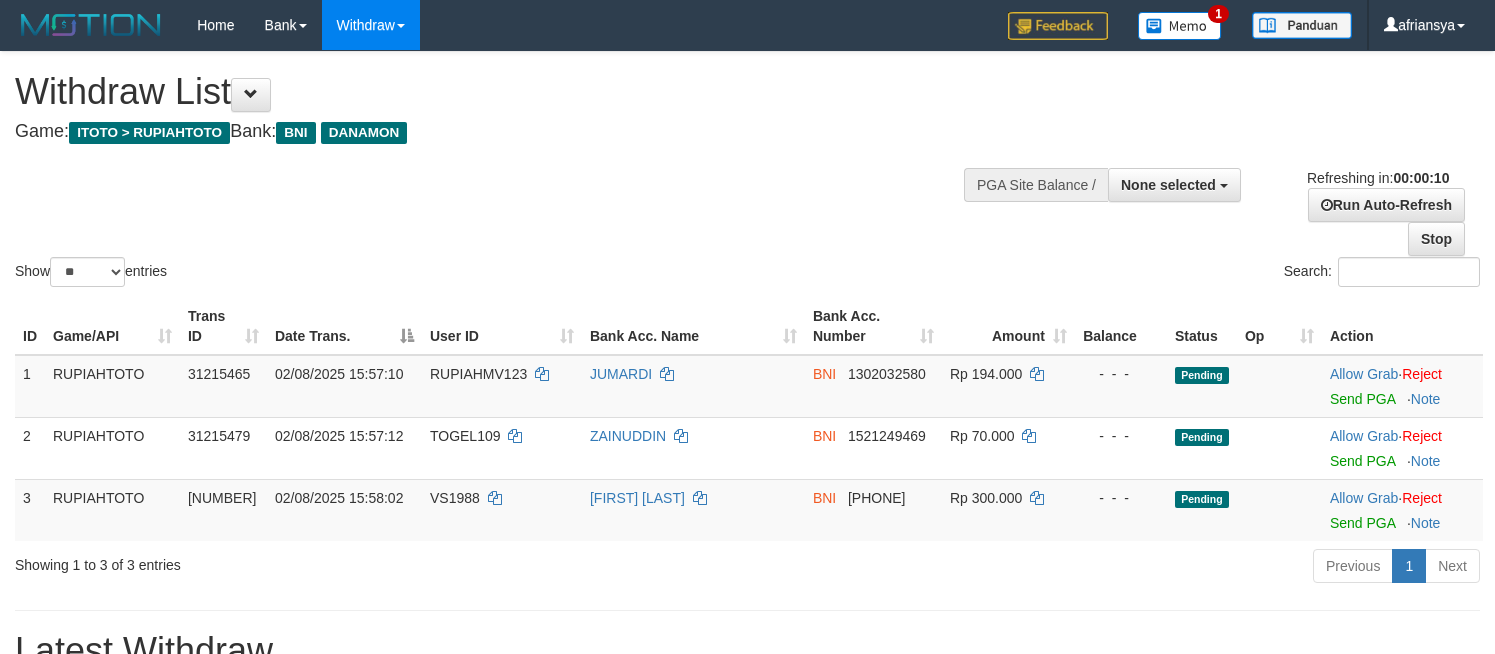 select 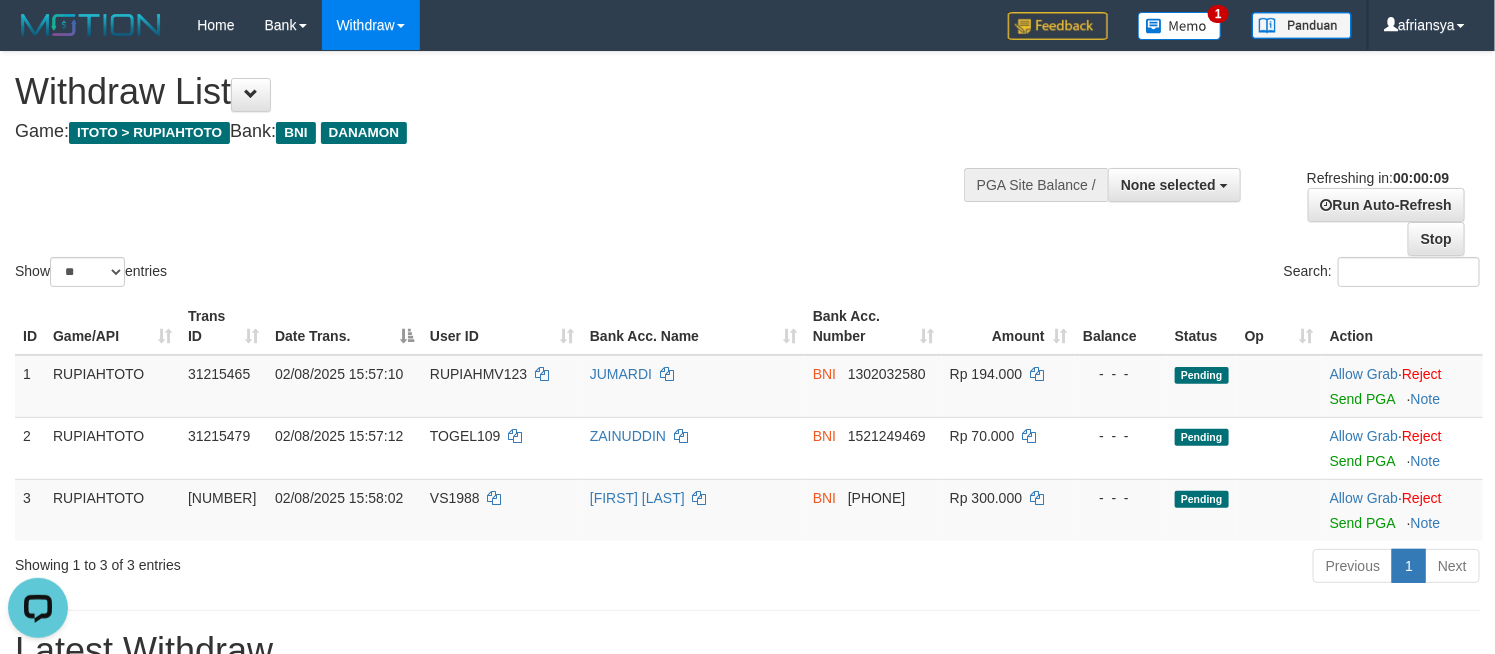 scroll, scrollTop: 0, scrollLeft: 0, axis: both 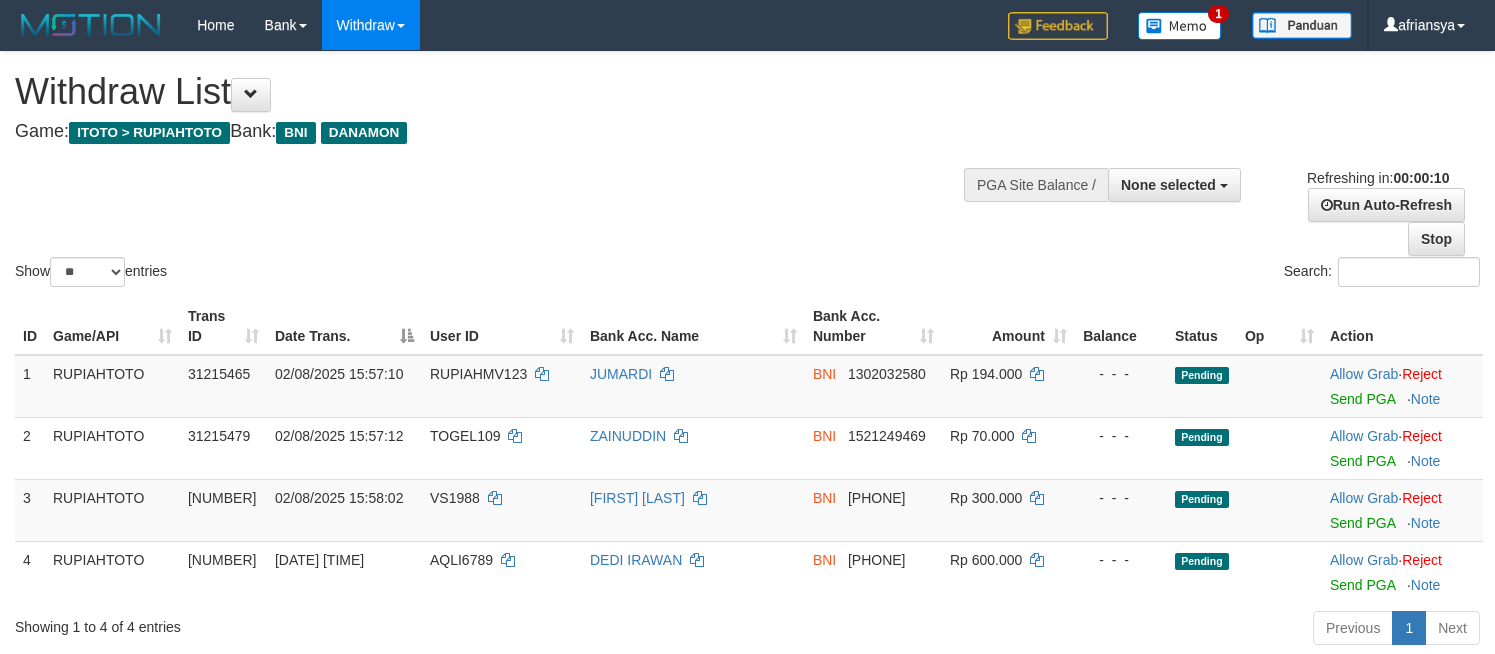 select 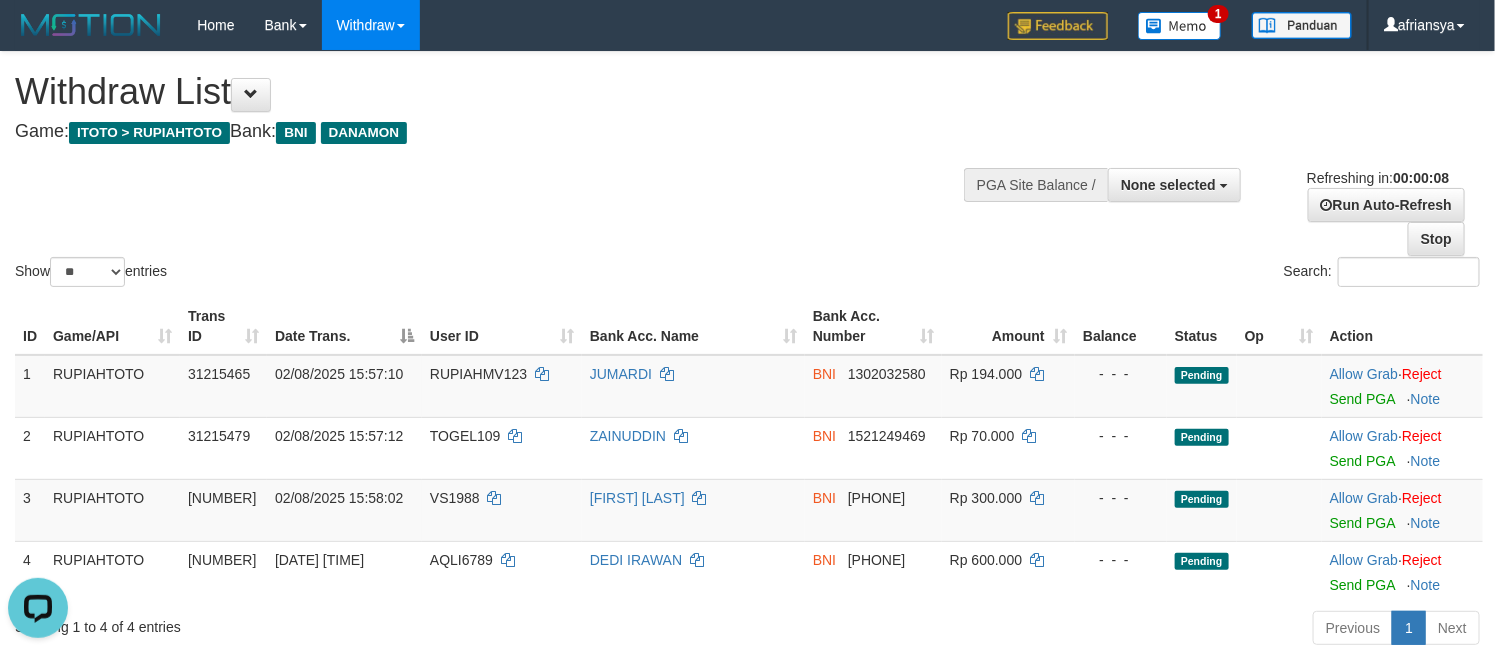 scroll, scrollTop: 0, scrollLeft: 0, axis: both 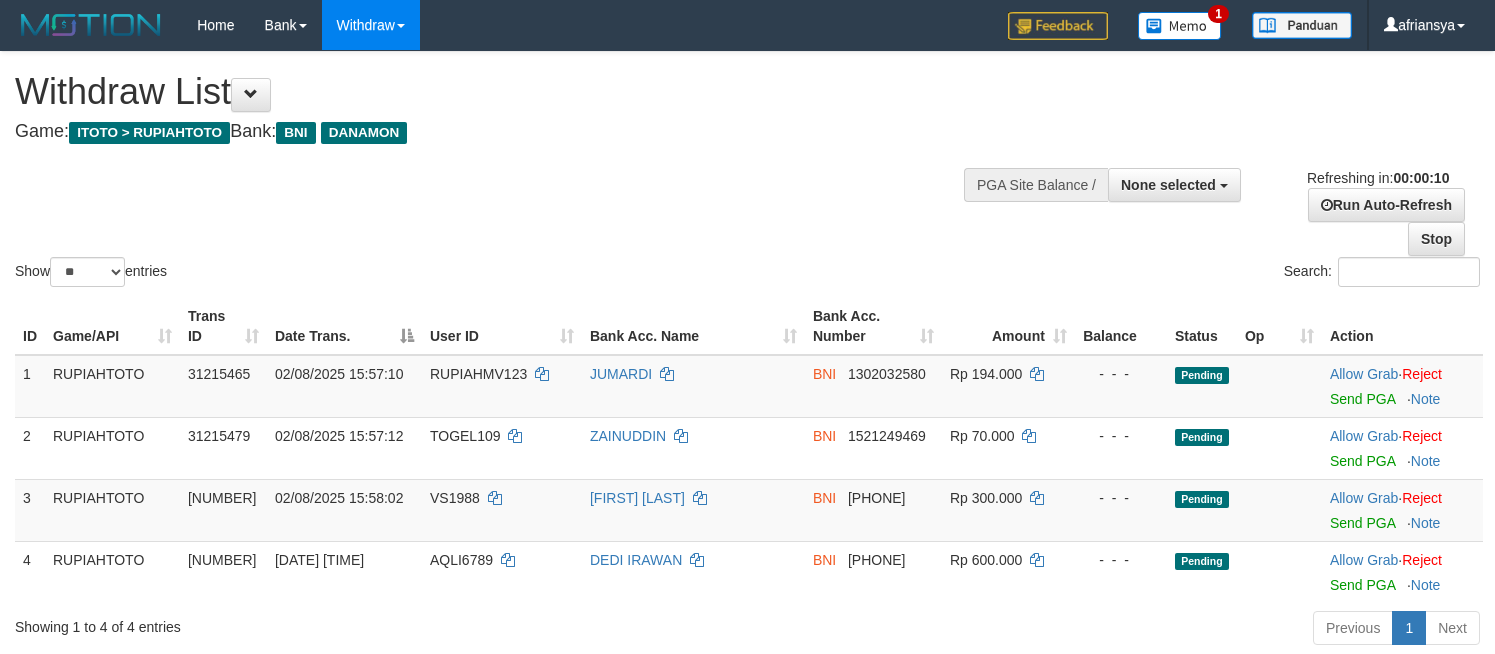 select 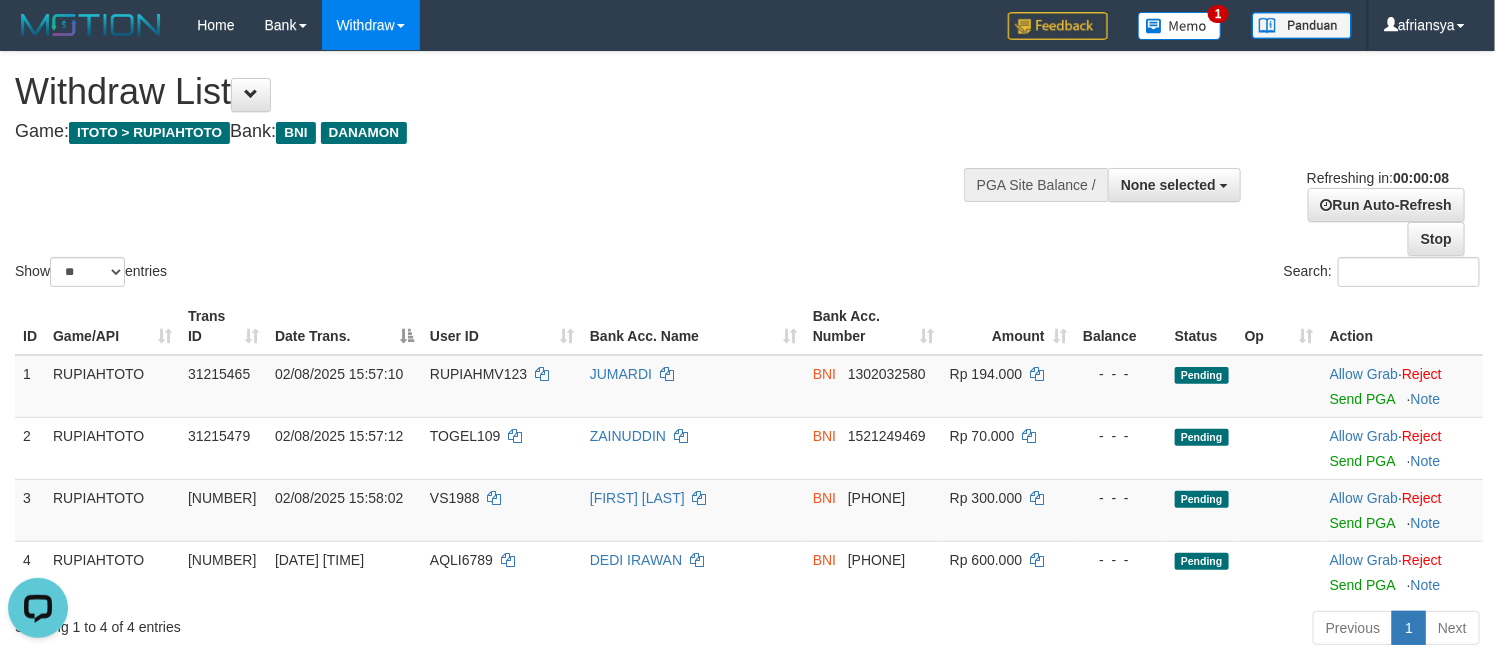 scroll, scrollTop: 0, scrollLeft: 0, axis: both 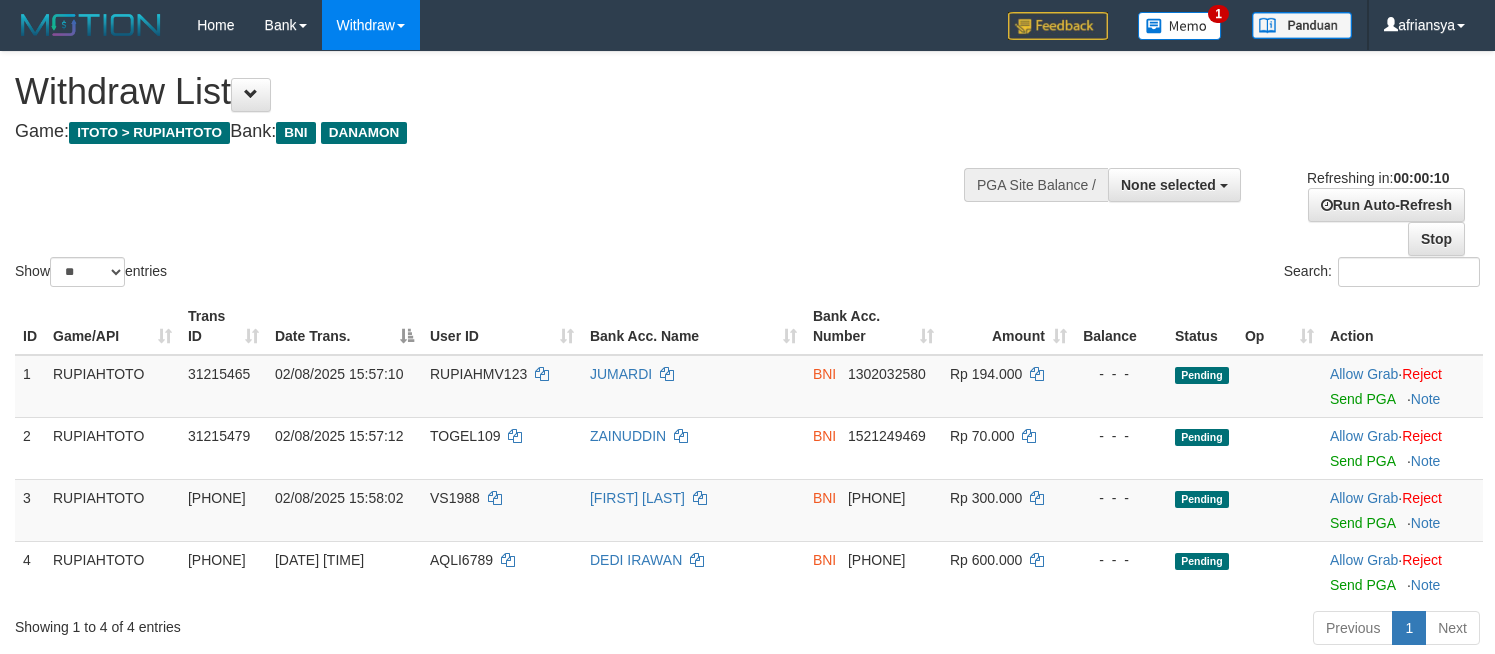 select 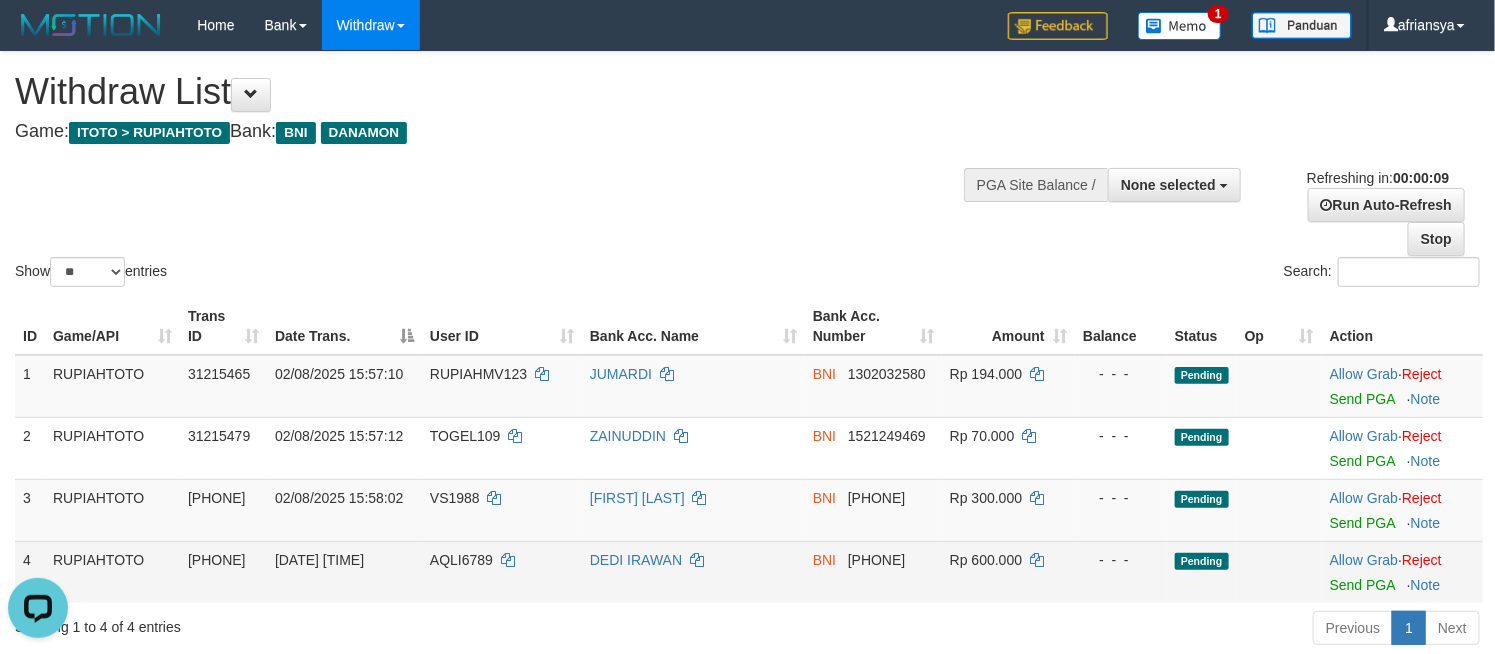 scroll, scrollTop: 0, scrollLeft: 0, axis: both 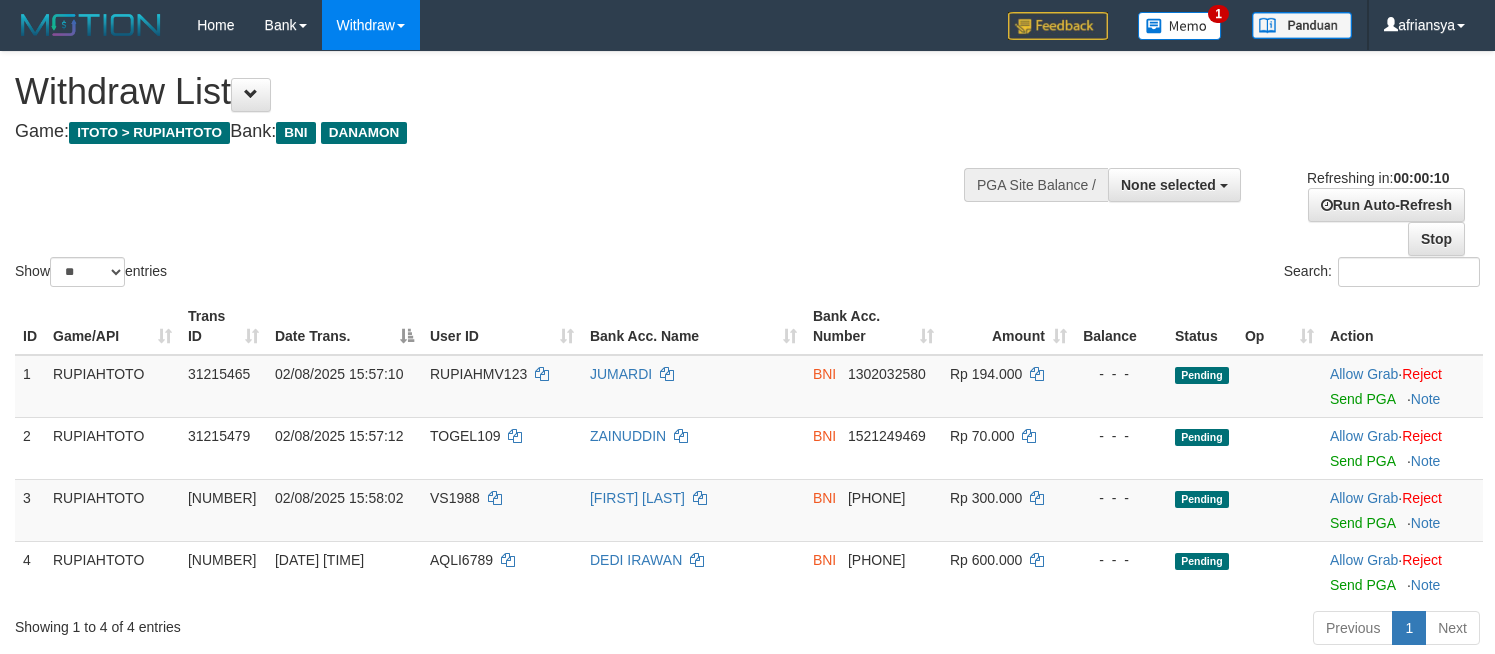 select 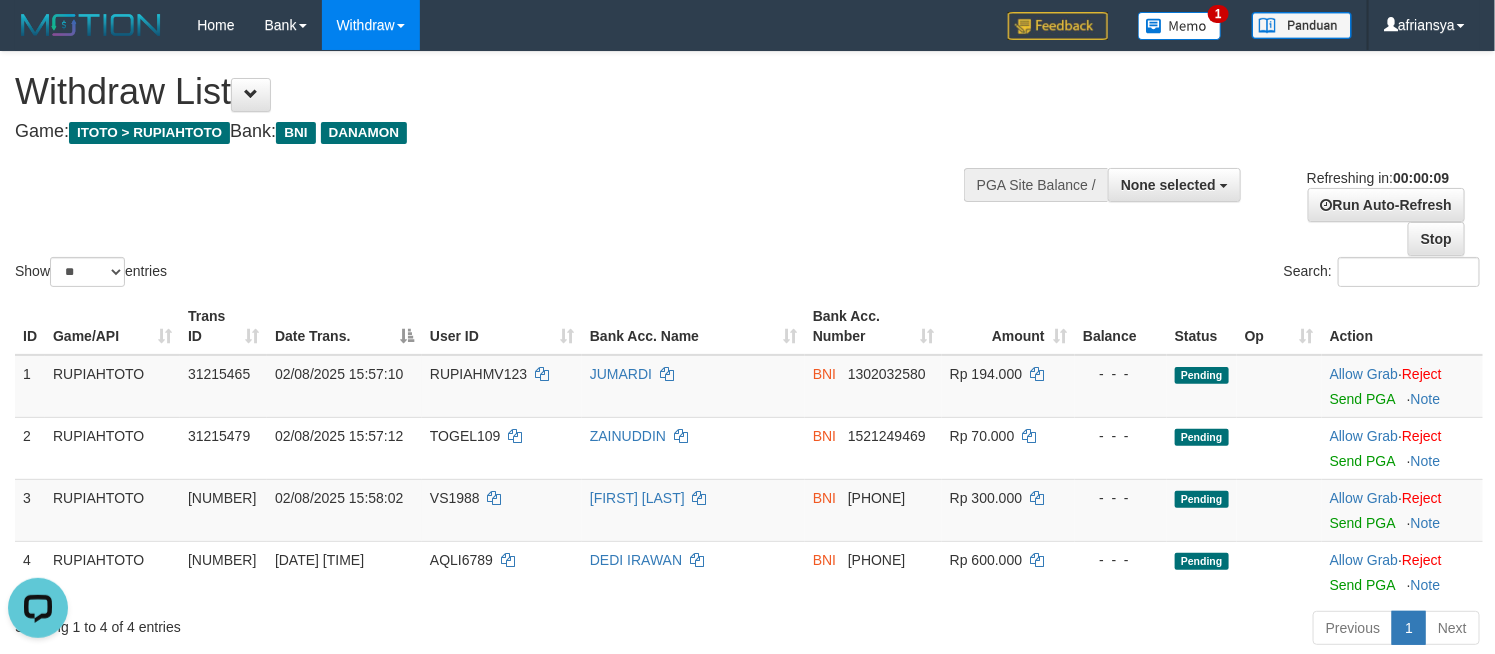 scroll, scrollTop: 0, scrollLeft: 0, axis: both 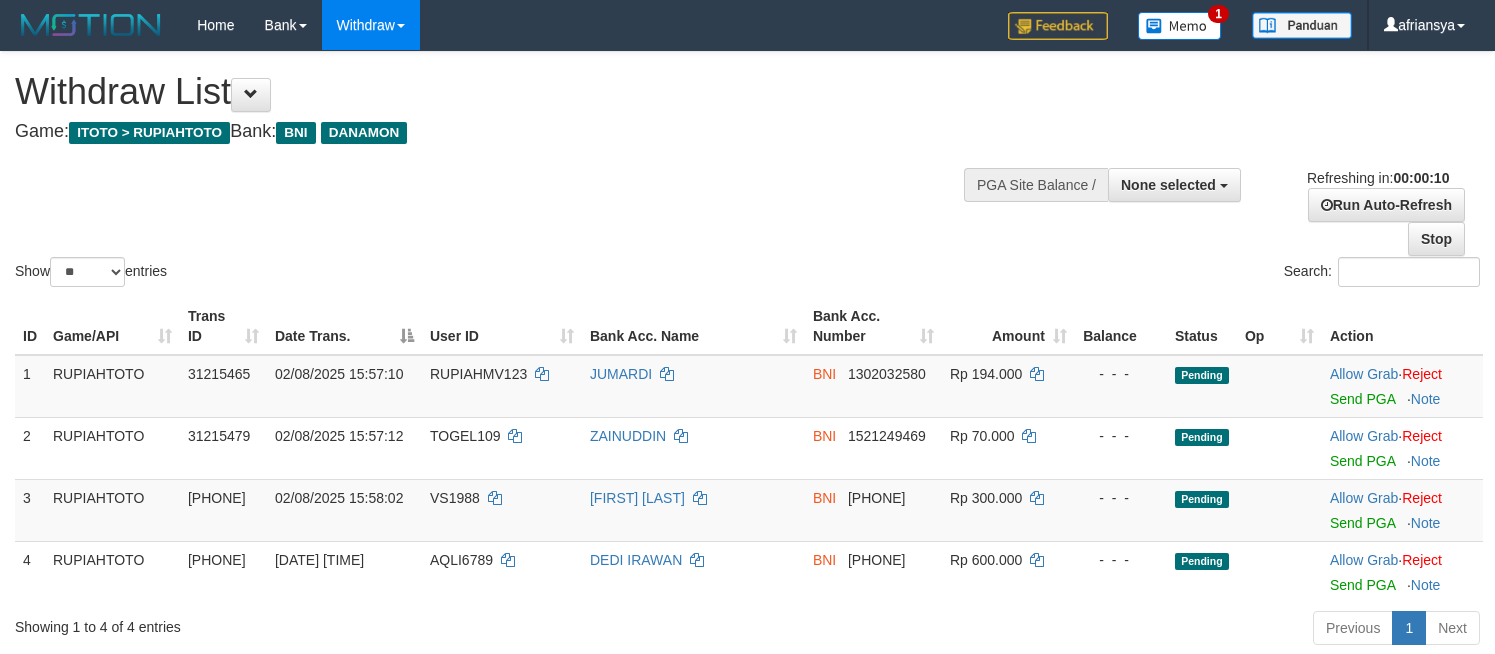 select 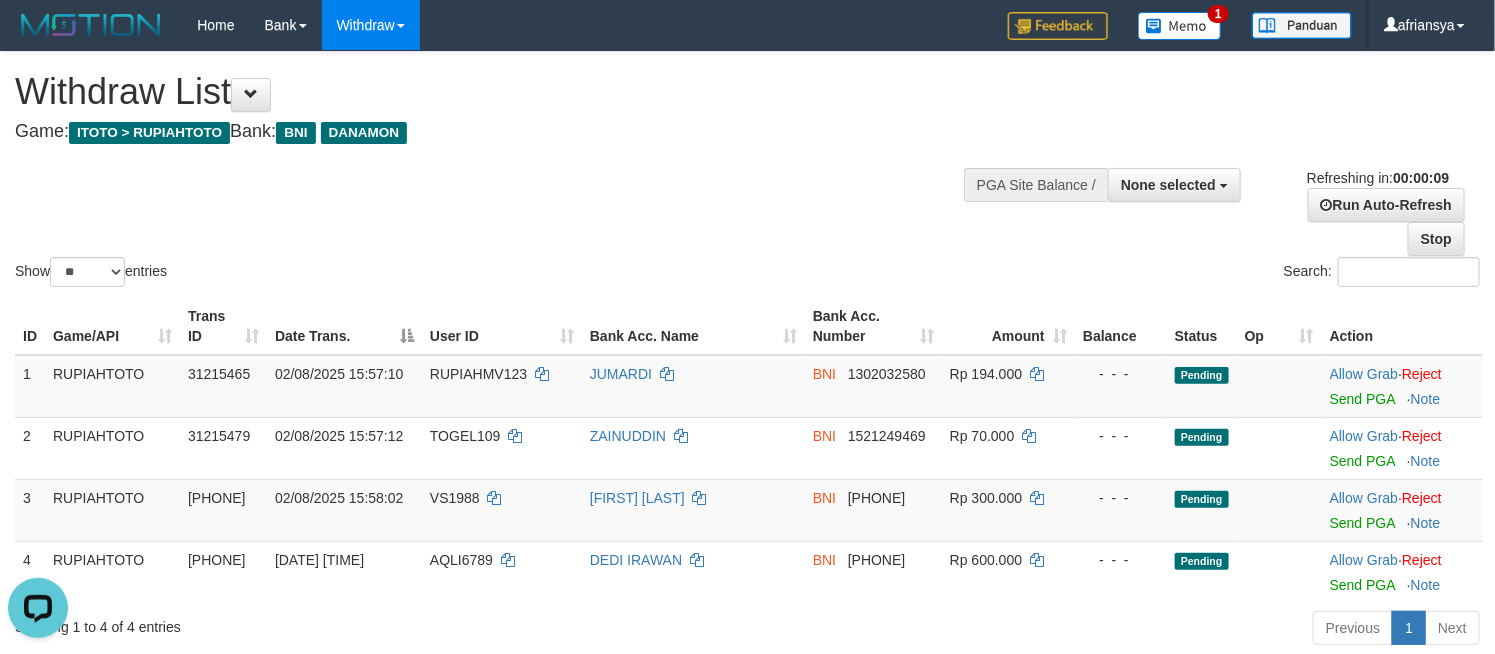 scroll, scrollTop: 0, scrollLeft: 0, axis: both 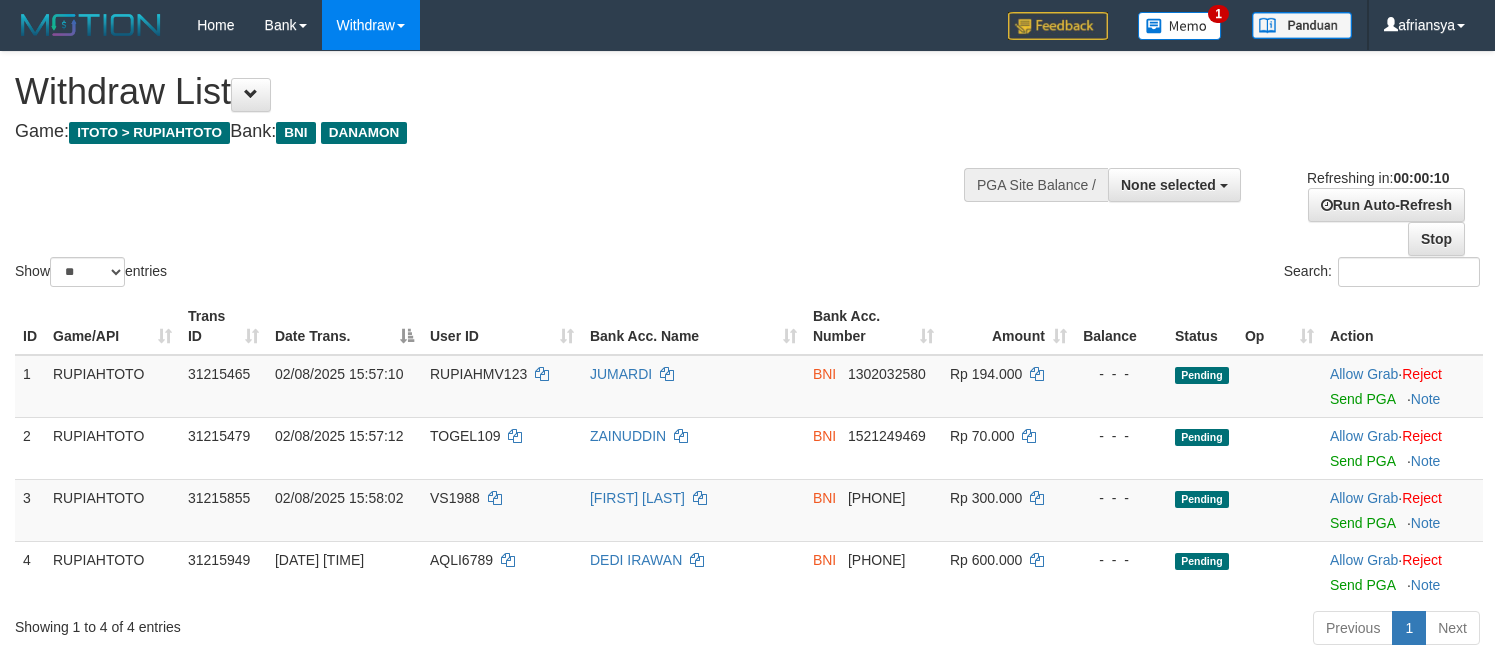 select 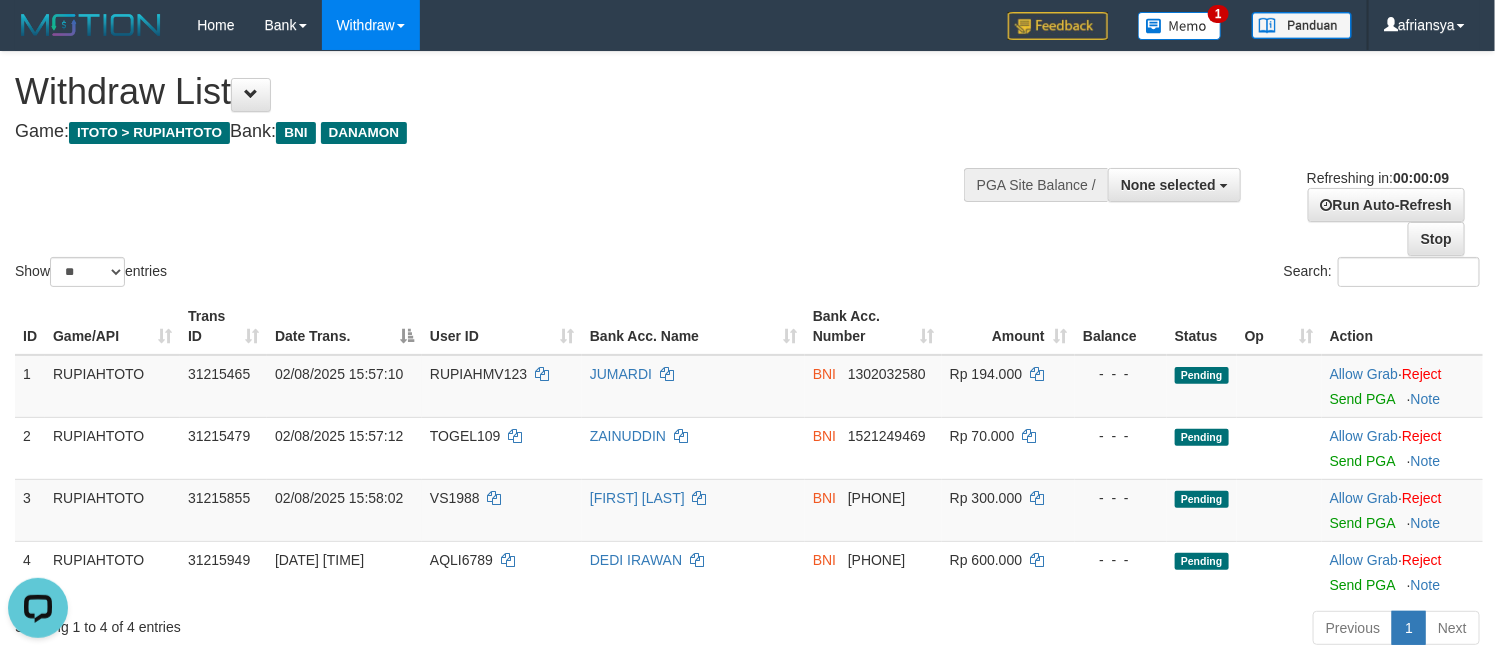 scroll, scrollTop: 0, scrollLeft: 0, axis: both 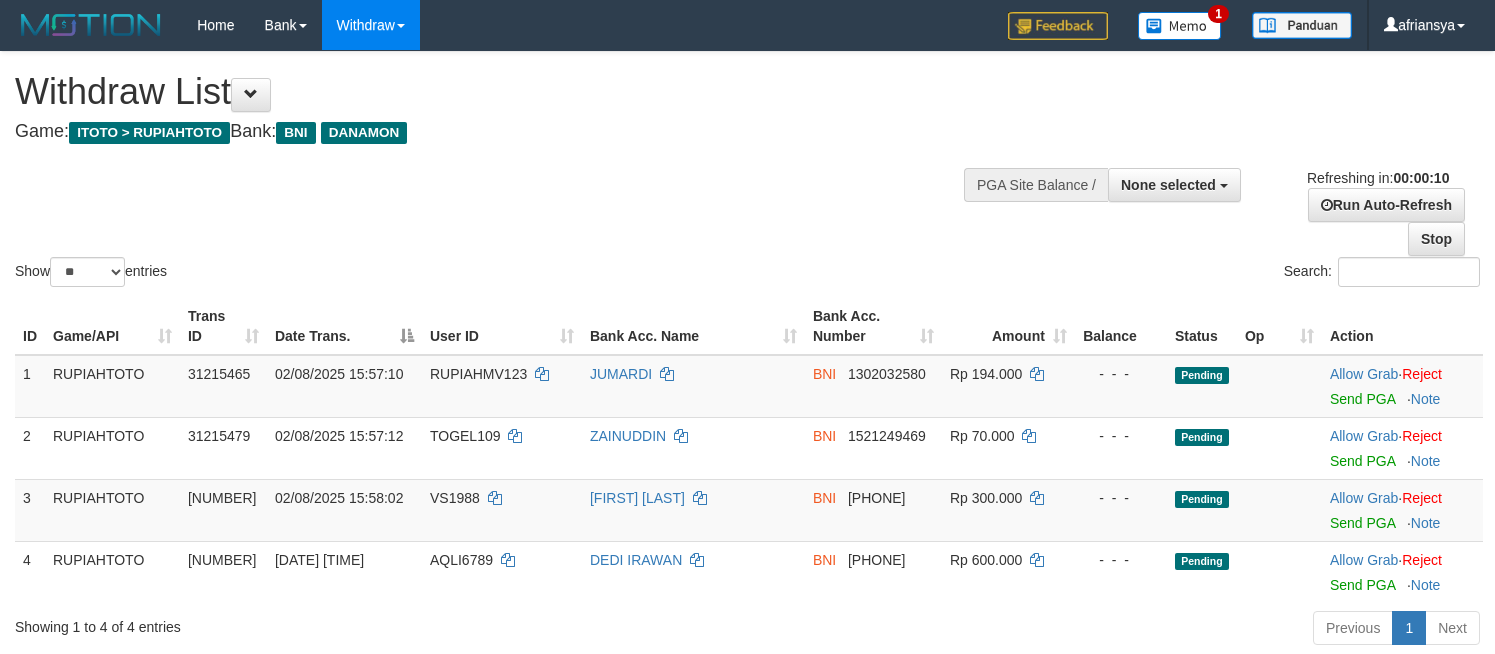 select 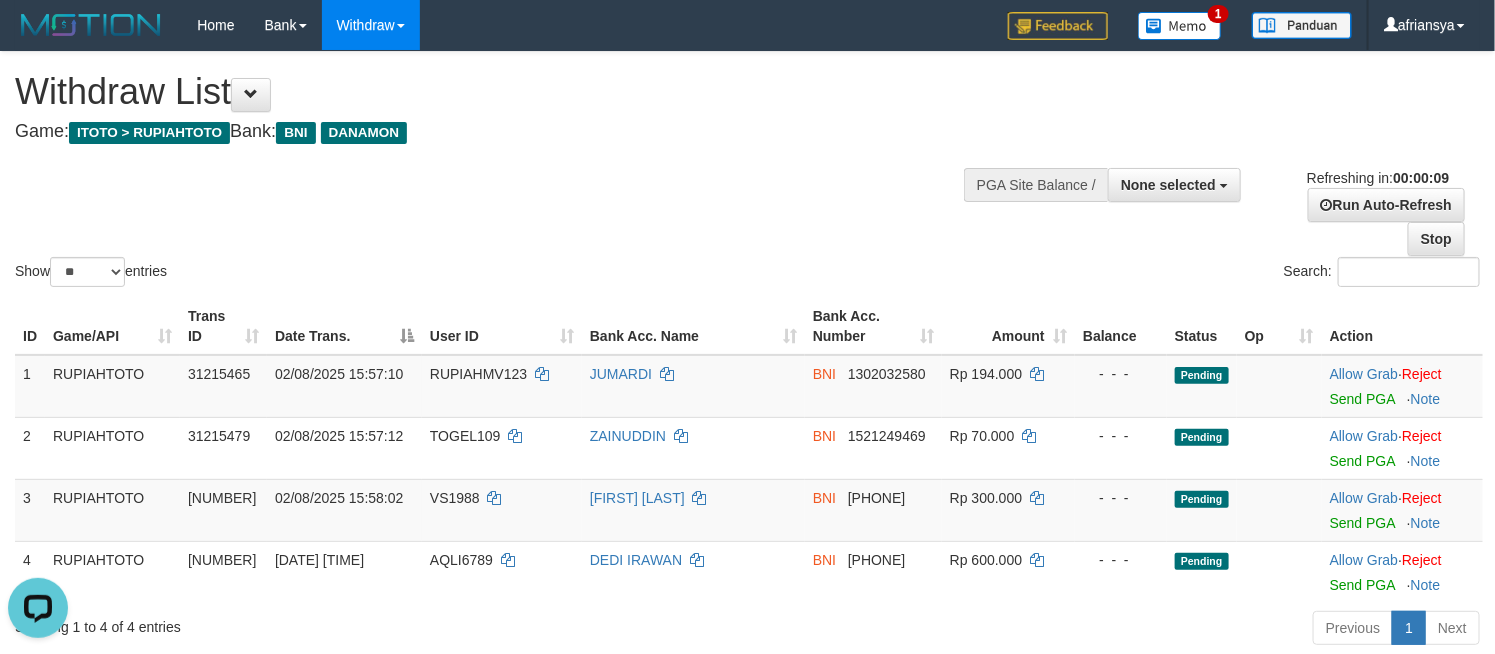 scroll, scrollTop: 0, scrollLeft: 0, axis: both 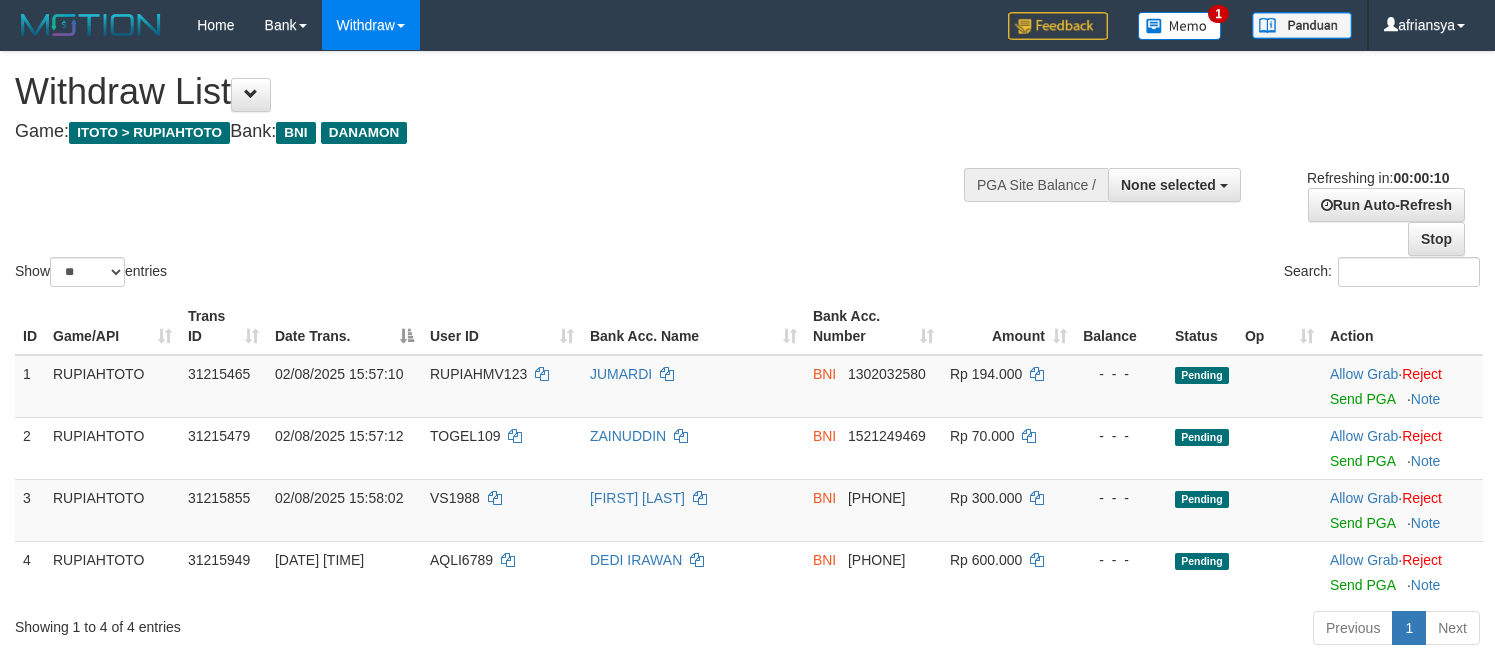 select 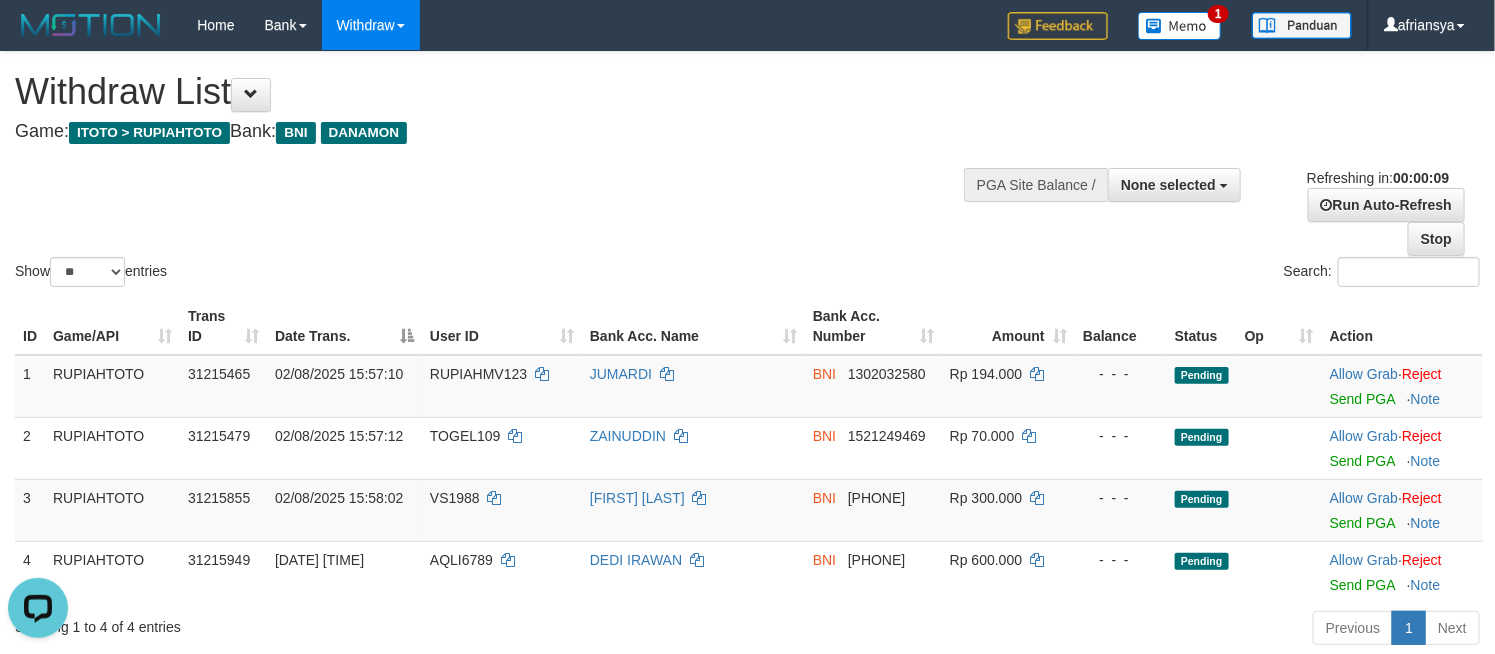 scroll, scrollTop: 0, scrollLeft: 0, axis: both 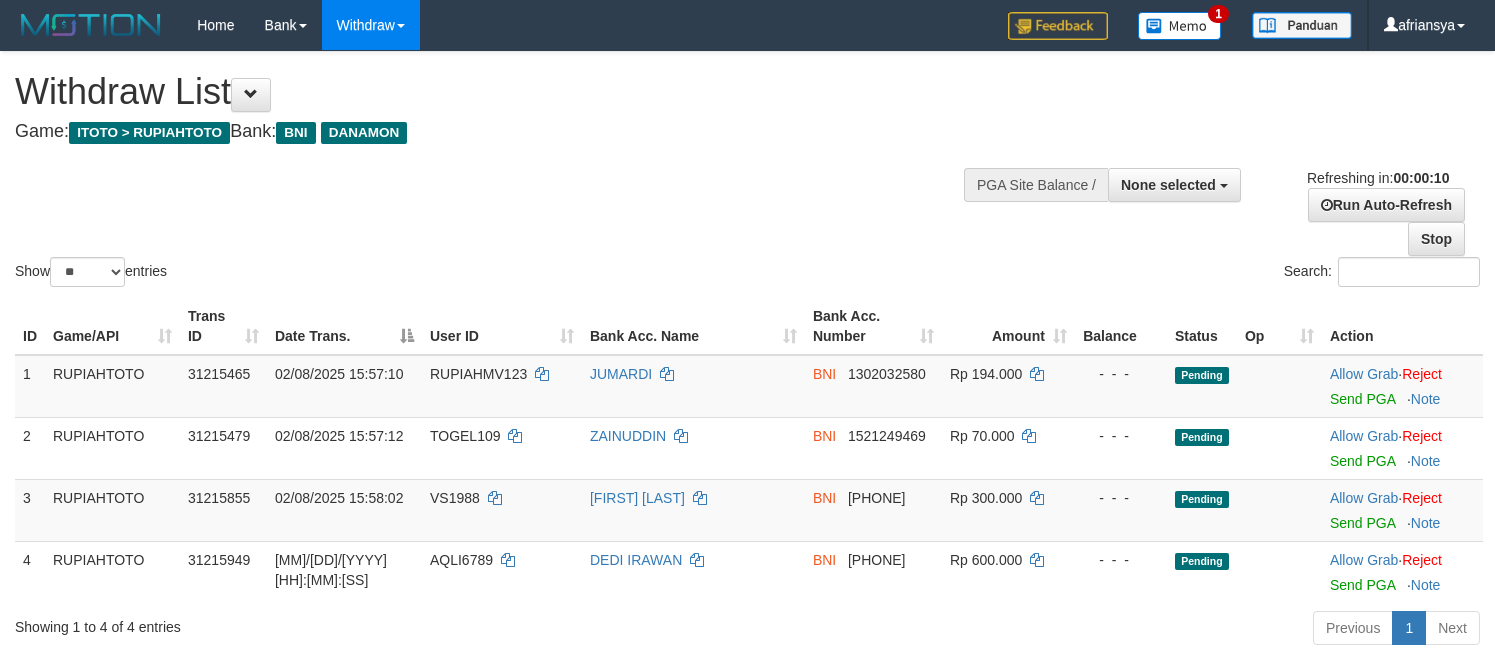 select 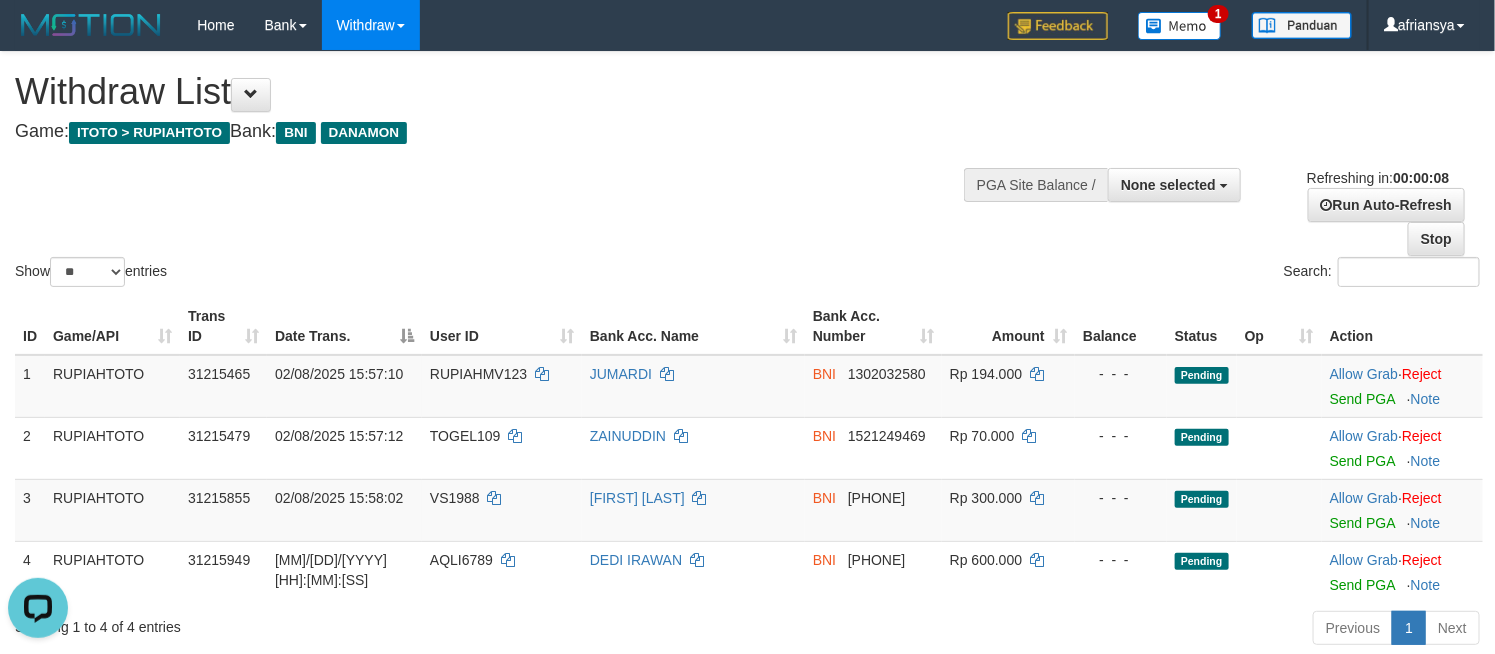 scroll, scrollTop: 0, scrollLeft: 0, axis: both 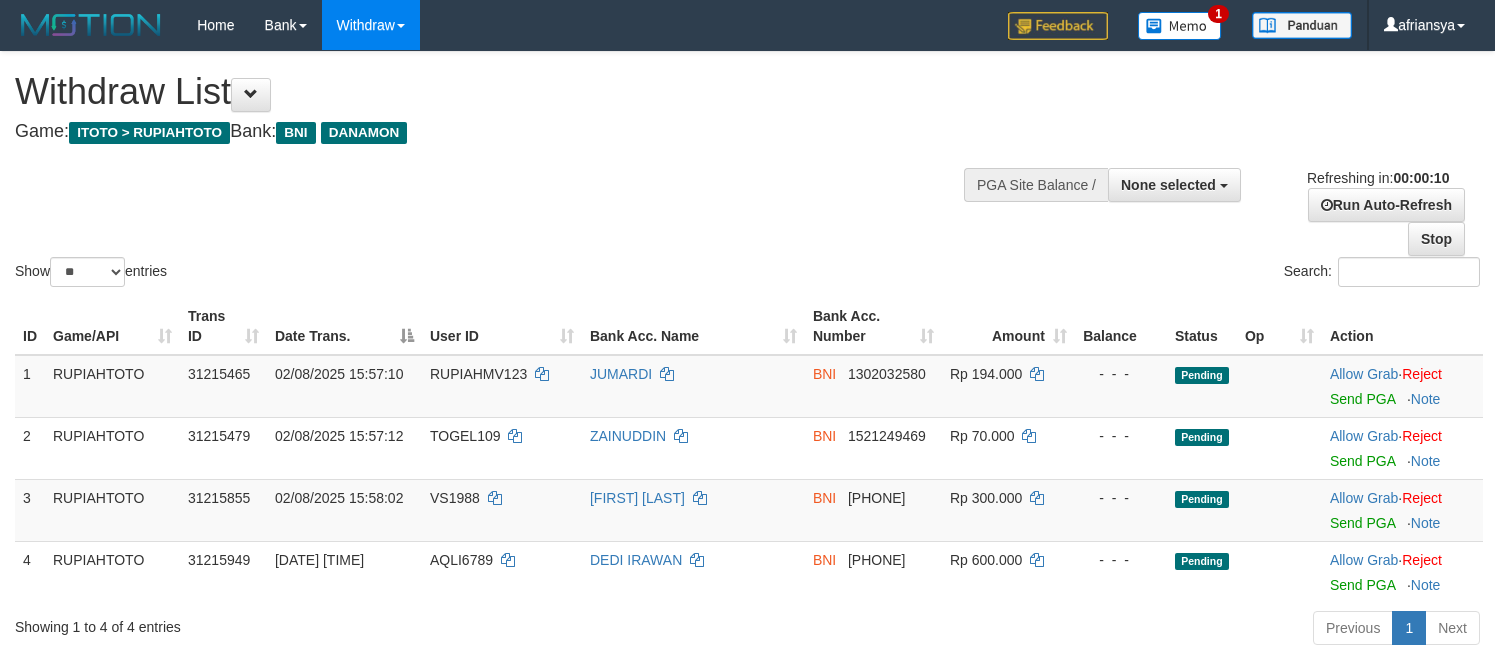 select 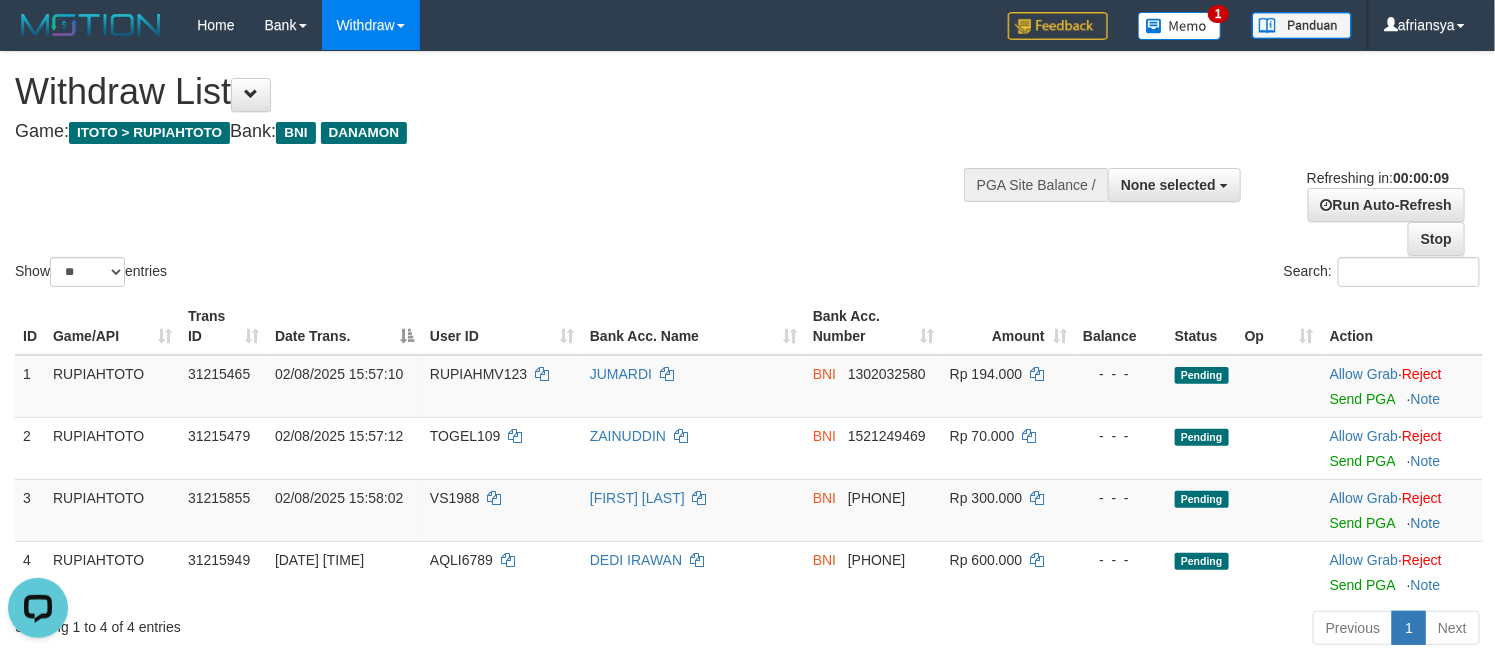 scroll, scrollTop: 0, scrollLeft: 0, axis: both 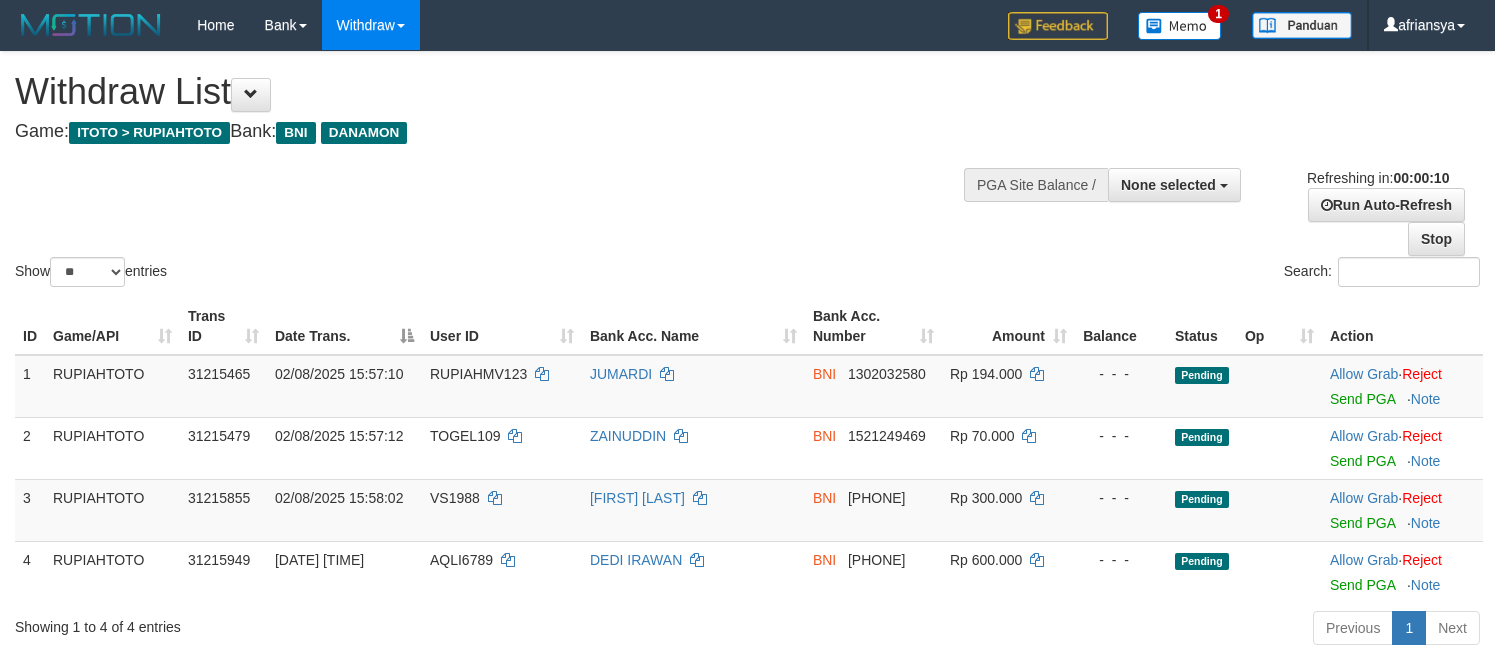 select 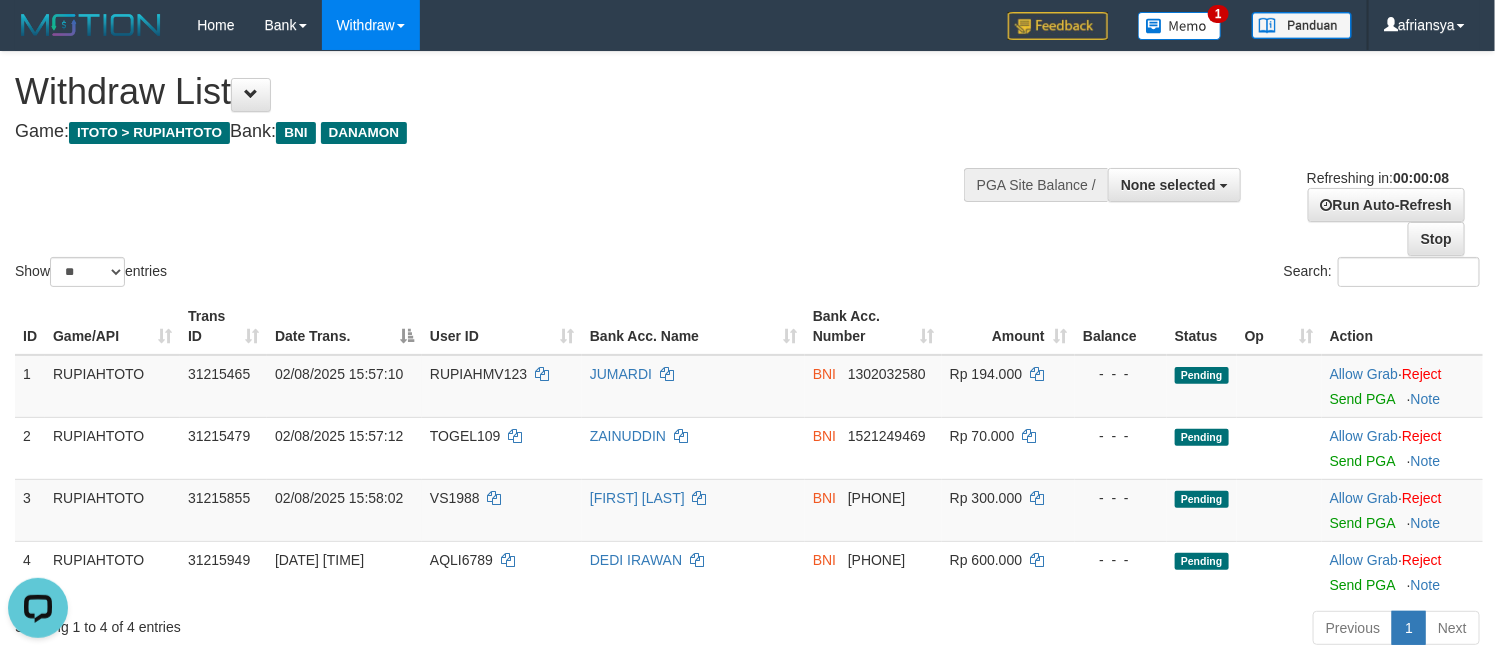 scroll, scrollTop: 0, scrollLeft: 0, axis: both 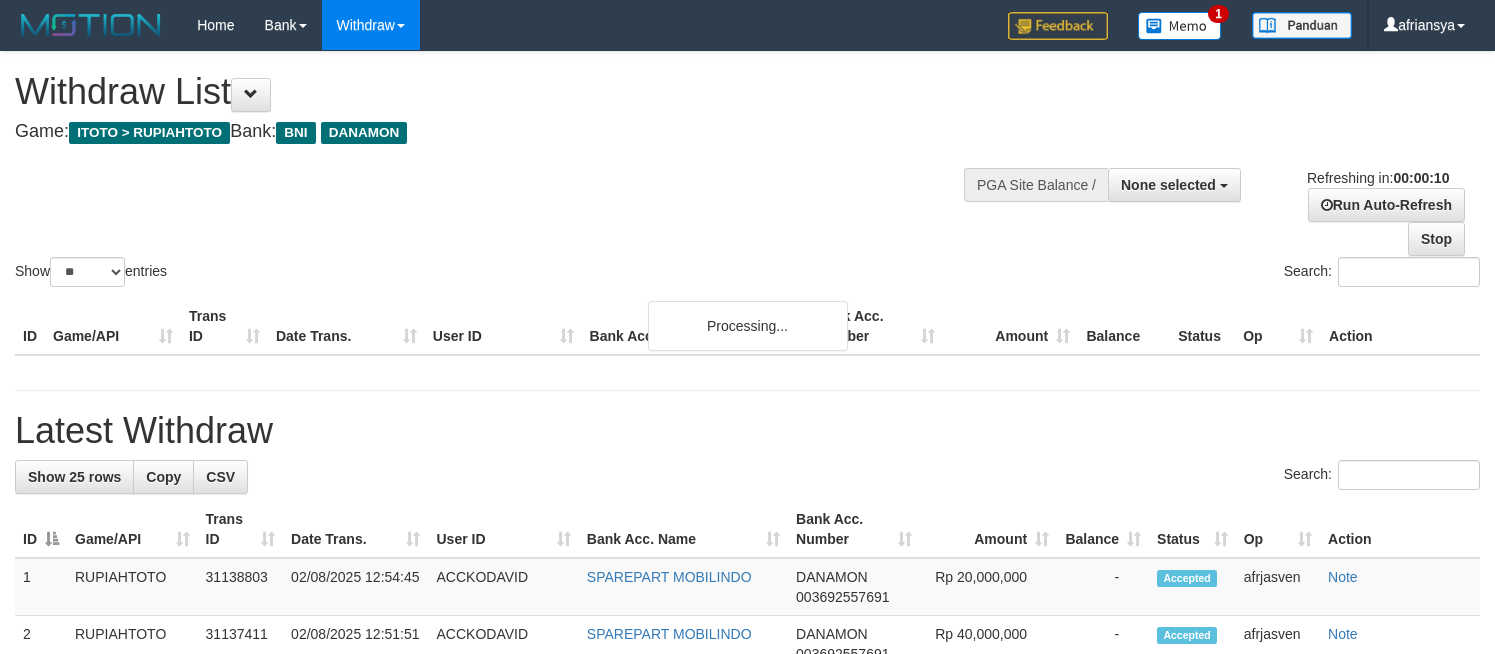 select 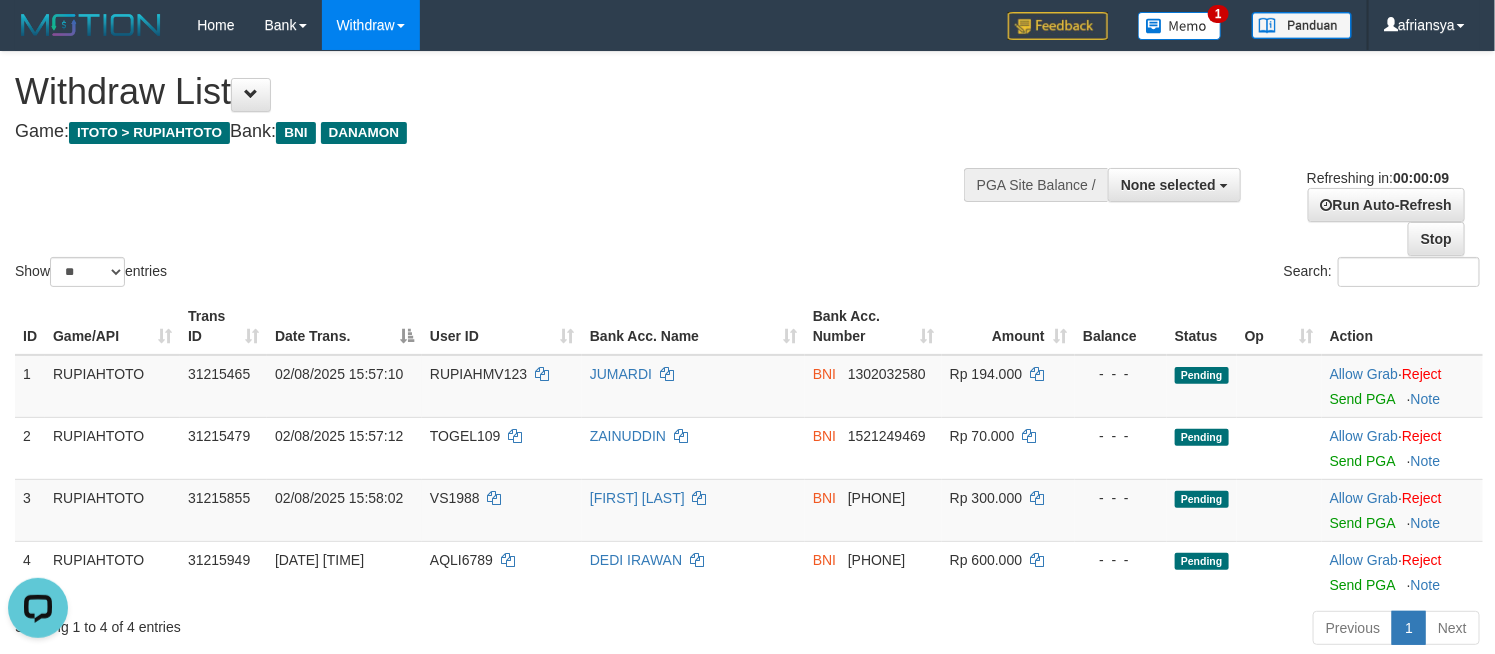 scroll, scrollTop: 0, scrollLeft: 0, axis: both 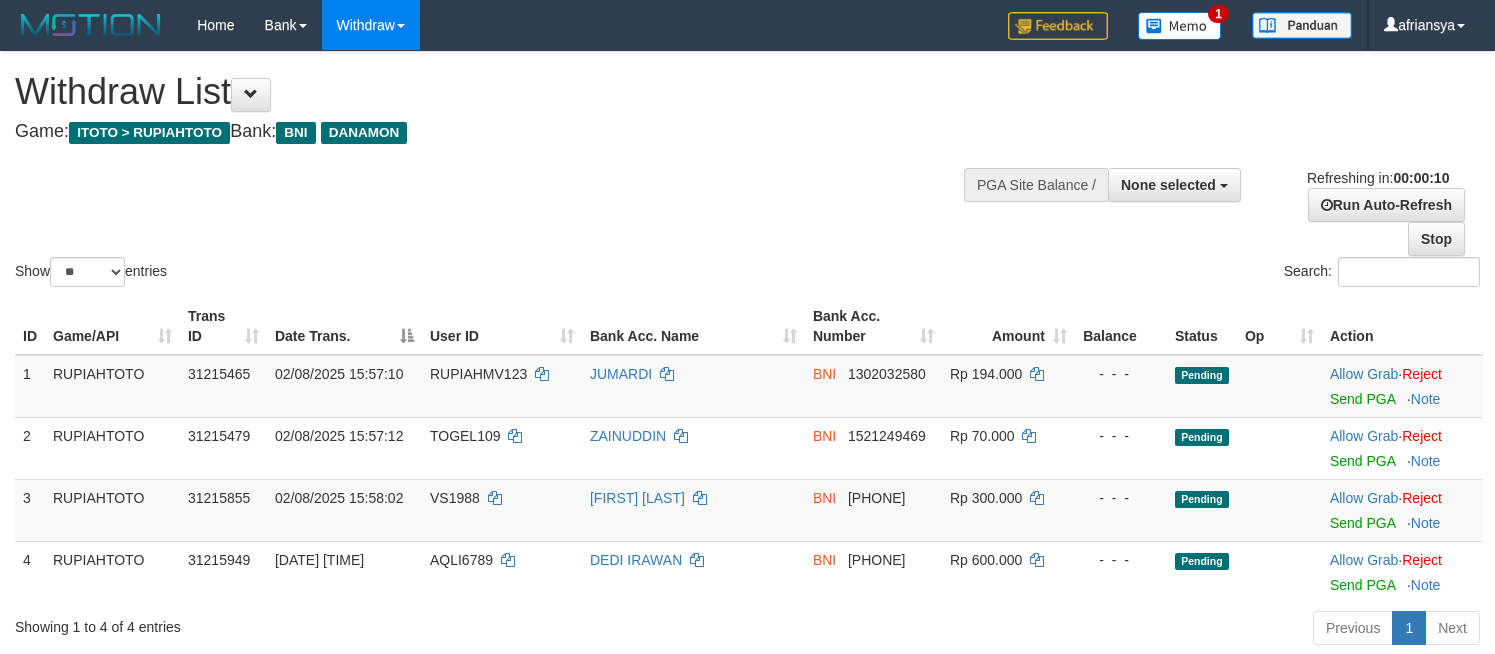 select 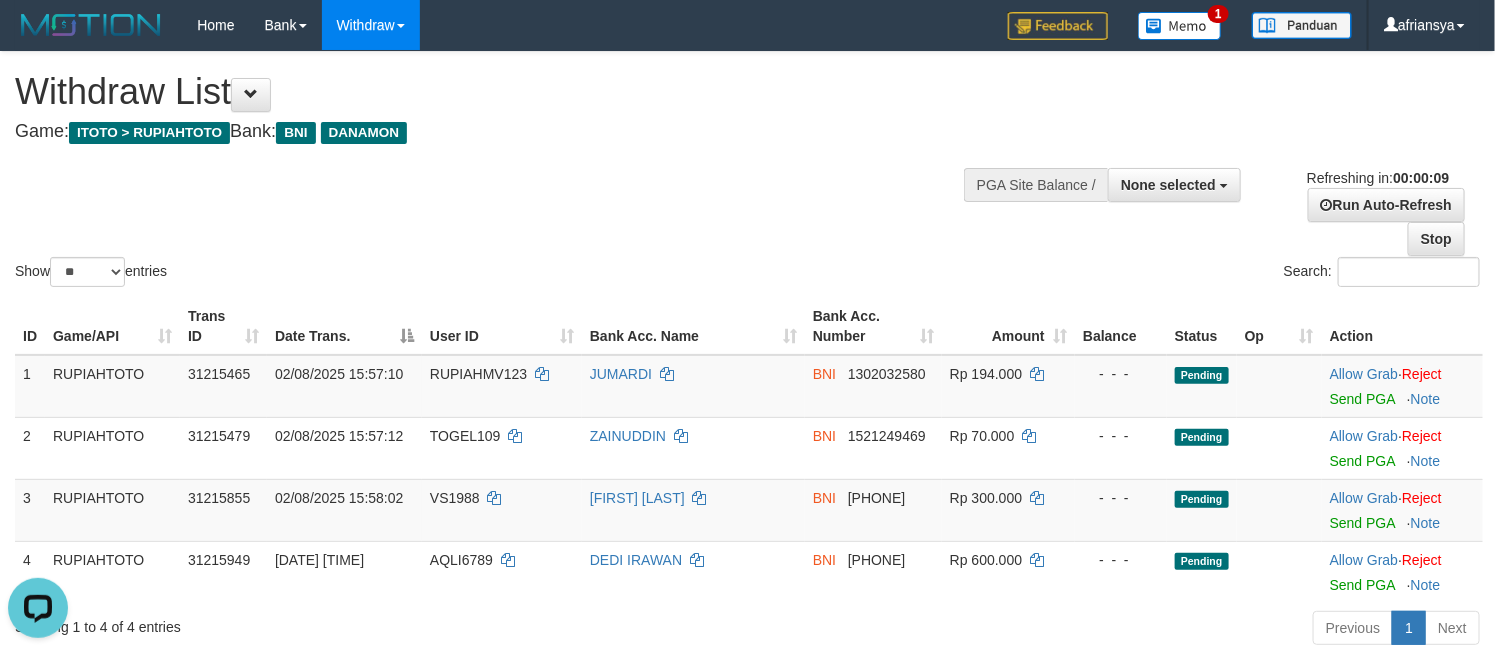 scroll, scrollTop: 0, scrollLeft: 0, axis: both 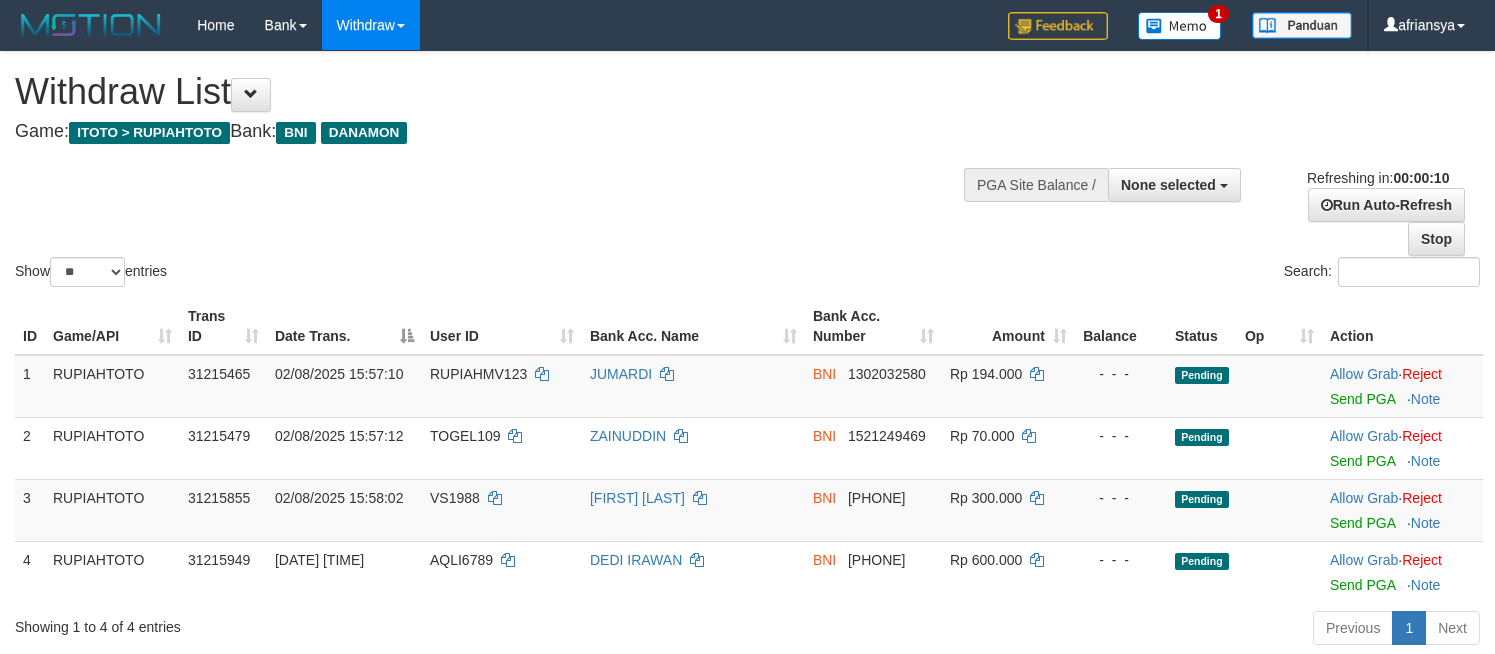 select 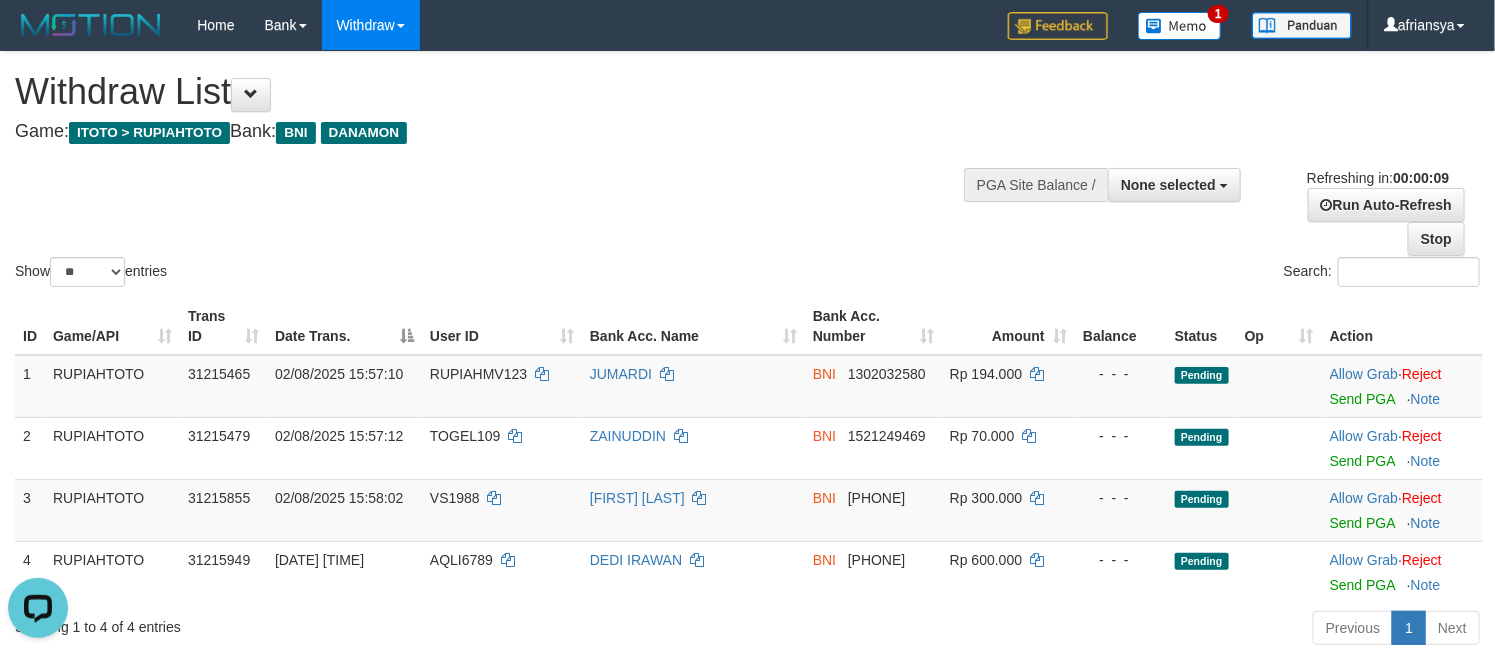scroll, scrollTop: 0, scrollLeft: 0, axis: both 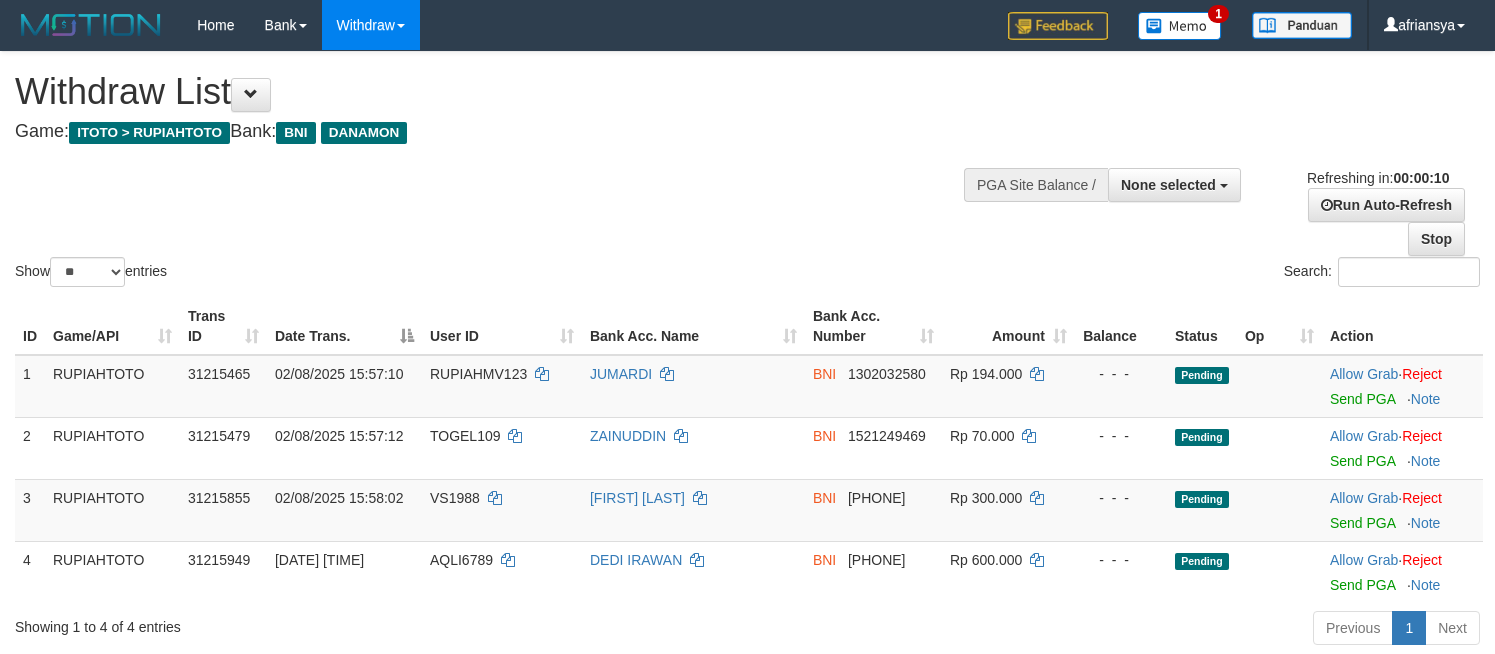 select 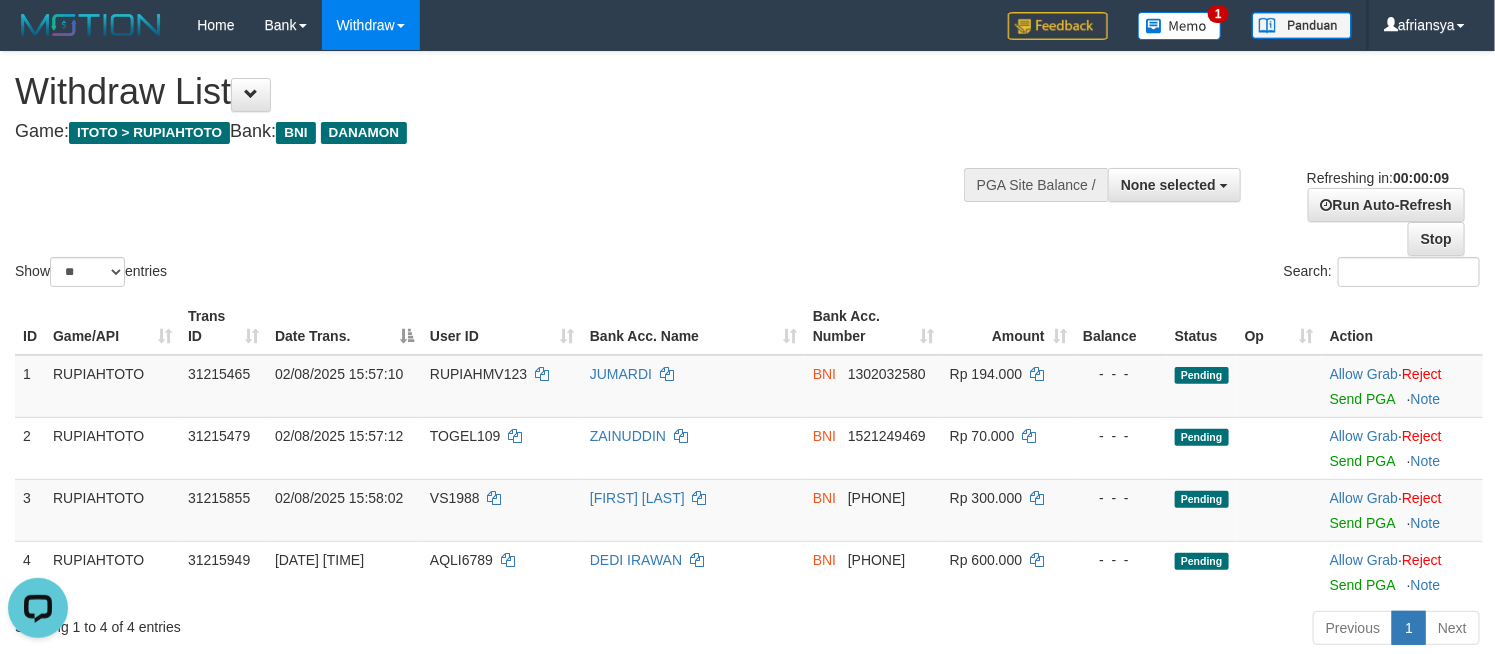 scroll, scrollTop: 0, scrollLeft: 0, axis: both 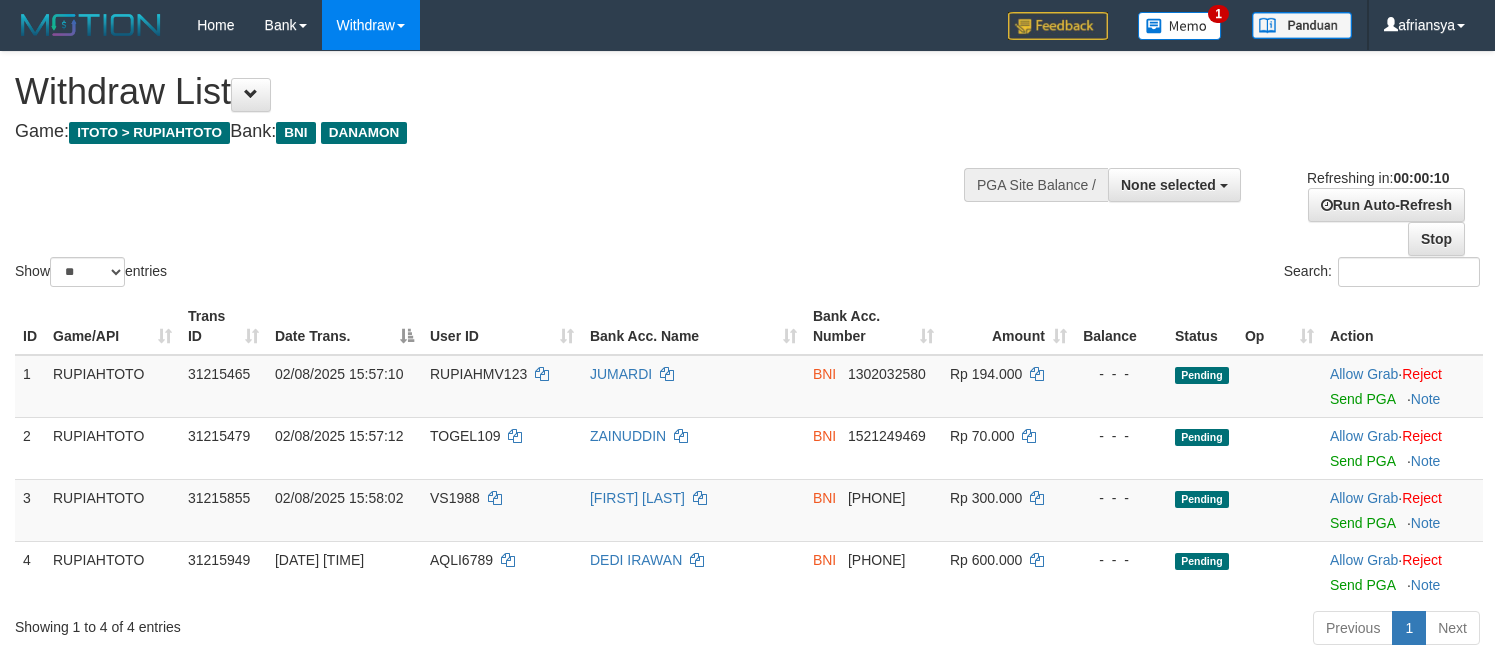 select 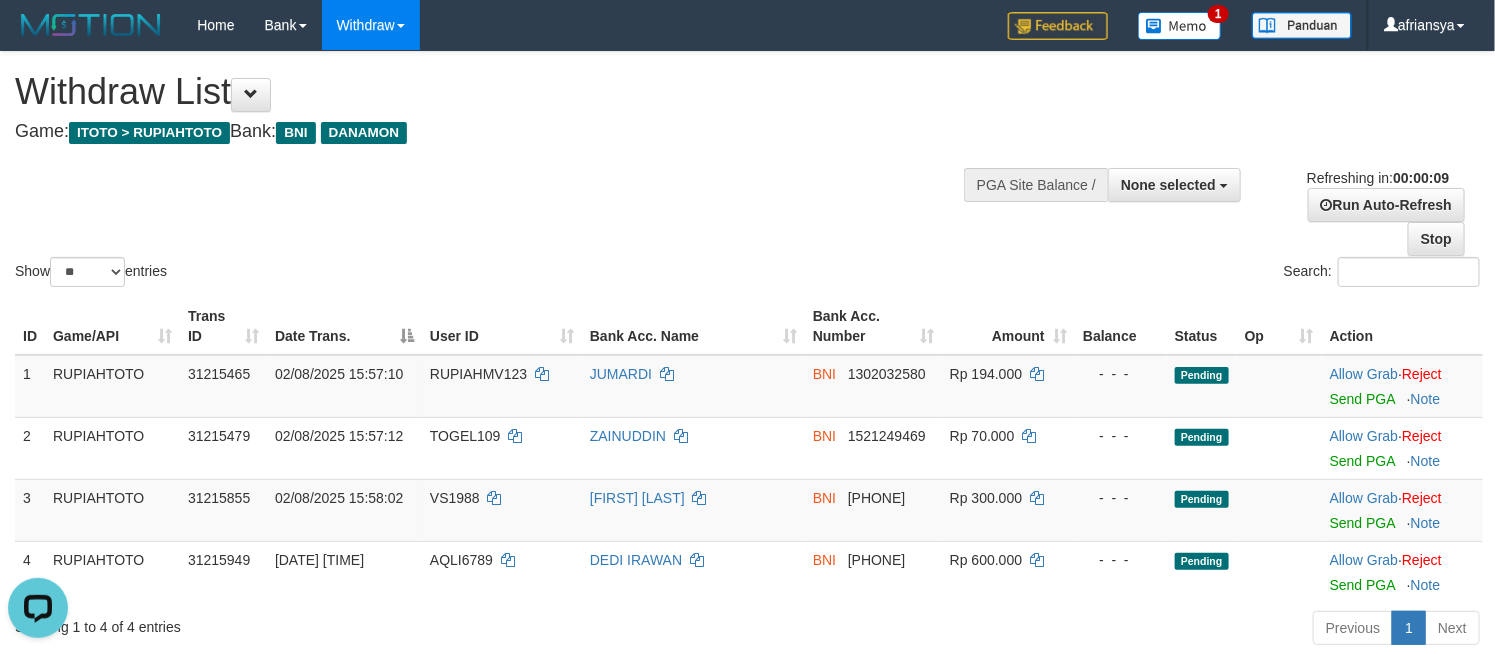 scroll, scrollTop: 0, scrollLeft: 0, axis: both 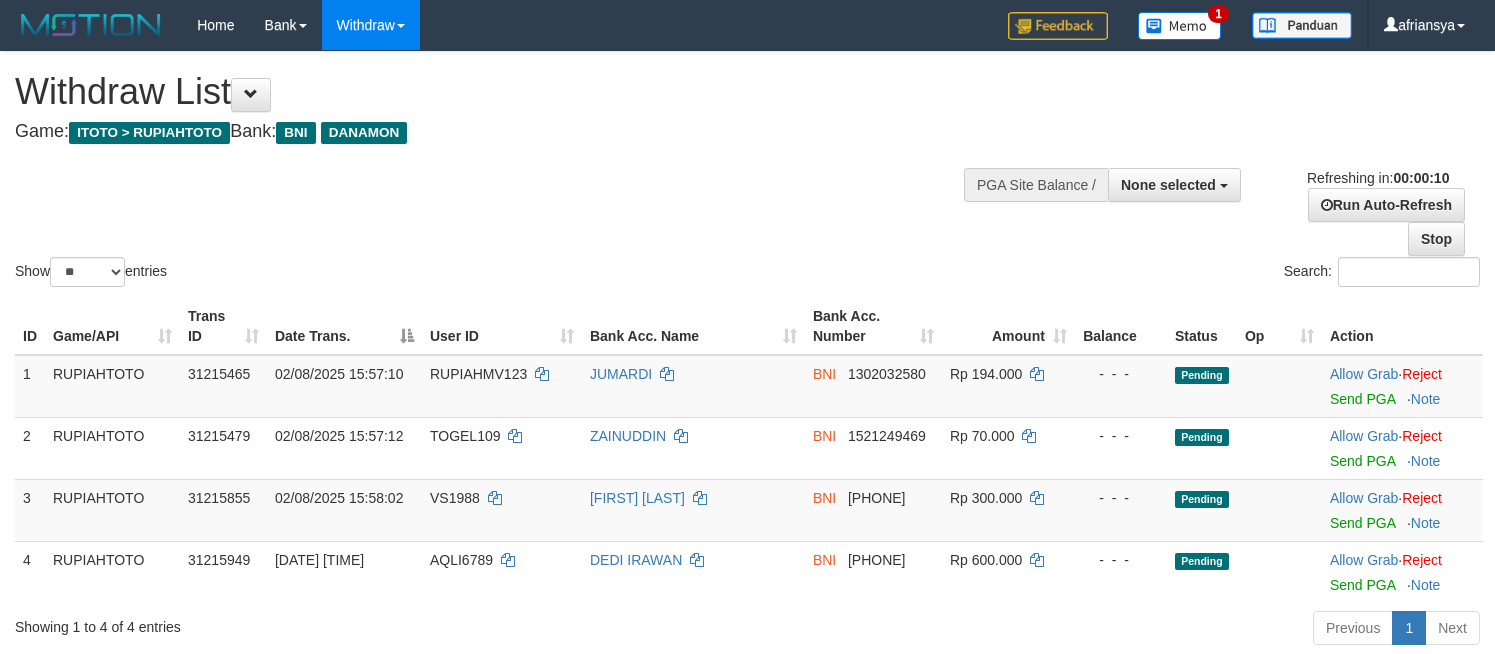 select 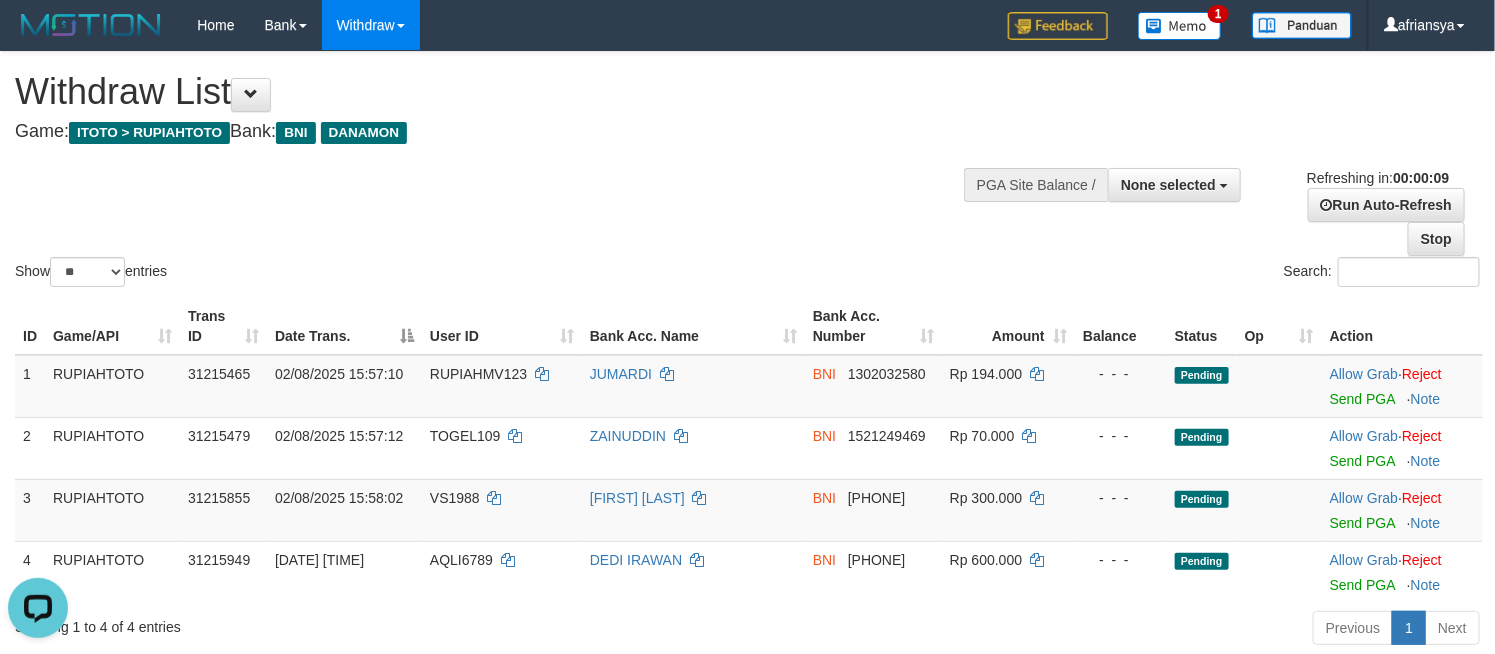 scroll, scrollTop: 0, scrollLeft: 0, axis: both 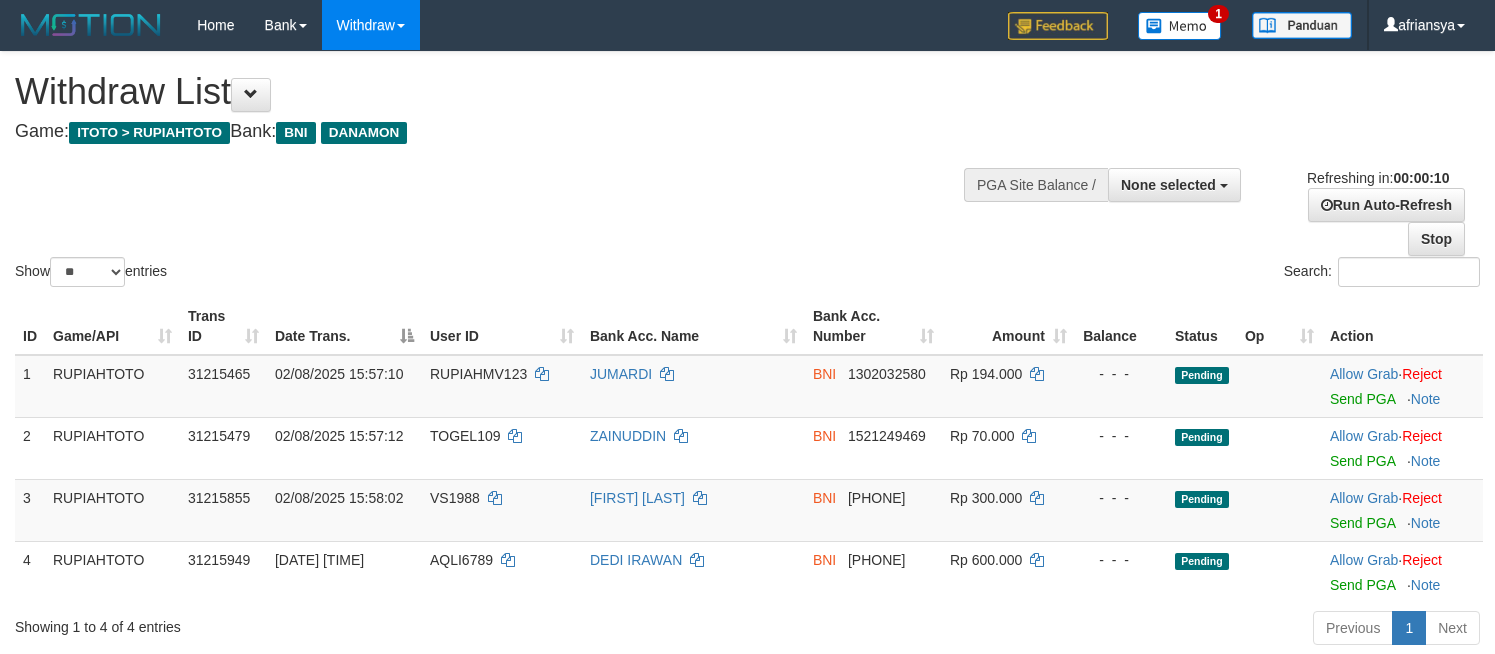 select 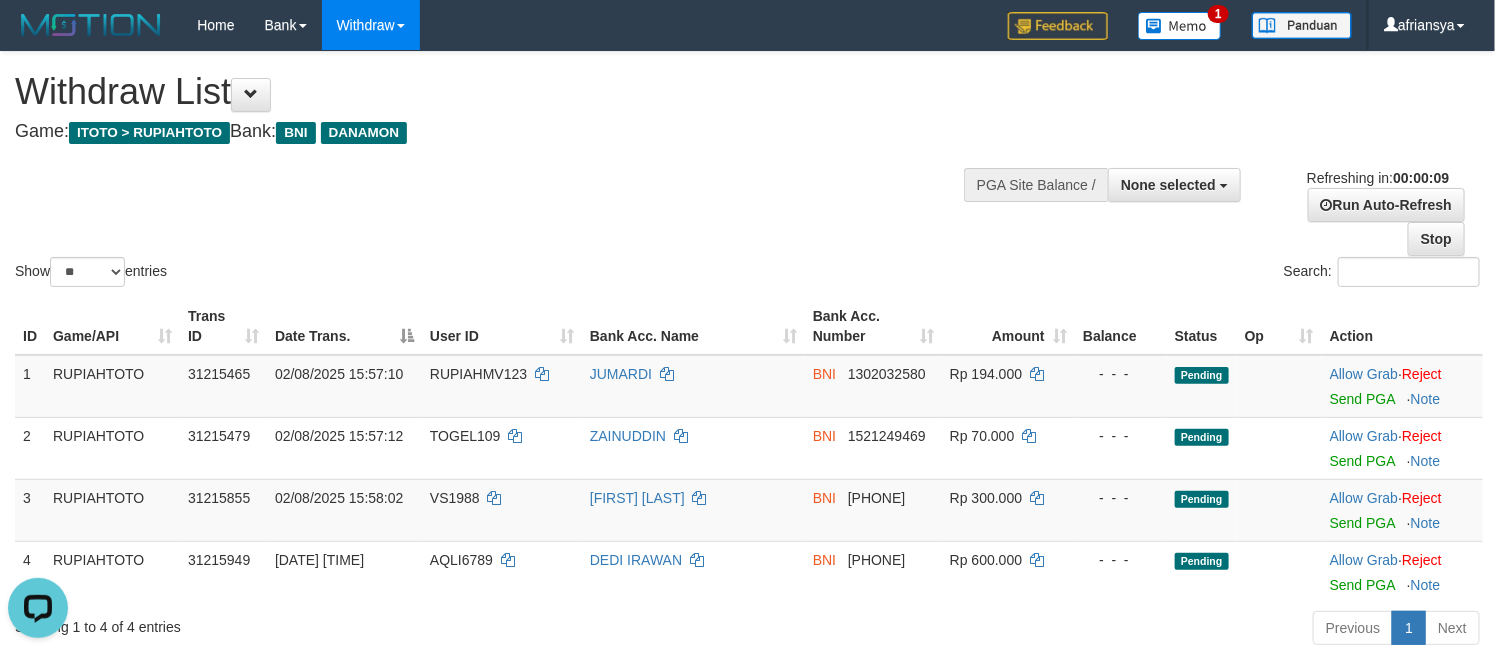 scroll, scrollTop: 0, scrollLeft: 0, axis: both 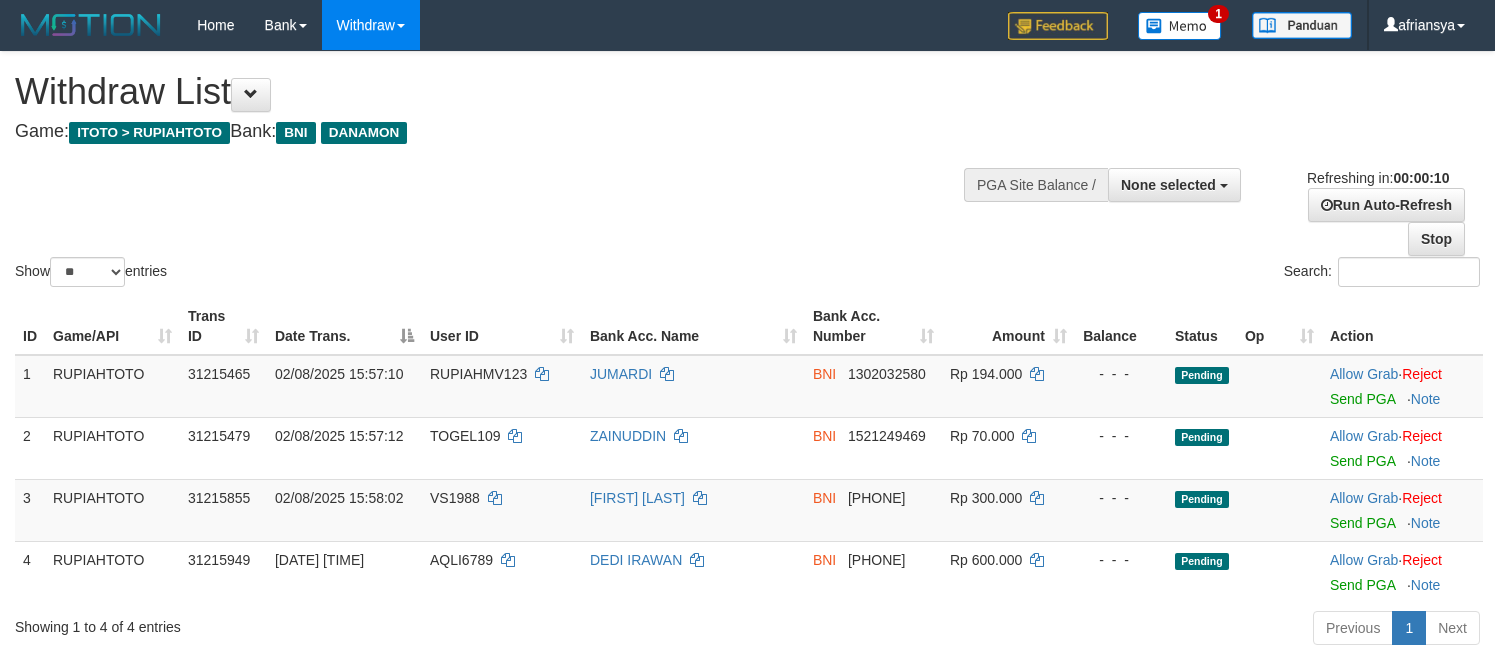 select 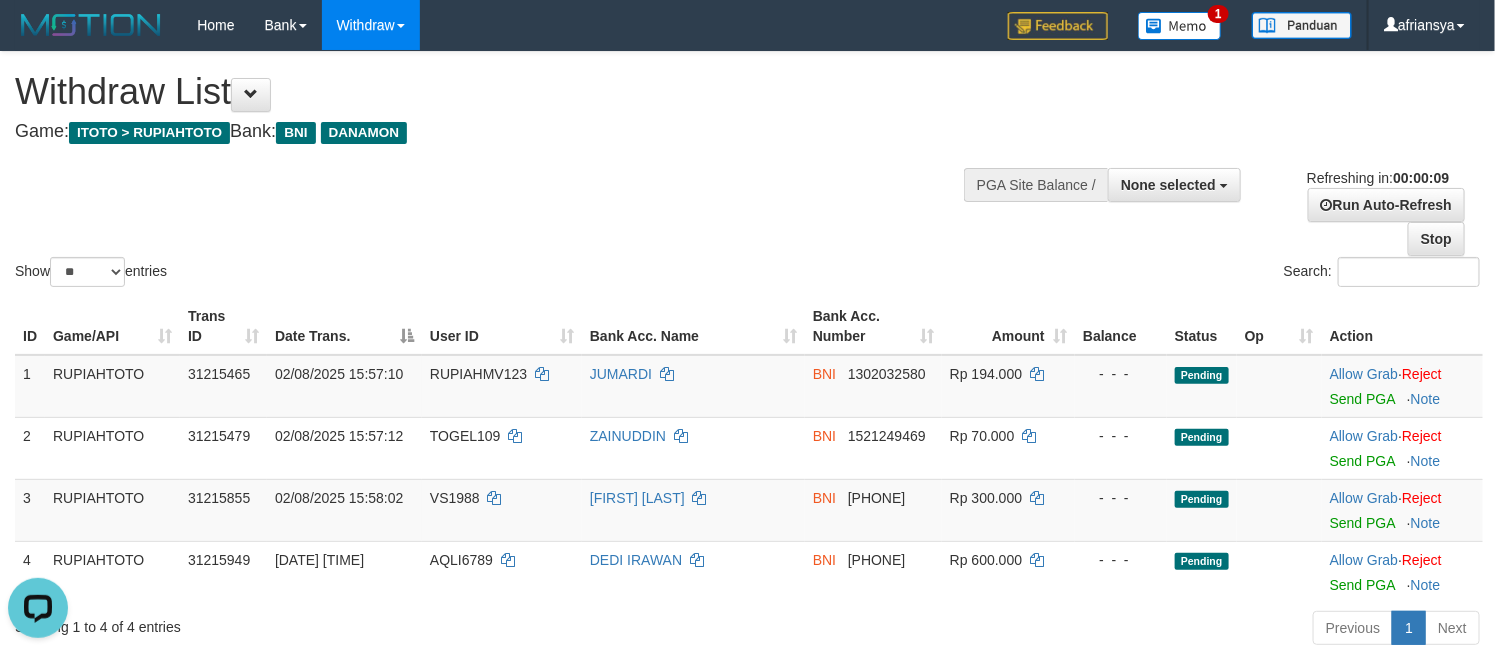 scroll, scrollTop: 0, scrollLeft: 0, axis: both 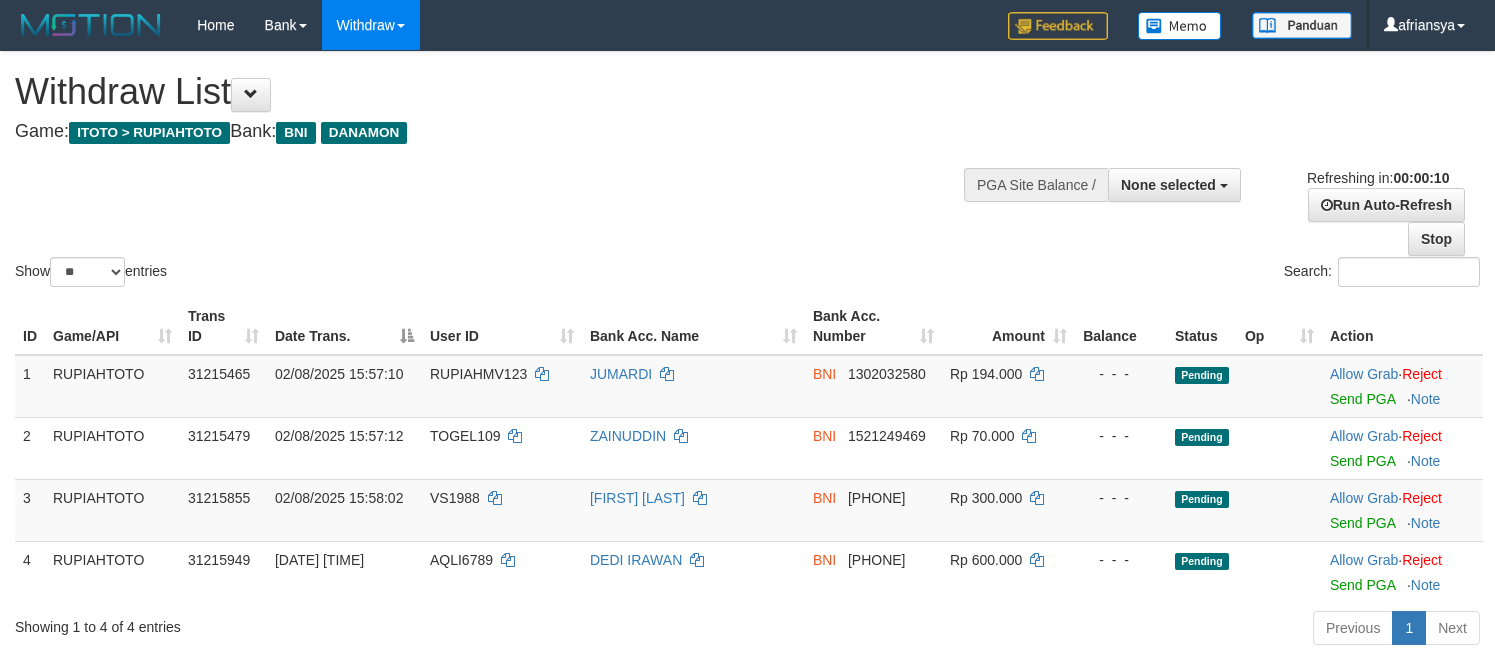 select 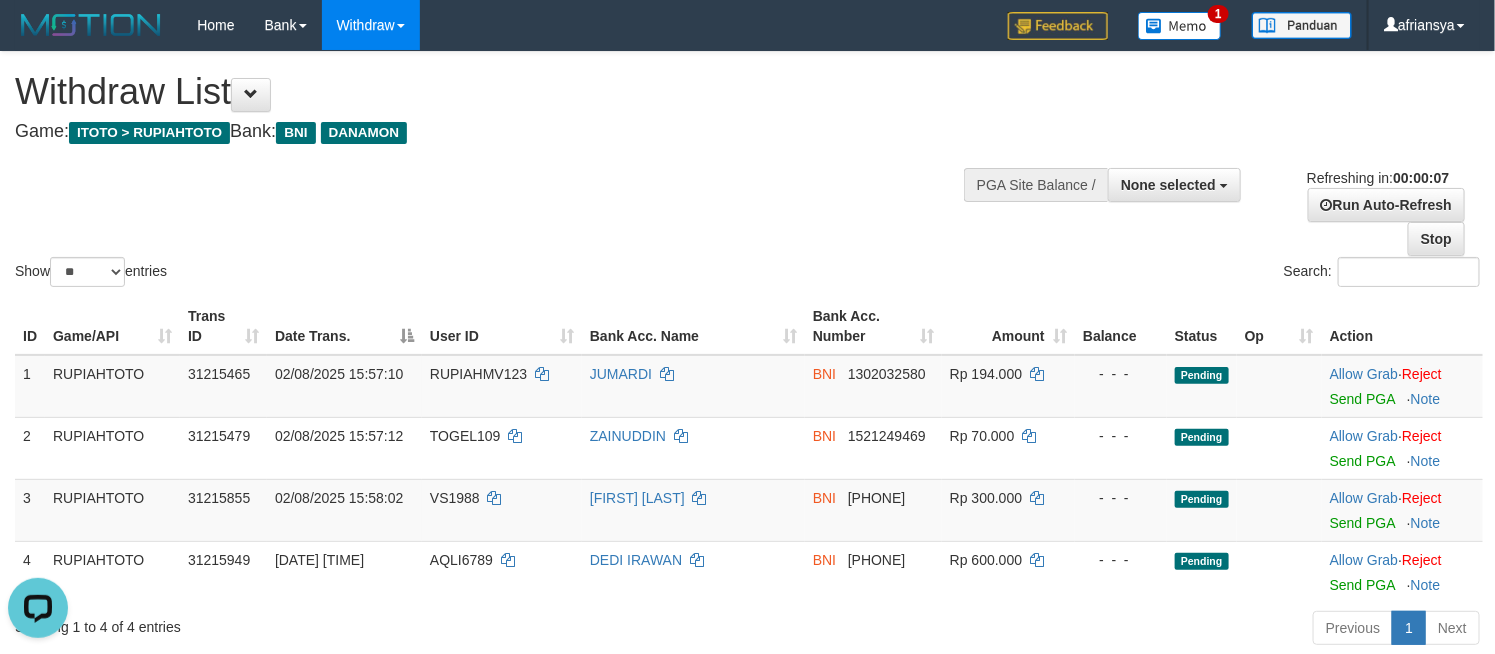 scroll, scrollTop: 0, scrollLeft: 0, axis: both 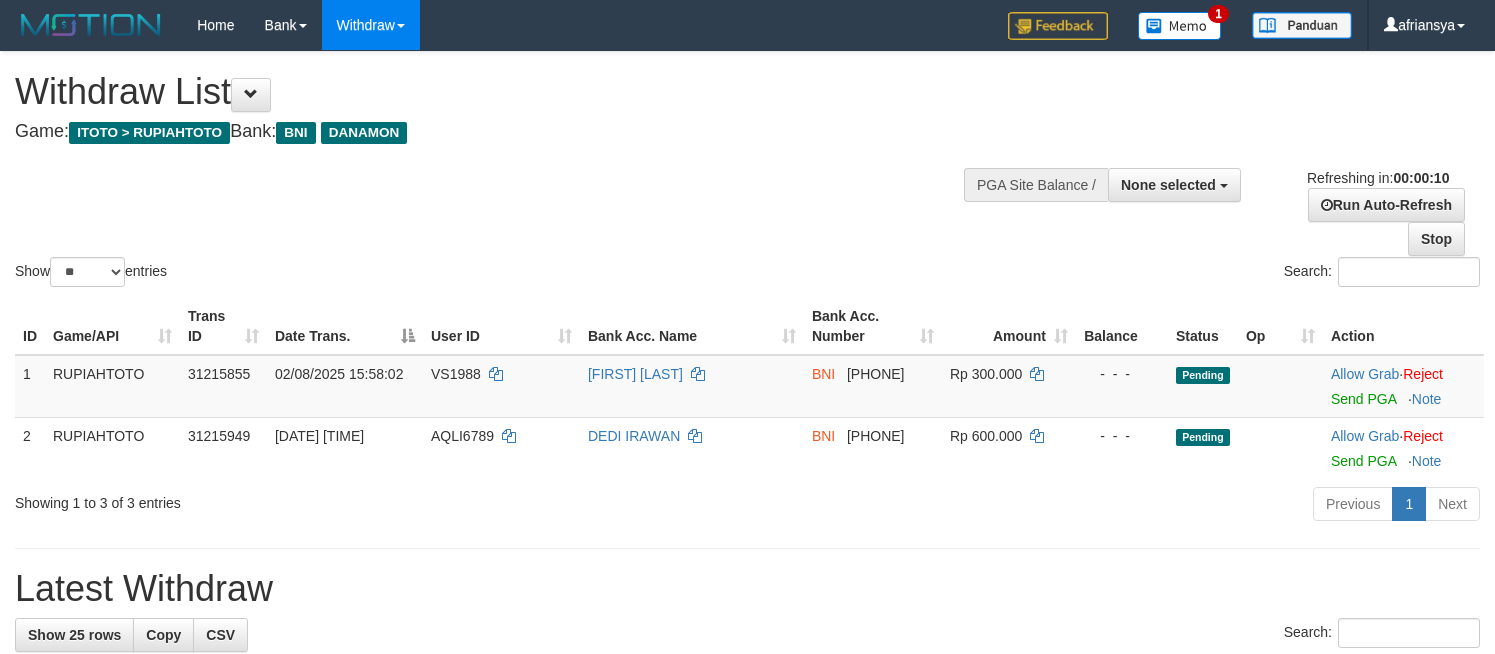 select 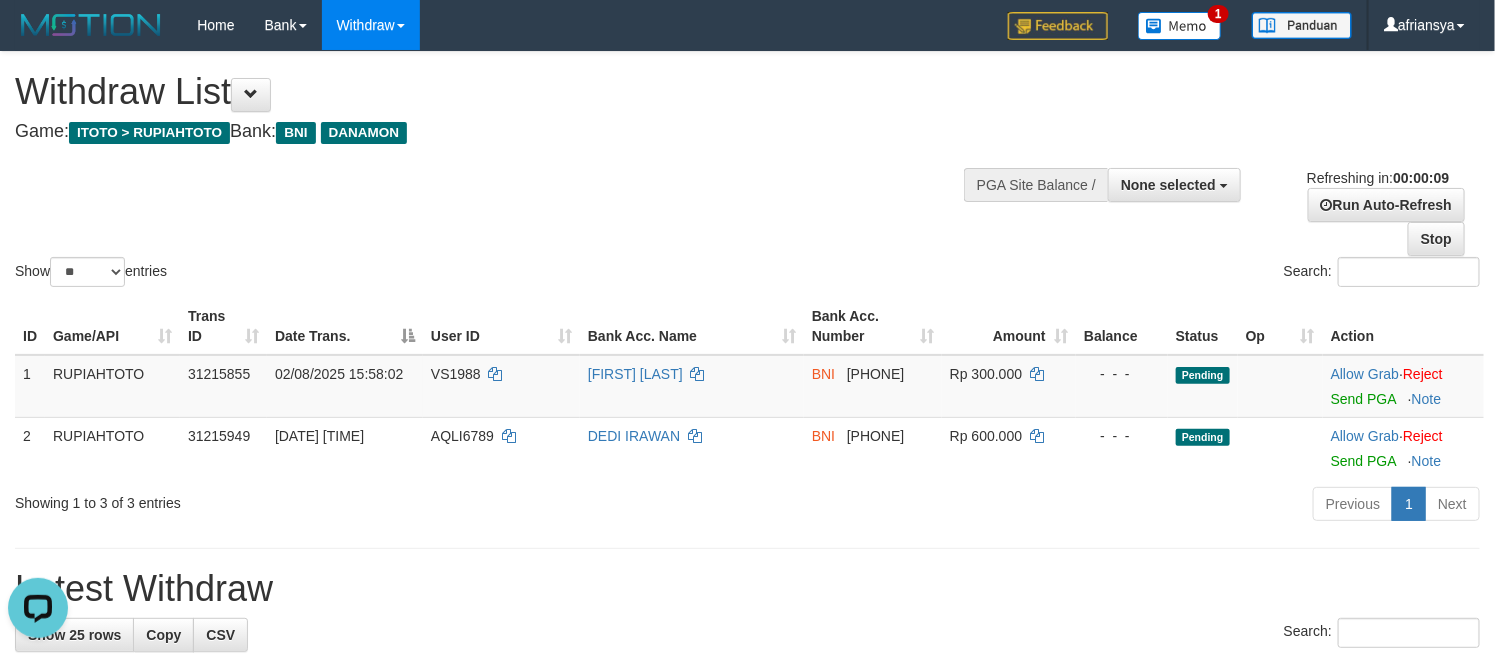 scroll, scrollTop: 0, scrollLeft: 0, axis: both 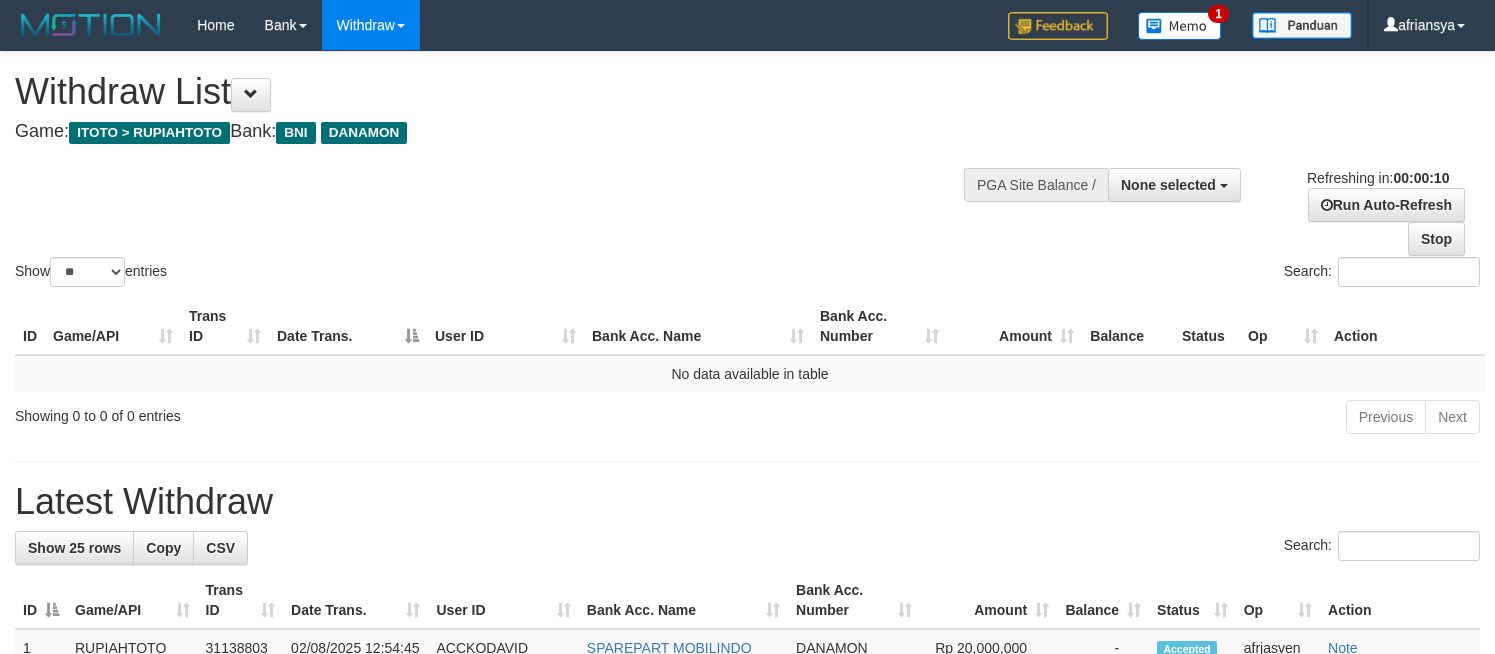 select 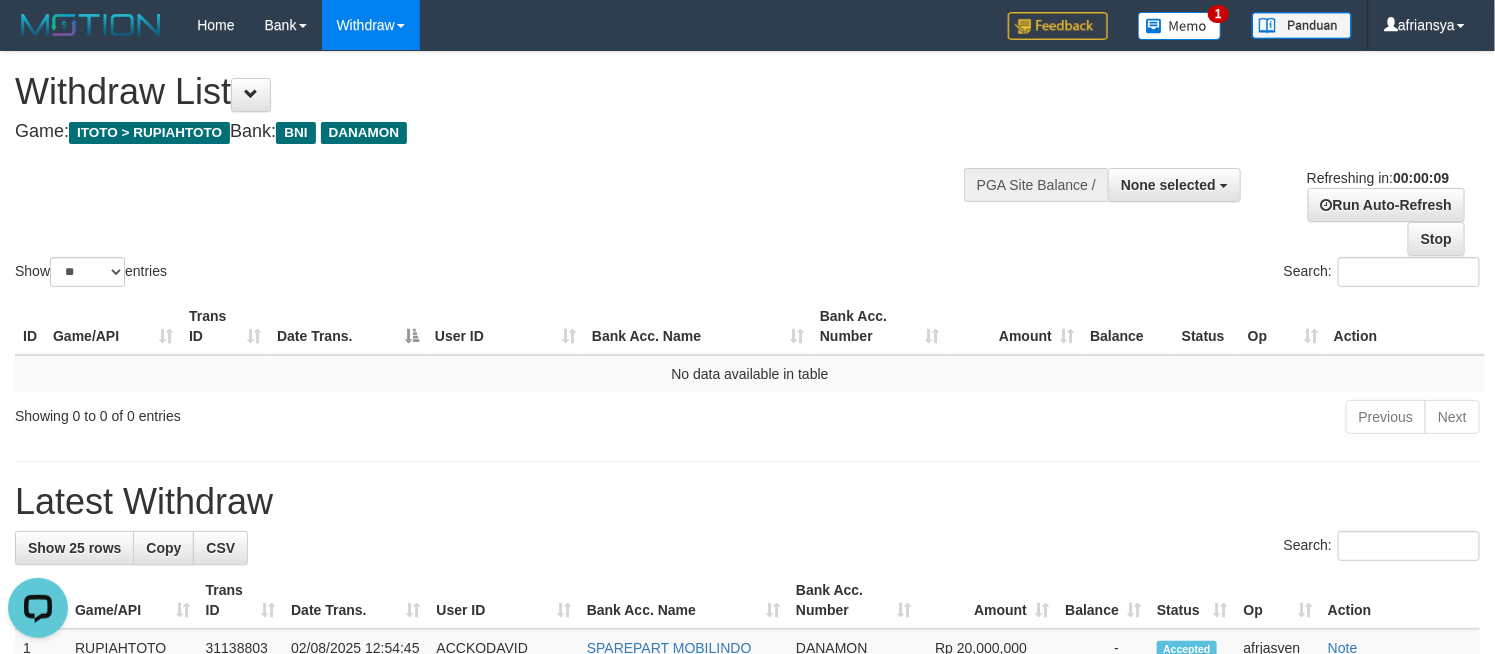 scroll, scrollTop: 0, scrollLeft: 0, axis: both 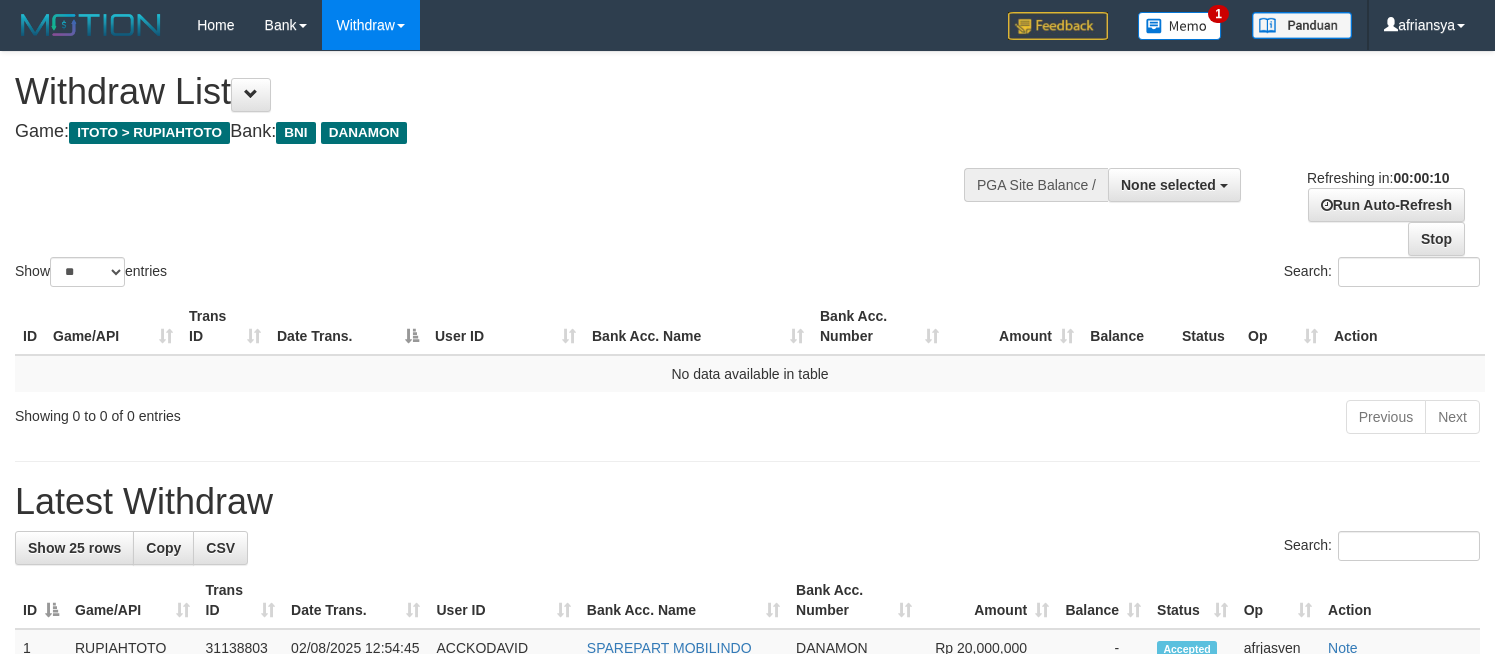 select 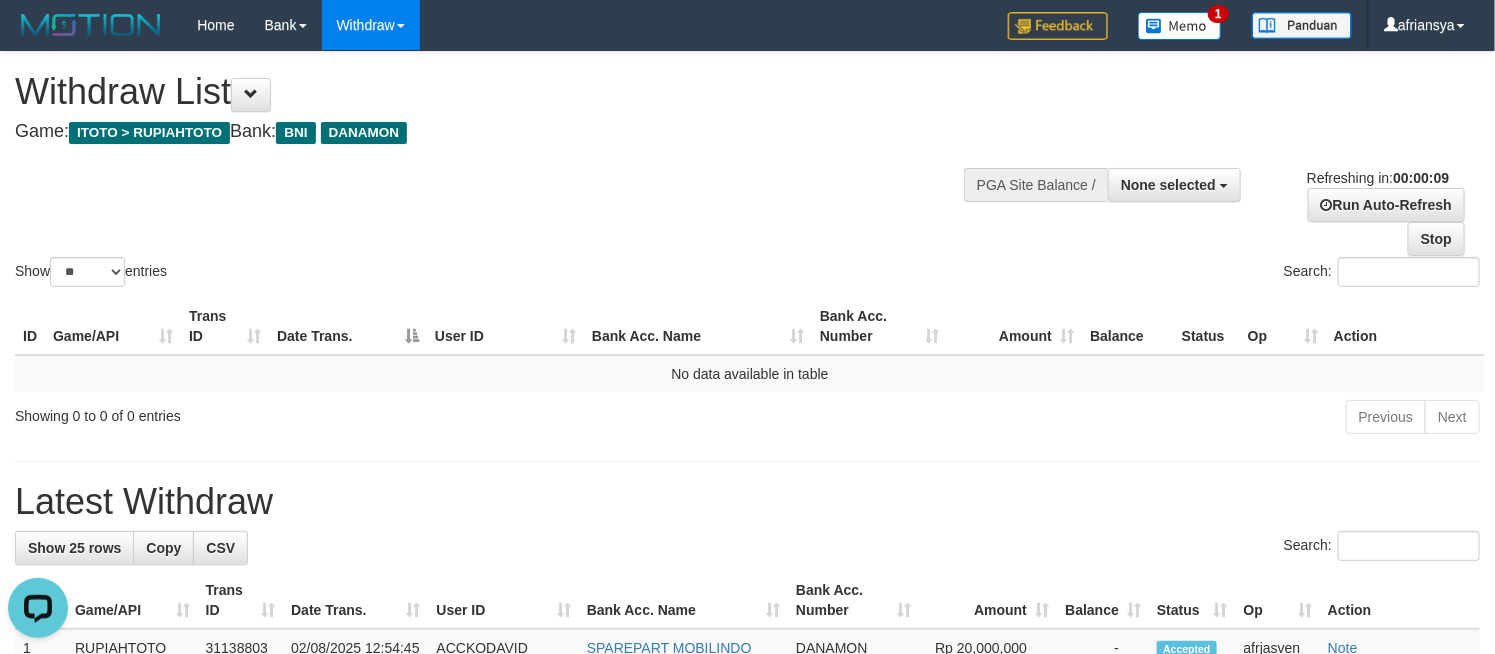 scroll, scrollTop: 0, scrollLeft: 0, axis: both 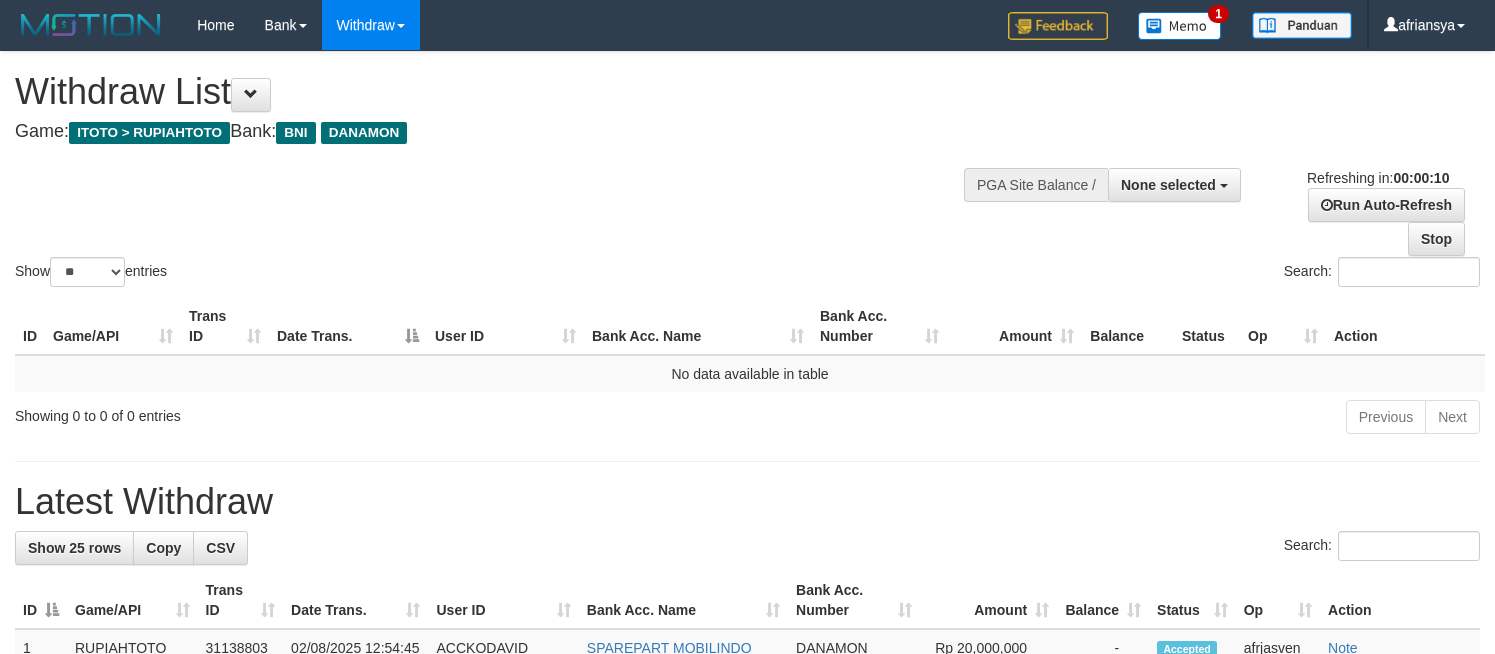 select 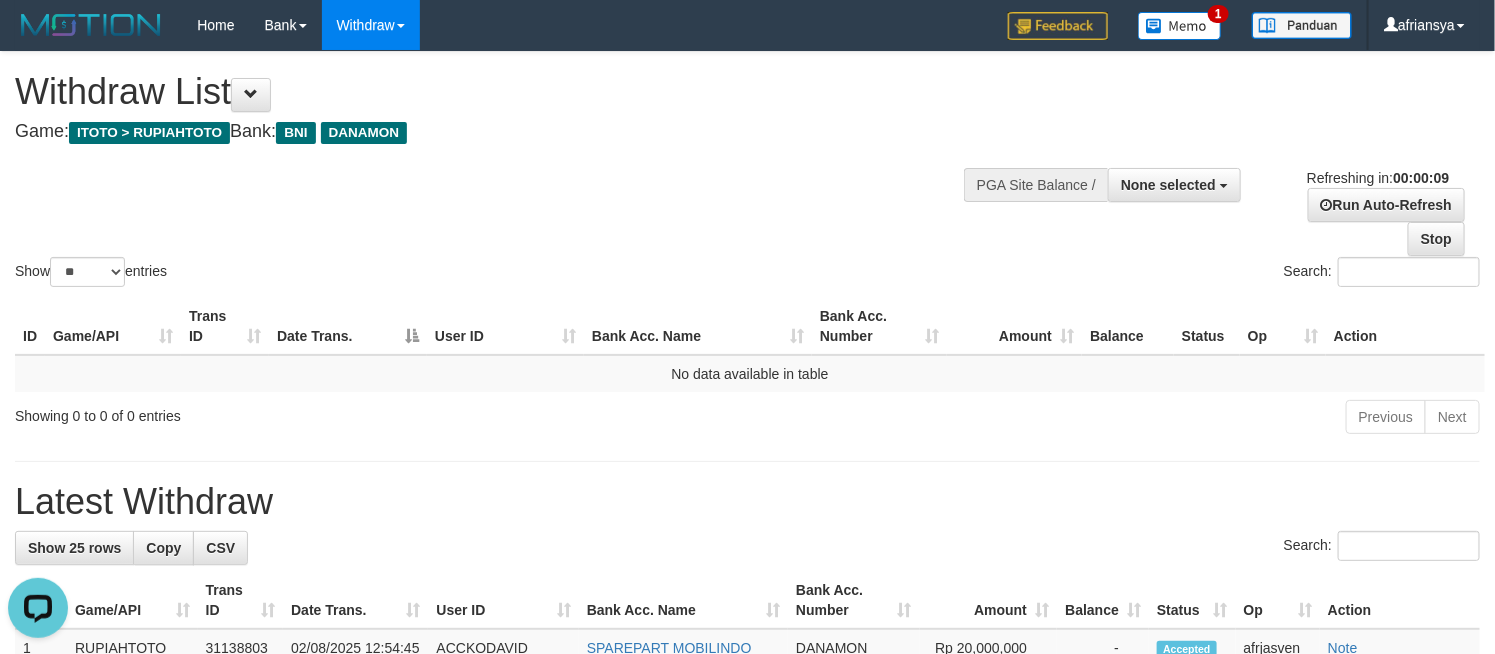scroll, scrollTop: 0, scrollLeft: 0, axis: both 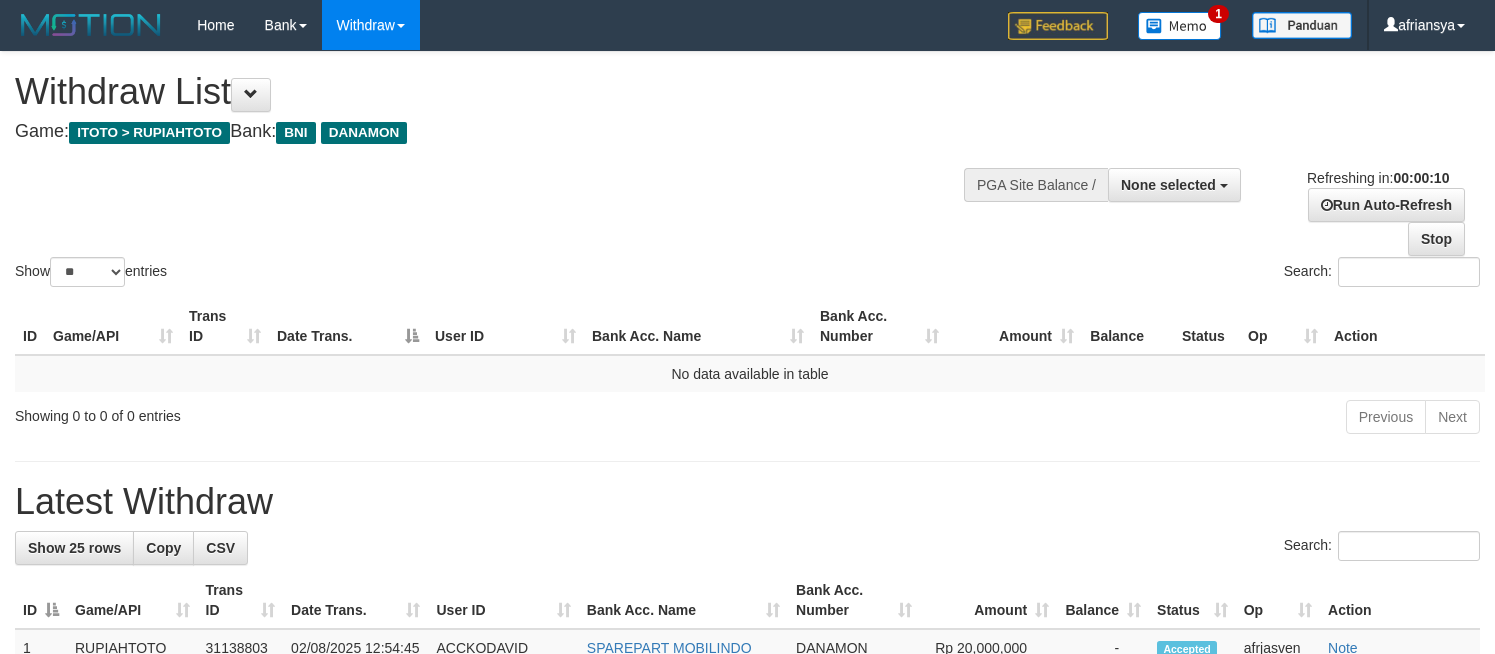 select 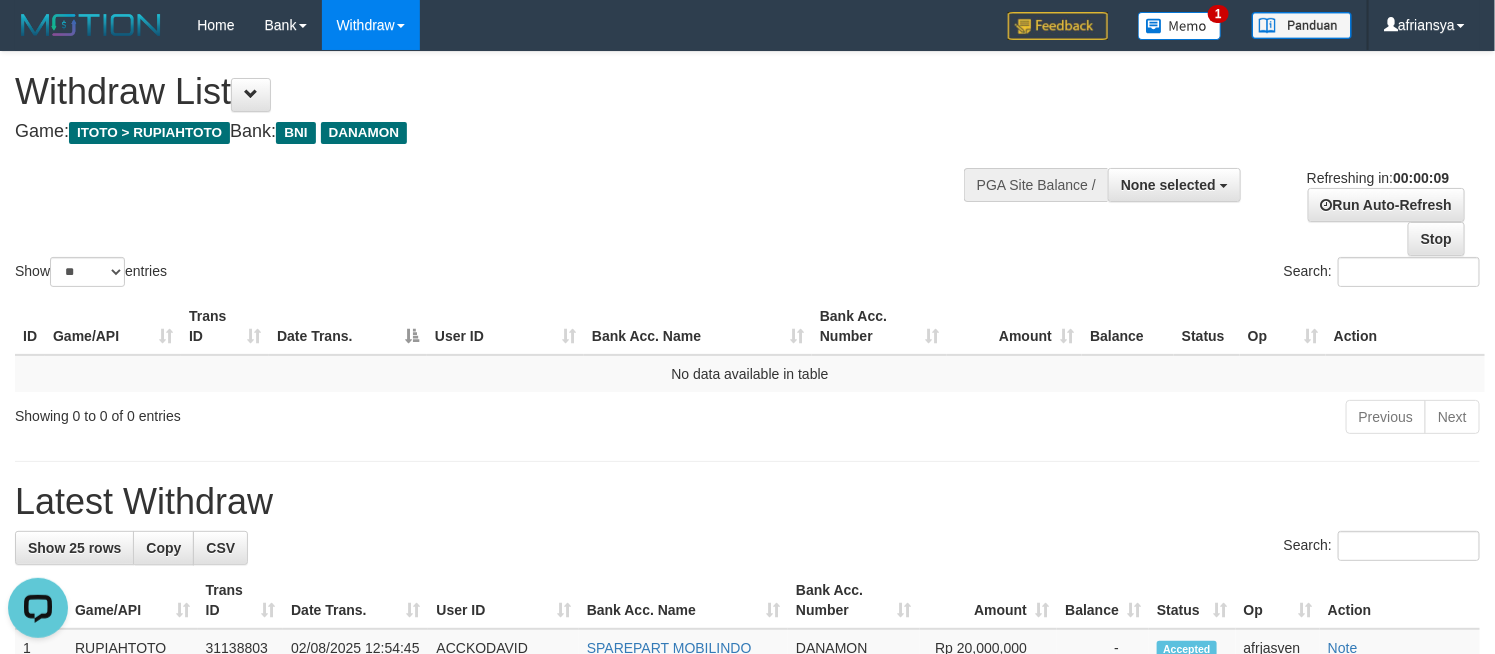 scroll, scrollTop: 0, scrollLeft: 0, axis: both 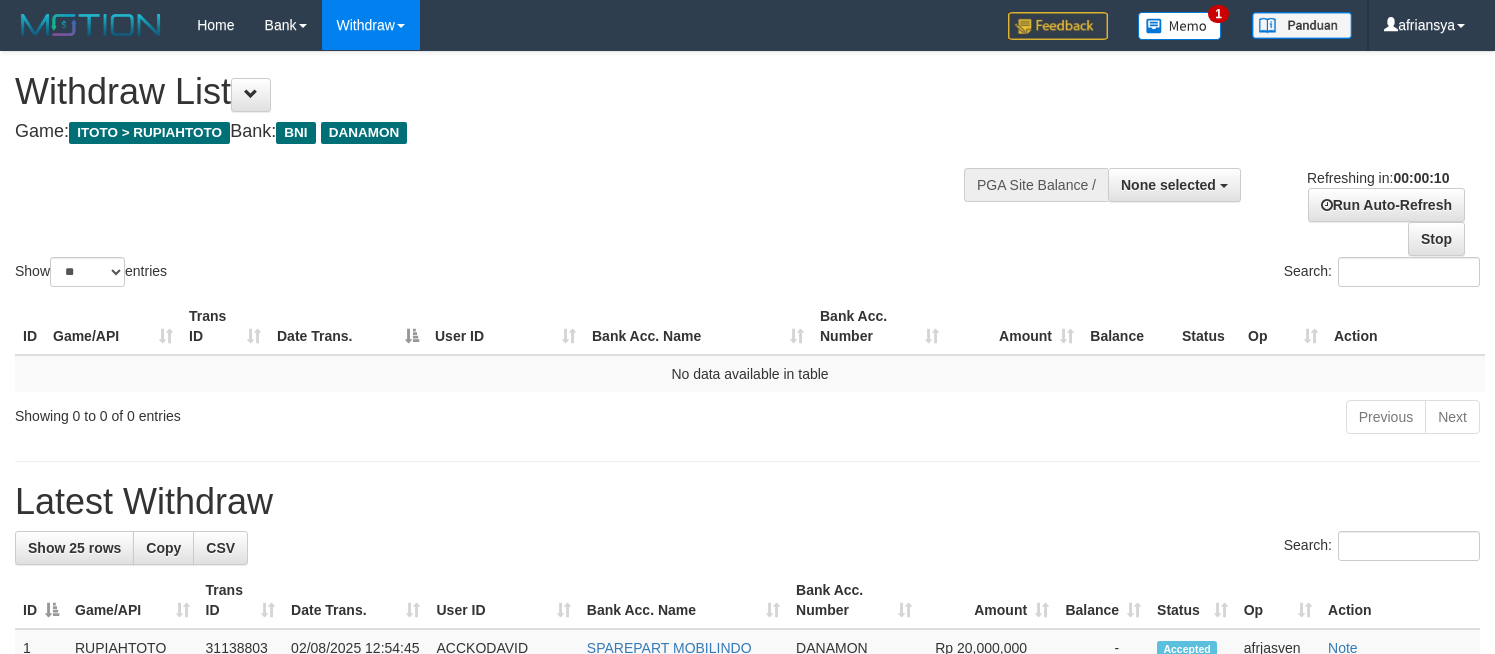select 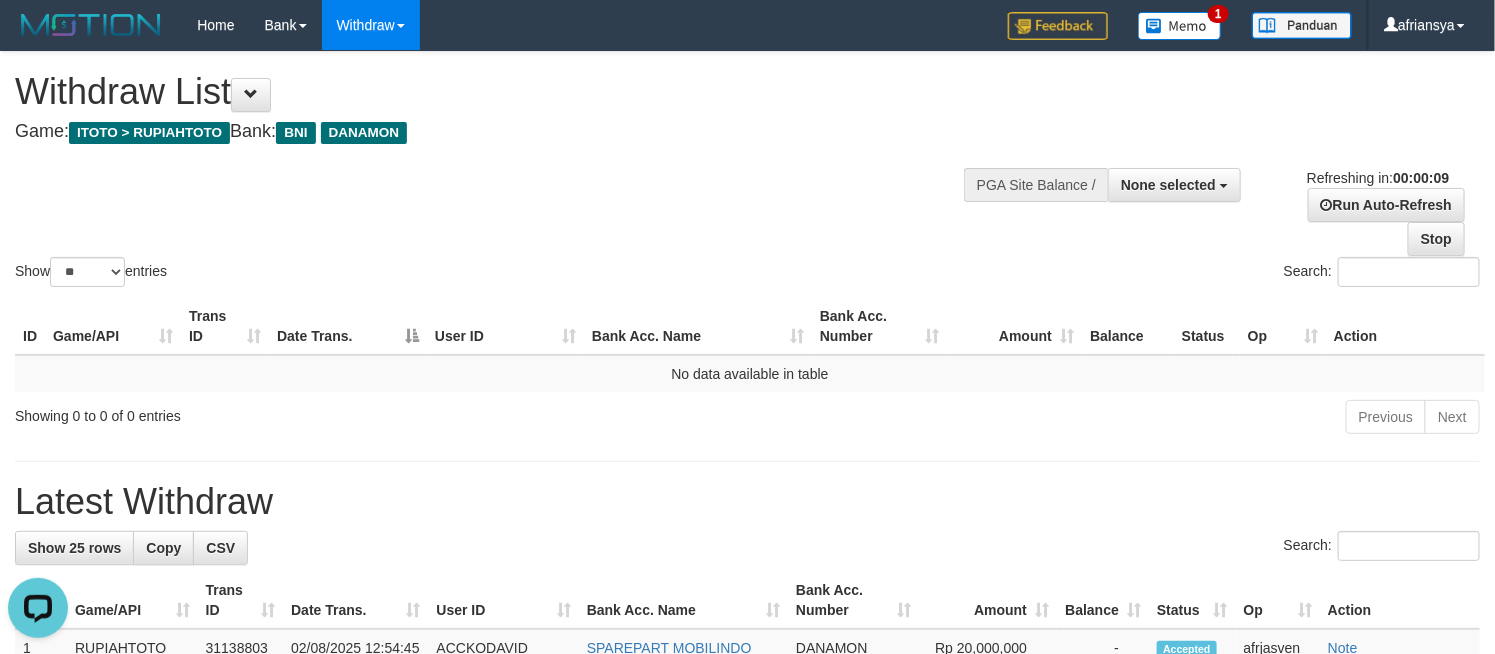 scroll, scrollTop: 0, scrollLeft: 0, axis: both 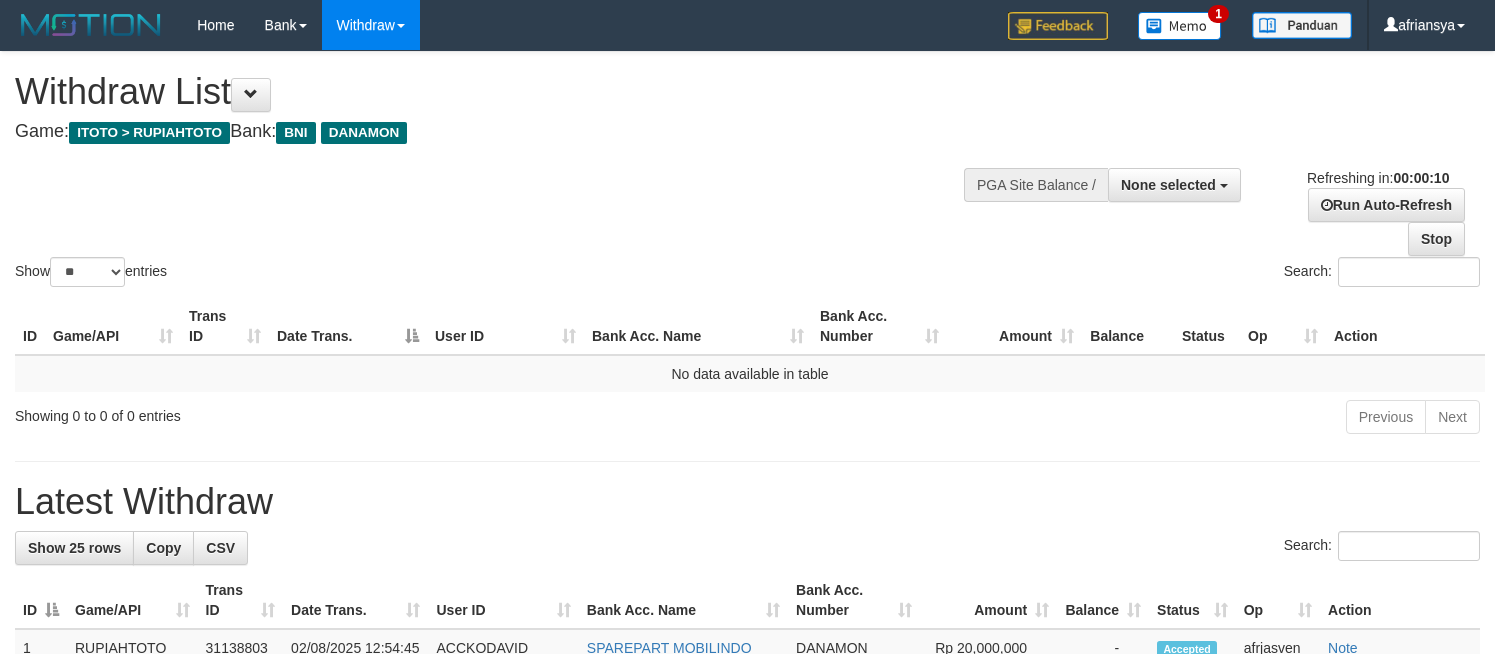 select 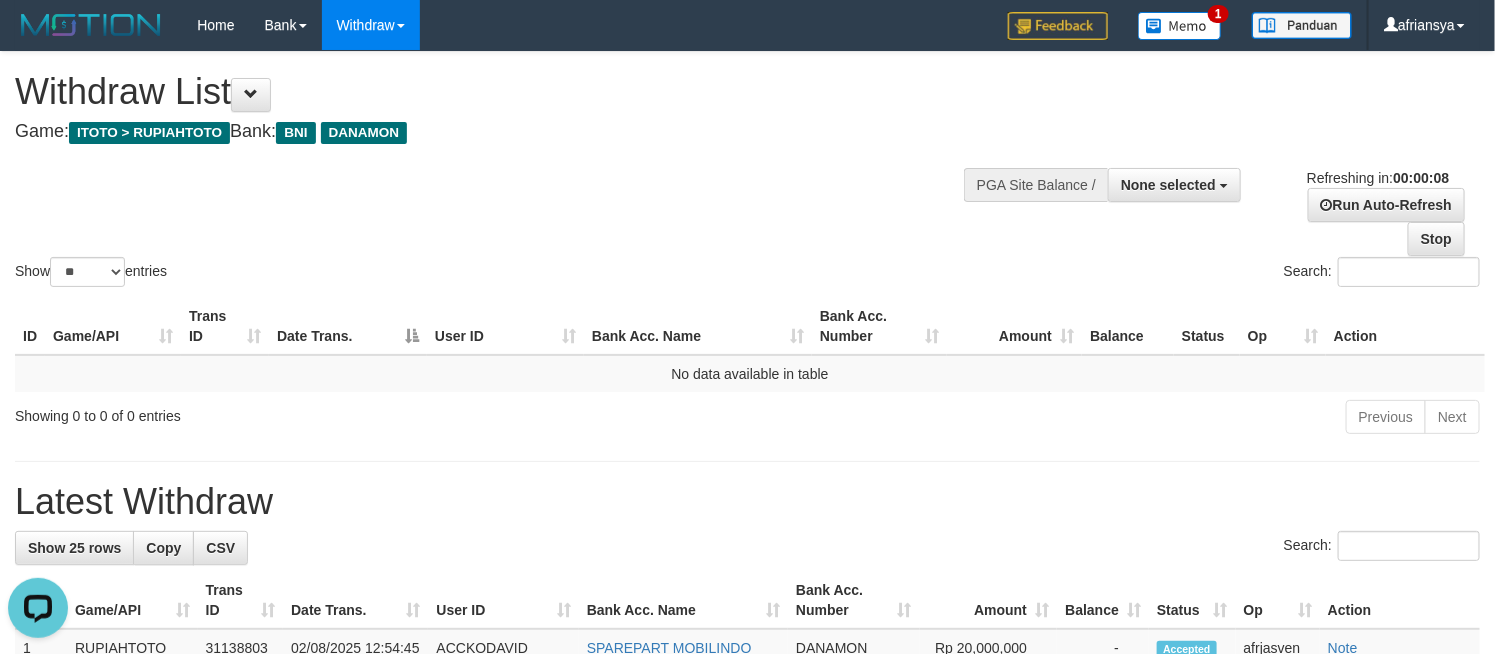 scroll, scrollTop: 0, scrollLeft: 0, axis: both 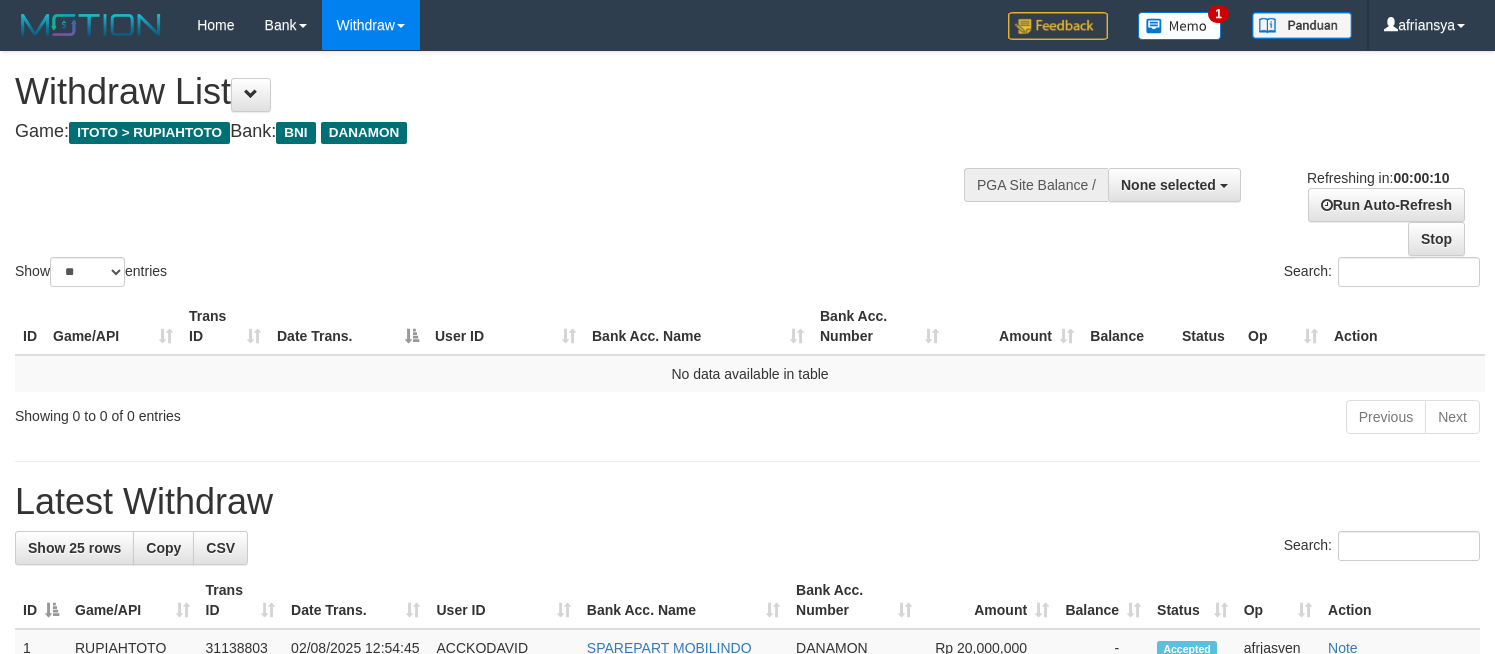 select 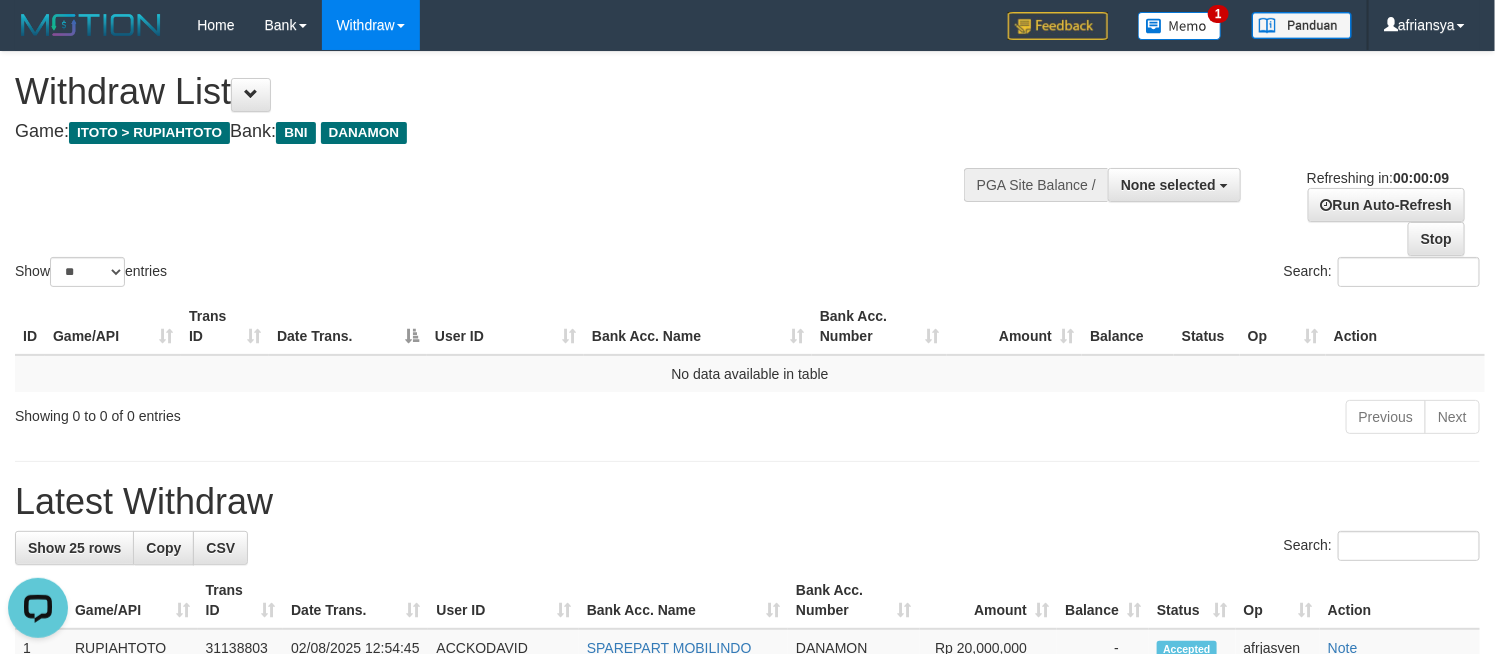 scroll, scrollTop: 0, scrollLeft: 0, axis: both 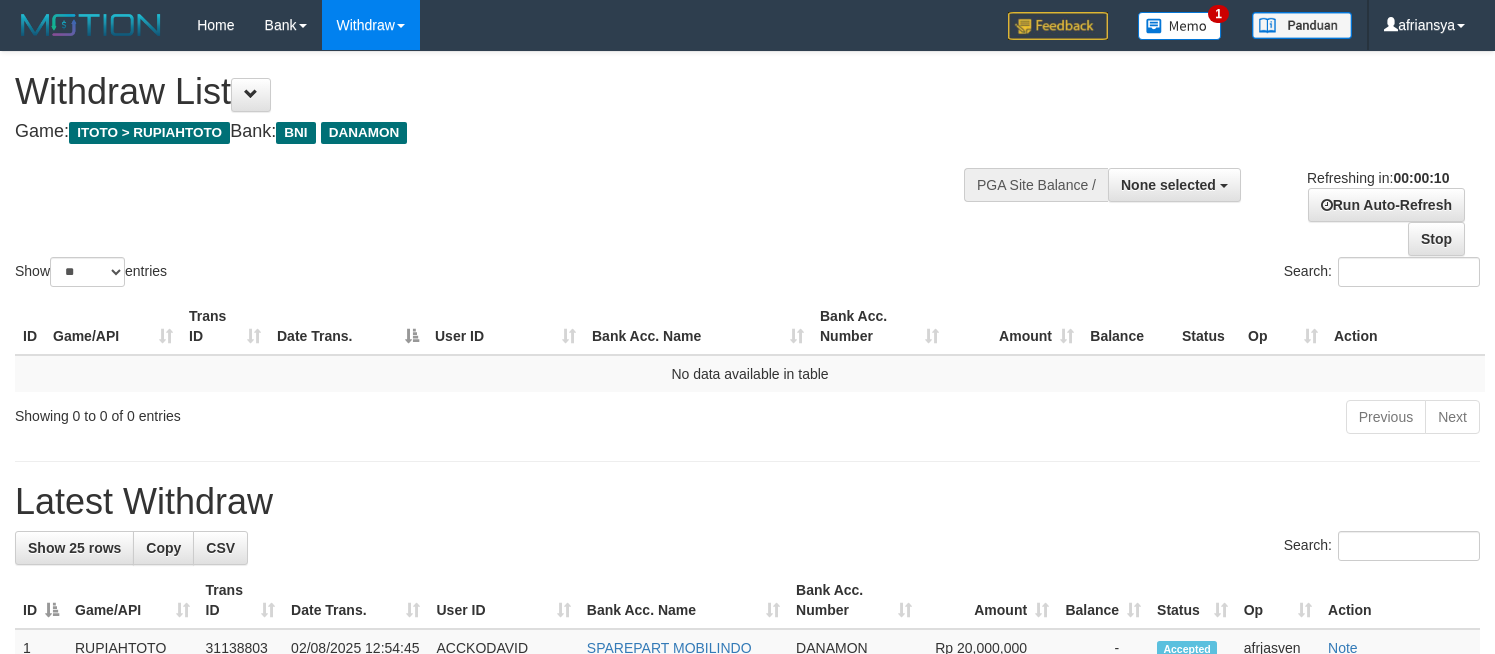 select 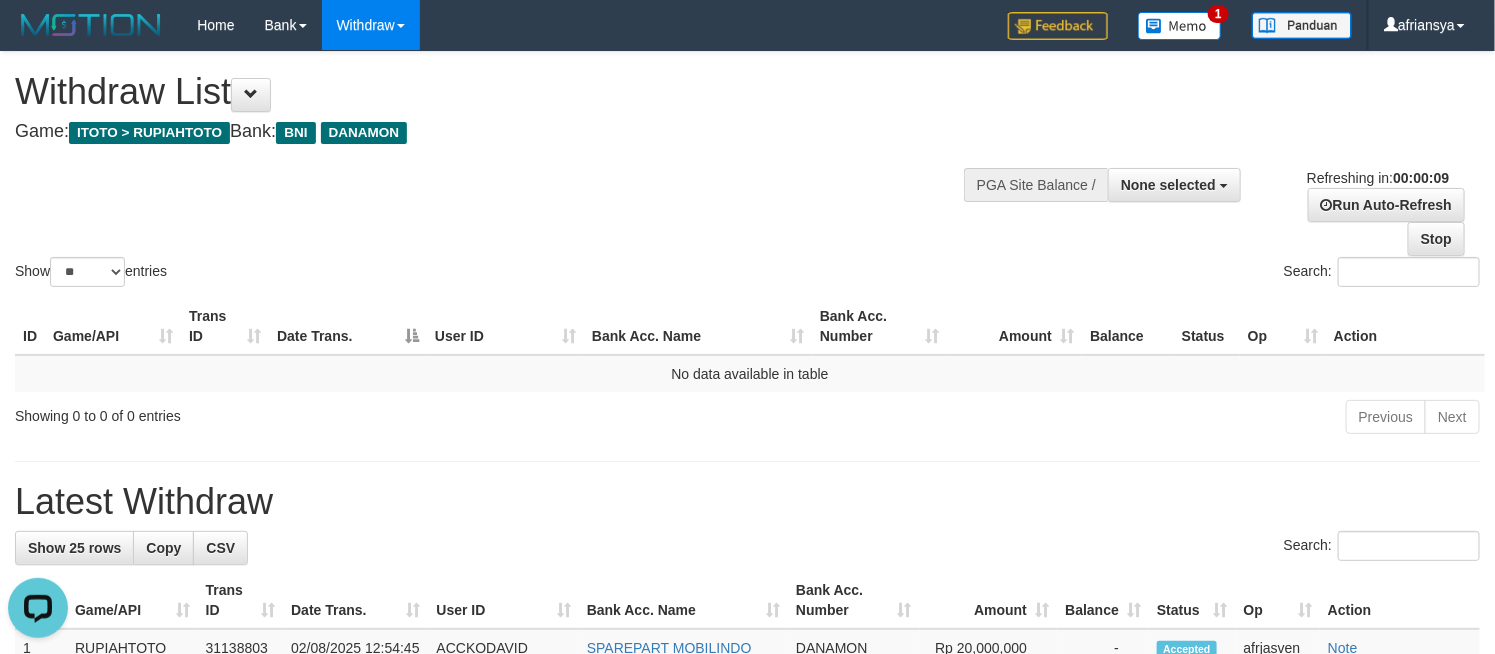 scroll, scrollTop: 0, scrollLeft: 0, axis: both 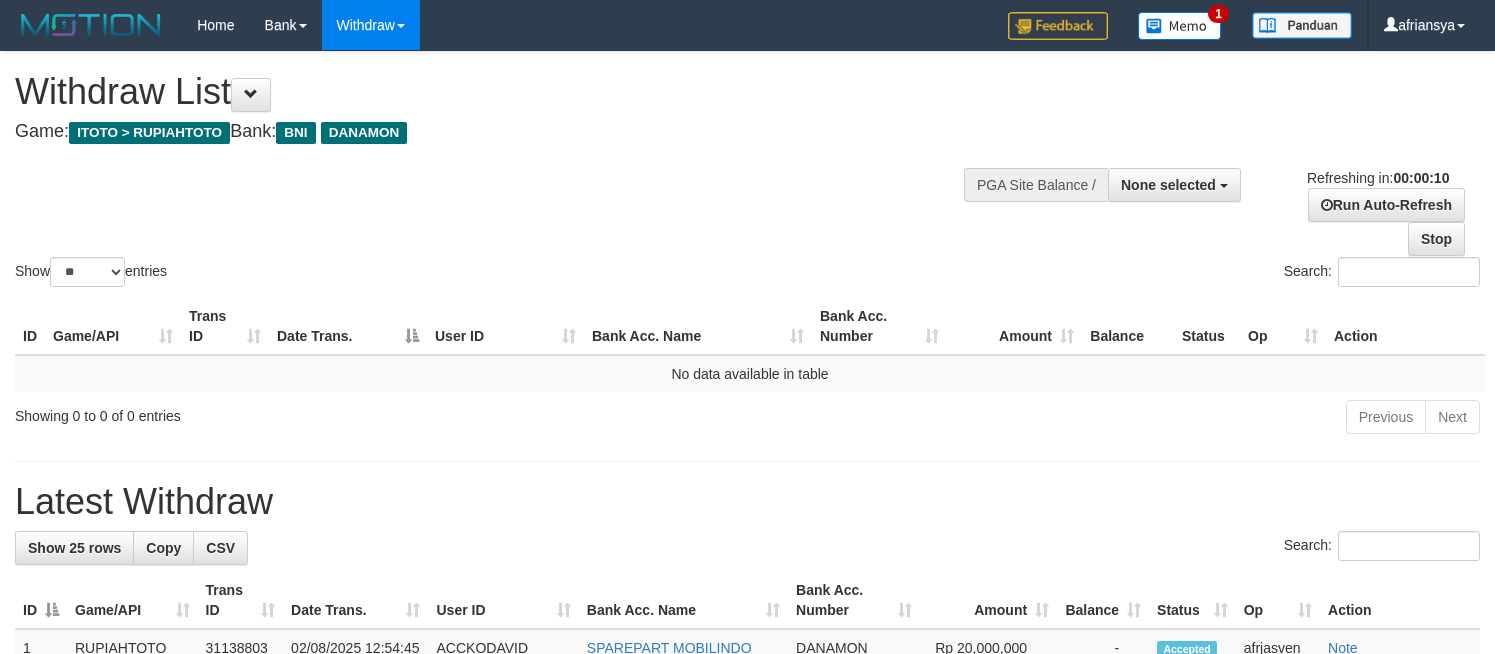 select 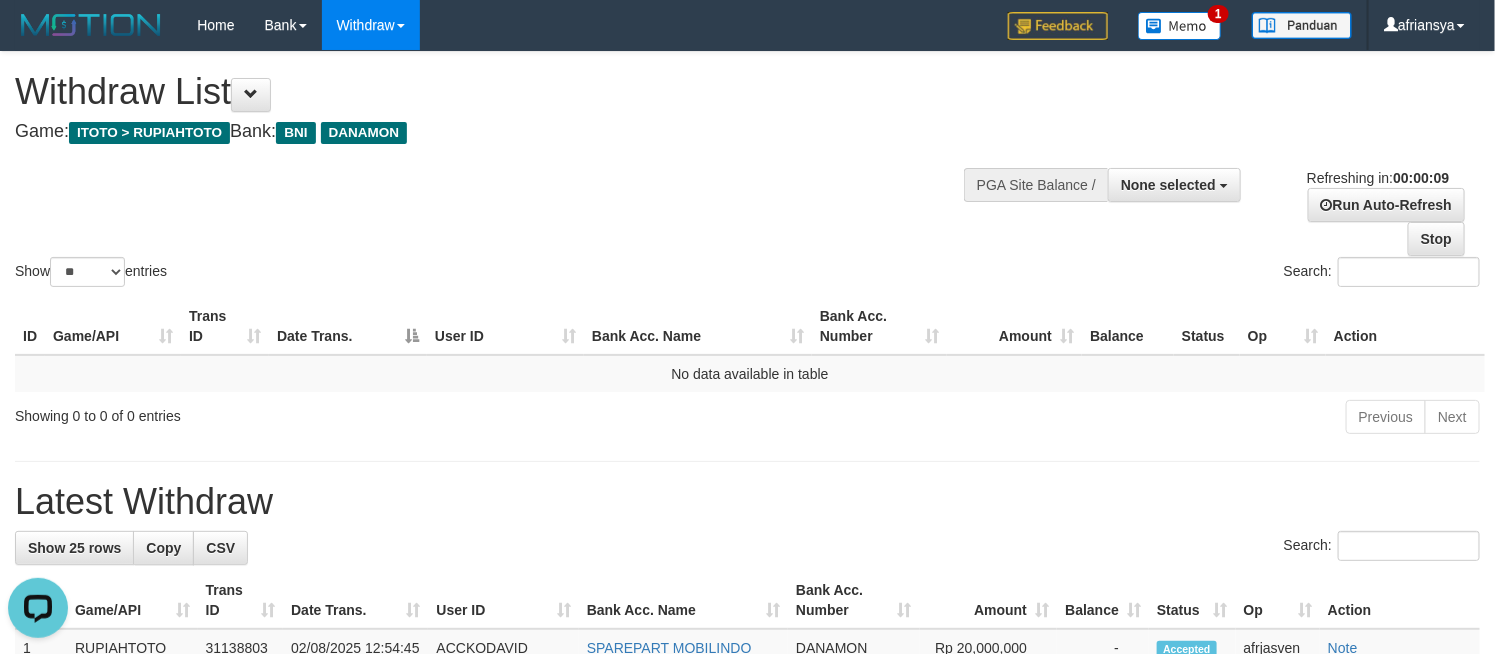 scroll, scrollTop: 0, scrollLeft: 0, axis: both 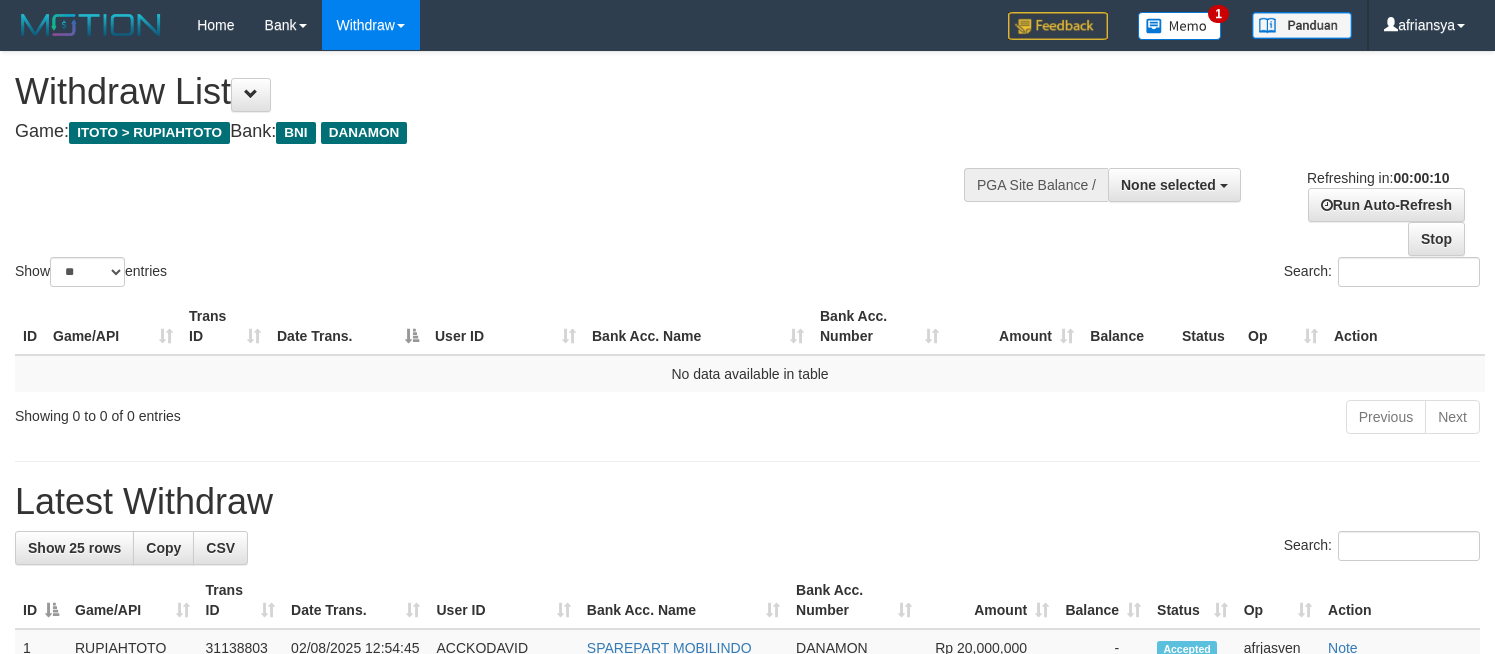 select 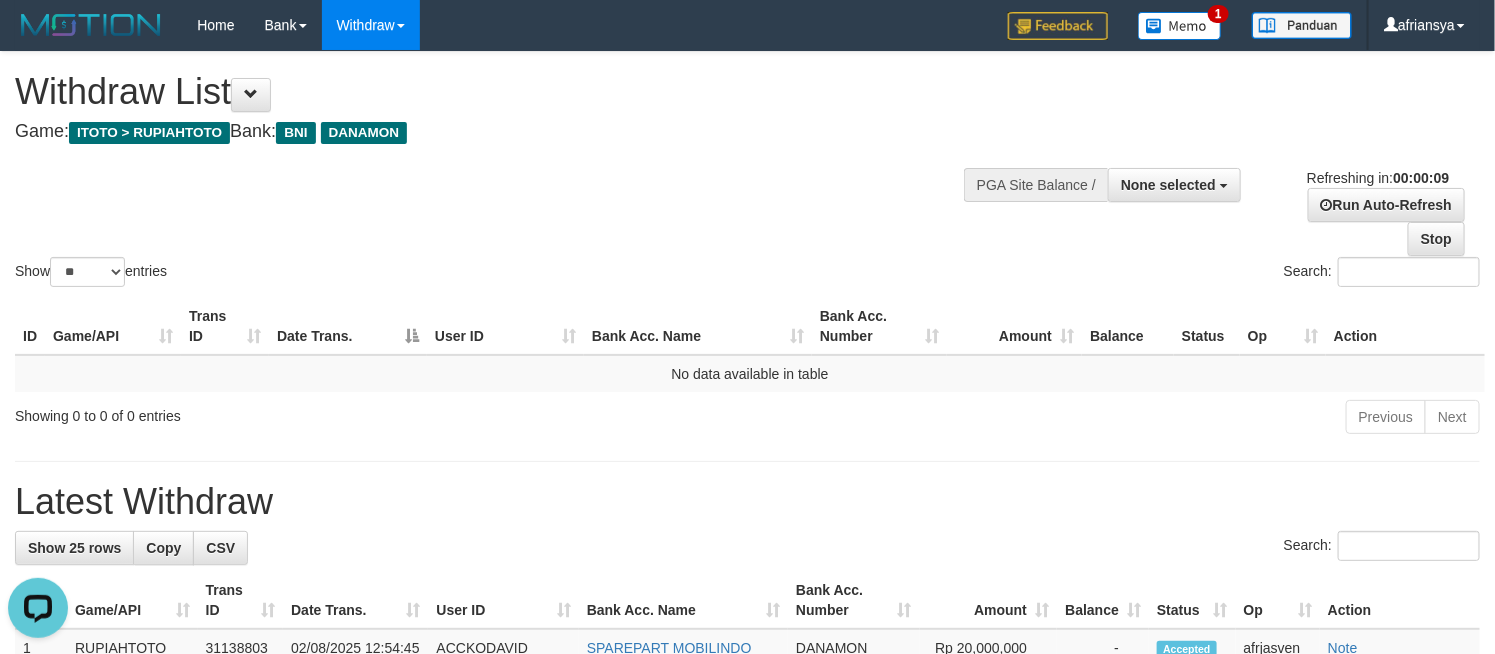 scroll, scrollTop: 0, scrollLeft: 0, axis: both 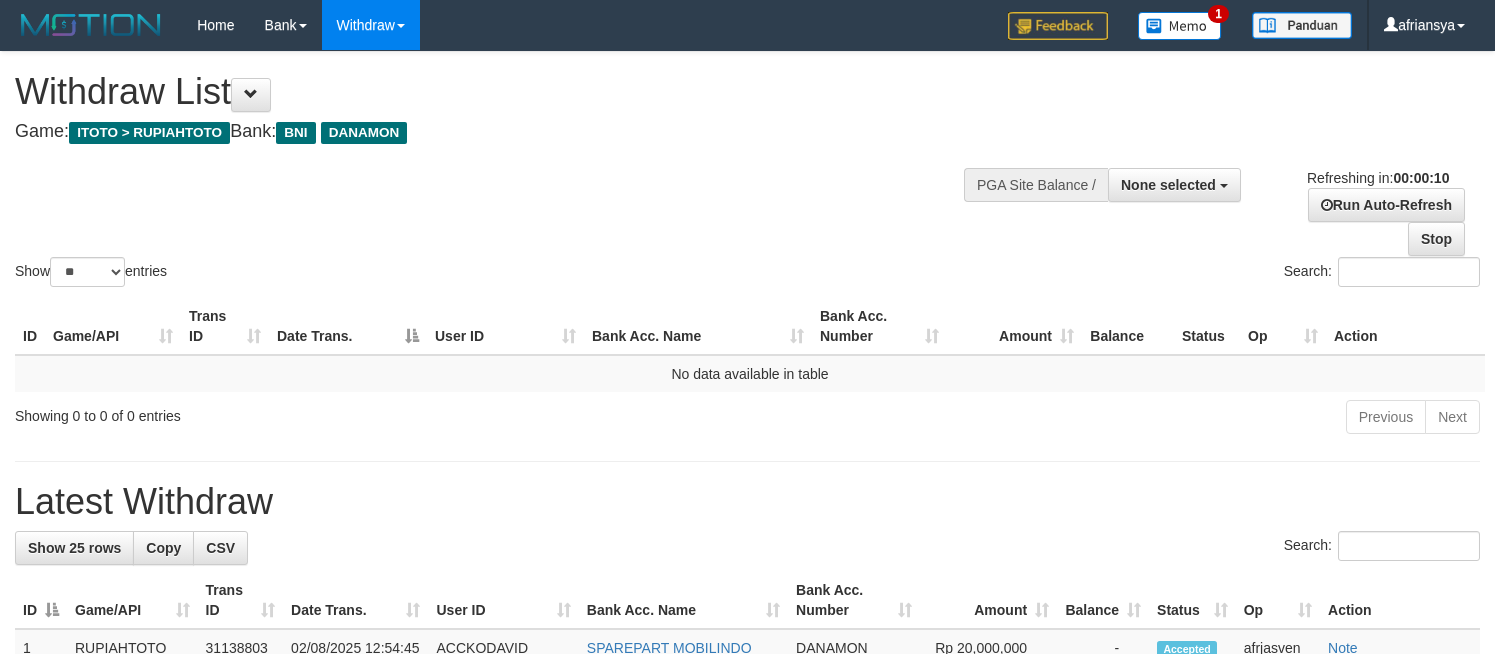 select 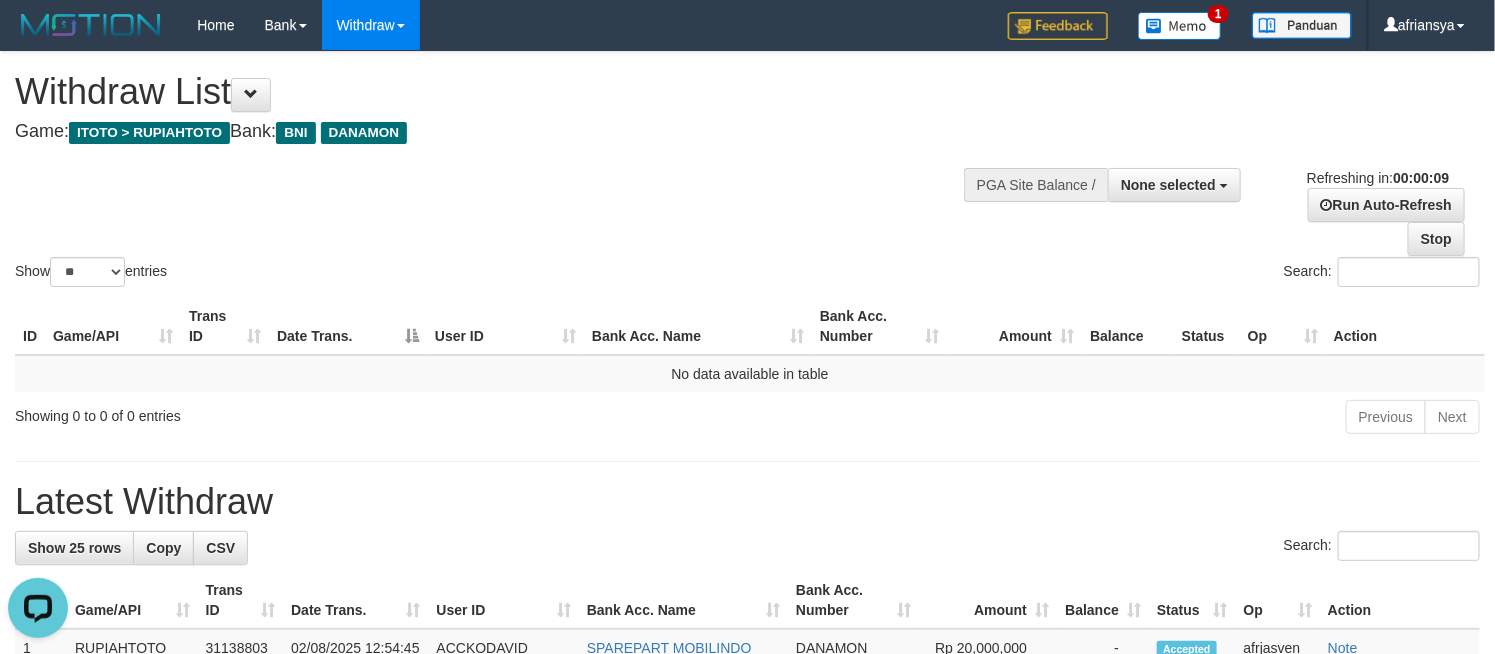 scroll, scrollTop: 0, scrollLeft: 0, axis: both 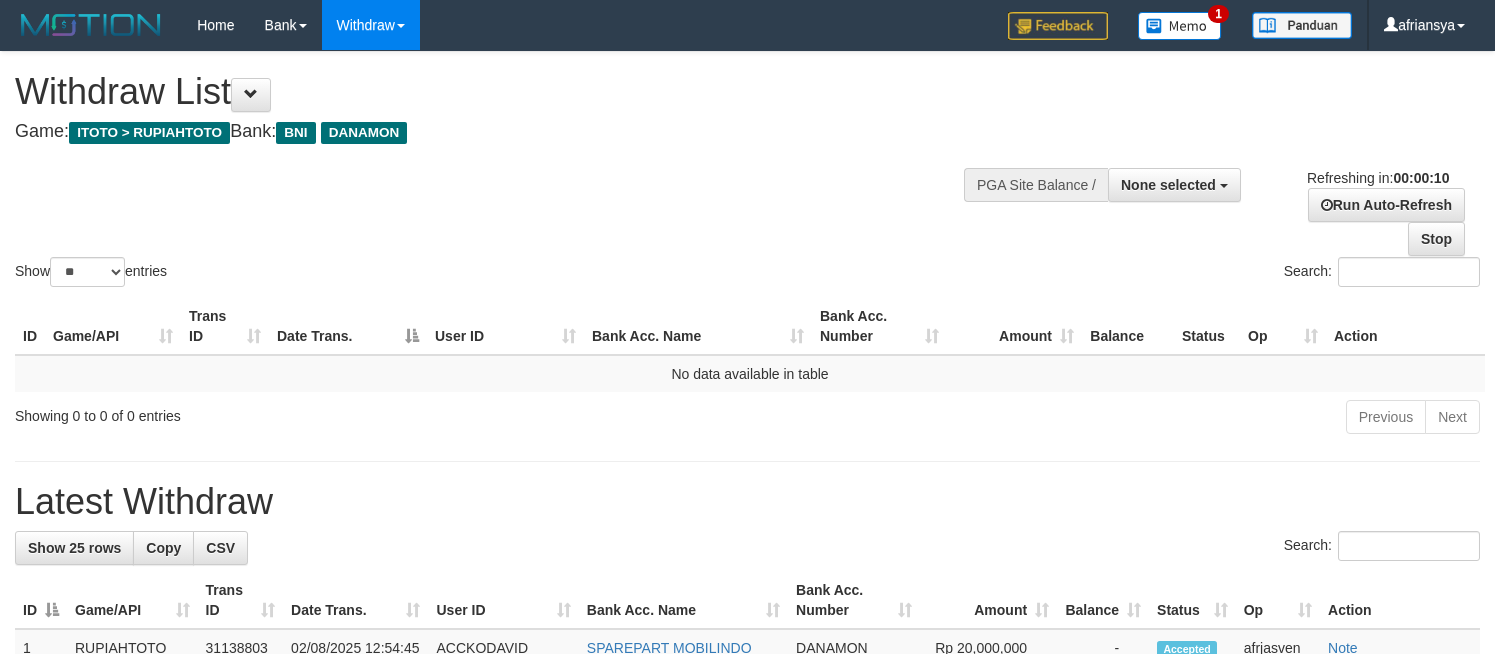 select 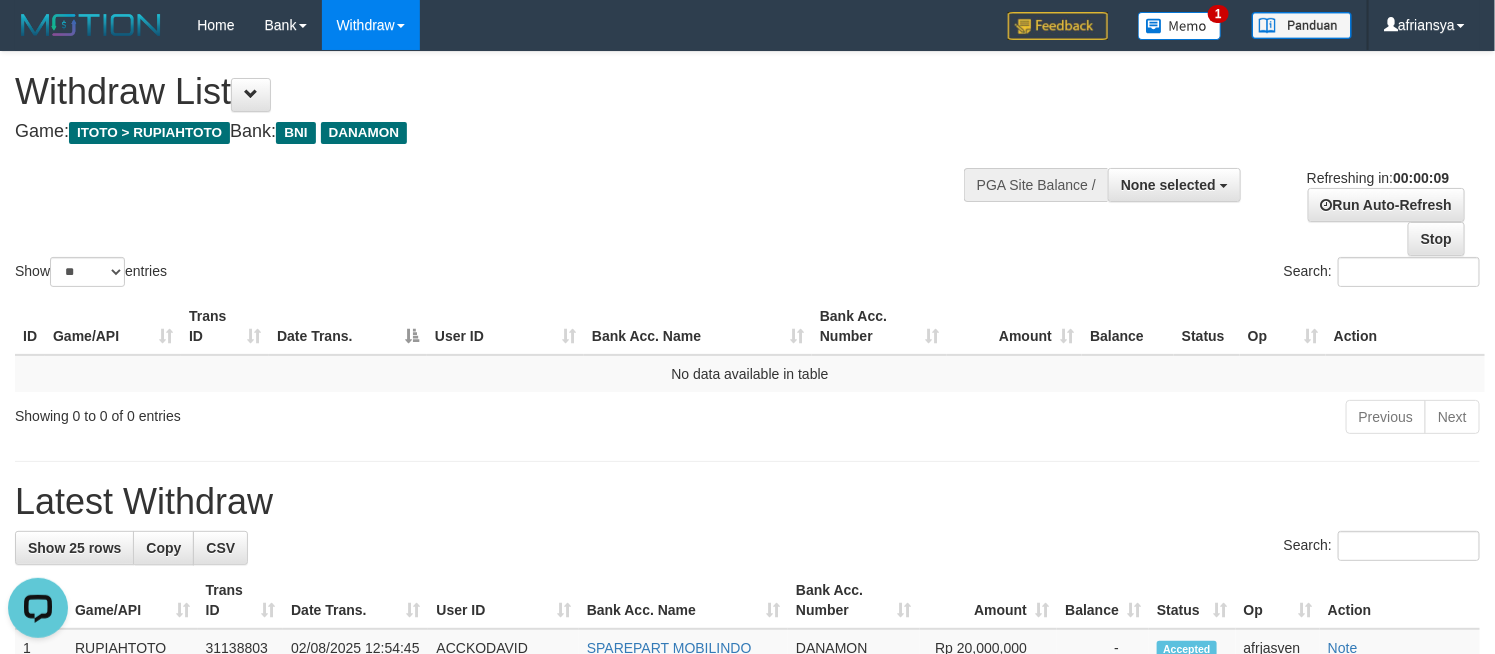 scroll, scrollTop: 0, scrollLeft: 0, axis: both 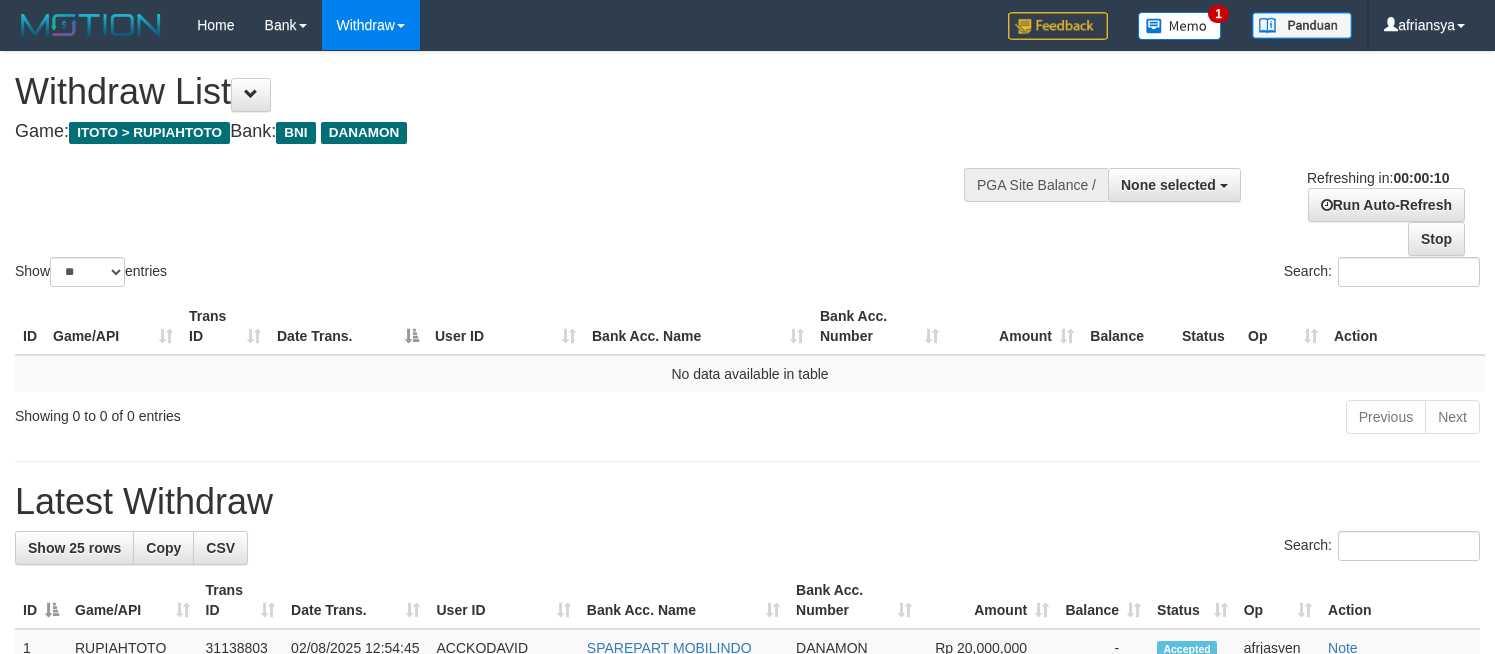 select 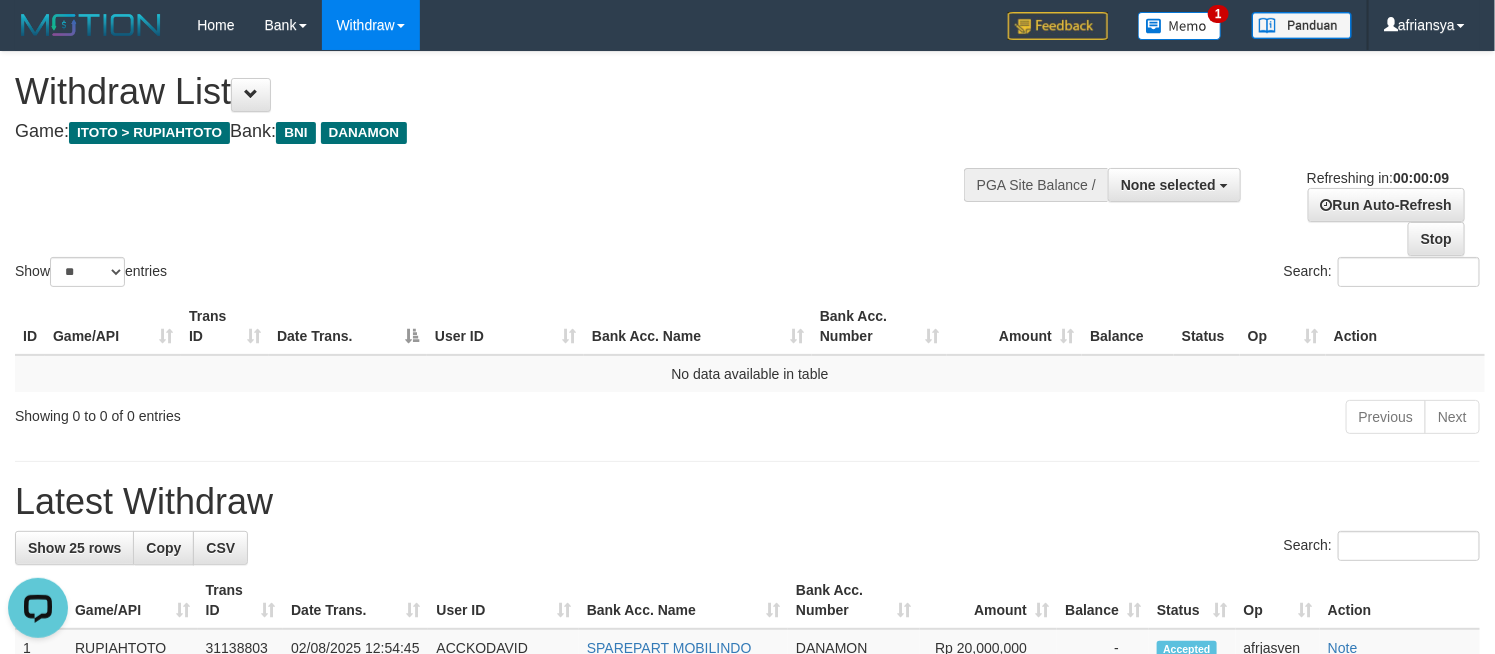 scroll, scrollTop: 0, scrollLeft: 0, axis: both 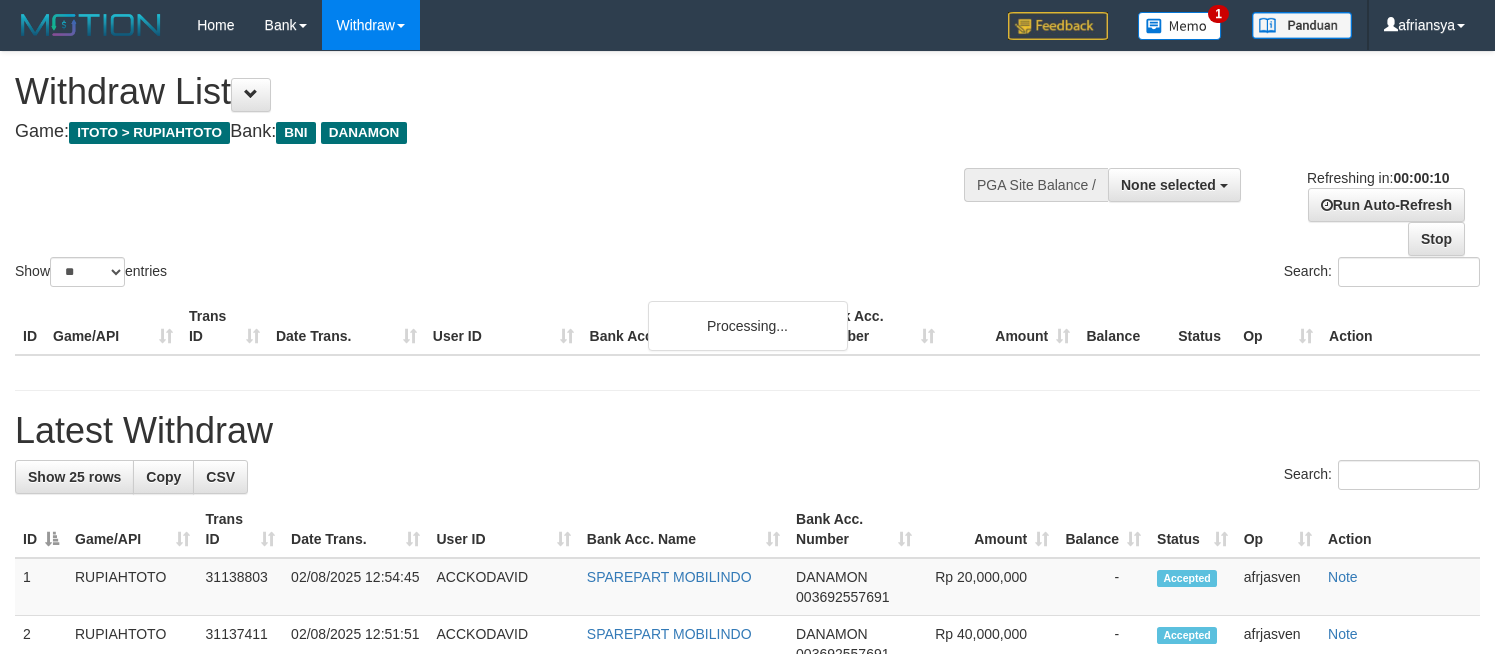 select 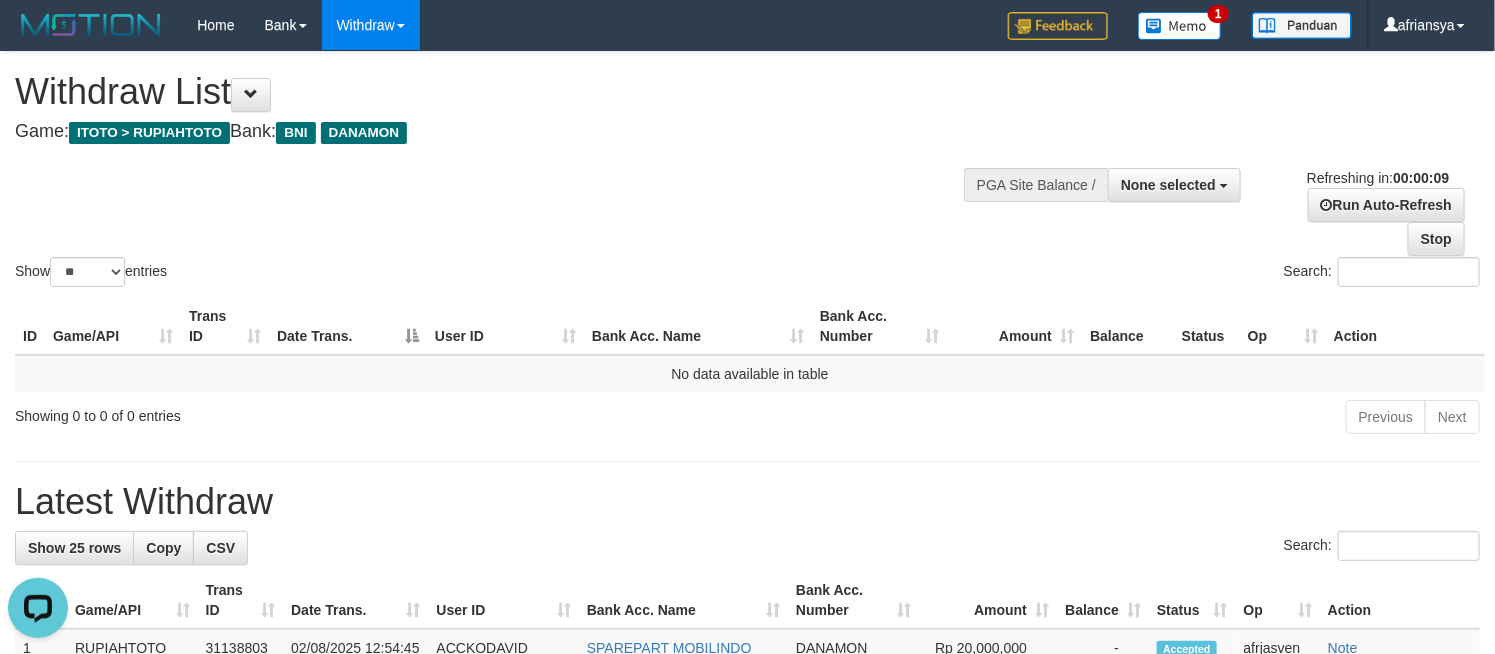 scroll, scrollTop: 0, scrollLeft: 0, axis: both 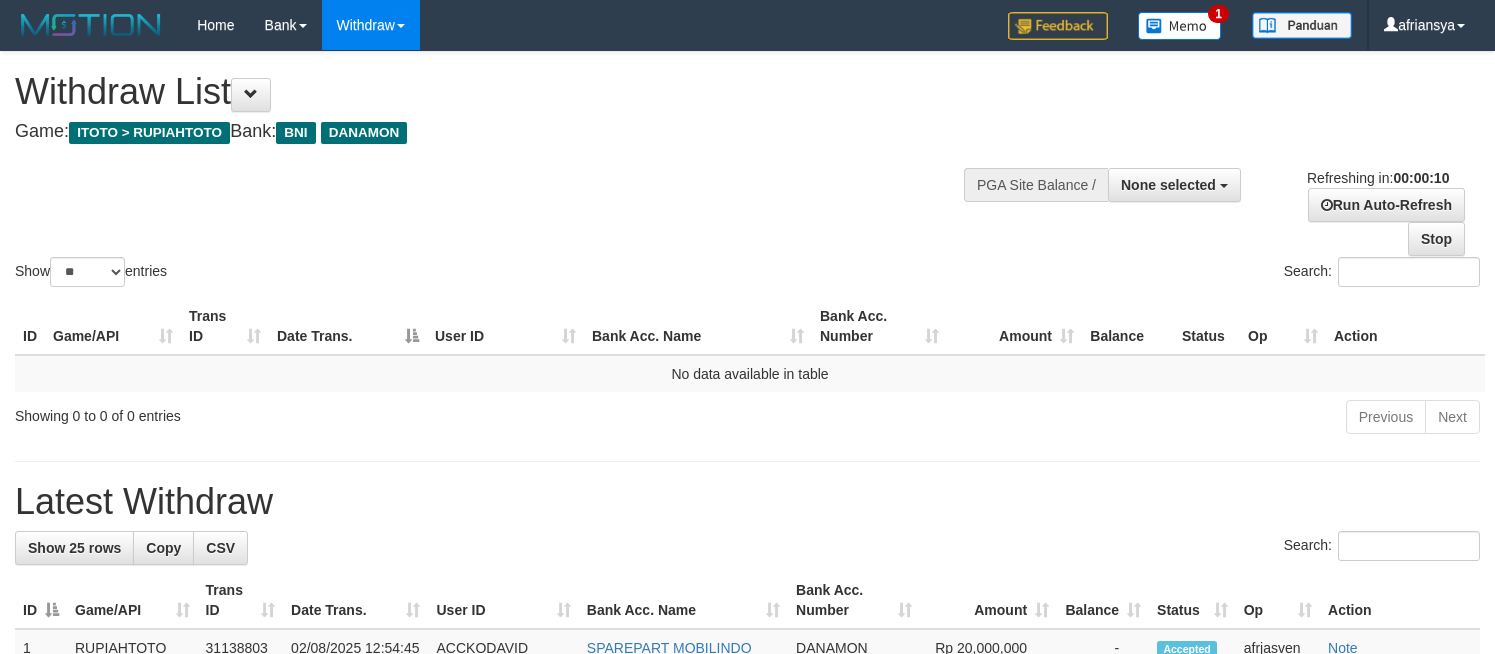 select 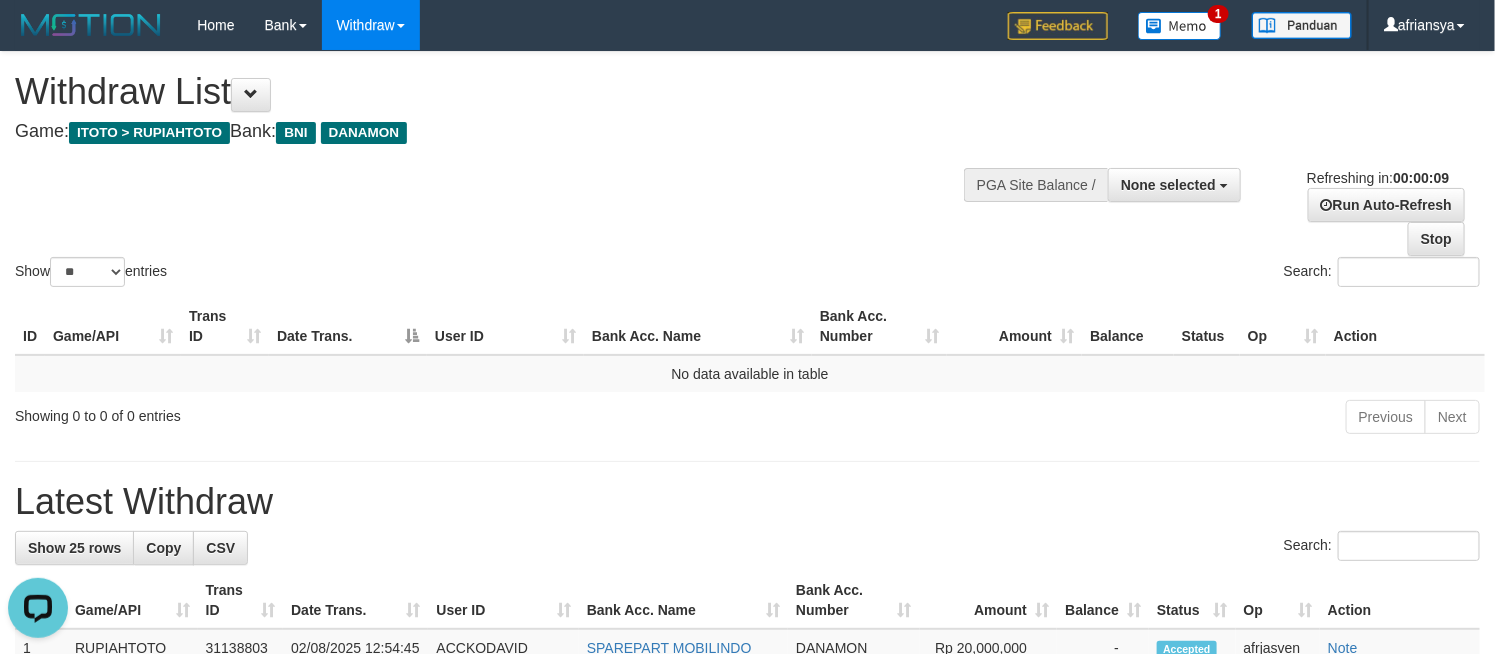 scroll, scrollTop: 0, scrollLeft: 0, axis: both 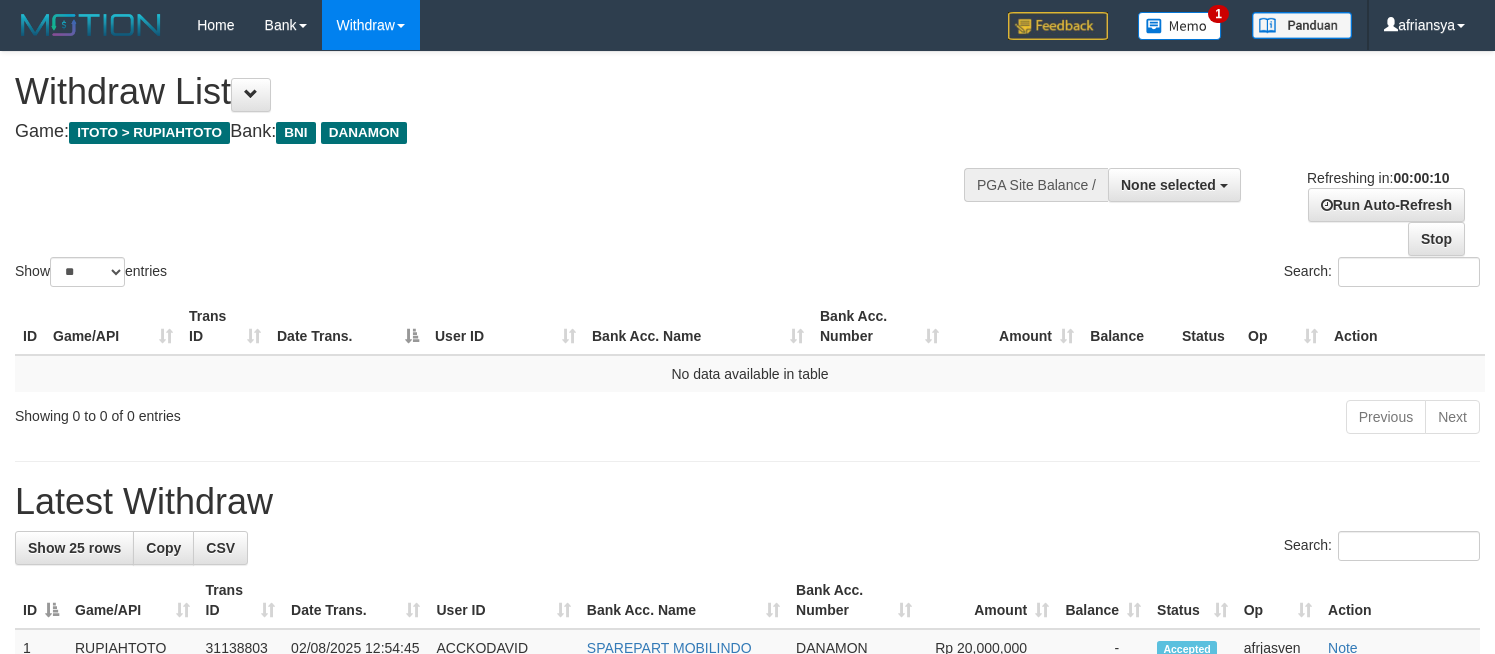 select 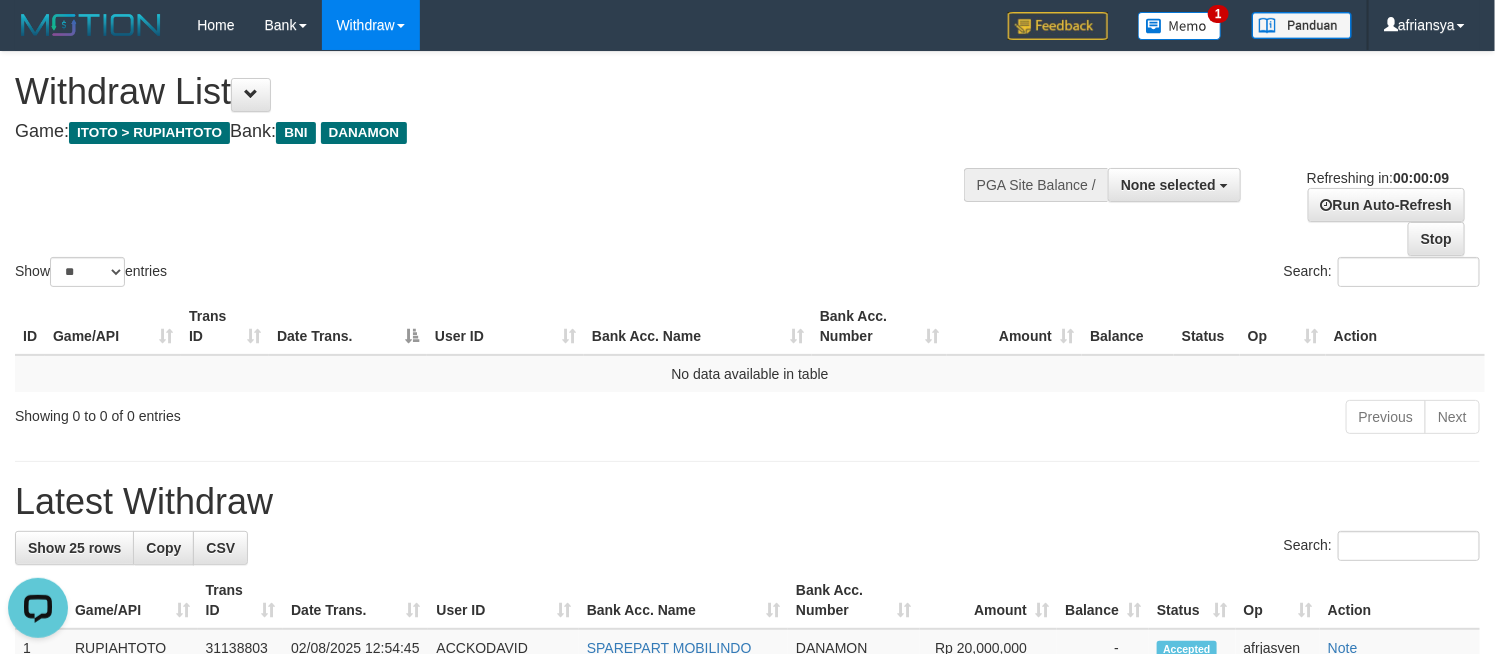 scroll, scrollTop: 0, scrollLeft: 0, axis: both 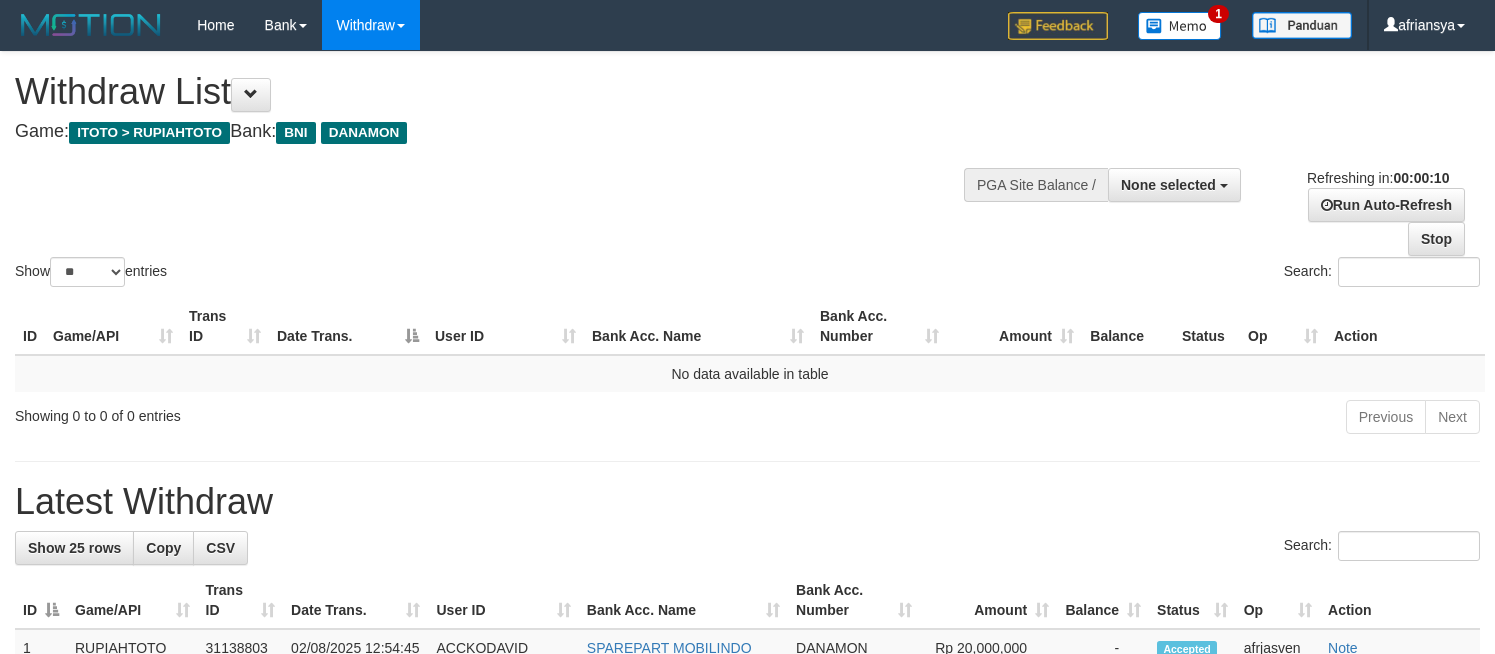 select 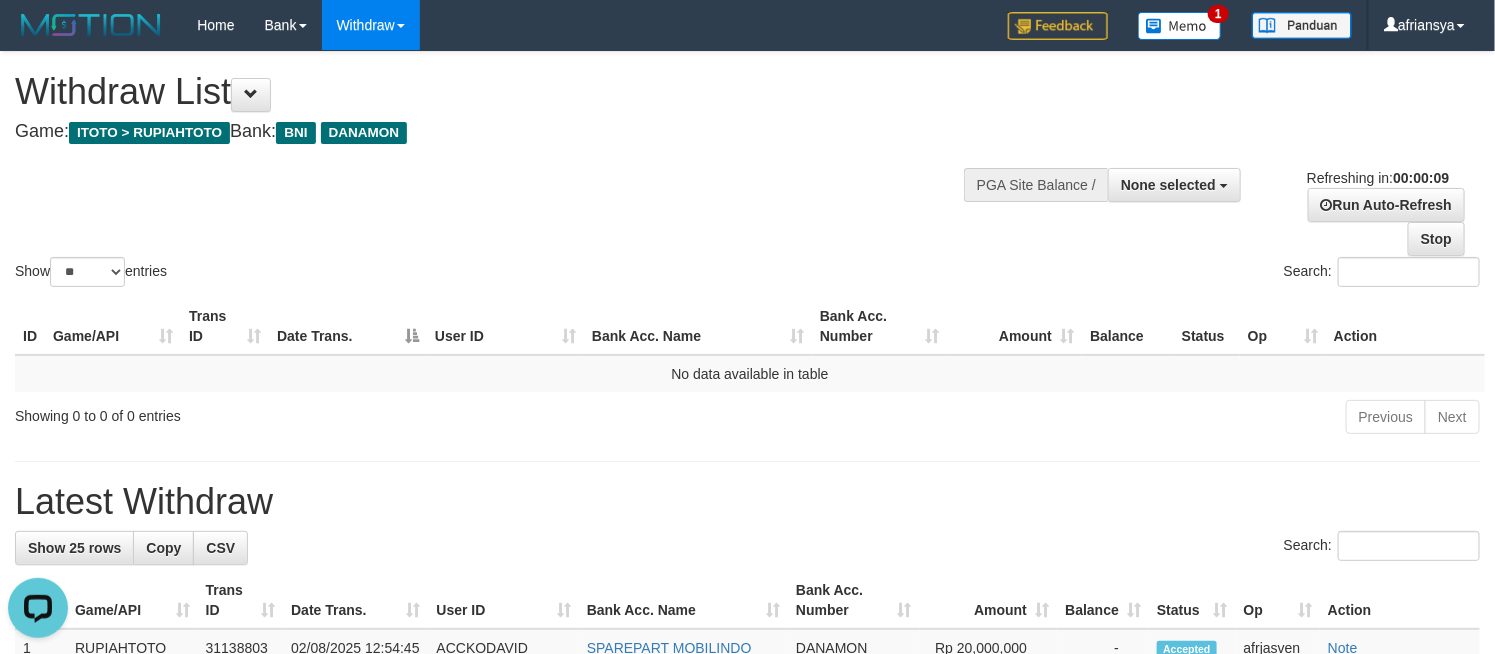 scroll, scrollTop: 0, scrollLeft: 0, axis: both 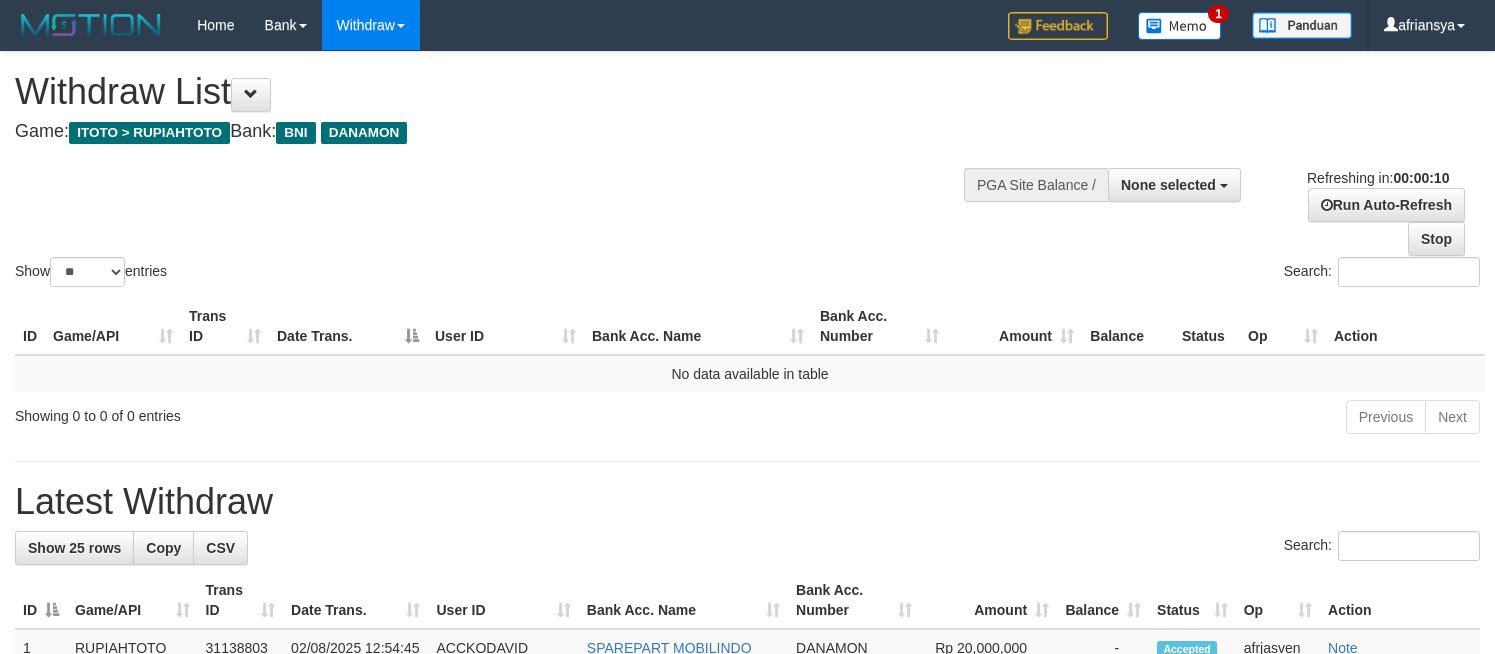 select 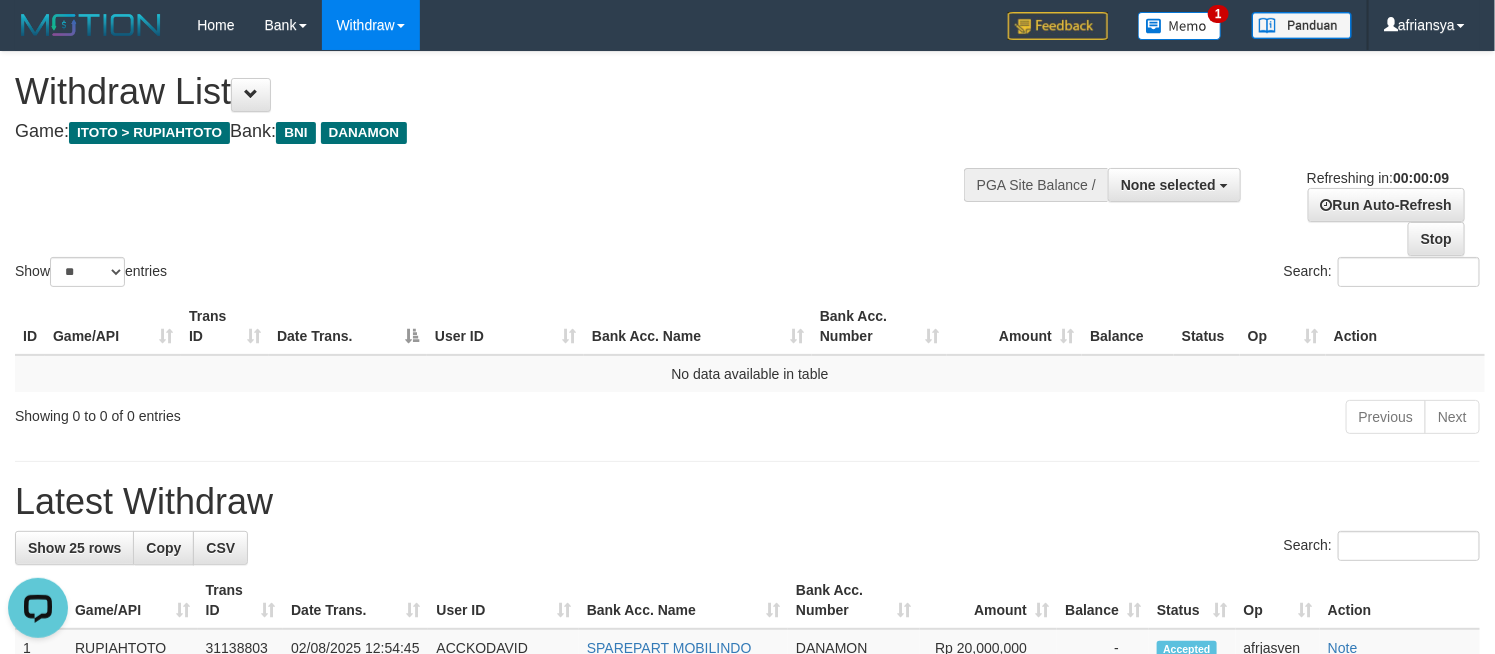 scroll, scrollTop: 0, scrollLeft: 0, axis: both 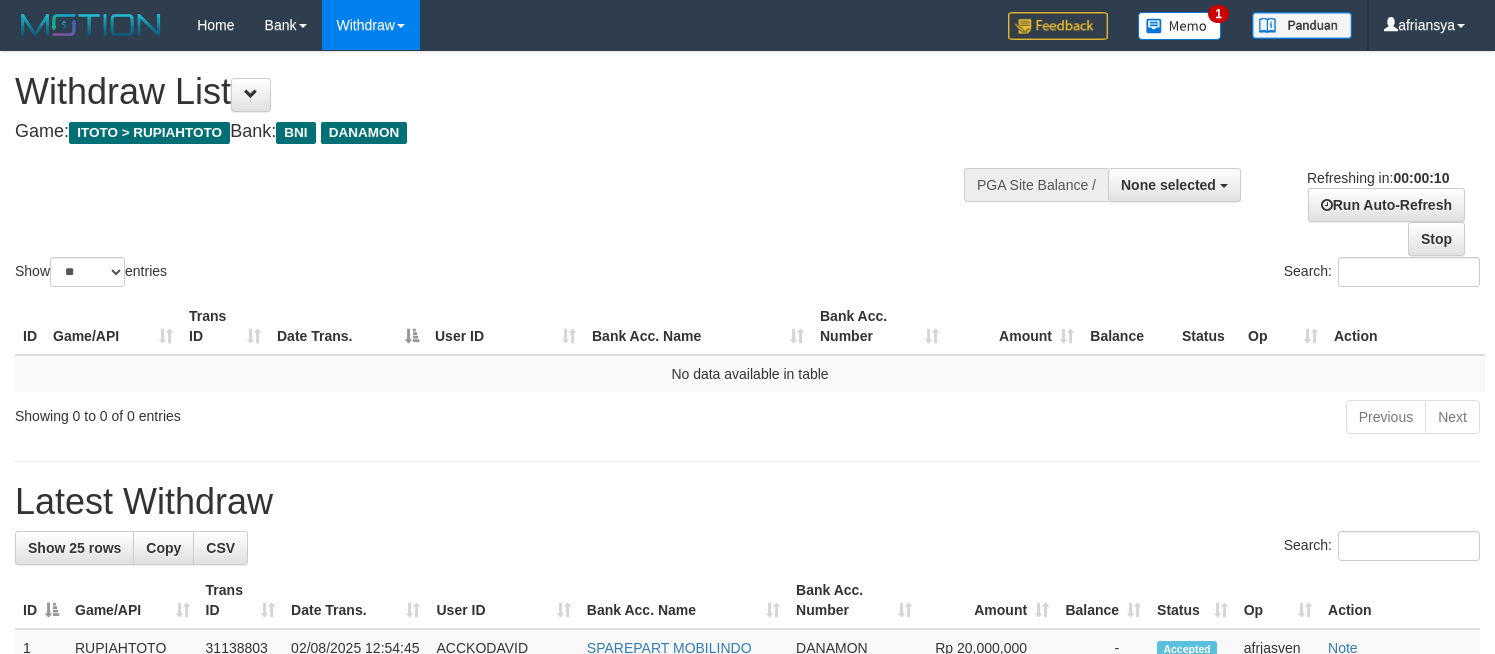 select 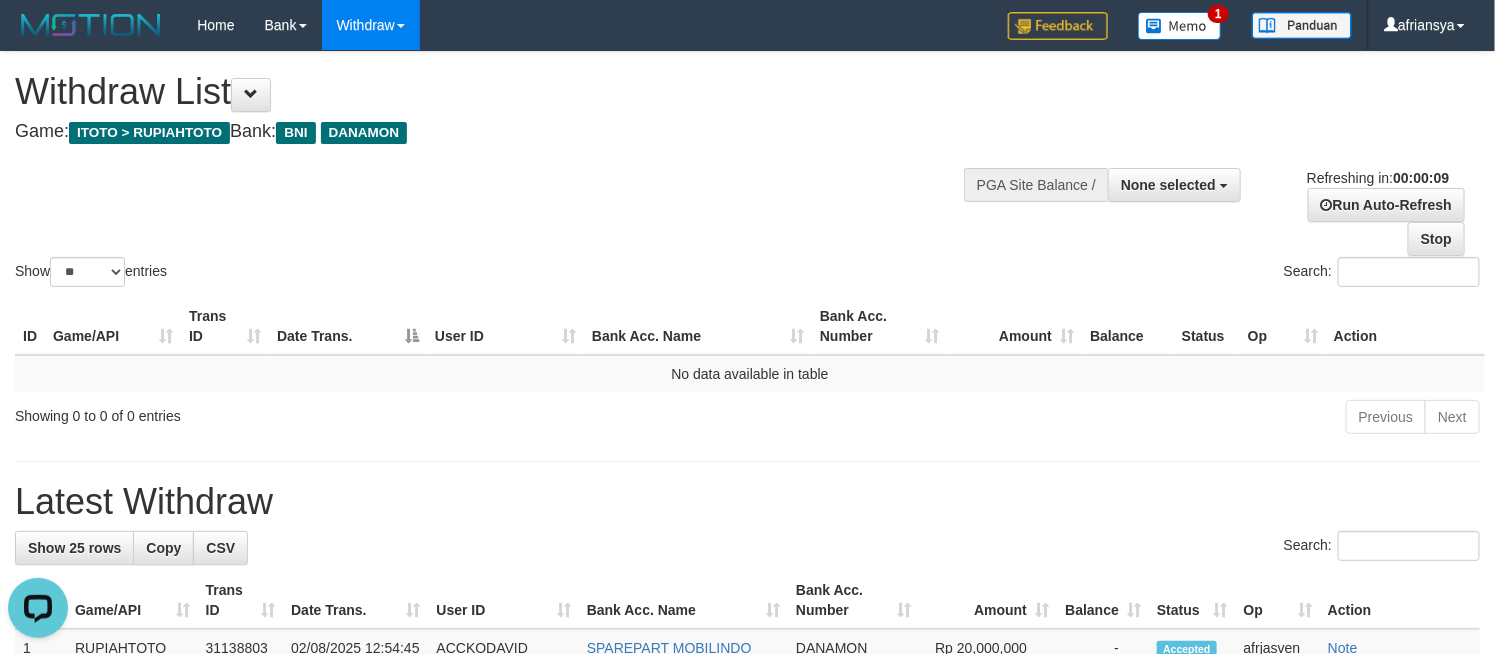 scroll, scrollTop: 0, scrollLeft: 0, axis: both 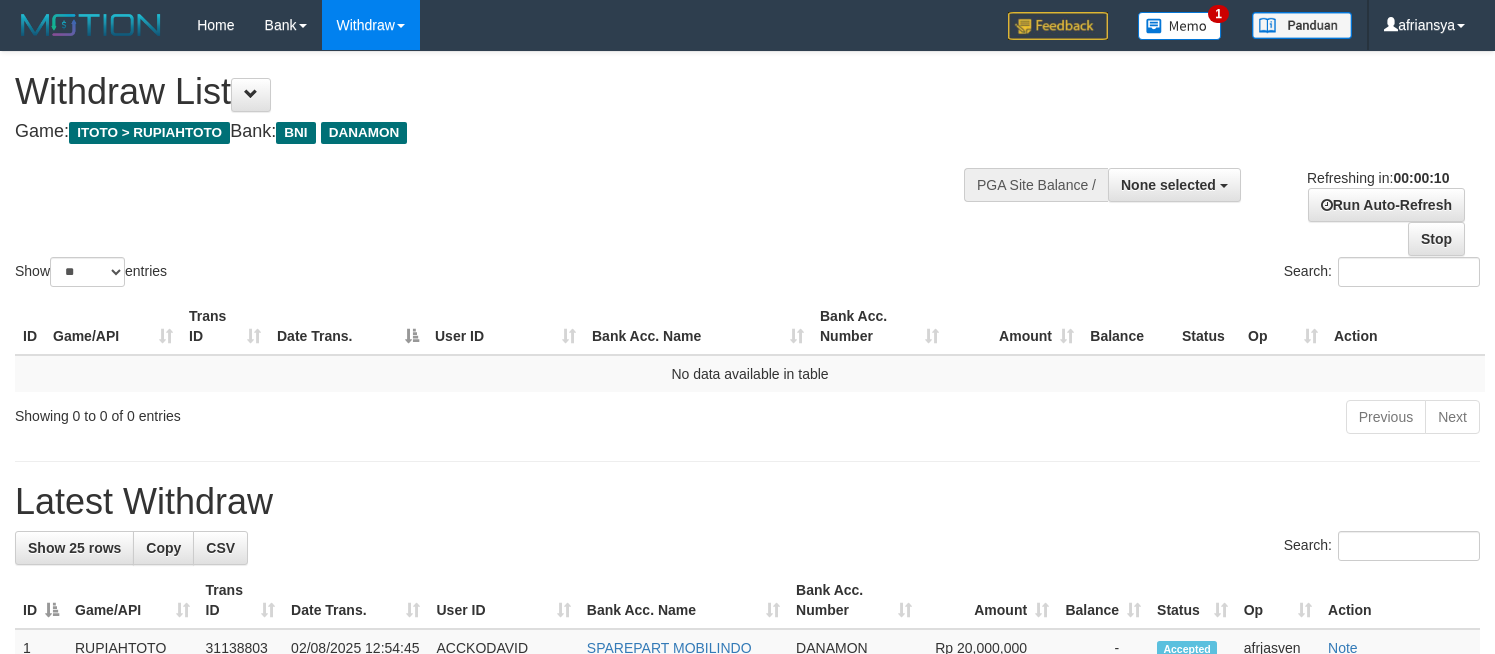select 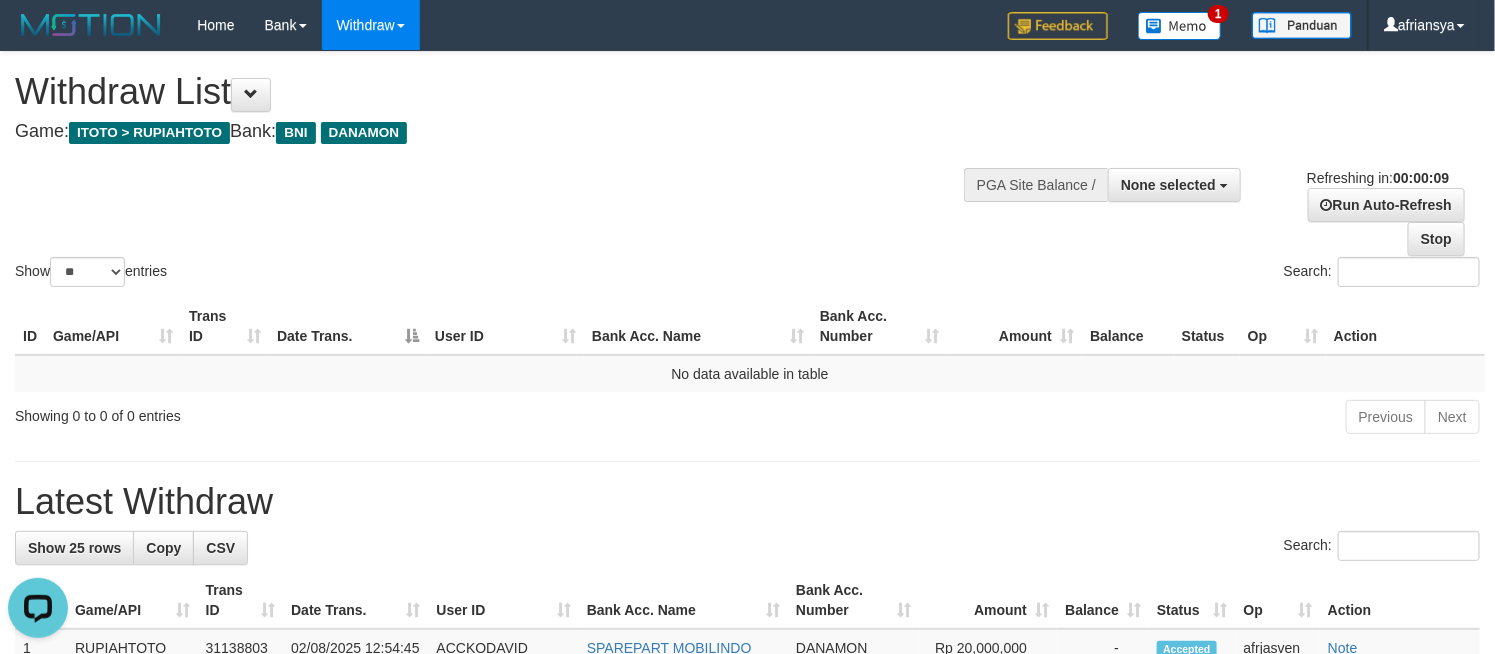 scroll, scrollTop: 0, scrollLeft: 0, axis: both 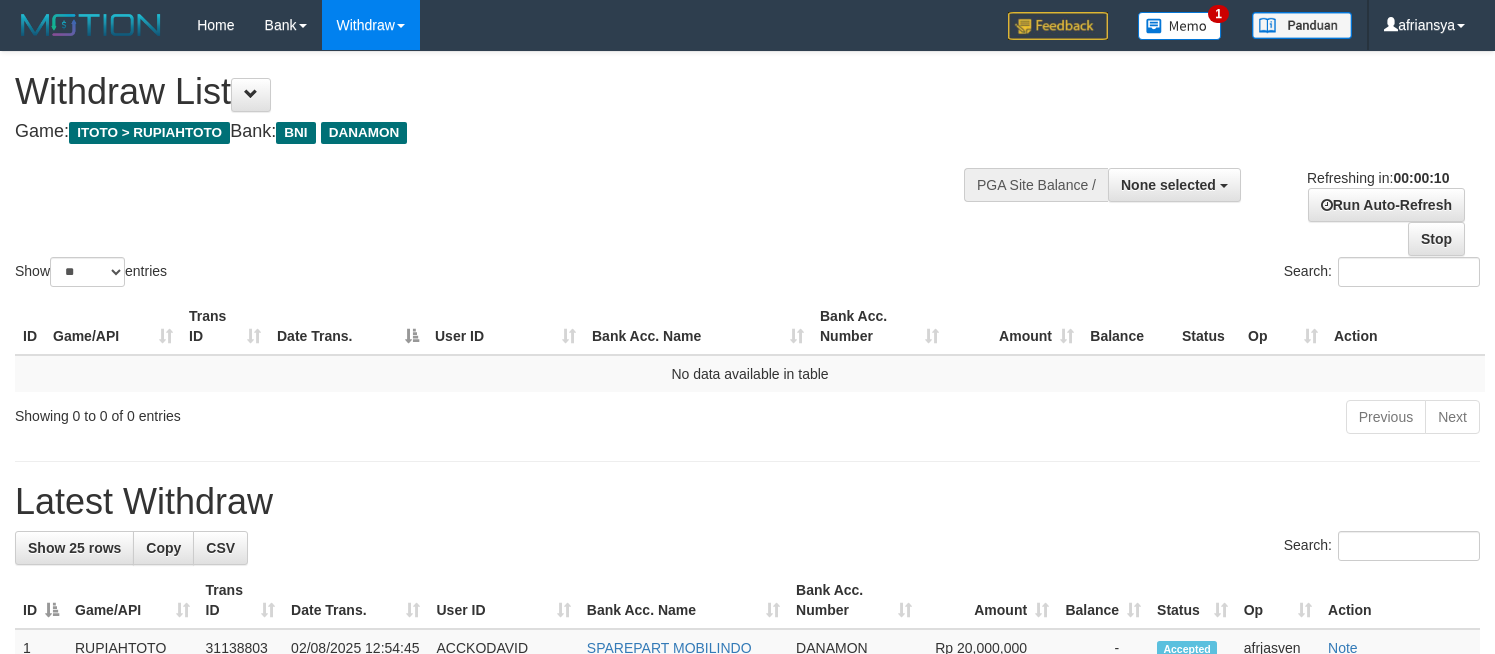 select 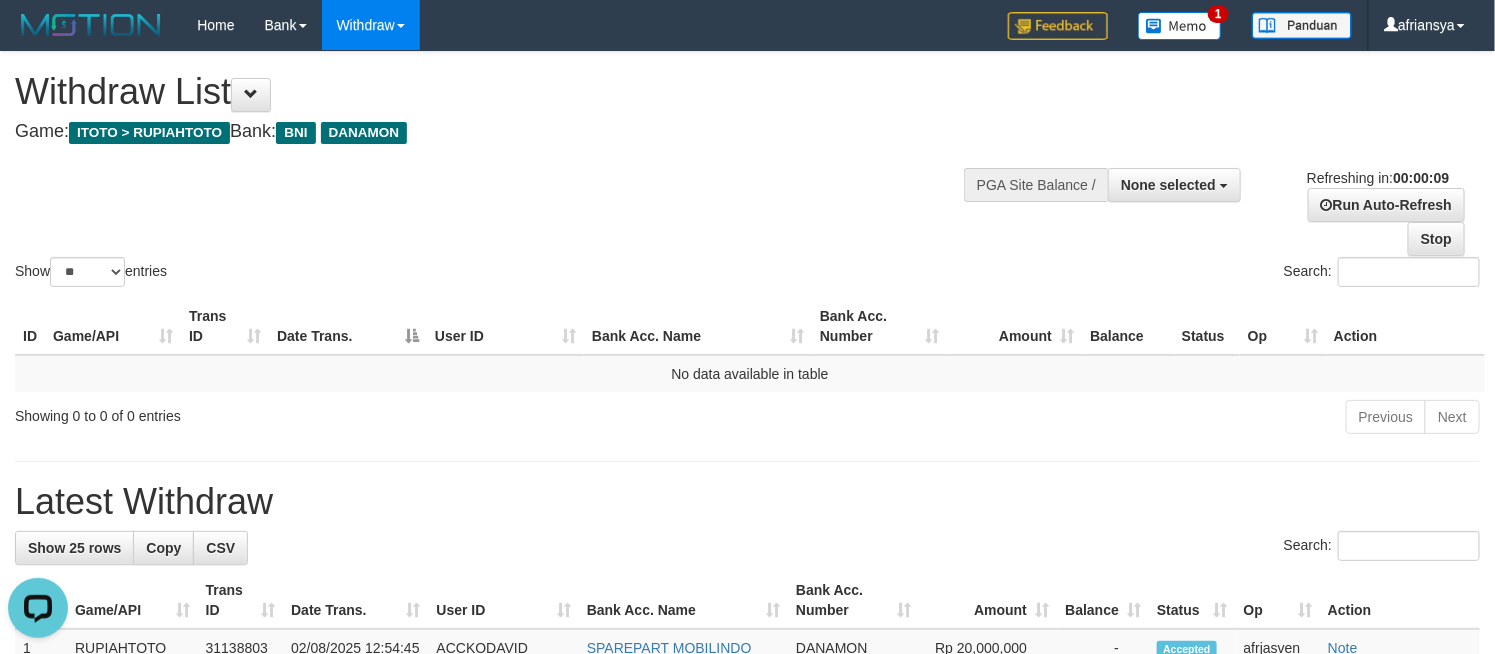 scroll, scrollTop: 0, scrollLeft: 0, axis: both 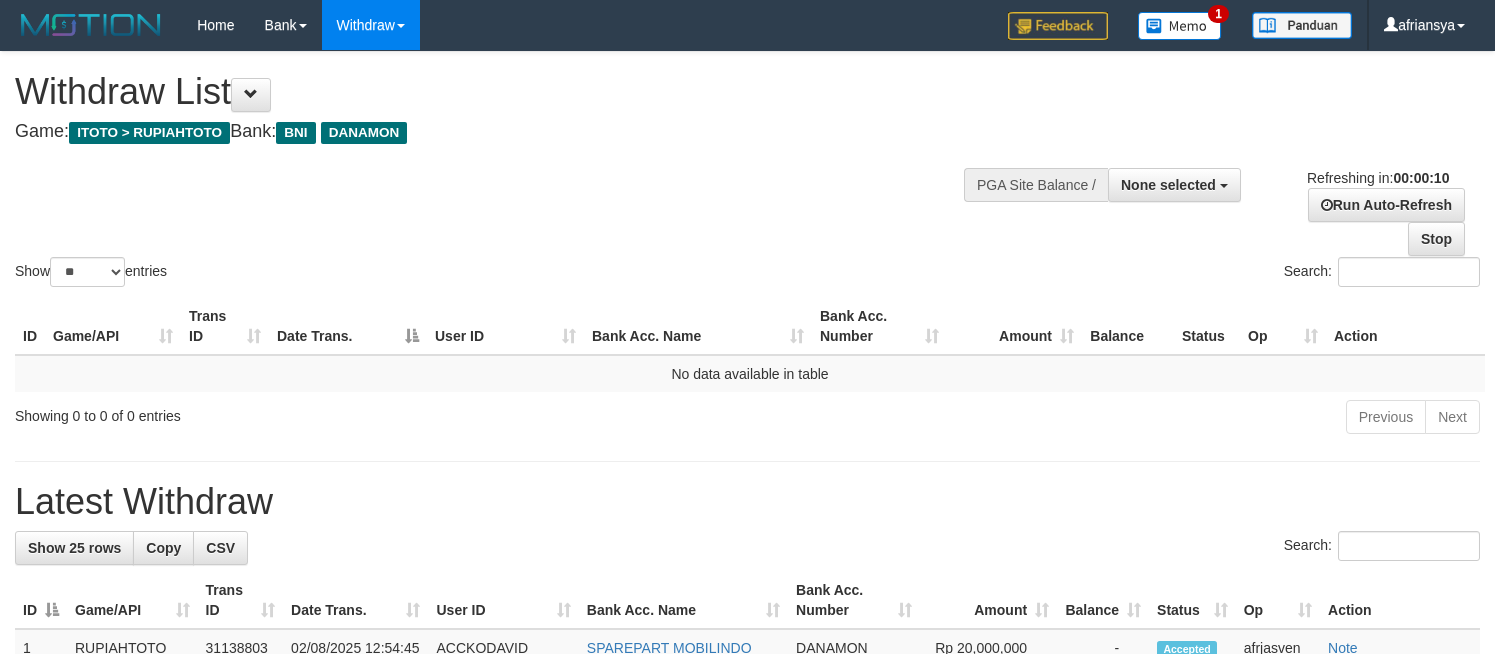 select 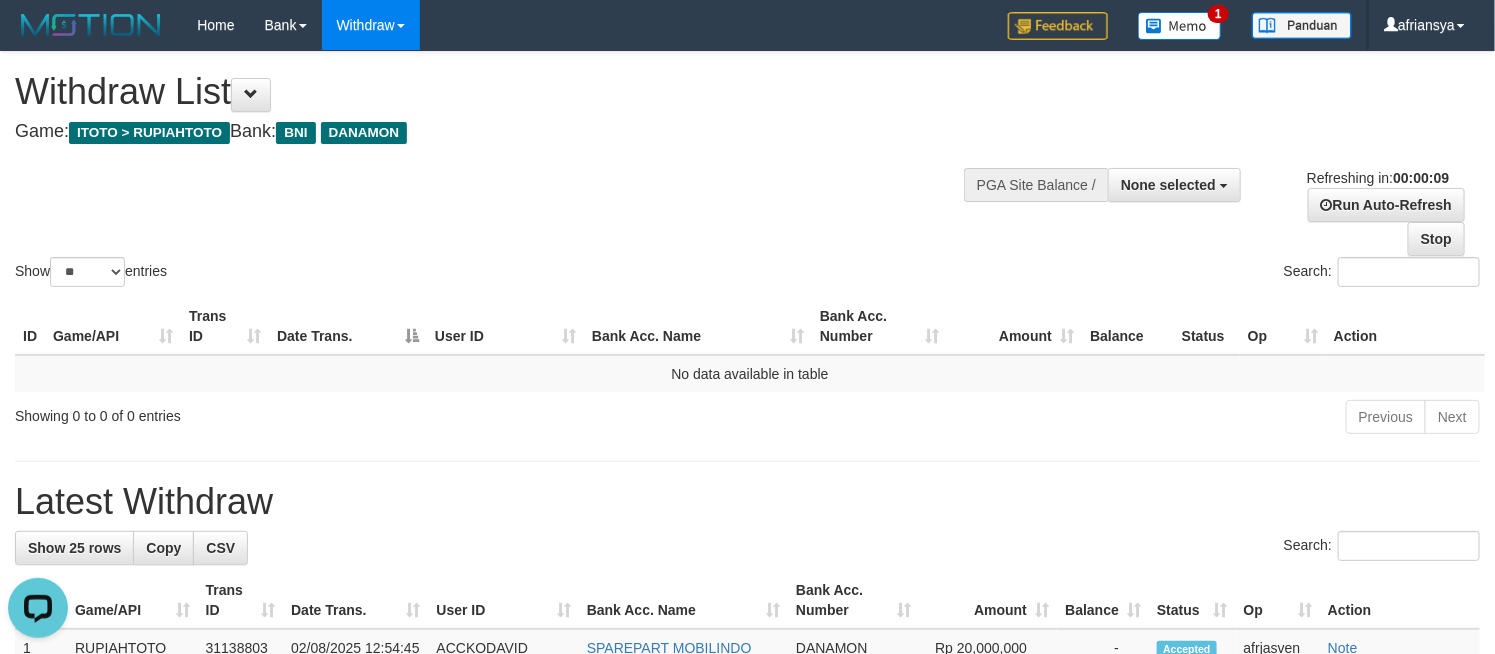 scroll, scrollTop: 0, scrollLeft: 0, axis: both 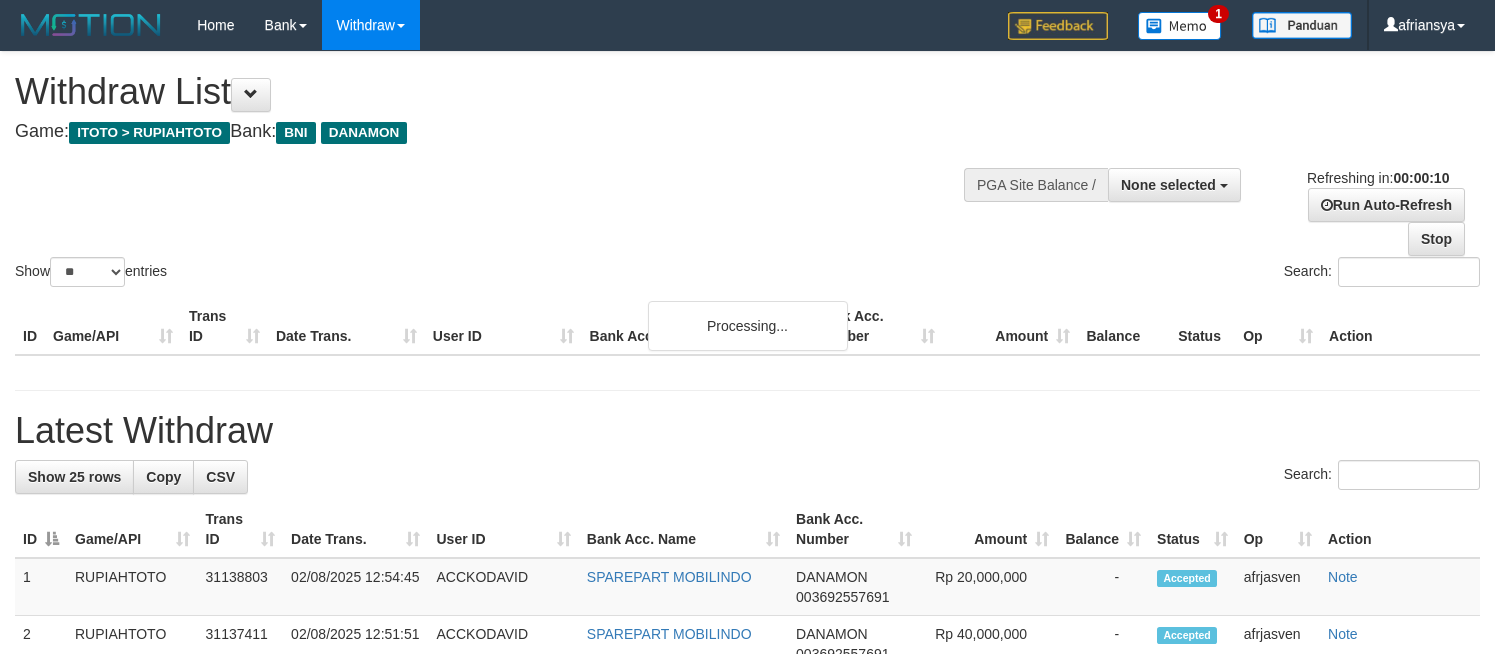 select 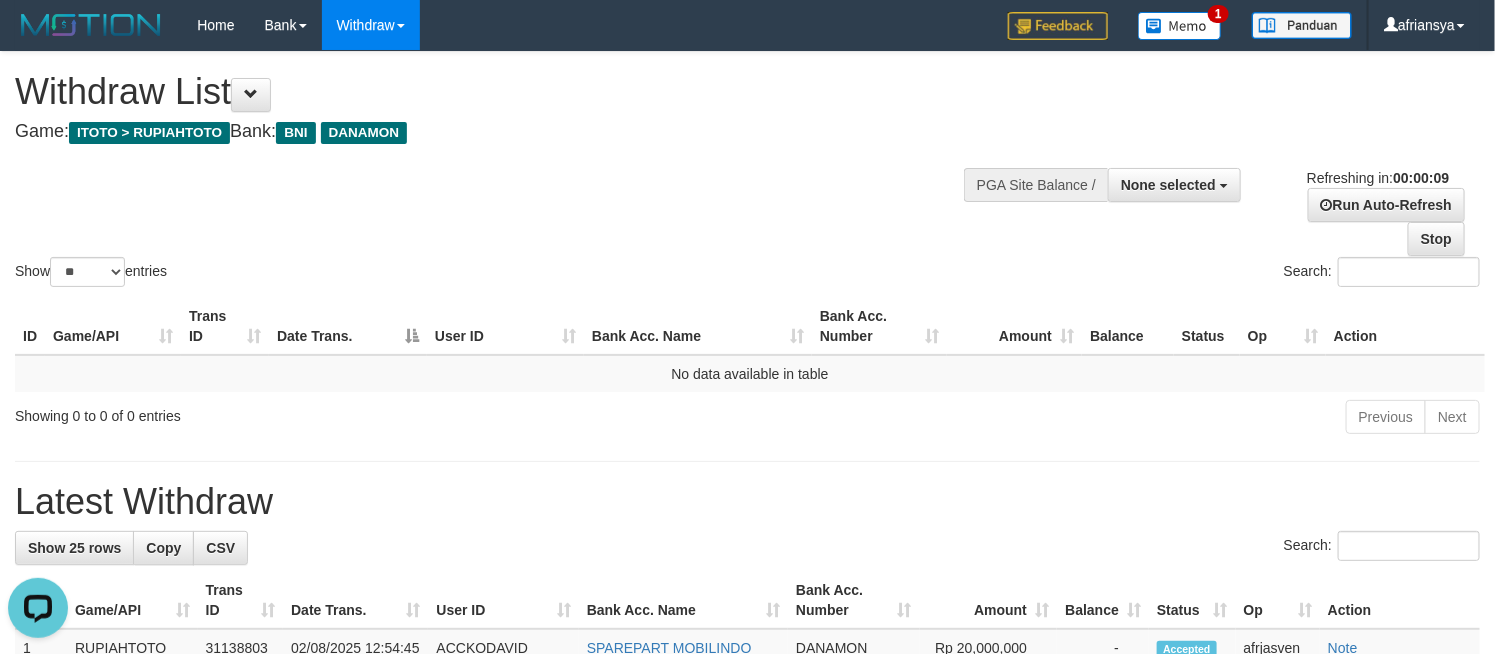 scroll, scrollTop: 0, scrollLeft: 0, axis: both 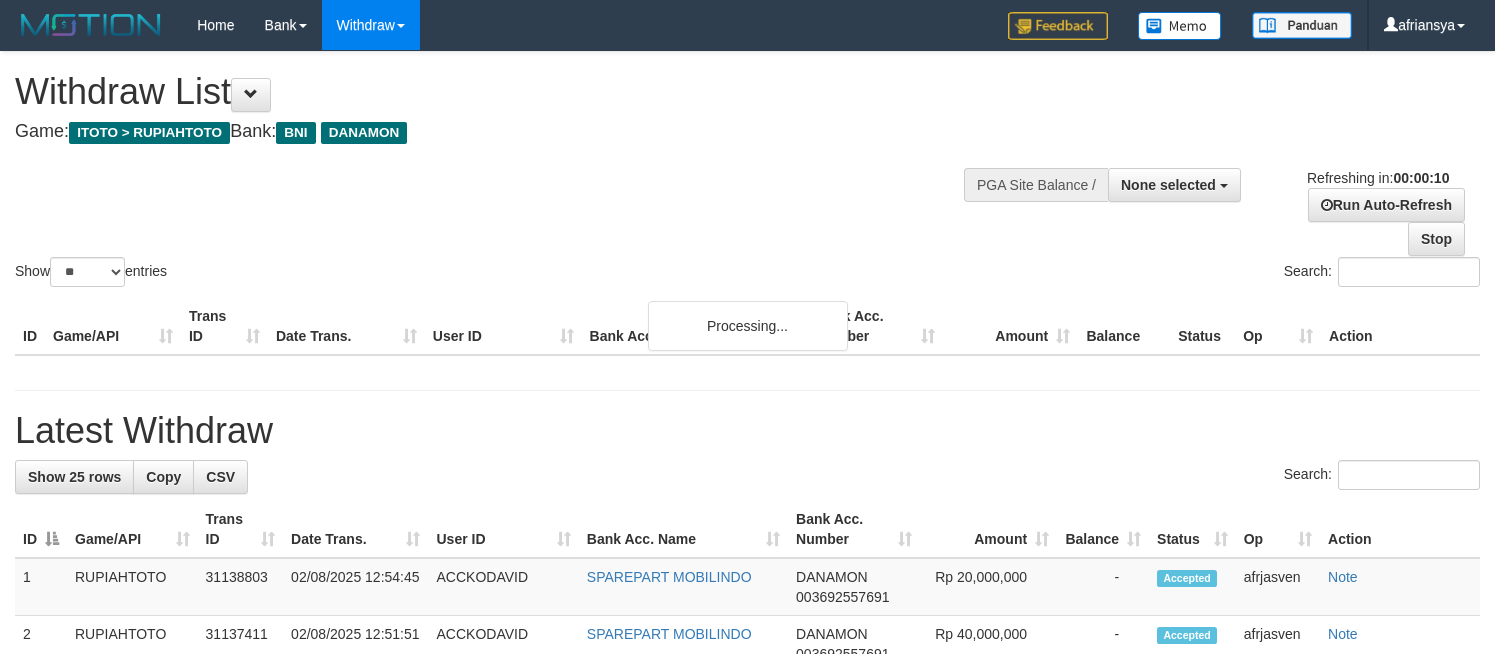 select 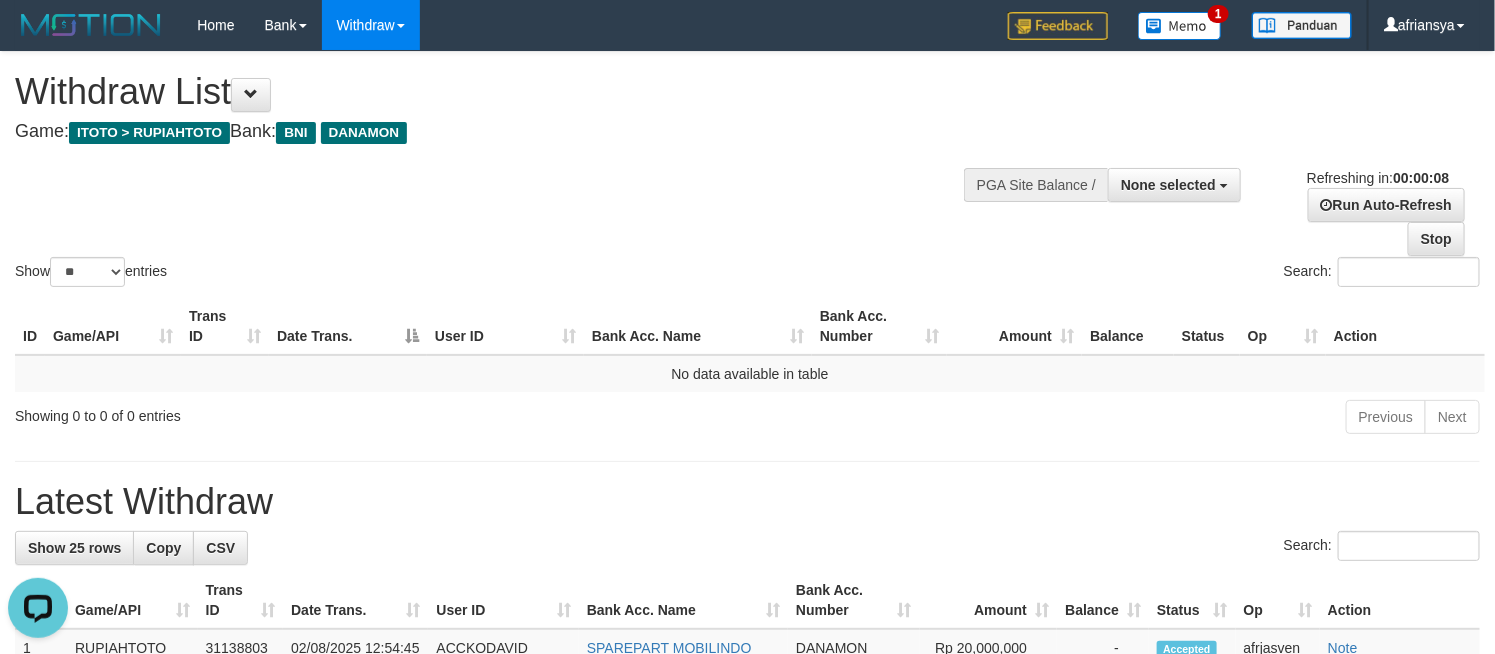 scroll, scrollTop: 0, scrollLeft: 0, axis: both 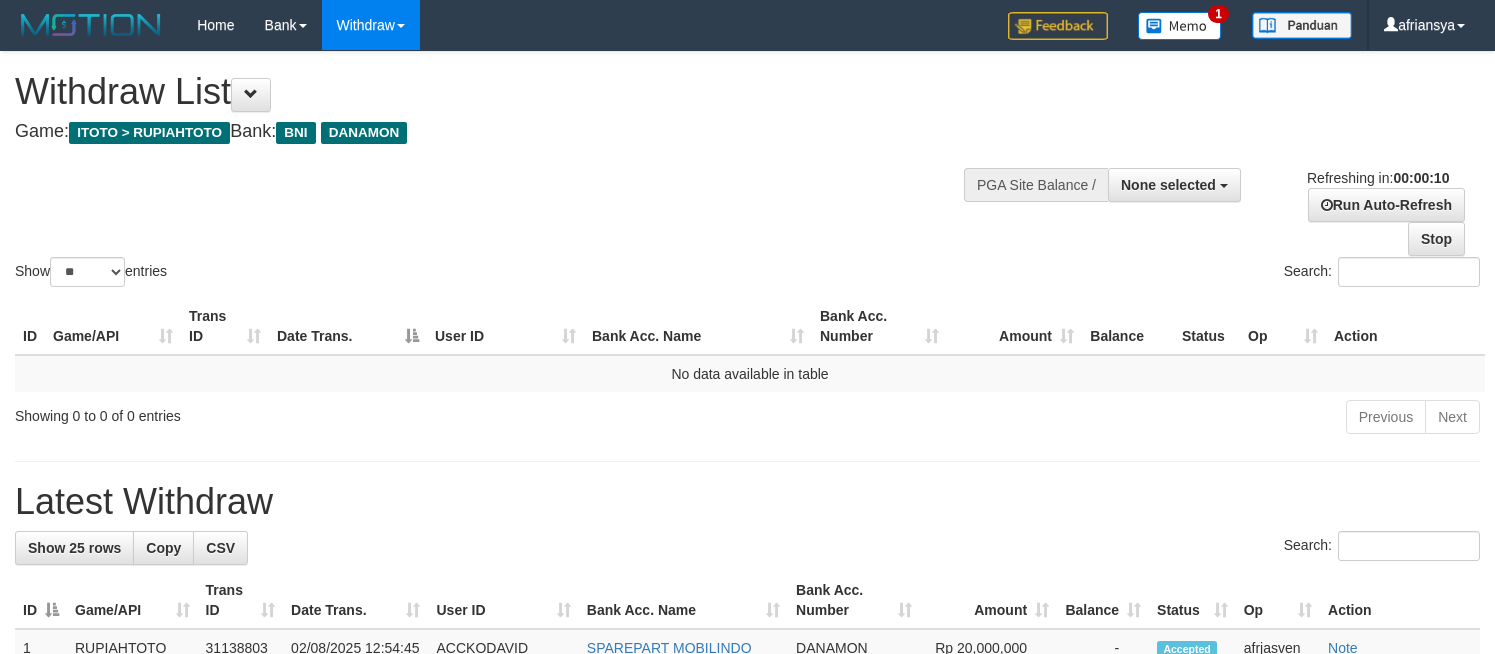 select 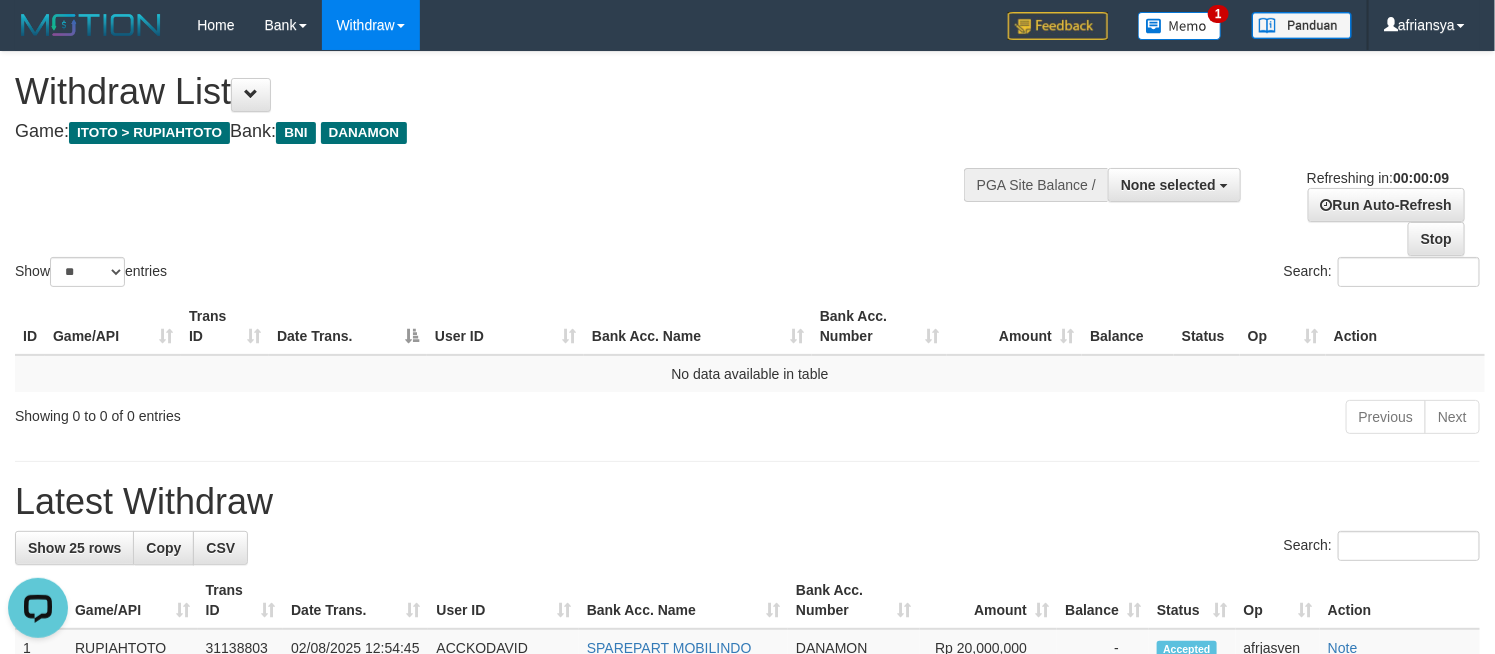scroll, scrollTop: 0, scrollLeft: 0, axis: both 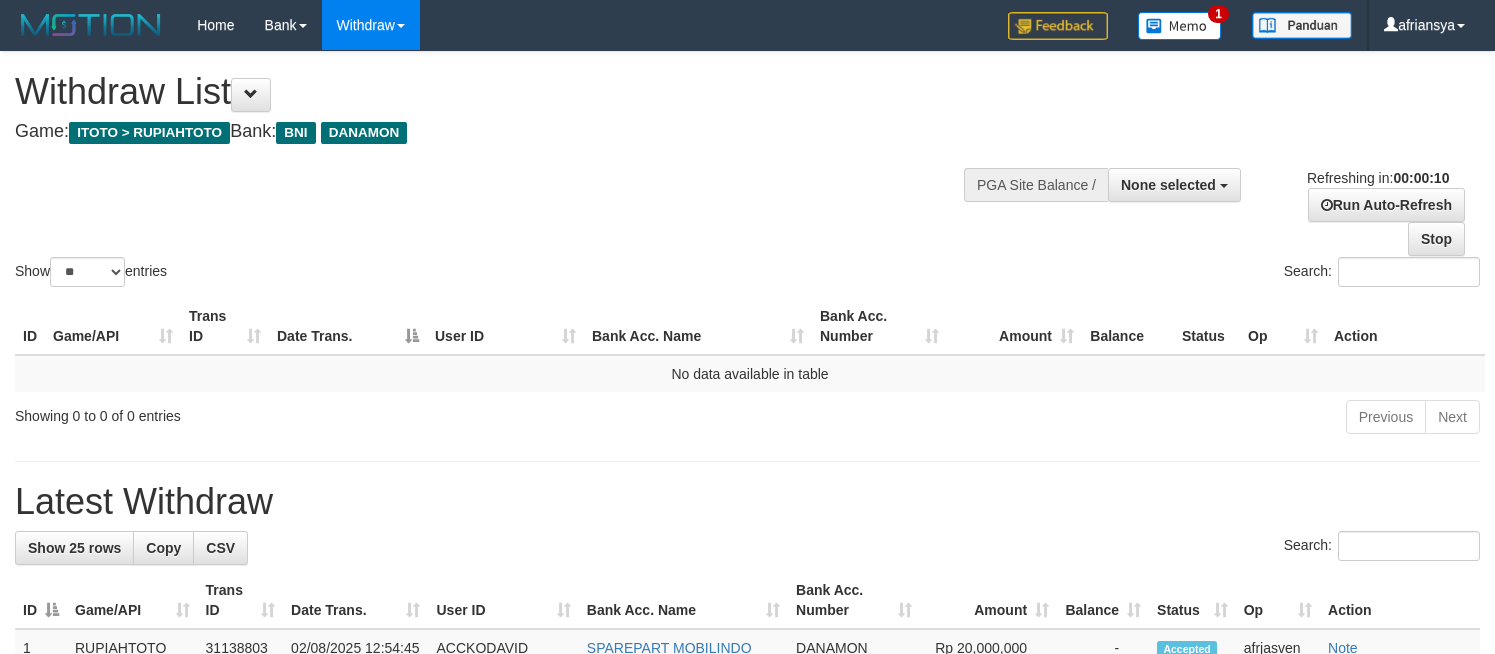 select 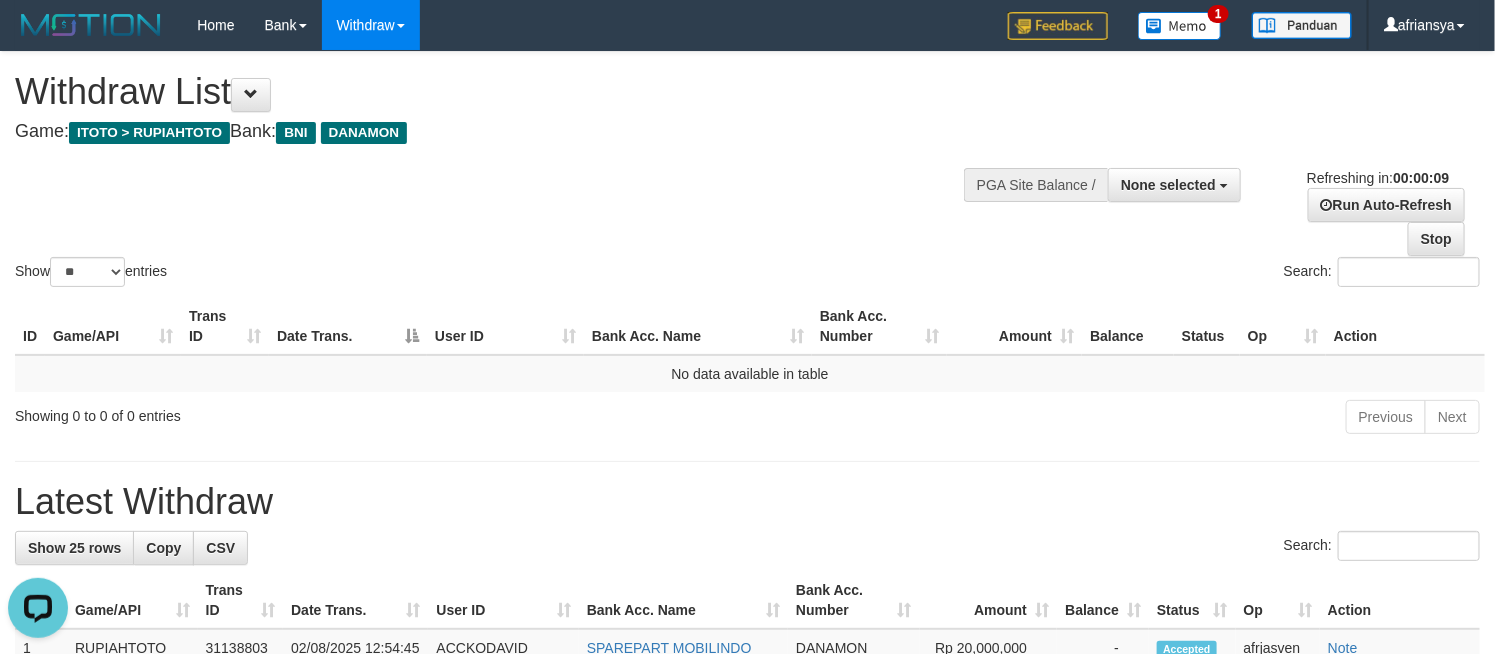 scroll, scrollTop: 0, scrollLeft: 0, axis: both 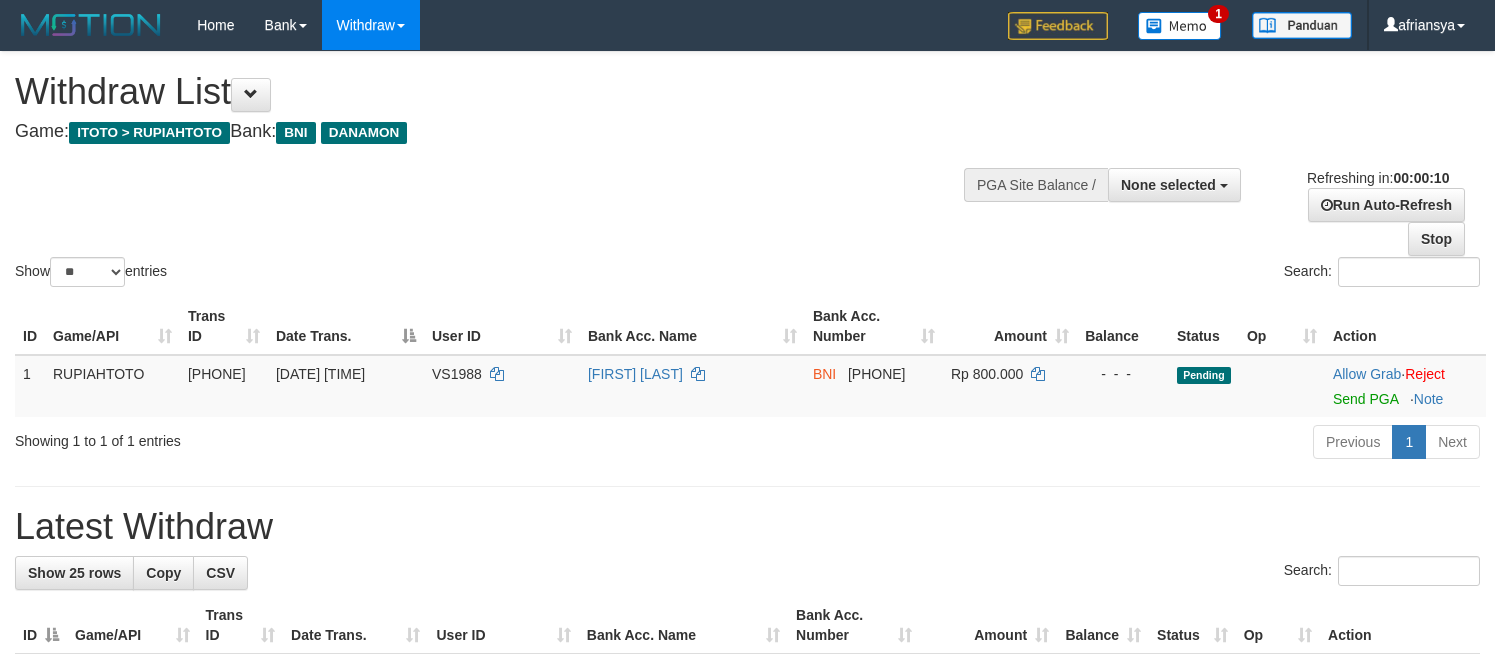 select 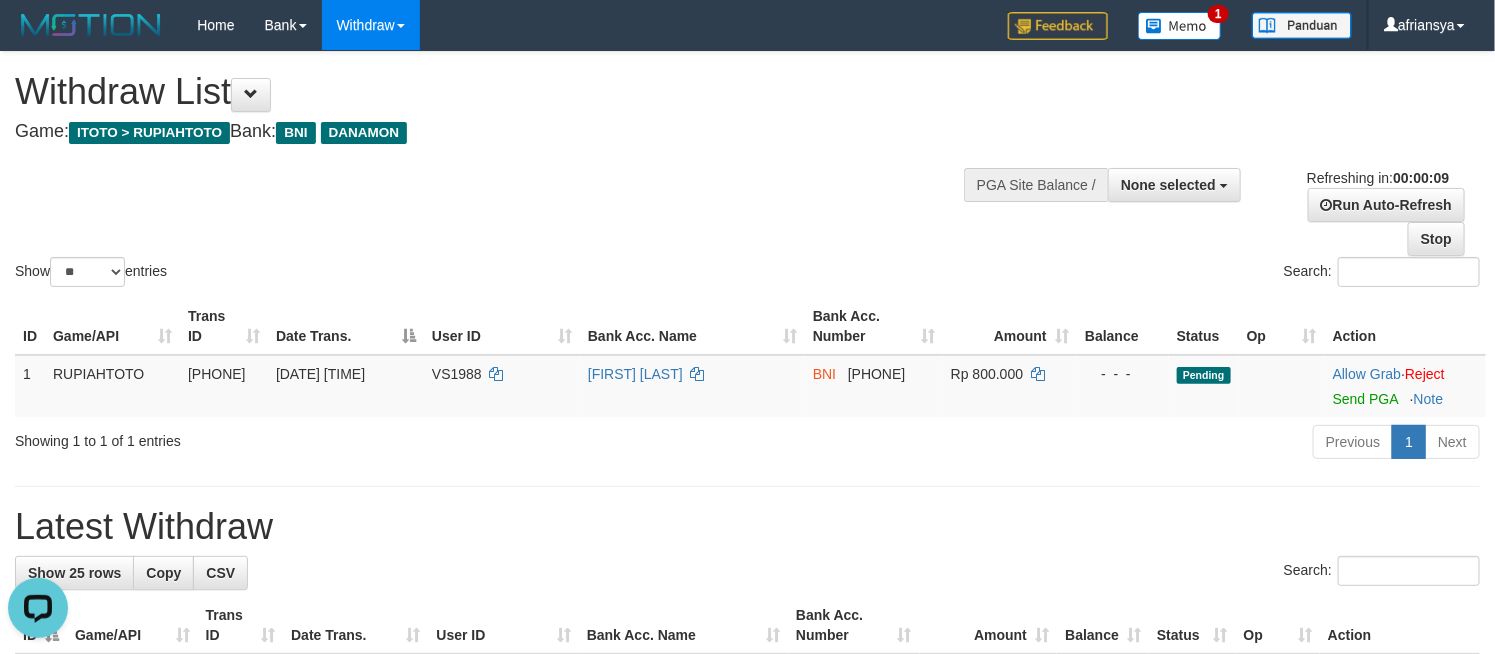 scroll, scrollTop: 0, scrollLeft: 0, axis: both 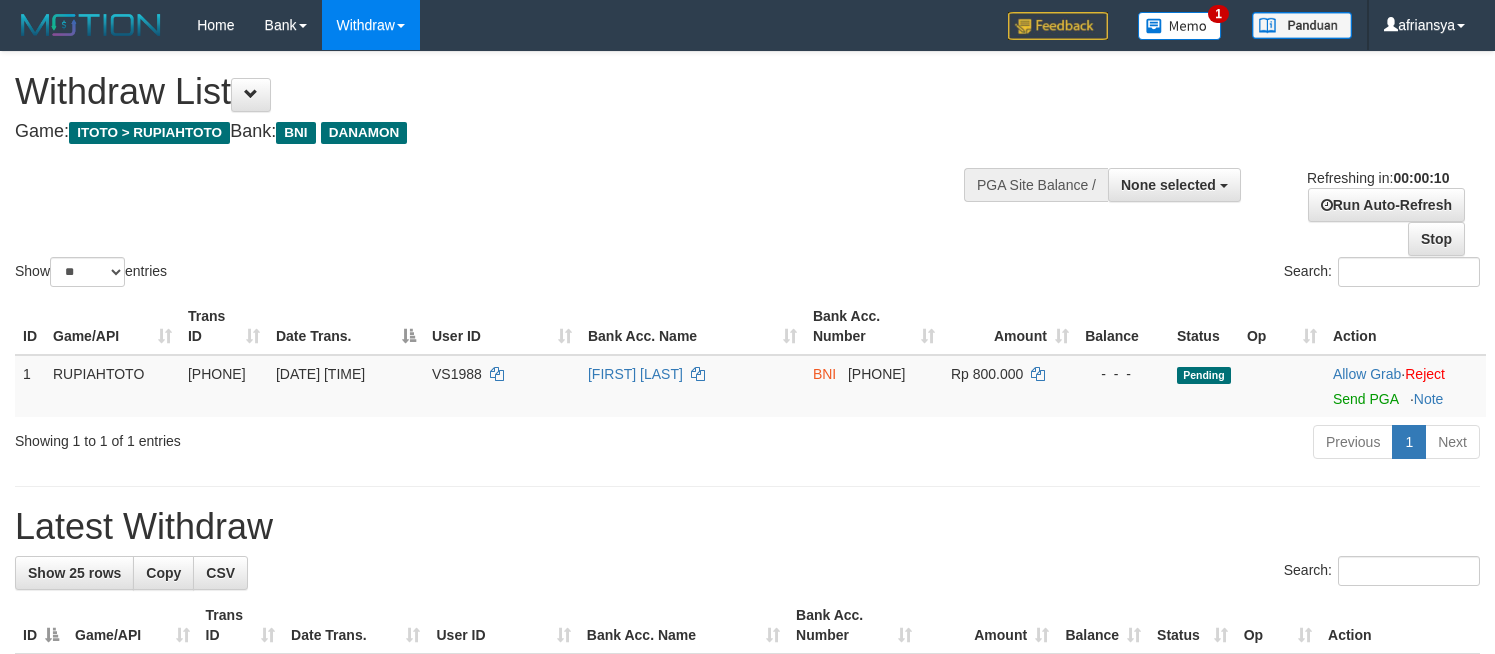 select 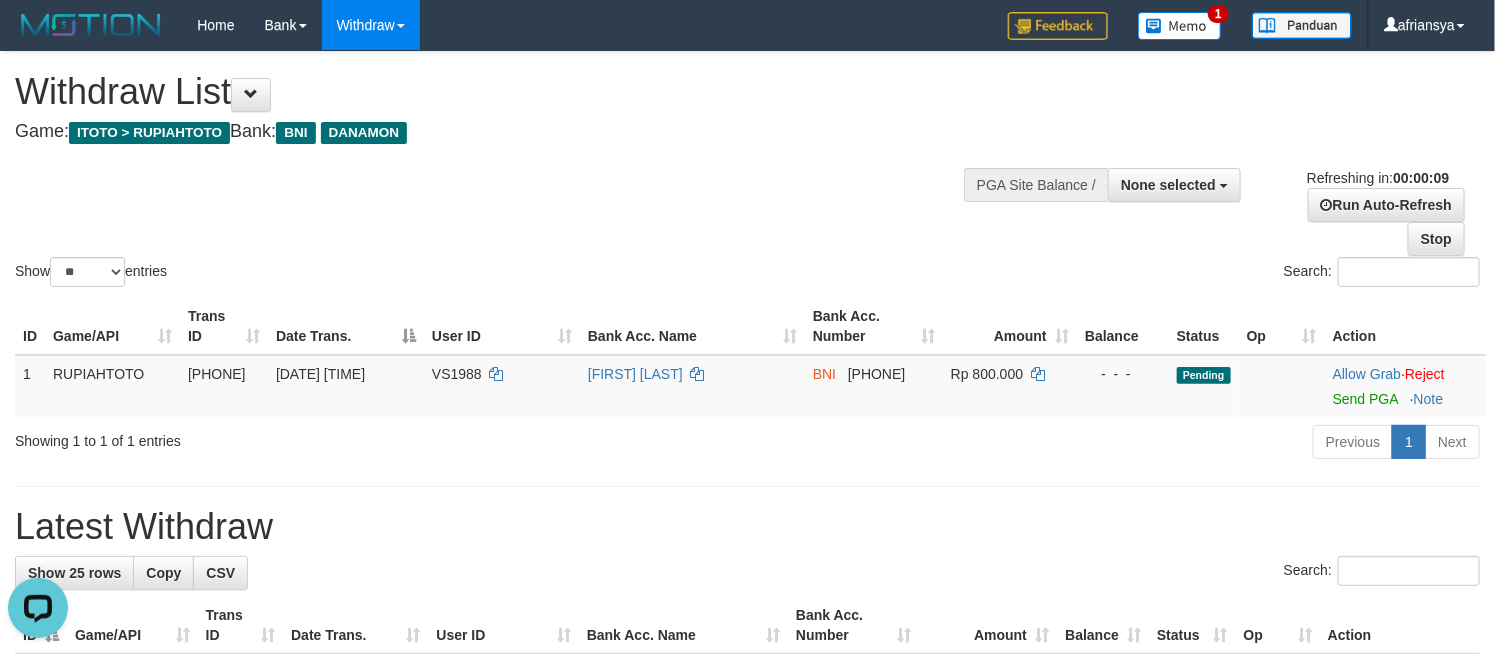 scroll, scrollTop: 0, scrollLeft: 0, axis: both 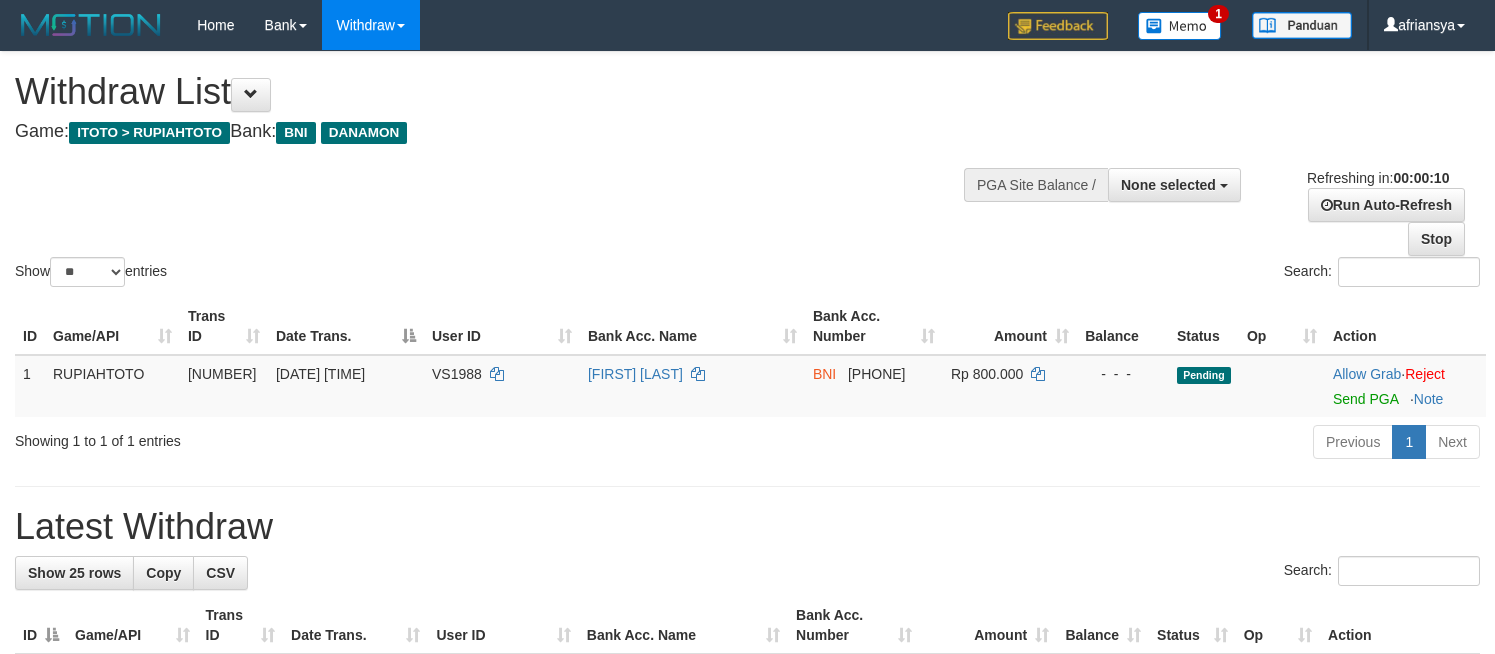 select 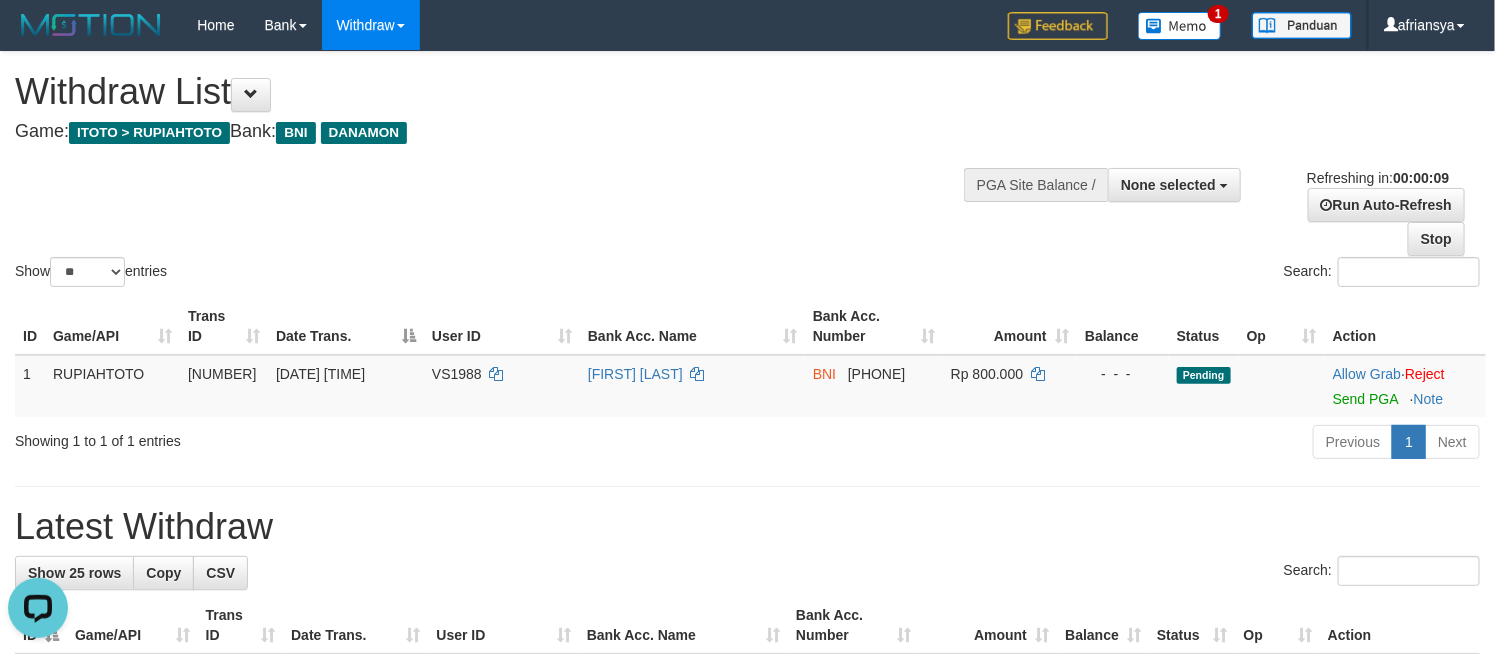 scroll, scrollTop: 0, scrollLeft: 0, axis: both 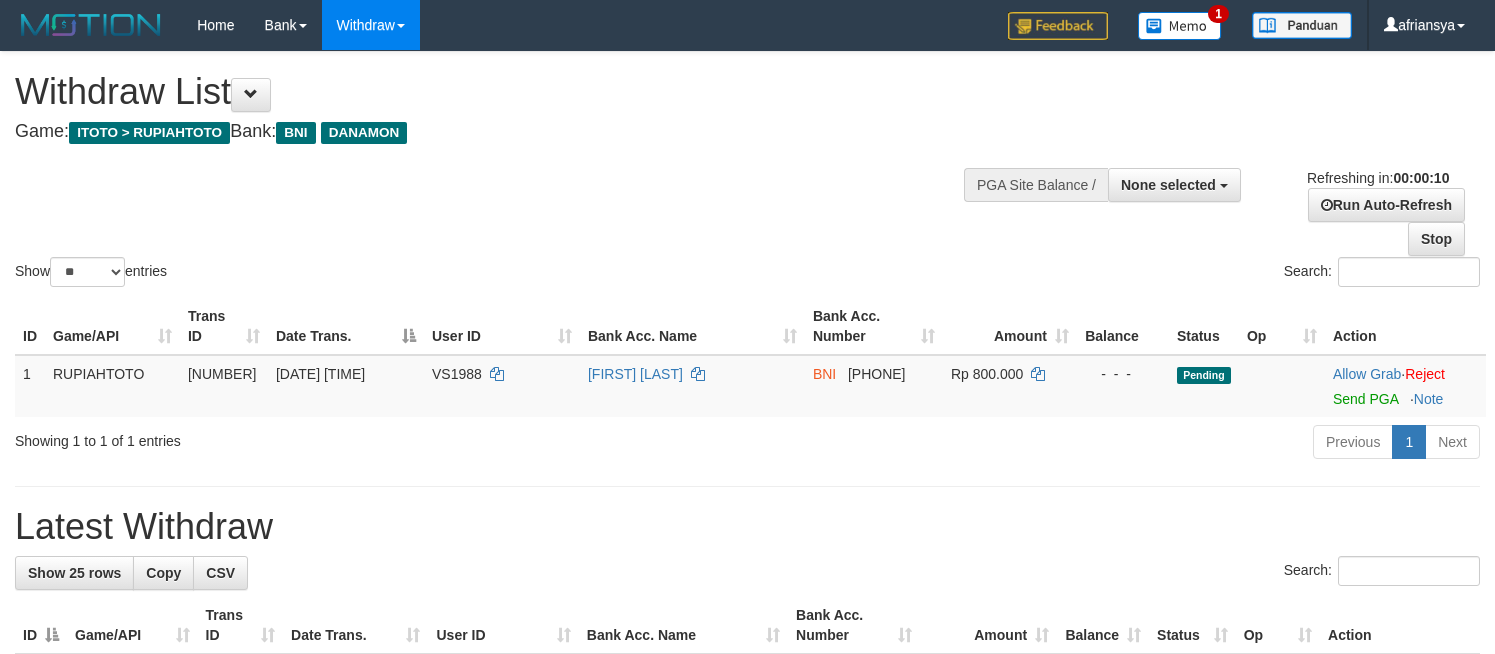 select 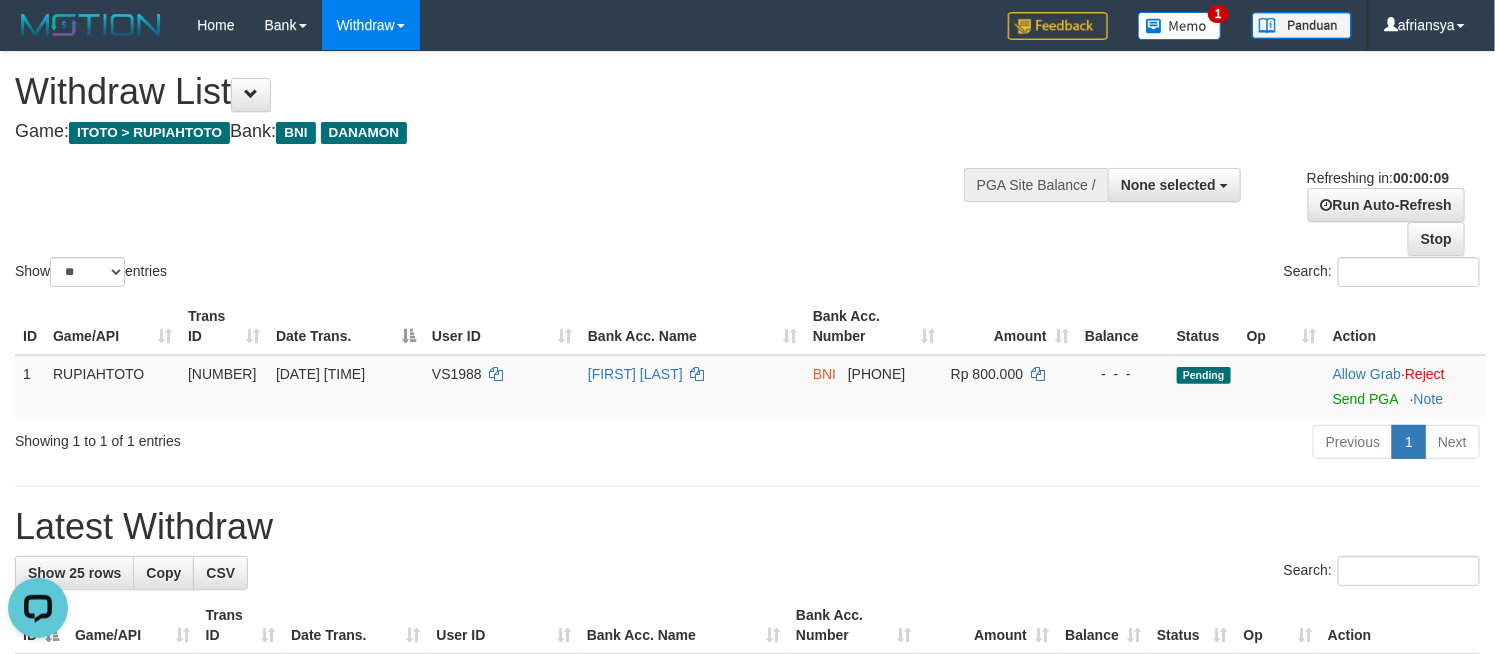 scroll, scrollTop: 0, scrollLeft: 0, axis: both 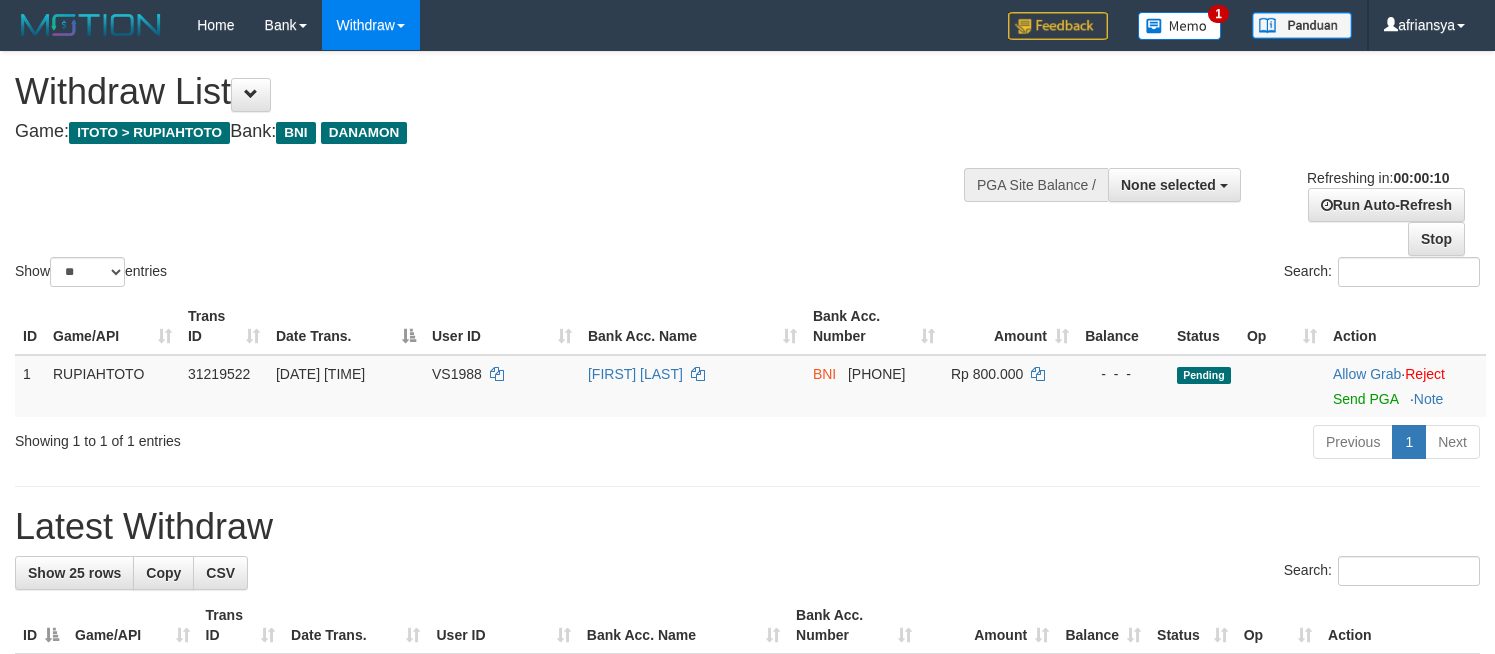 select 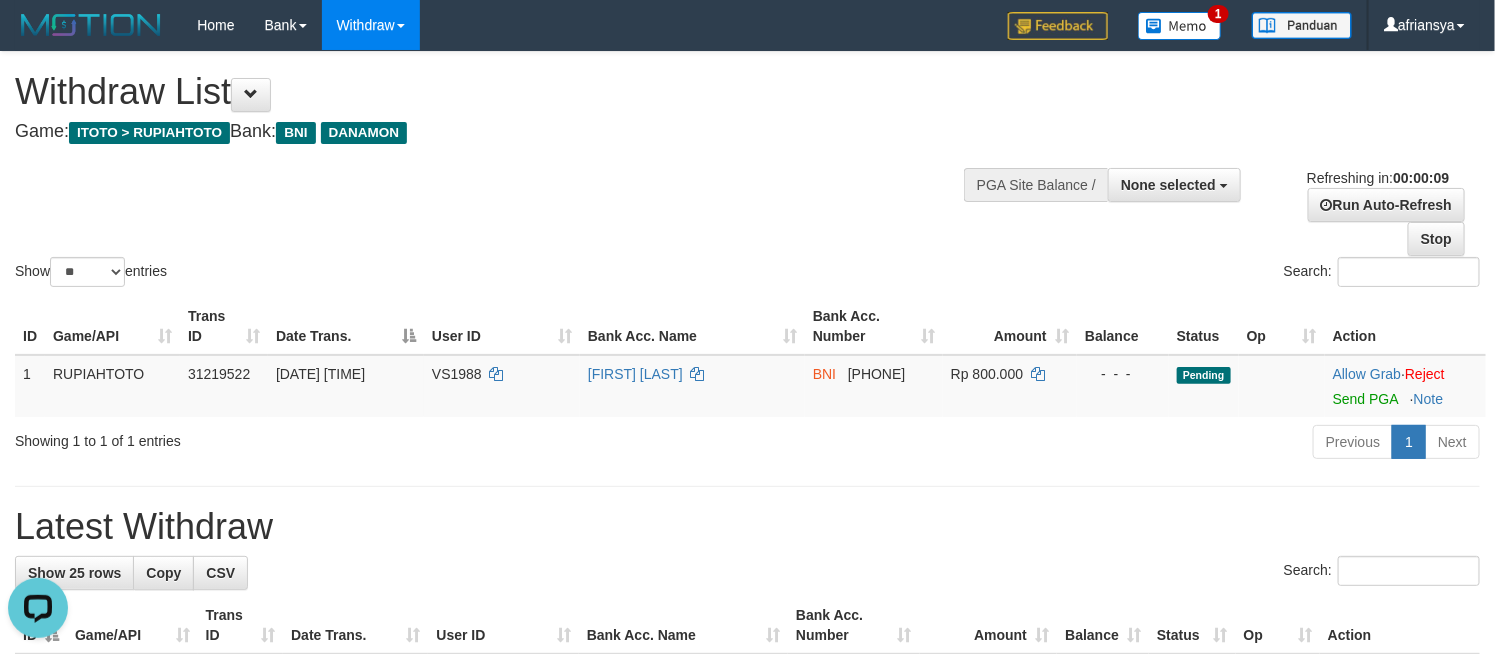 scroll, scrollTop: 0, scrollLeft: 0, axis: both 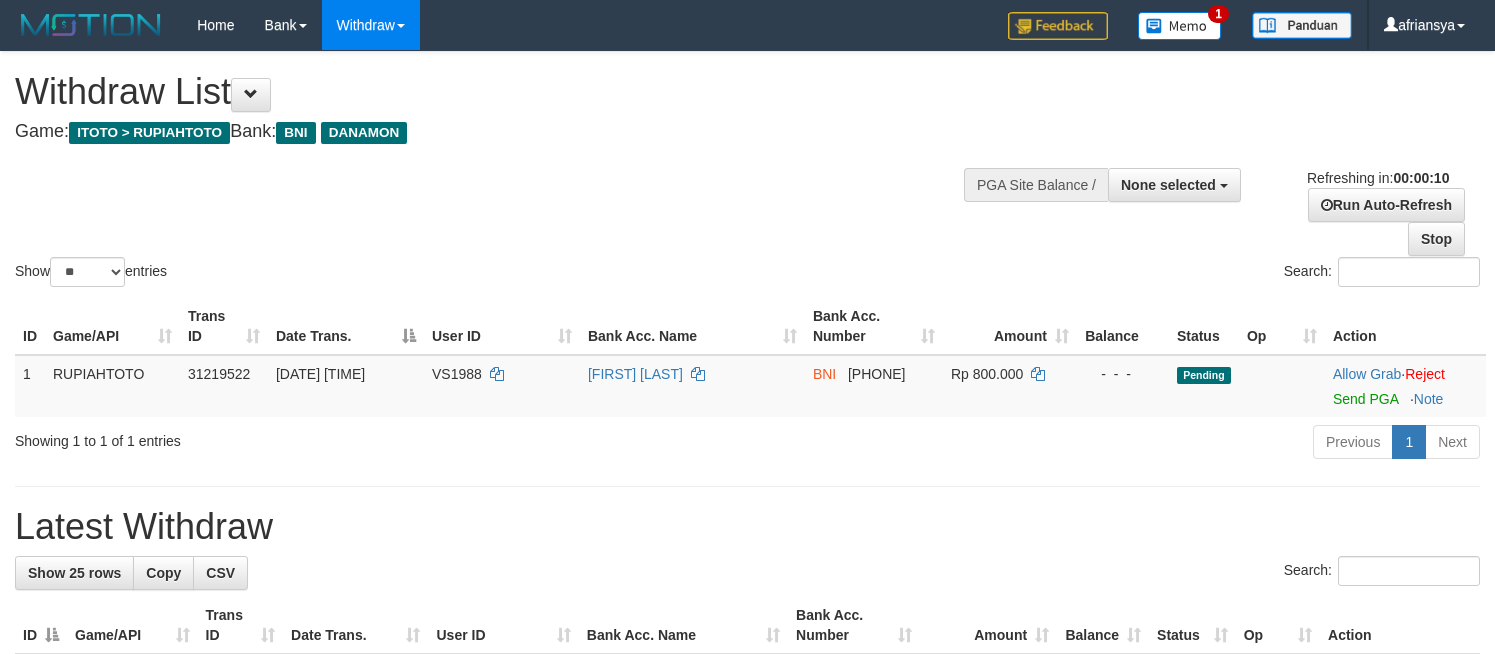 select 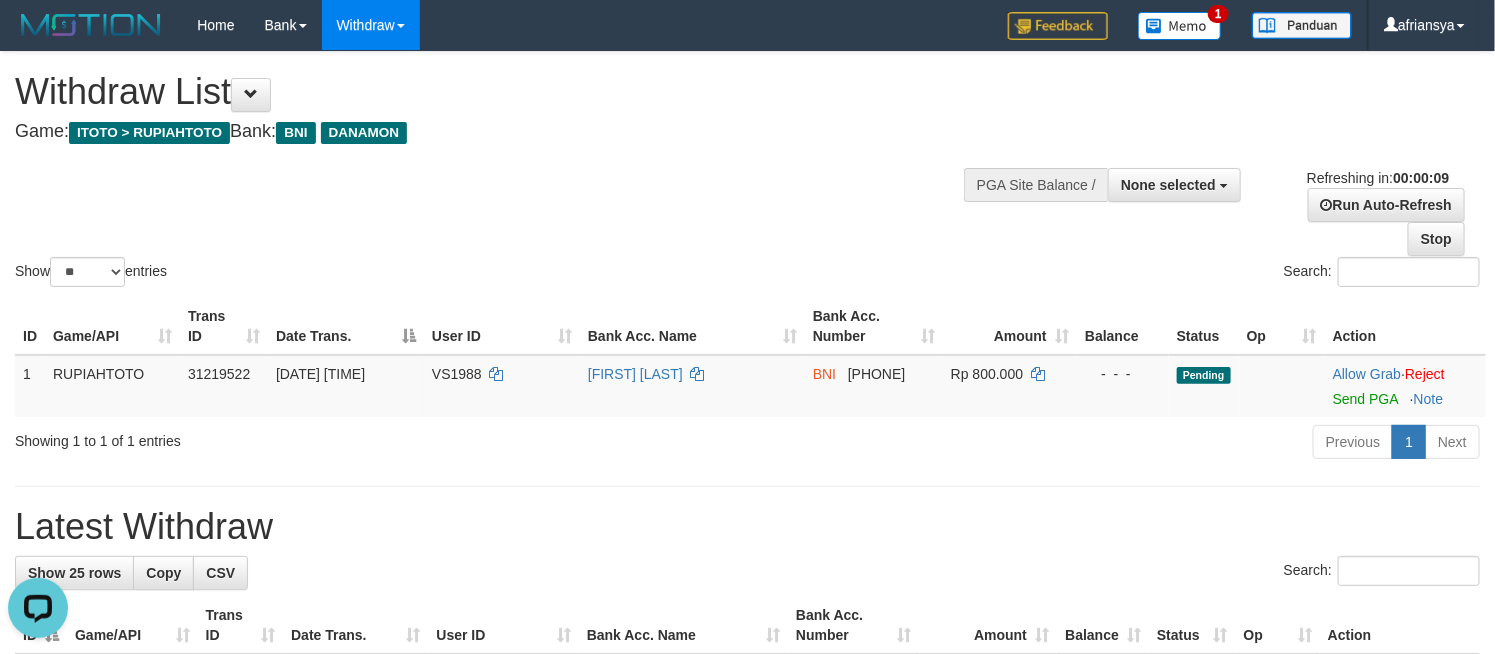 scroll, scrollTop: 0, scrollLeft: 0, axis: both 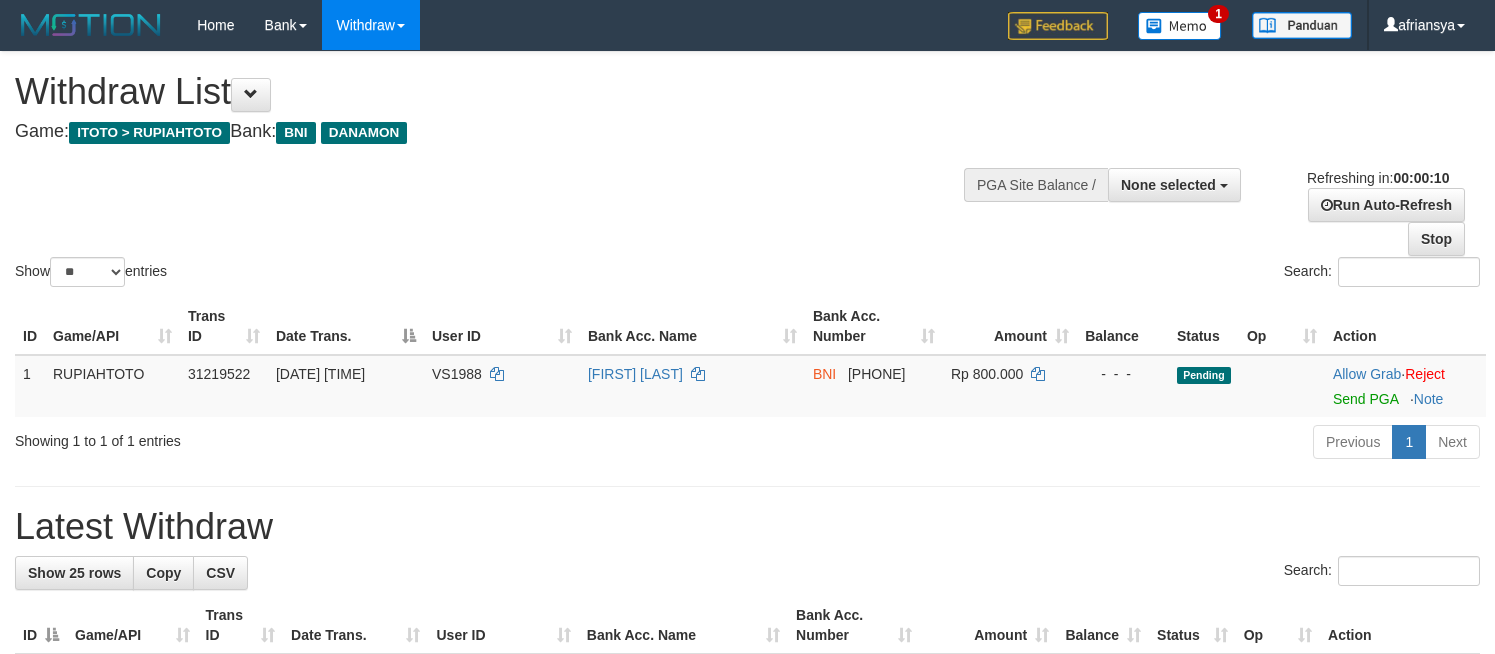 select 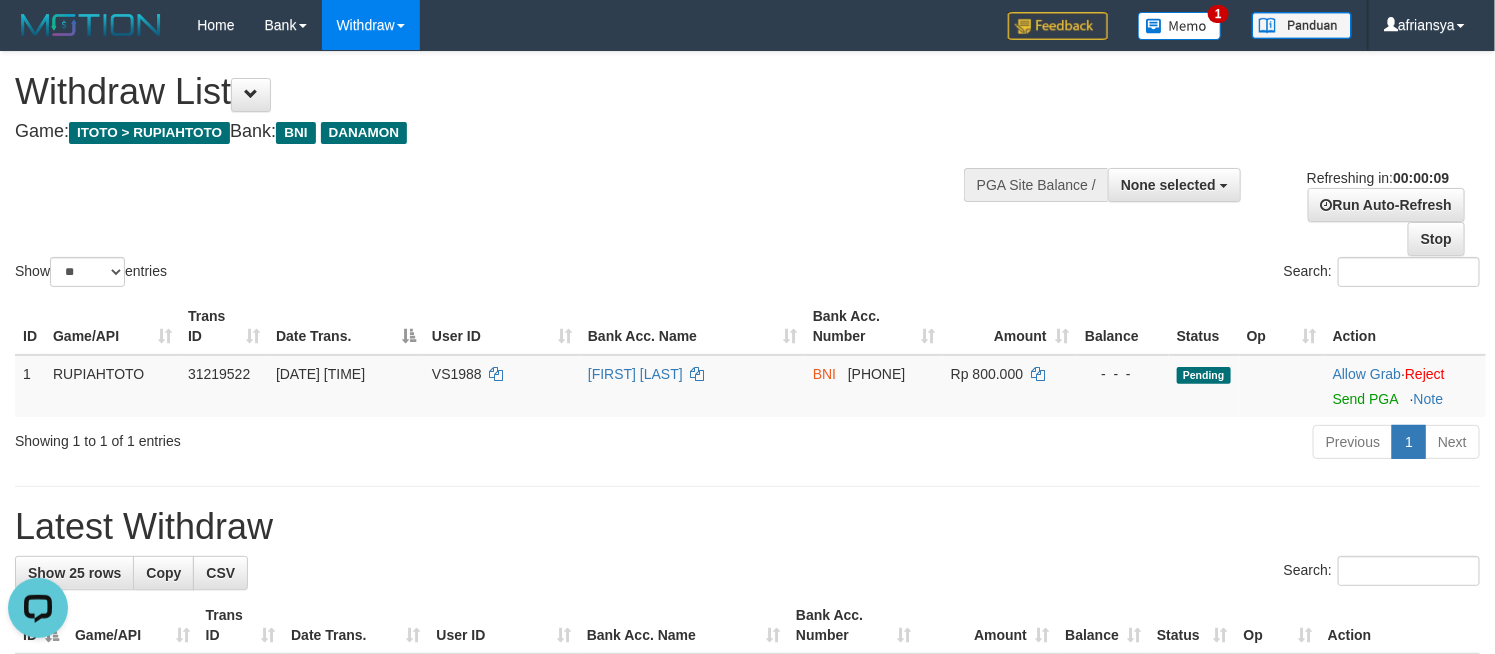 scroll, scrollTop: 0, scrollLeft: 0, axis: both 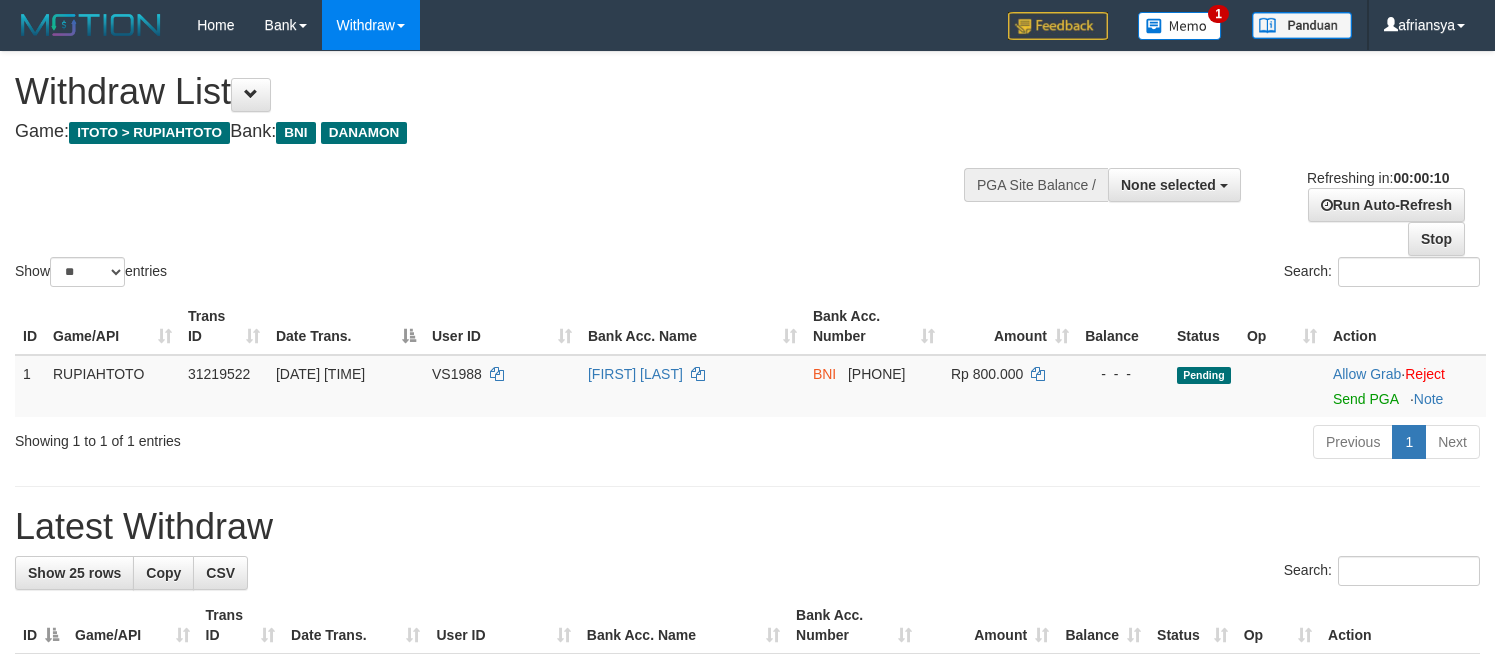 select 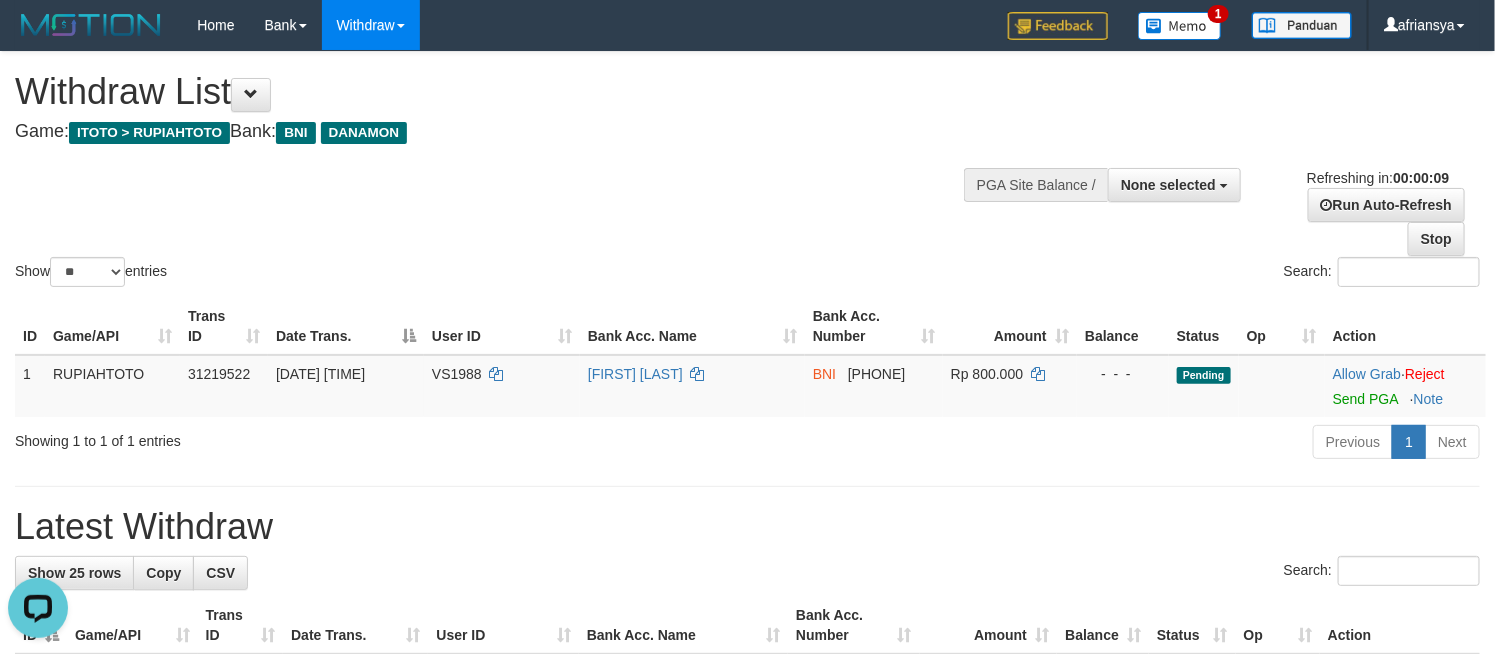 scroll, scrollTop: 0, scrollLeft: 0, axis: both 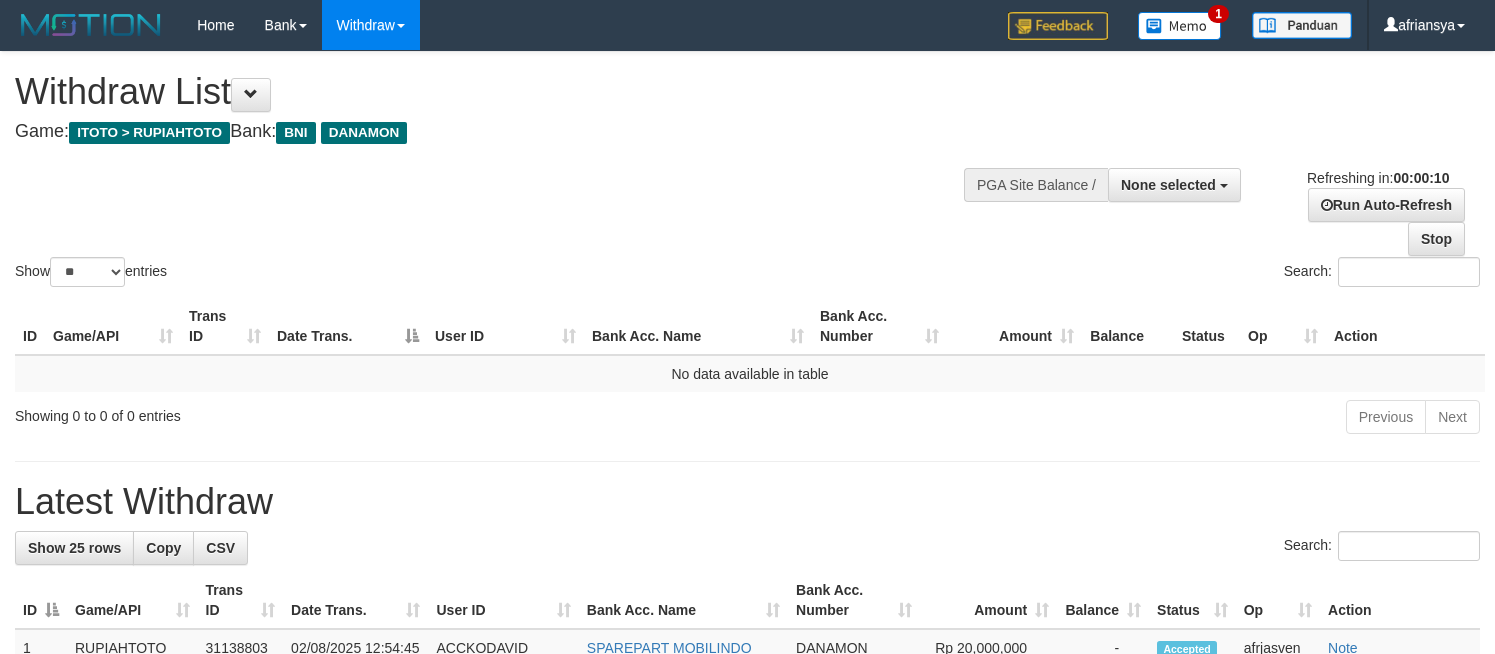 select 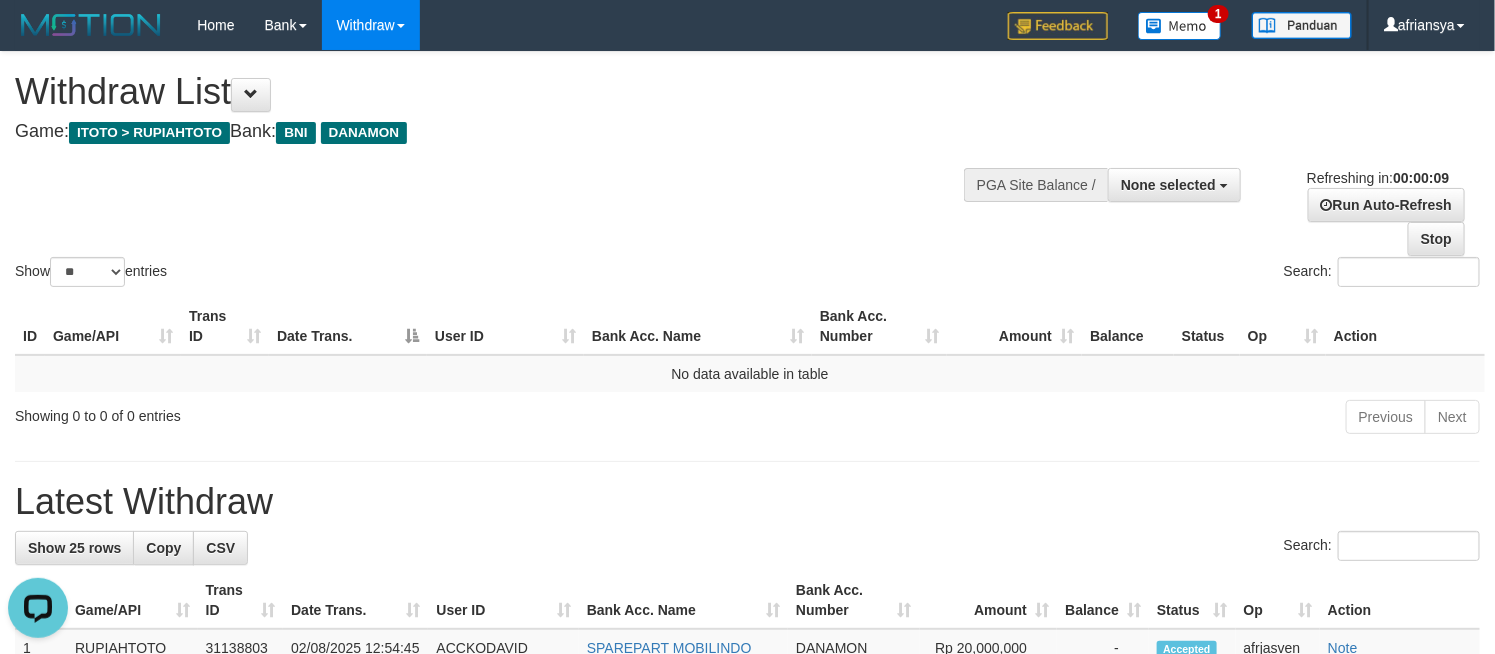 scroll, scrollTop: 0, scrollLeft: 0, axis: both 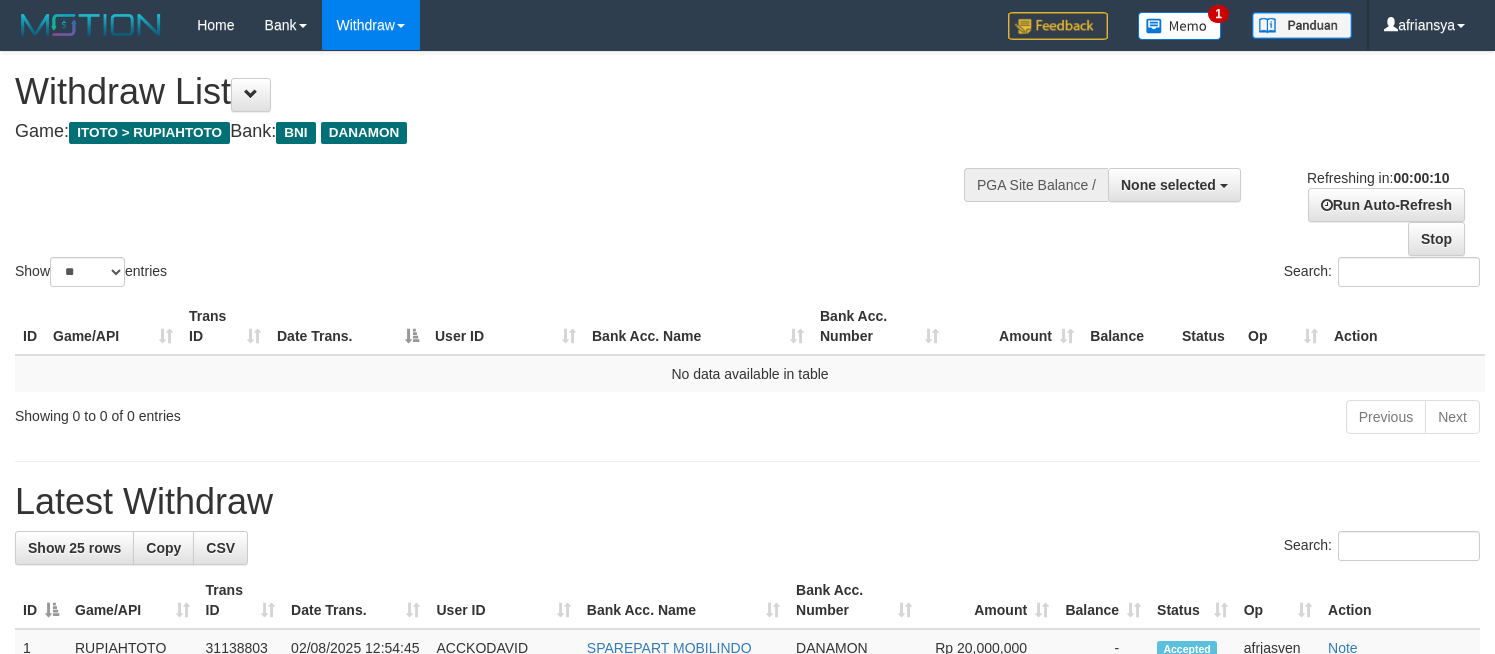 select 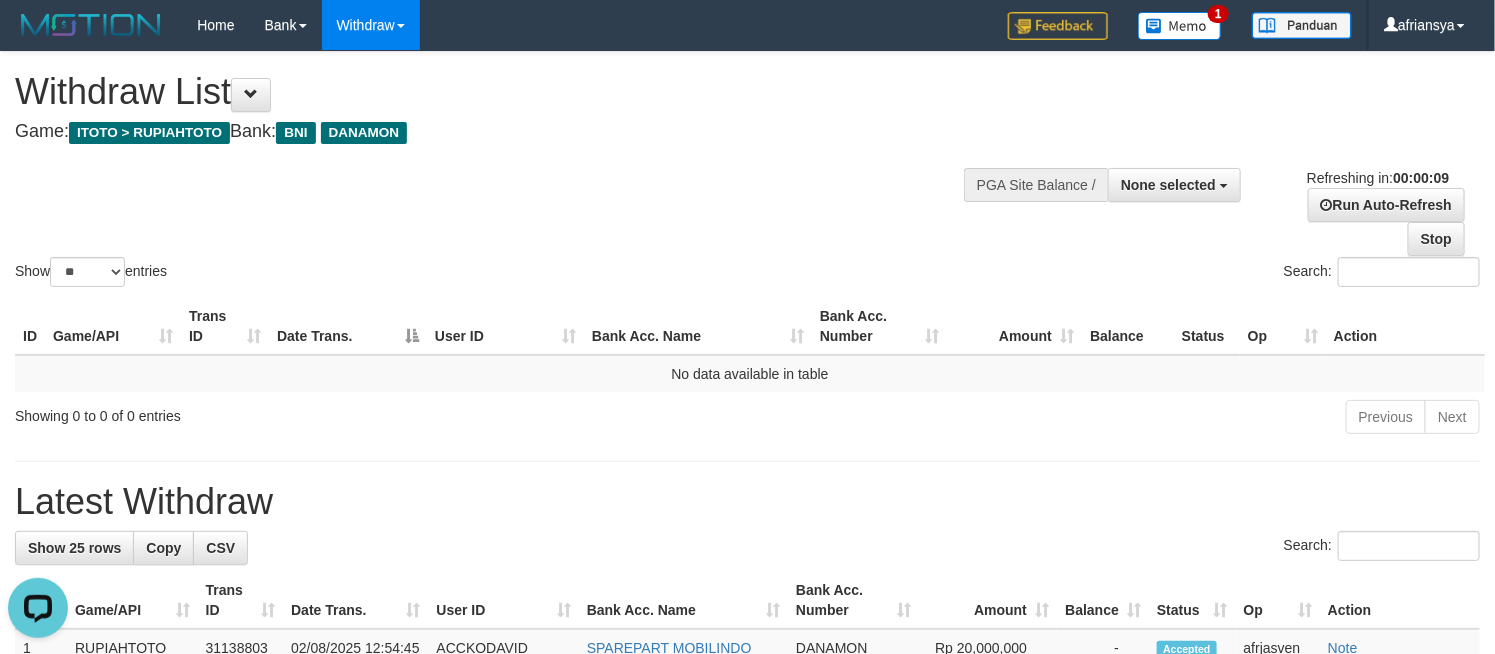 scroll, scrollTop: 0, scrollLeft: 0, axis: both 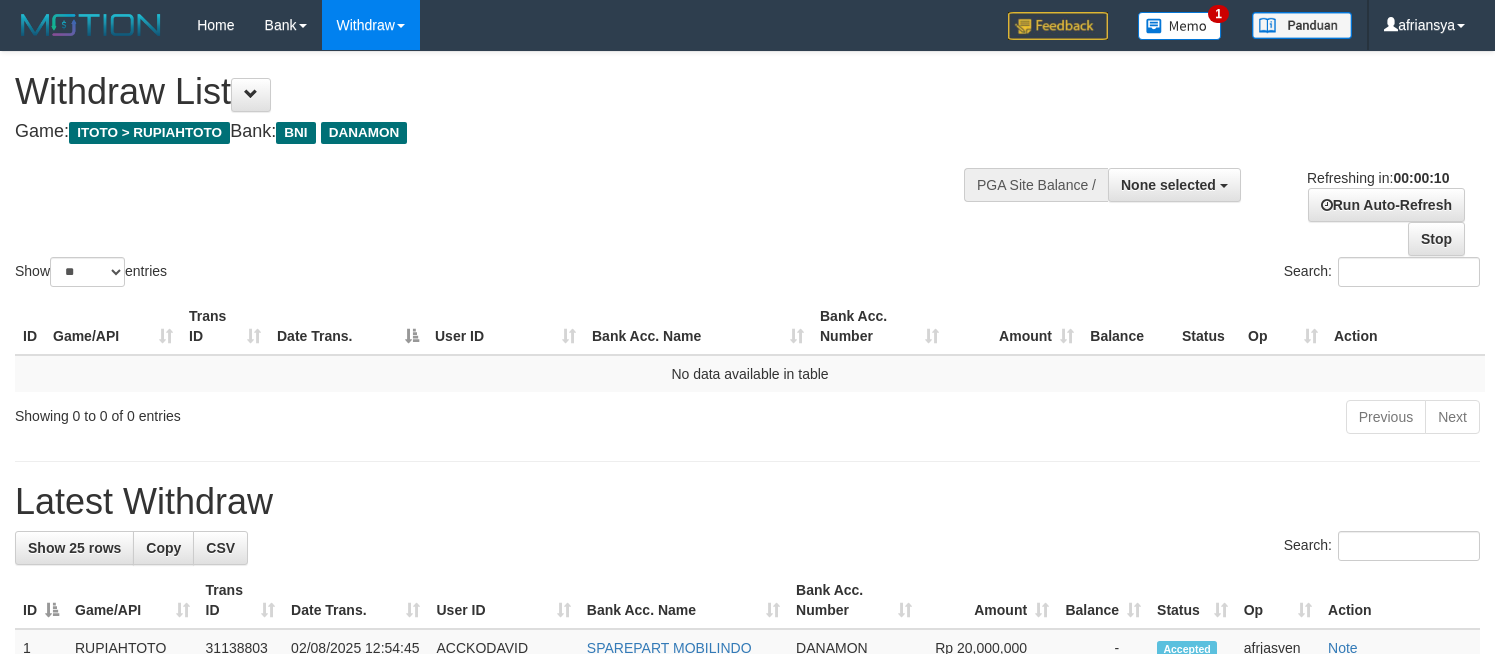 select 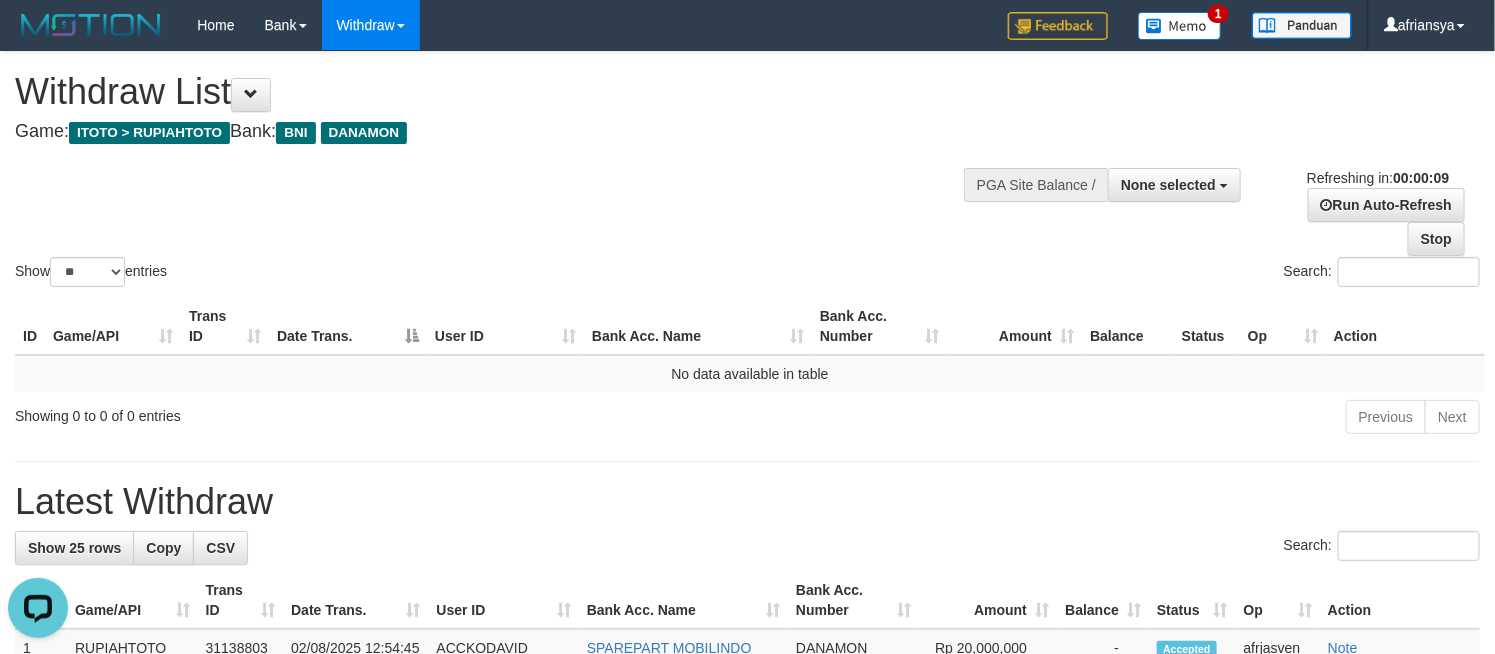 scroll, scrollTop: 0, scrollLeft: 0, axis: both 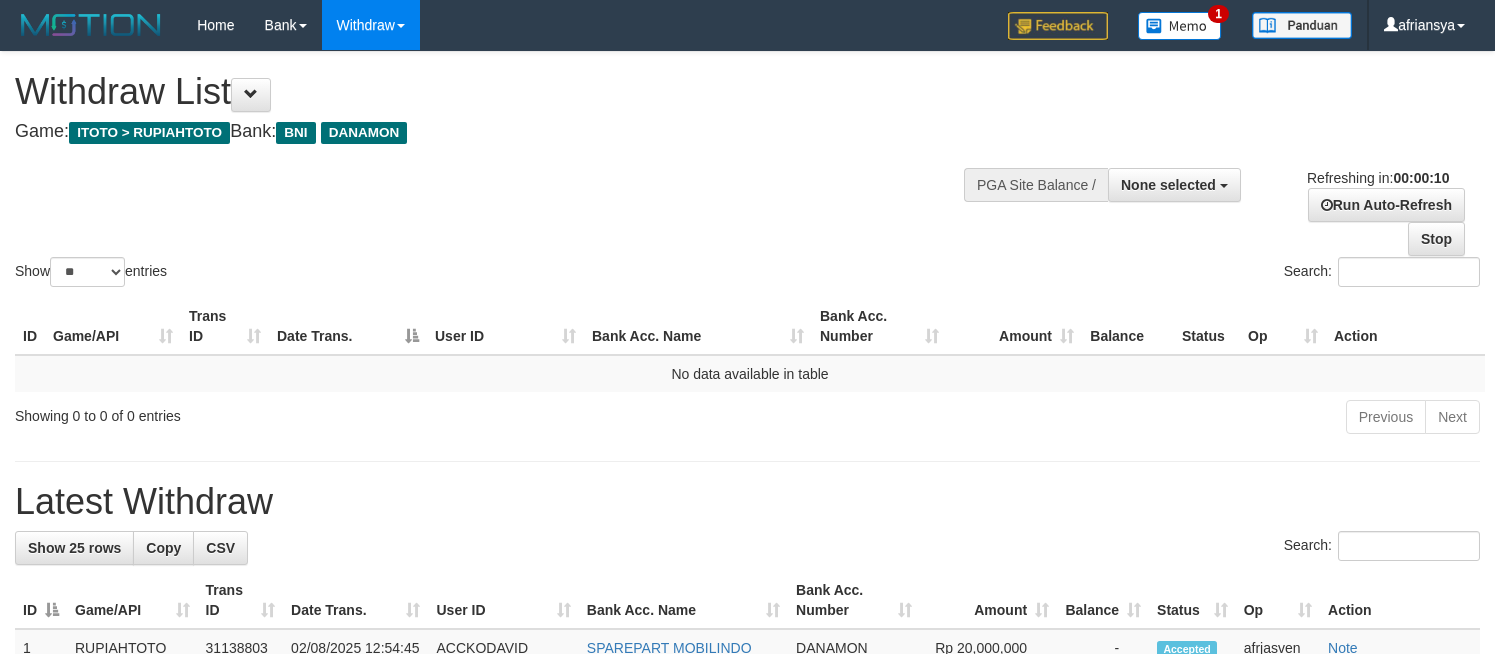 select 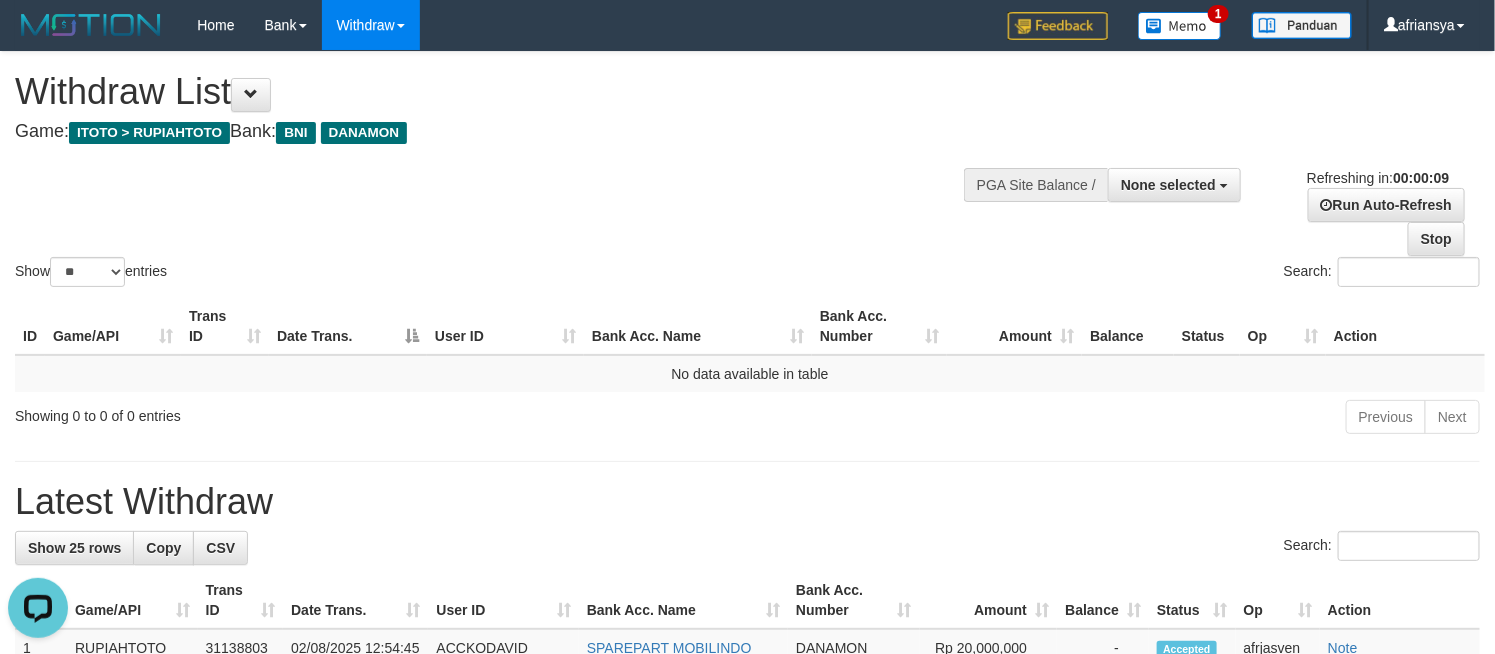 scroll, scrollTop: 0, scrollLeft: 0, axis: both 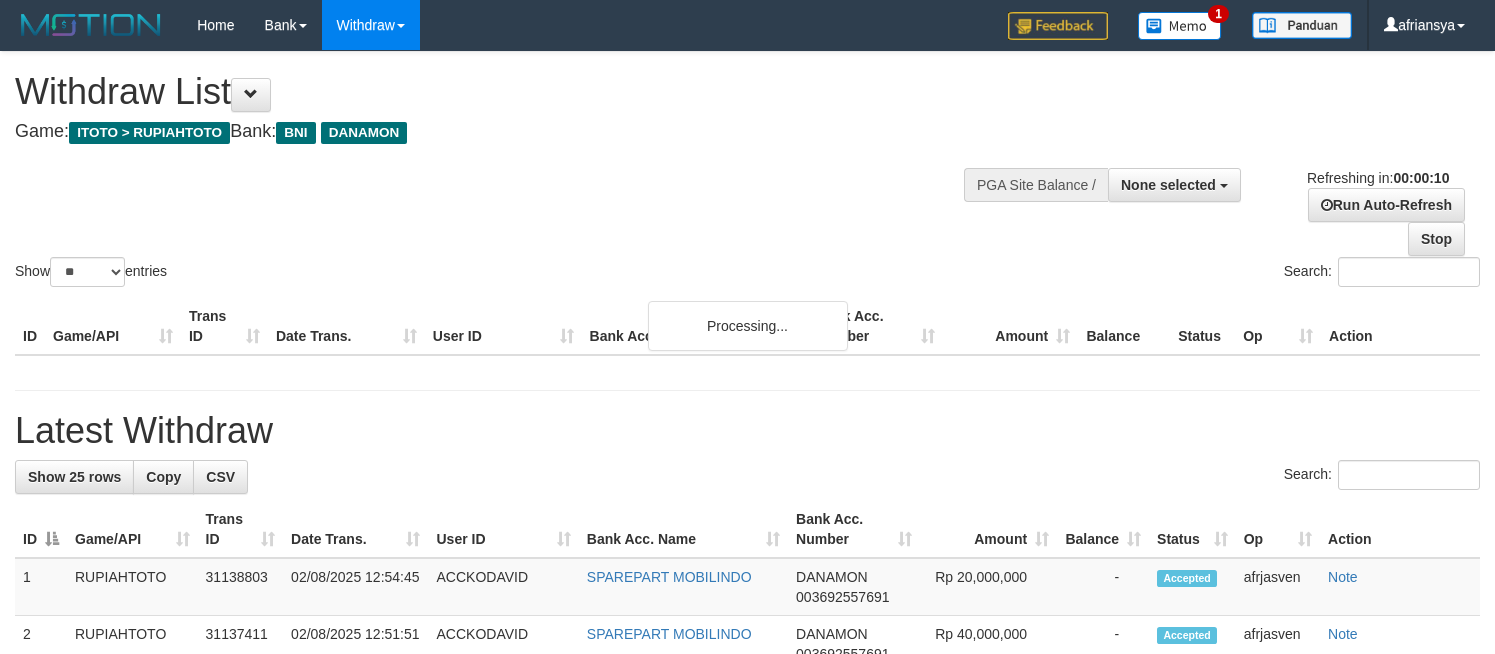 select 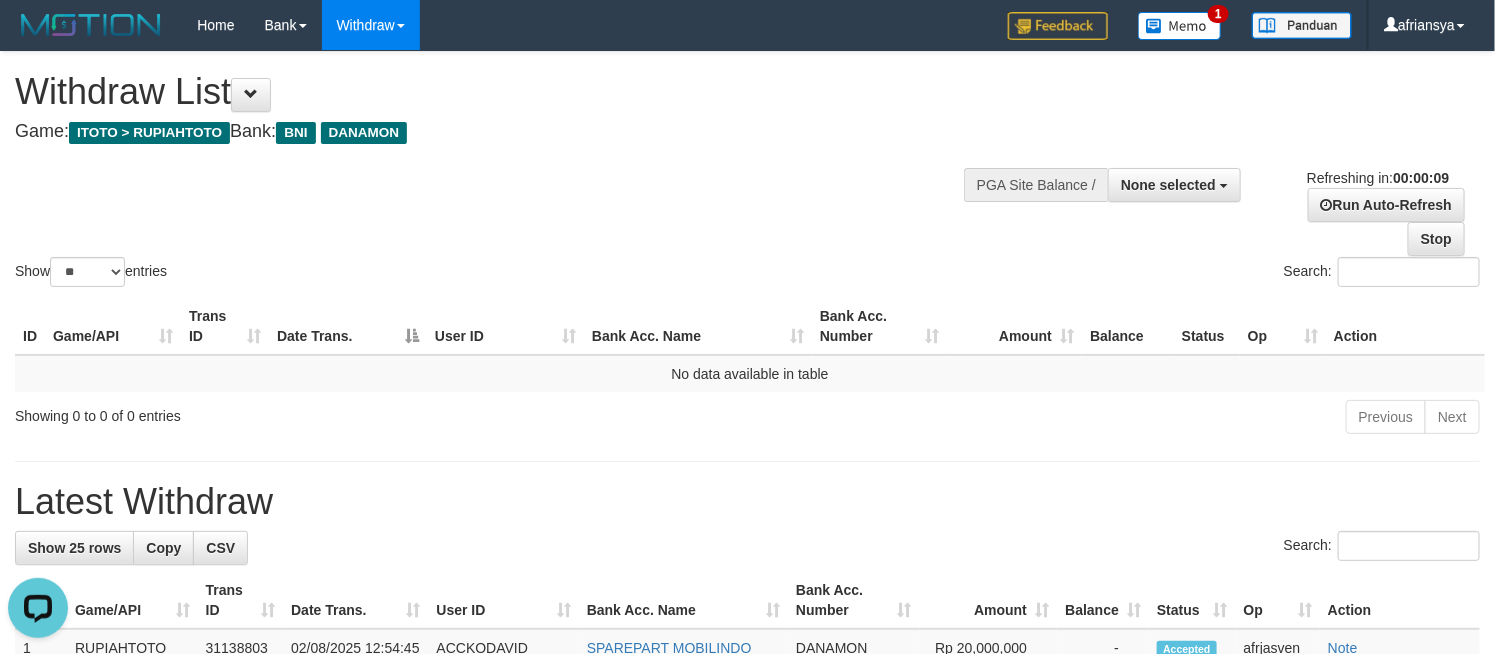 scroll, scrollTop: 0, scrollLeft: 0, axis: both 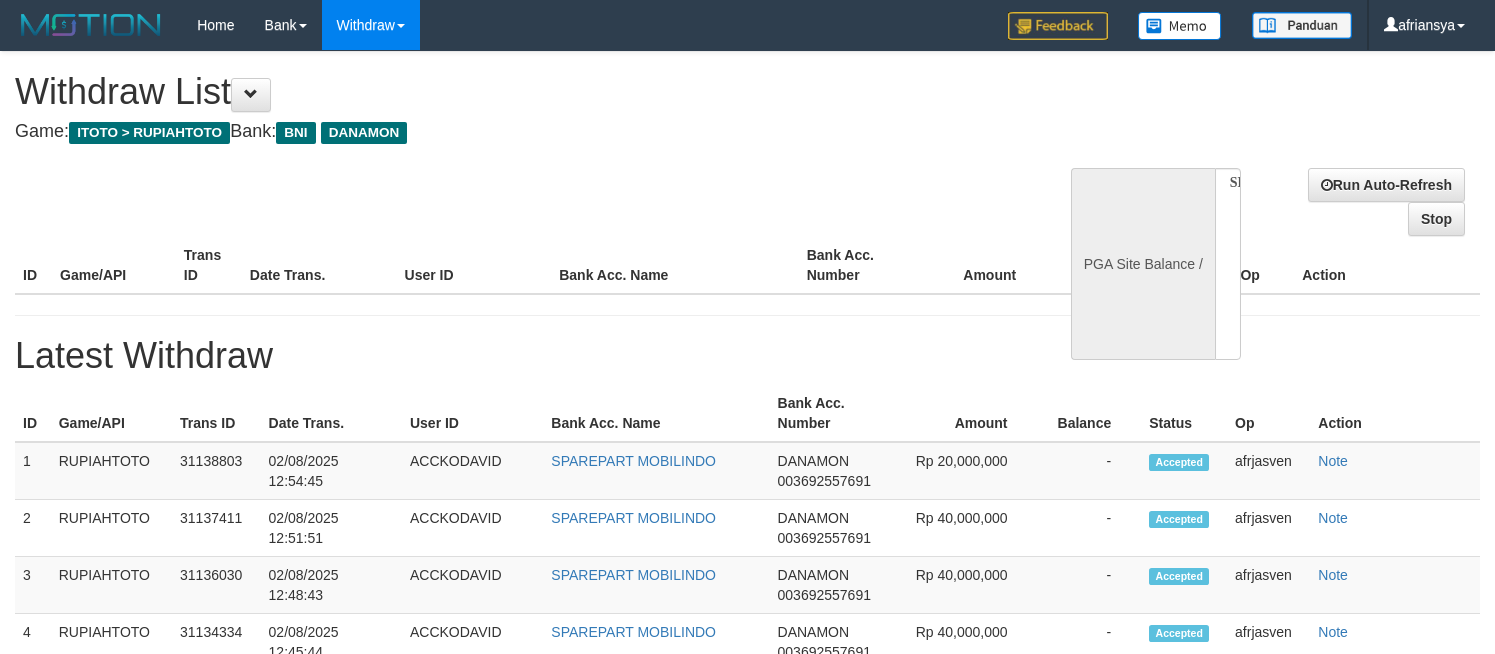 select 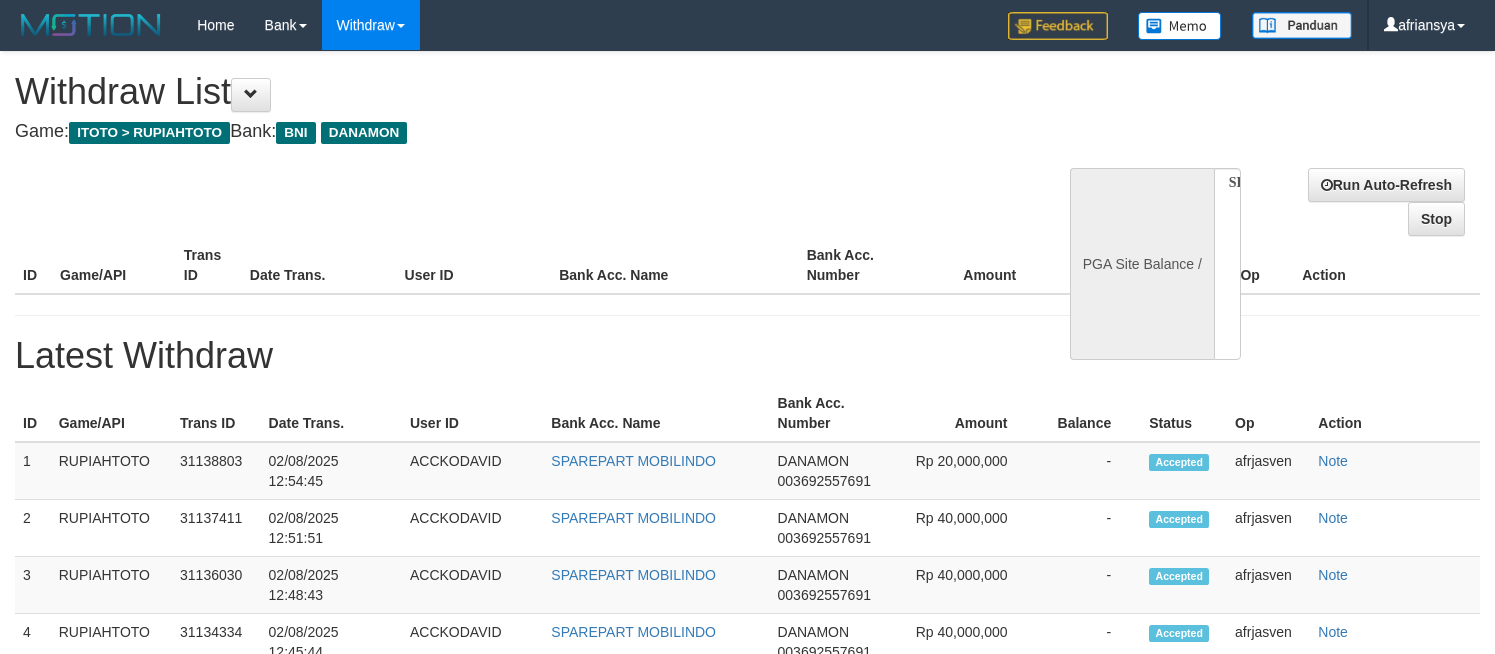 scroll, scrollTop: 0, scrollLeft: 0, axis: both 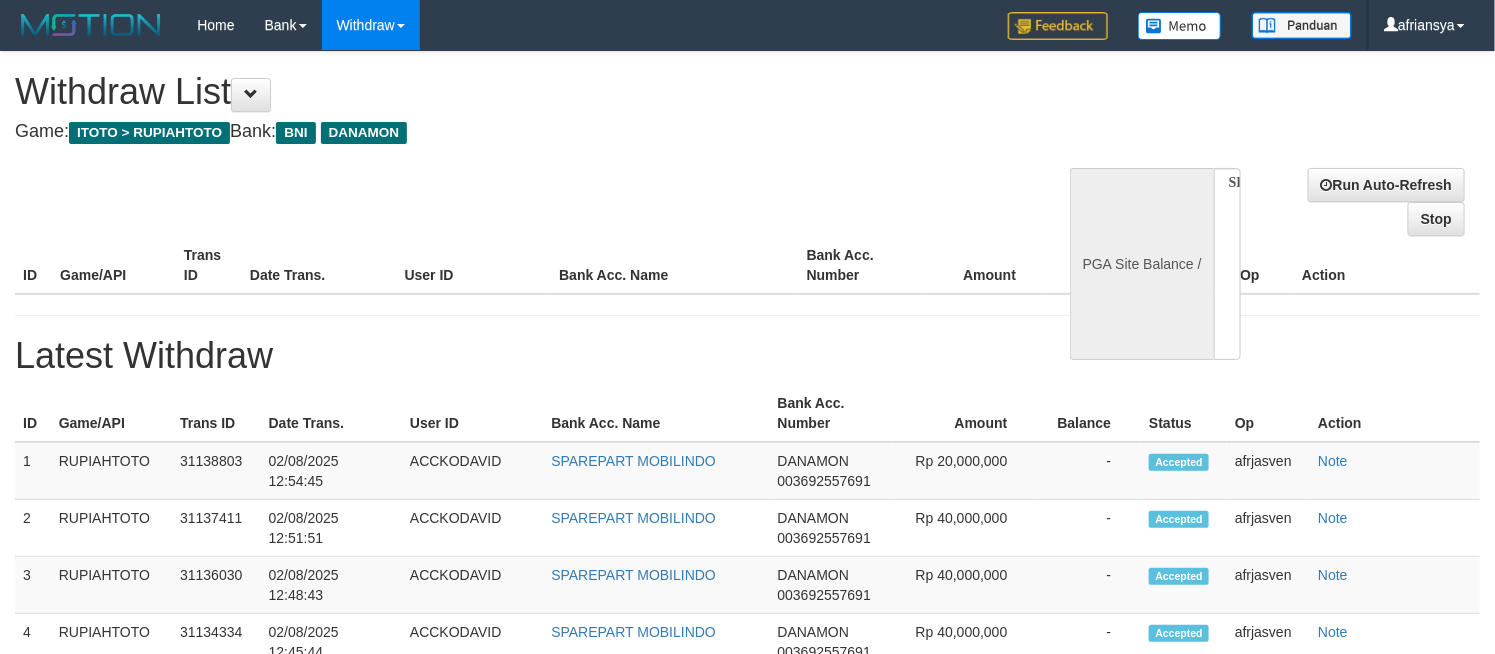 select on "**" 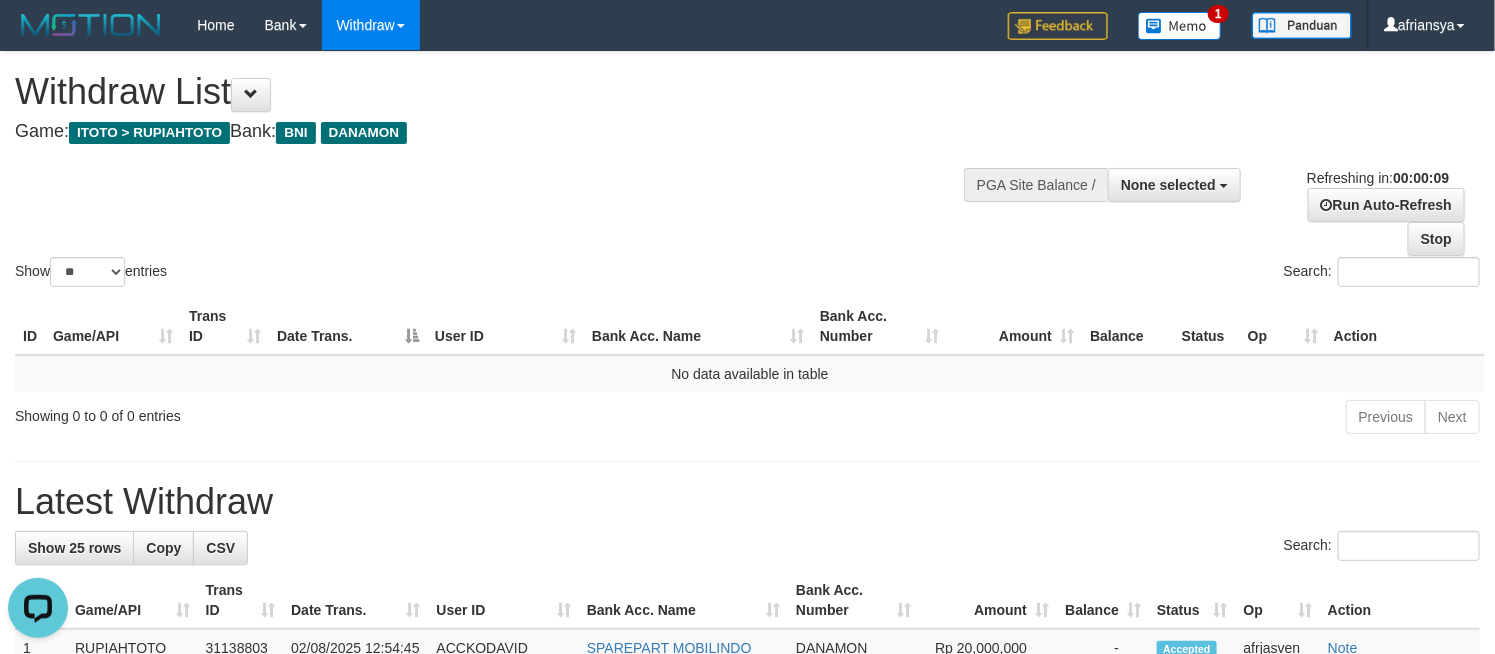 scroll, scrollTop: 0, scrollLeft: 0, axis: both 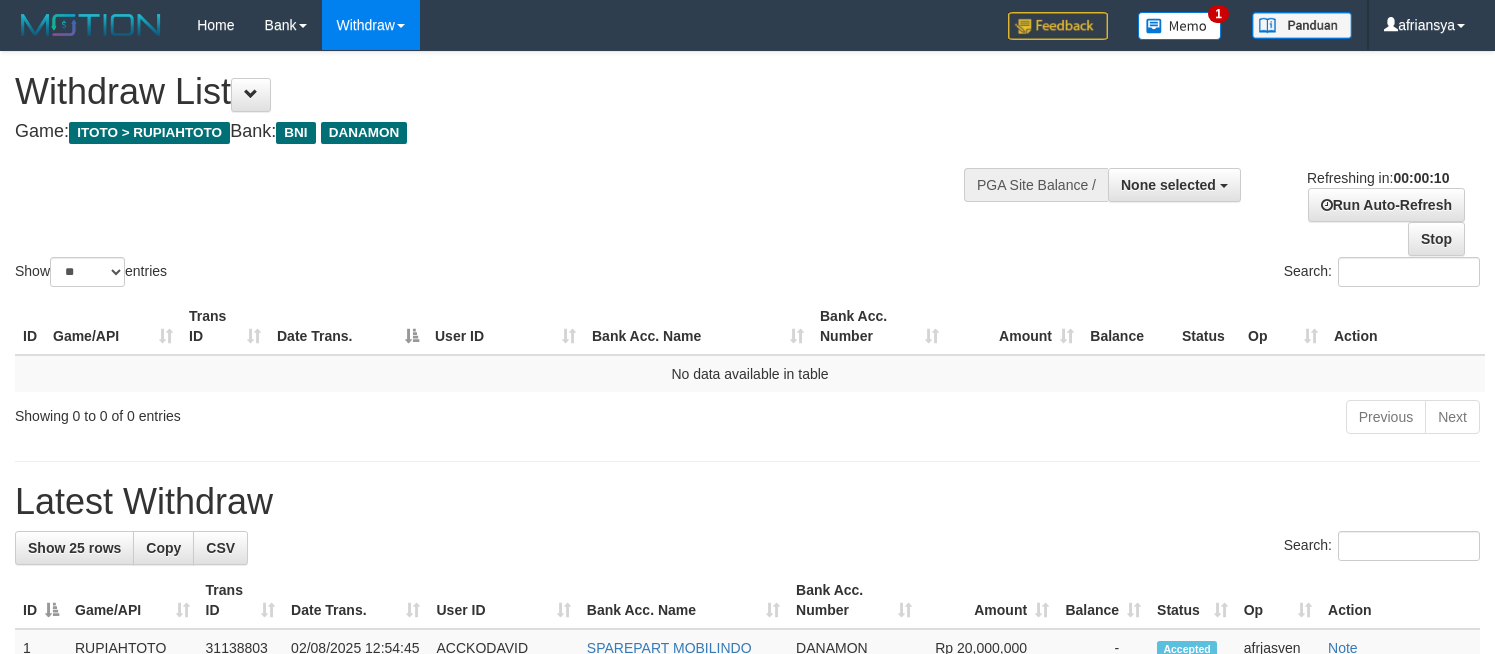 select 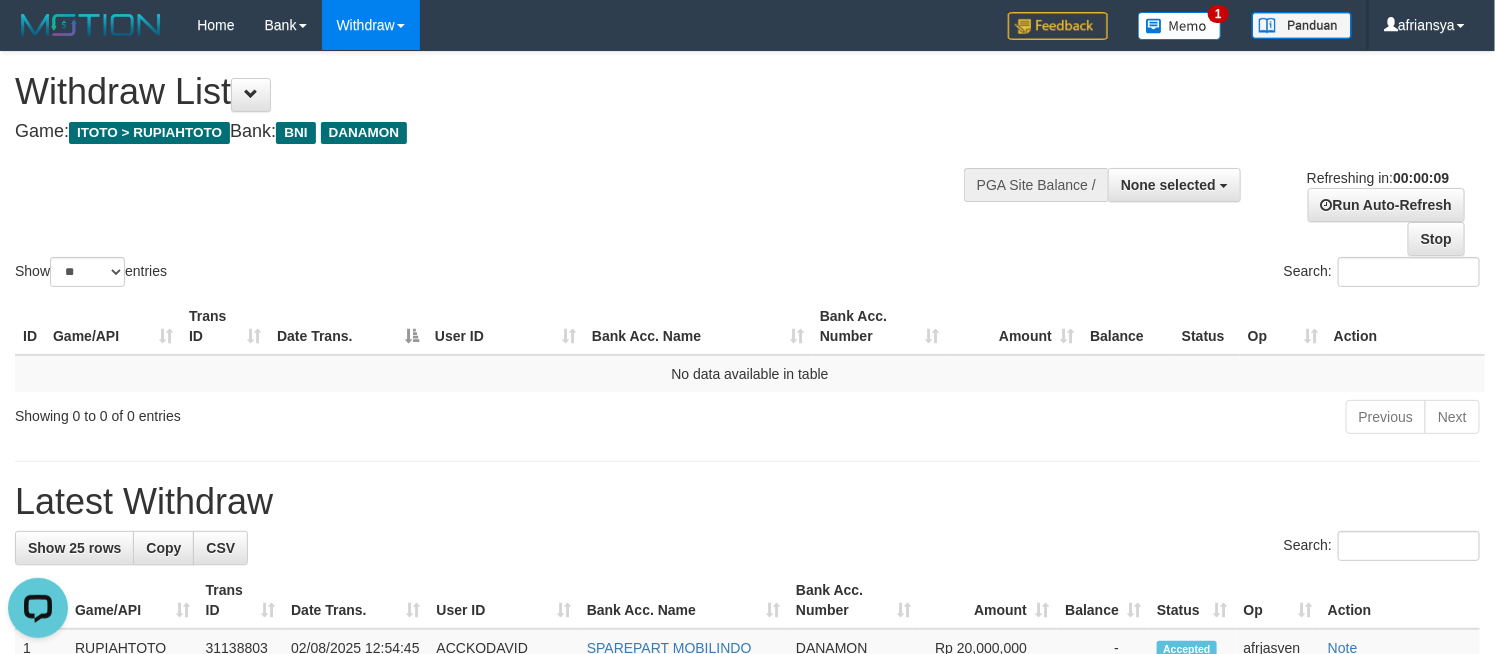 scroll, scrollTop: 0, scrollLeft: 0, axis: both 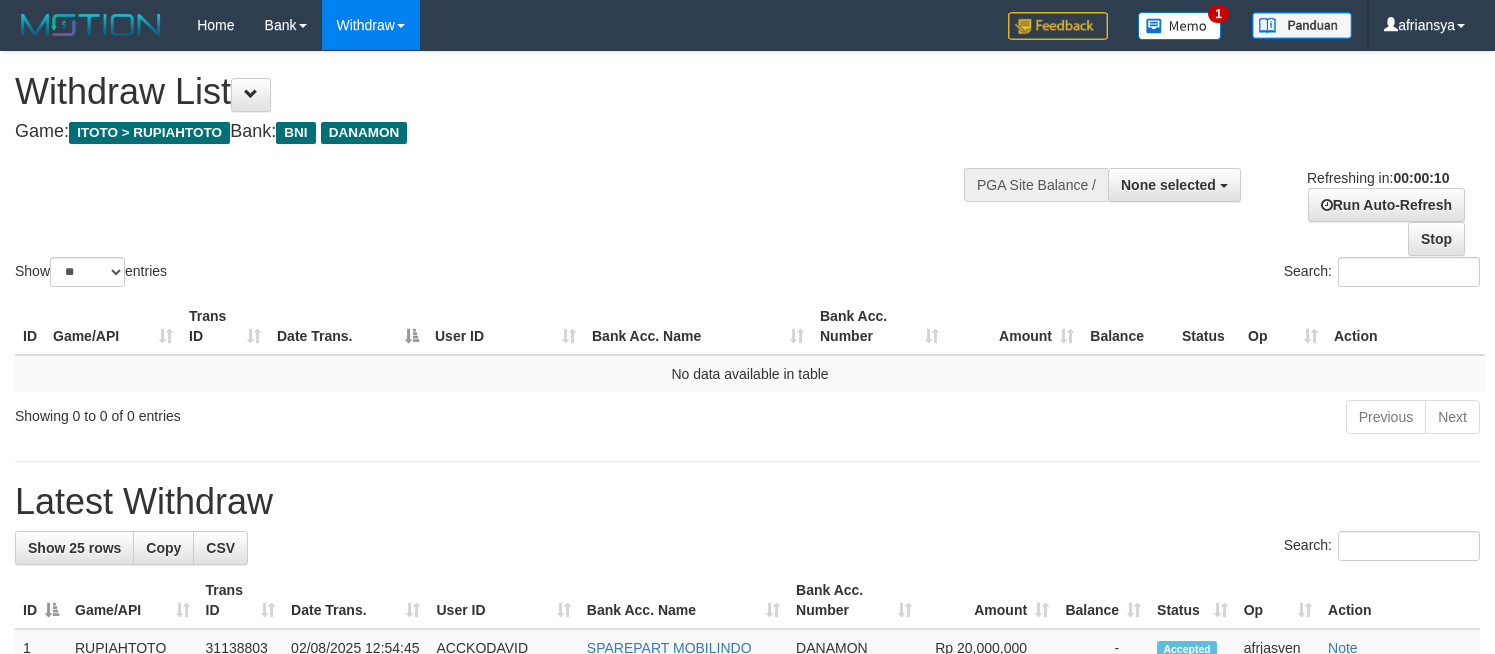 select 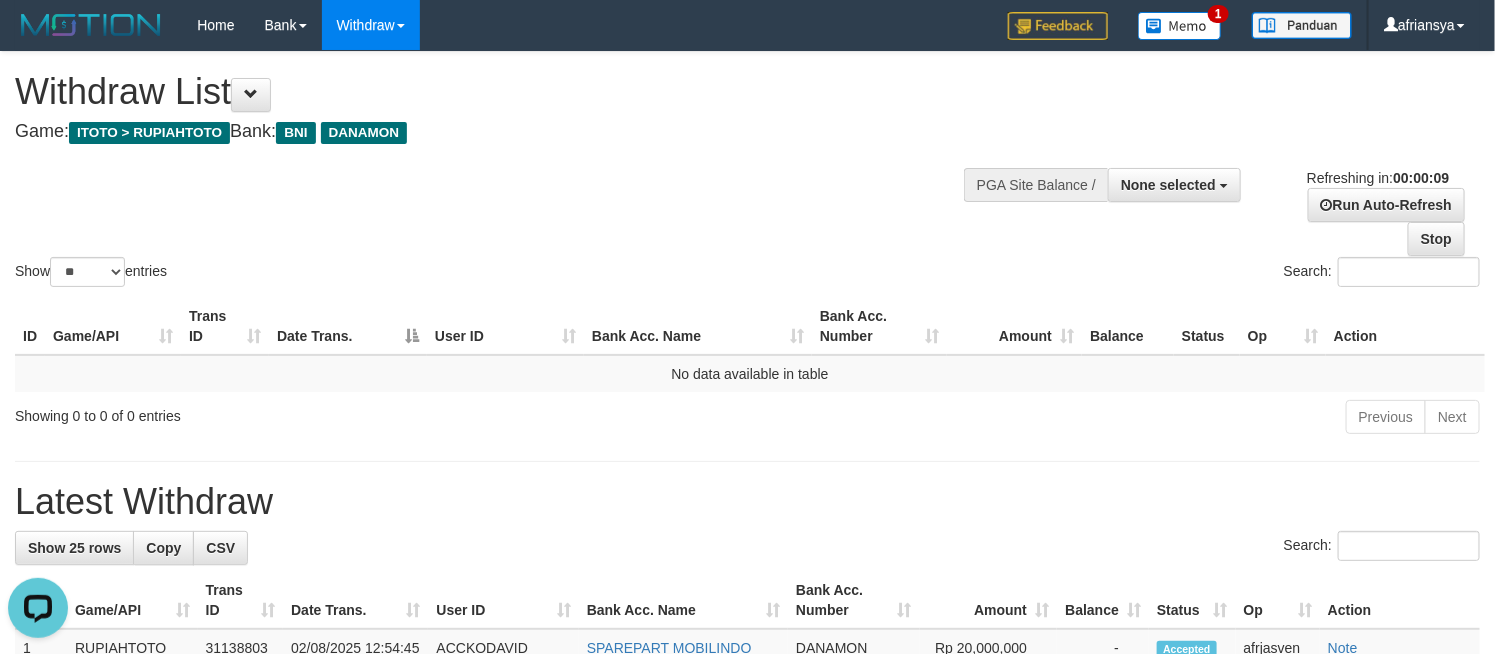 scroll, scrollTop: 0, scrollLeft: 0, axis: both 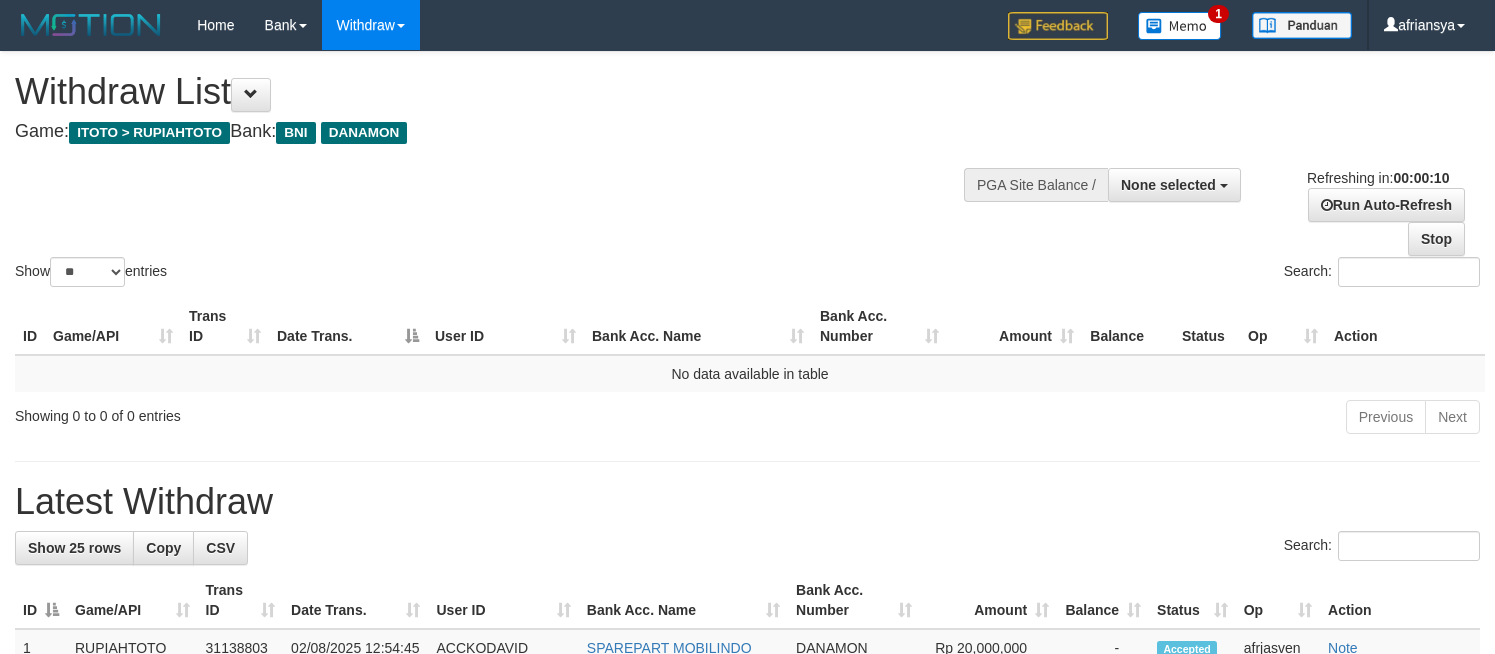 select 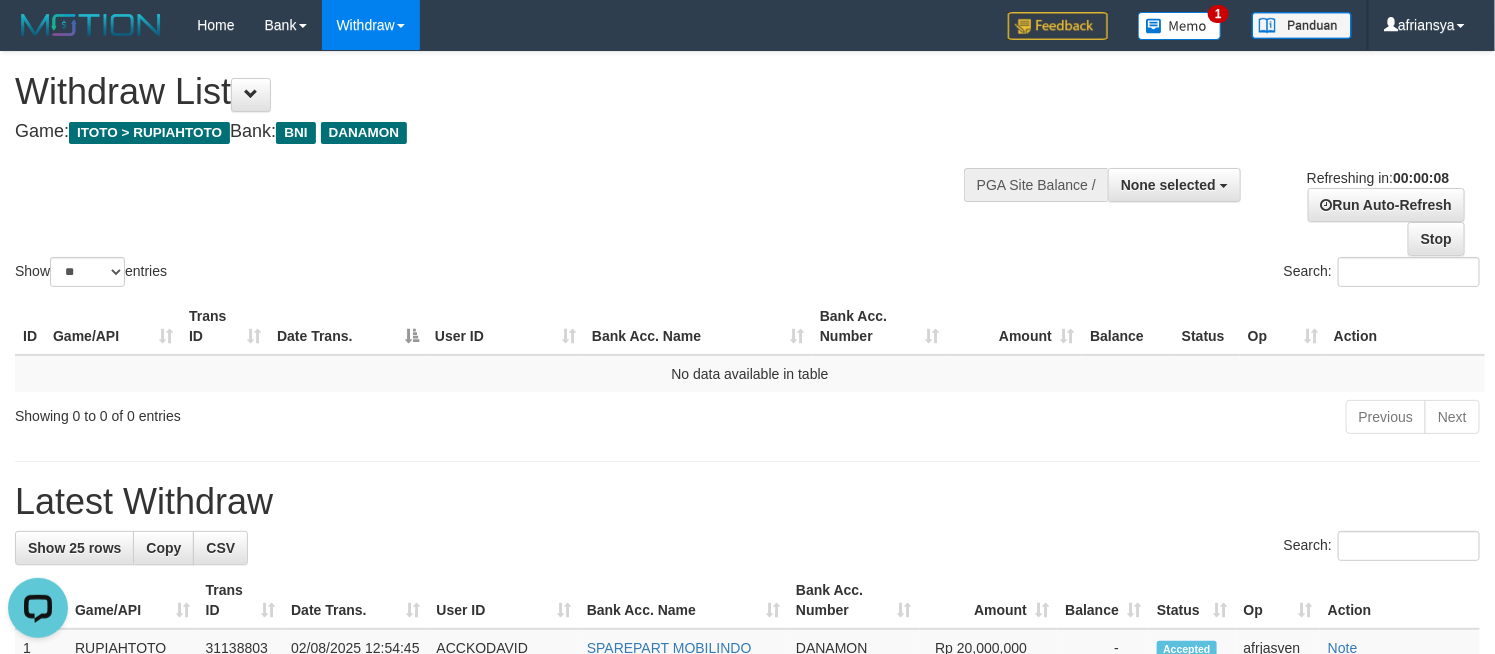 scroll, scrollTop: 0, scrollLeft: 0, axis: both 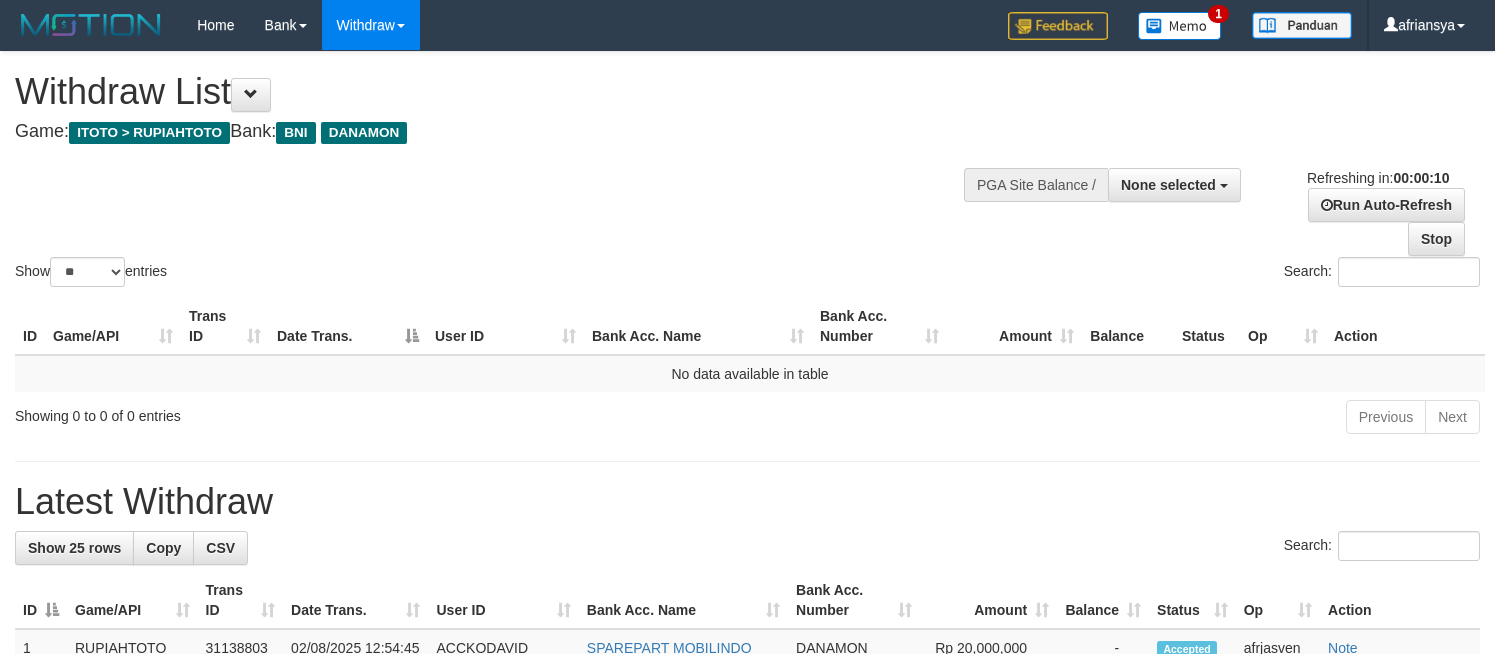 select 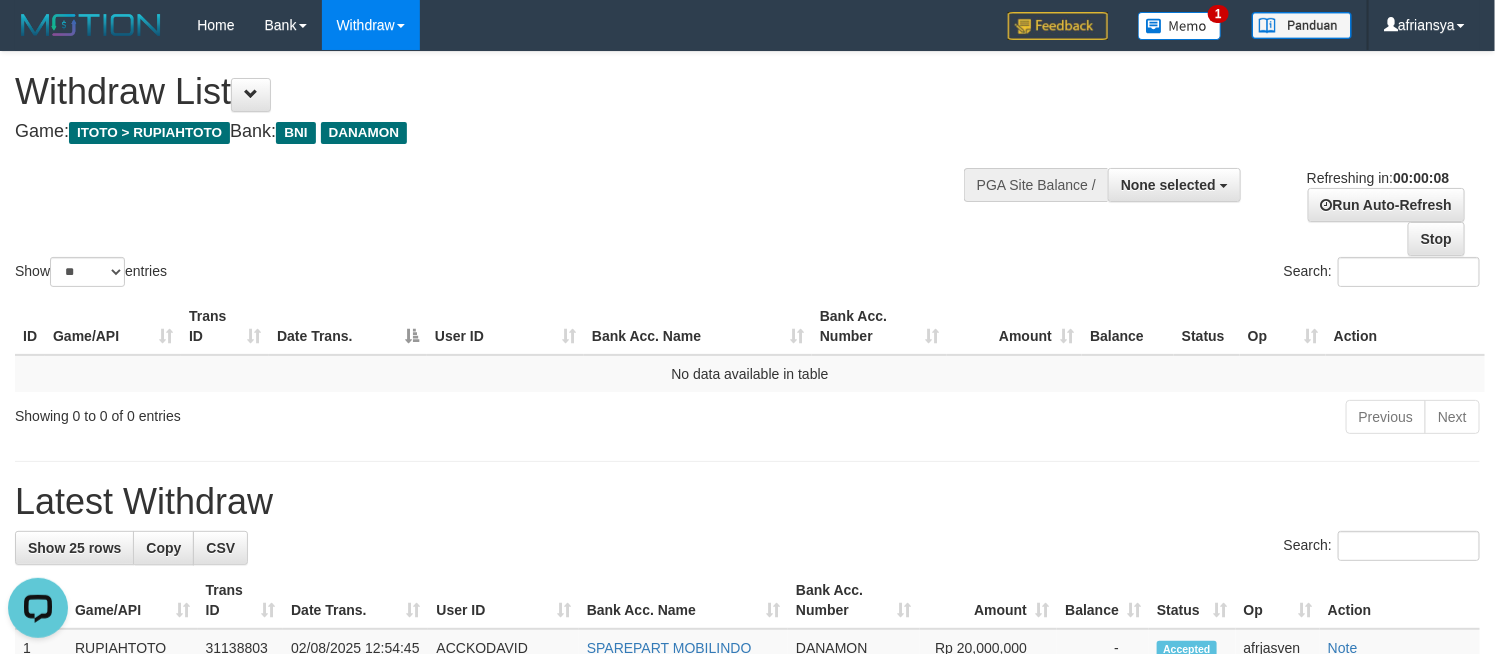 scroll, scrollTop: 0, scrollLeft: 0, axis: both 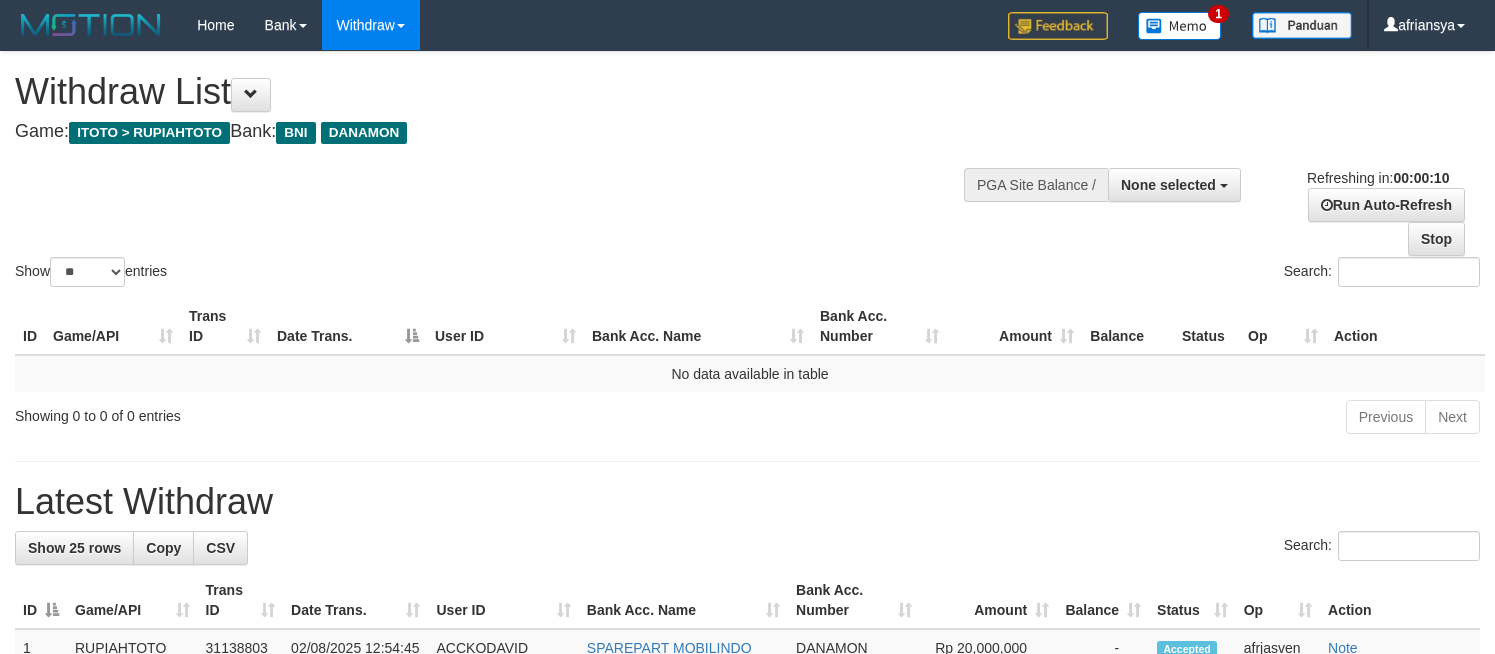 select 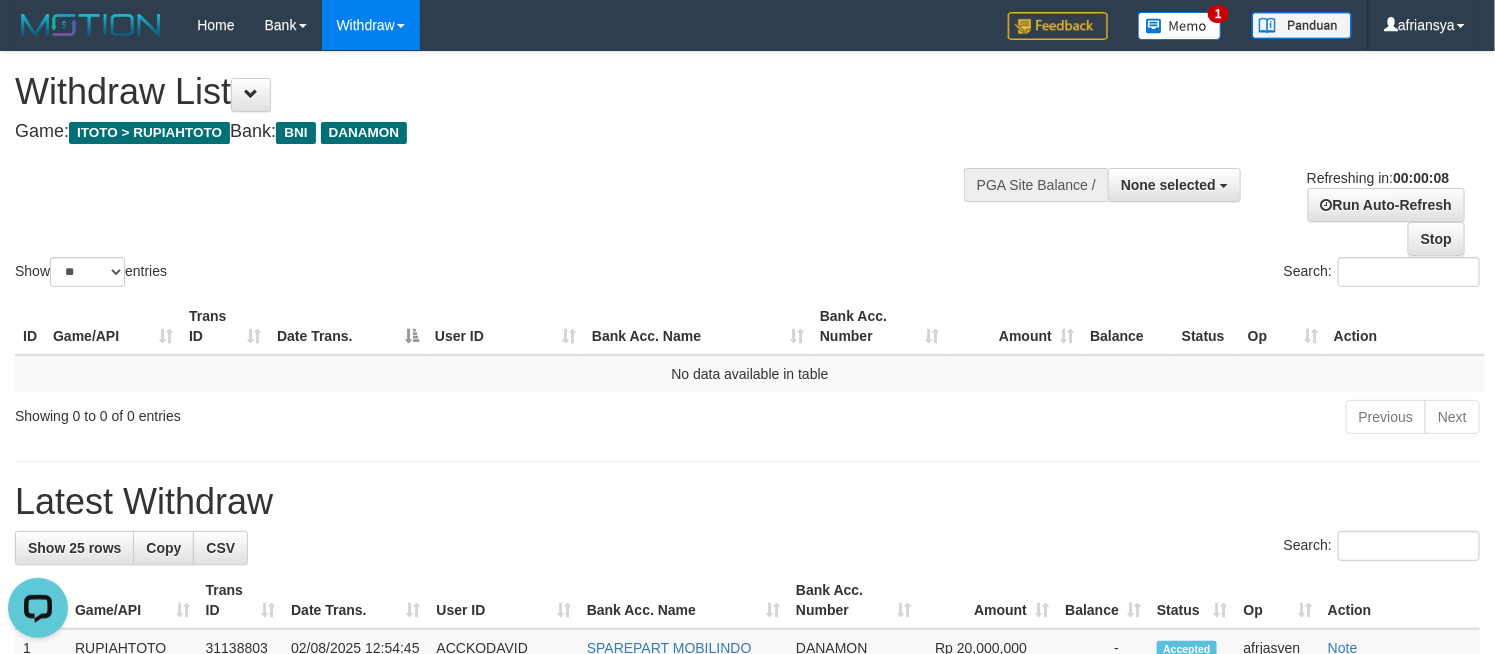 scroll, scrollTop: 0, scrollLeft: 0, axis: both 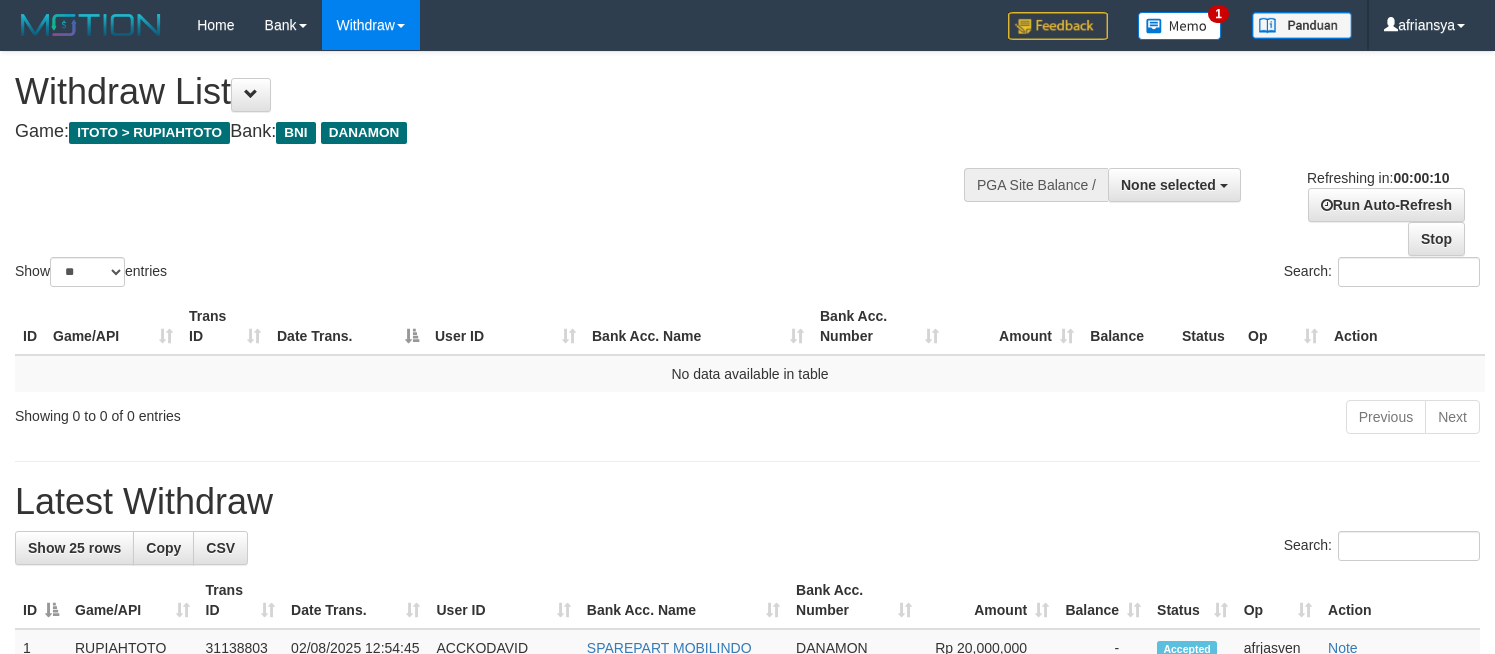 select 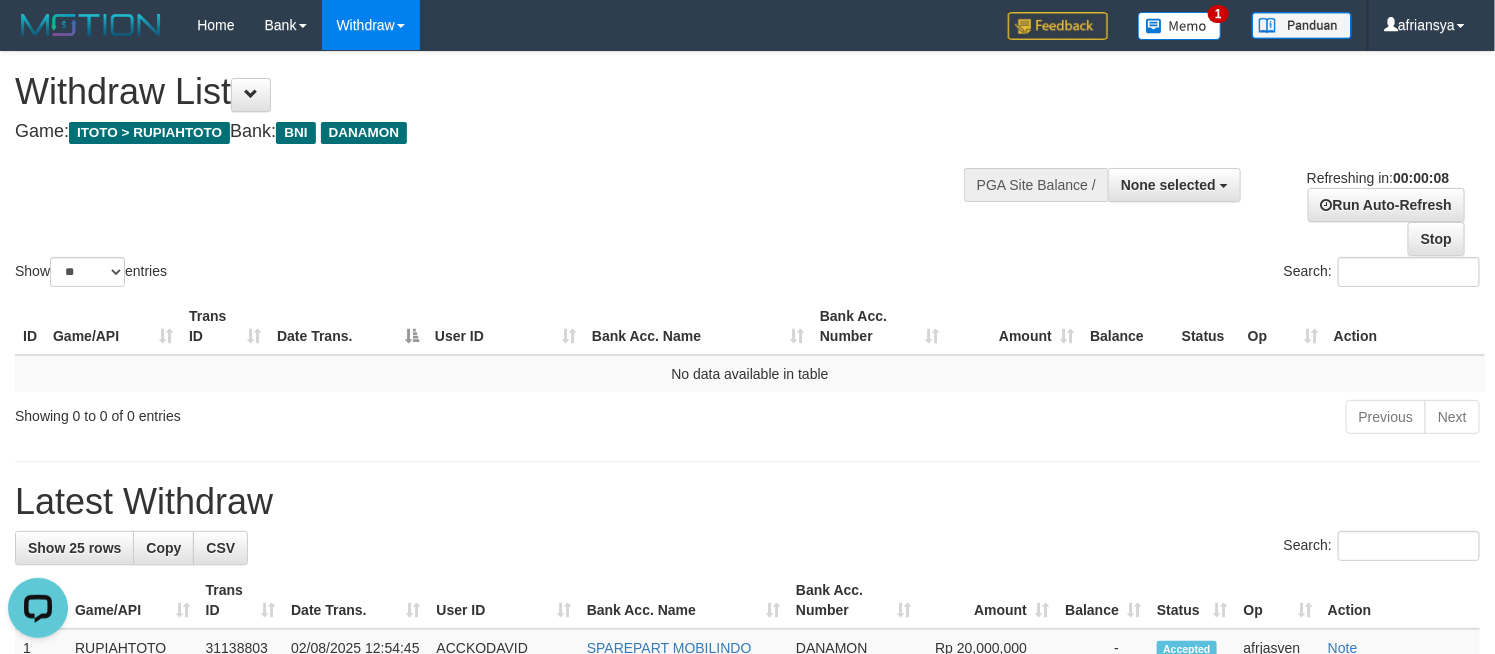 scroll, scrollTop: 0, scrollLeft: 0, axis: both 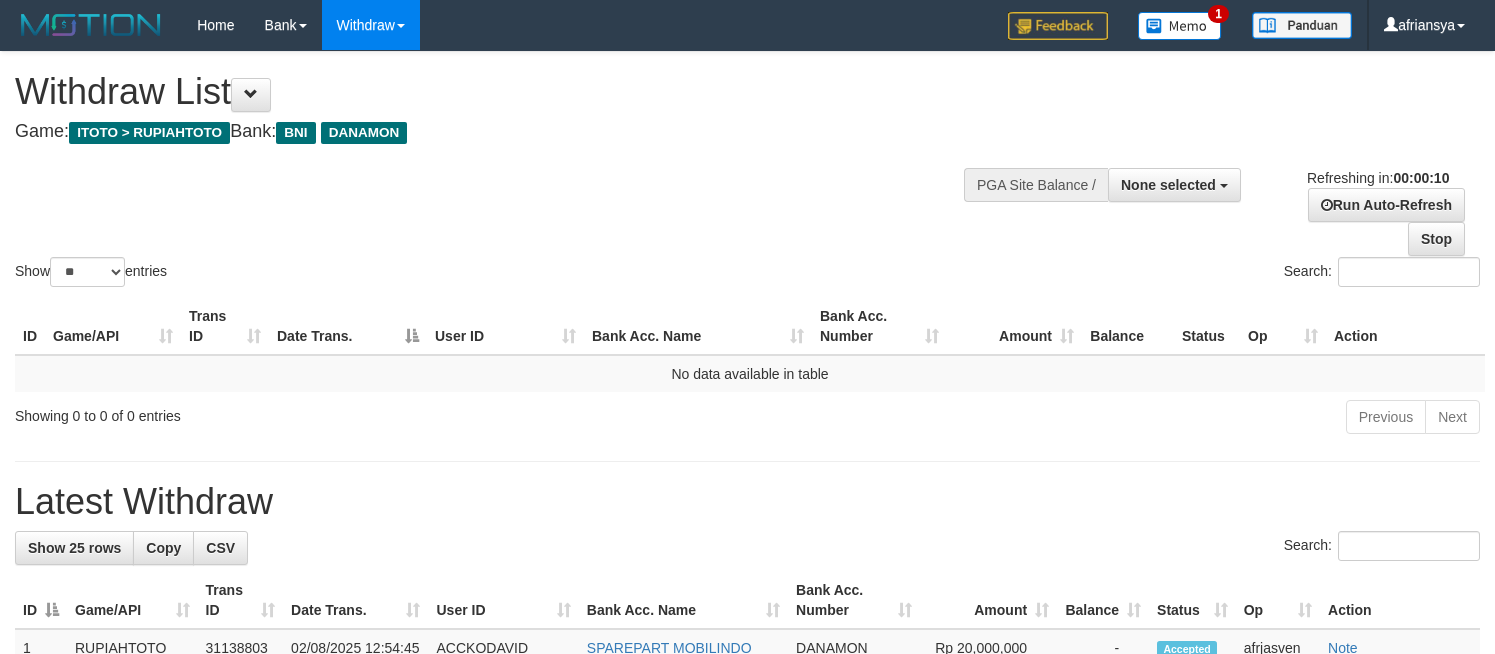 select 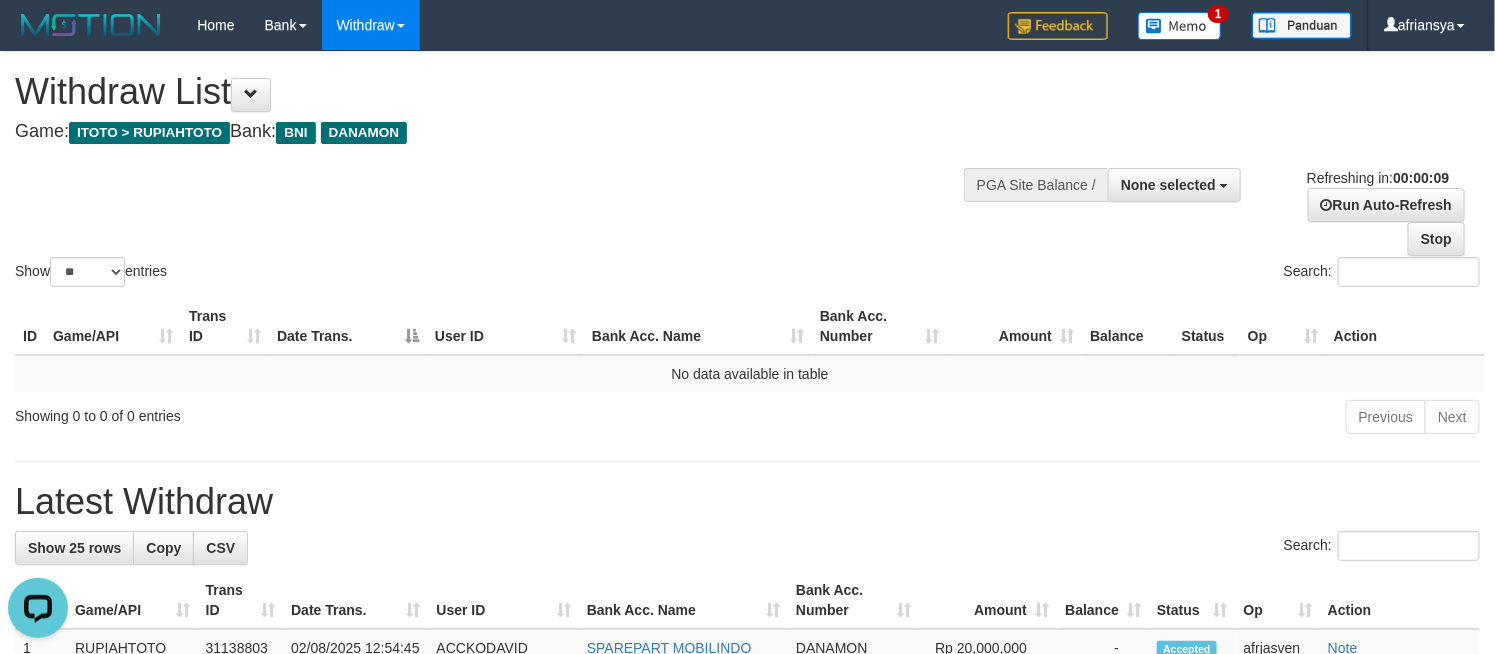 scroll, scrollTop: 0, scrollLeft: 0, axis: both 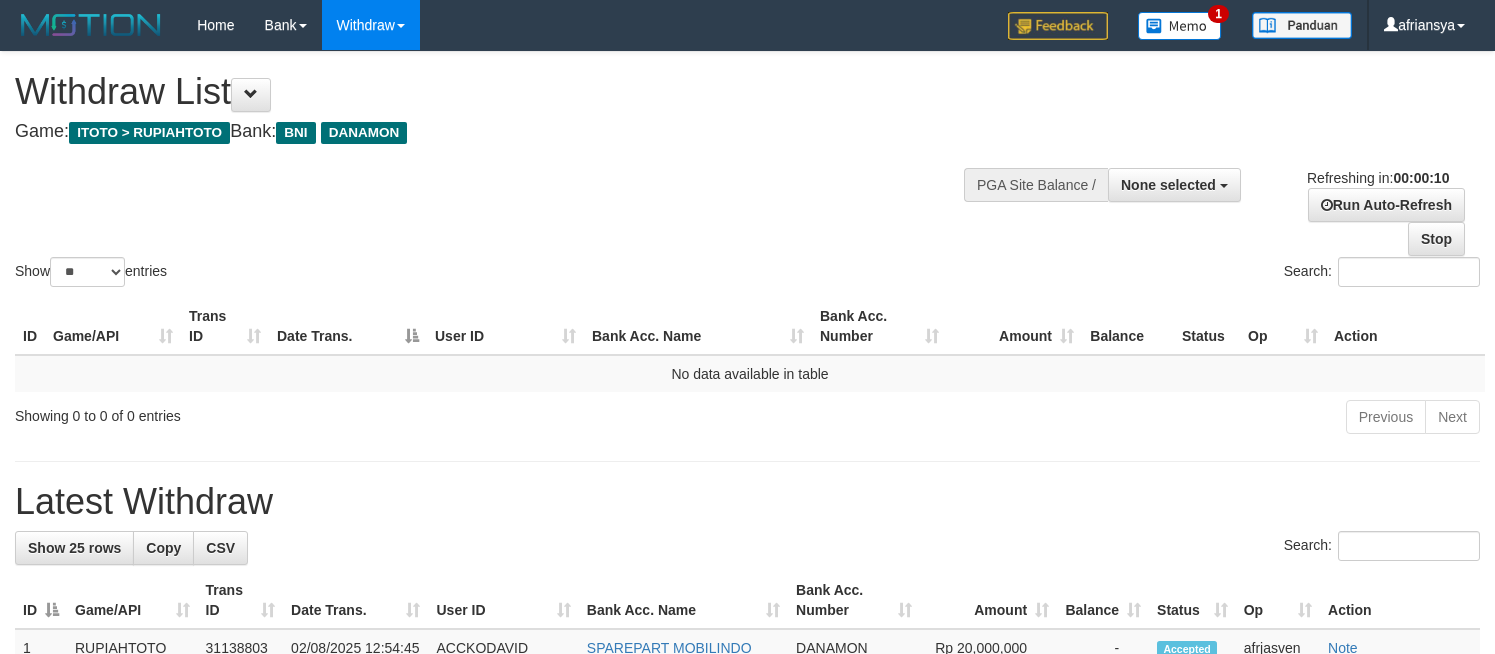 select 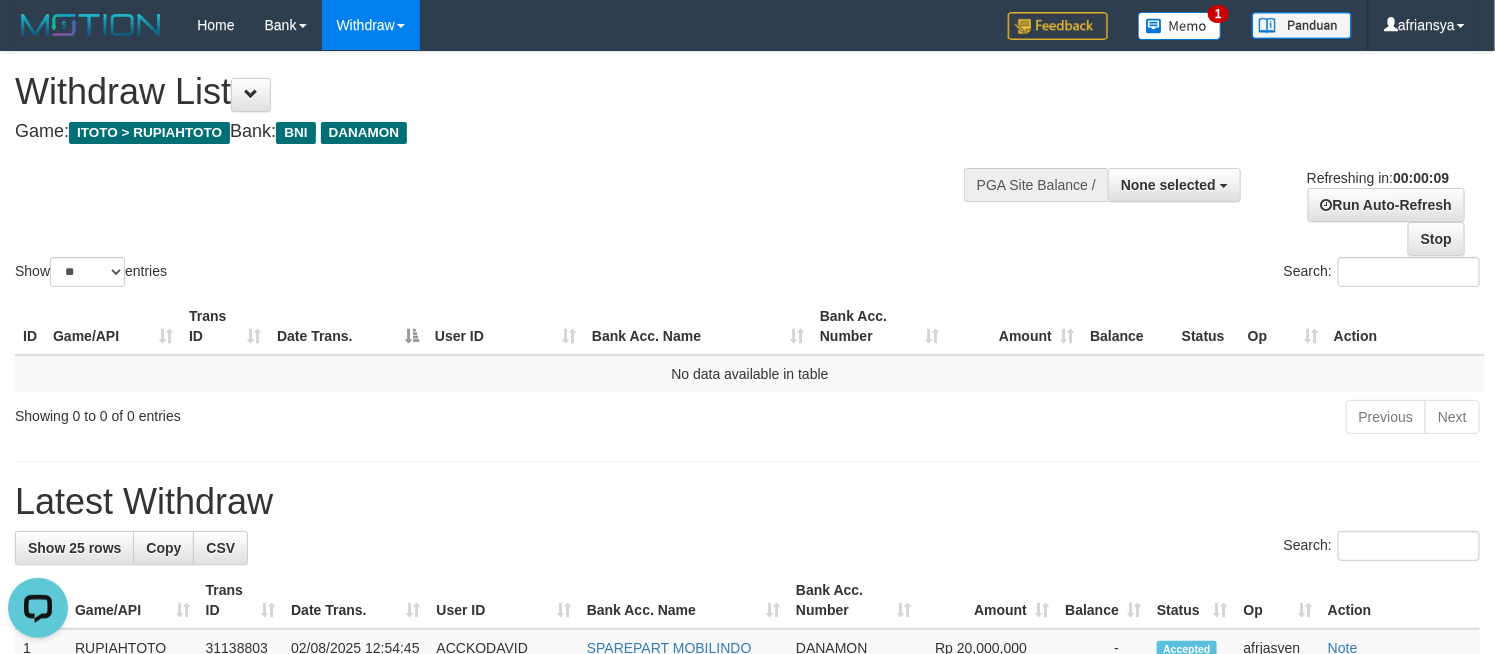 scroll, scrollTop: 0, scrollLeft: 0, axis: both 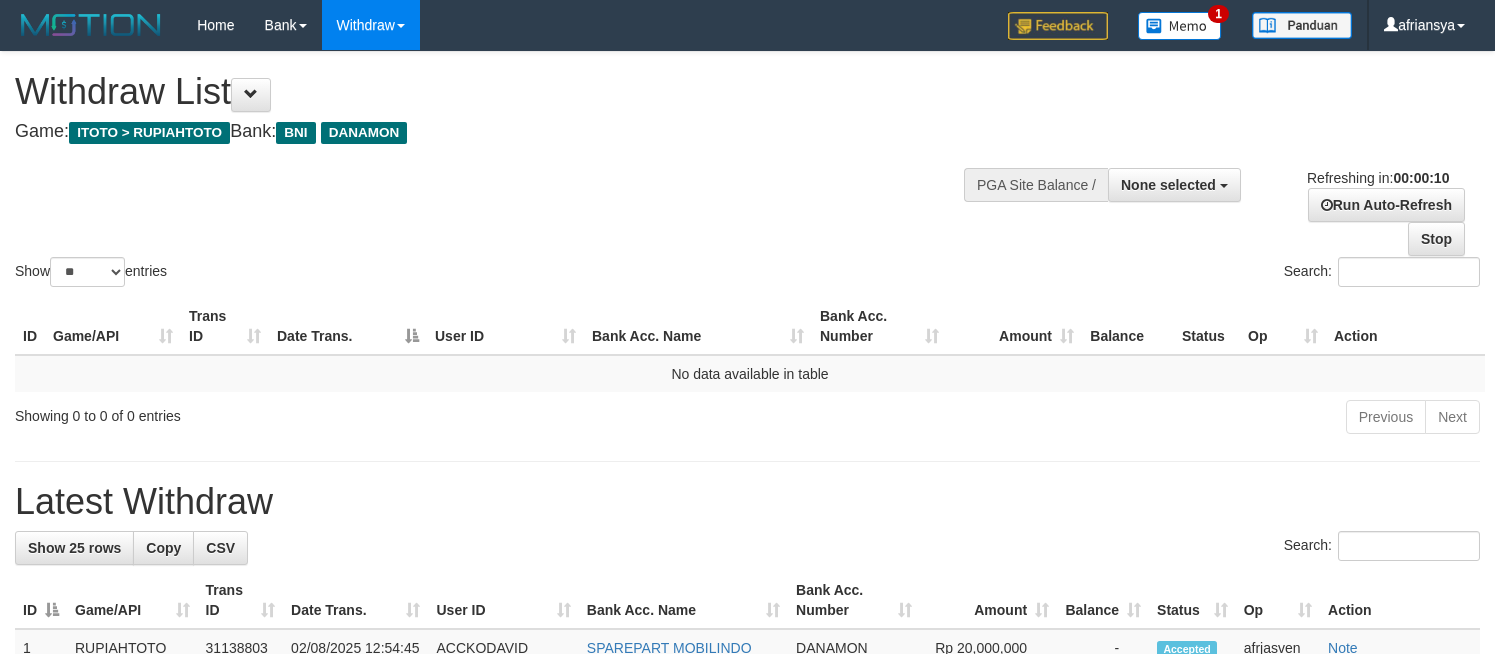 select 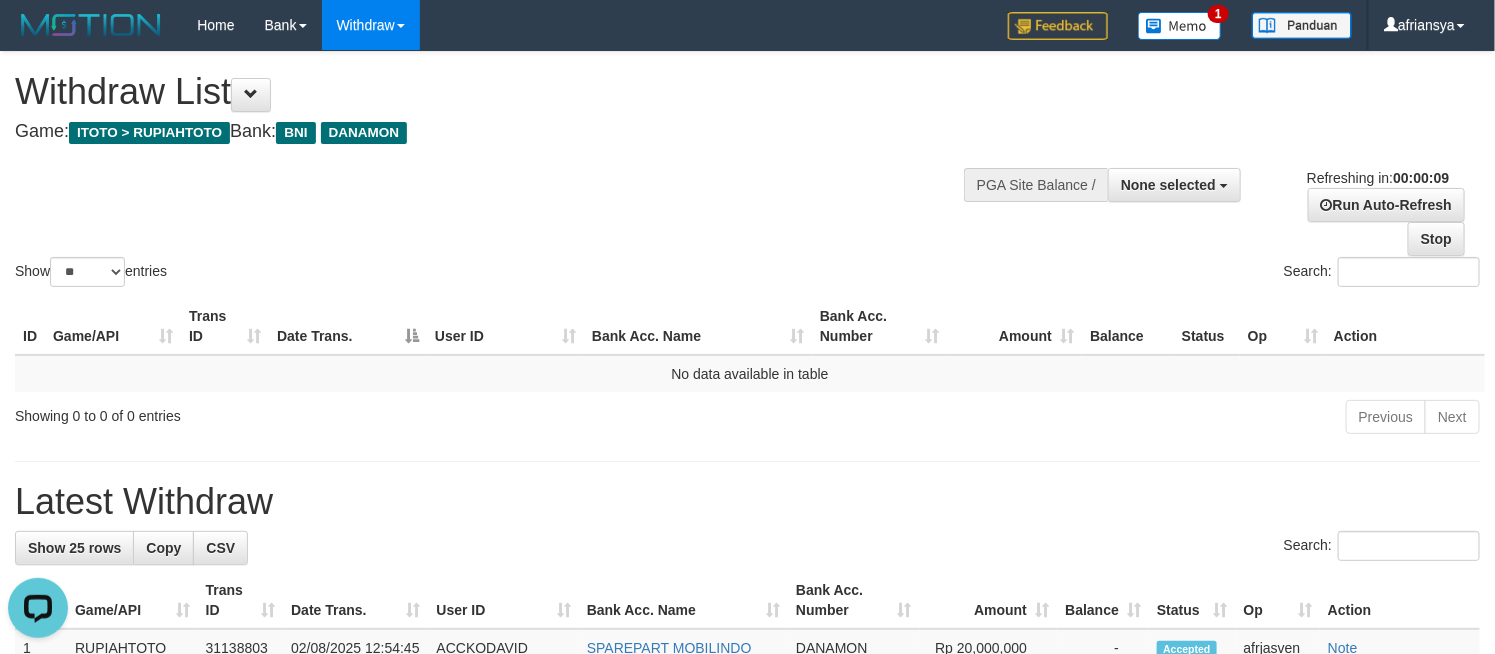 scroll, scrollTop: 0, scrollLeft: 0, axis: both 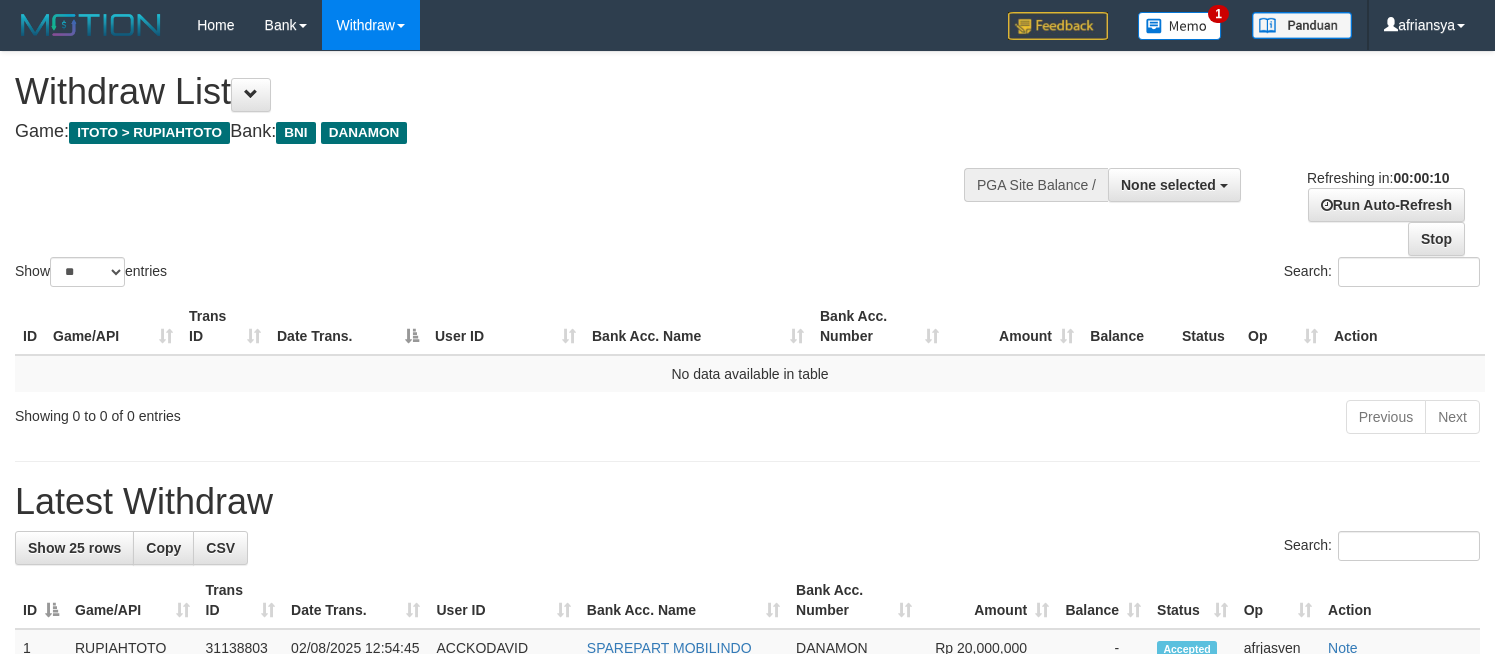 select 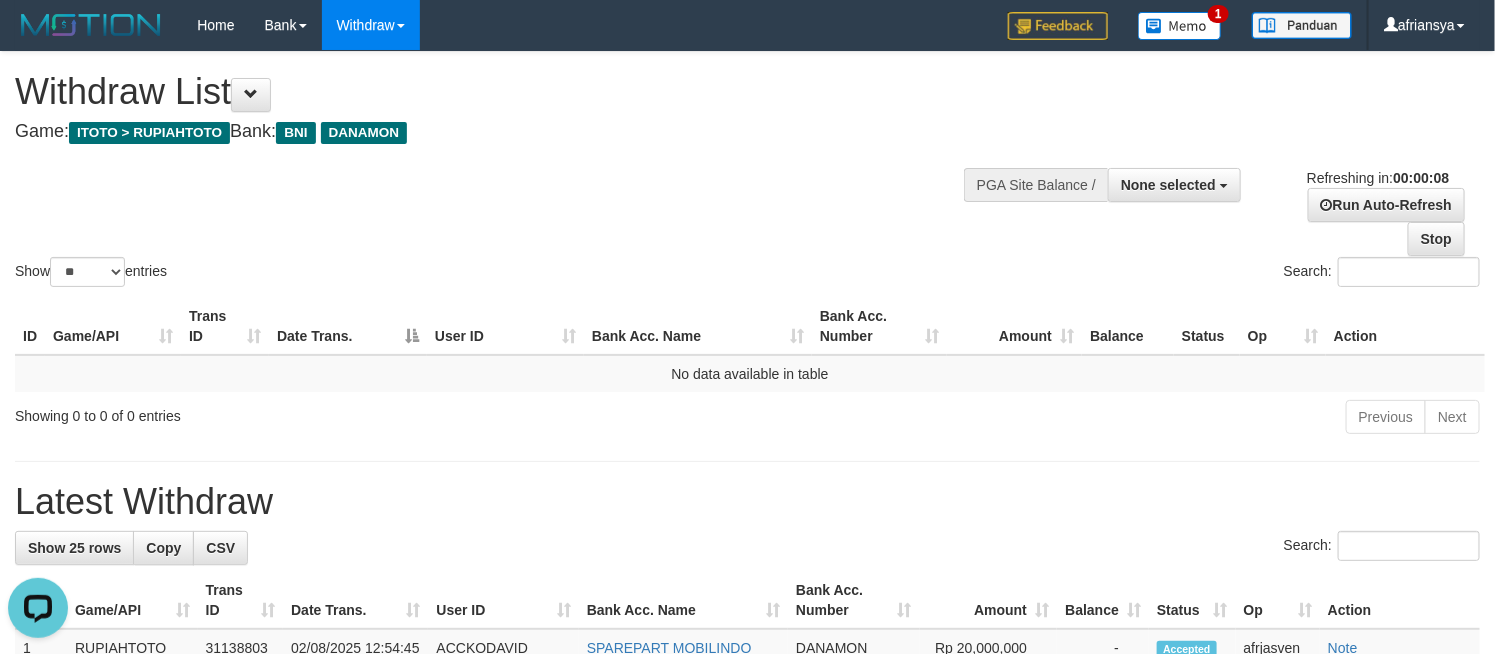 scroll, scrollTop: 0, scrollLeft: 0, axis: both 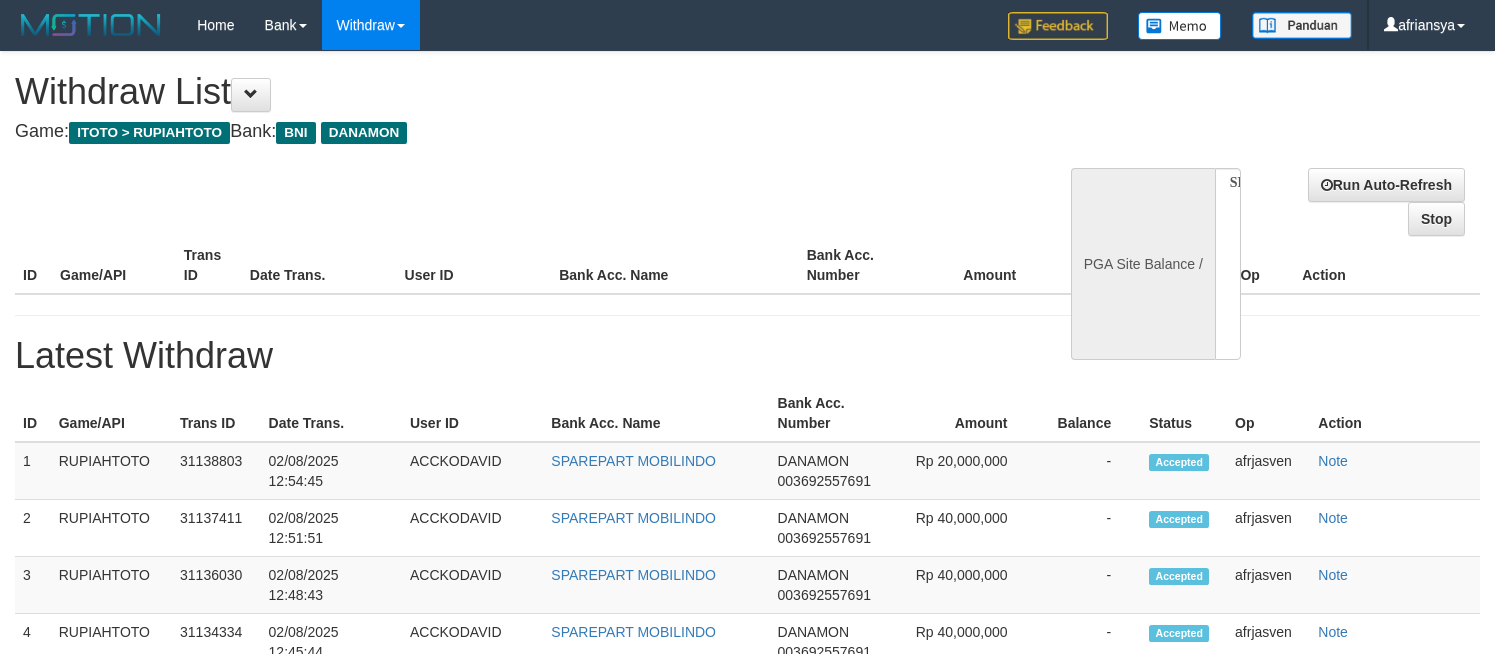 select 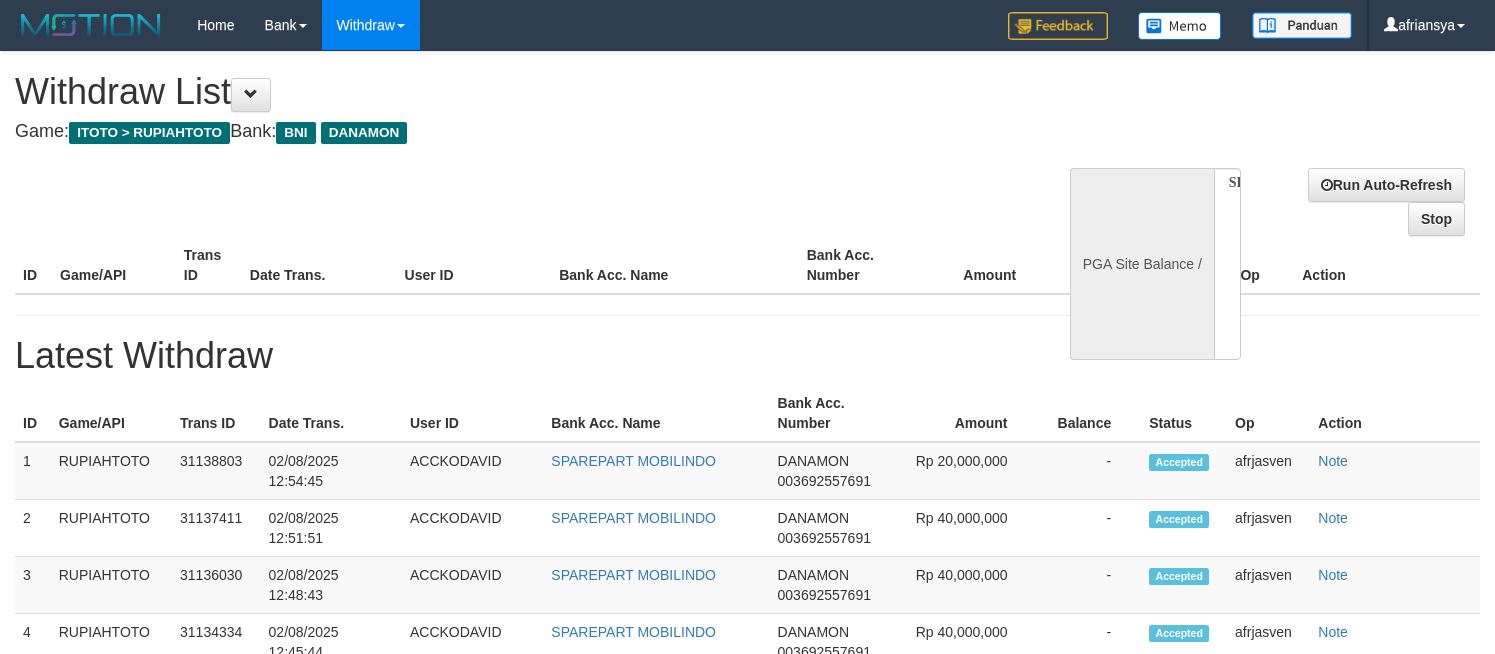 scroll, scrollTop: 0, scrollLeft: 0, axis: both 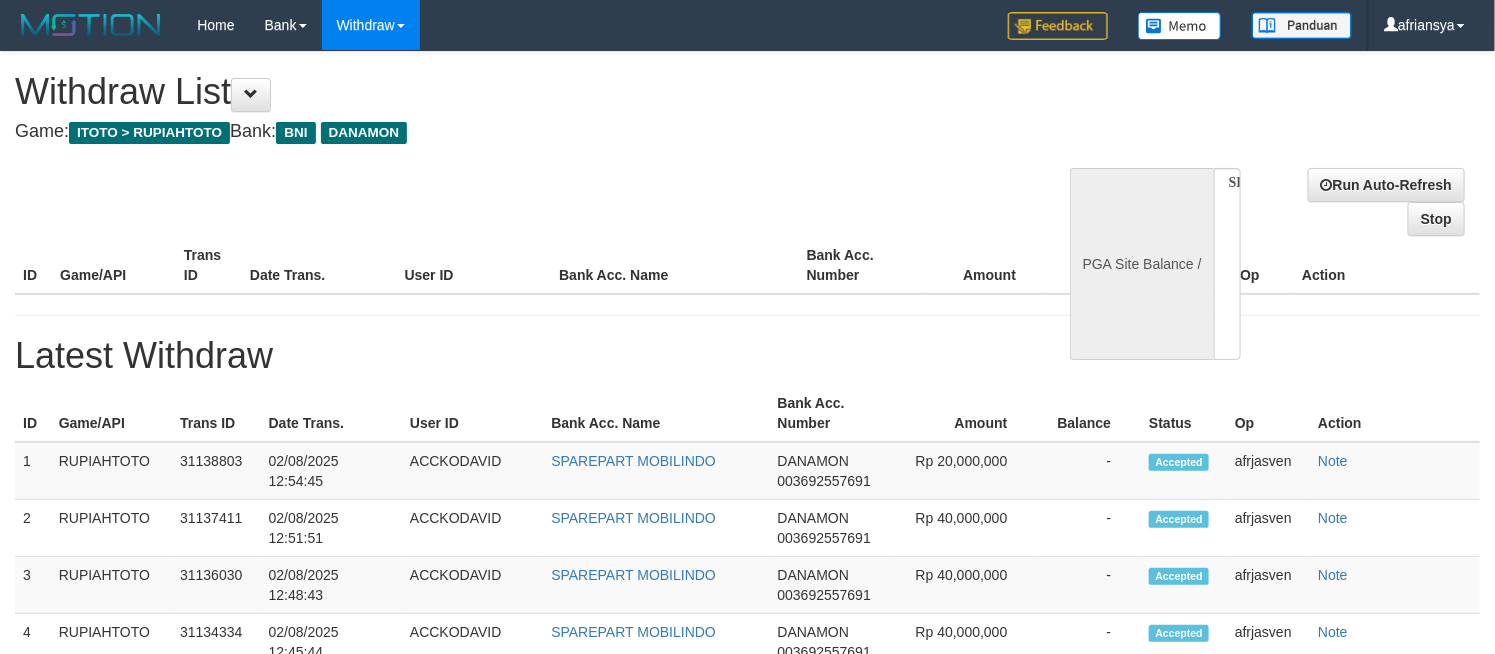 select on "**" 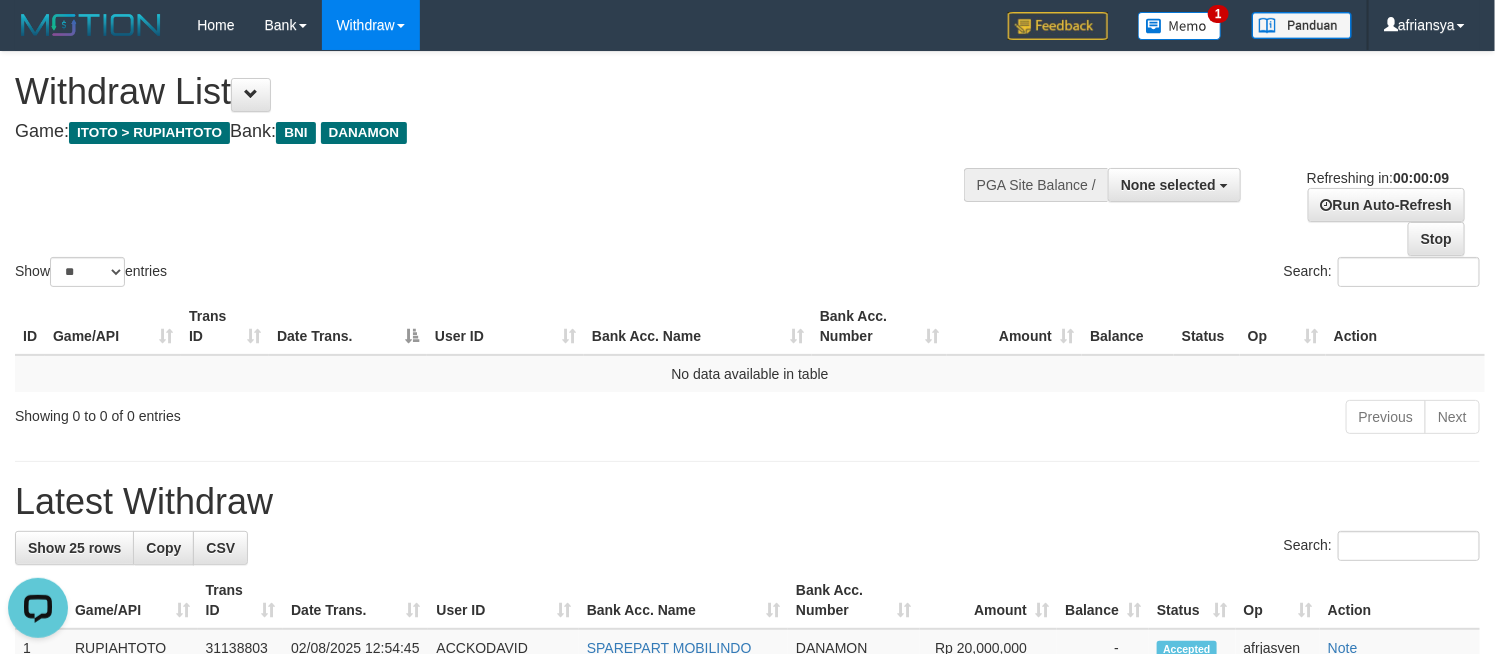 scroll, scrollTop: 0, scrollLeft: 0, axis: both 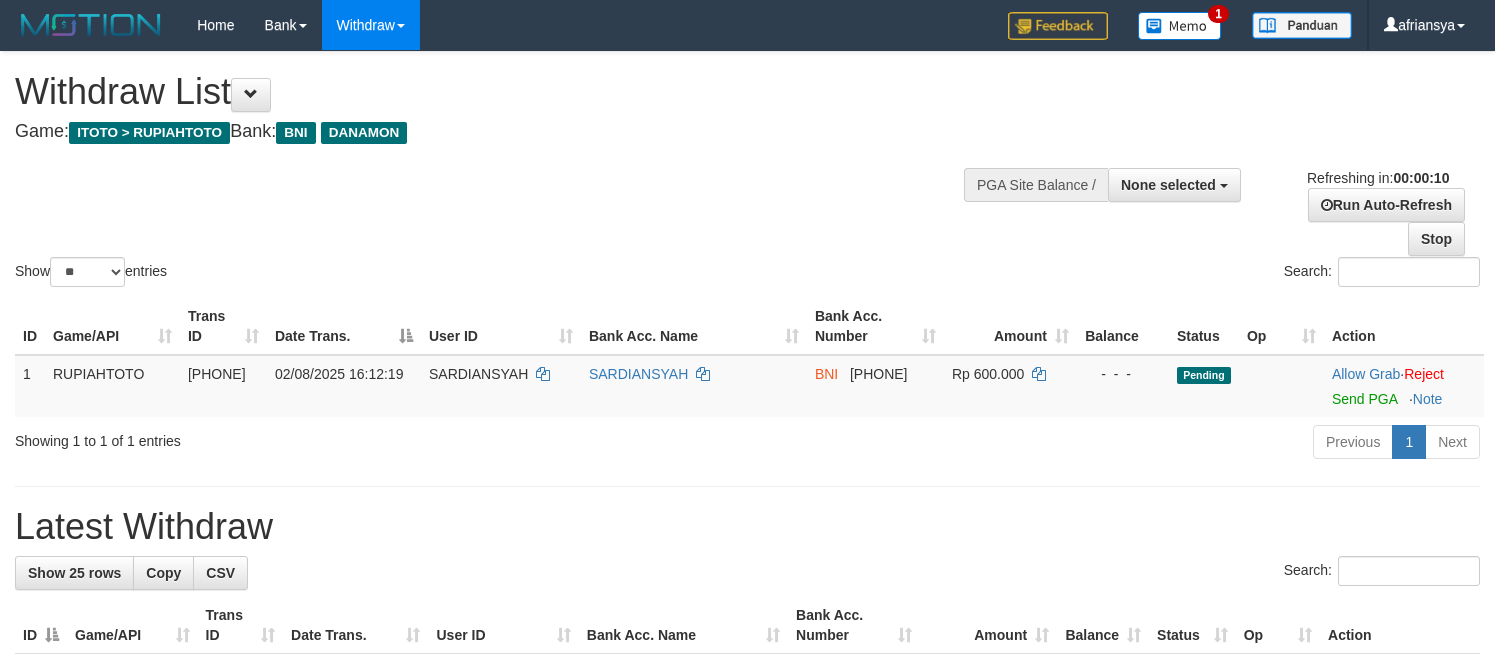 select 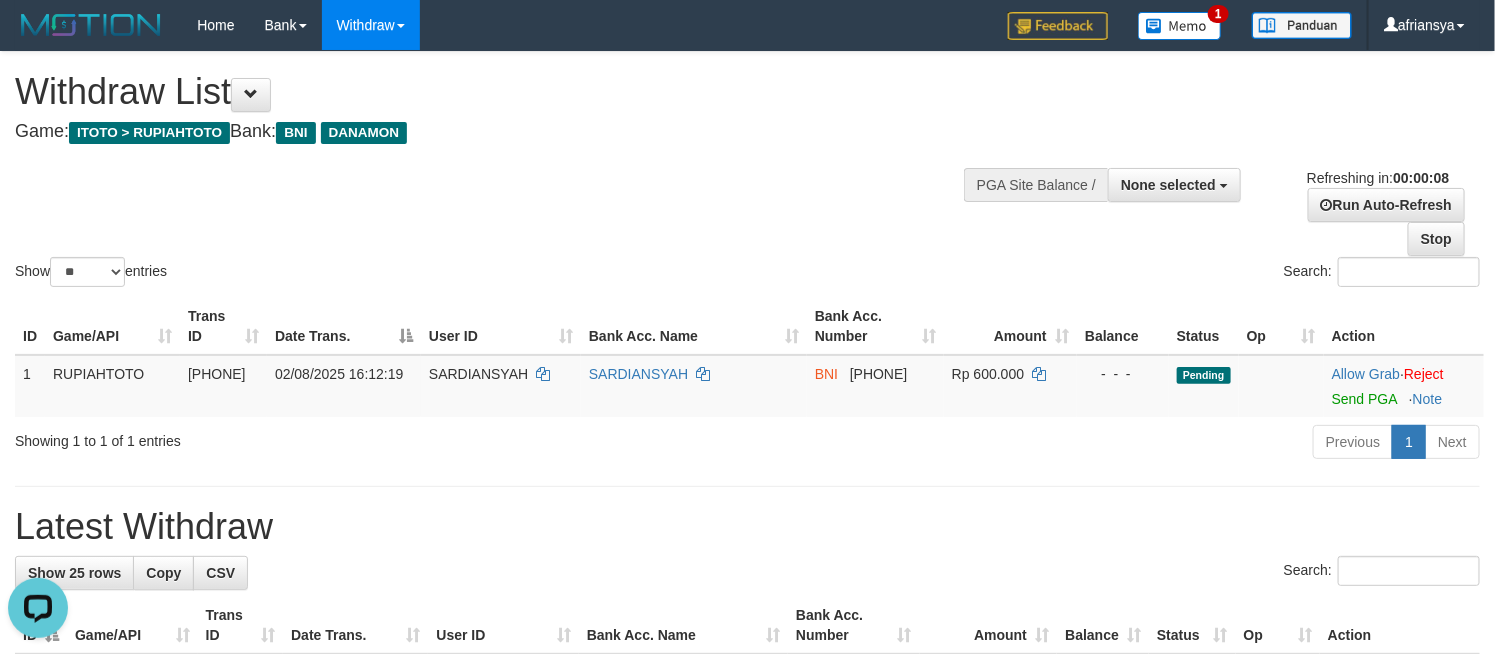 scroll, scrollTop: 0, scrollLeft: 0, axis: both 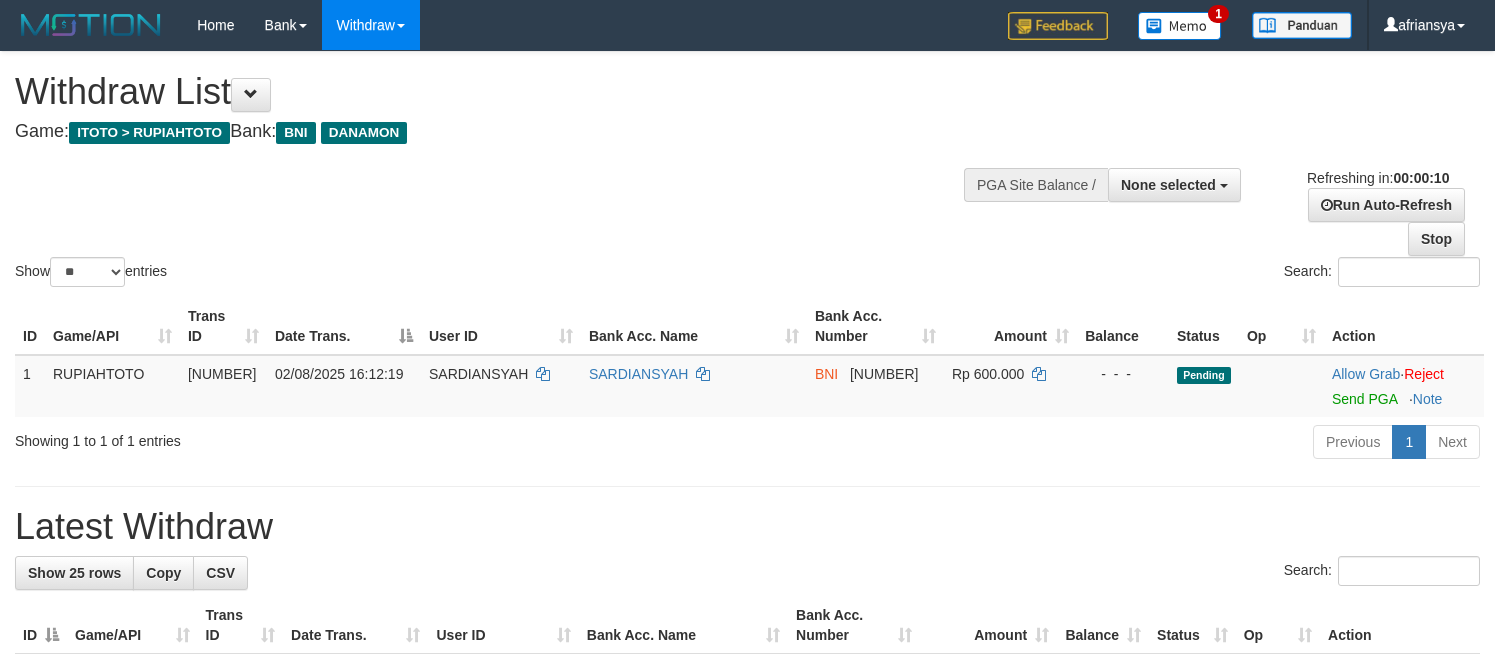 select 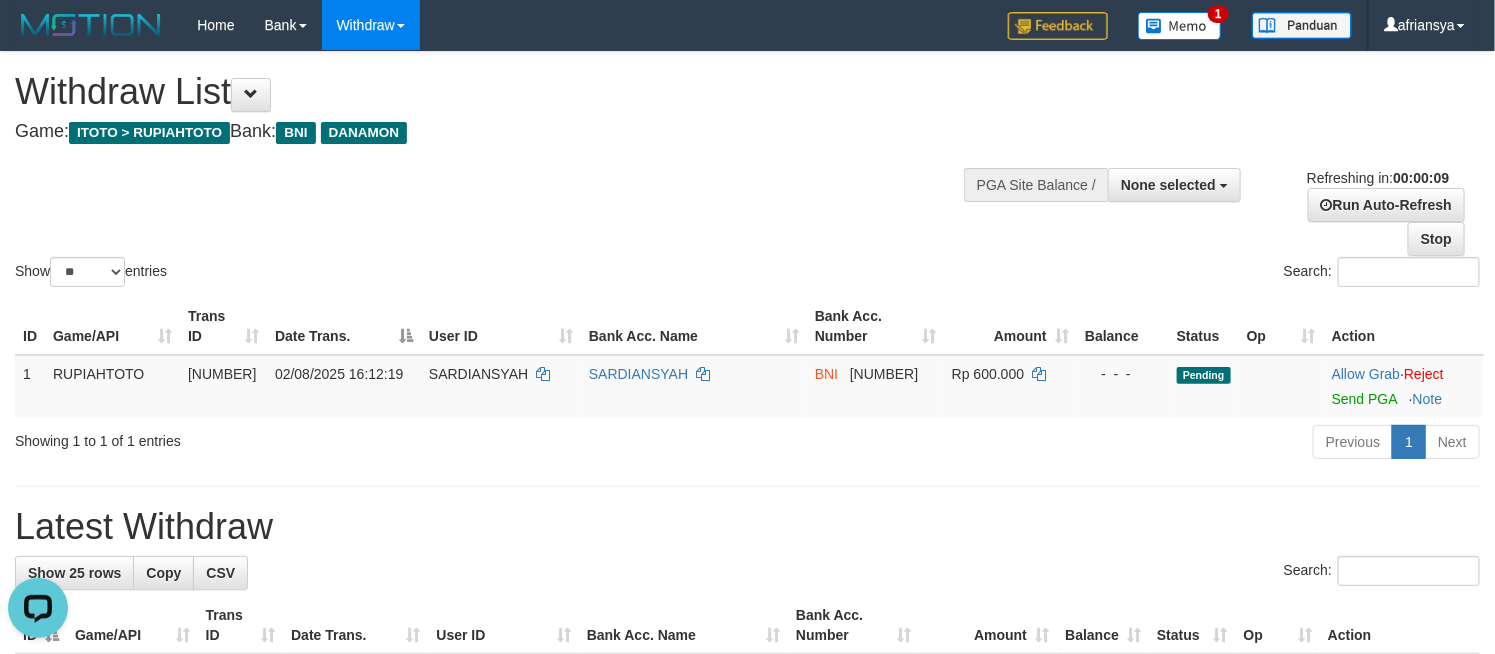 scroll, scrollTop: 0, scrollLeft: 0, axis: both 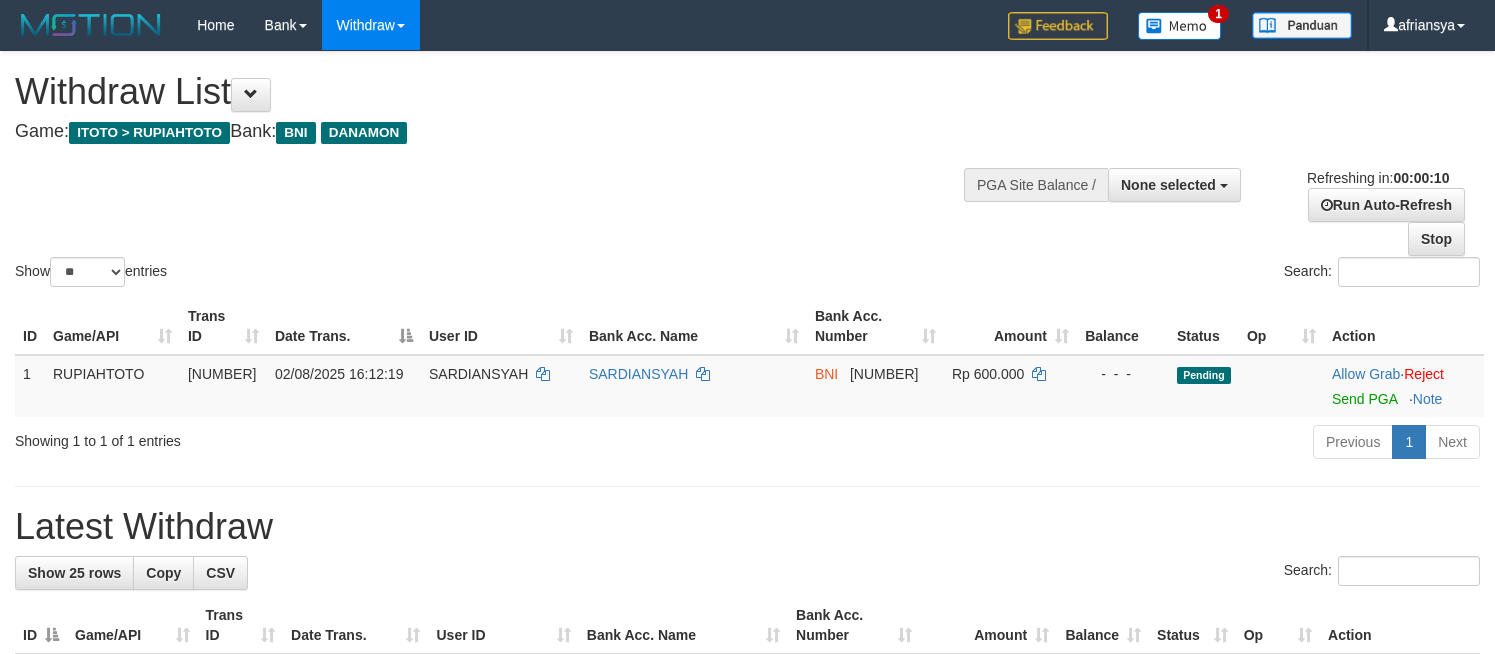 select 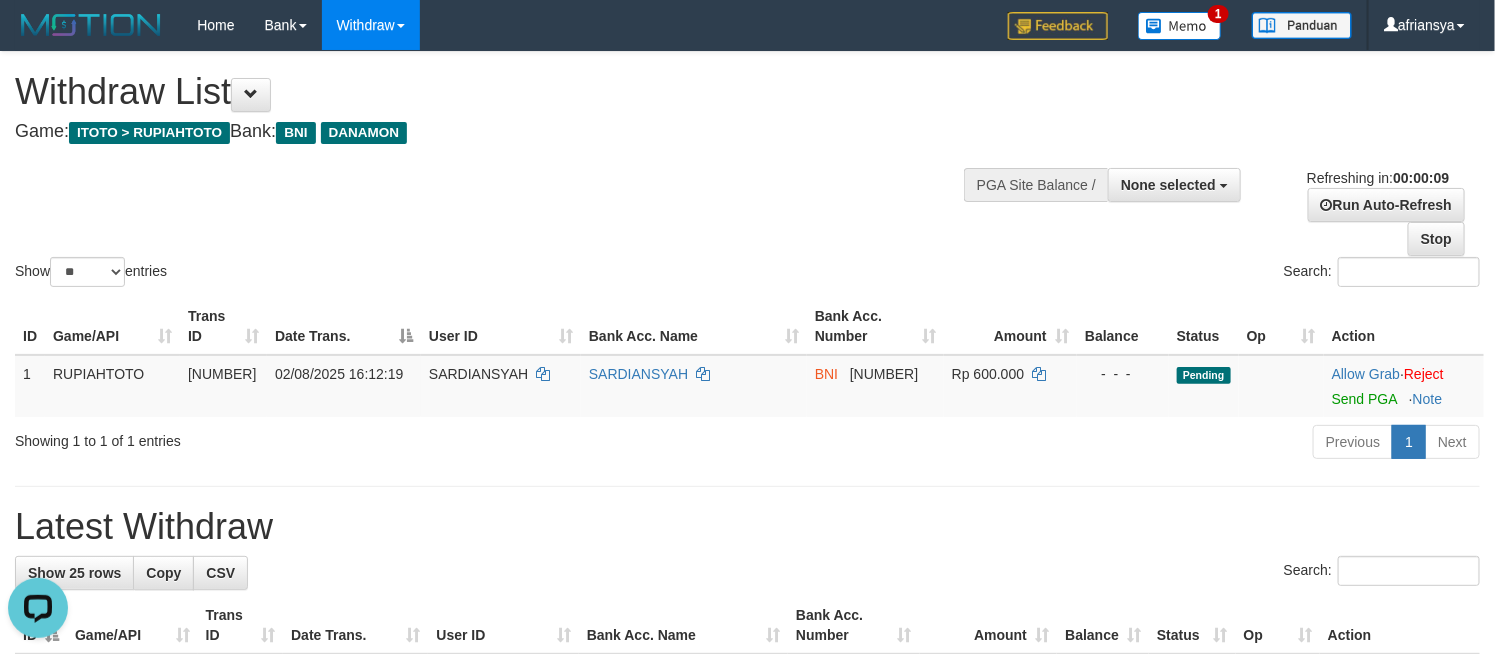 scroll, scrollTop: 0, scrollLeft: 0, axis: both 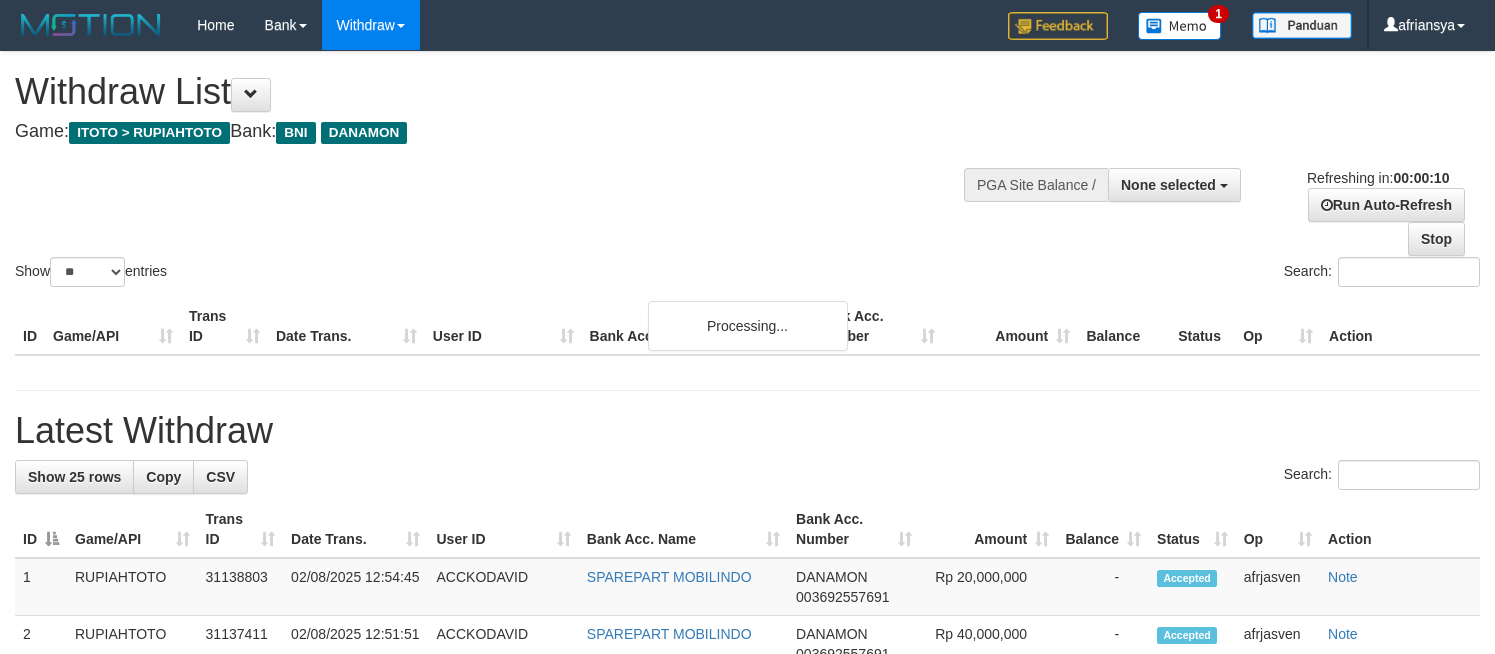 select 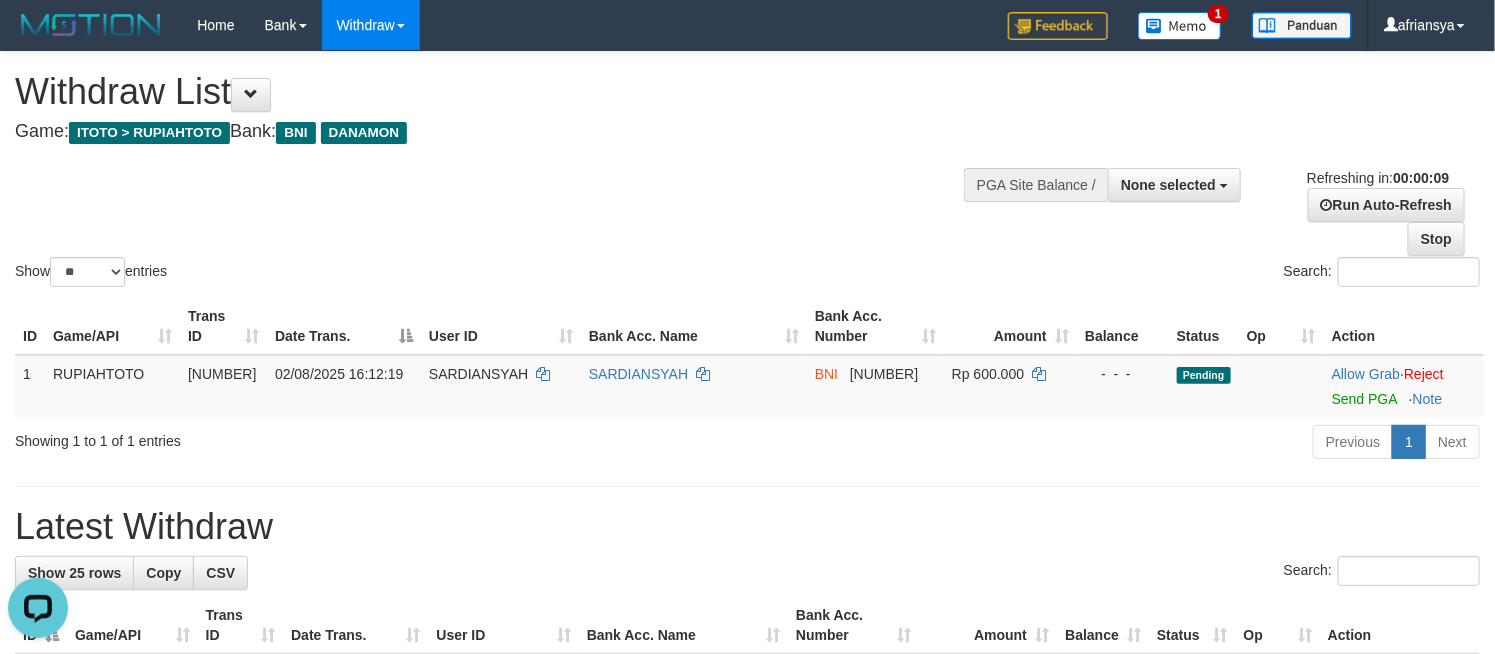 scroll, scrollTop: 0, scrollLeft: 0, axis: both 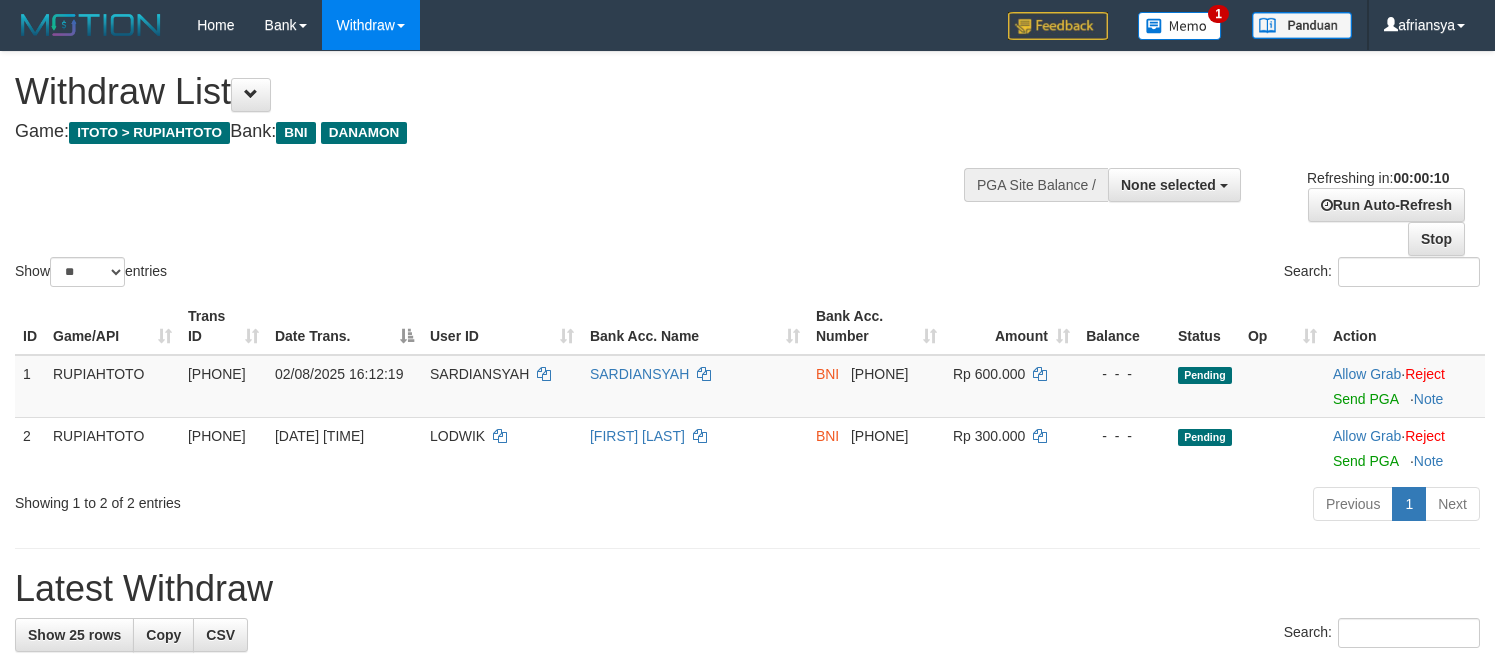 select 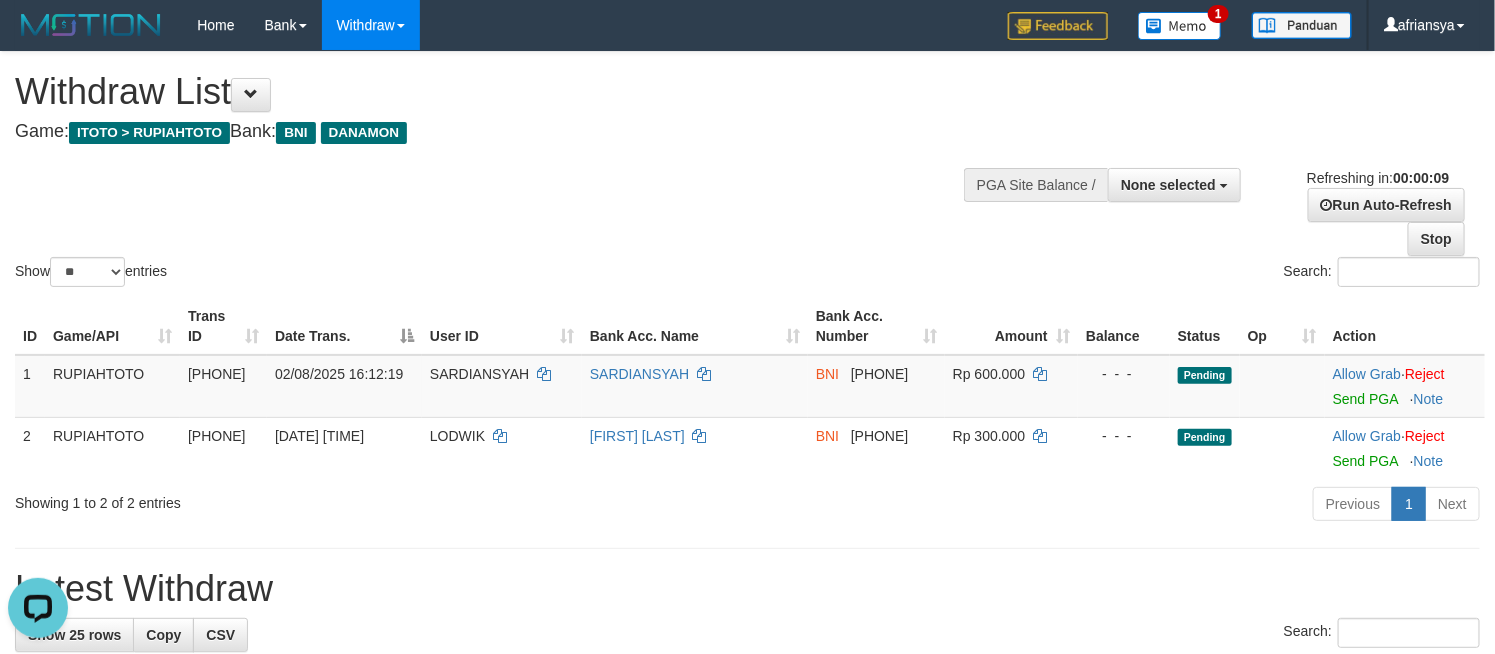 scroll, scrollTop: 0, scrollLeft: 0, axis: both 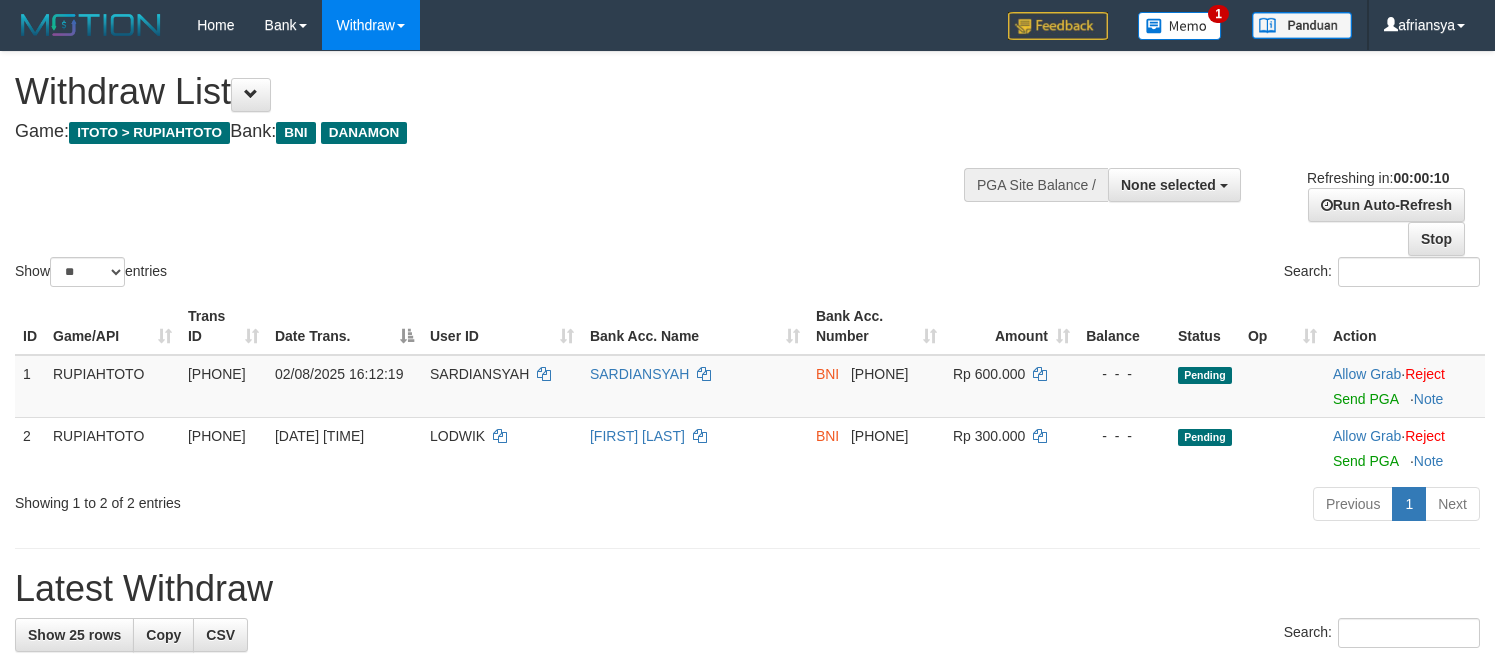 select 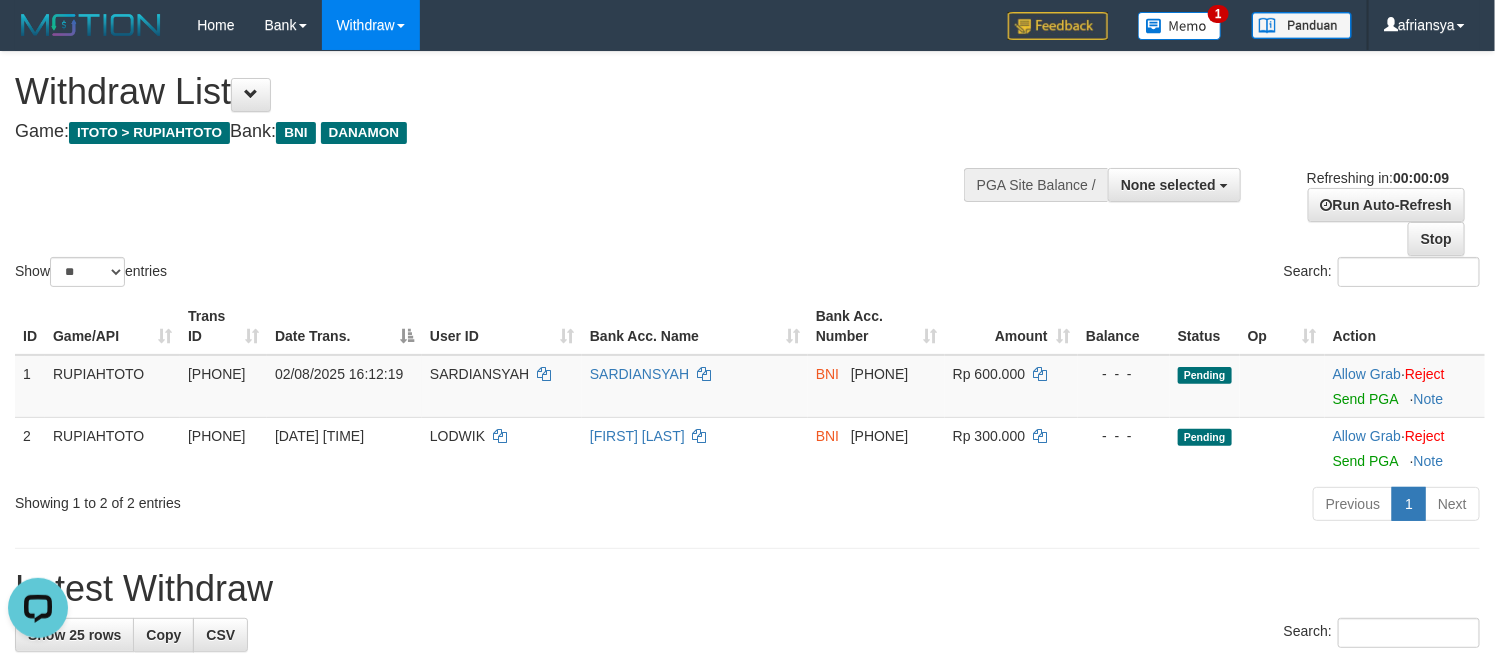 scroll, scrollTop: 0, scrollLeft: 0, axis: both 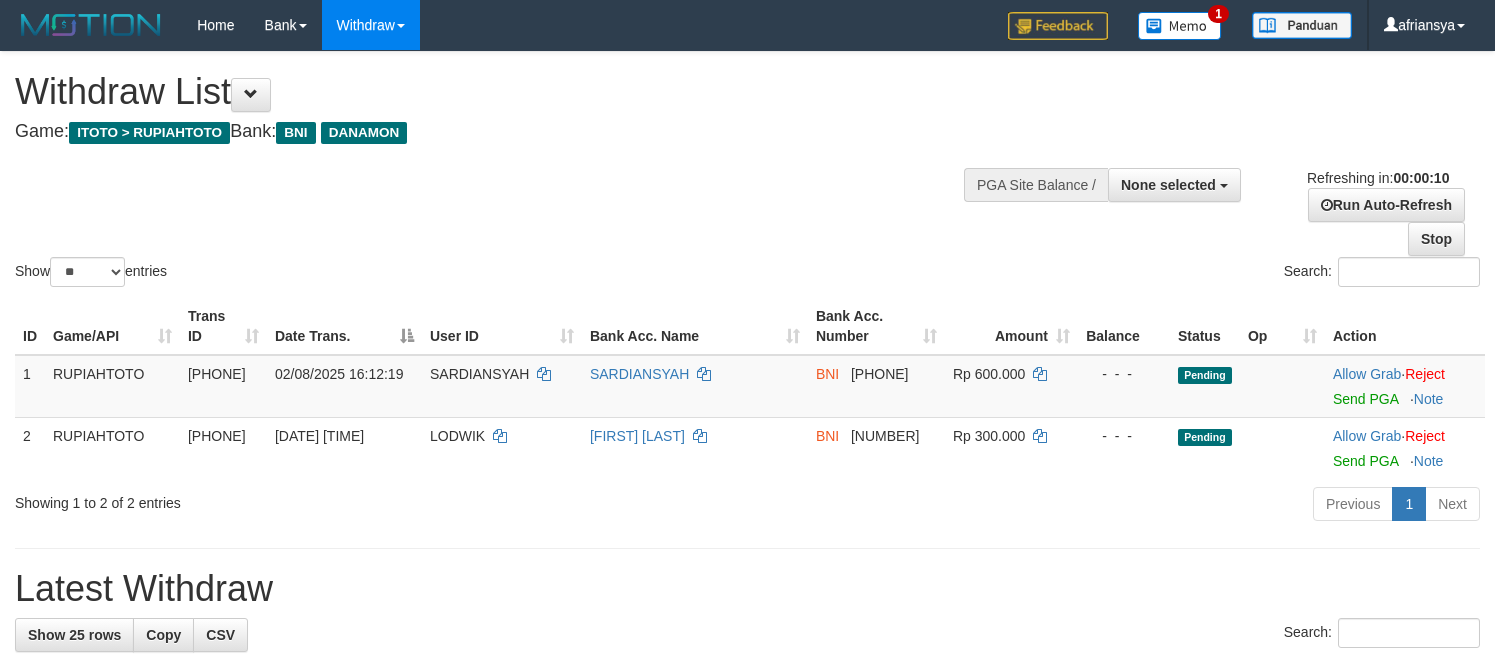 select 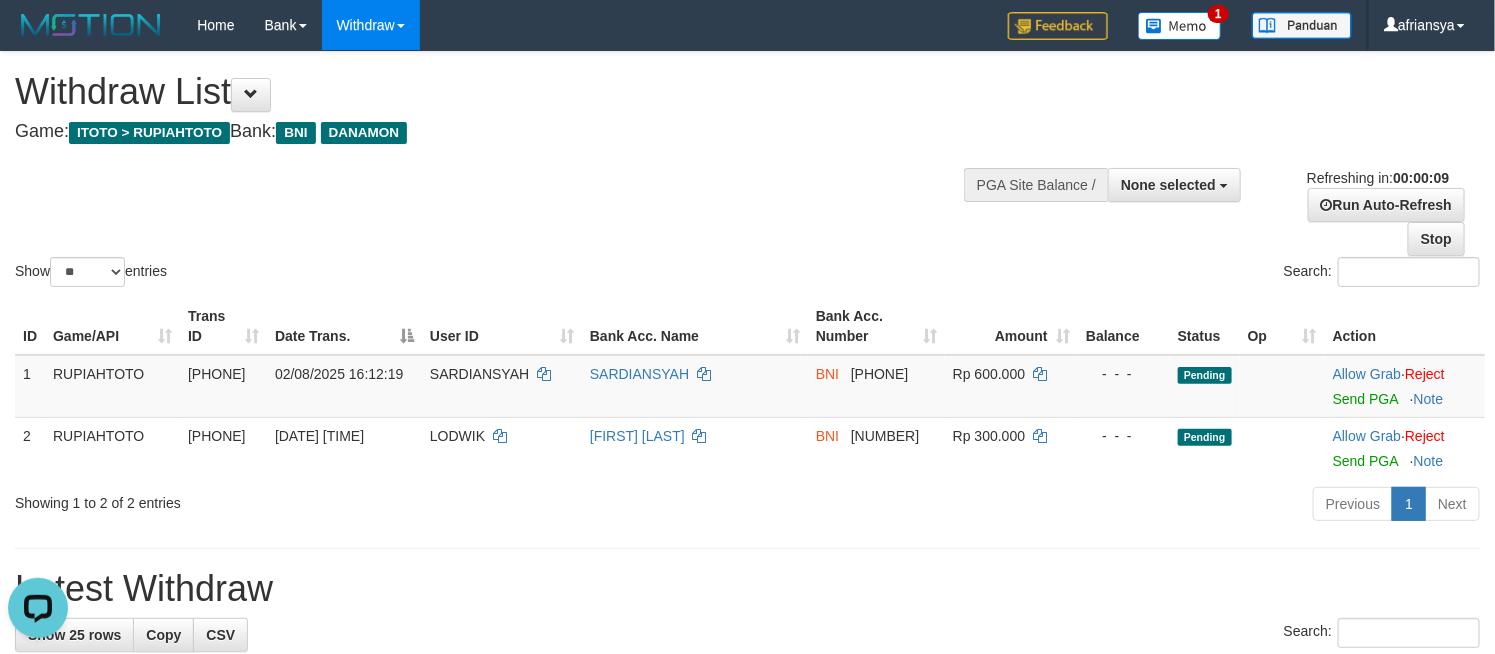 scroll, scrollTop: 0, scrollLeft: 0, axis: both 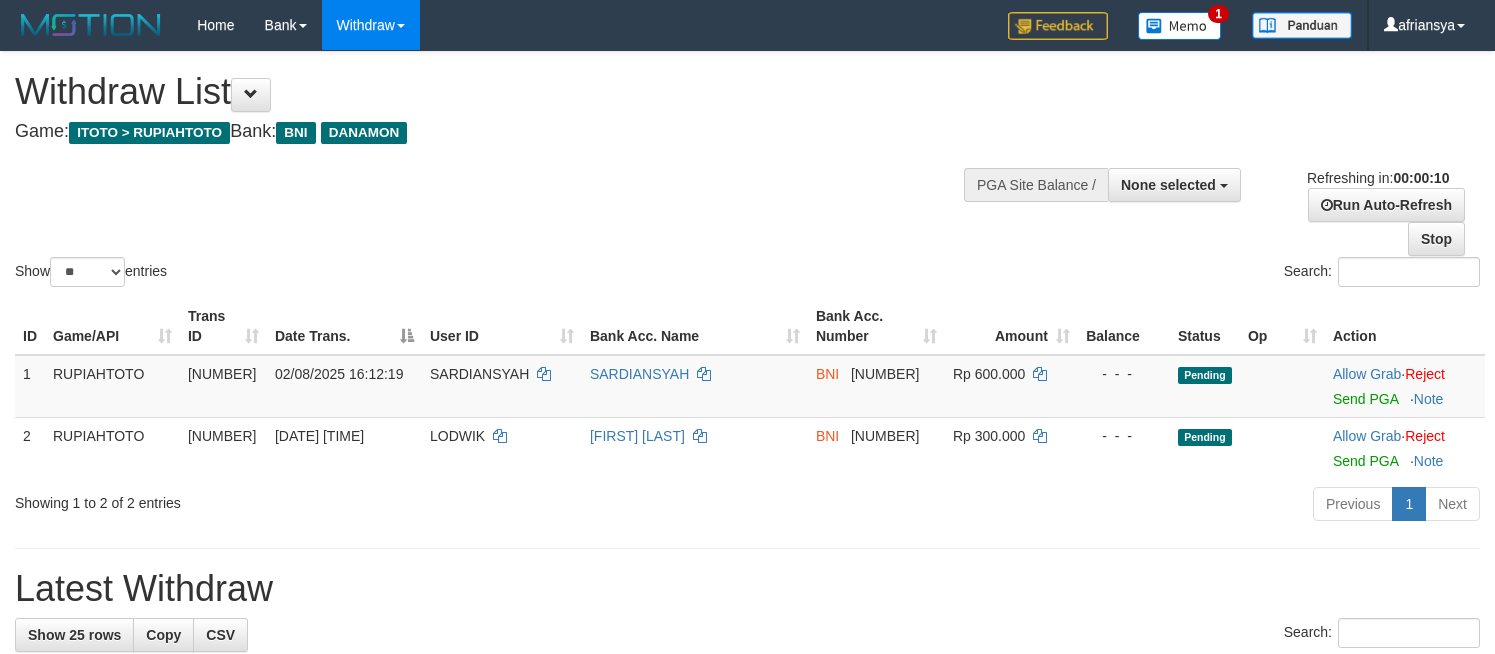 select 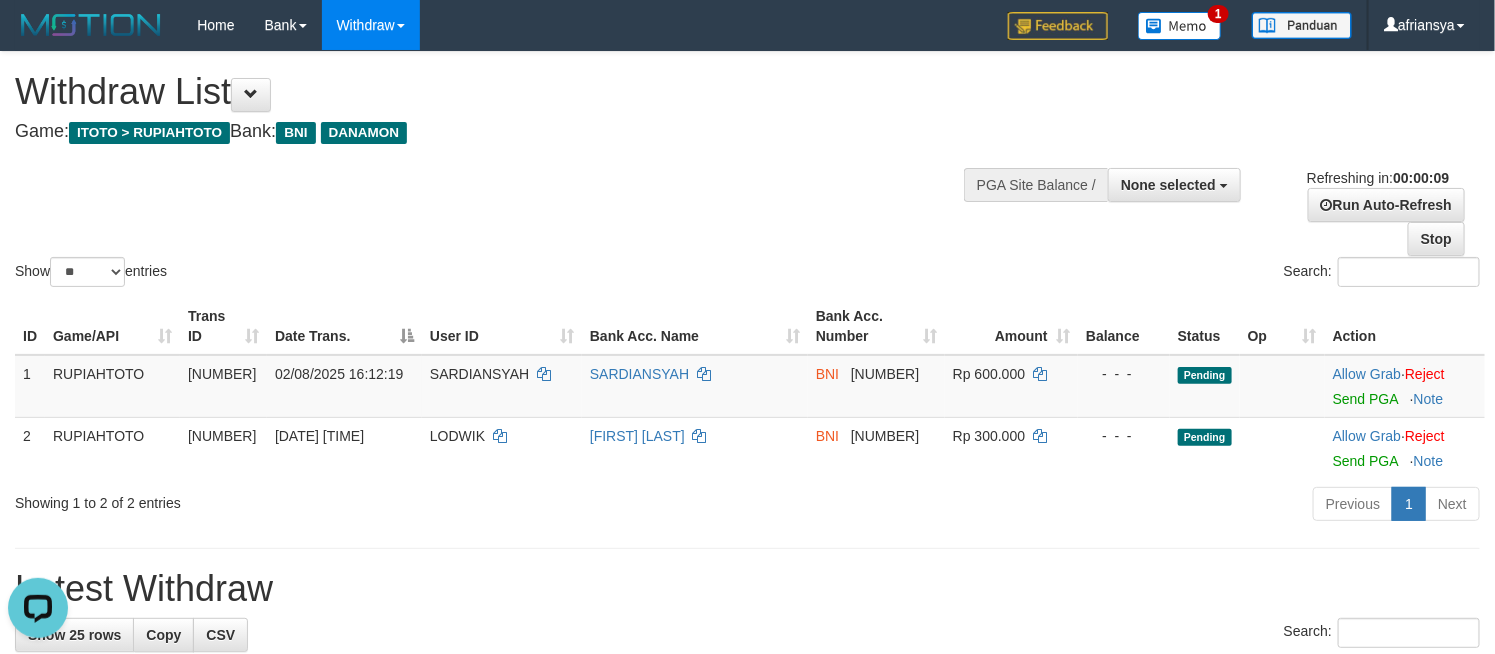 scroll, scrollTop: 0, scrollLeft: 0, axis: both 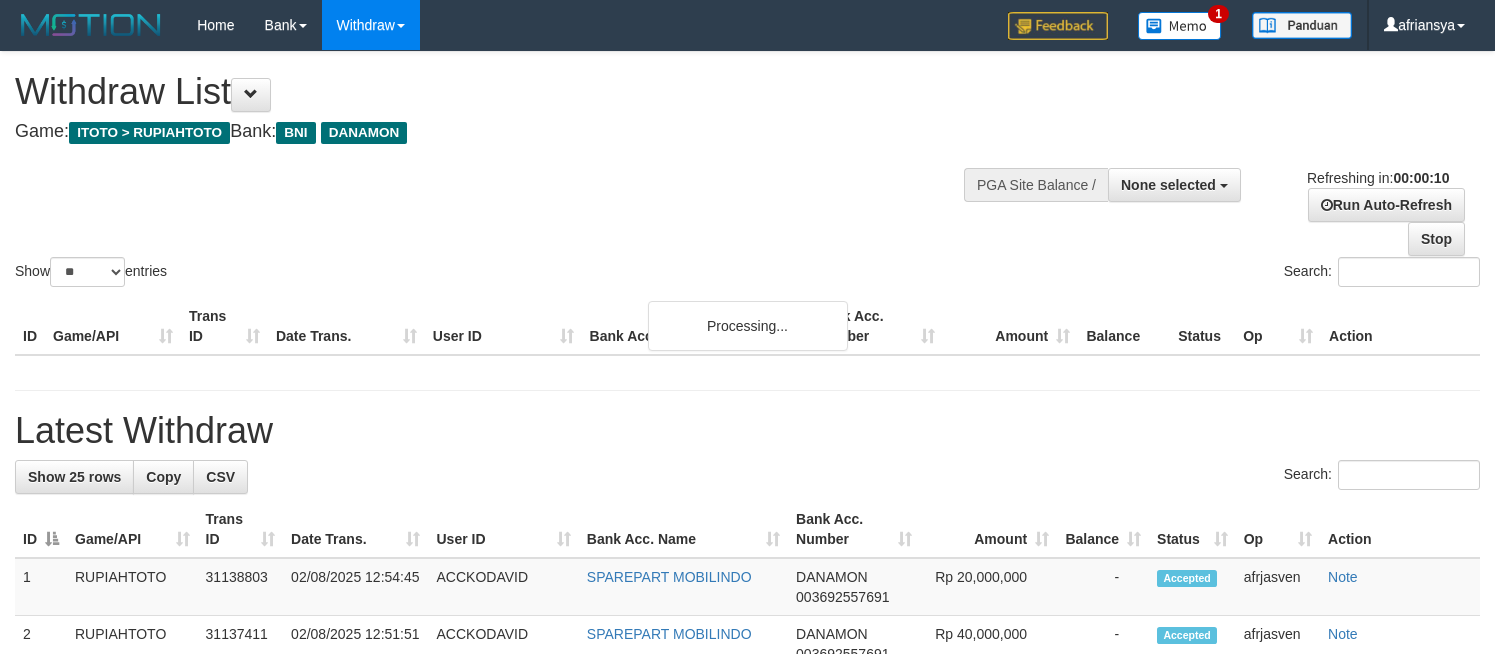 select 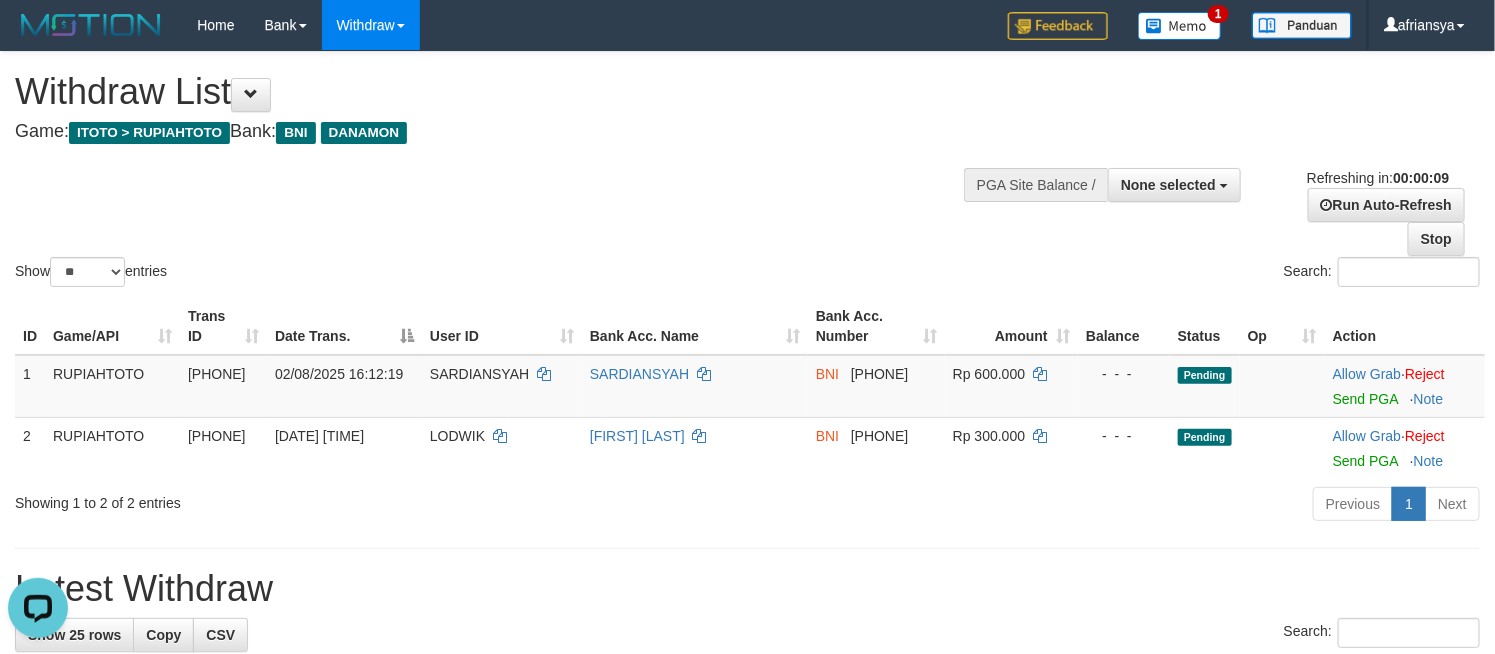 scroll, scrollTop: 0, scrollLeft: 0, axis: both 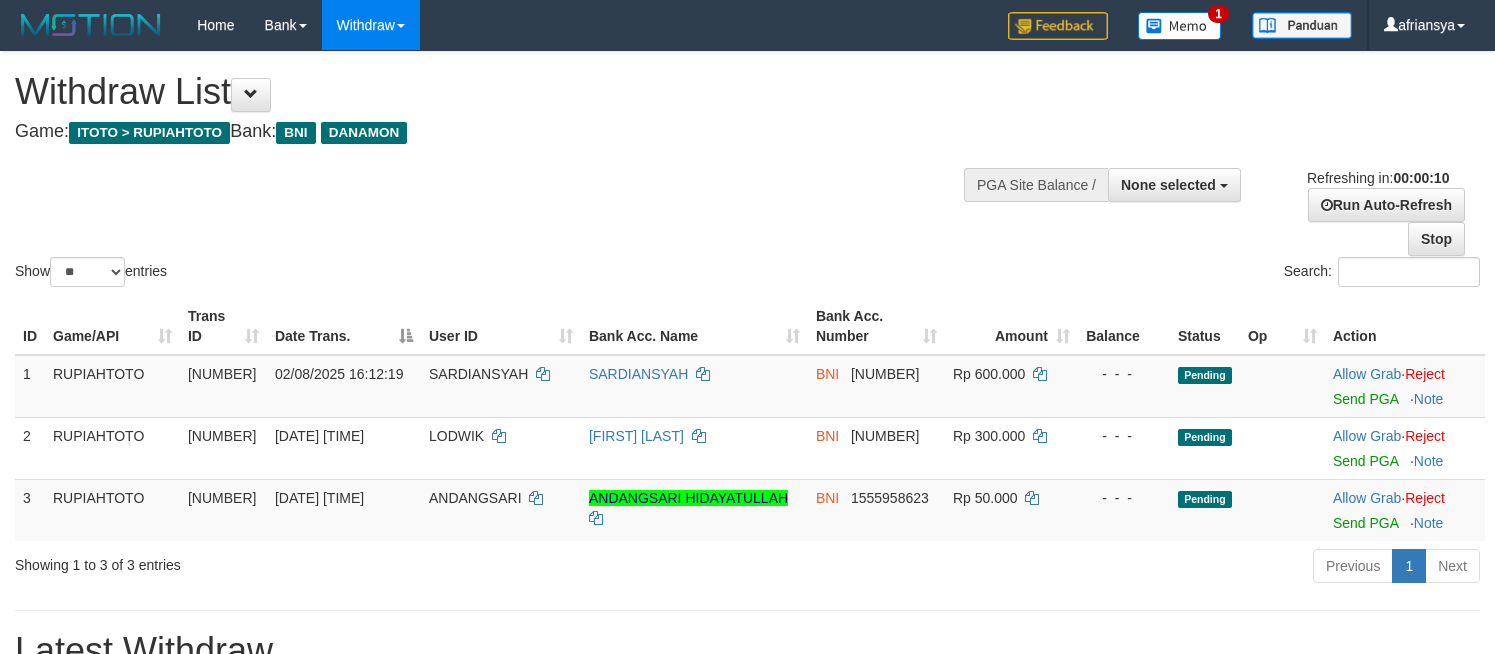 select 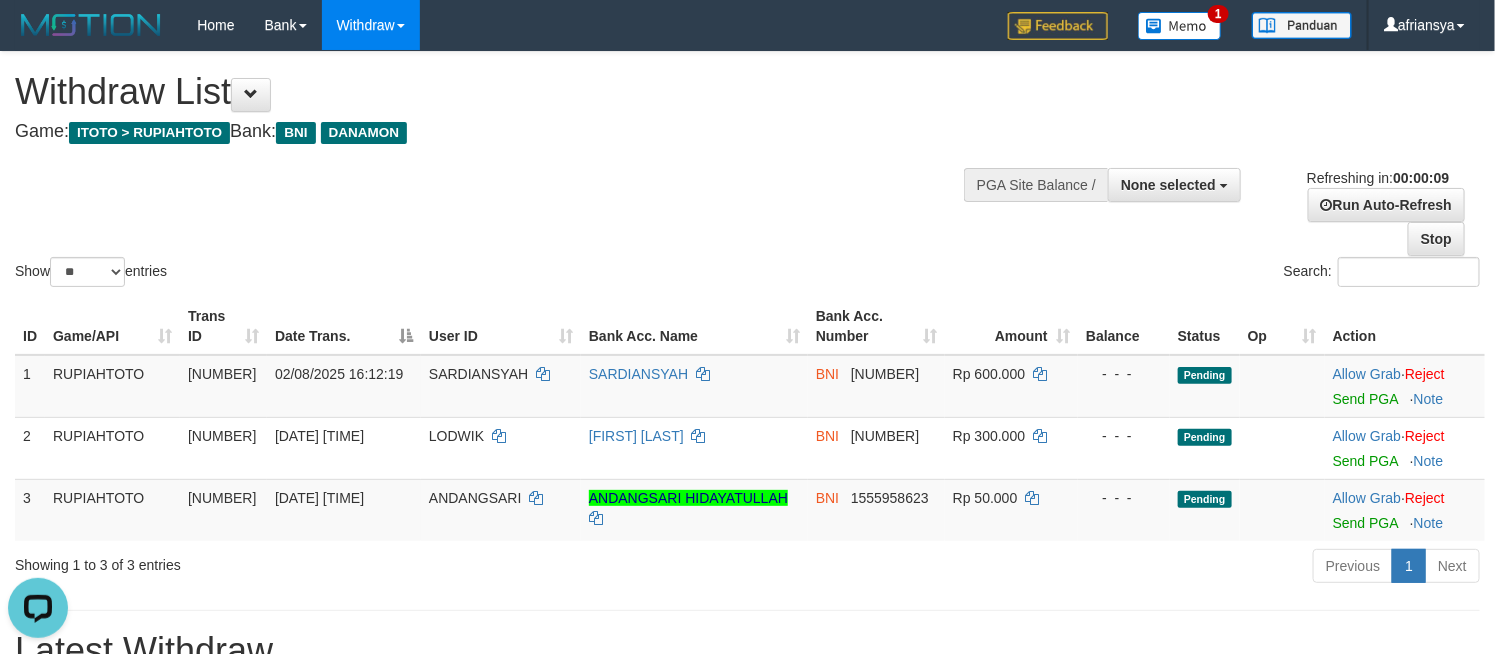 scroll, scrollTop: 0, scrollLeft: 0, axis: both 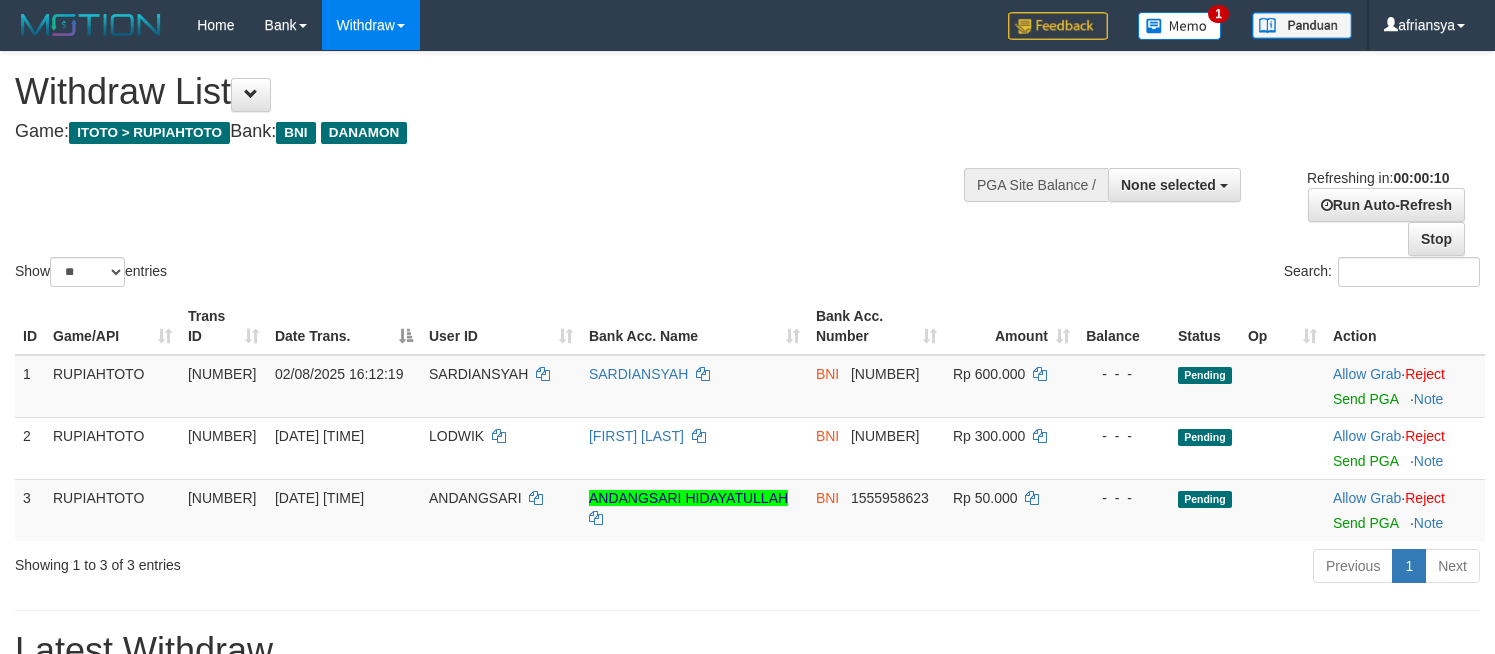 select 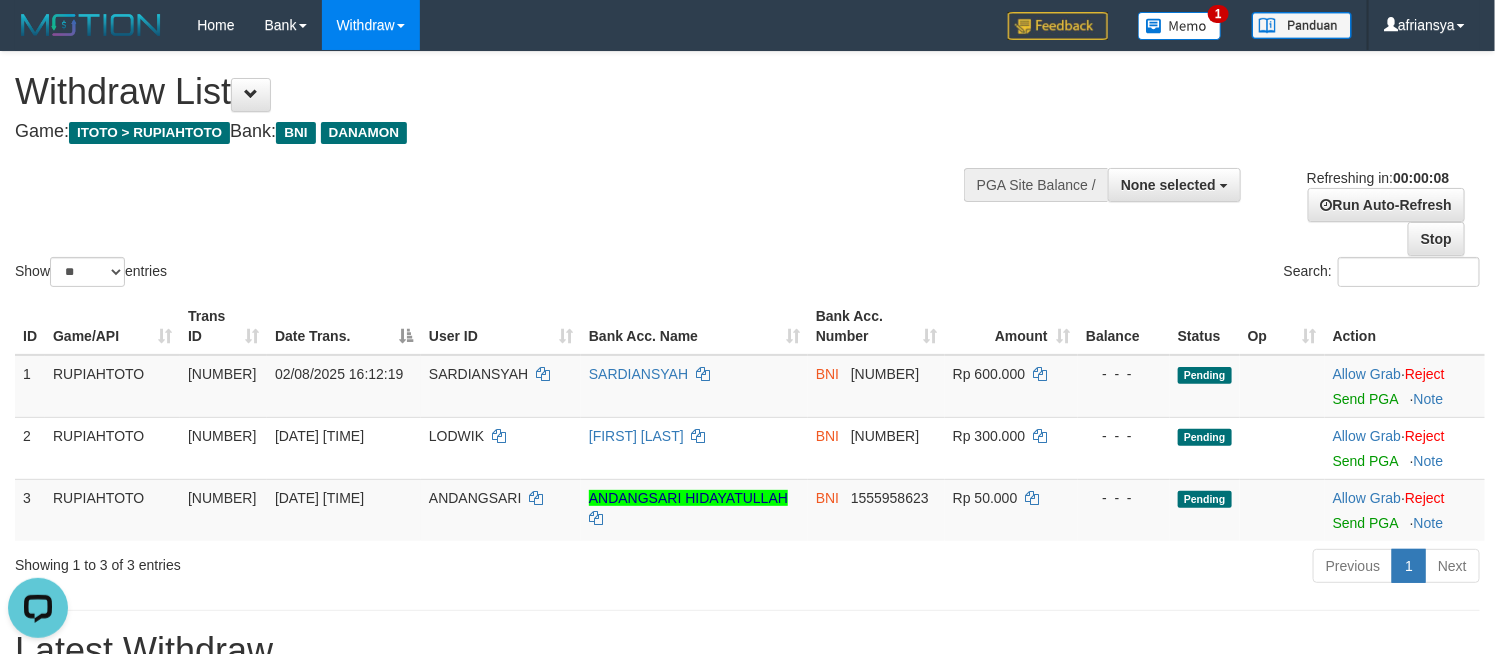 scroll, scrollTop: 0, scrollLeft: 0, axis: both 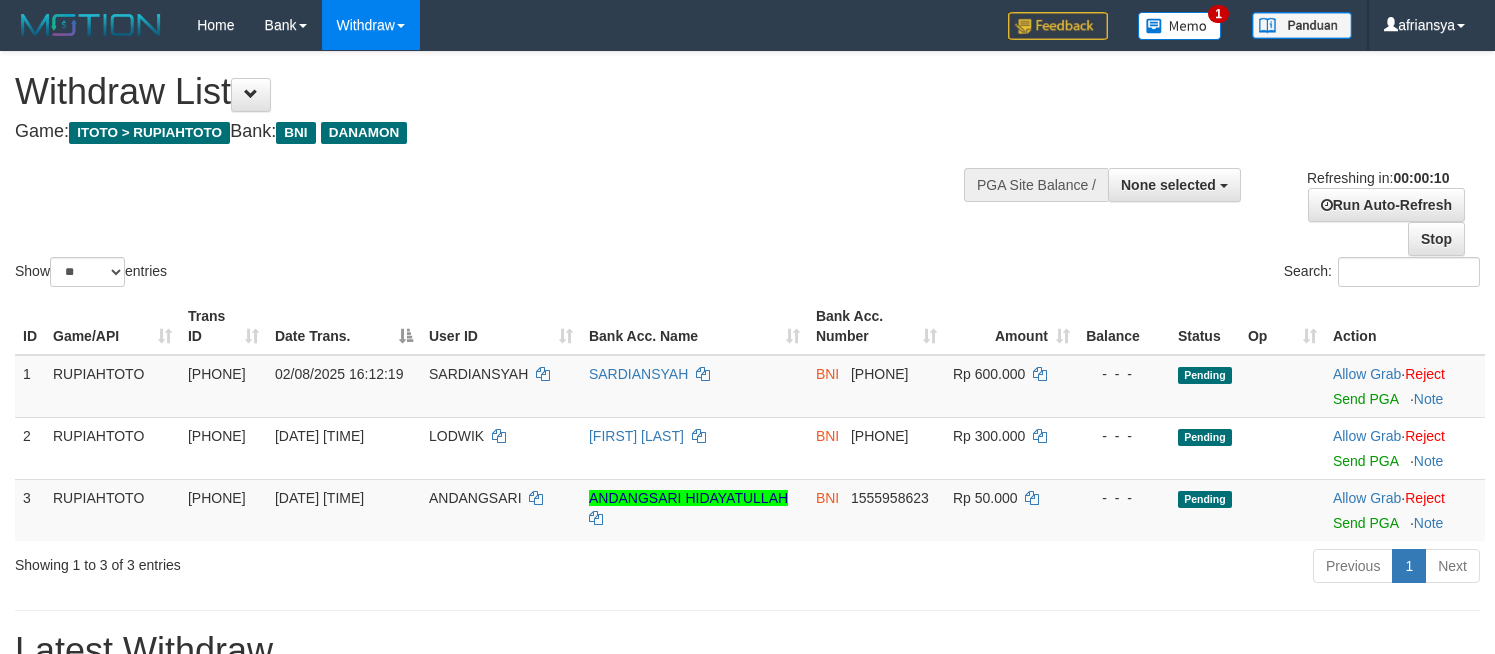 select 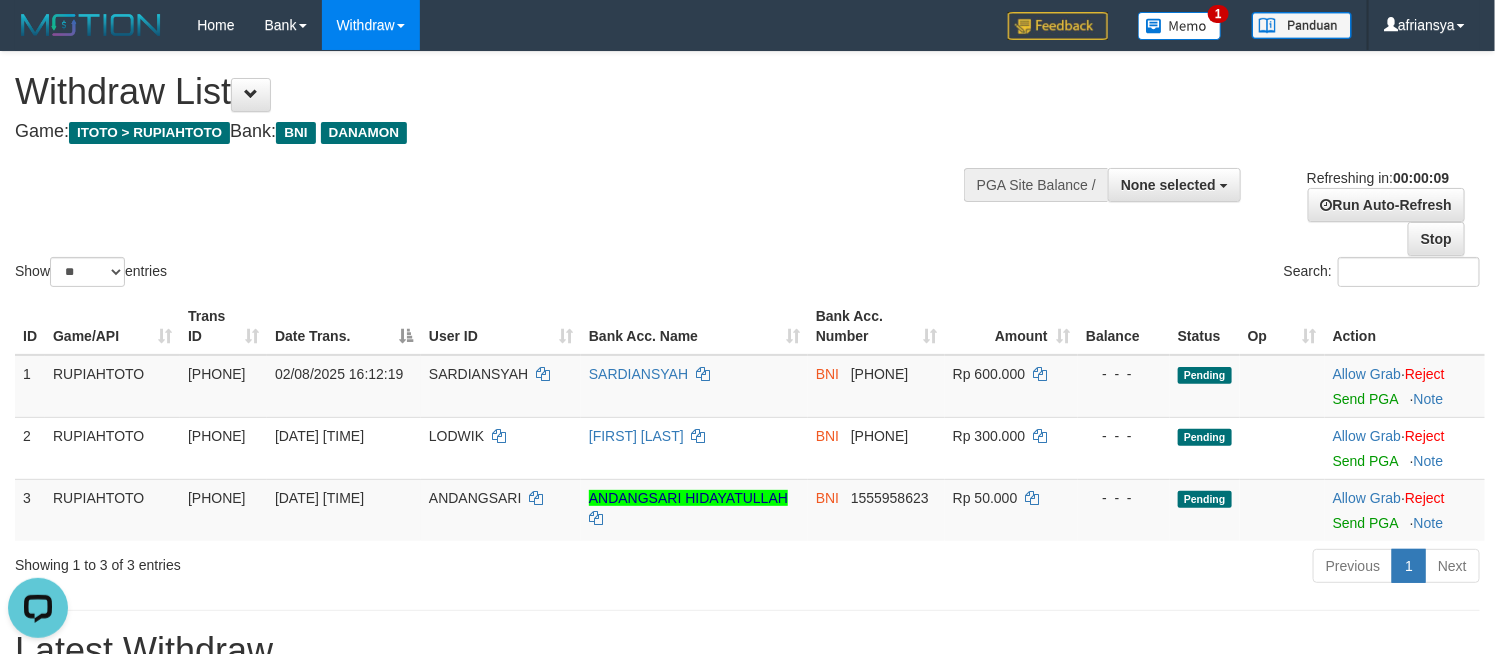 scroll, scrollTop: 0, scrollLeft: 0, axis: both 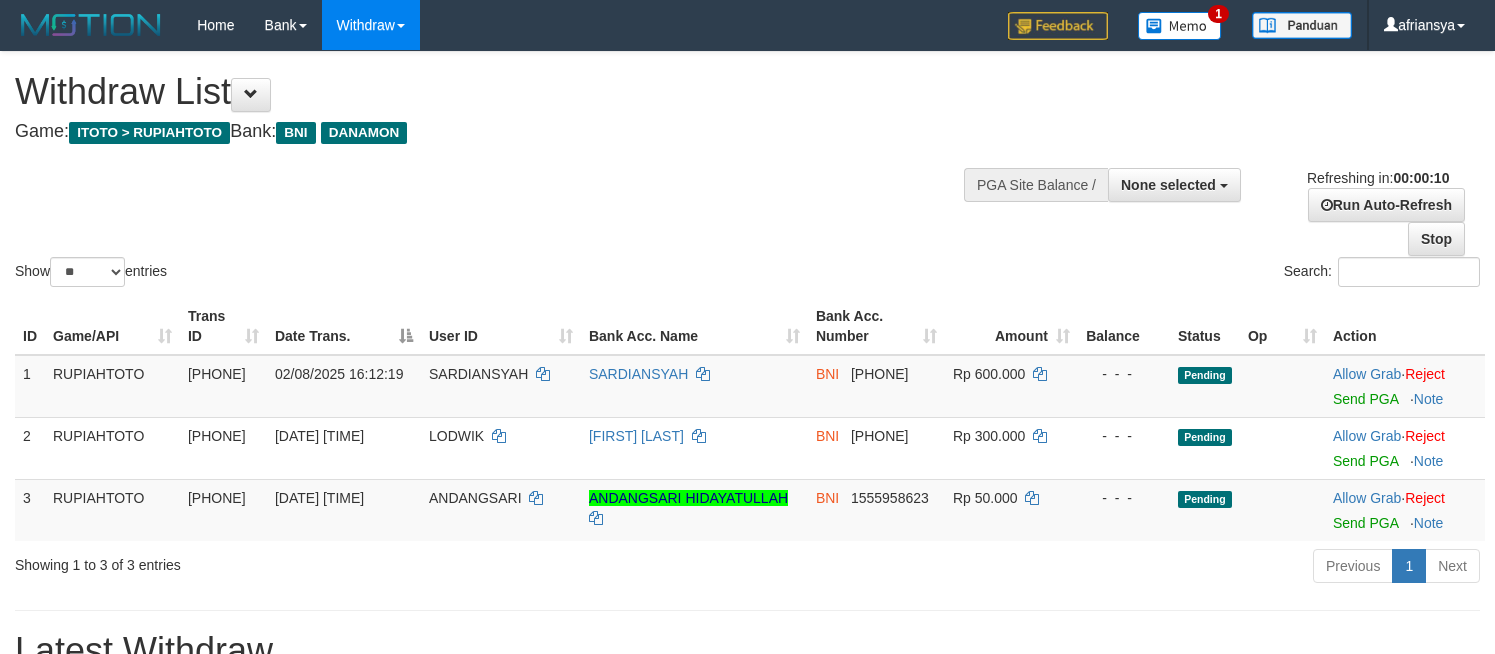 select 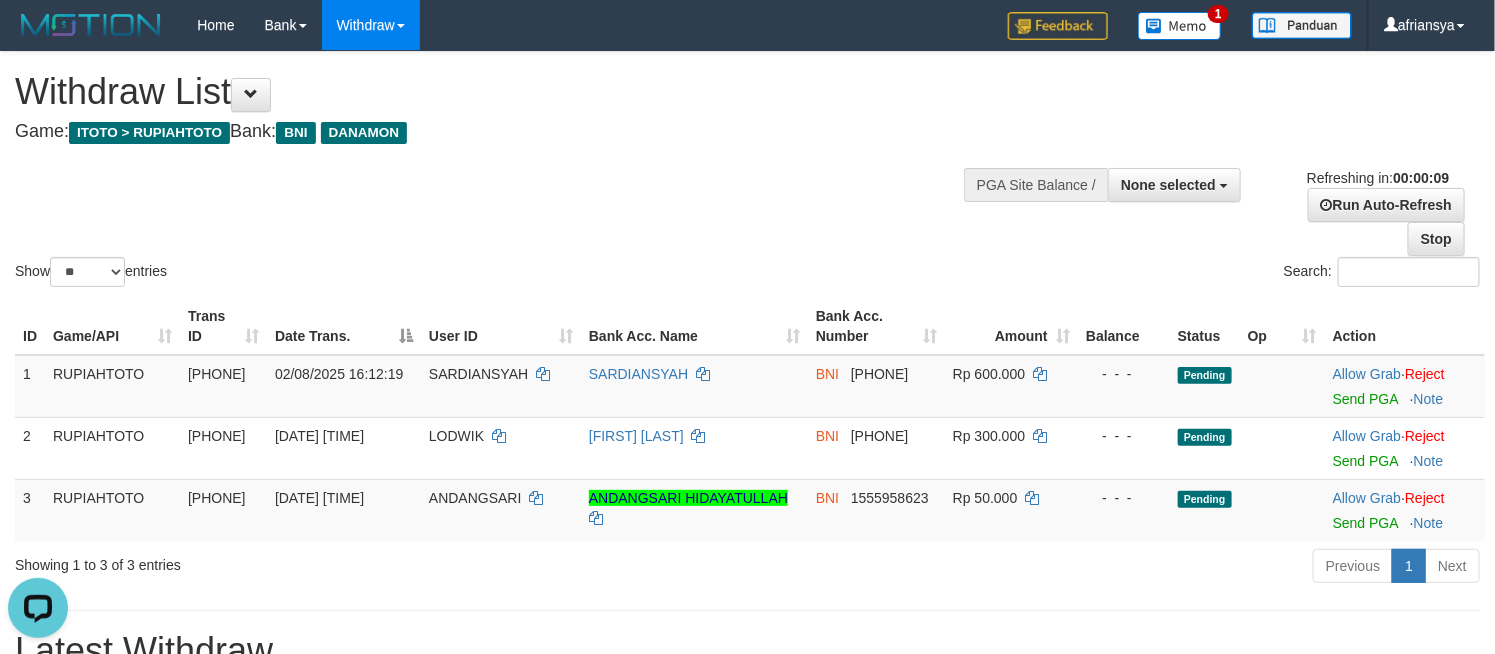 scroll, scrollTop: 0, scrollLeft: 0, axis: both 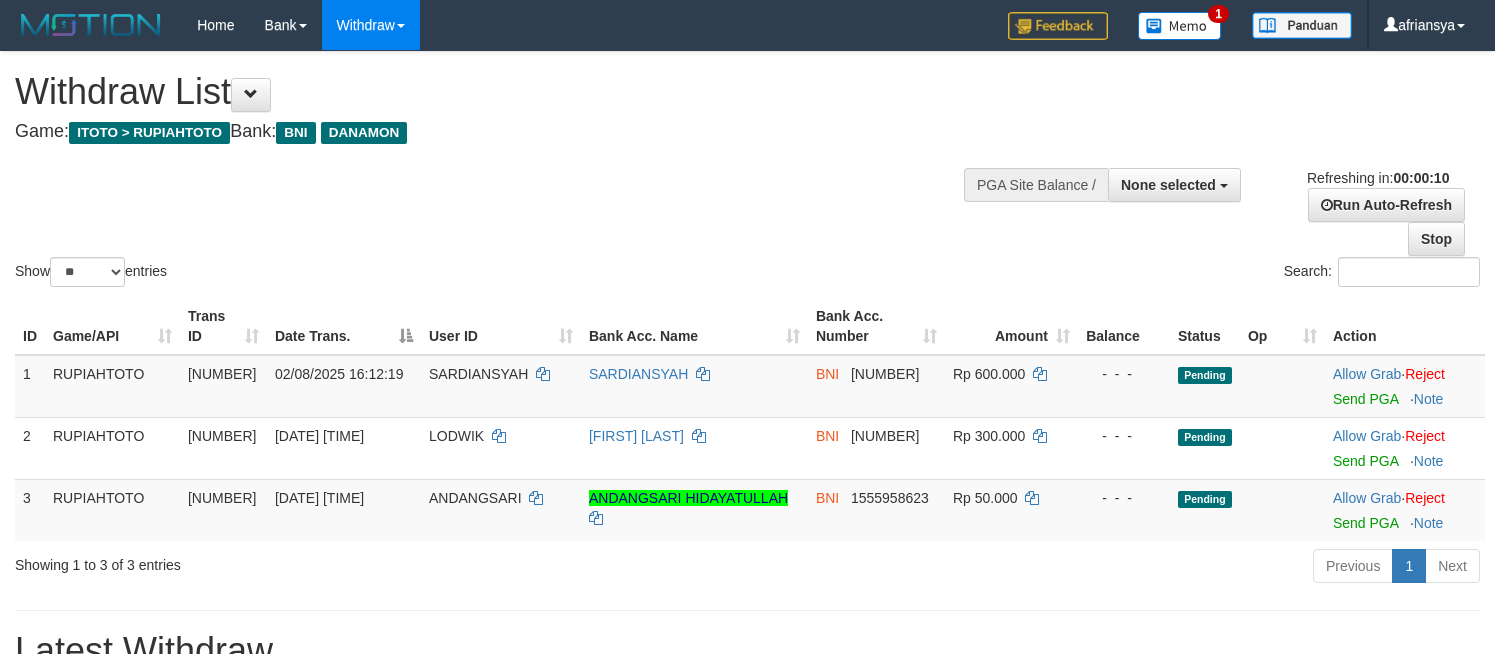 select 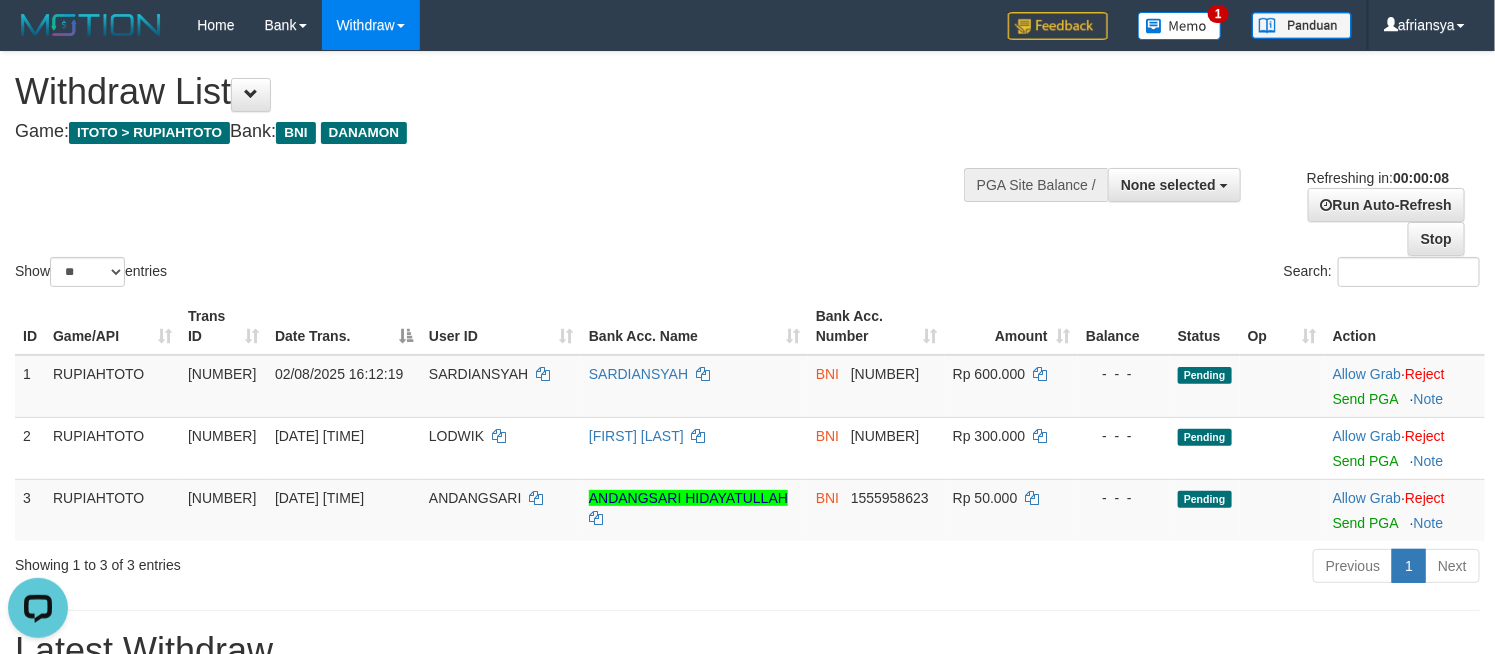 scroll, scrollTop: 0, scrollLeft: 0, axis: both 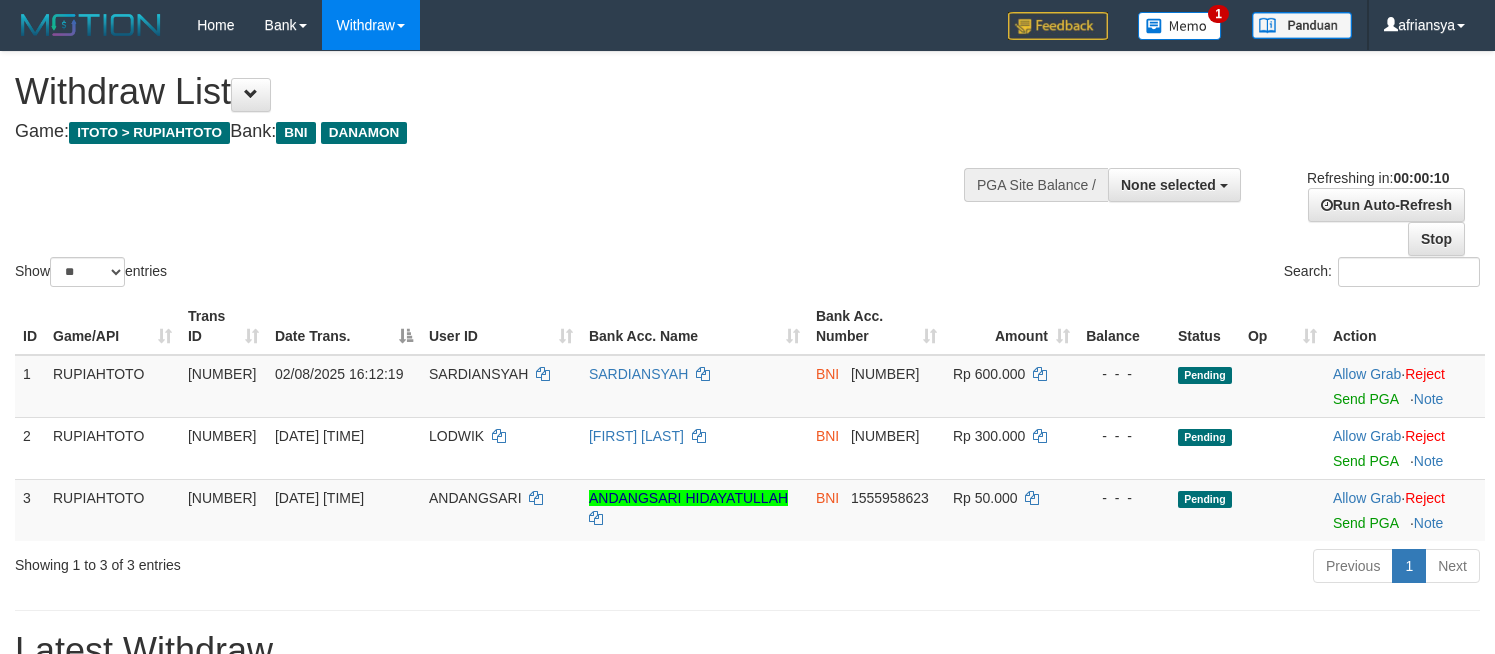 select 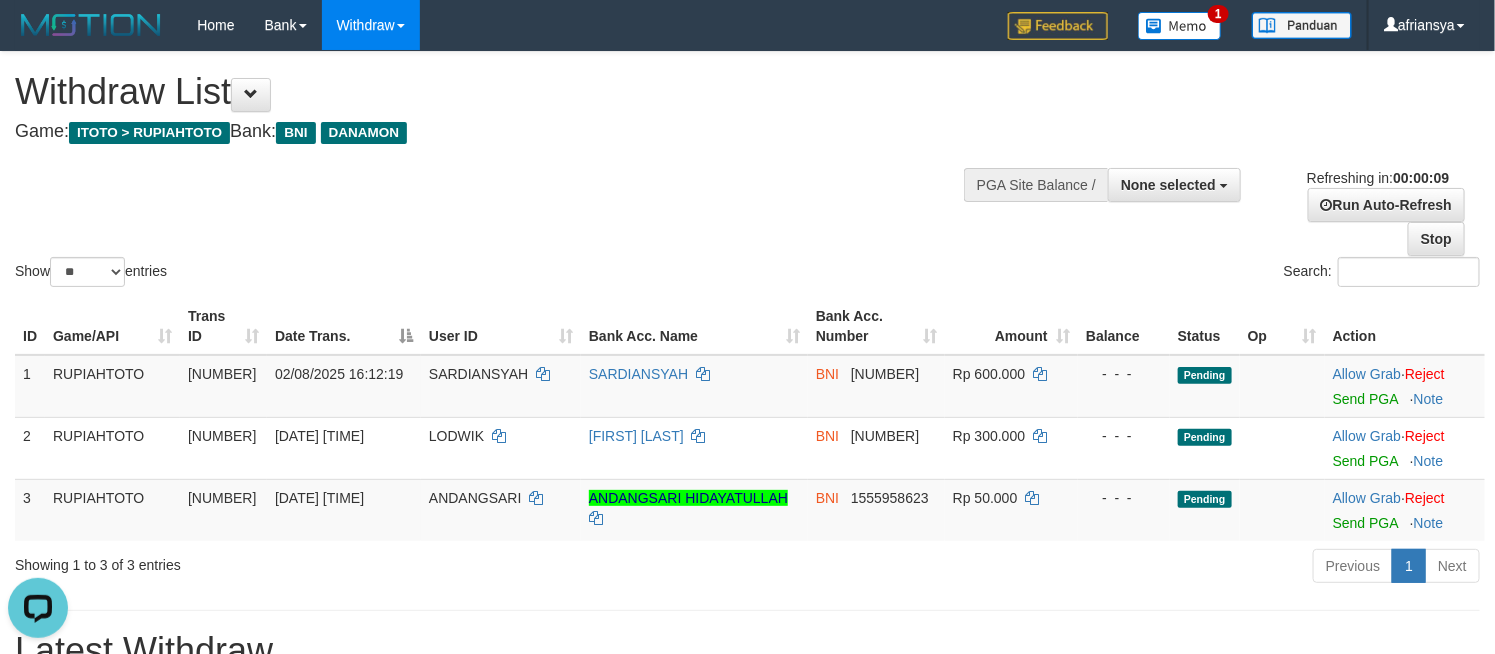 scroll, scrollTop: 0, scrollLeft: 0, axis: both 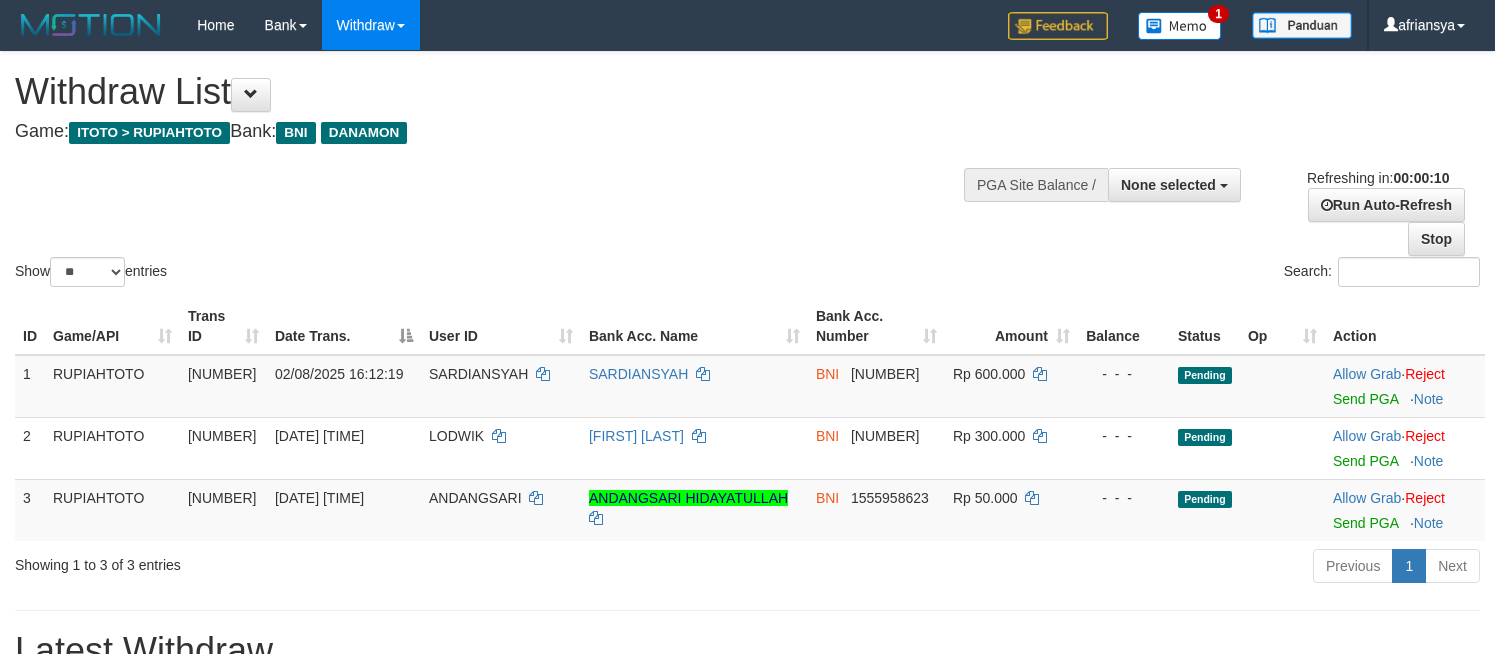 select 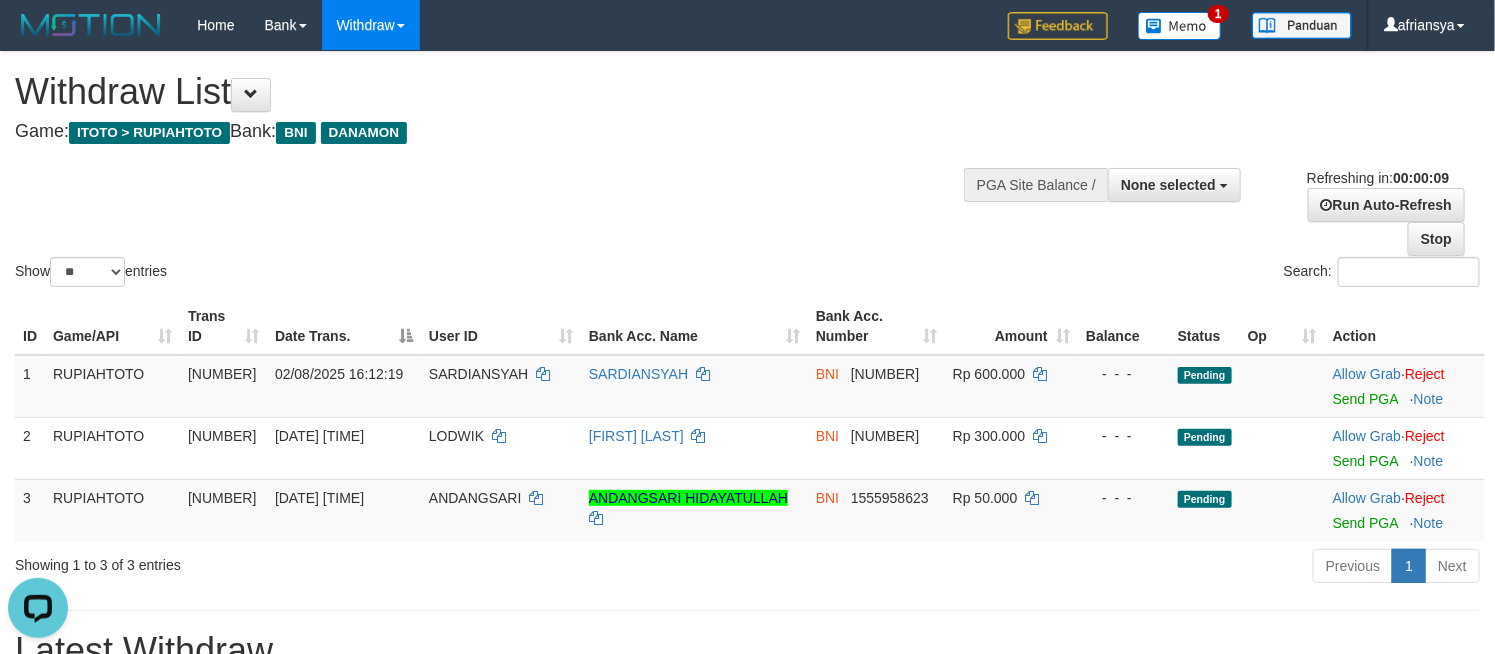 scroll, scrollTop: 0, scrollLeft: 0, axis: both 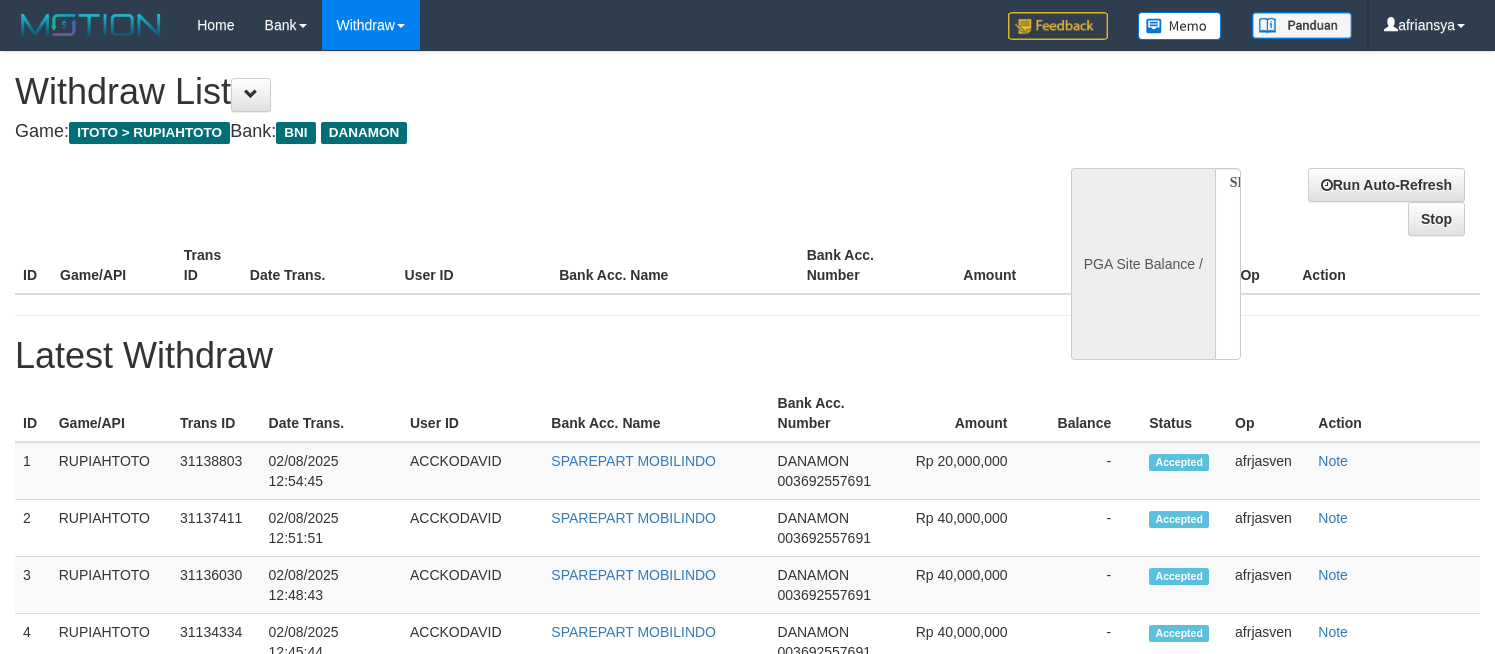 select 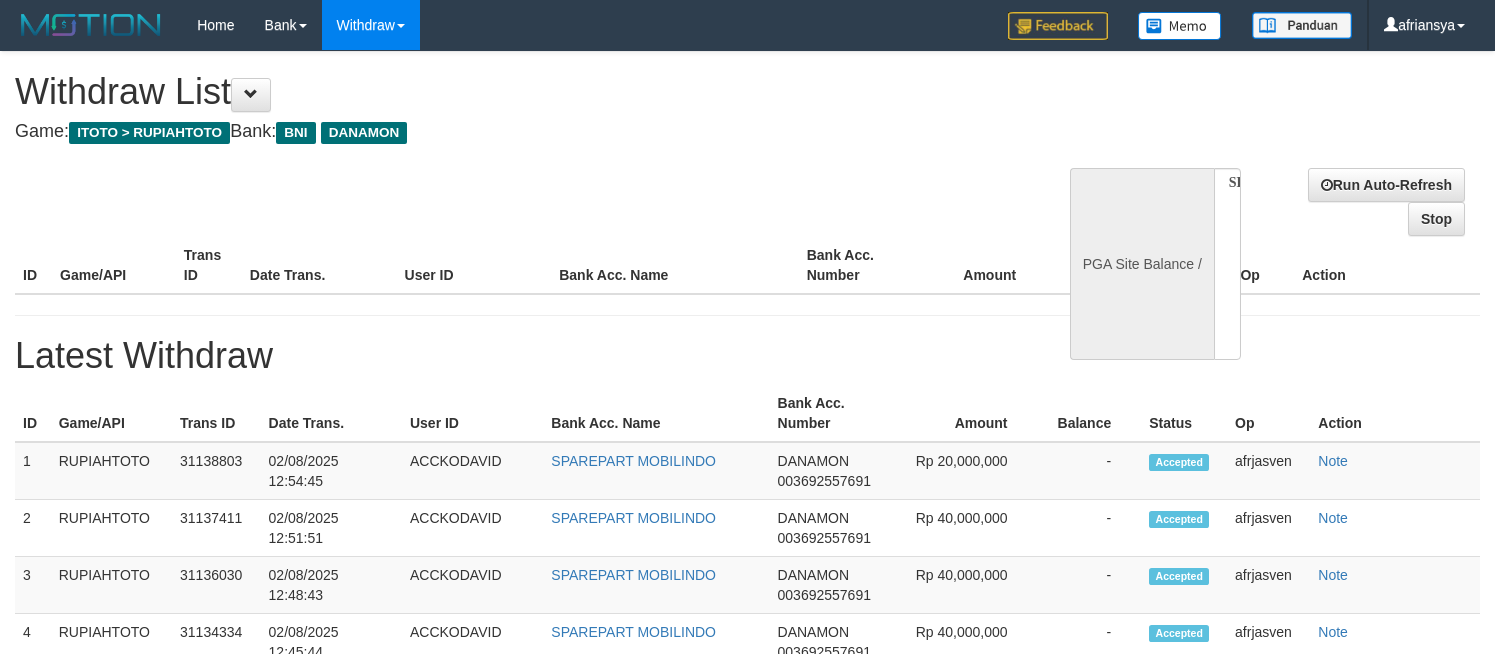scroll, scrollTop: 0, scrollLeft: 0, axis: both 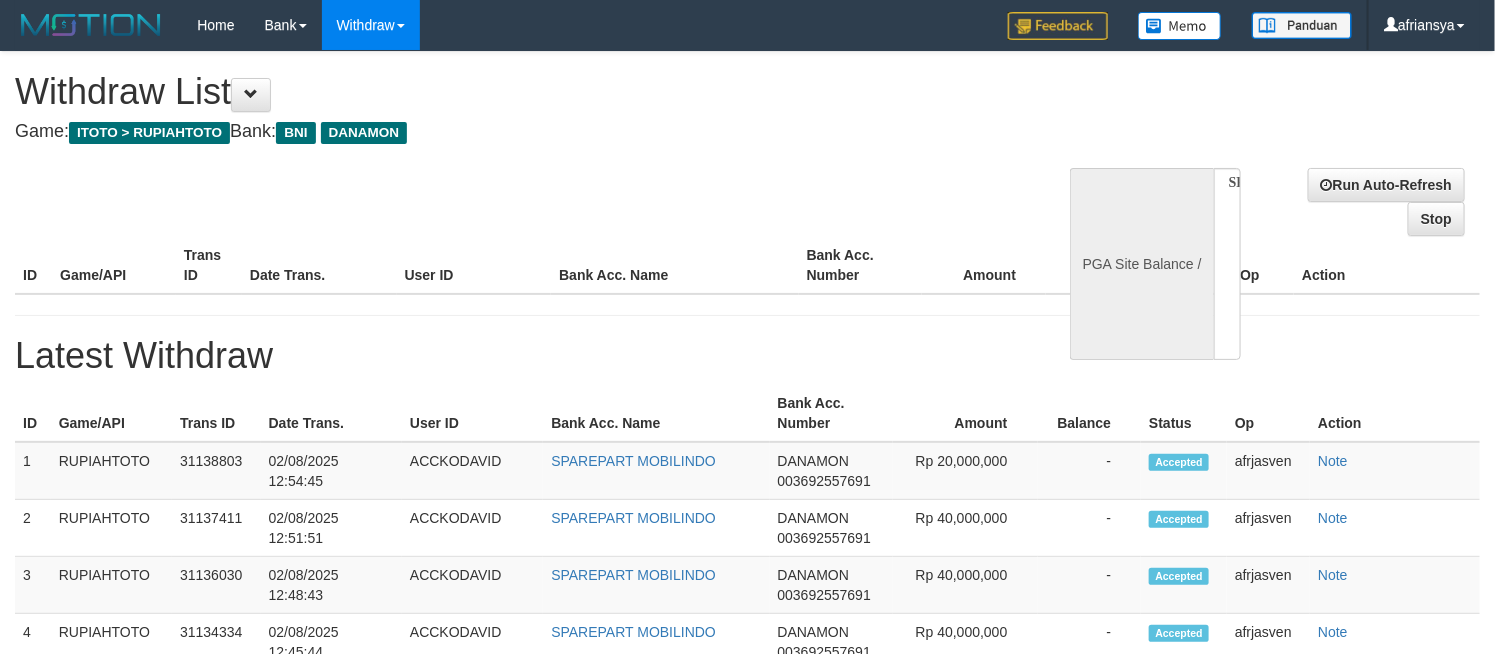 select on "**" 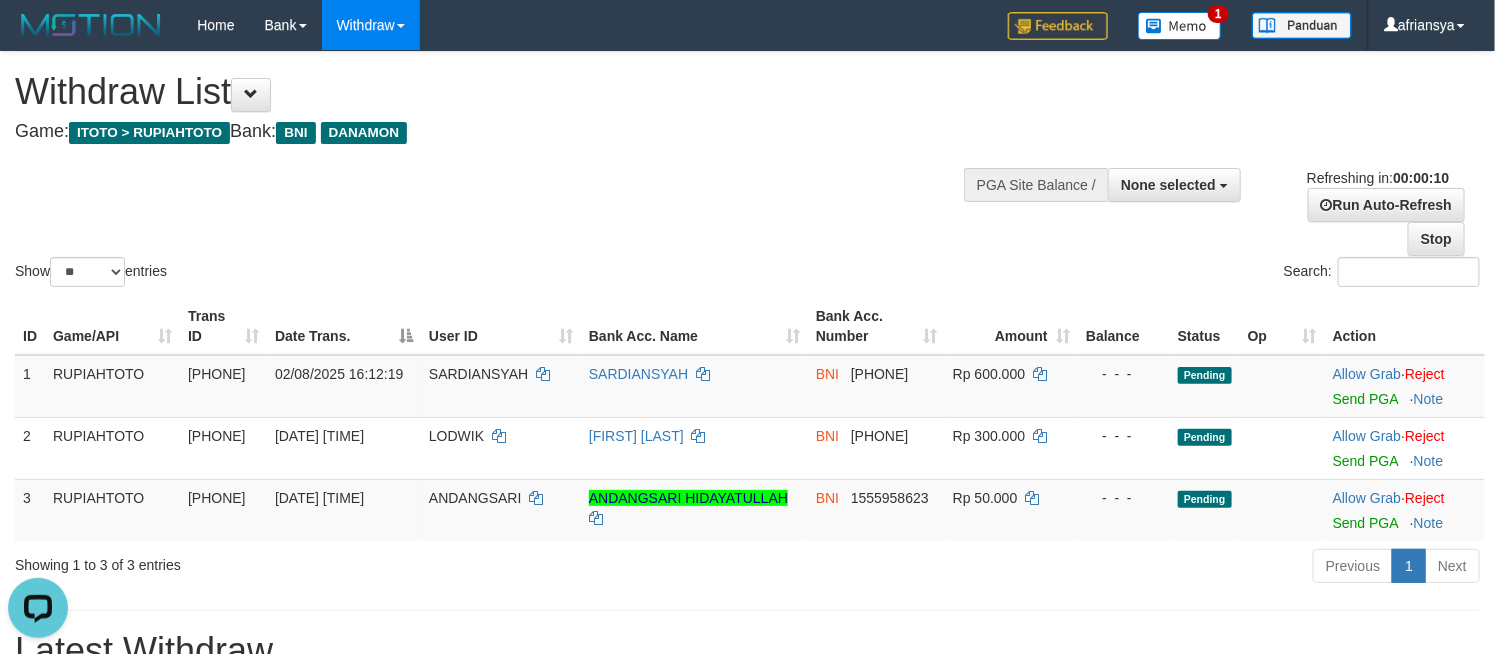 scroll, scrollTop: 0, scrollLeft: 0, axis: both 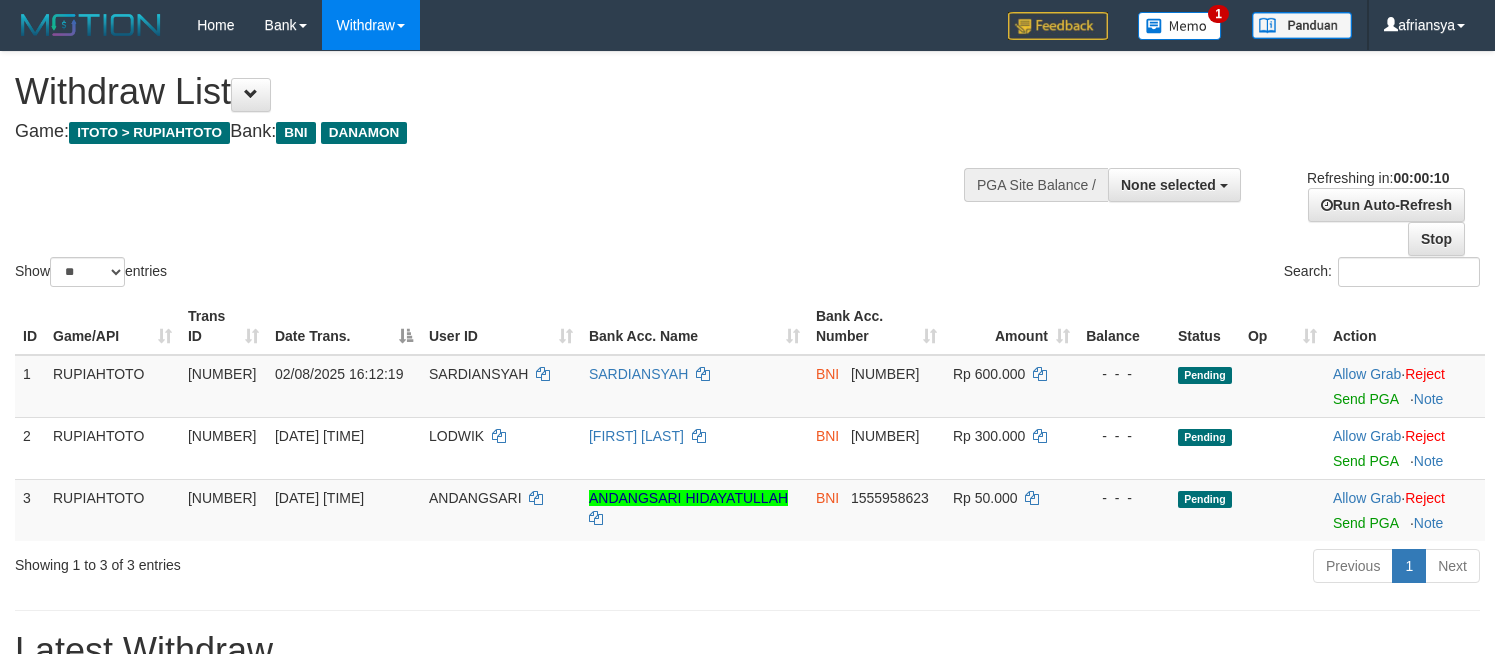select 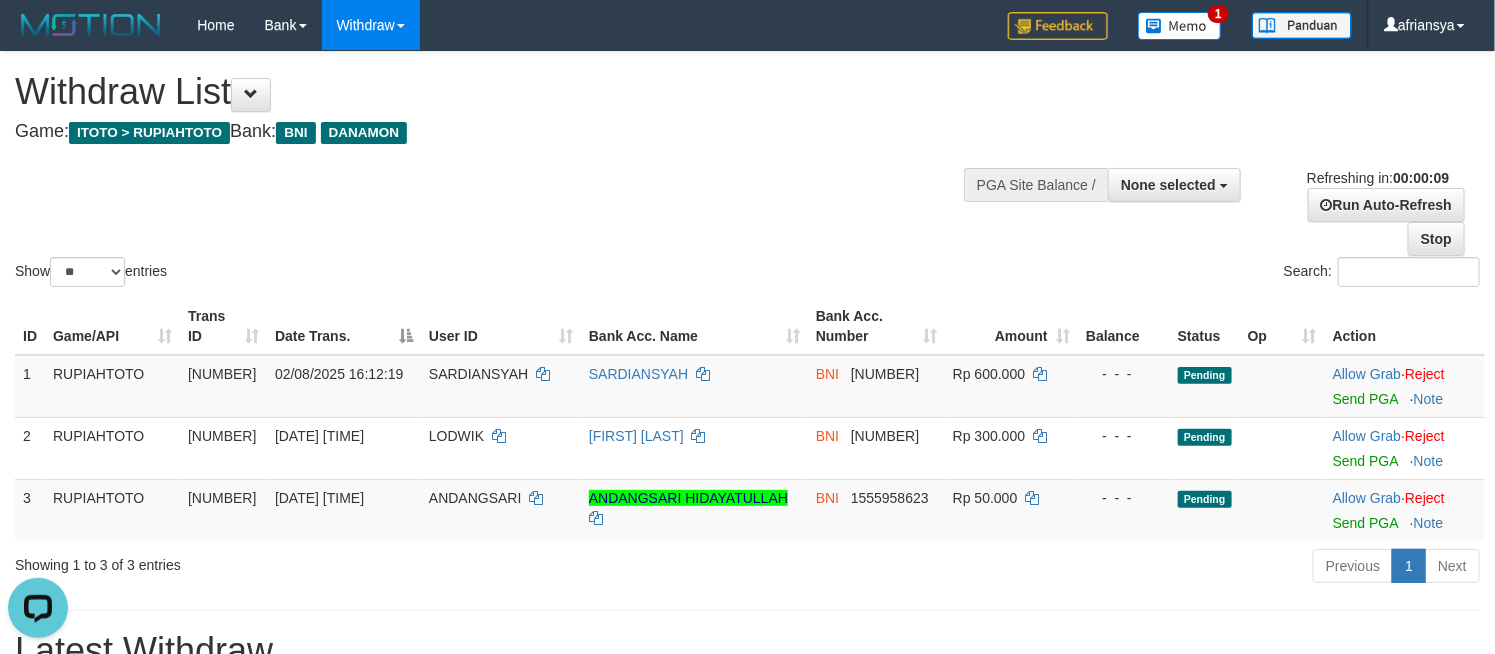 scroll, scrollTop: 0, scrollLeft: 0, axis: both 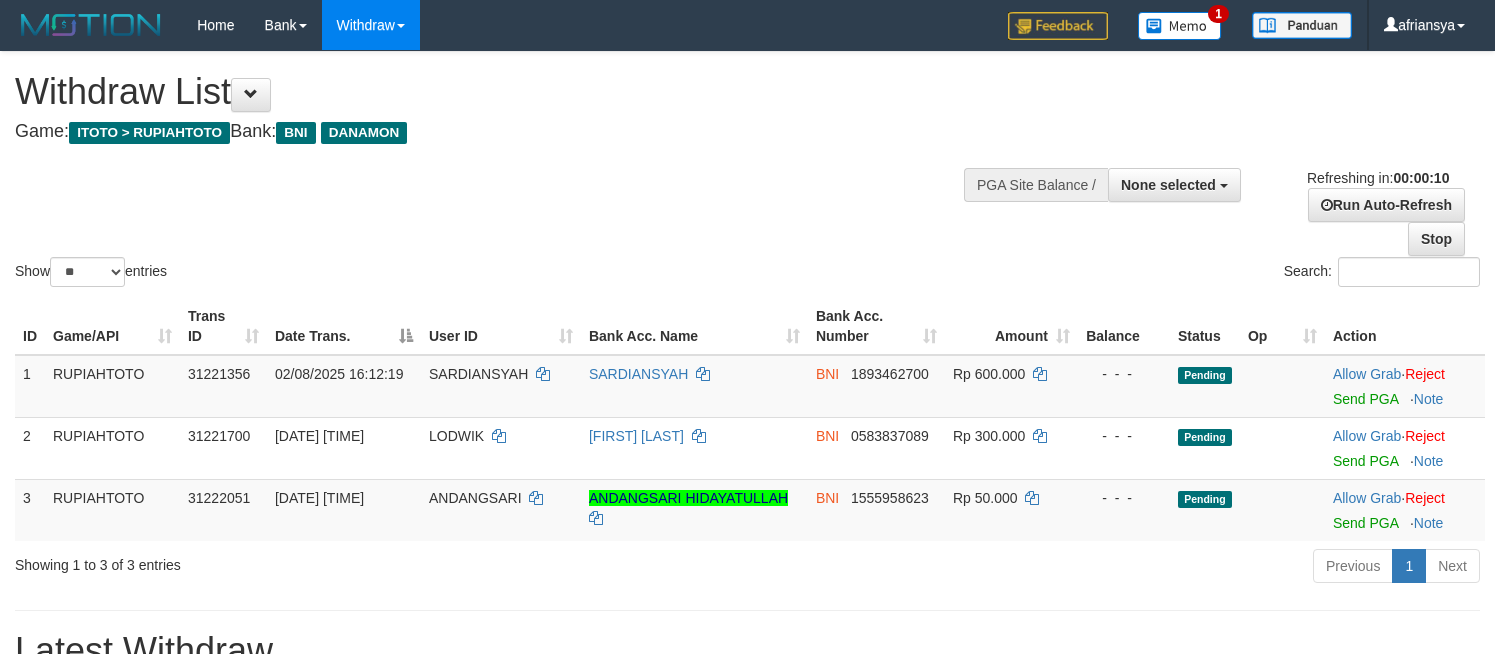 select 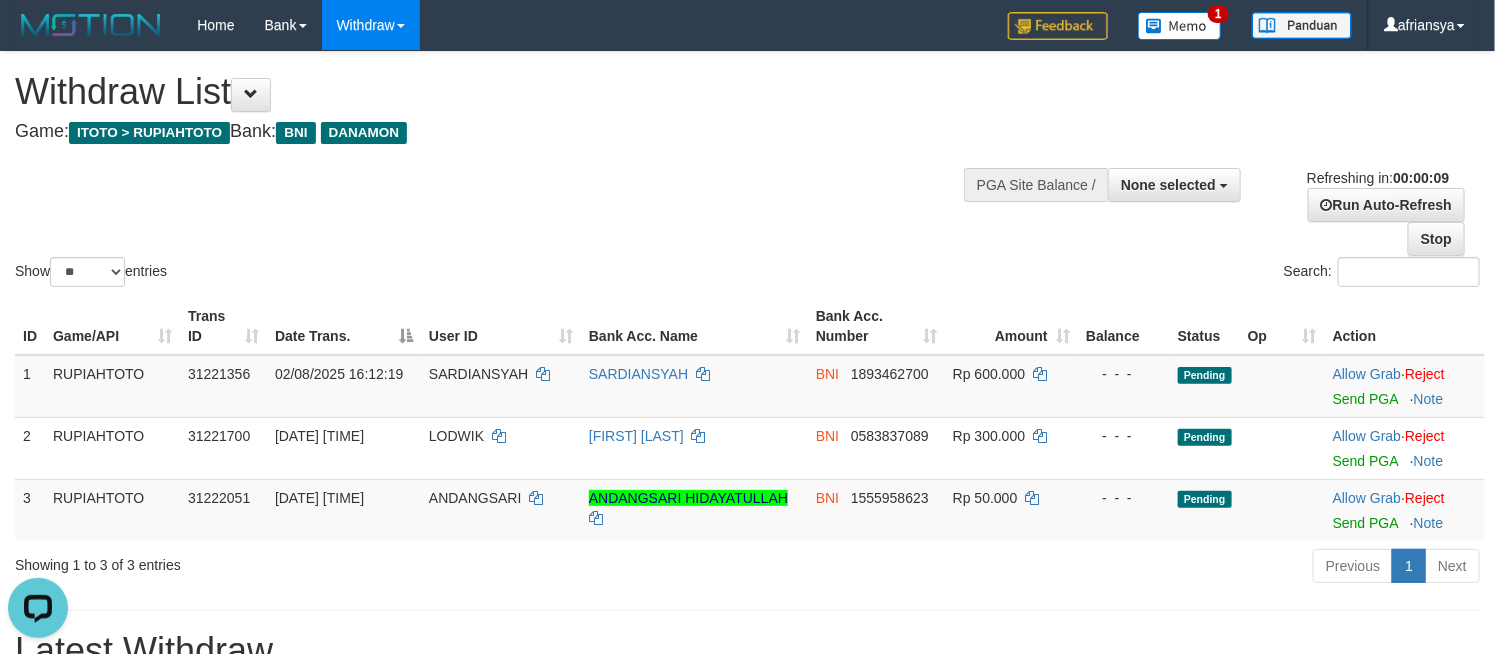 scroll, scrollTop: 0, scrollLeft: 0, axis: both 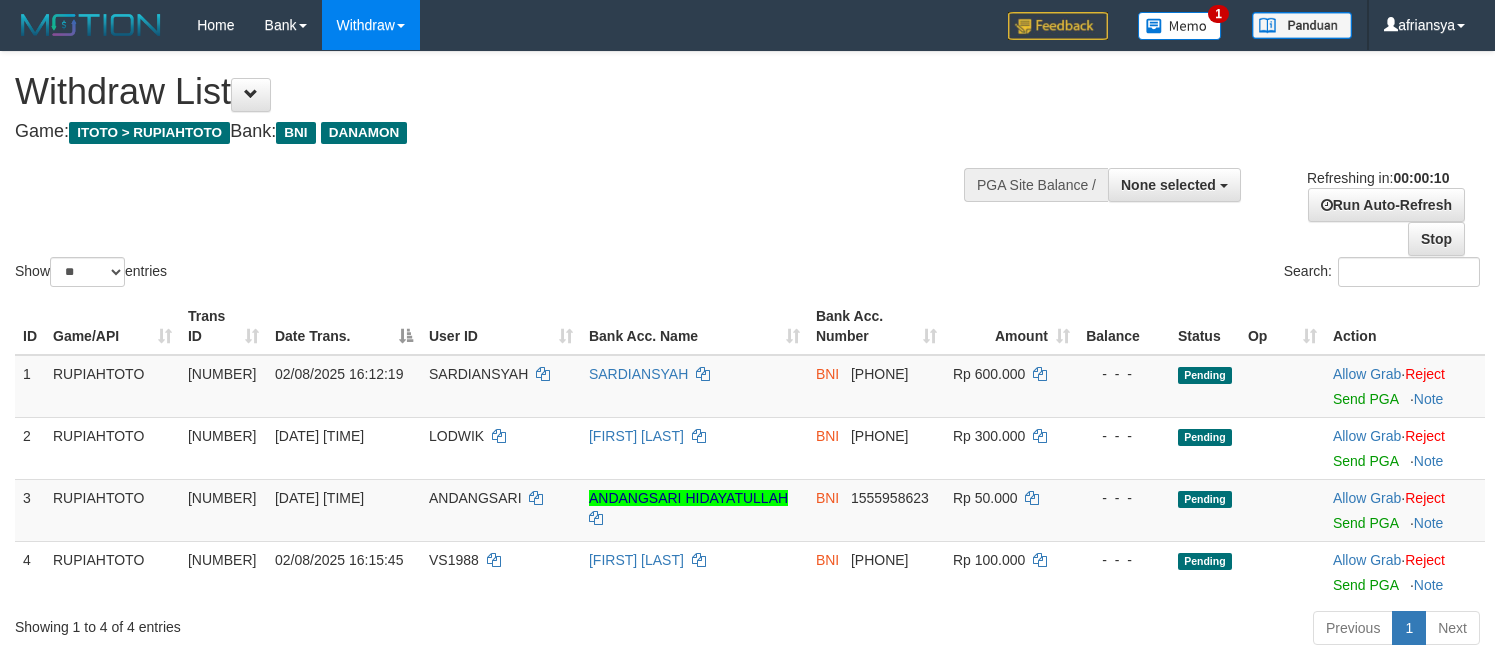 select 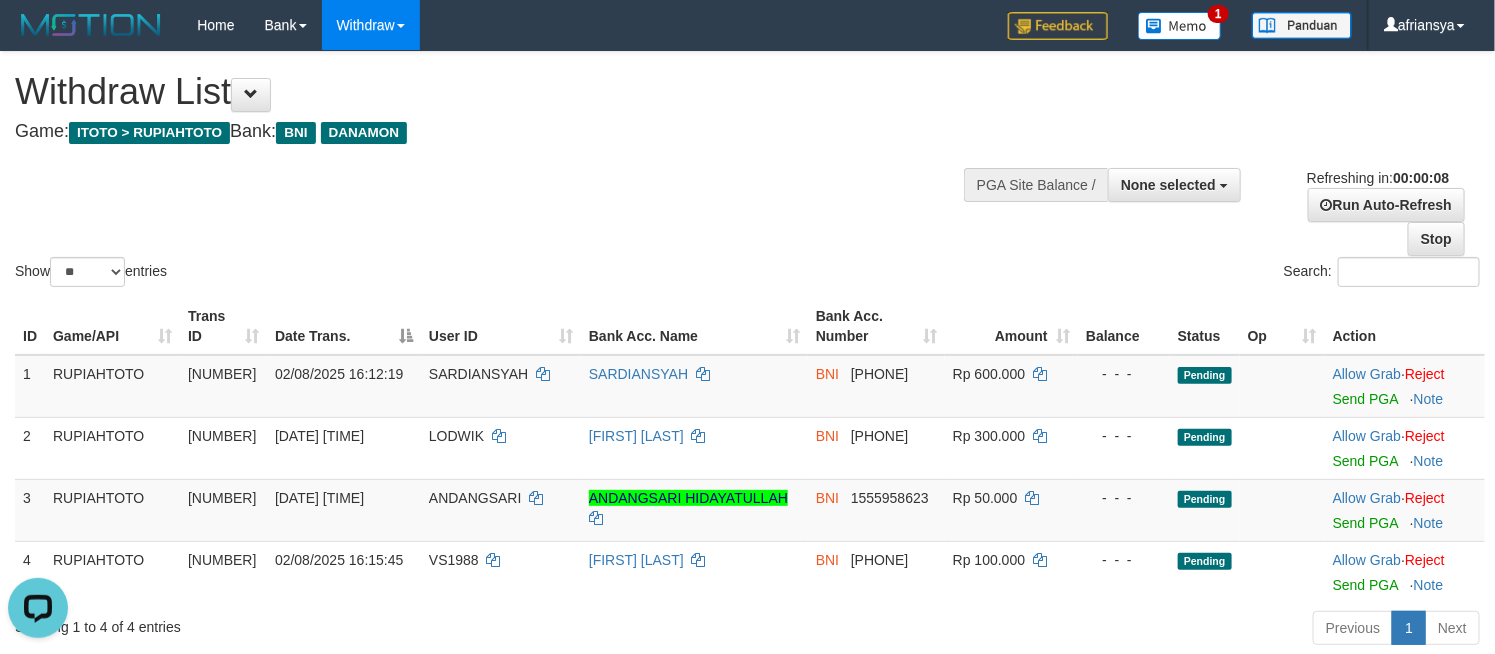 scroll, scrollTop: 0, scrollLeft: 0, axis: both 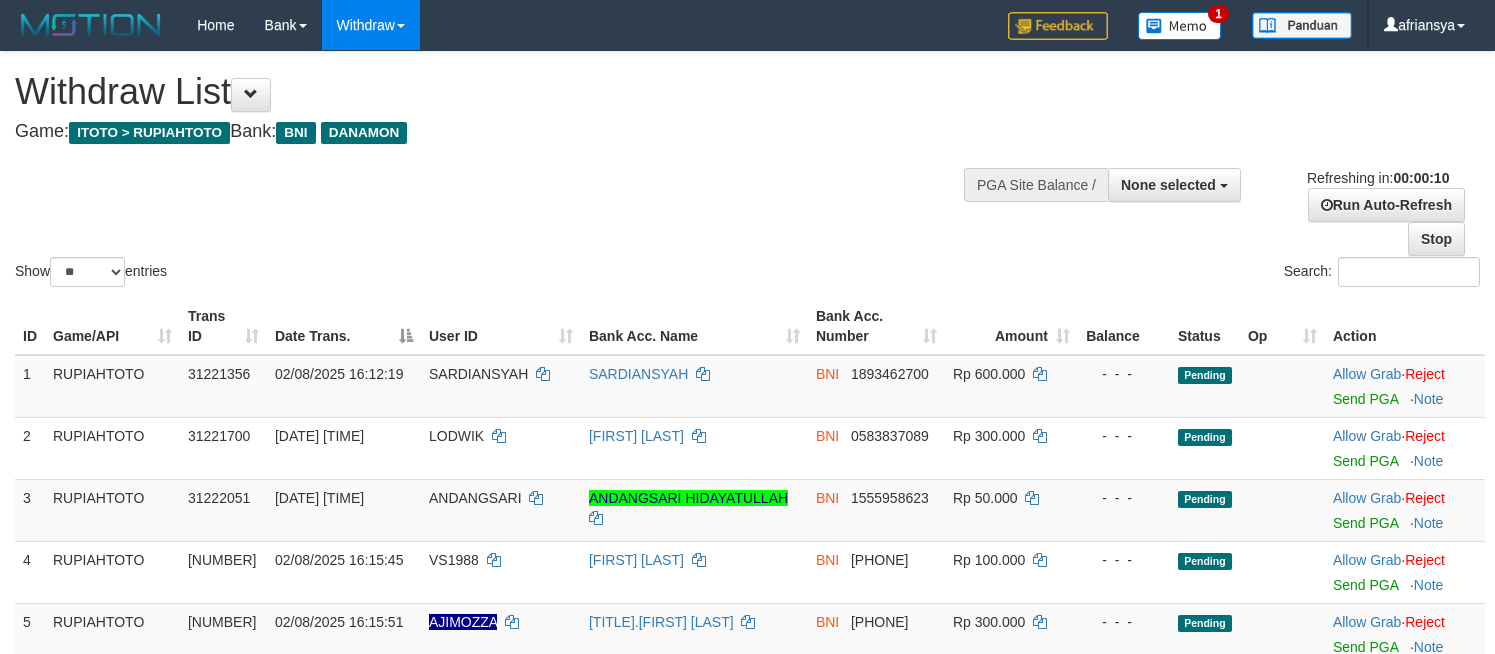select 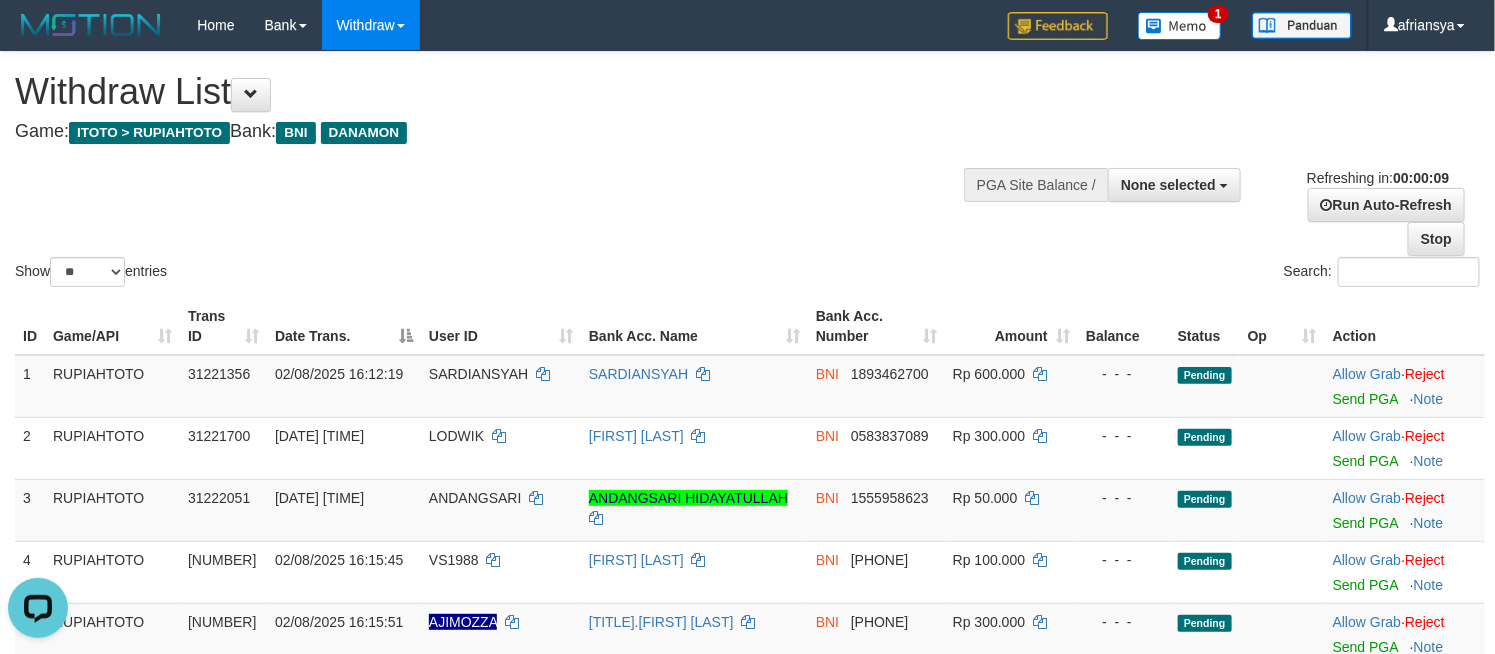 scroll, scrollTop: 0, scrollLeft: 0, axis: both 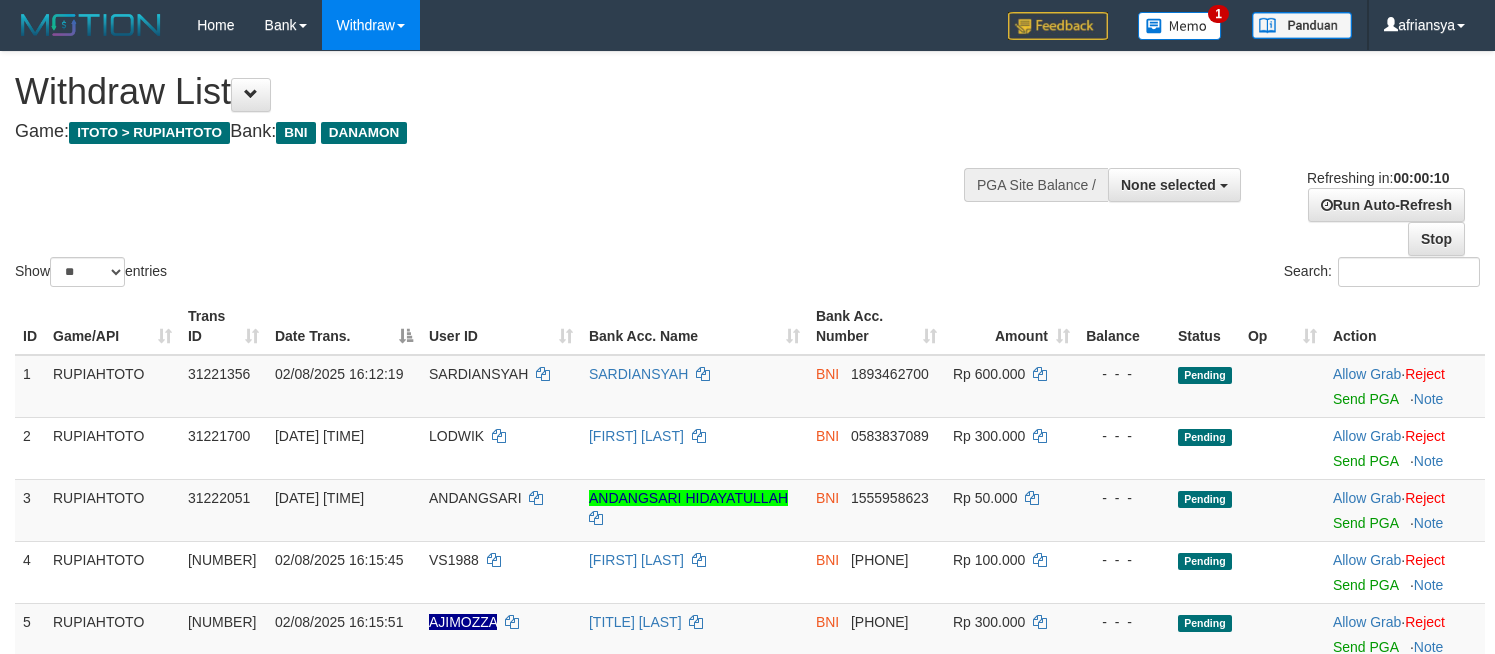 select 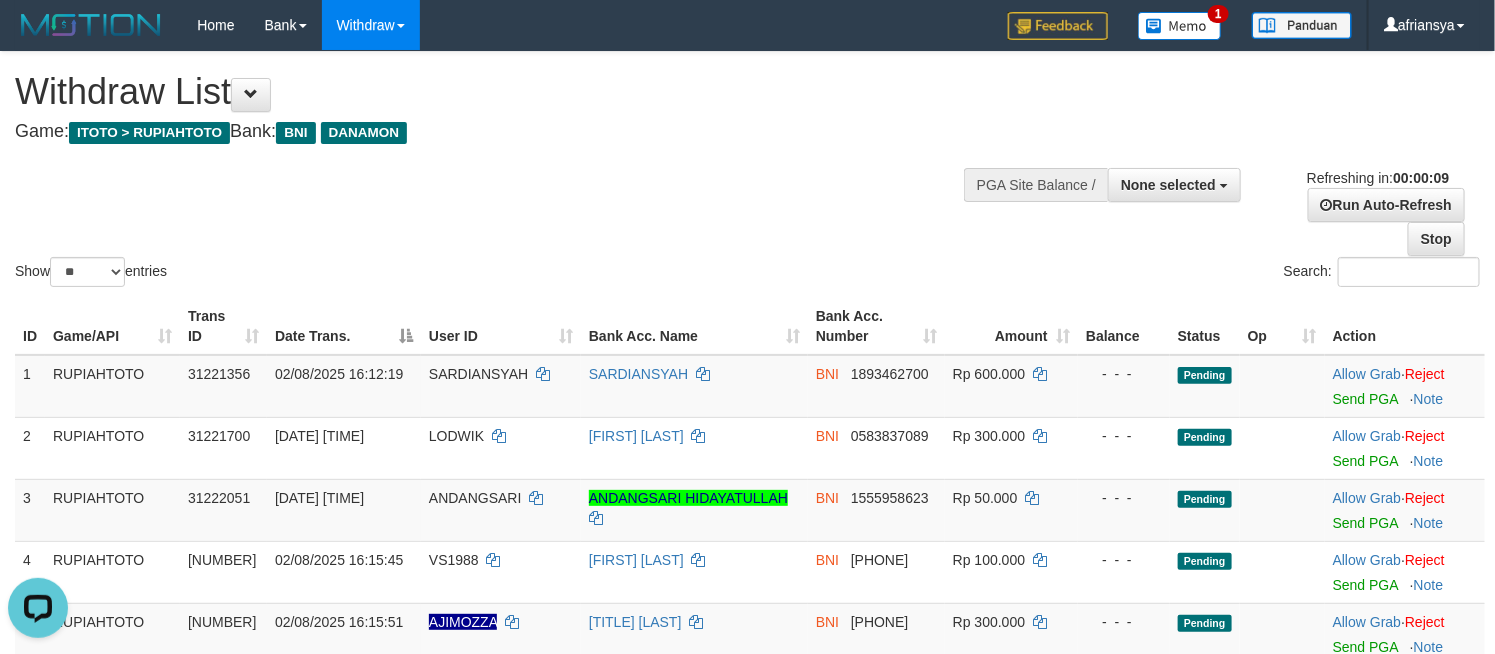 scroll, scrollTop: 0, scrollLeft: 0, axis: both 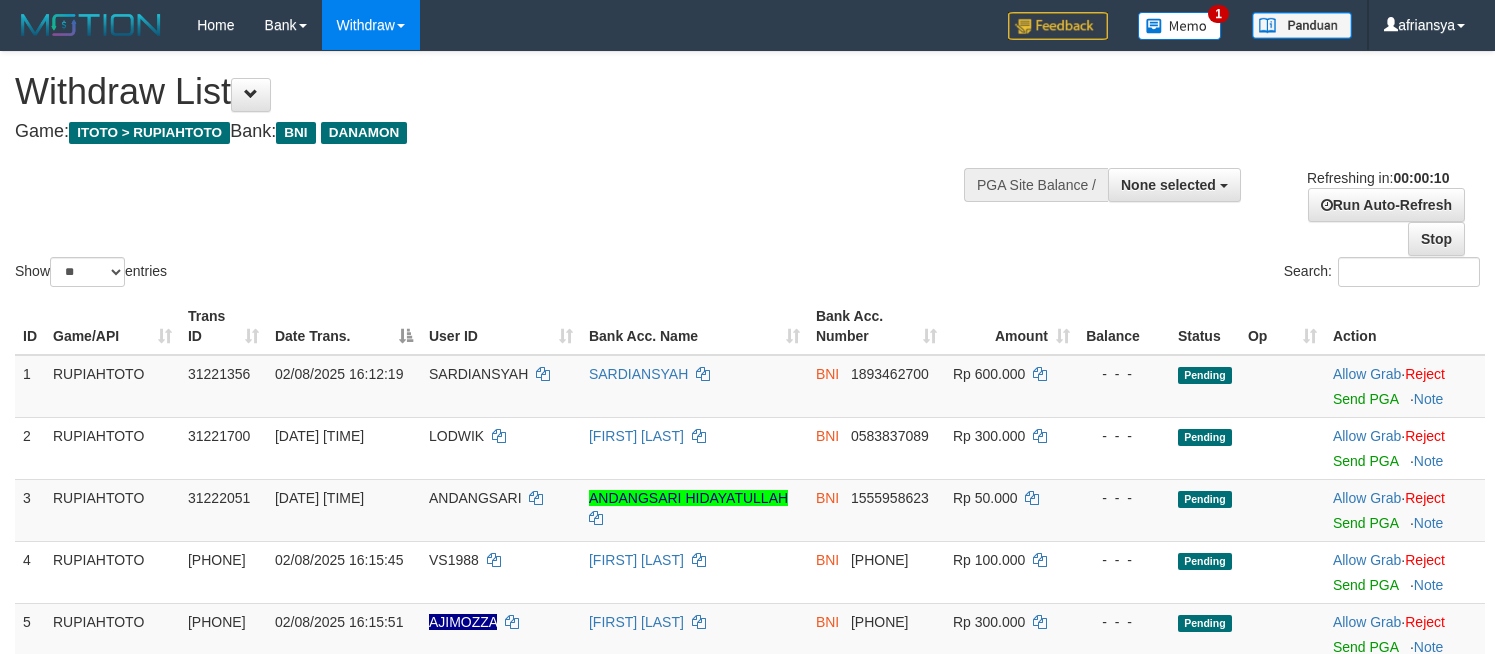 select 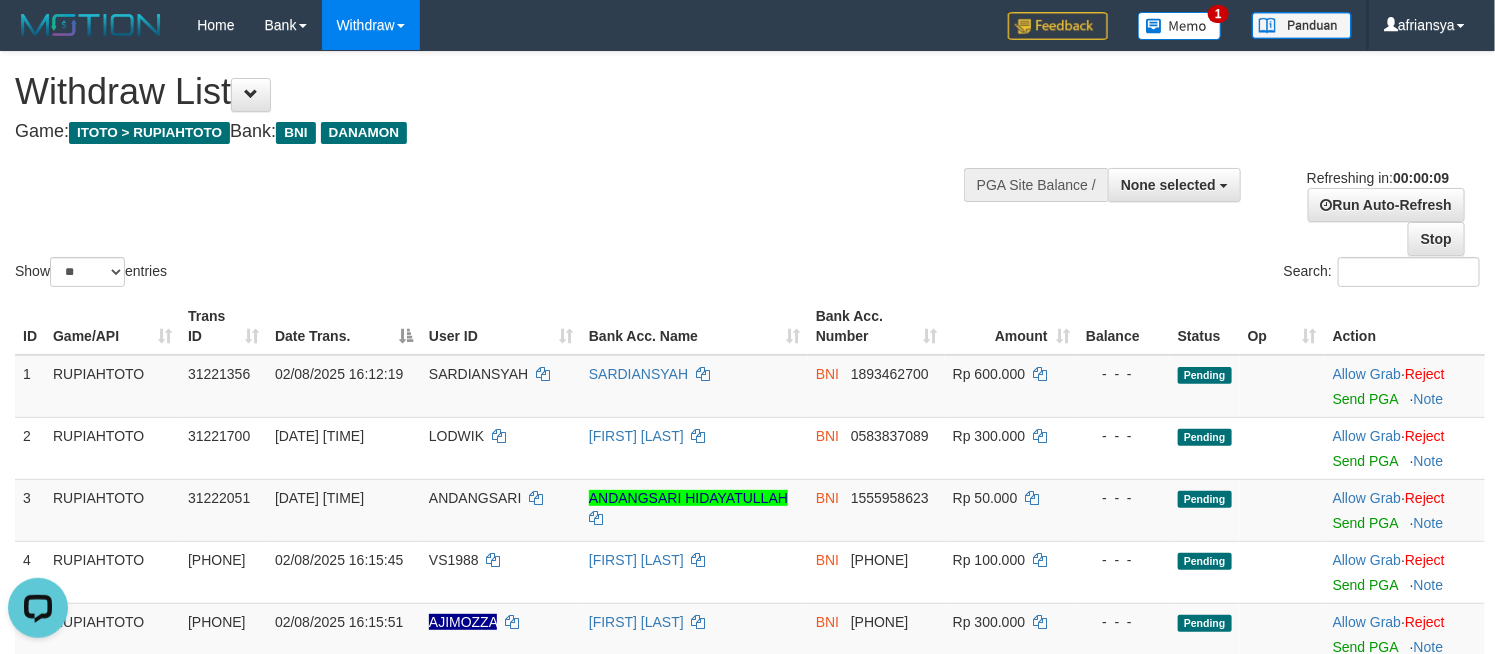 scroll, scrollTop: 0, scrollLeft: 0, axis: both 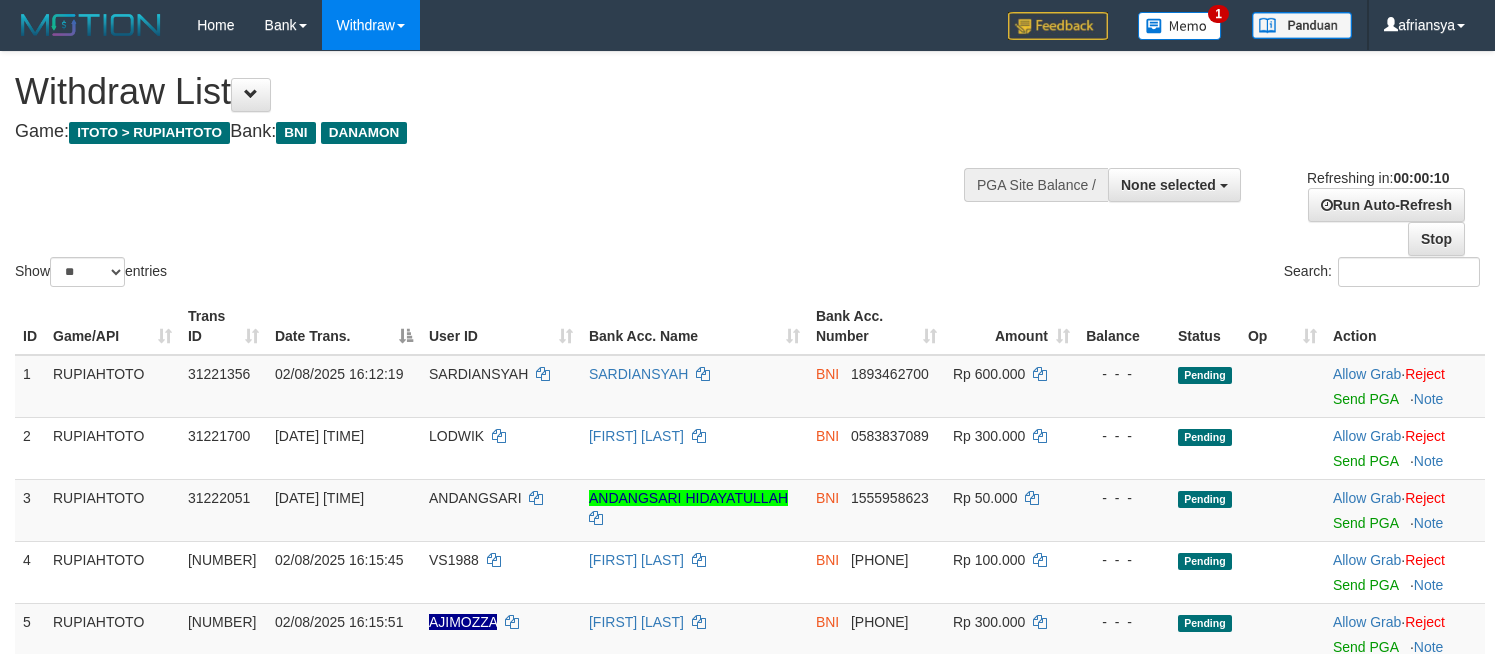 select 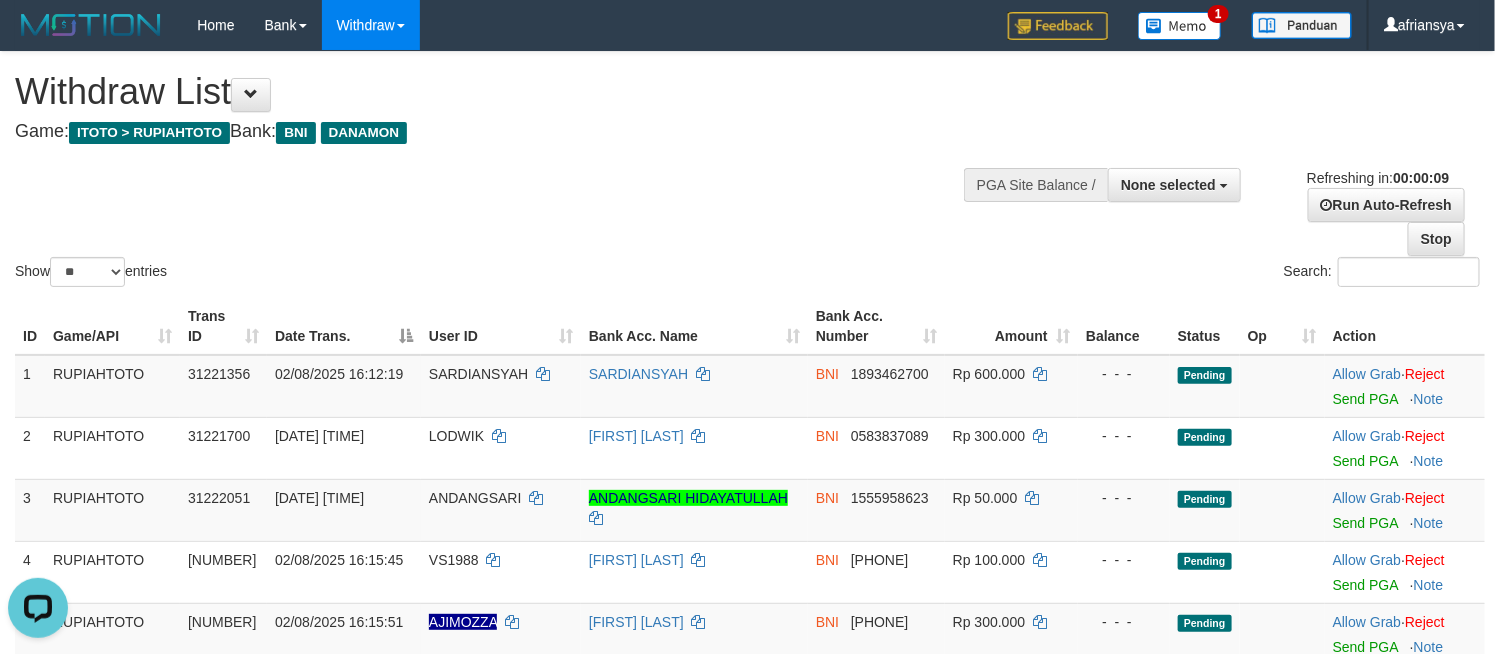 scroll, scrollTop: 0, scrollLeft: 0, axis: both 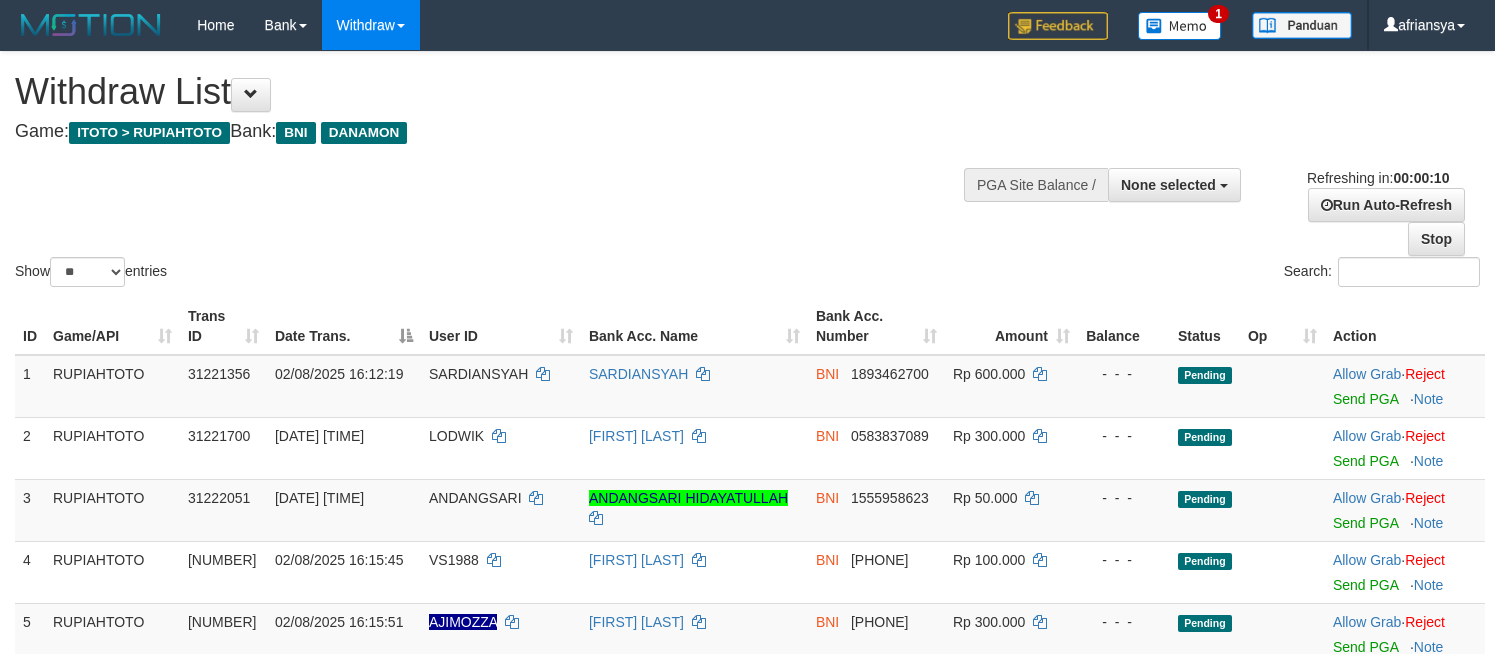 select 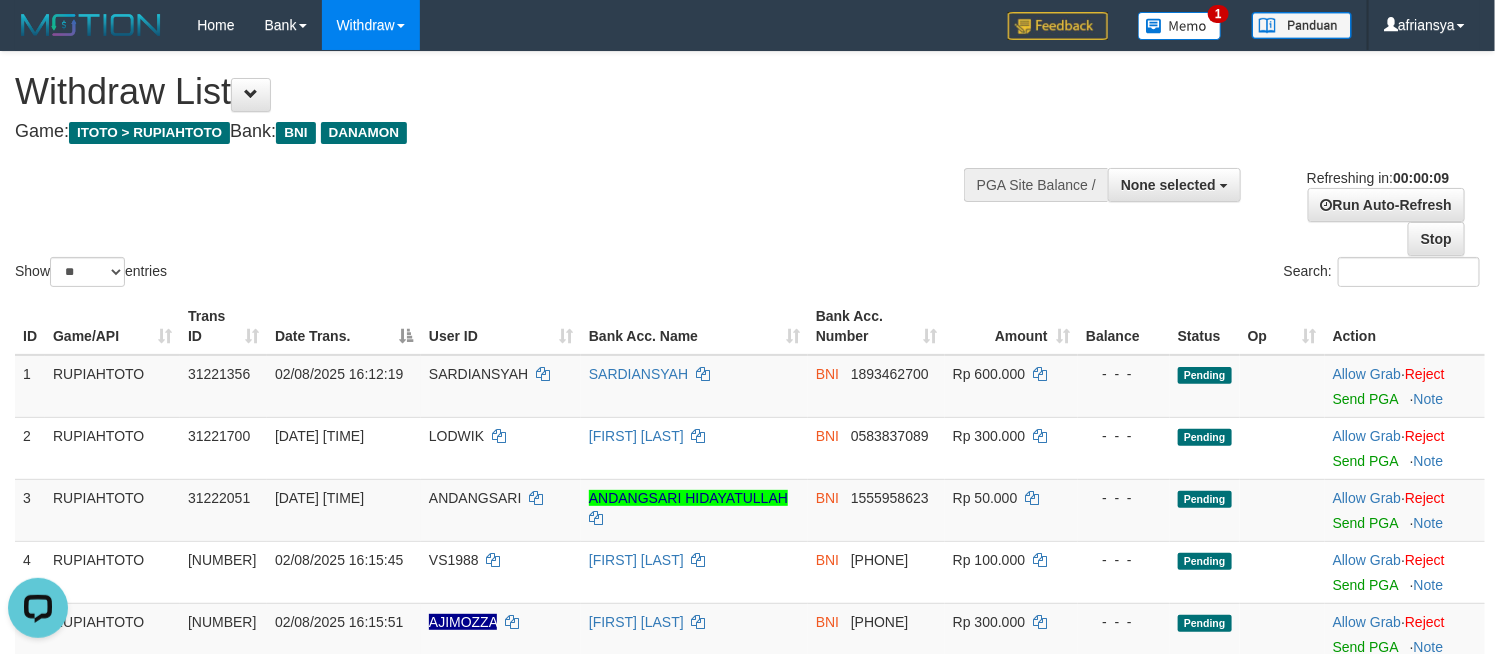 scroll, scrollTop: 0, scrollLeft: 0, axis: both 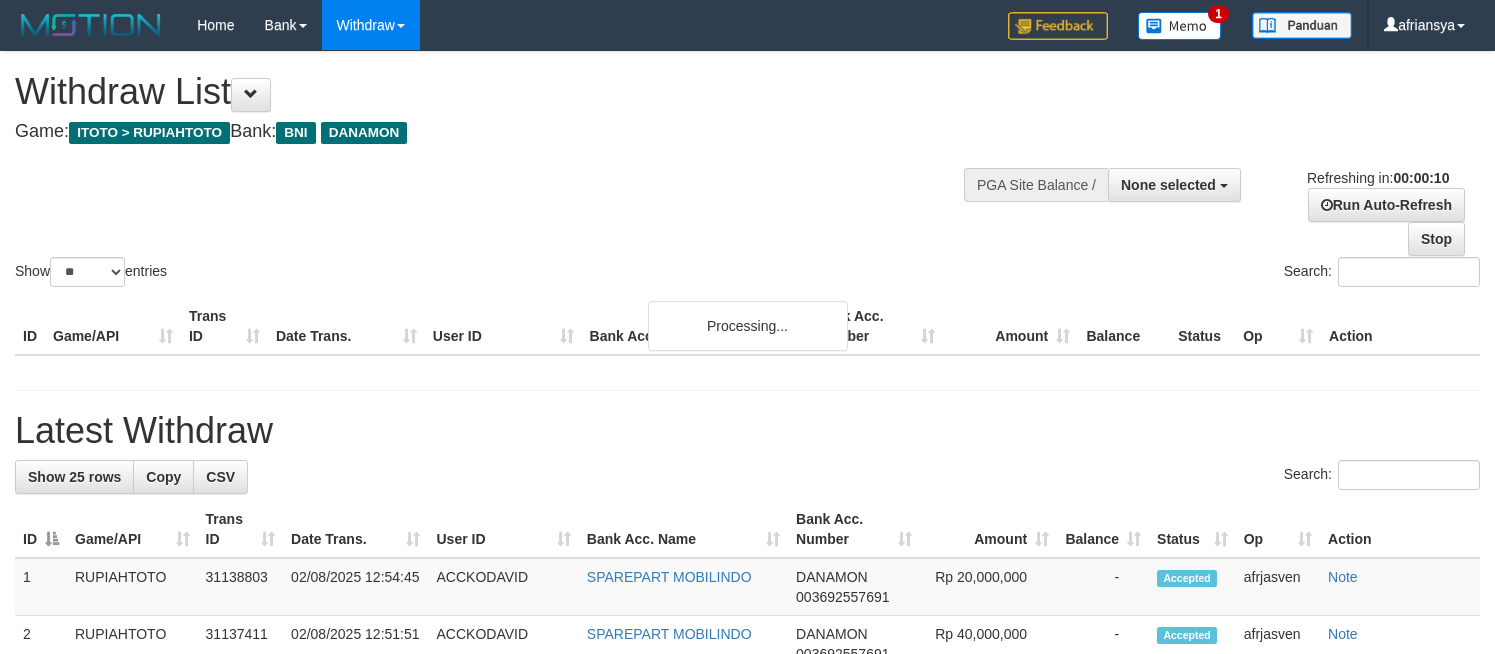 select 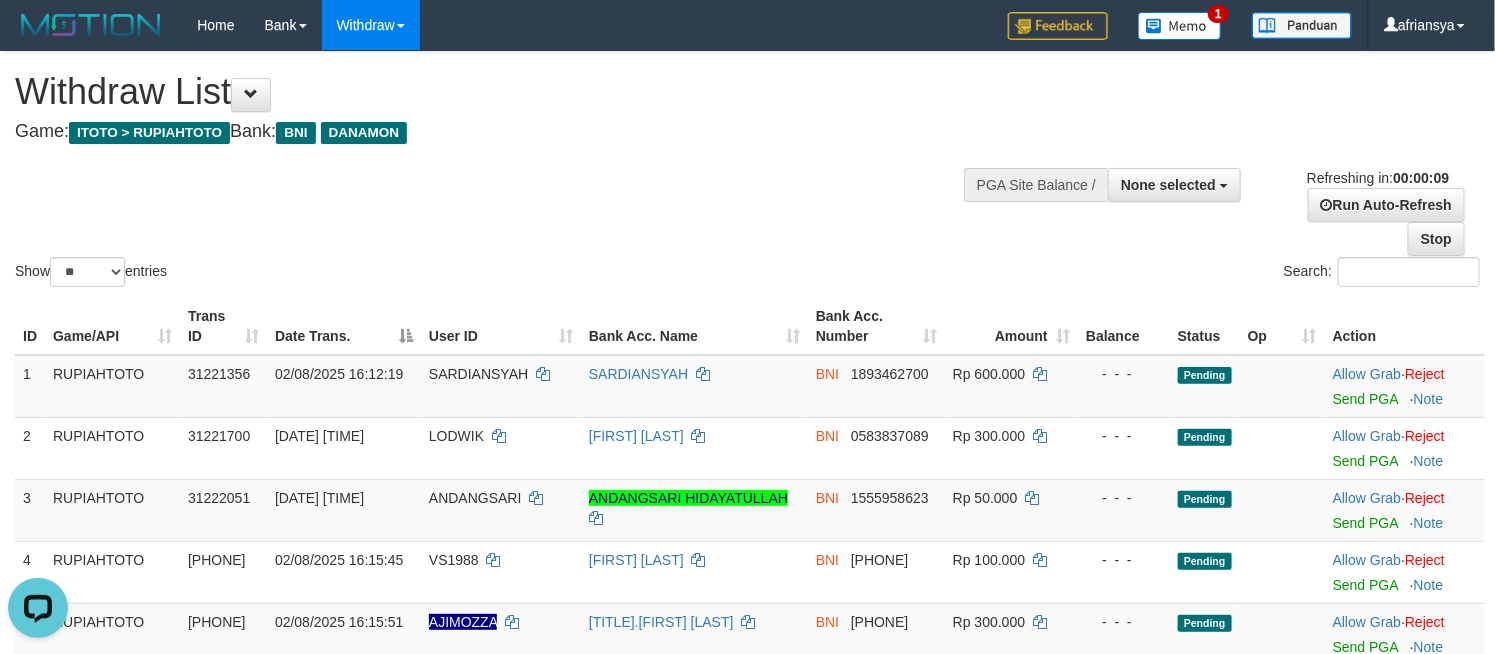 scroll, scrollTop: 0, scrollLeft: 0, axis: both 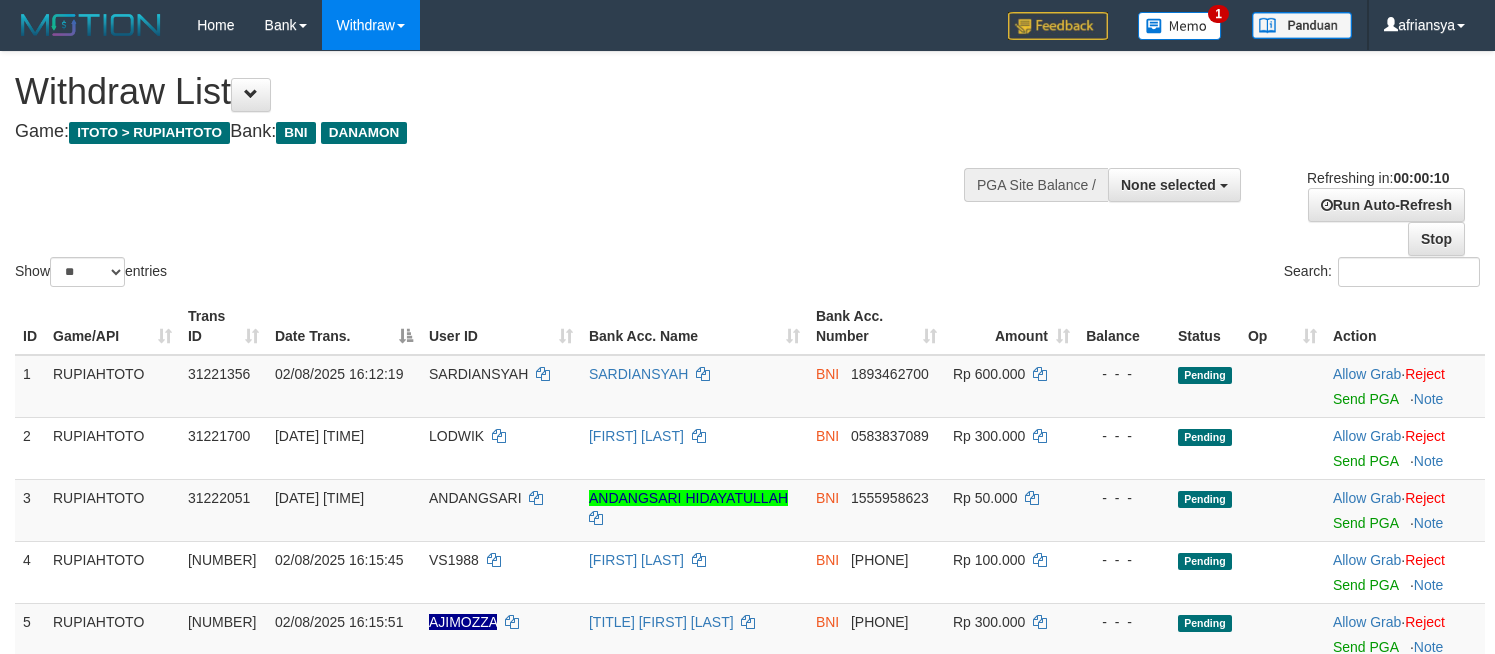 select 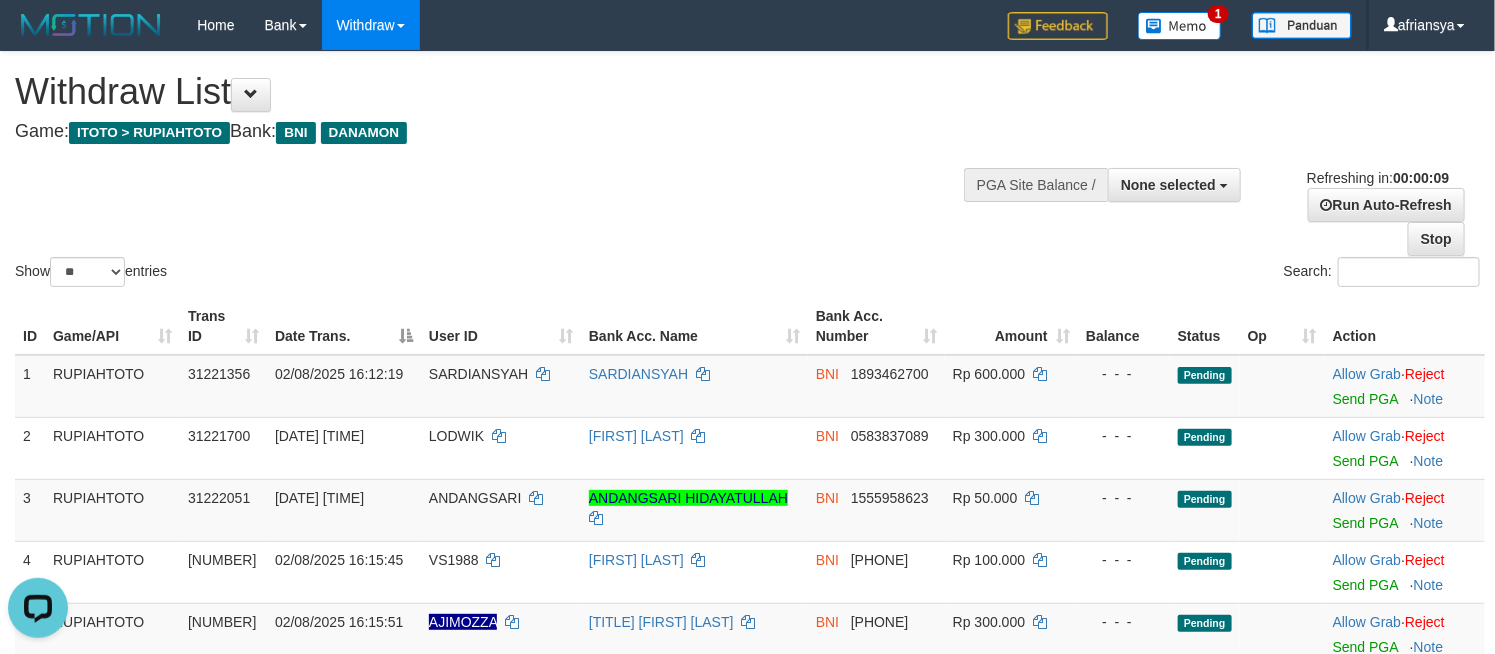 scroll, scrollTop: 0, scrollLeft: 0, axis: both 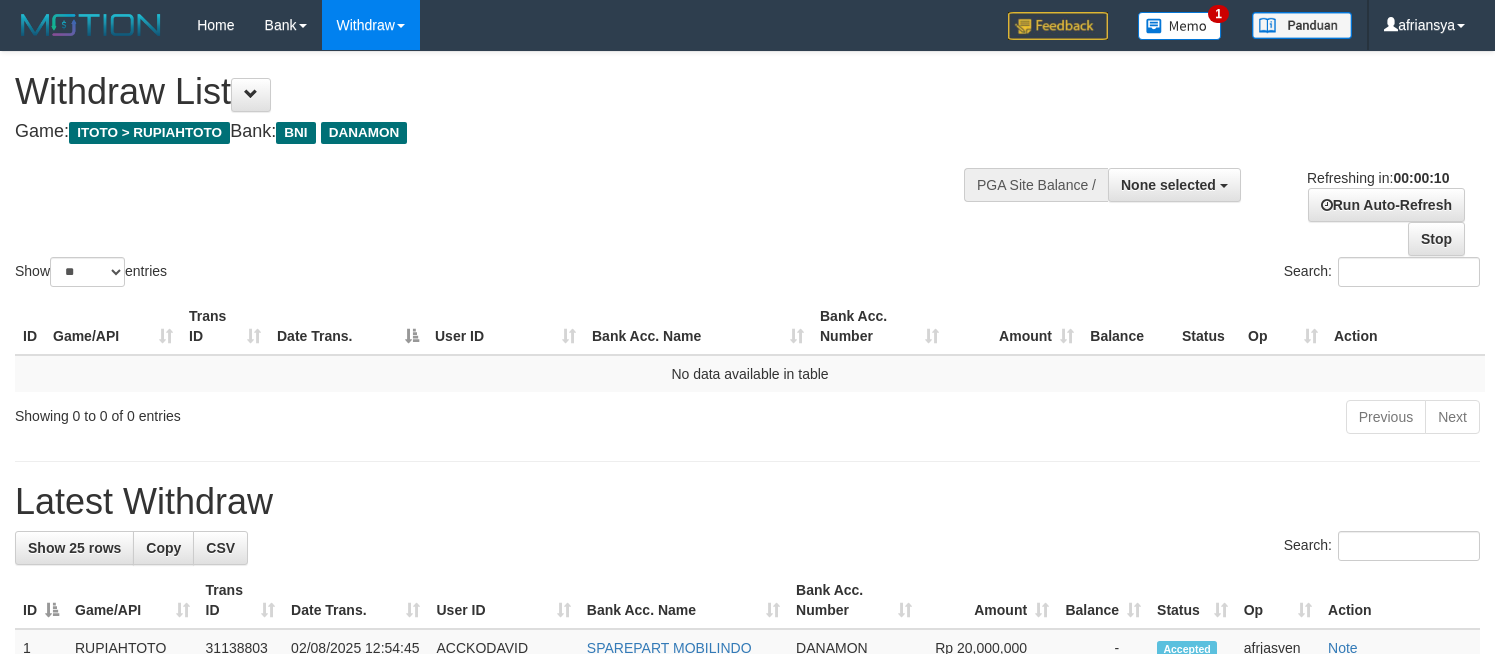 select 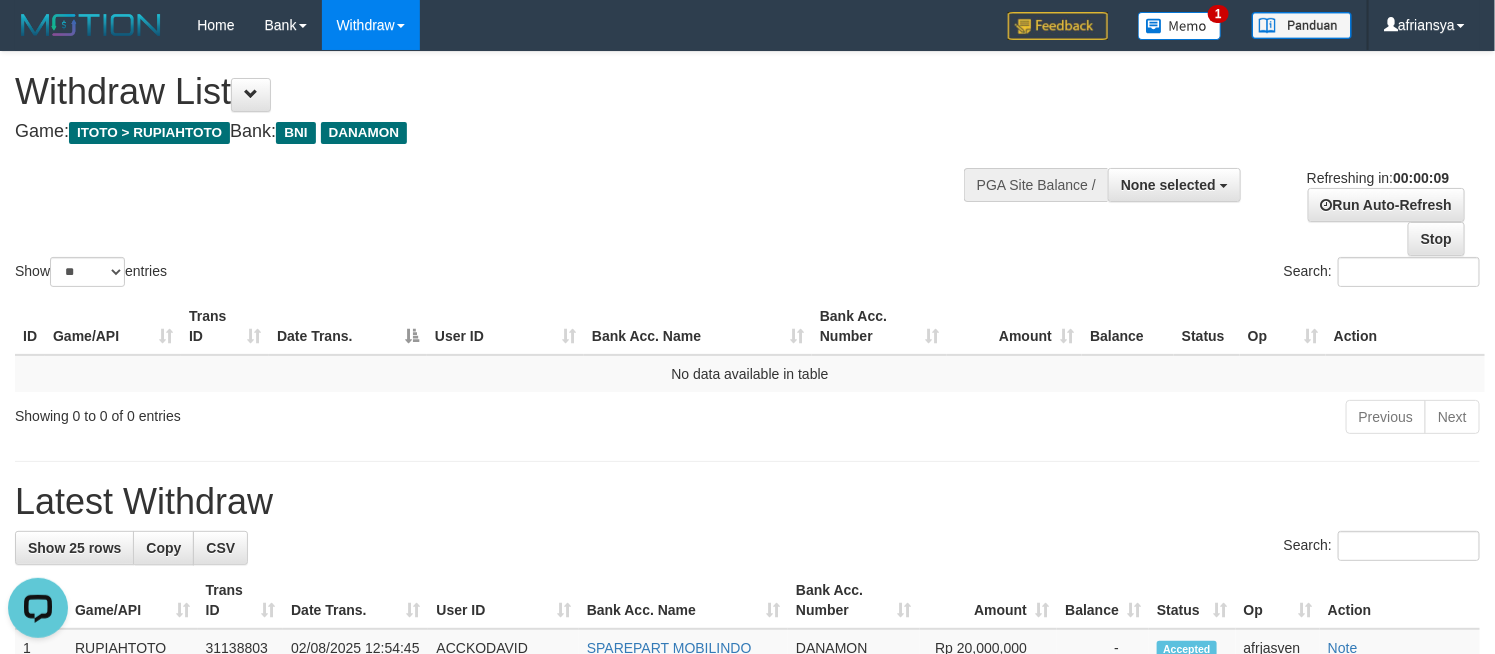 scroll, scrollTop: 0, scrollLeft: 0, axis: both 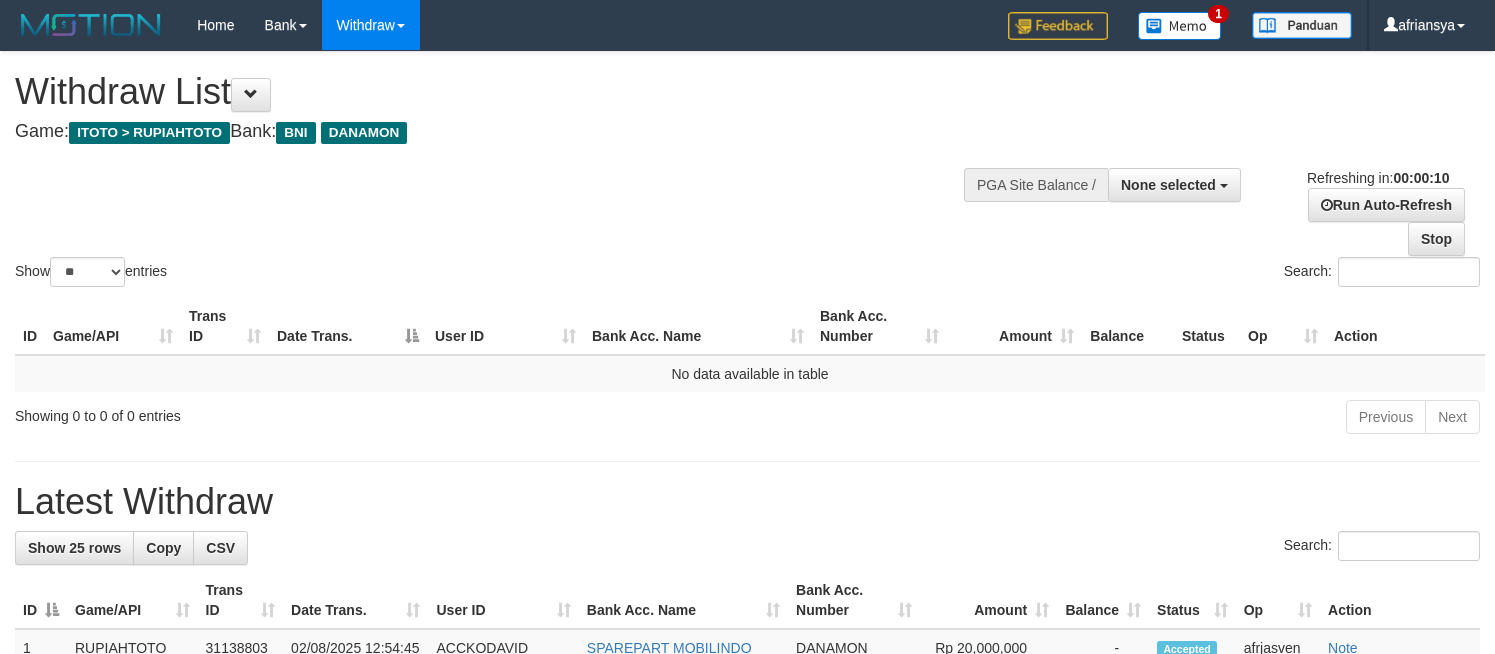 select 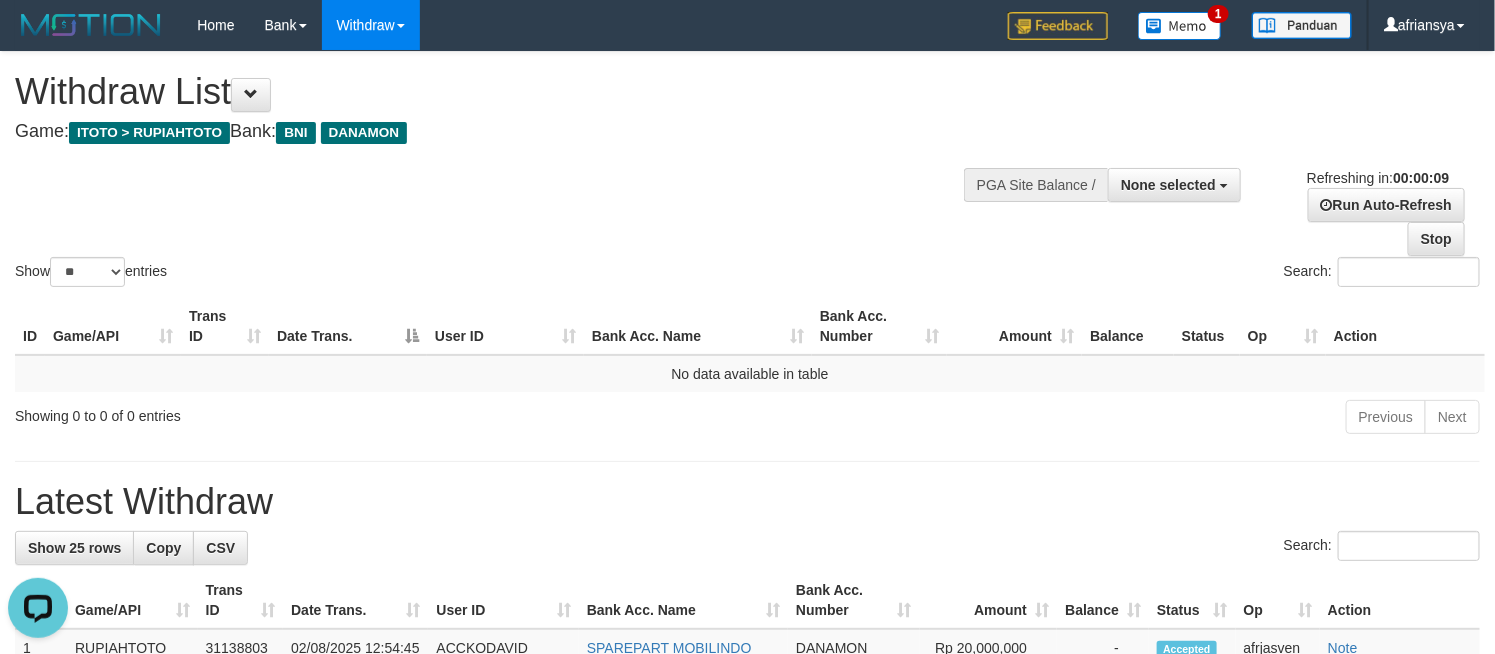 scroll, scrollTop: 0, scrollLeft: 0, axis: both 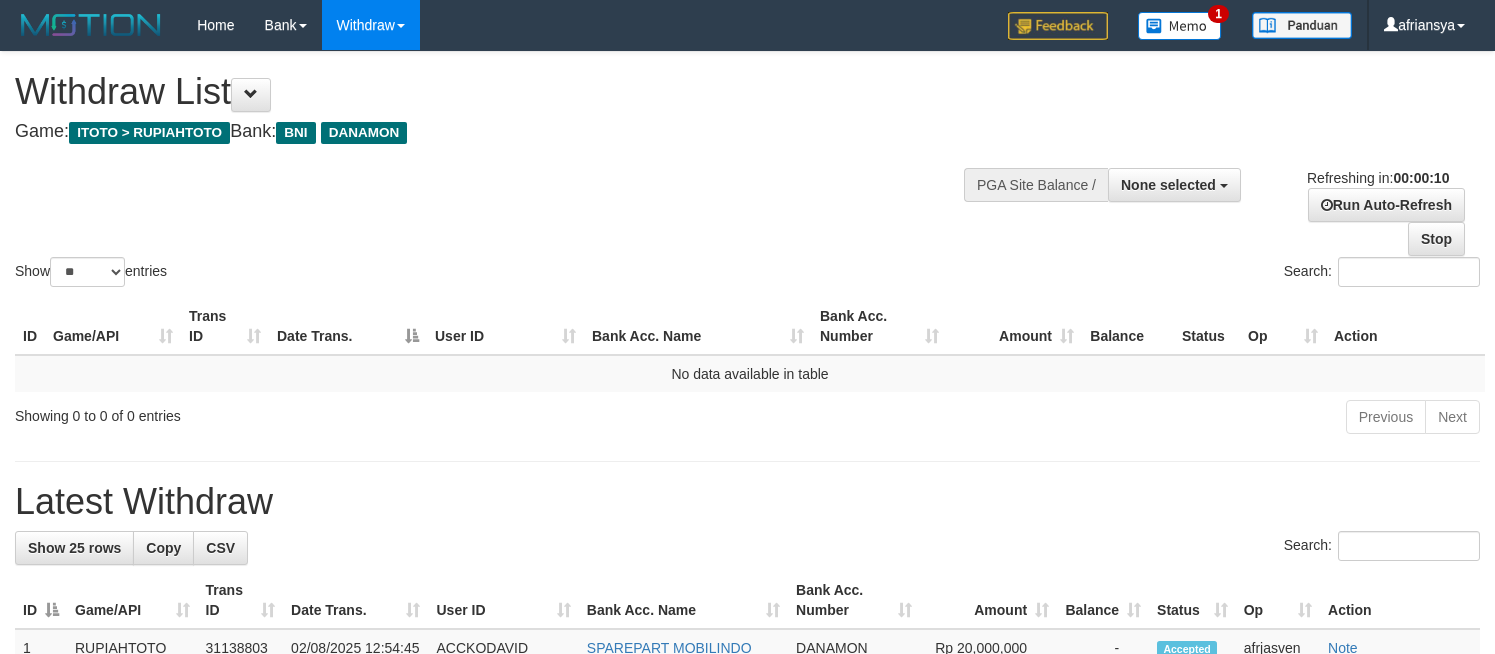 select 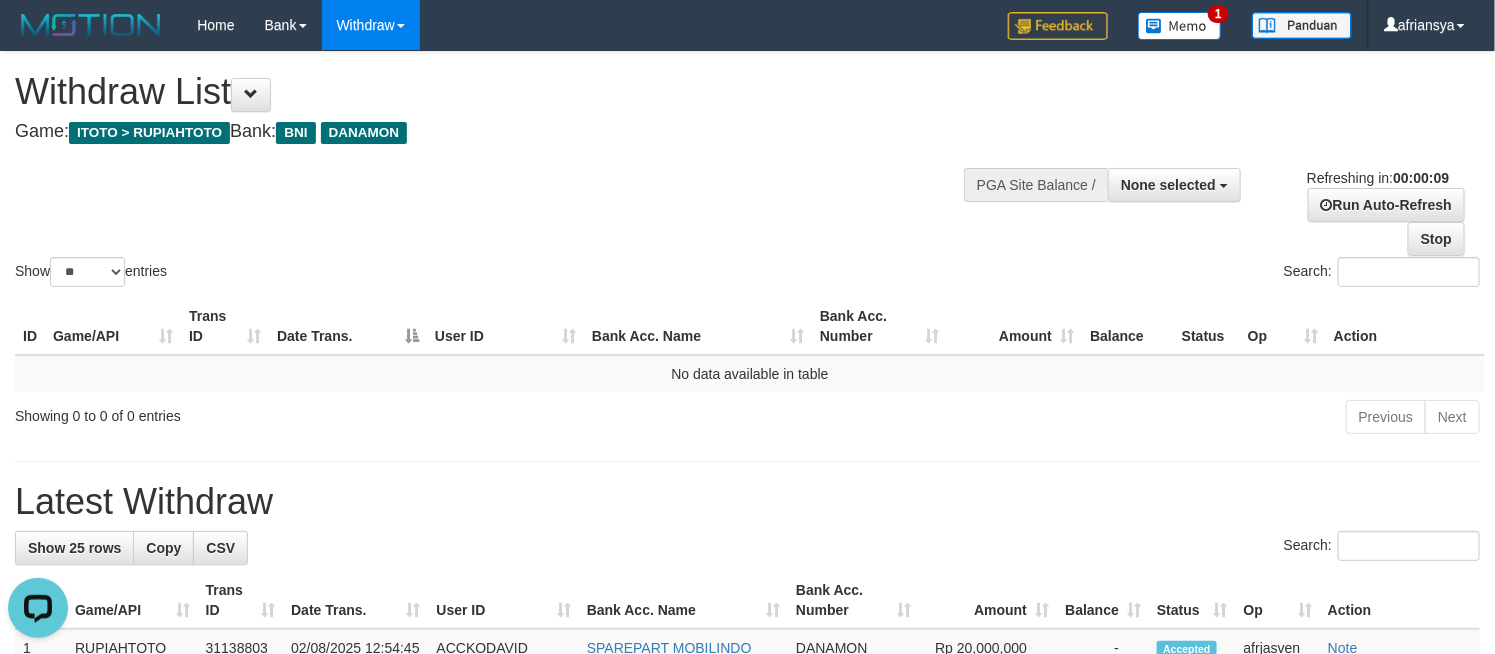 scroll, scrollTop: 0, scrollLeft: 0, axis: both 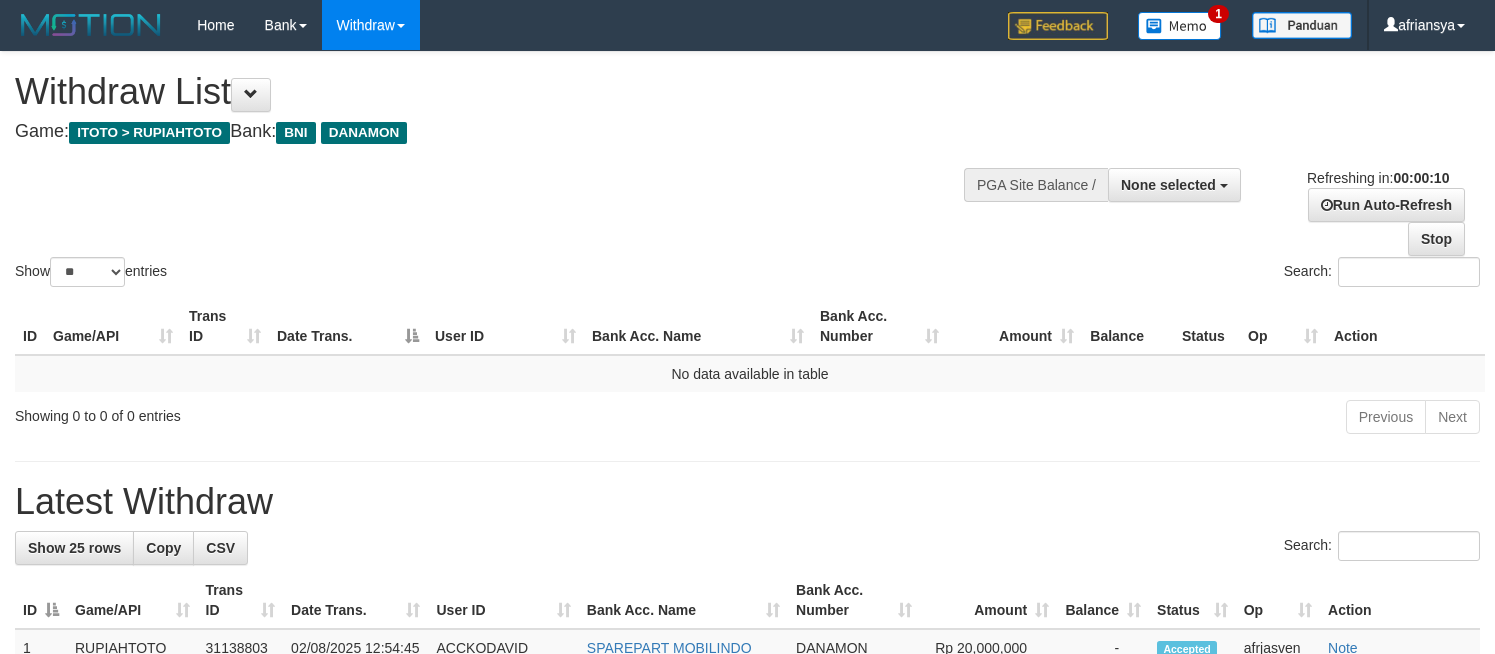 select 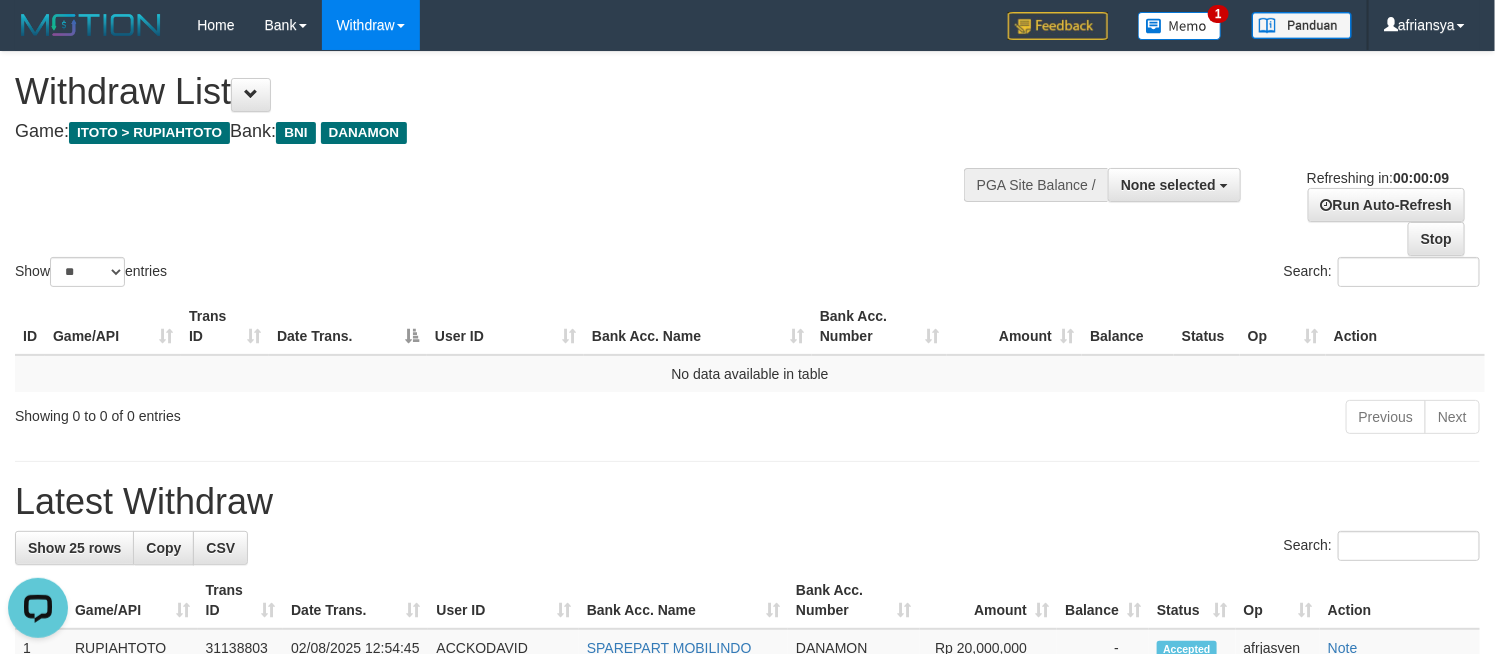 scroll, scrollTop: 0, scrollLeft: 0, axis: both 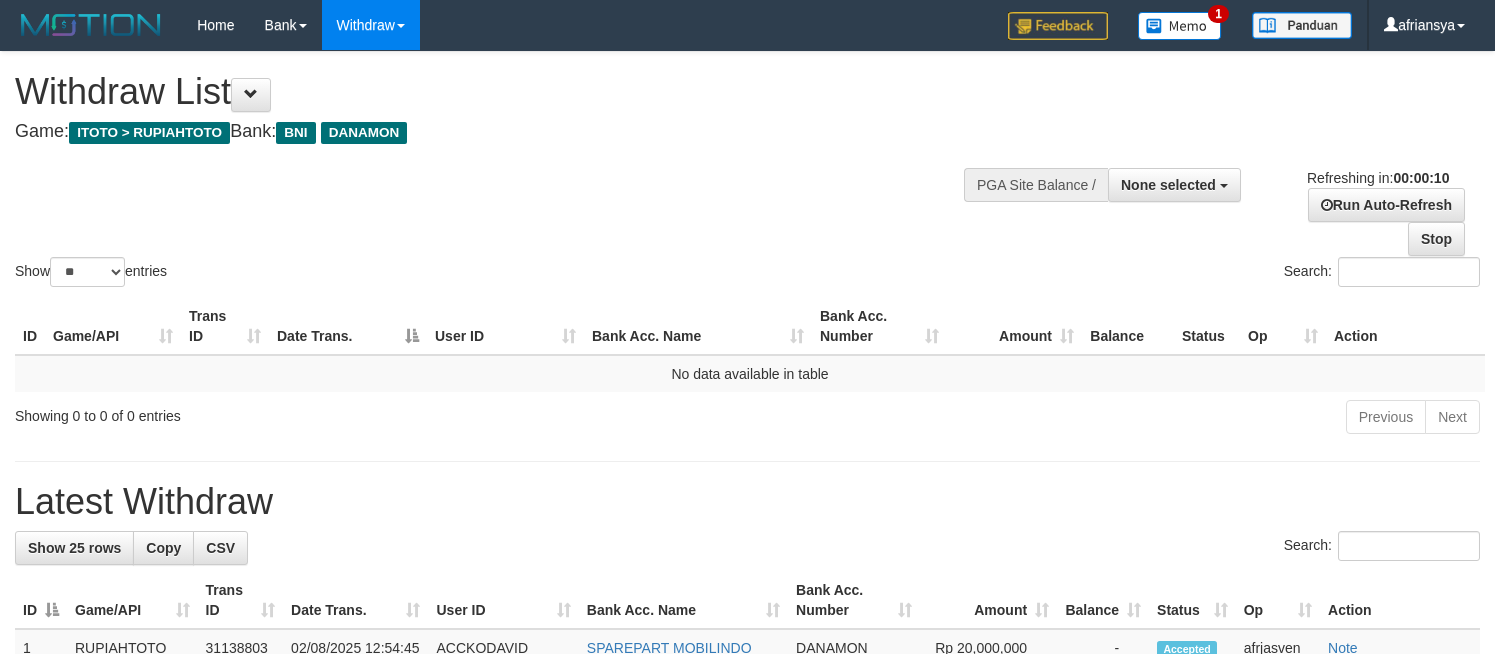 select 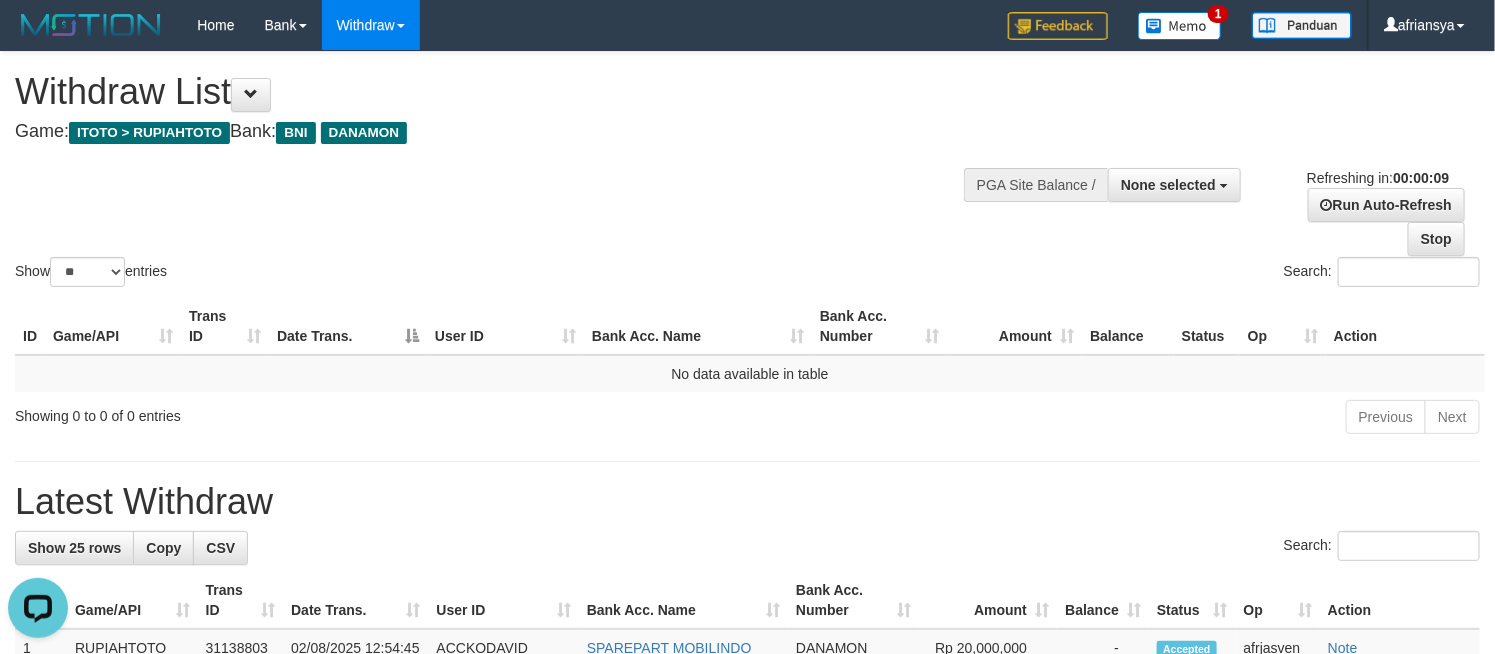 scroll, scrollTop: 0, scrollLeft: 0, axis: both 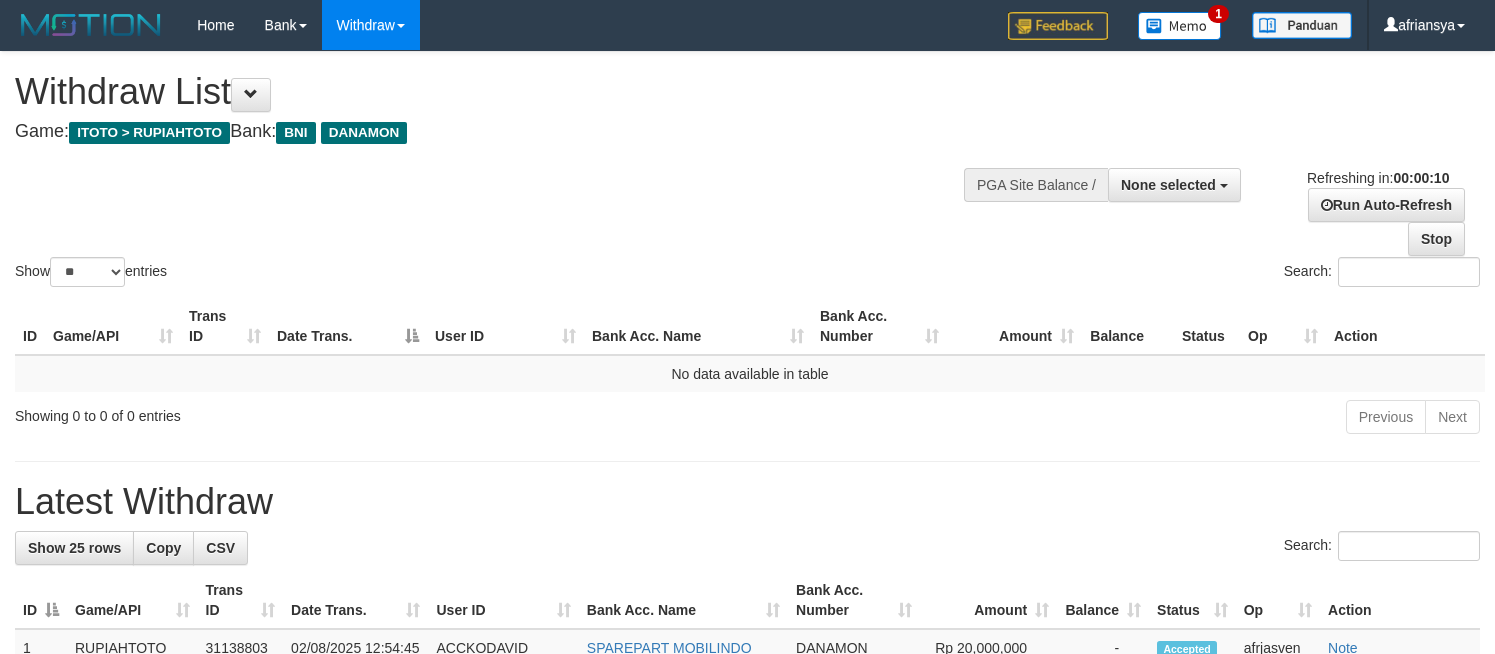 select 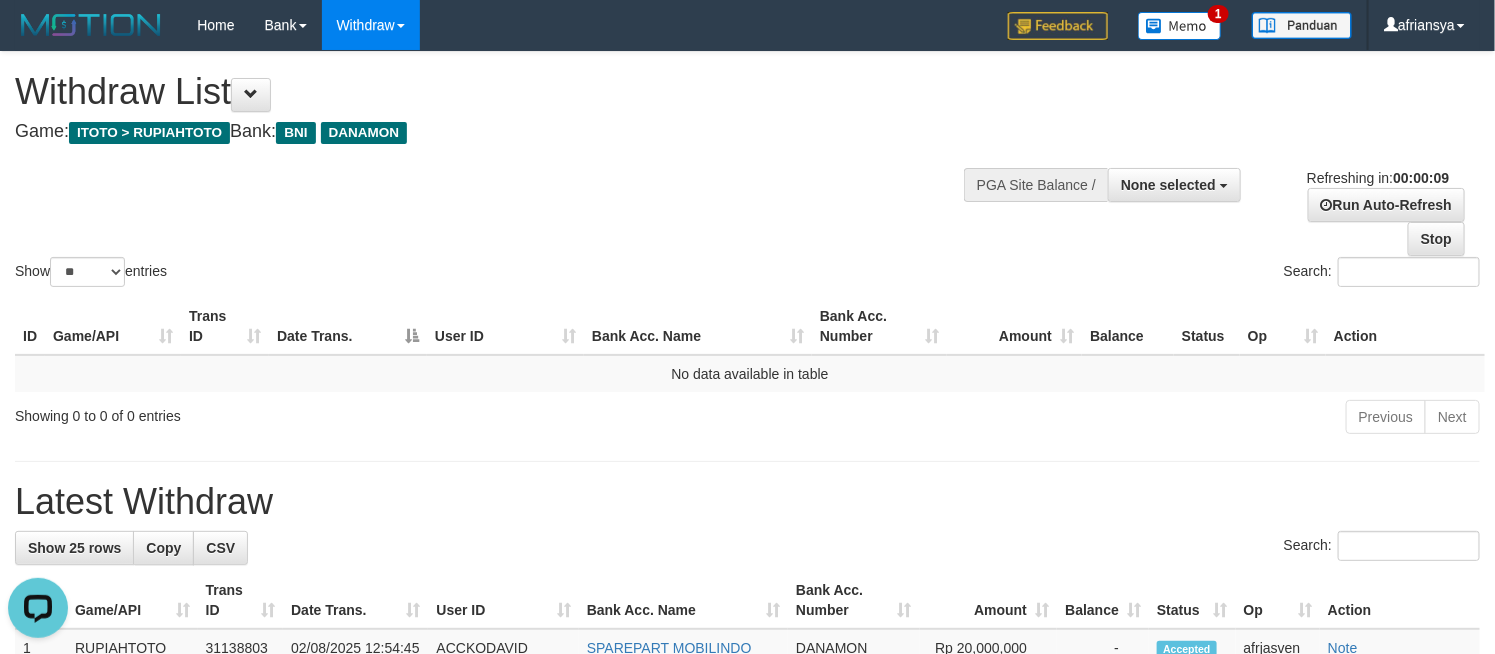 scroll, scrollTop: 0, scrollLeft: 0, axis: both 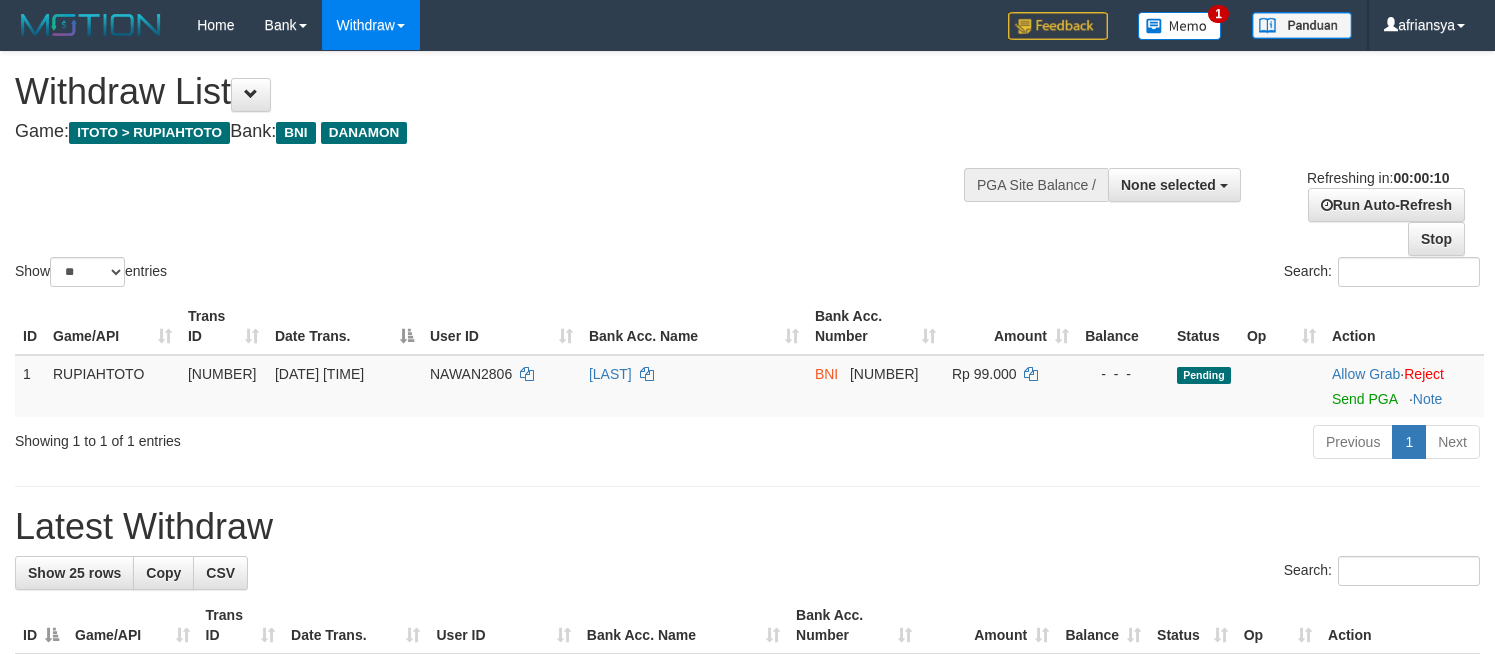 select 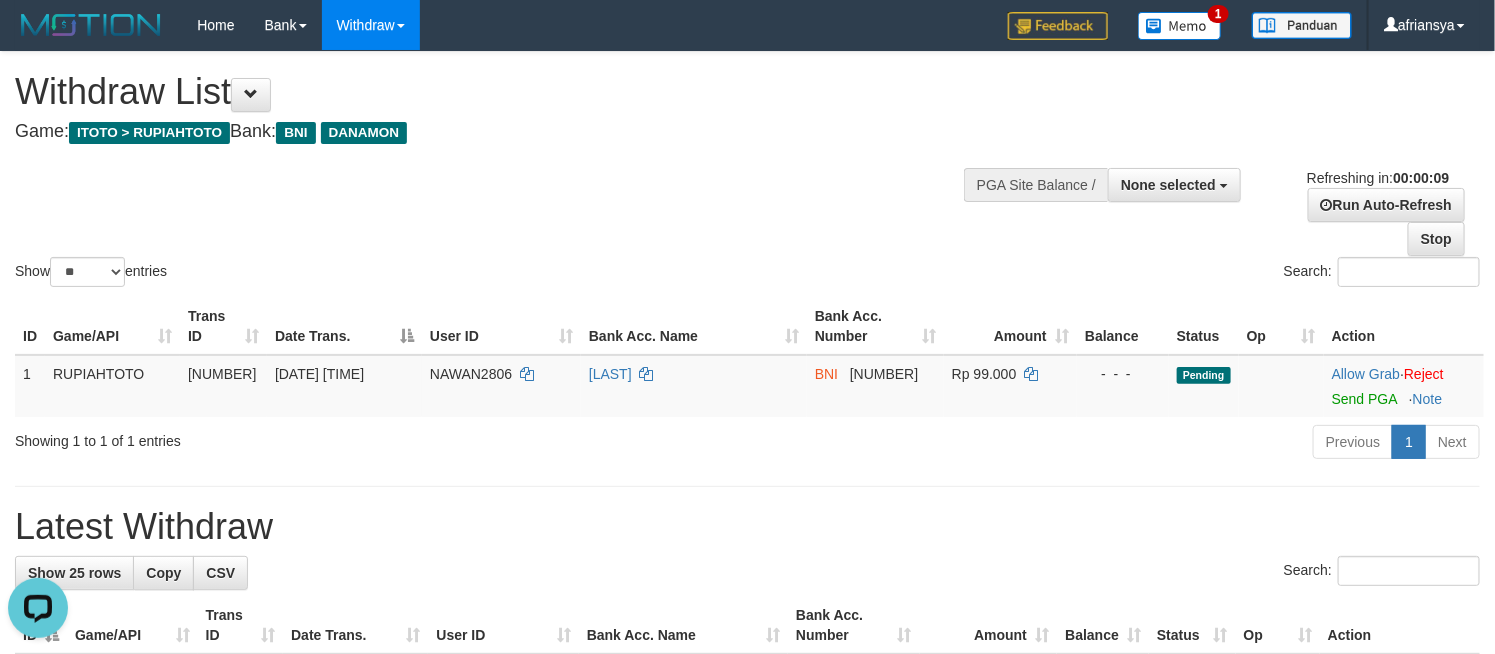 scroll, scrollTop: 0, scrollLeft: 0, axis: both 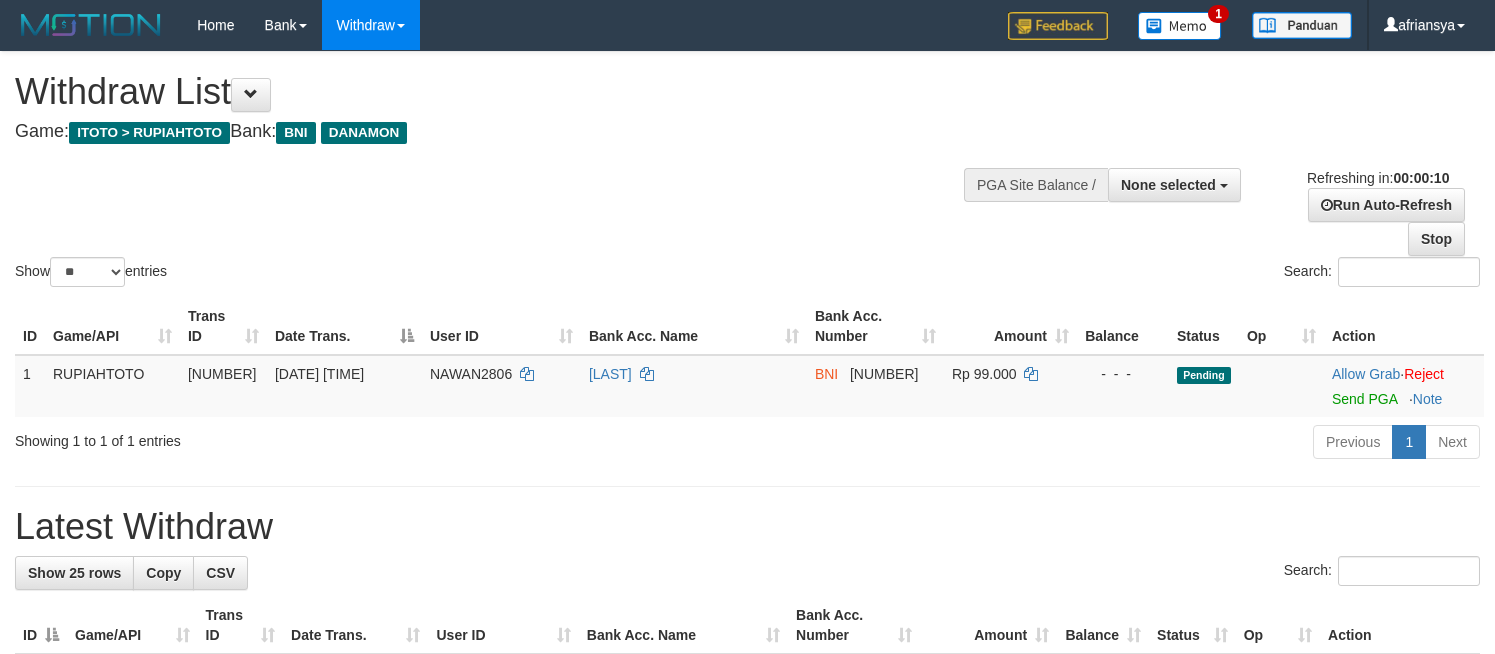 select 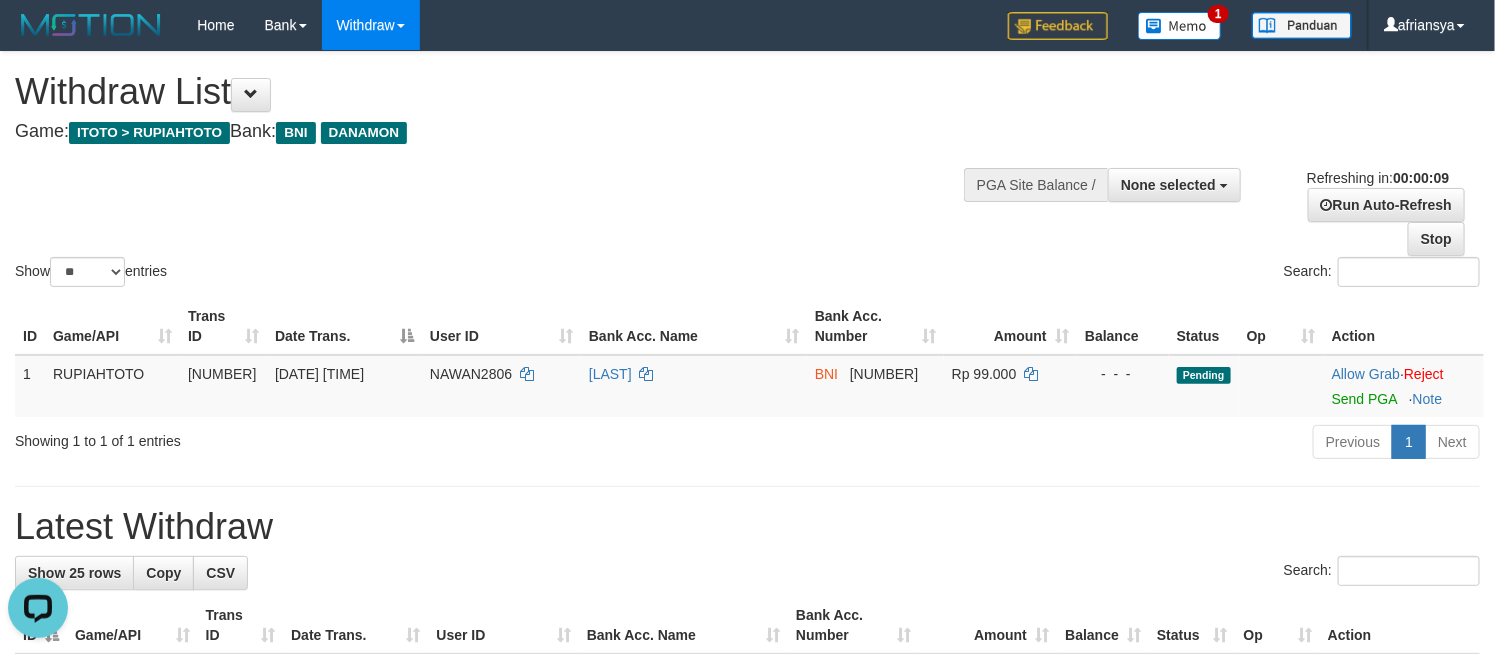 scroll, scrollTop: 0, scrollLeft: 0, axis: both 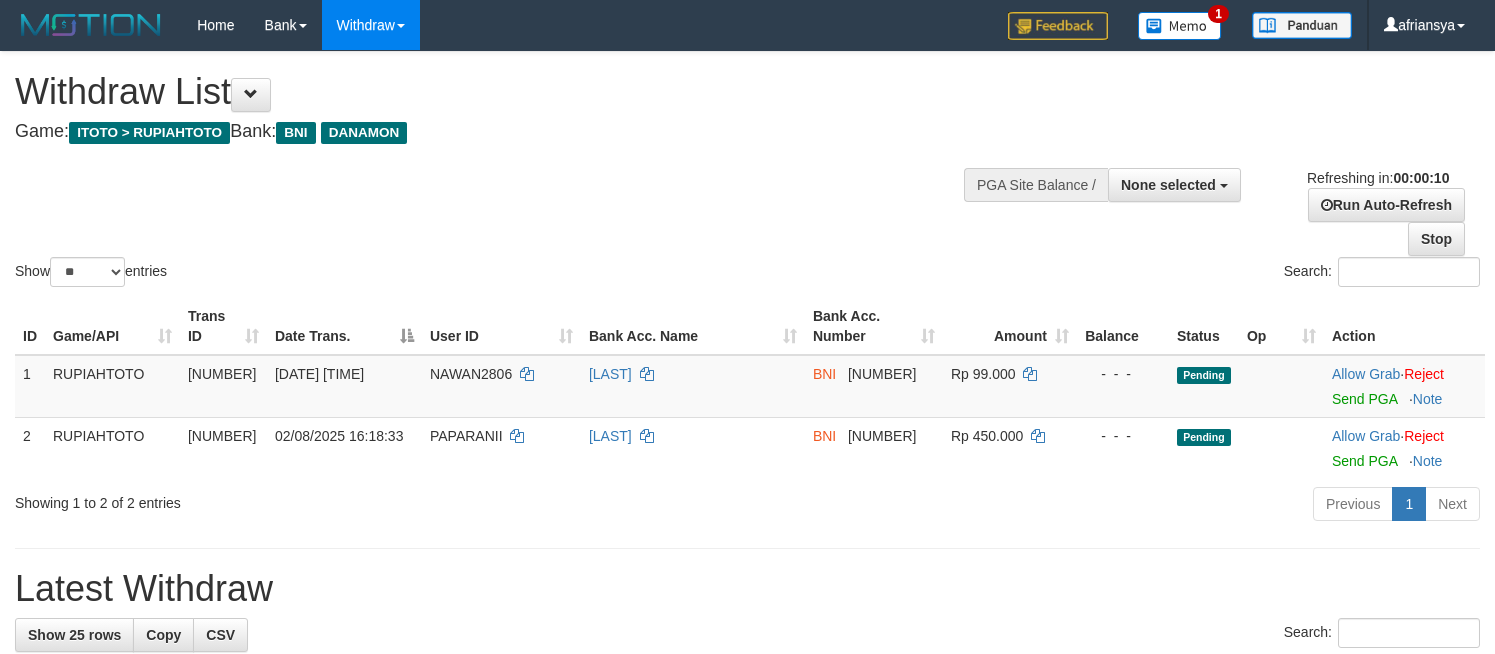 select 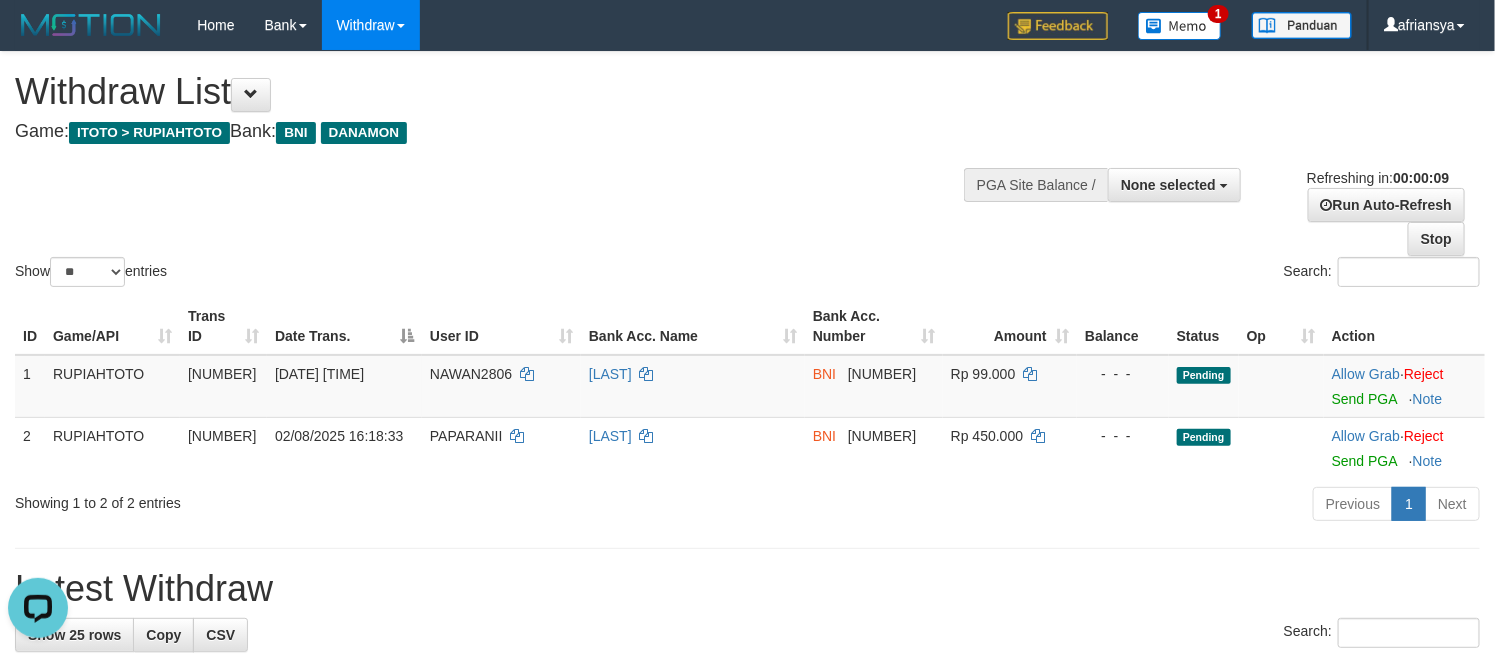 scroll, scrollTop: 0, scrollLeft: 0, axis: both 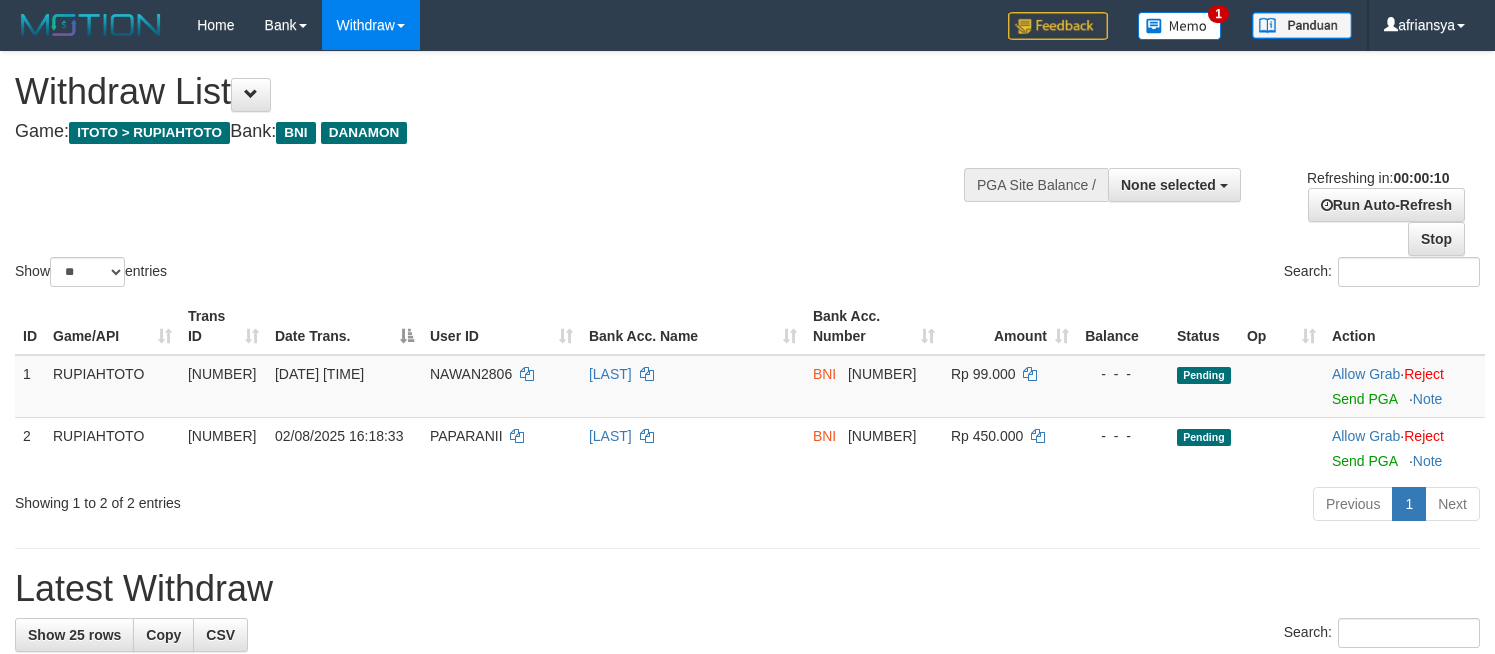 select 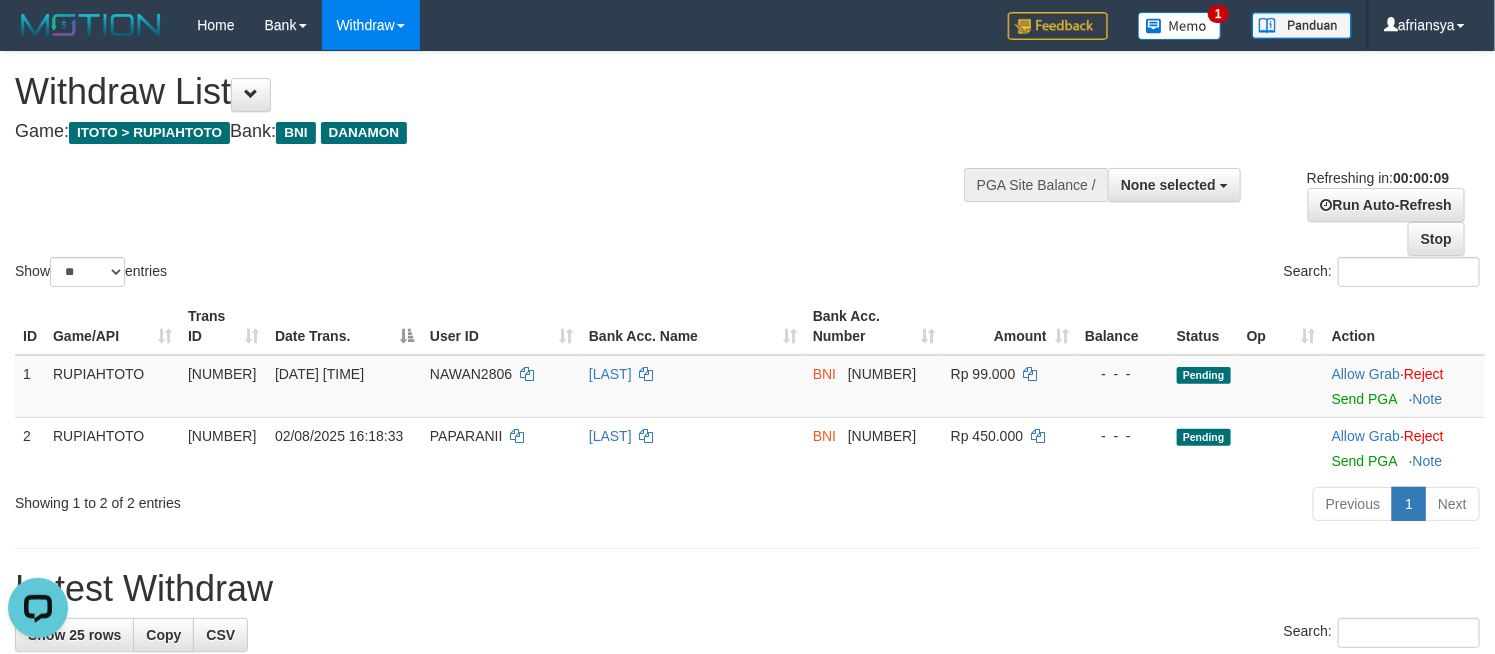 scroll, scrollTop: 0, scrollLeft: 0, axis: both 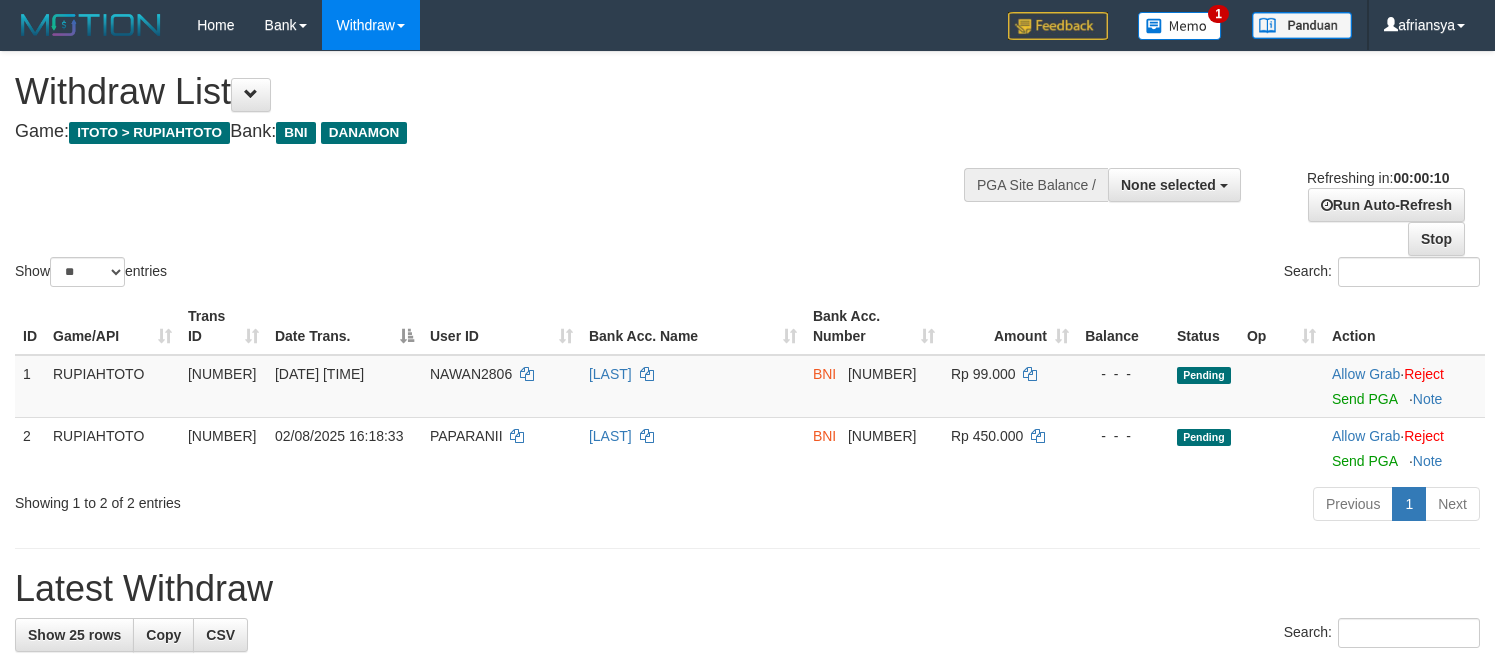 select 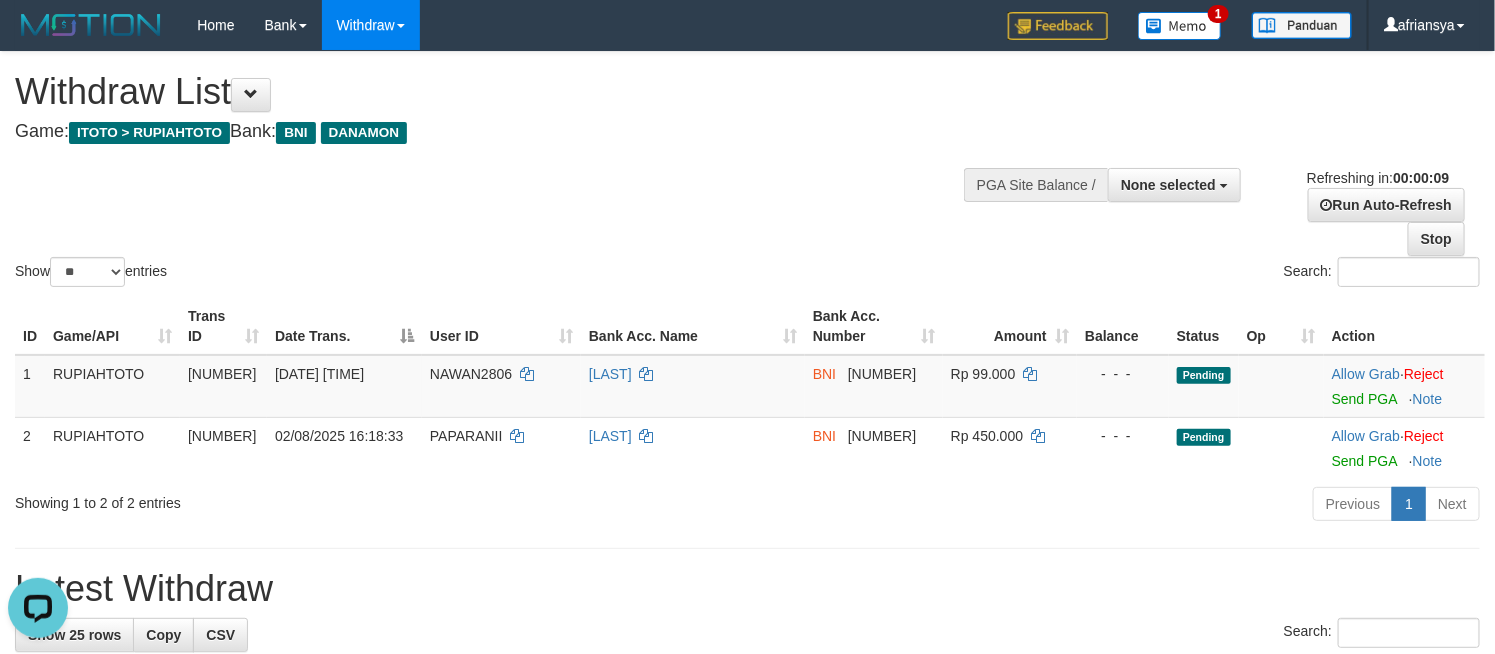 scroll, scrollTop: 0, scrollLeft: 0, axis: both 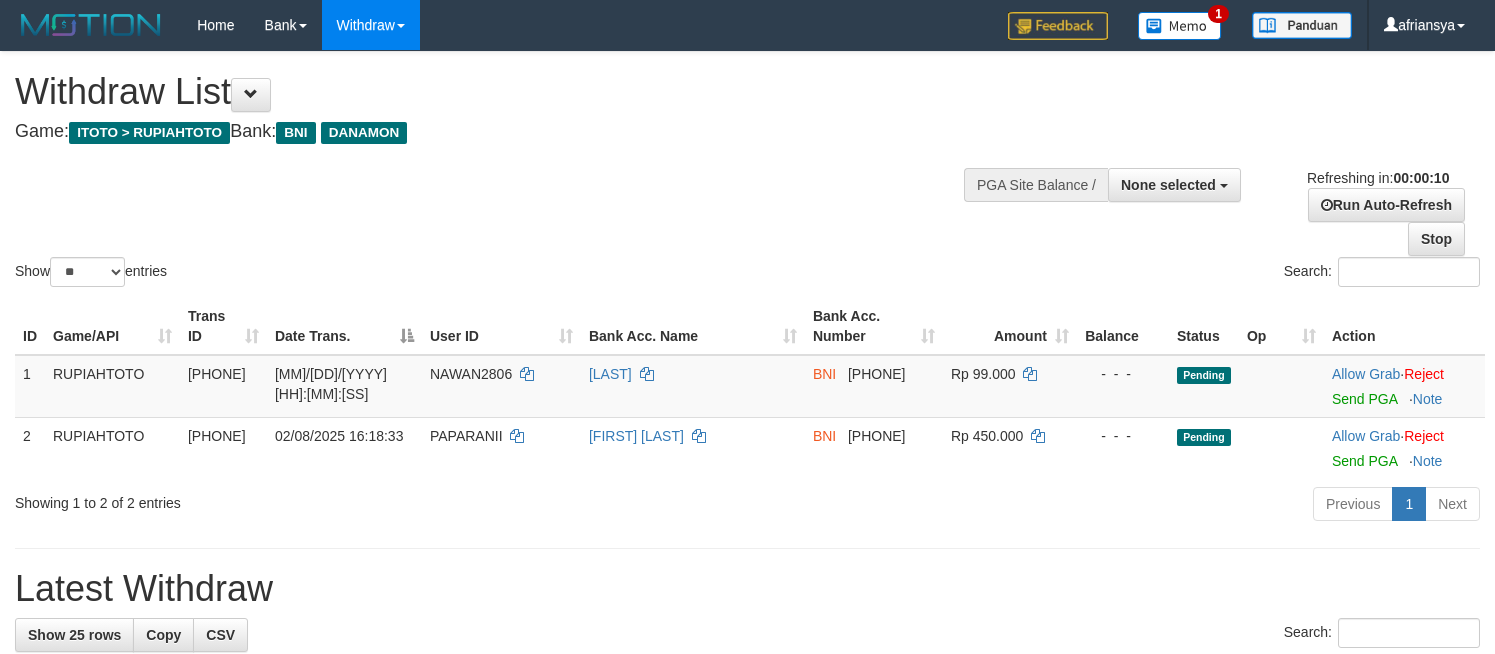 select 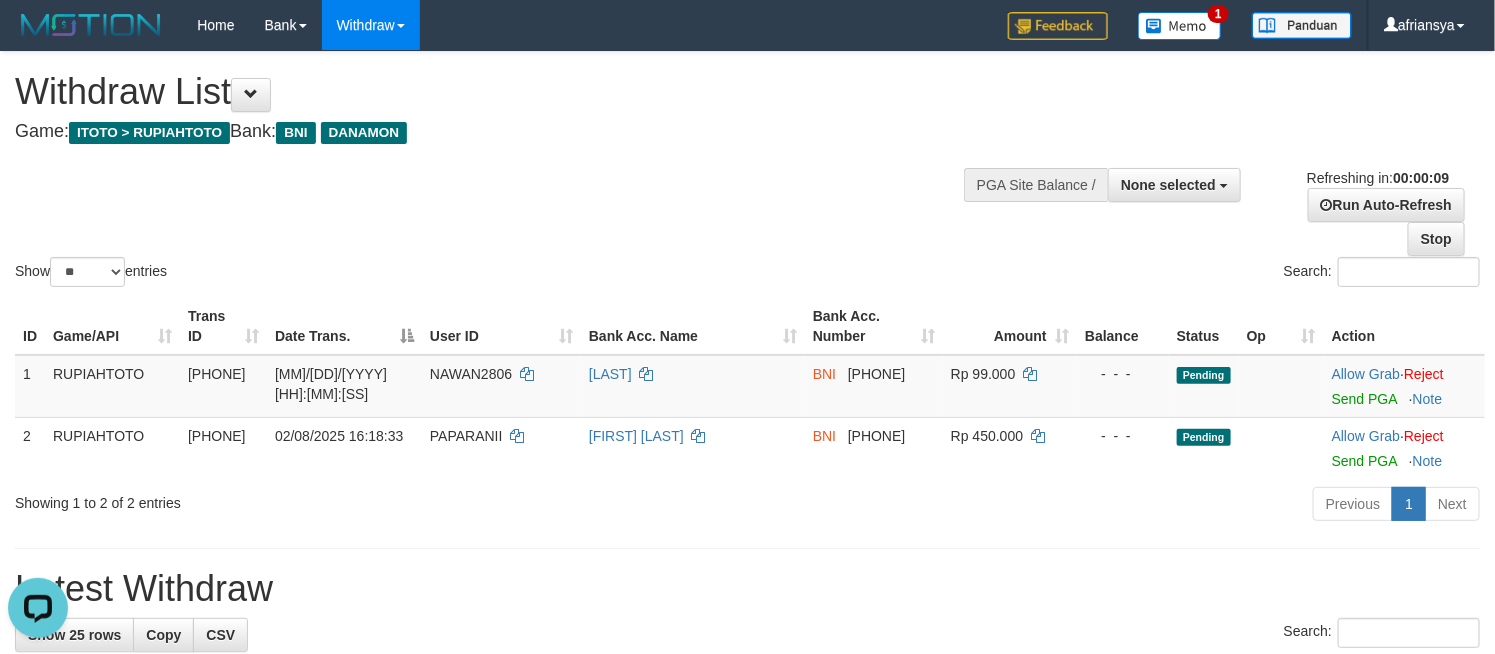scroll, scrollTop: 0, scrollLeft: 0, axis: both 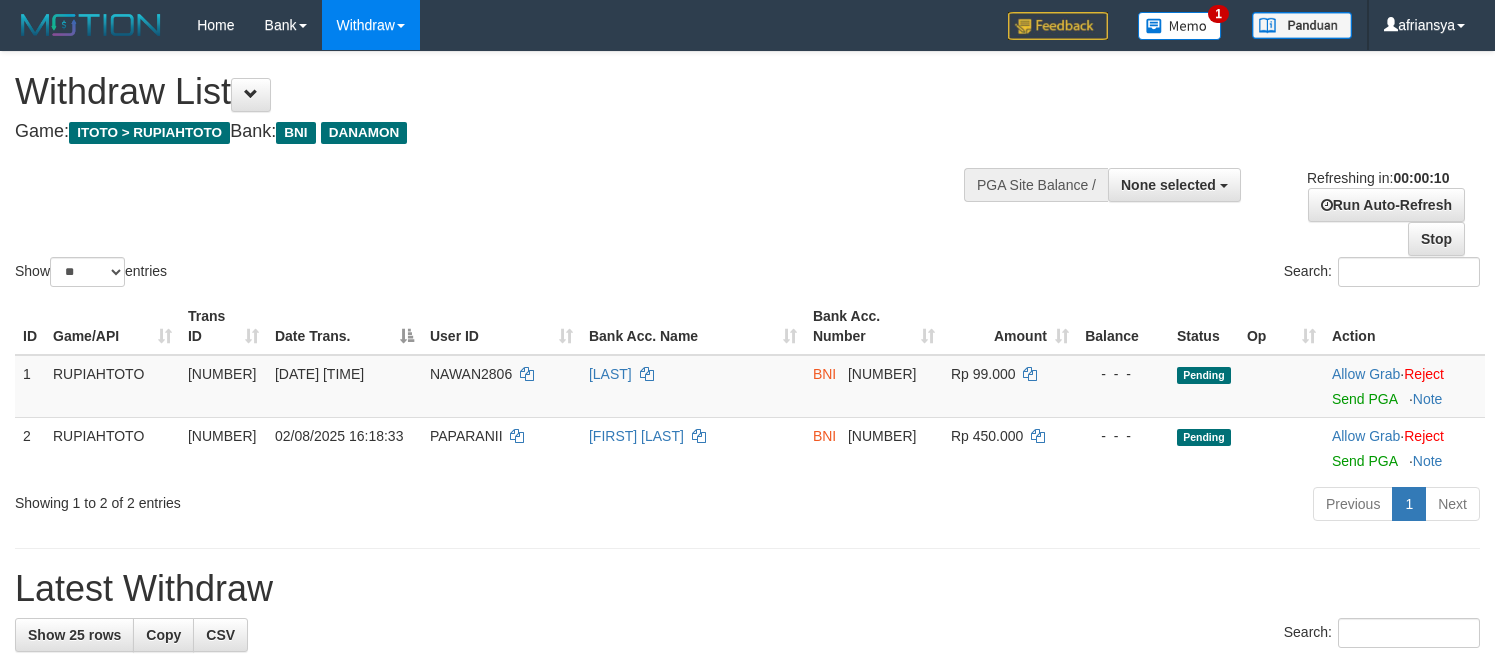 select 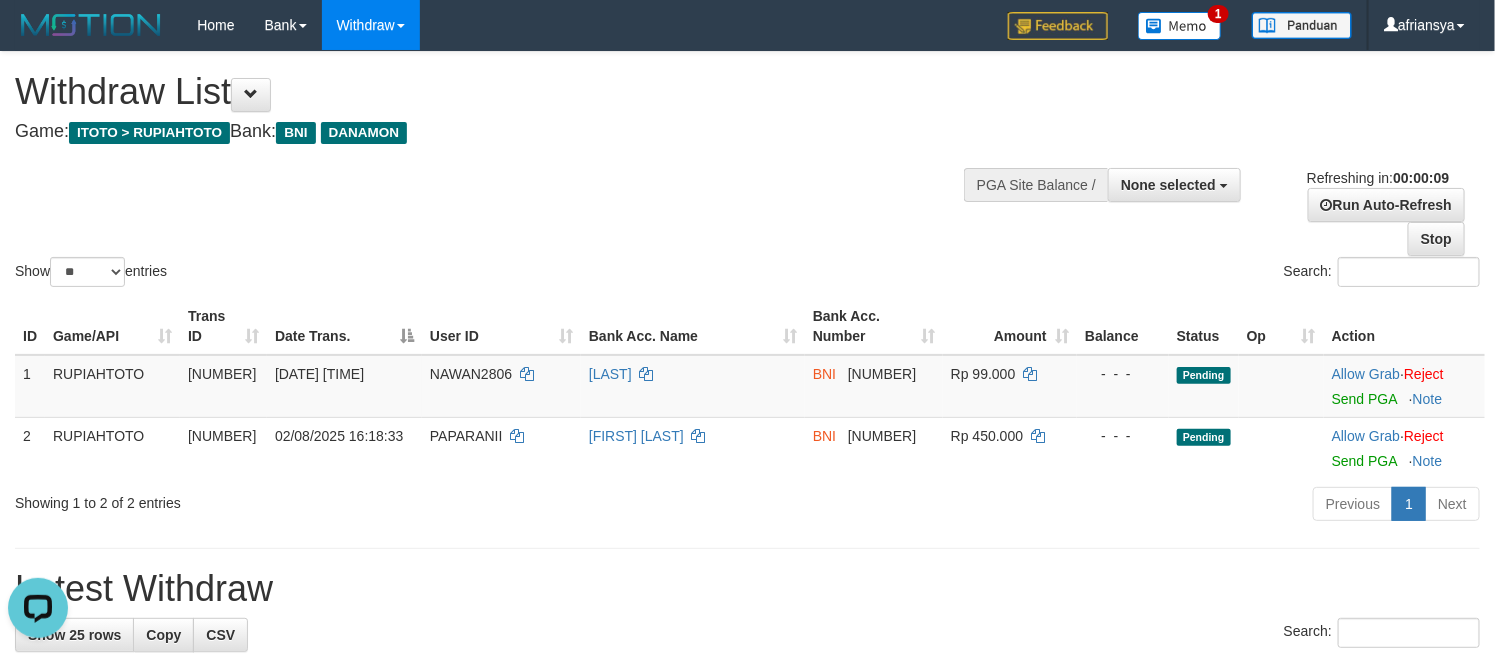 scroll, scrollTop: 0, scrollLeft: 0, axis: both 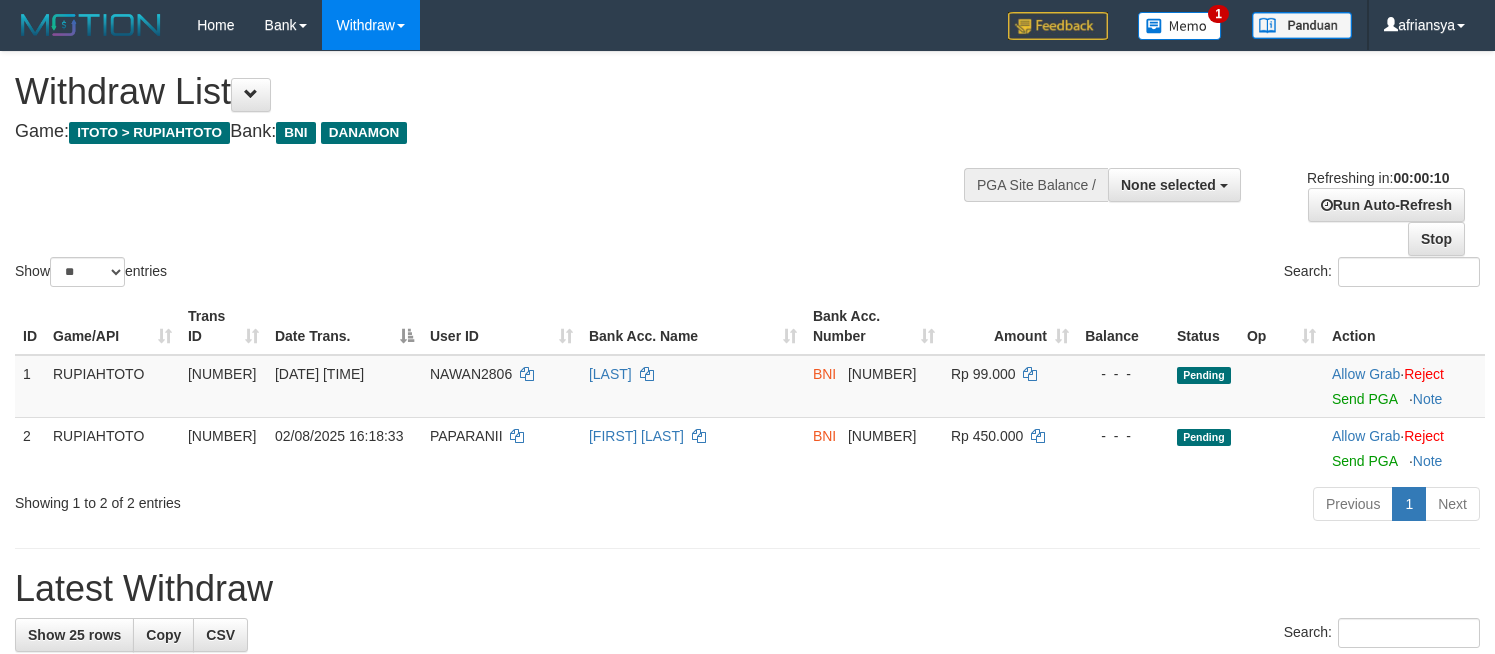 select 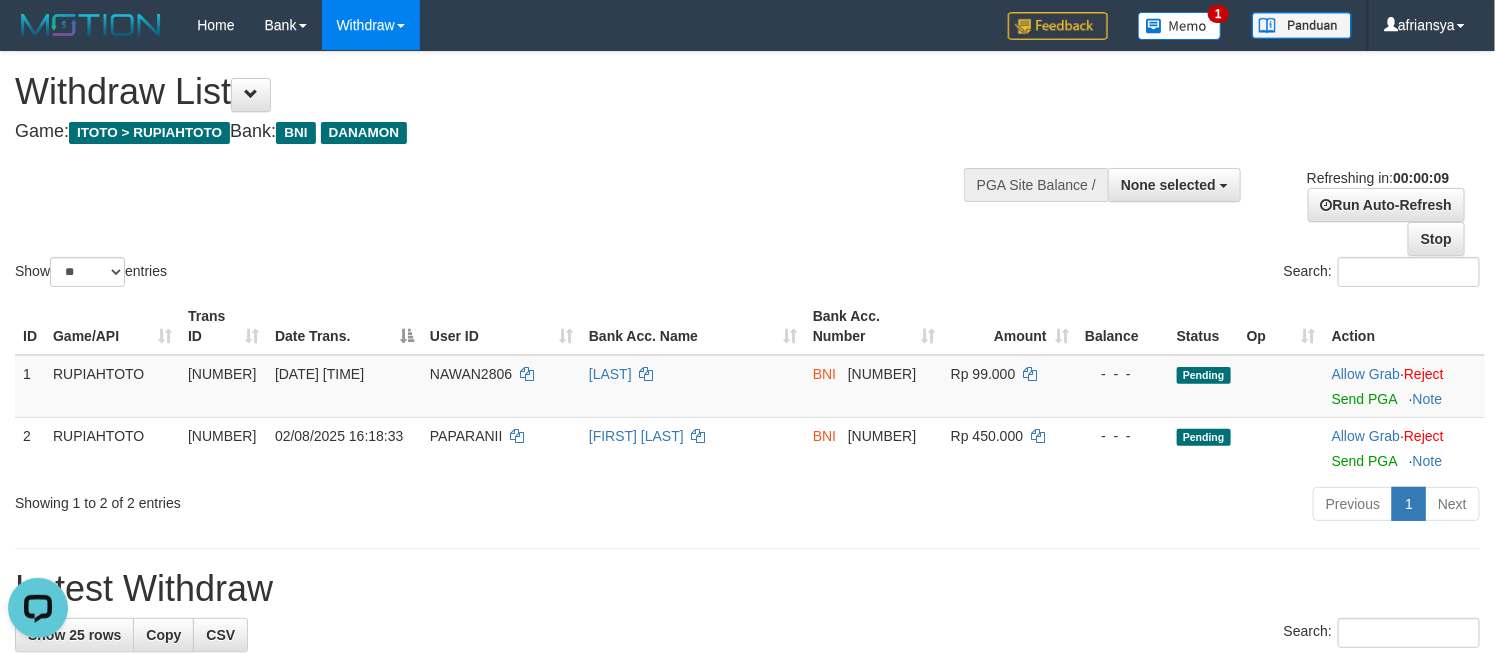 scroll, scrollTop: 0, scrollLeft: 0, axis: both 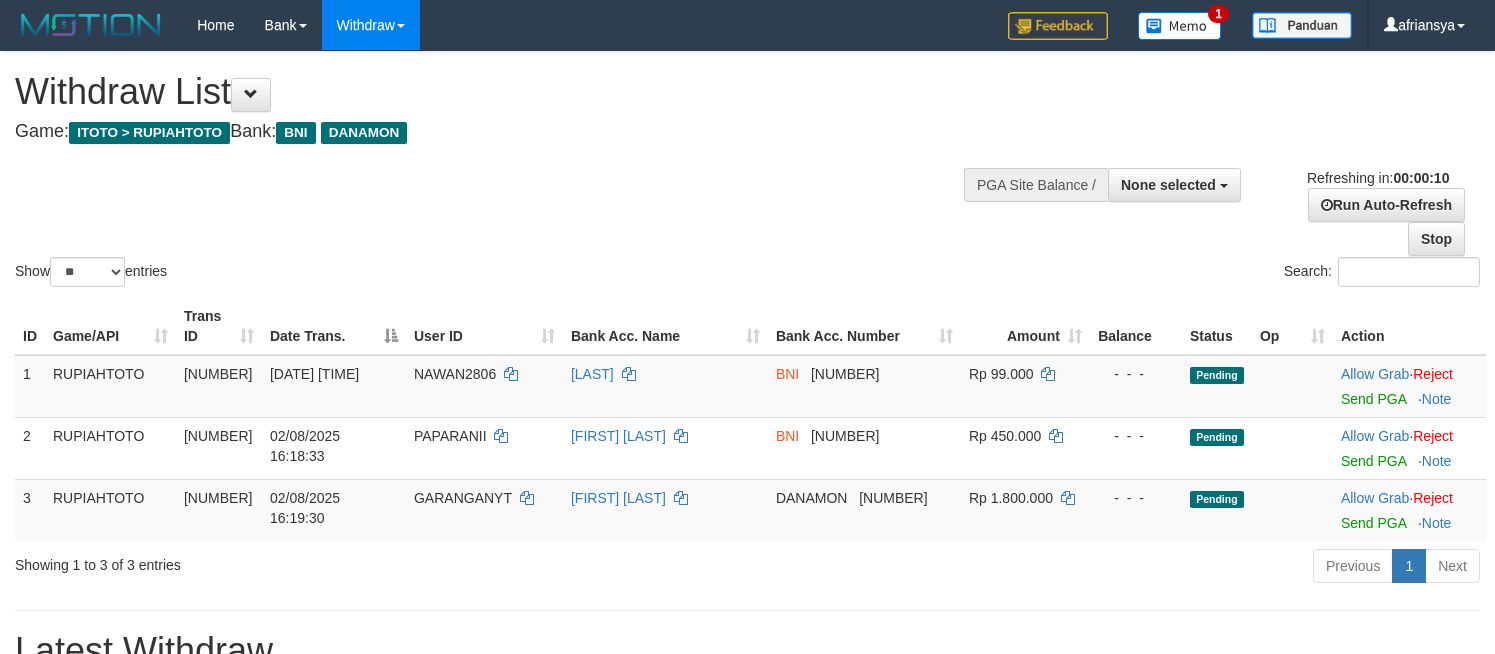 select 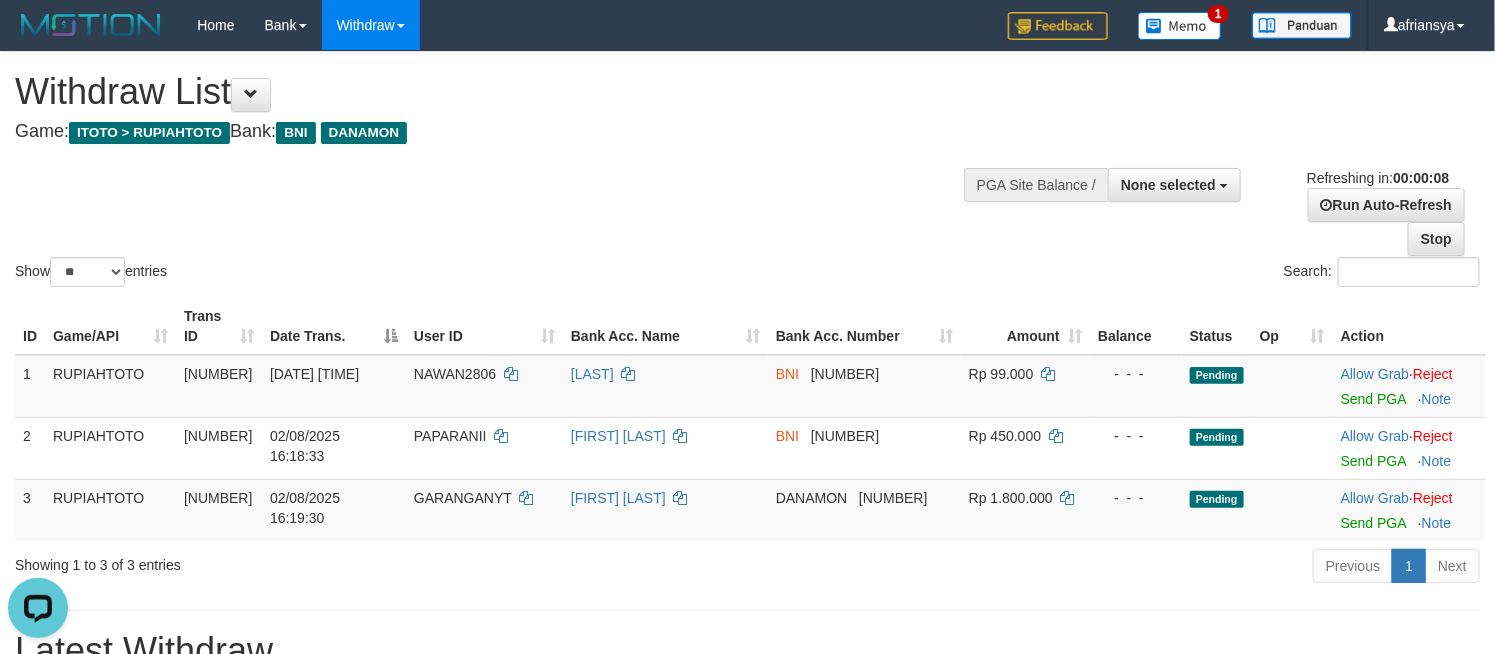 scroll, scrollTop: 0, scrollLeft: 0, axis: both 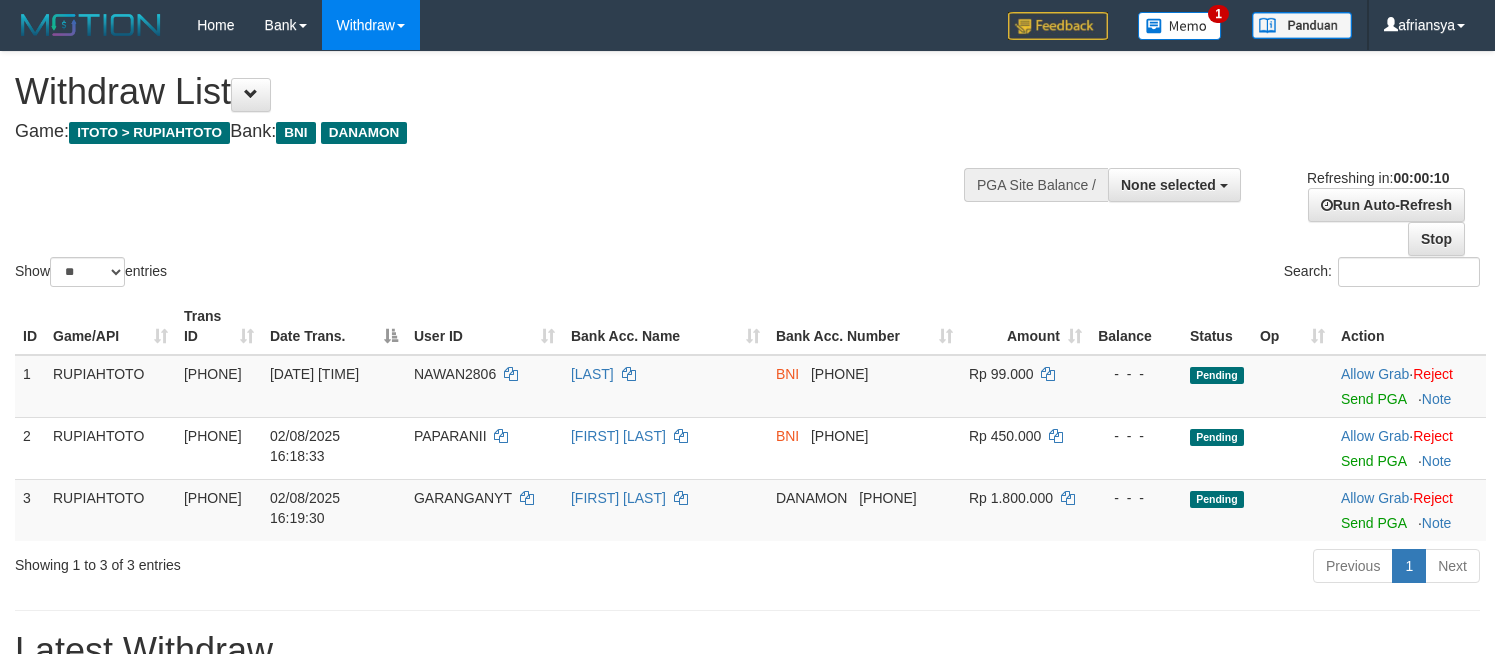 select 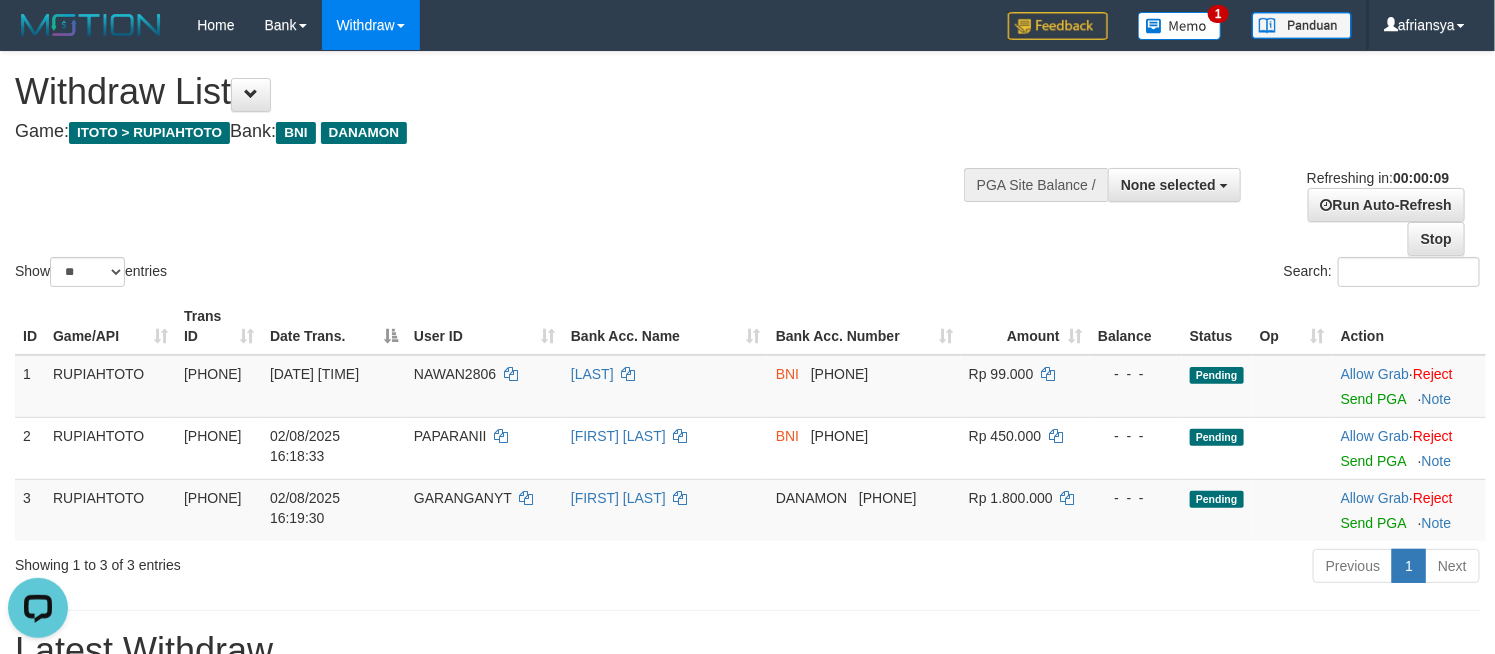 scroll, scrollTop: 0, scrollLeft: 0, axis: both 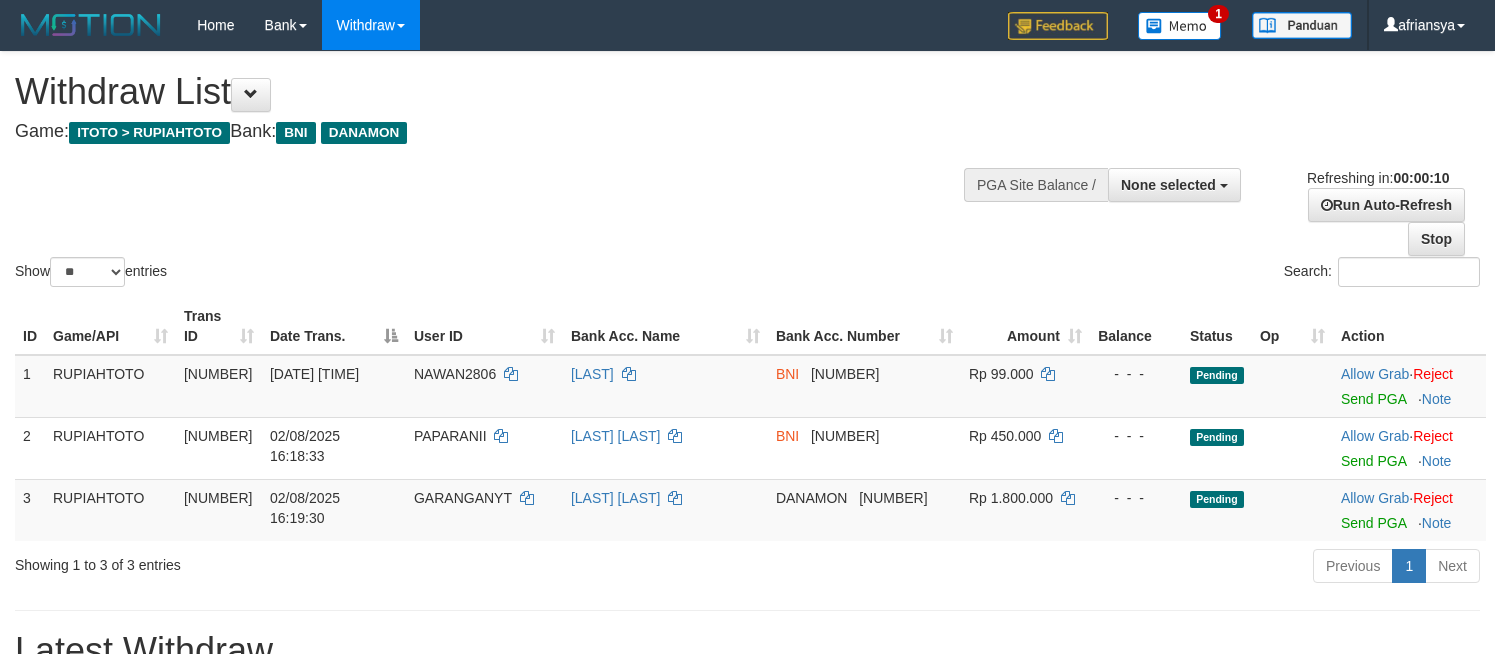 select 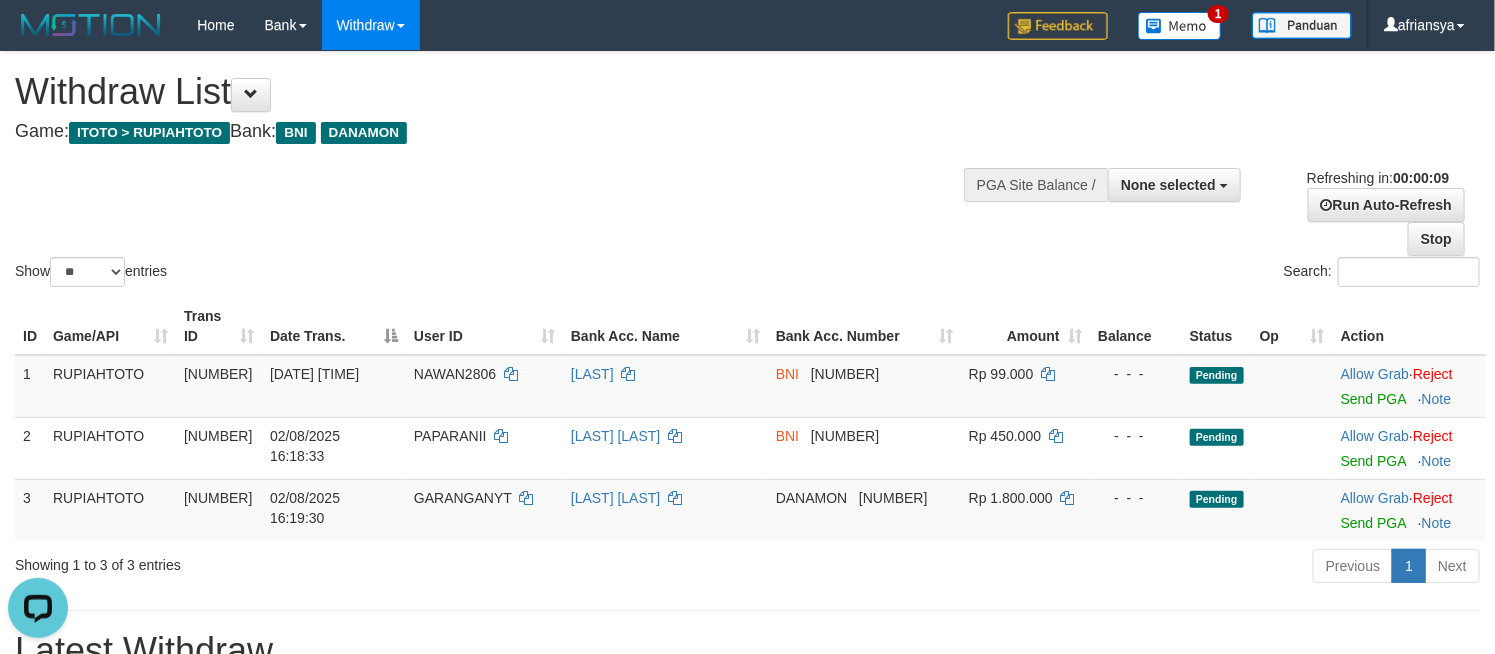 scroll, scrollTop: 0, scrollLeft: 0, axis: both 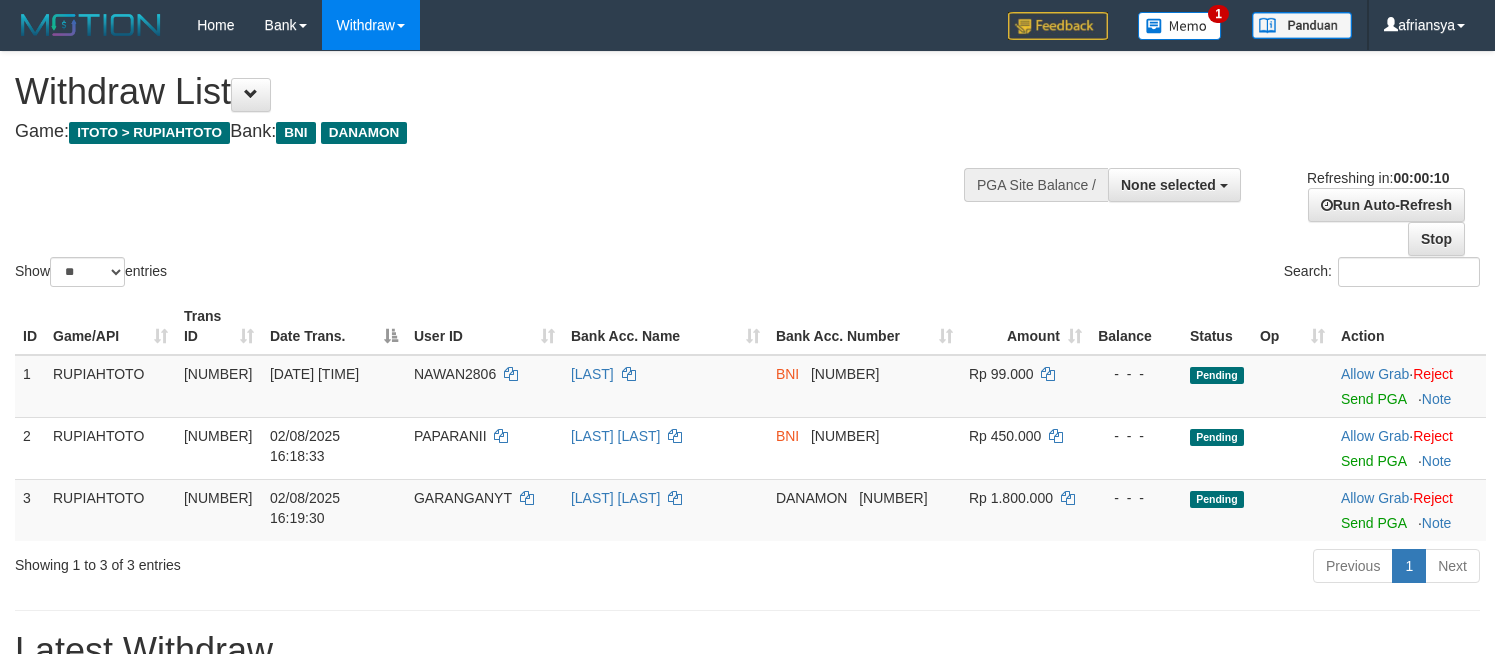 select 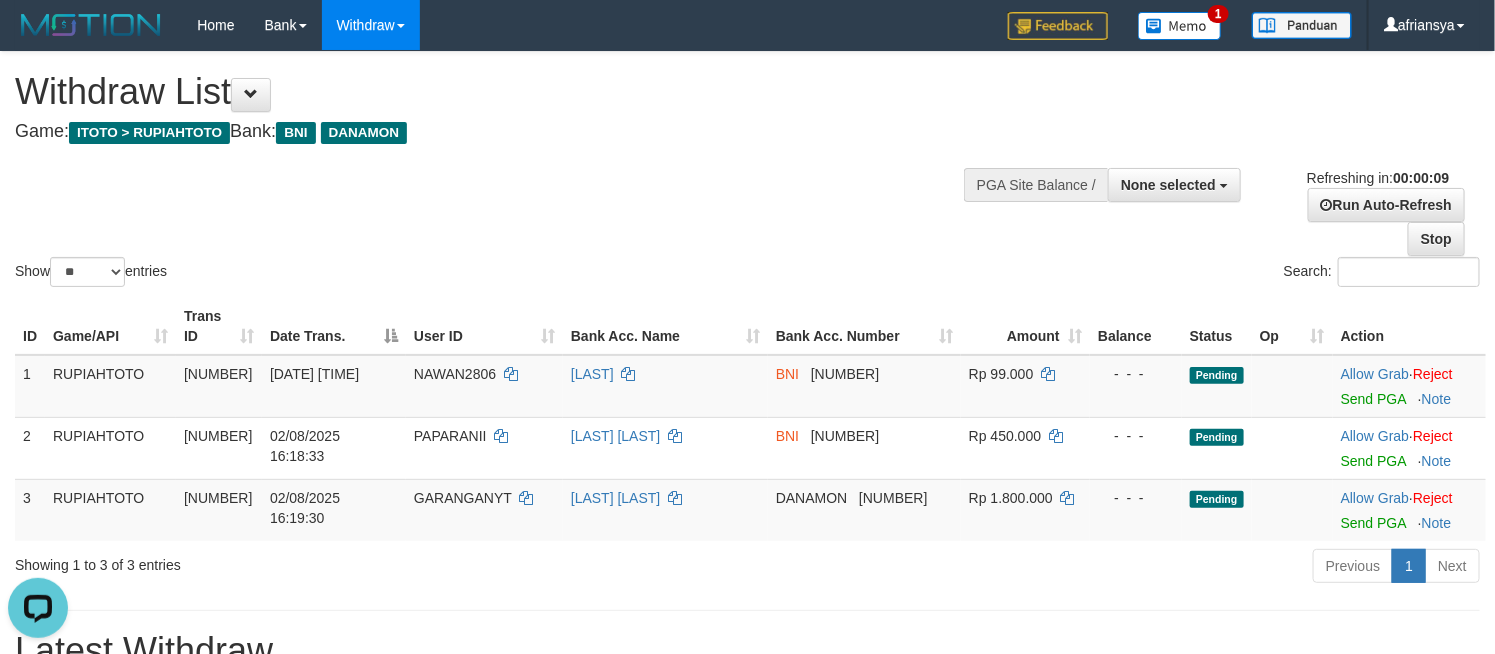 scroll, scrollTop: 0, scrollLeft: 0, axis: both 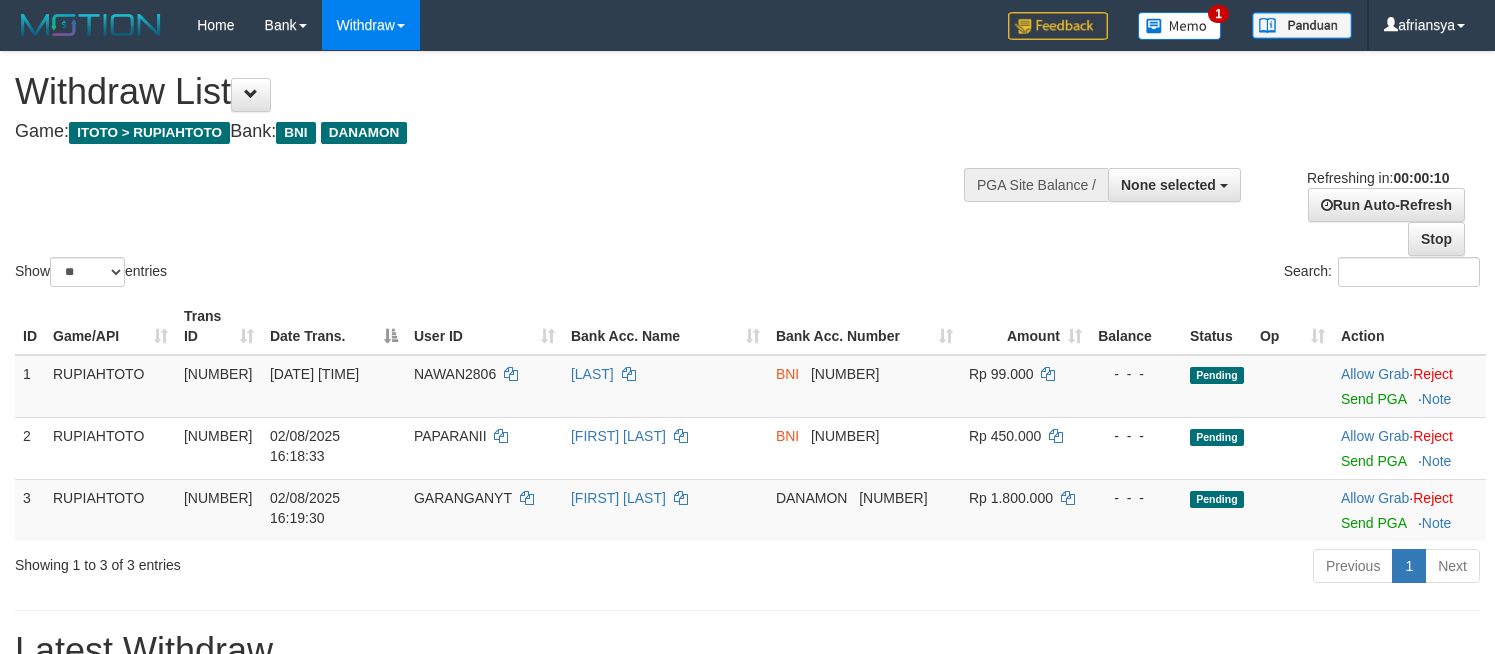 select 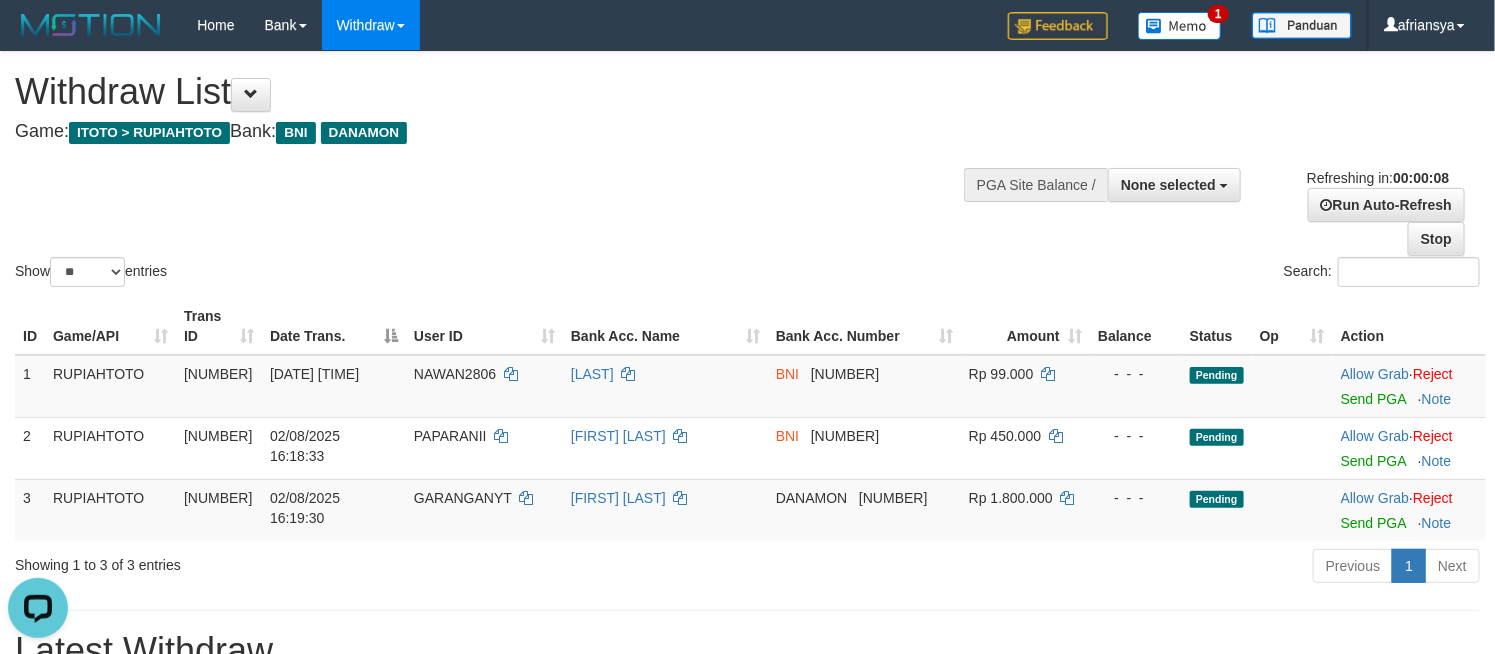scroll, scrollTop: 0, scrollLeft: 0, axis: both 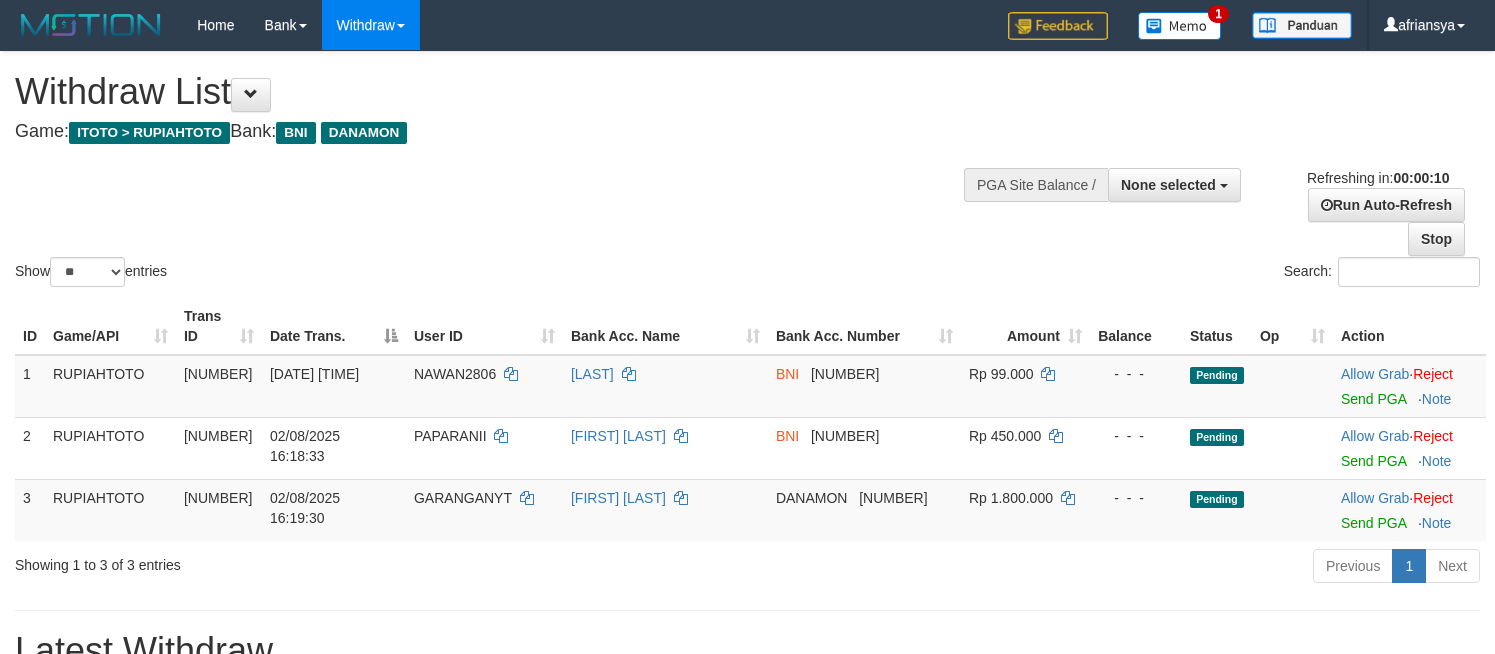 select 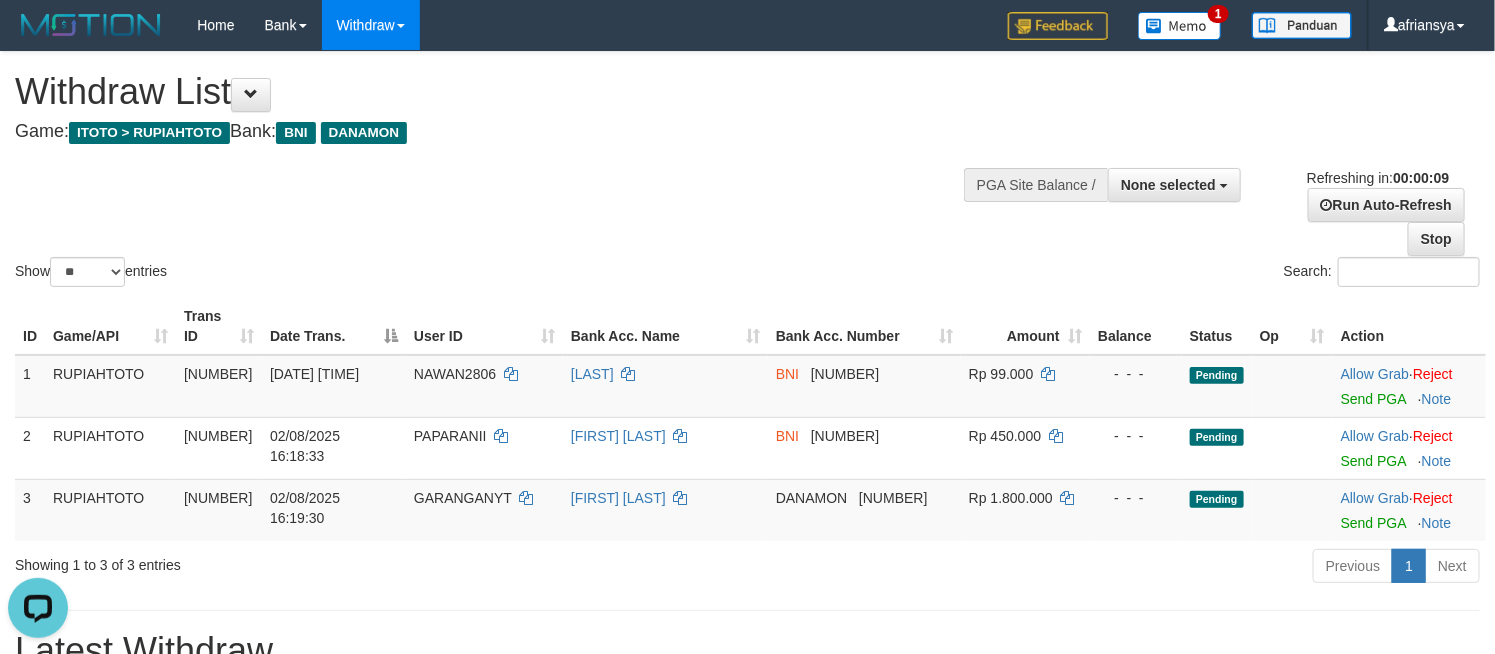 scroll, scrollTop: 0, scrollLeft: 0, axis: both 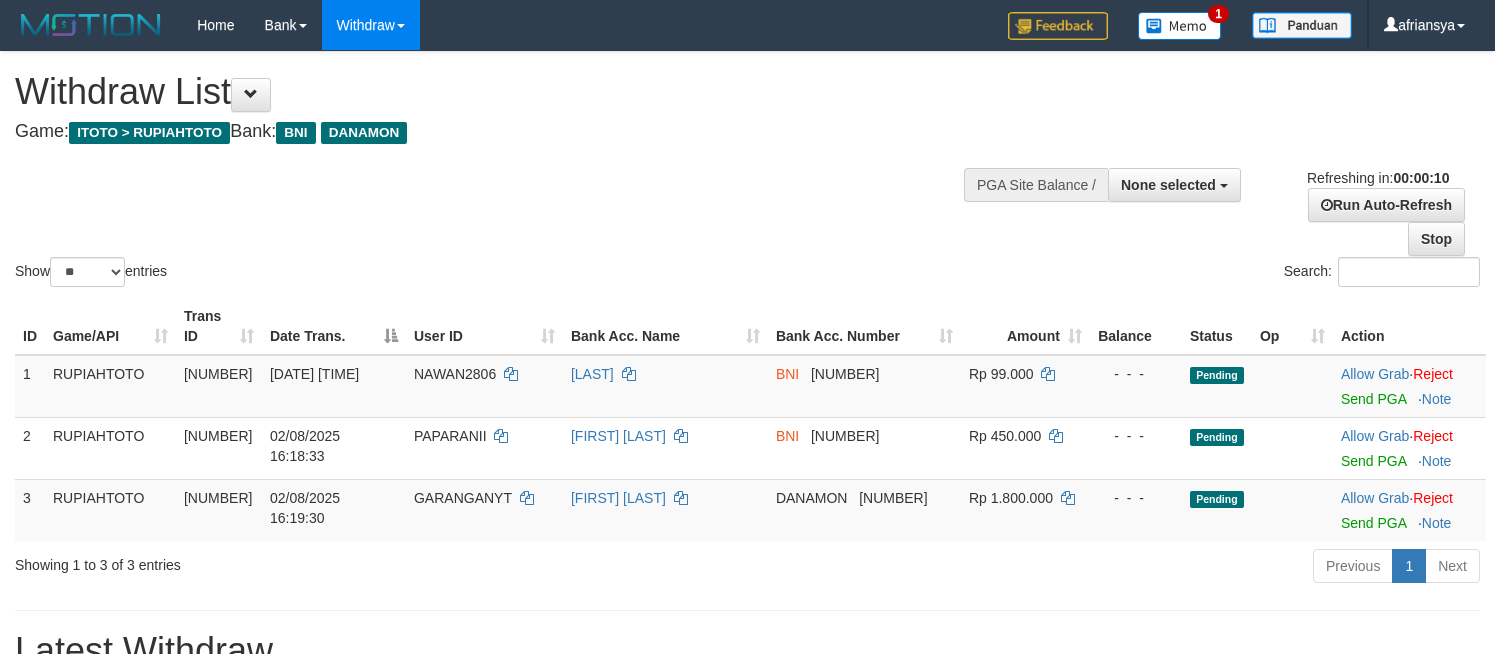 select 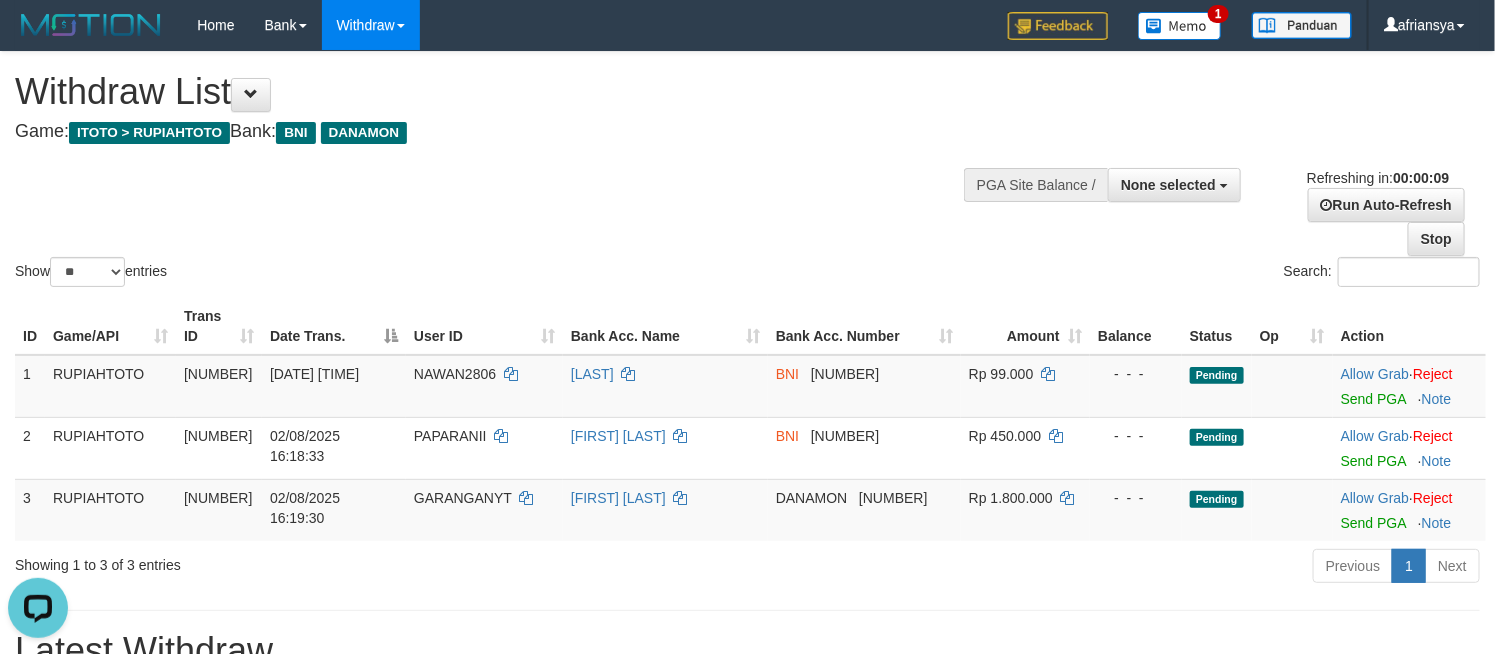 scroll, scrollTop: 0, scrollLeft: 0, axis: both 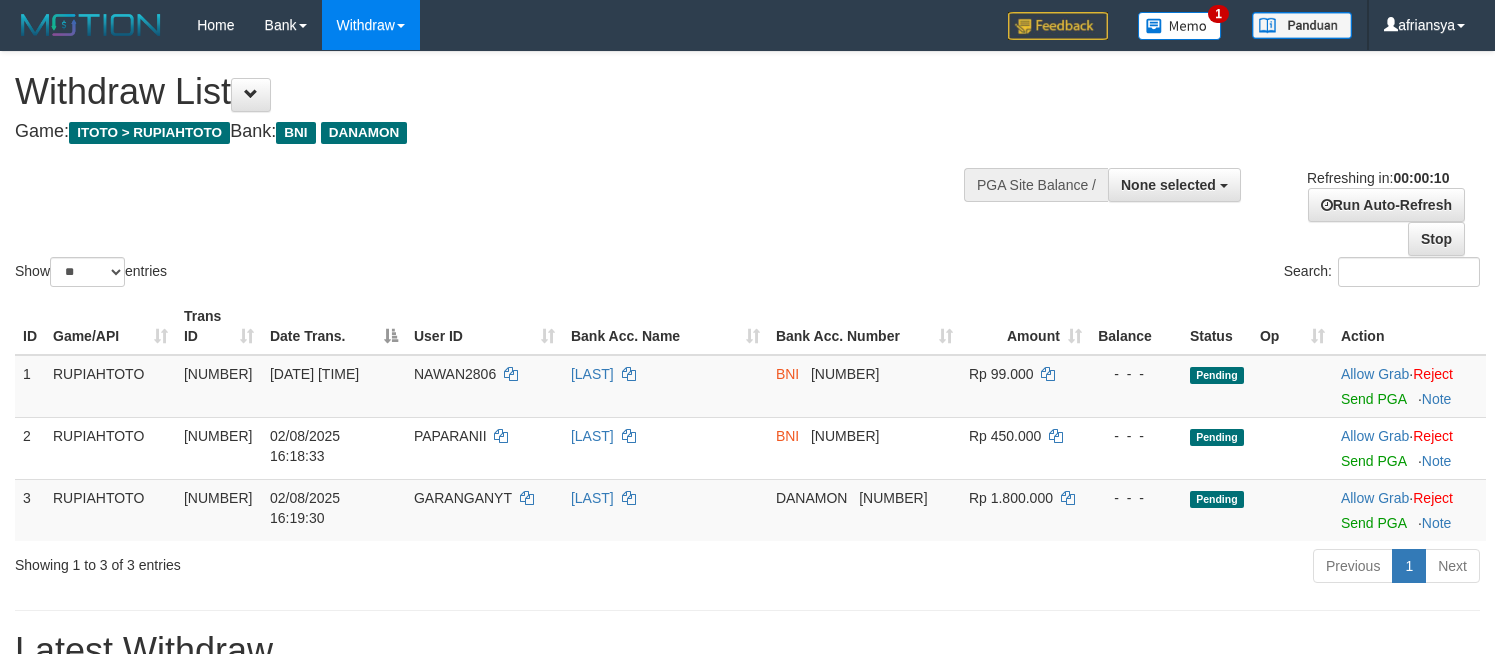 select 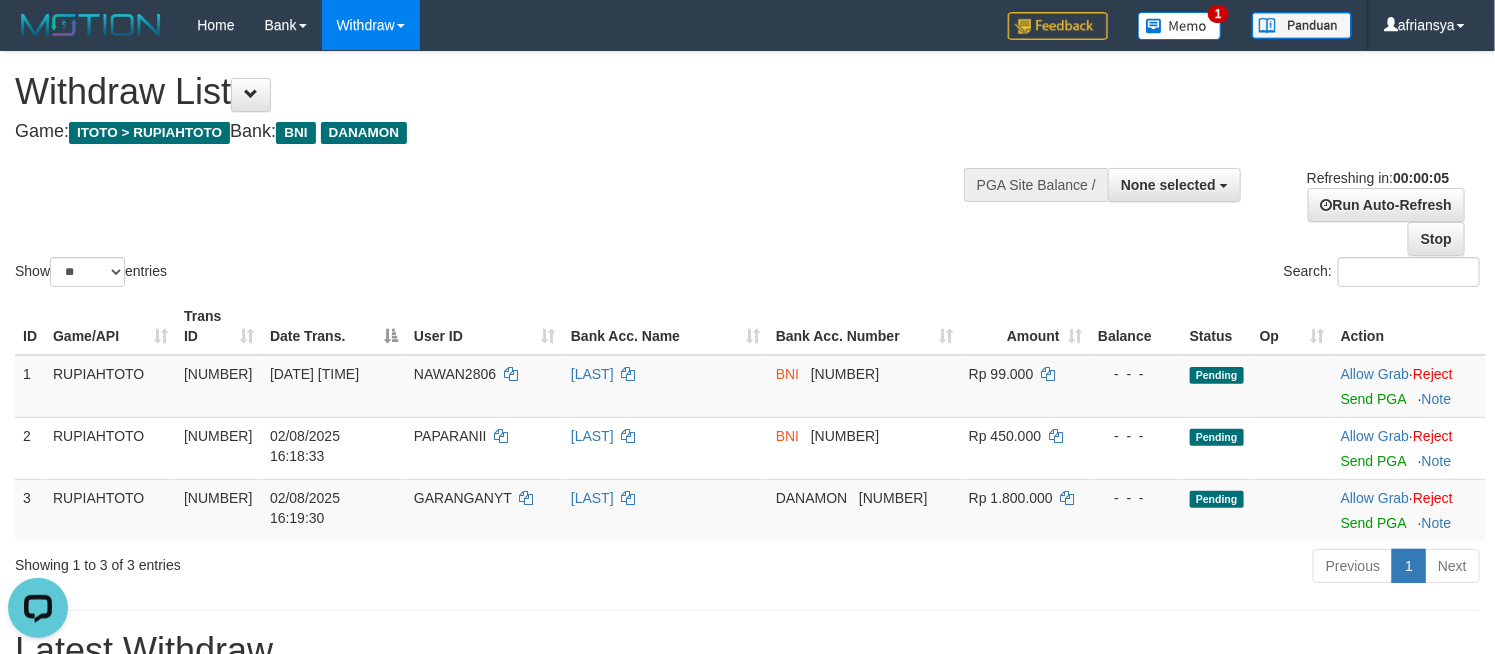 scroll, scrollTop: 0, scrollLeft: 0, axis: both 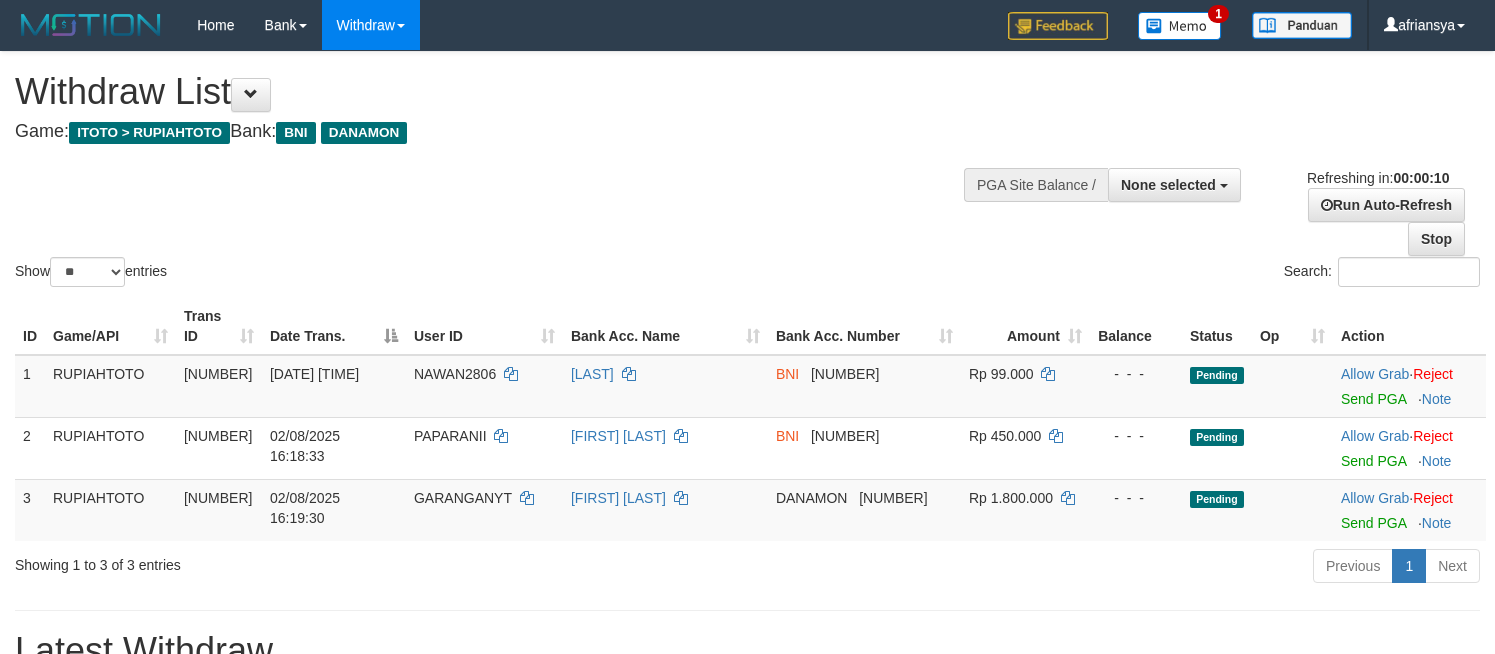 select 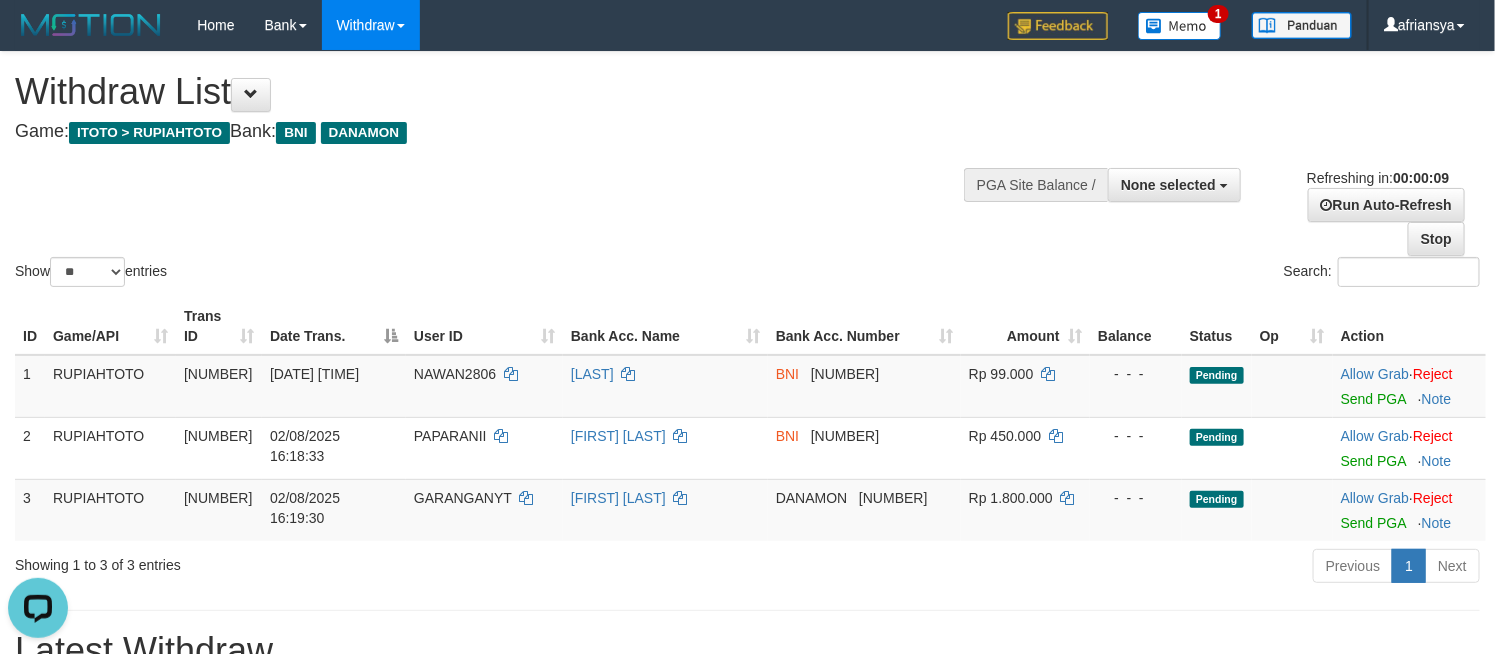 scroll, scrollTop: 0, scrollLeft: 0, axis: both 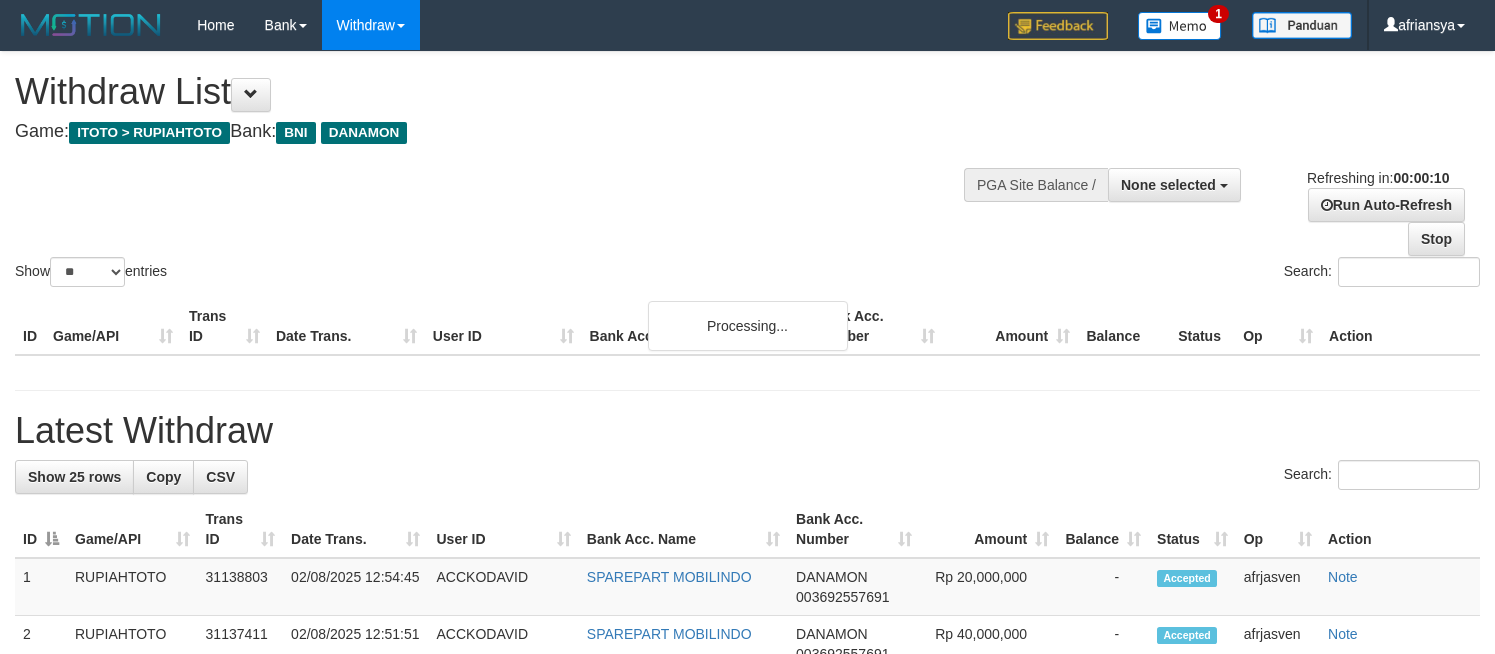 select 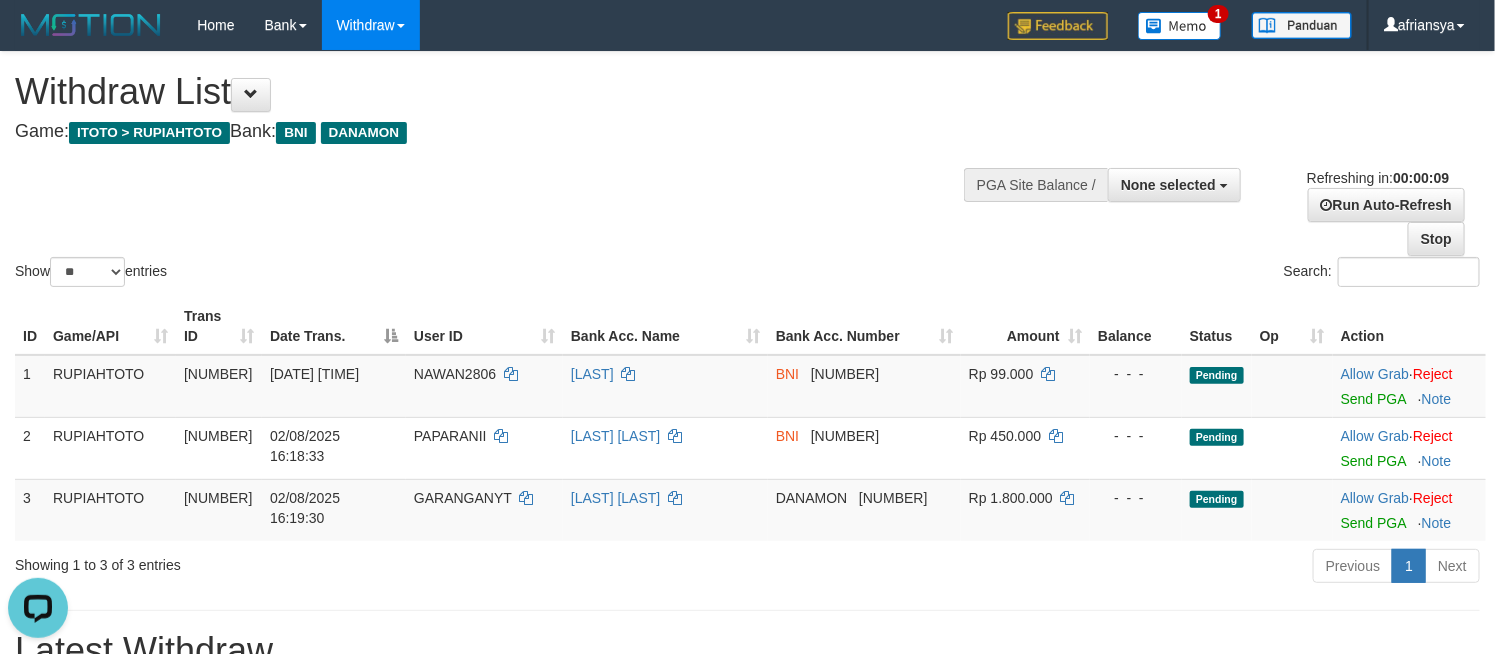 scroll, scrollTop: 0, scrollLeft: 0, axis: both 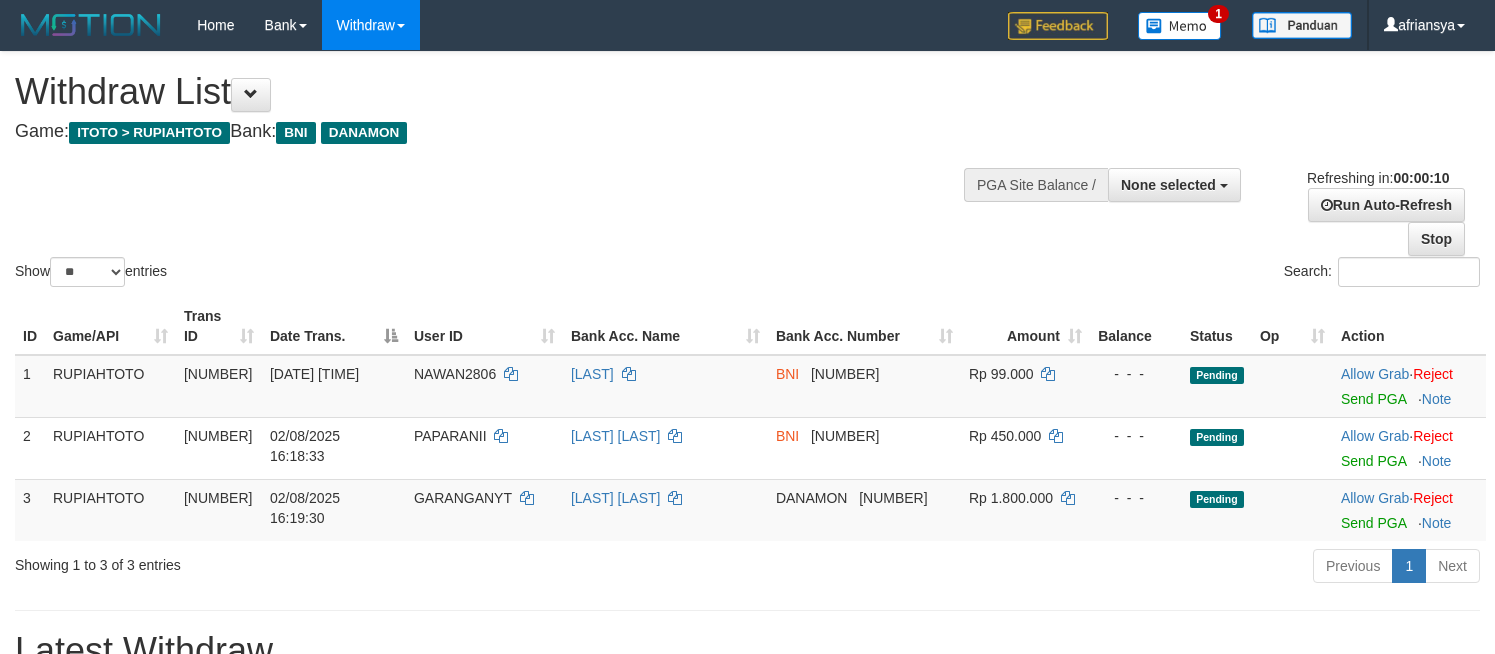 select 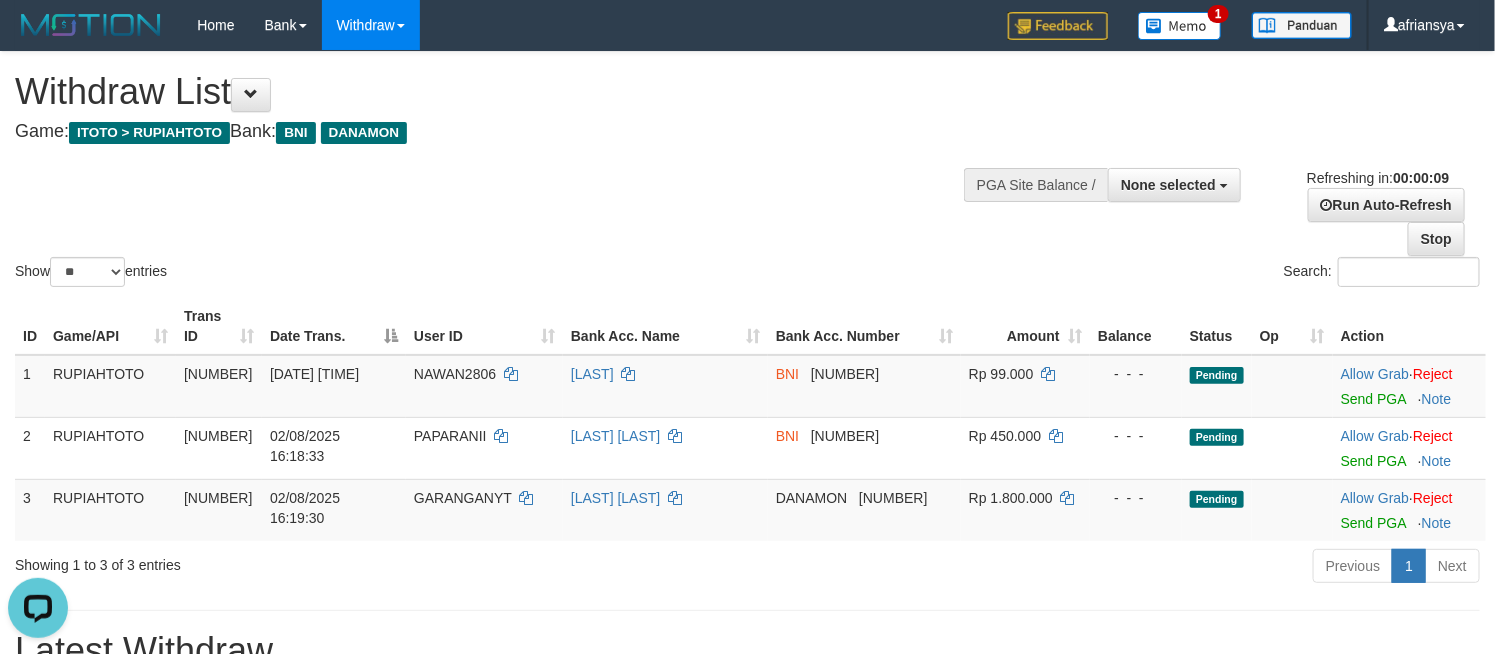 scroll, scrollTop: 0, scrollLeft: 0, axis: both 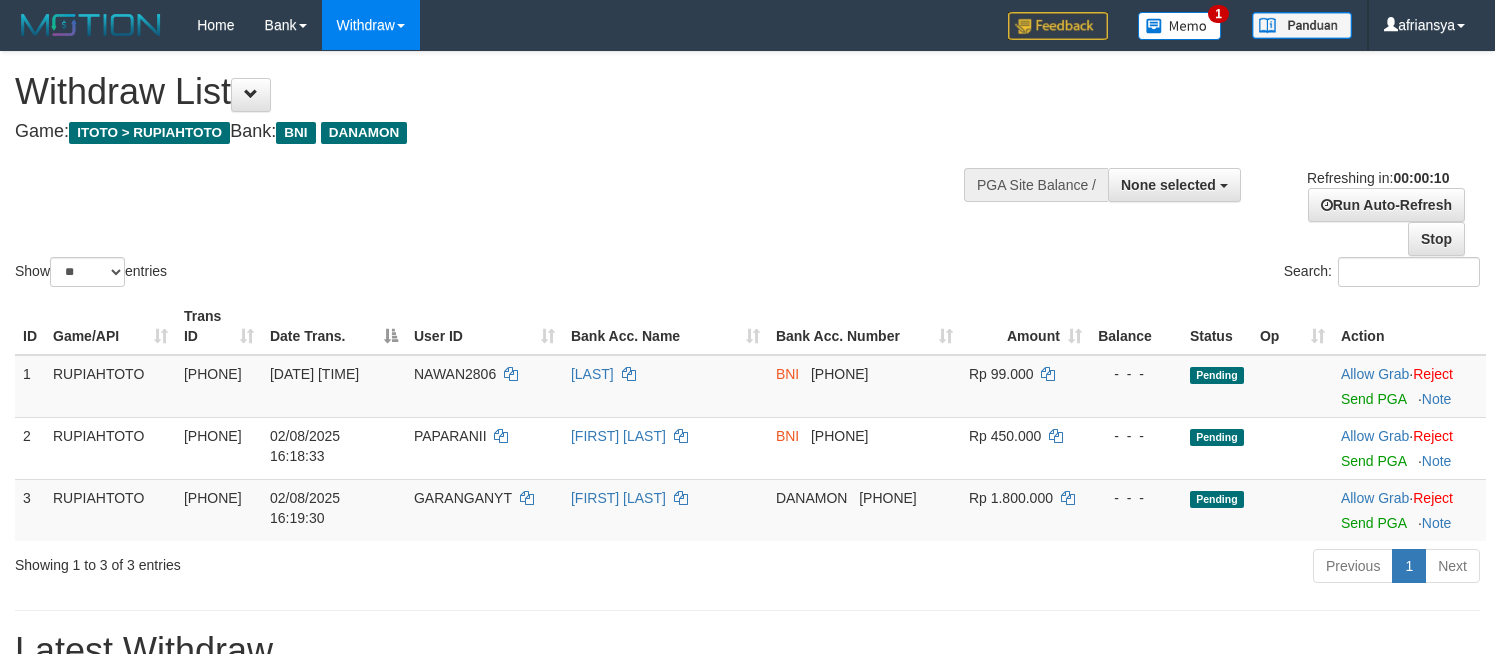 select 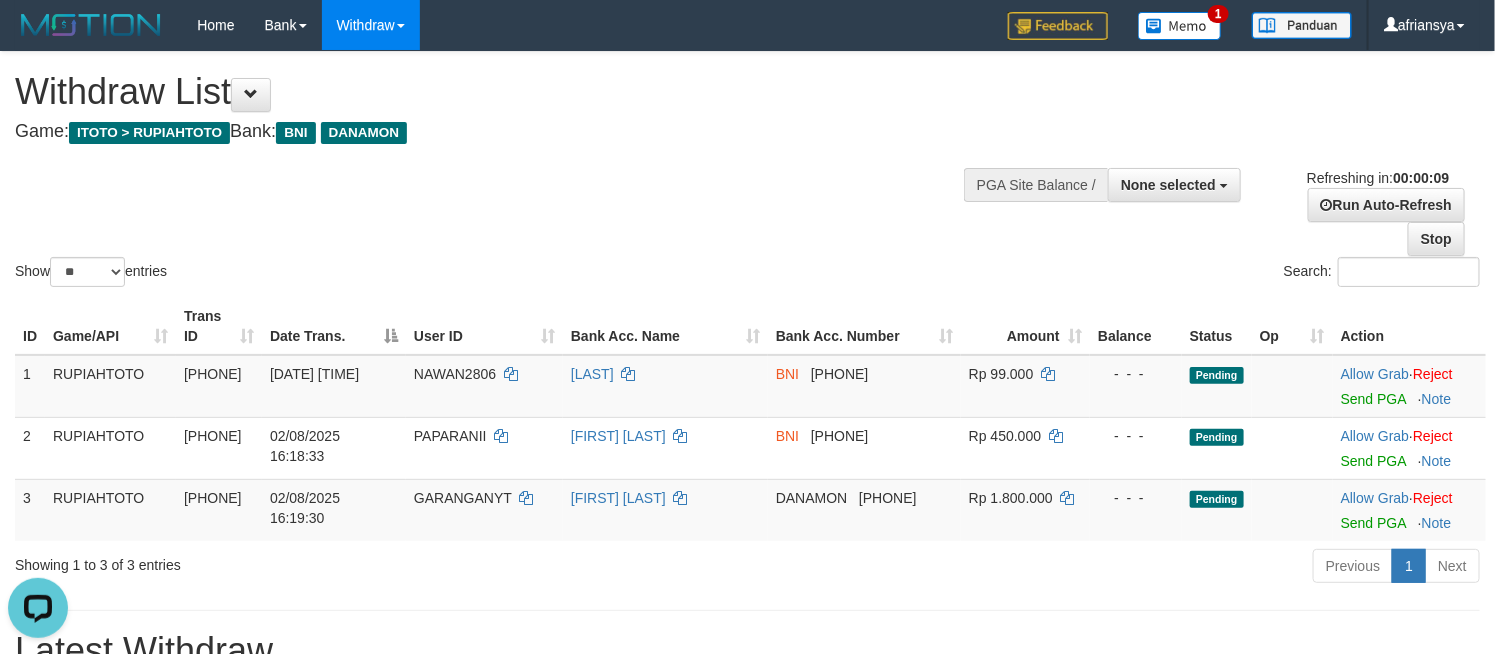 scroll, scrollTop: 0, scrollLeft: 0, axis: both 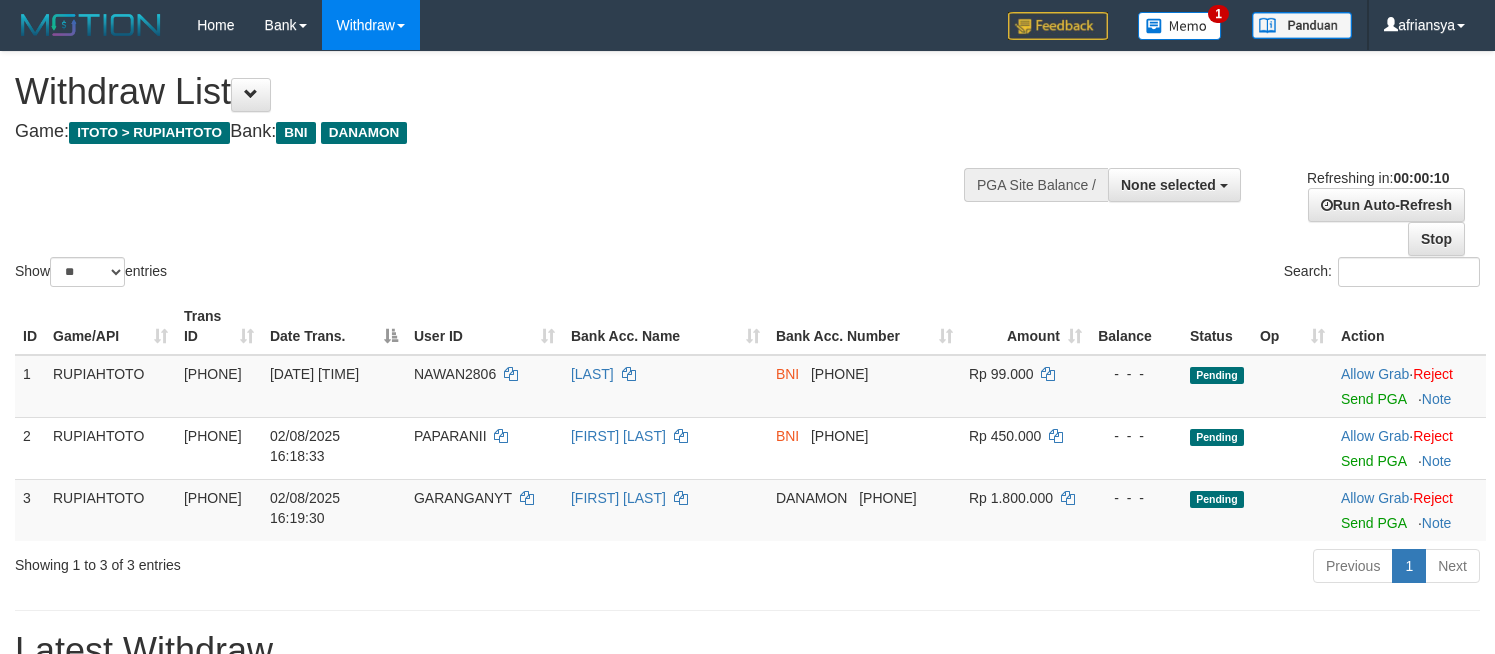 select 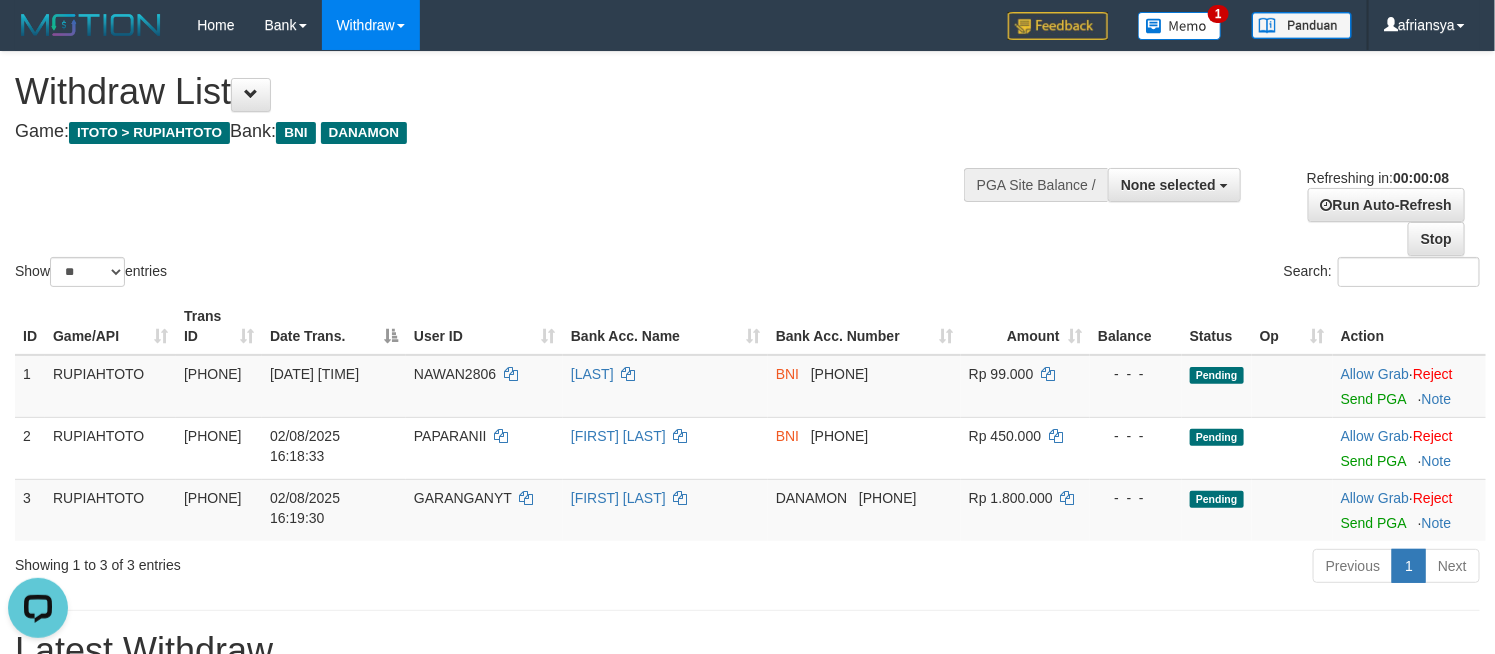 scroll, scrollTop: 0, scrollLeft: 0, axis: both 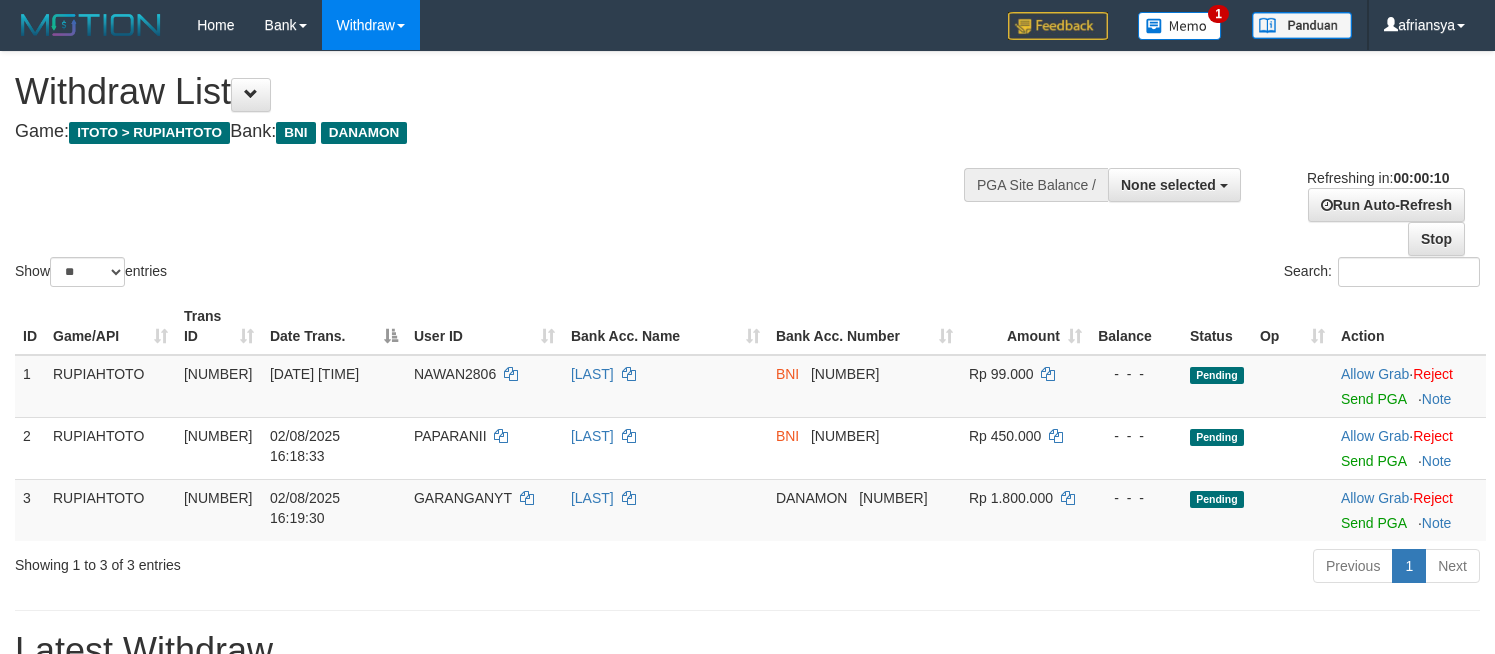 select 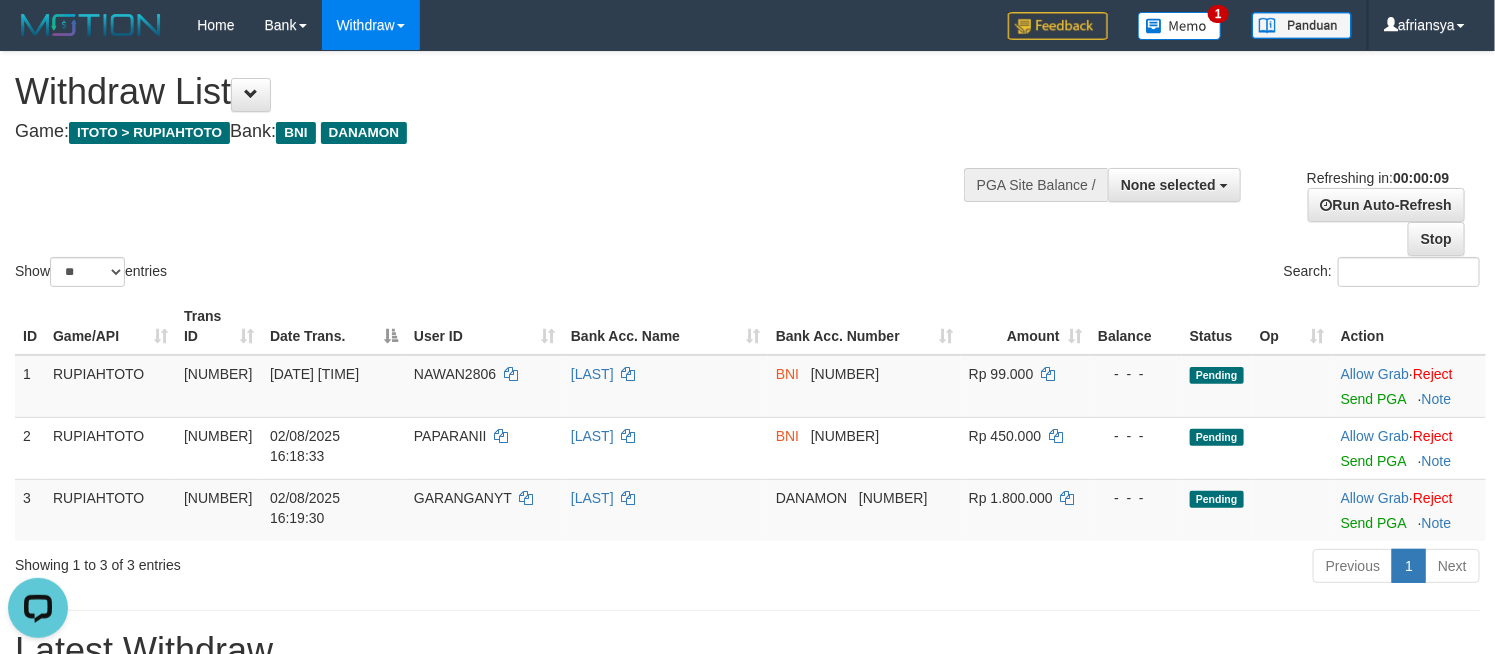 scroll, scrollTop: 0, scrollLeft: 0, axis: both 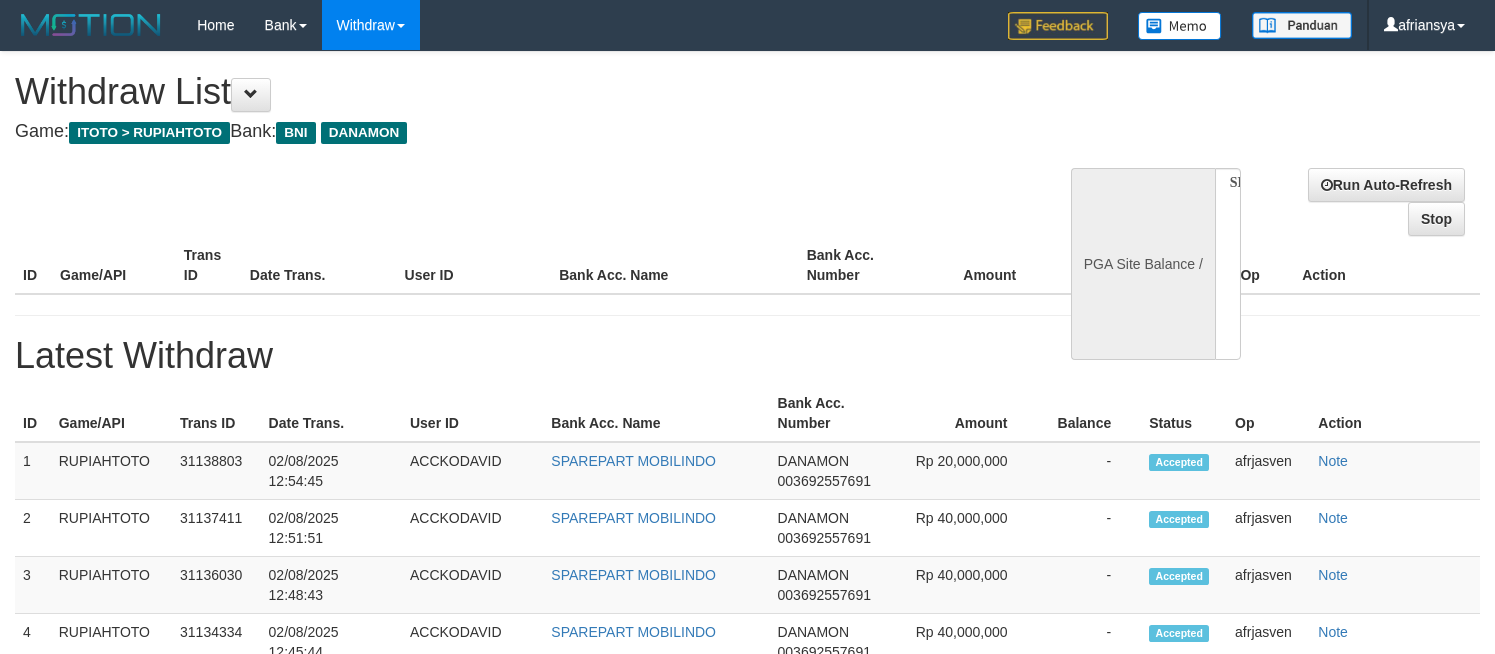 select 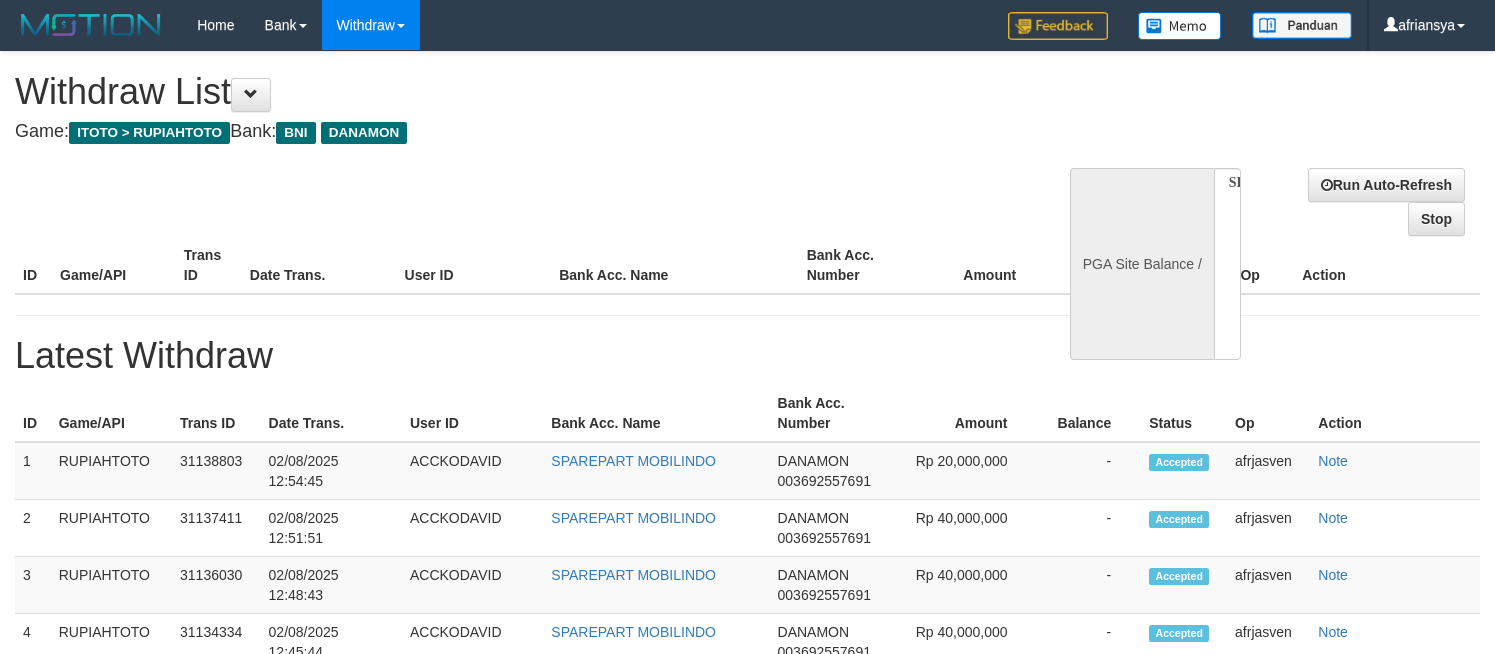 scroll, scrollTop: 0, scrollLeft: 0, axis: both 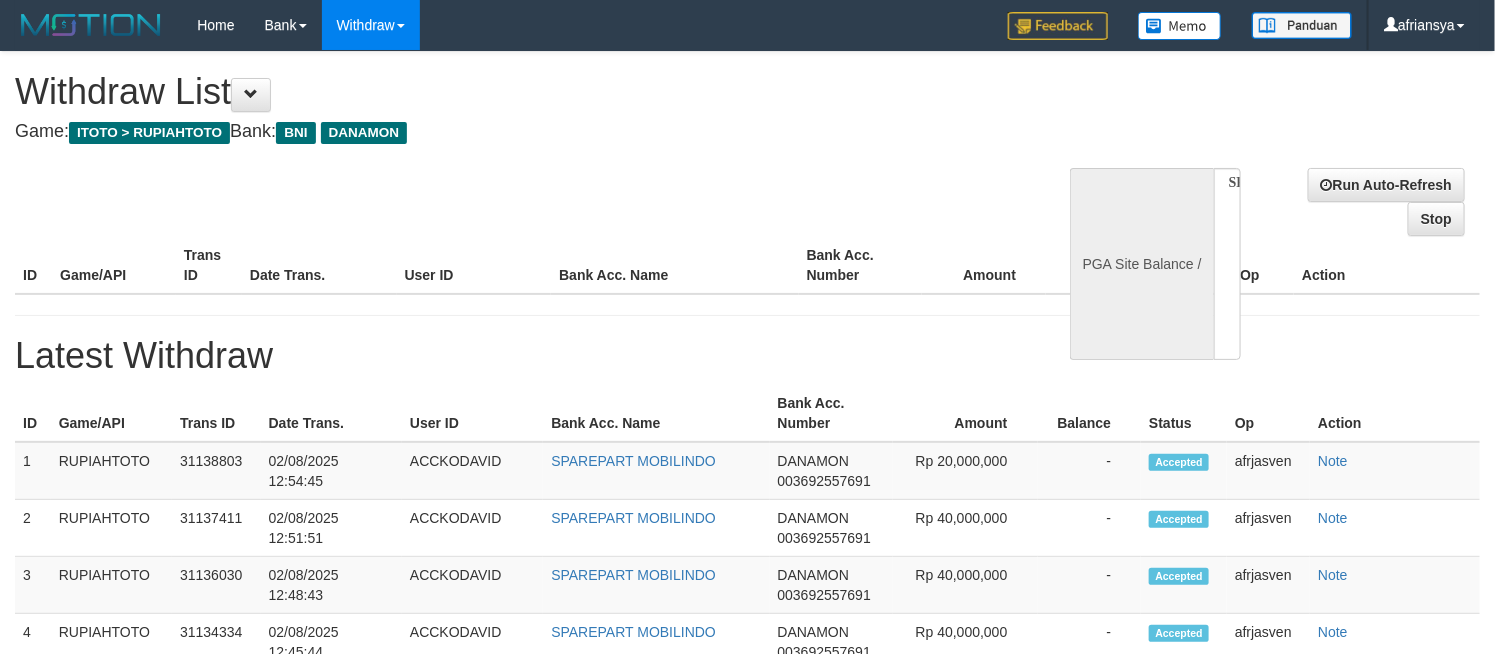 select on "**" 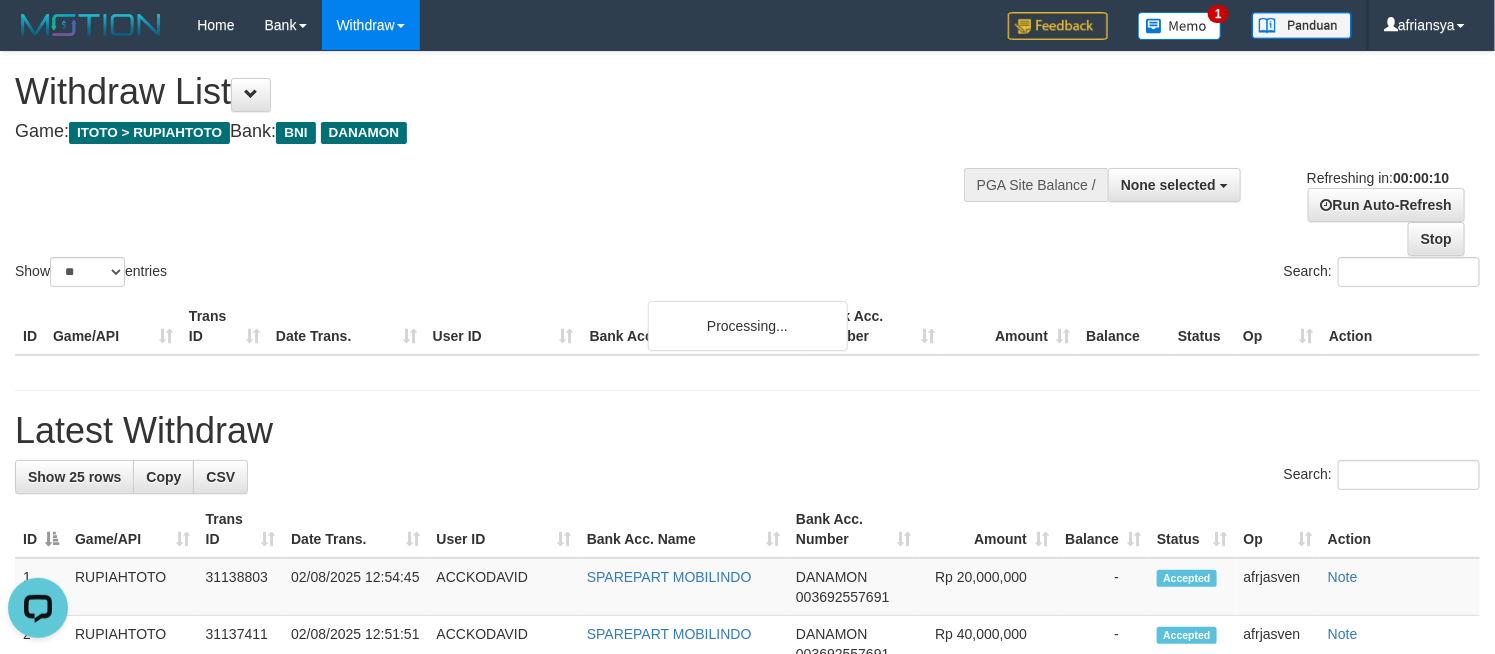 scroll, scrollTop: 0, scrollLeft: 0, axis: both 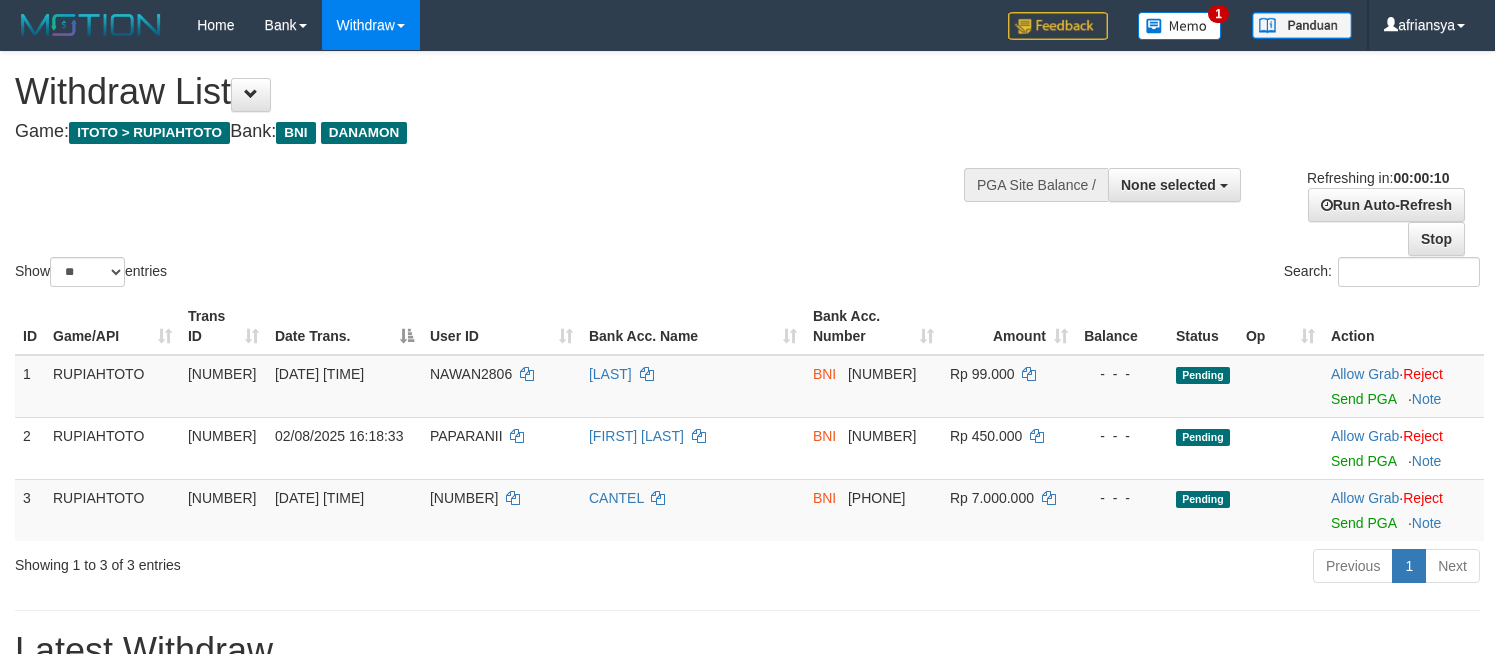 select 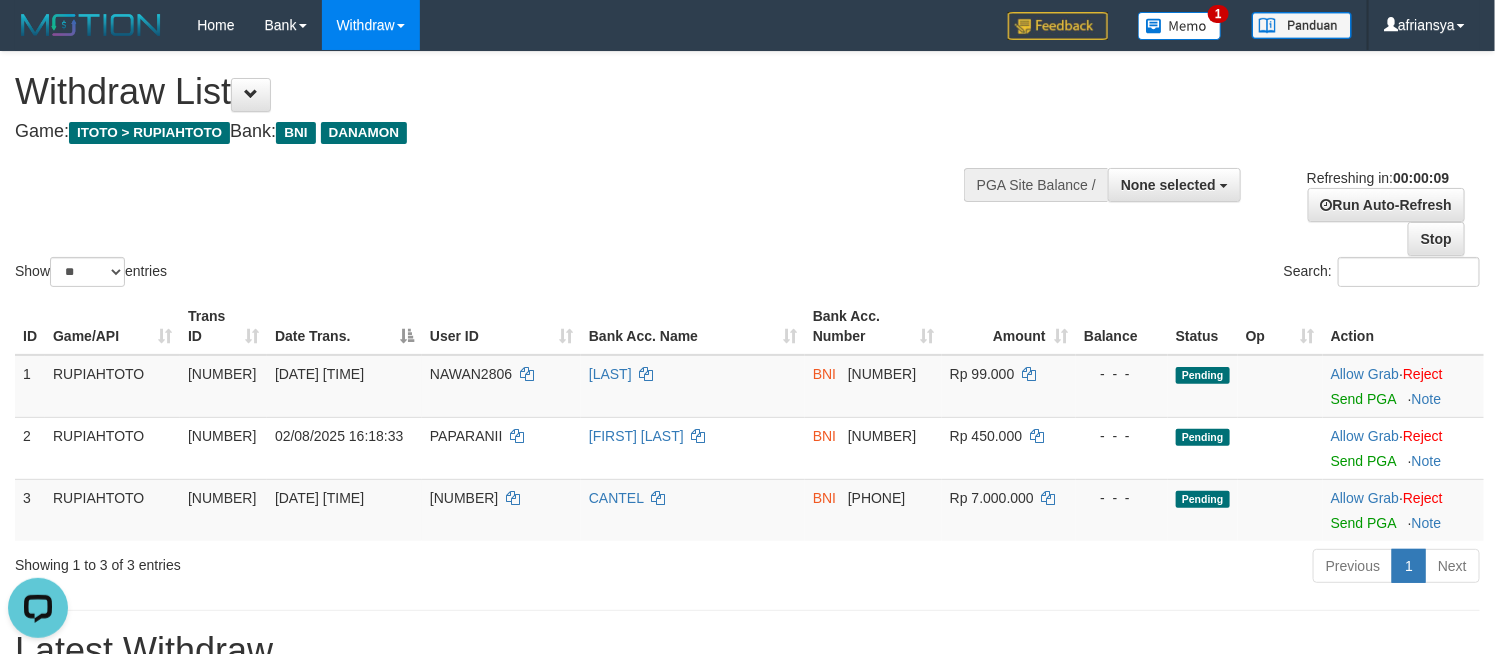 scroll, scrollTop: 0, scrollLeft: 0, axis: both 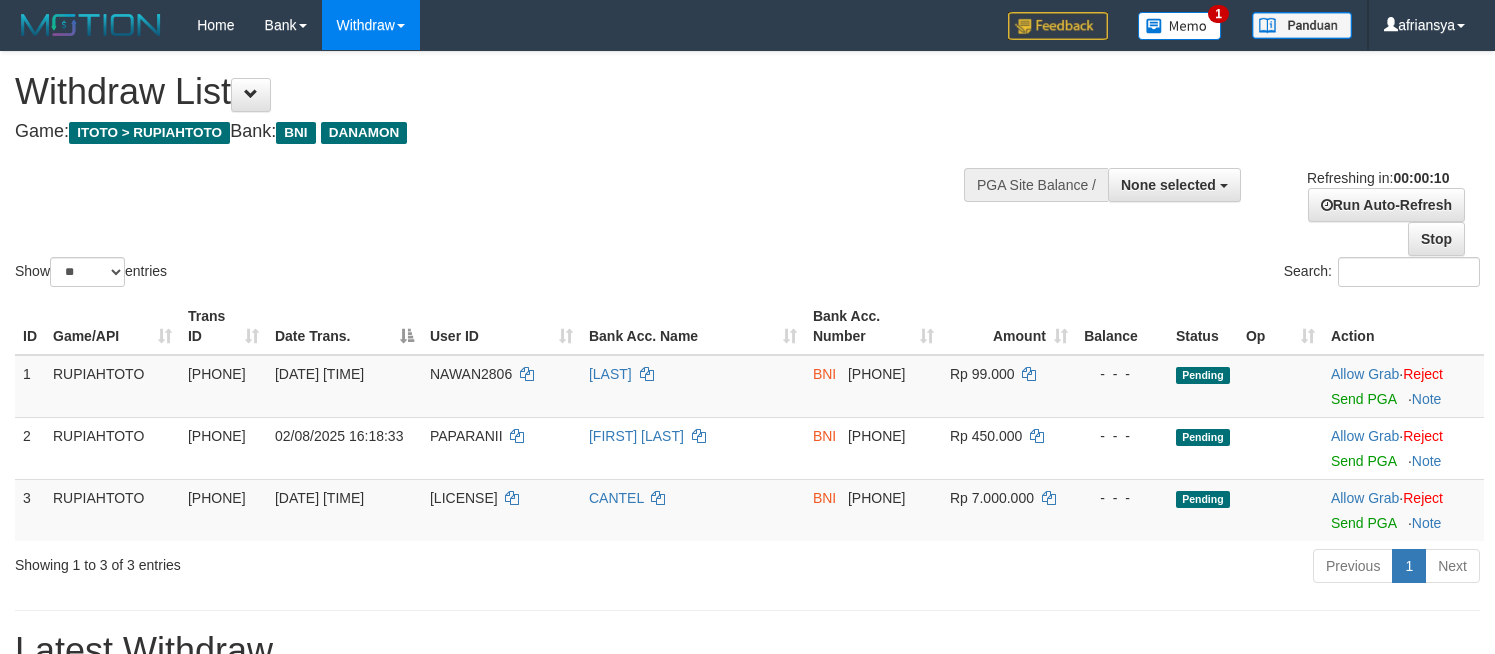 select 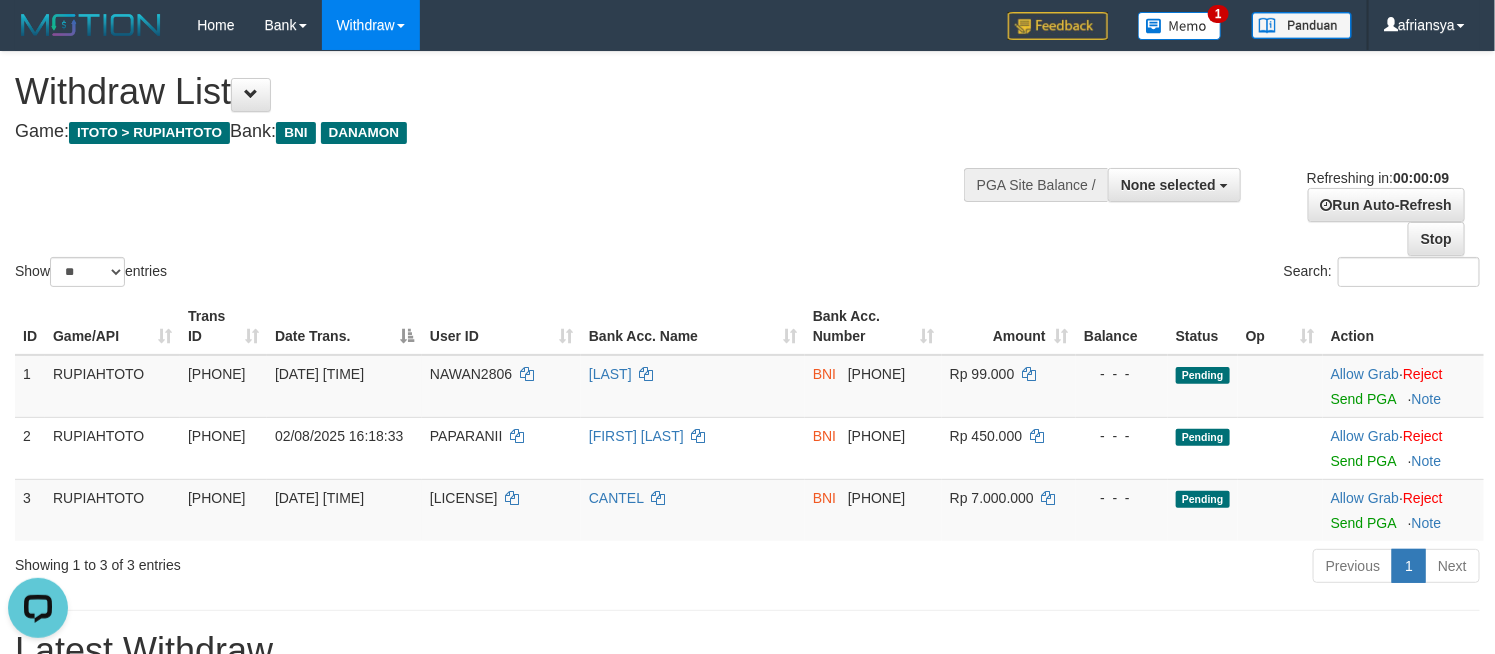 scroll, scrollTop: 0, scrollLeft: 0, axis: both 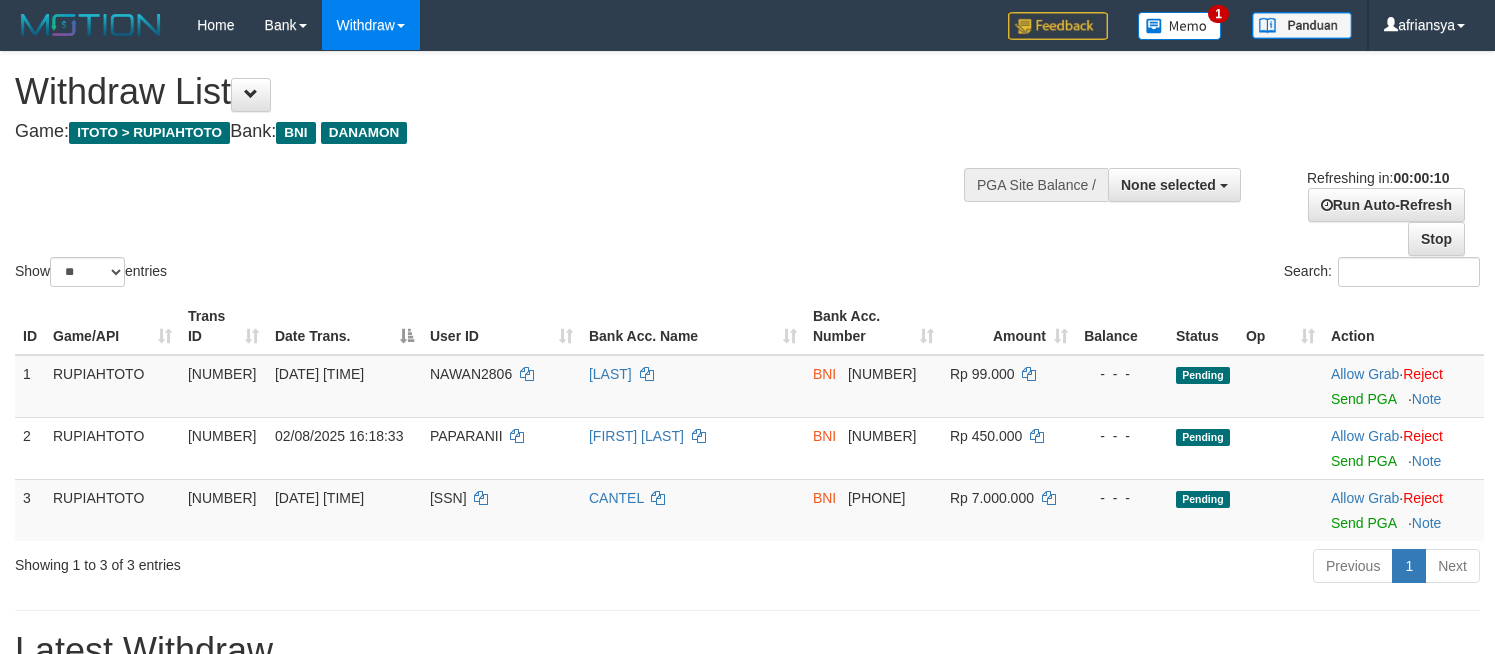 select 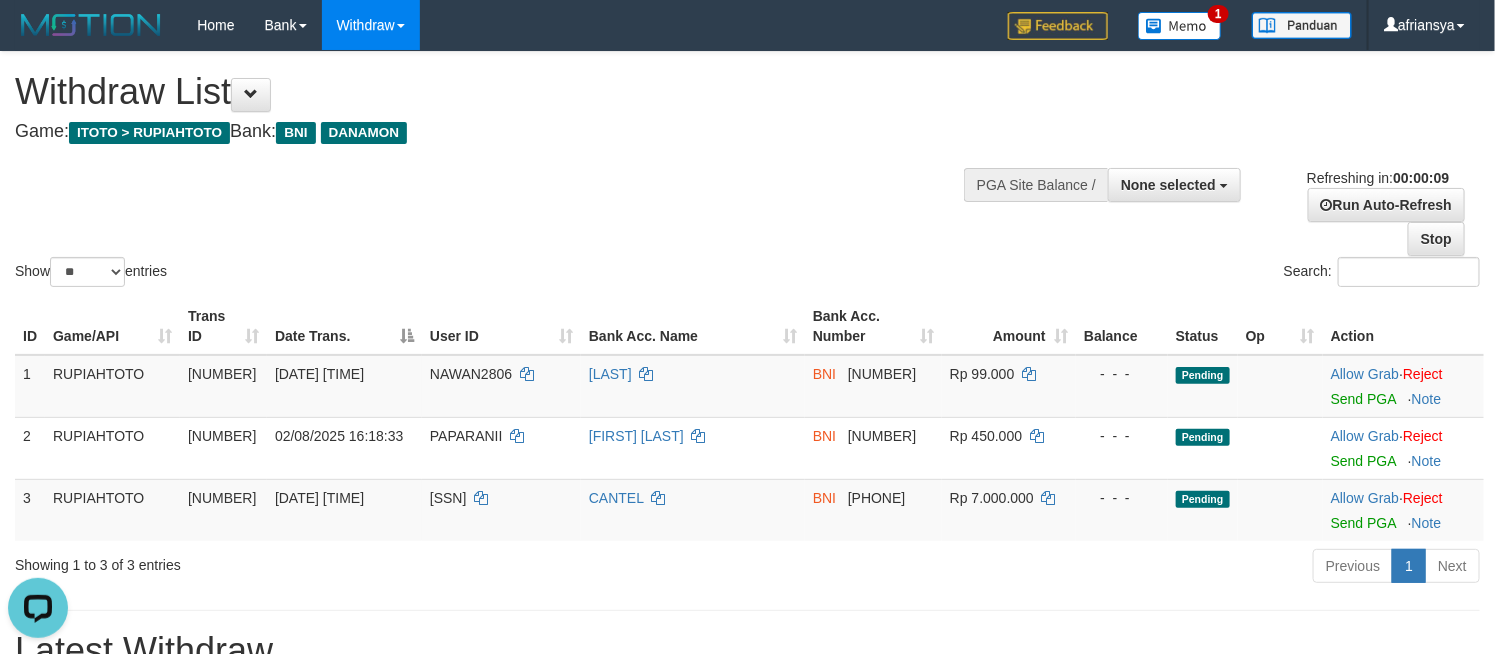 scroll, scrollTop: 0, scrollLeft: 0, axis: both 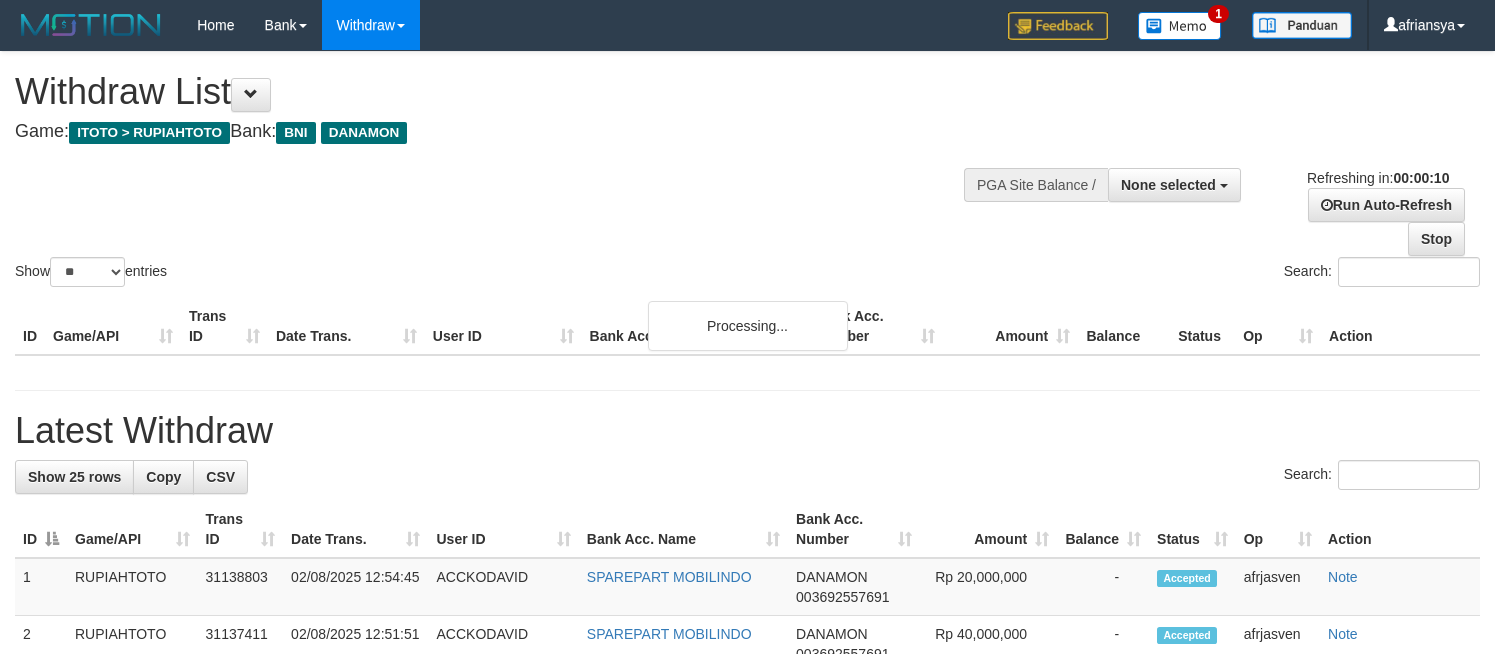 select 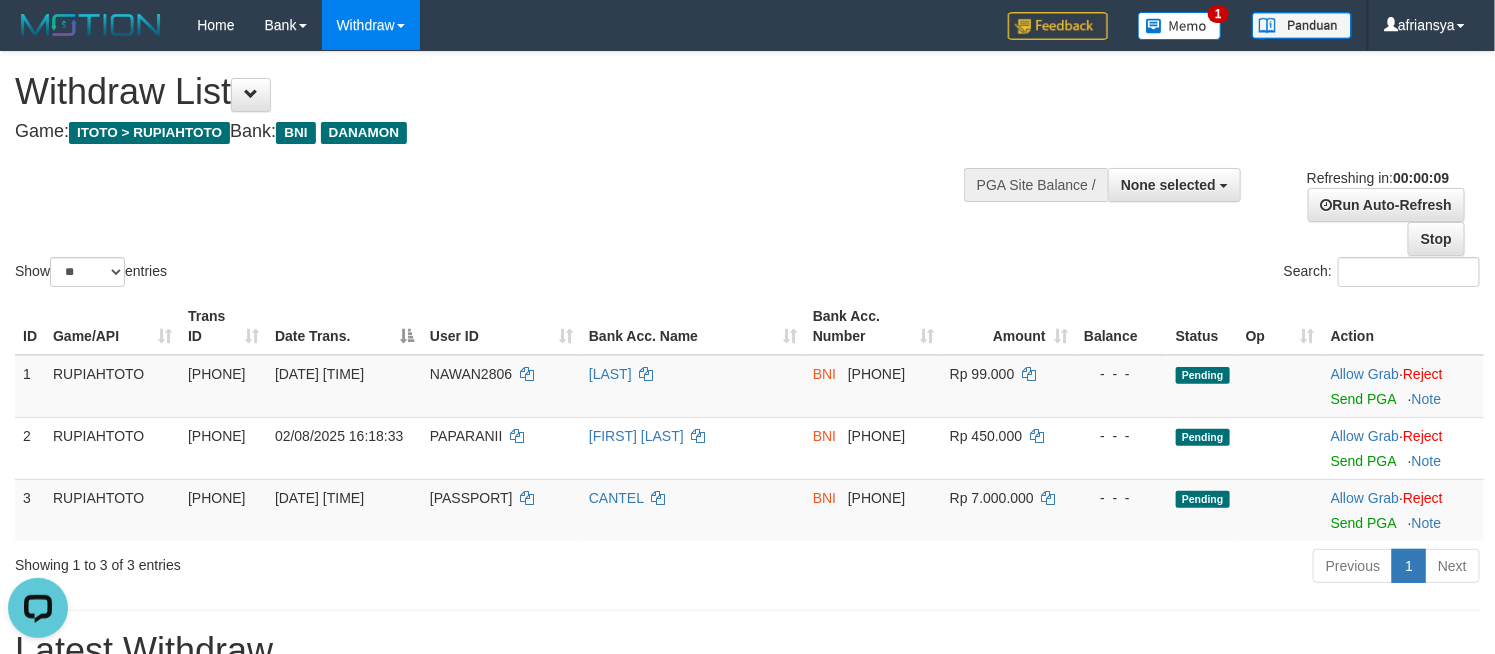 scroll, scrollTop: 0, scrollLeft: 0, axis: both 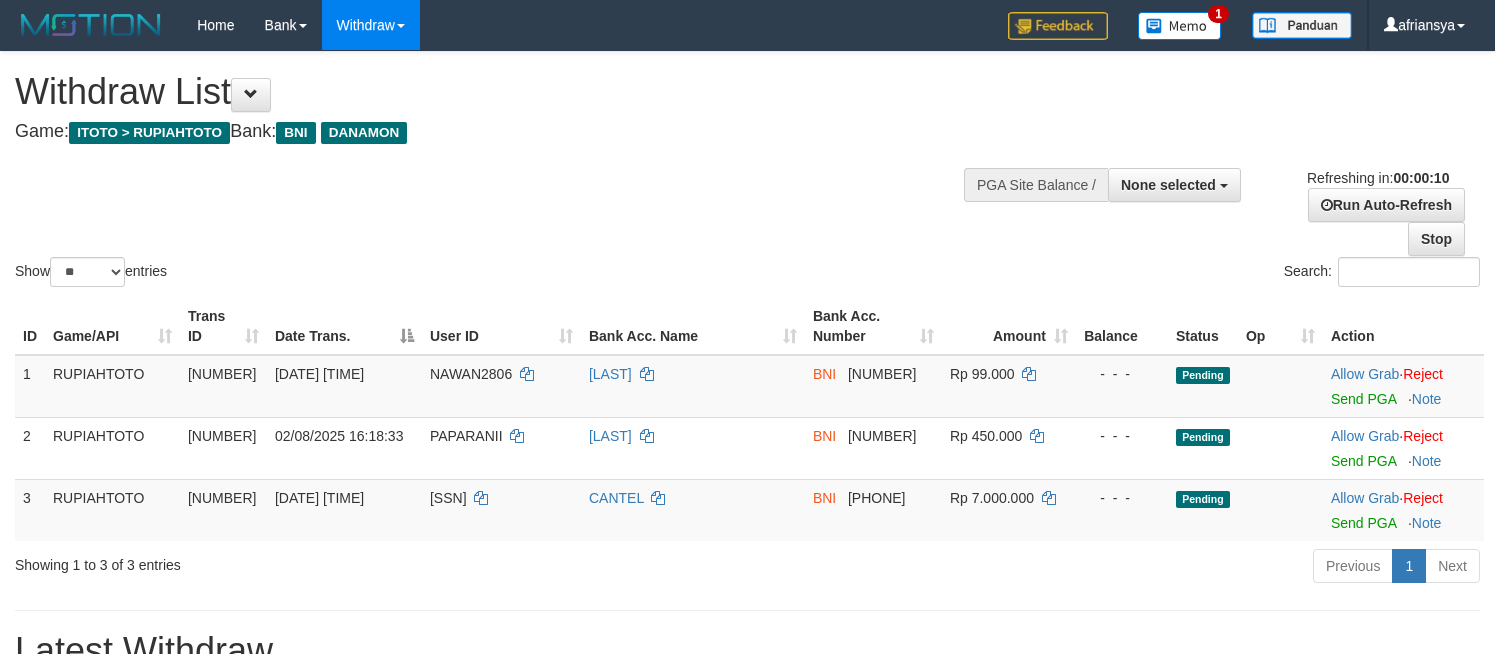 select 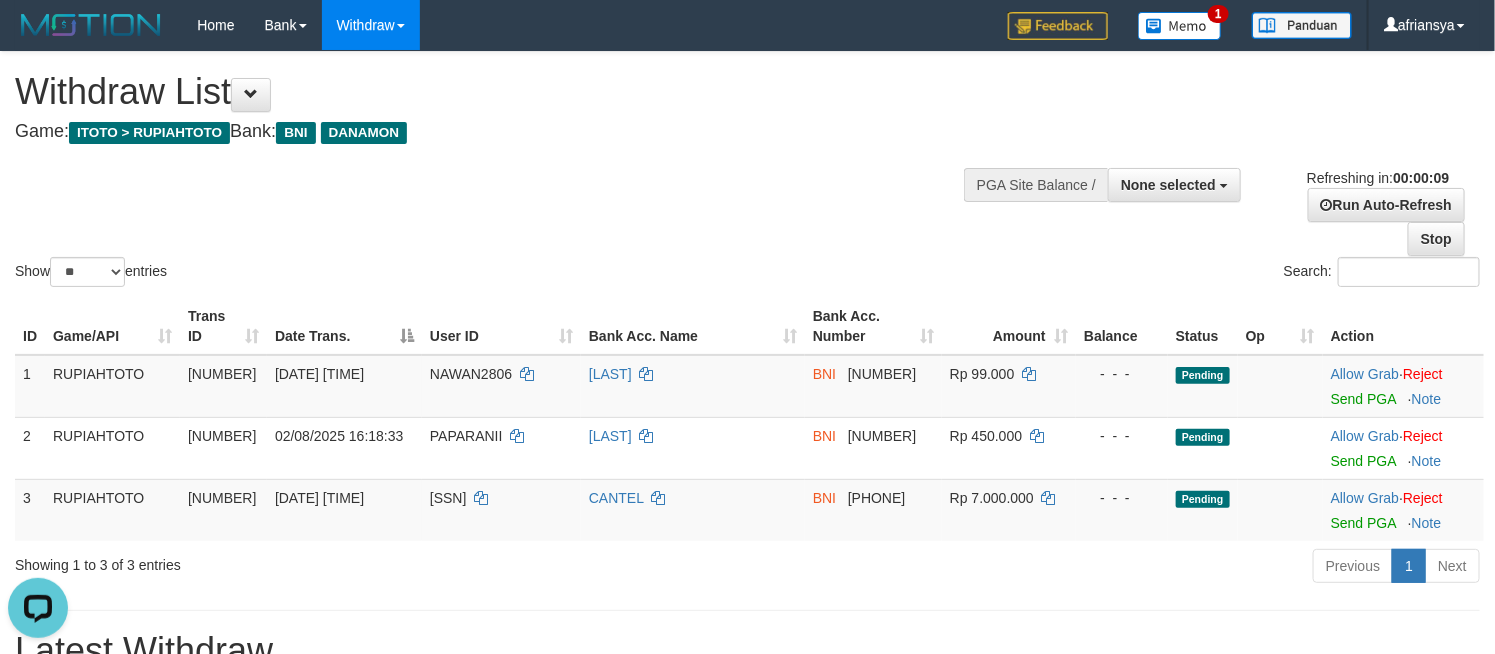 scroll, scrollTop: 0, scrollLeft: 0, axis: both 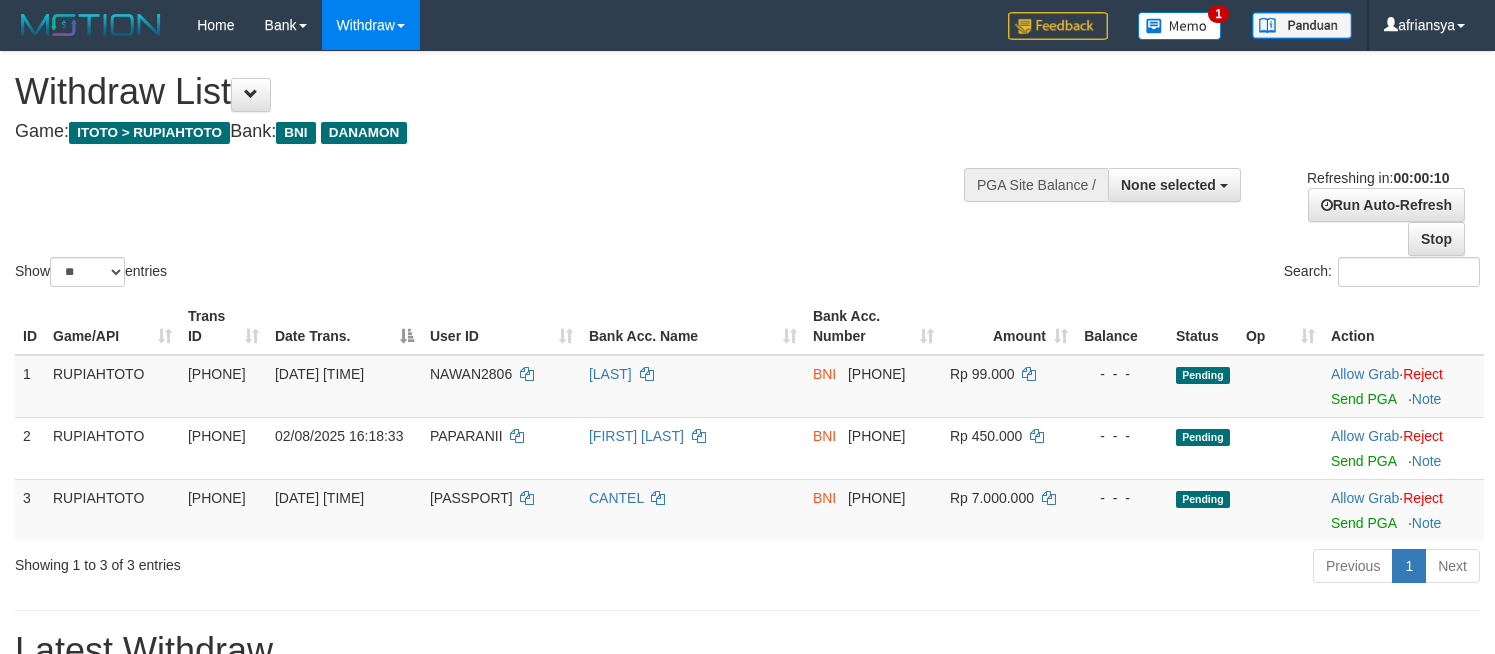 select 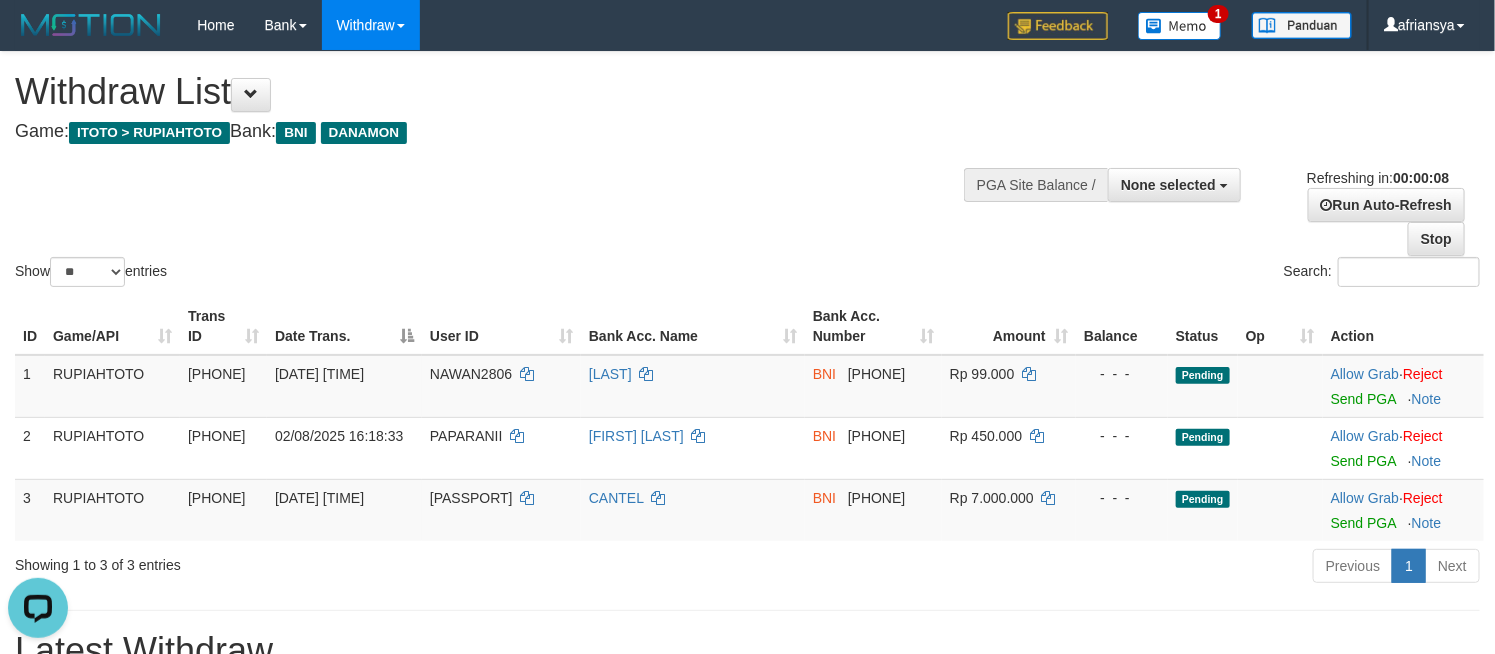 scroll, scrollTop: 0, scrollLeft: 0, axis: both 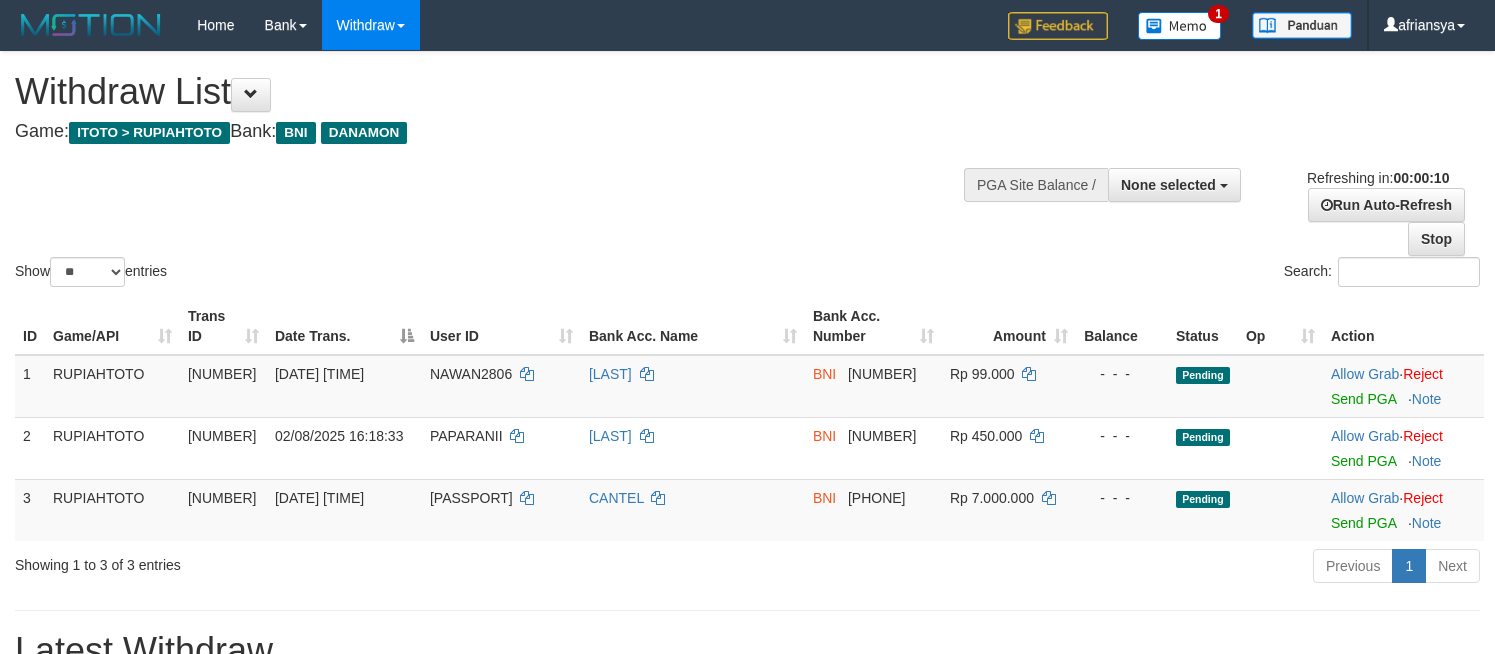 select 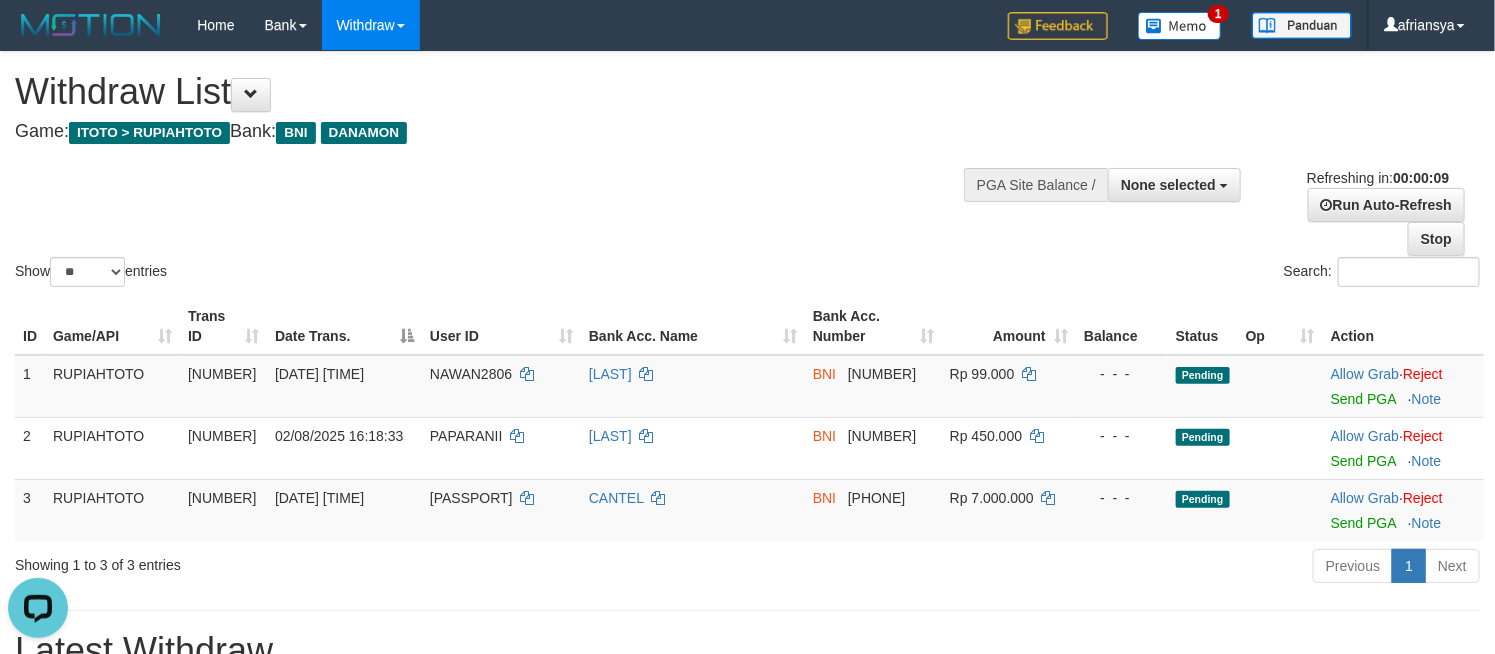 scroll, scrollTop: 0, scrollLeft: 0, axis: both 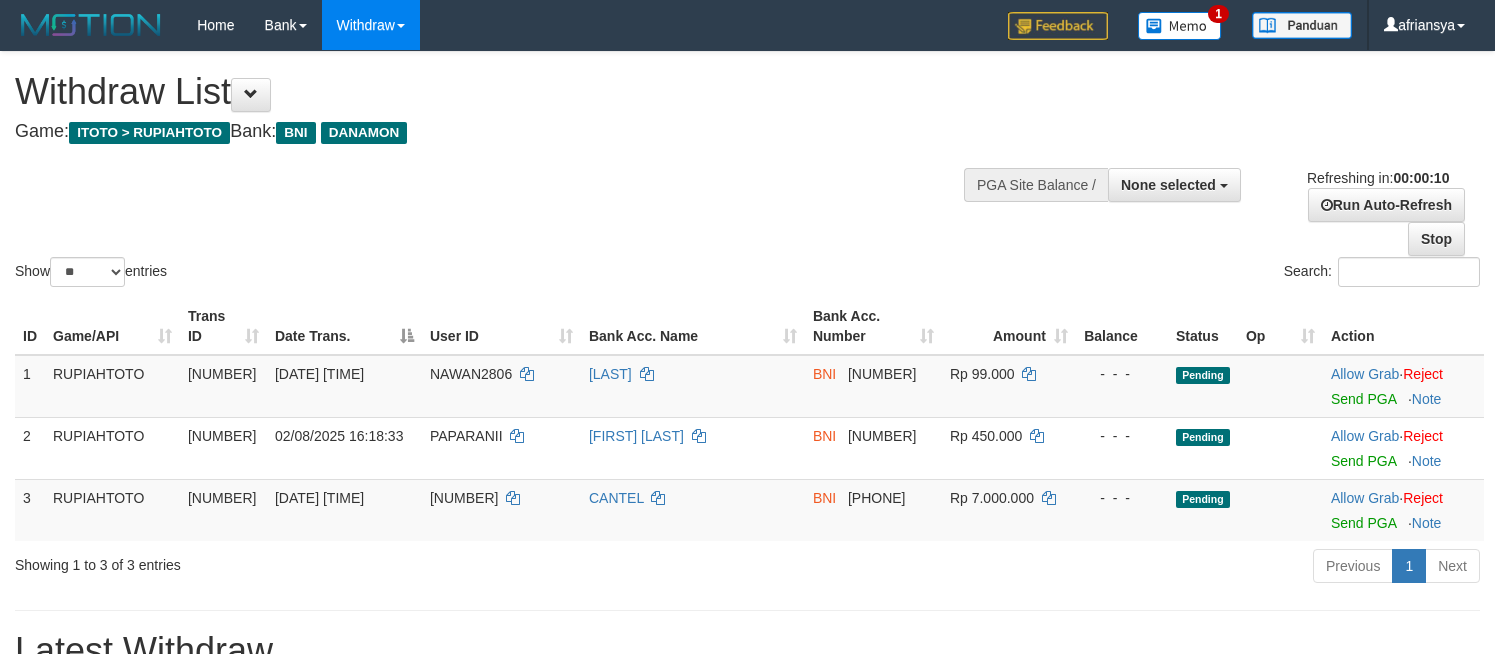 select 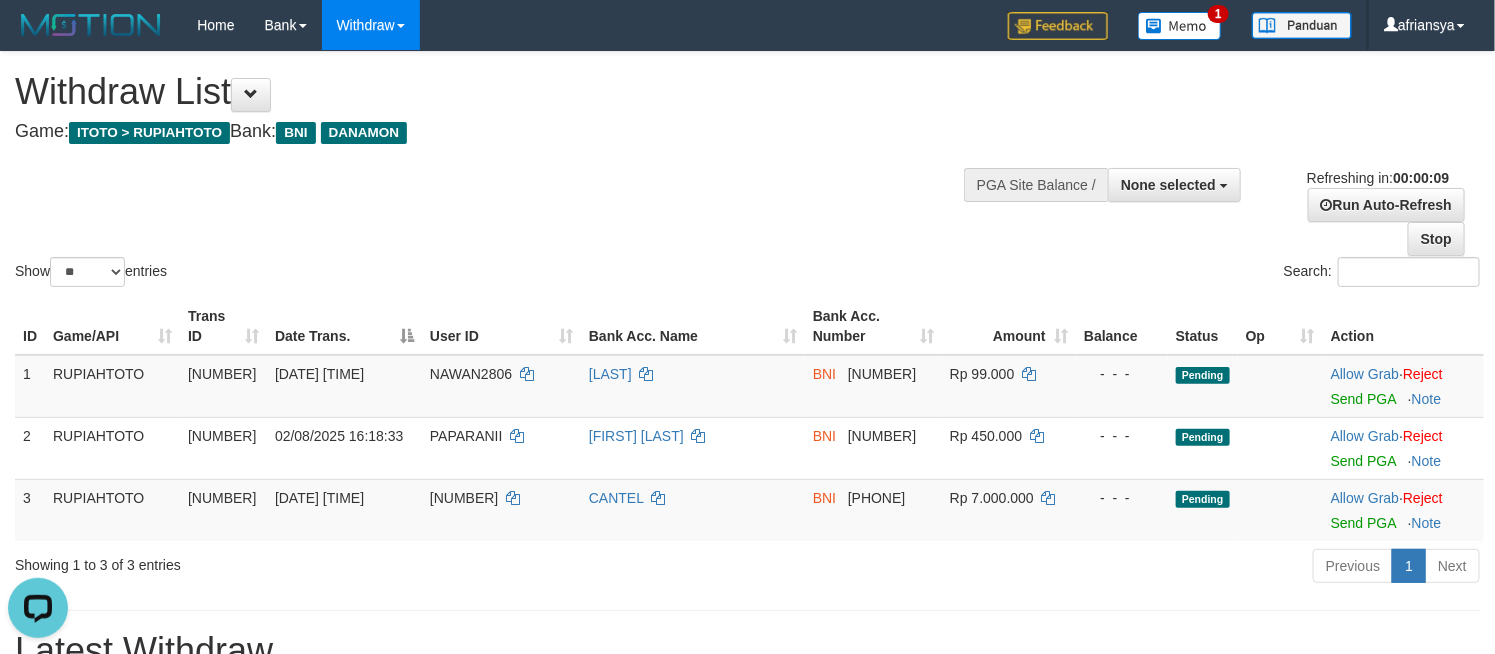 scroll, scrollTop: 0, scrollLeft: 0, axis: both 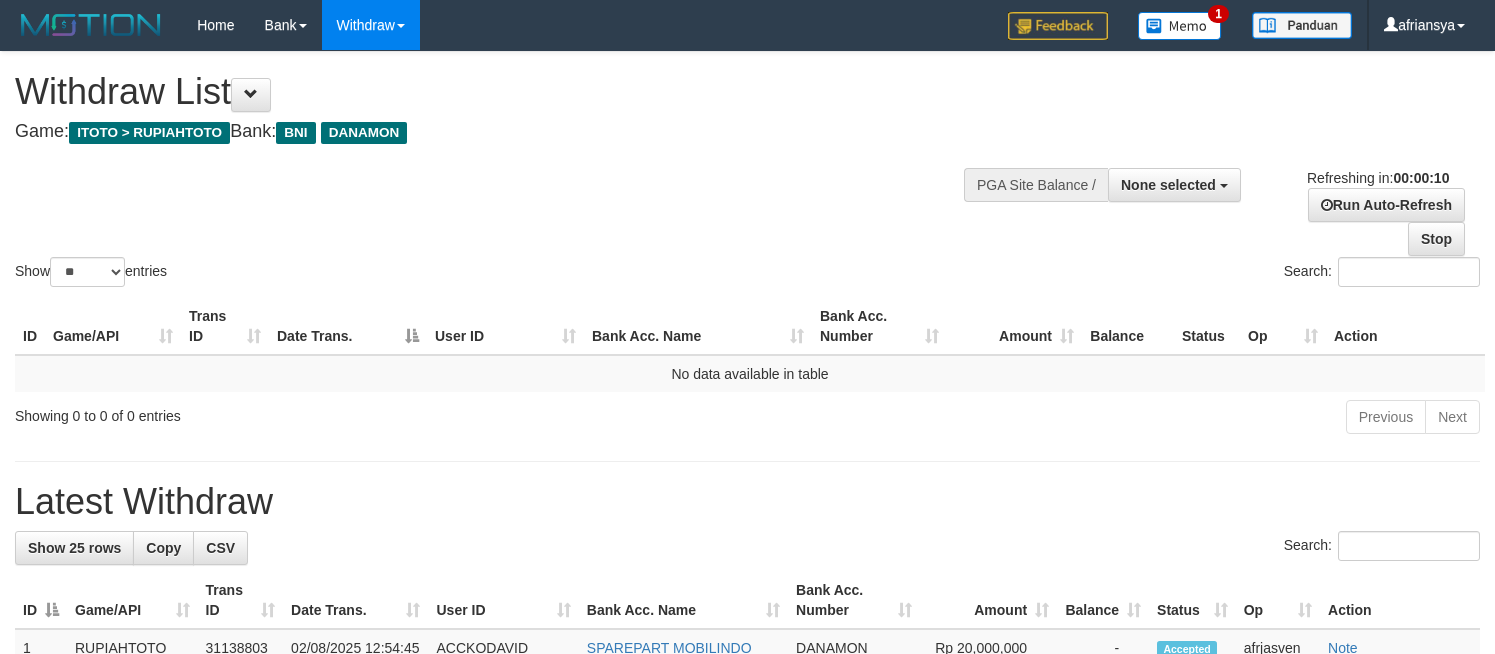 select 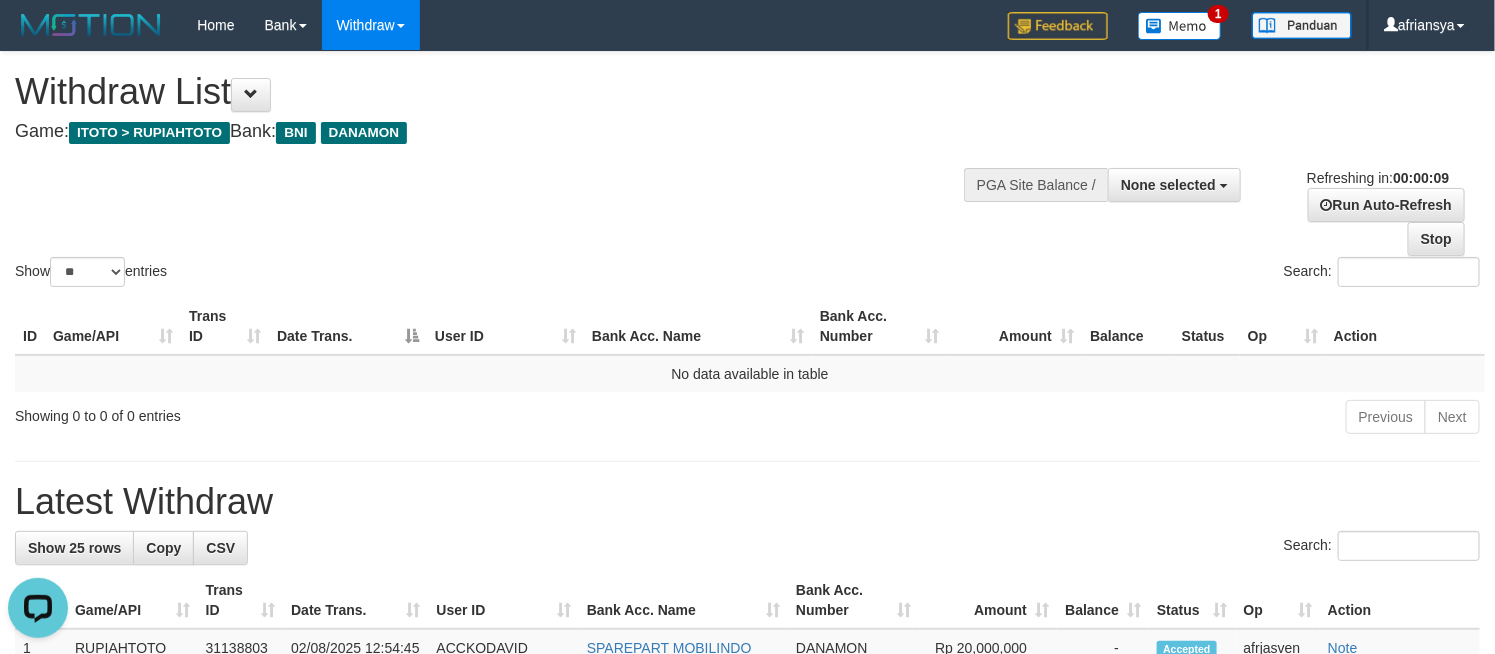 scroll, scrollTop: 0, scrollLeft: 0, axis: both 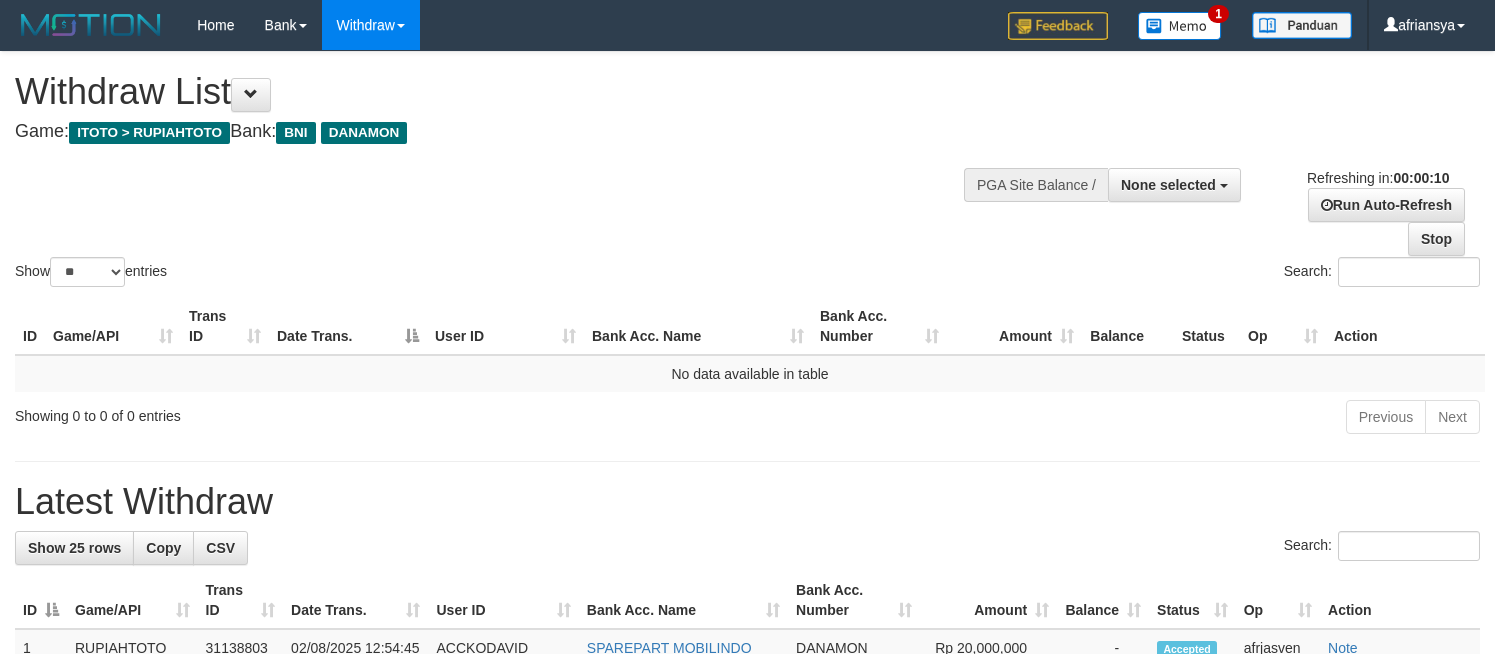 select 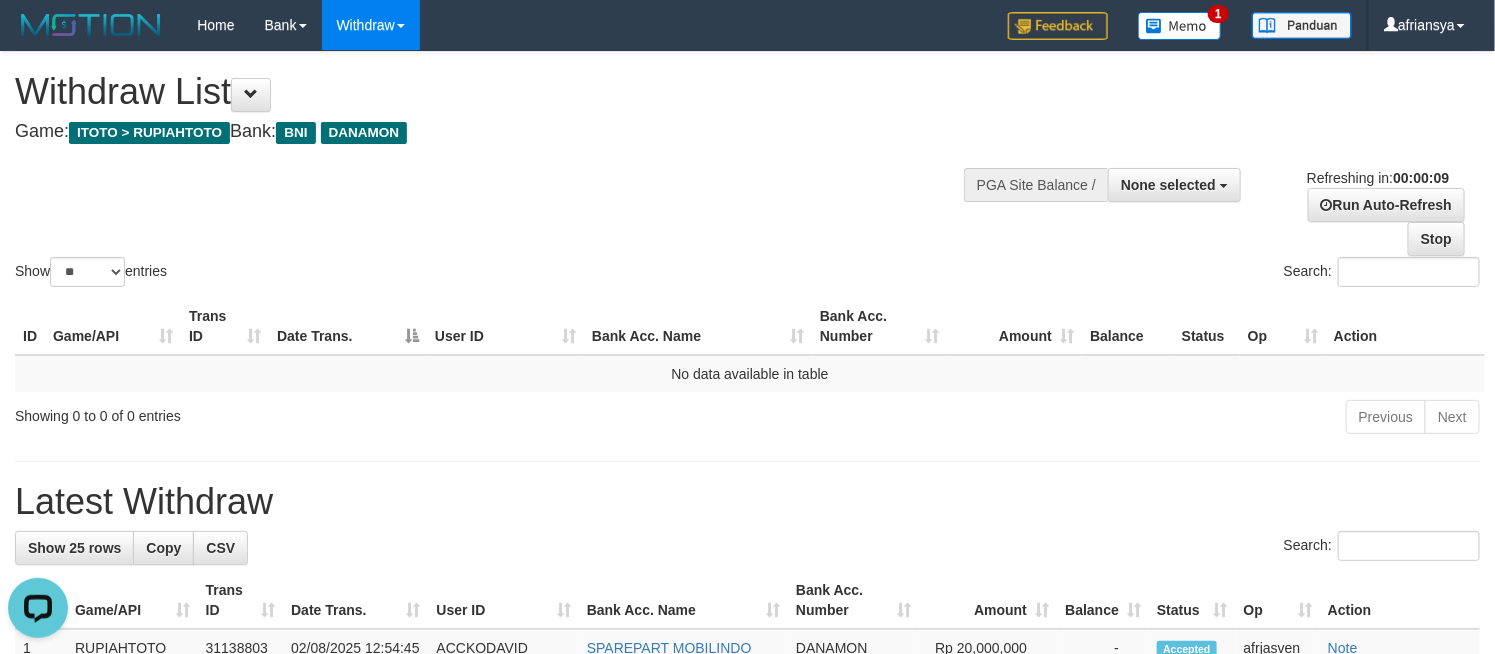 scroll, scrollTop: 0, scrollLeft: 0, axis: both 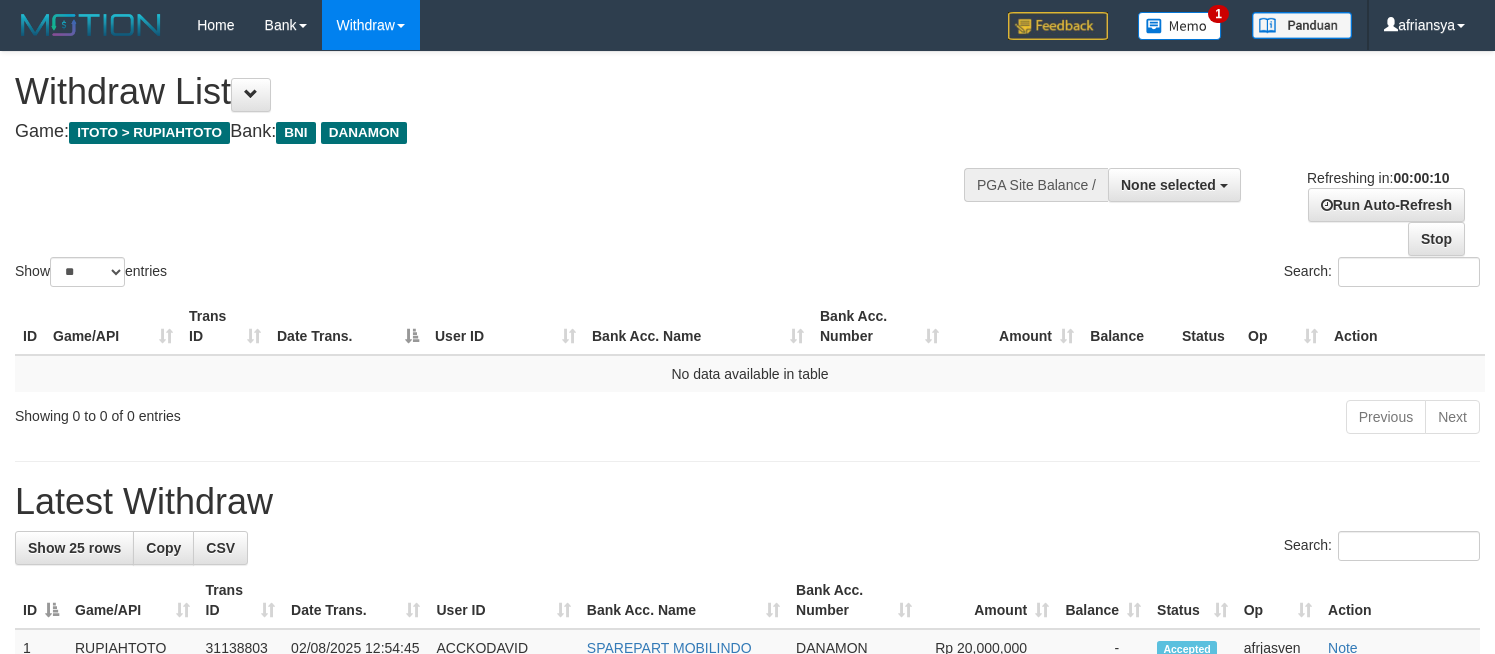 select 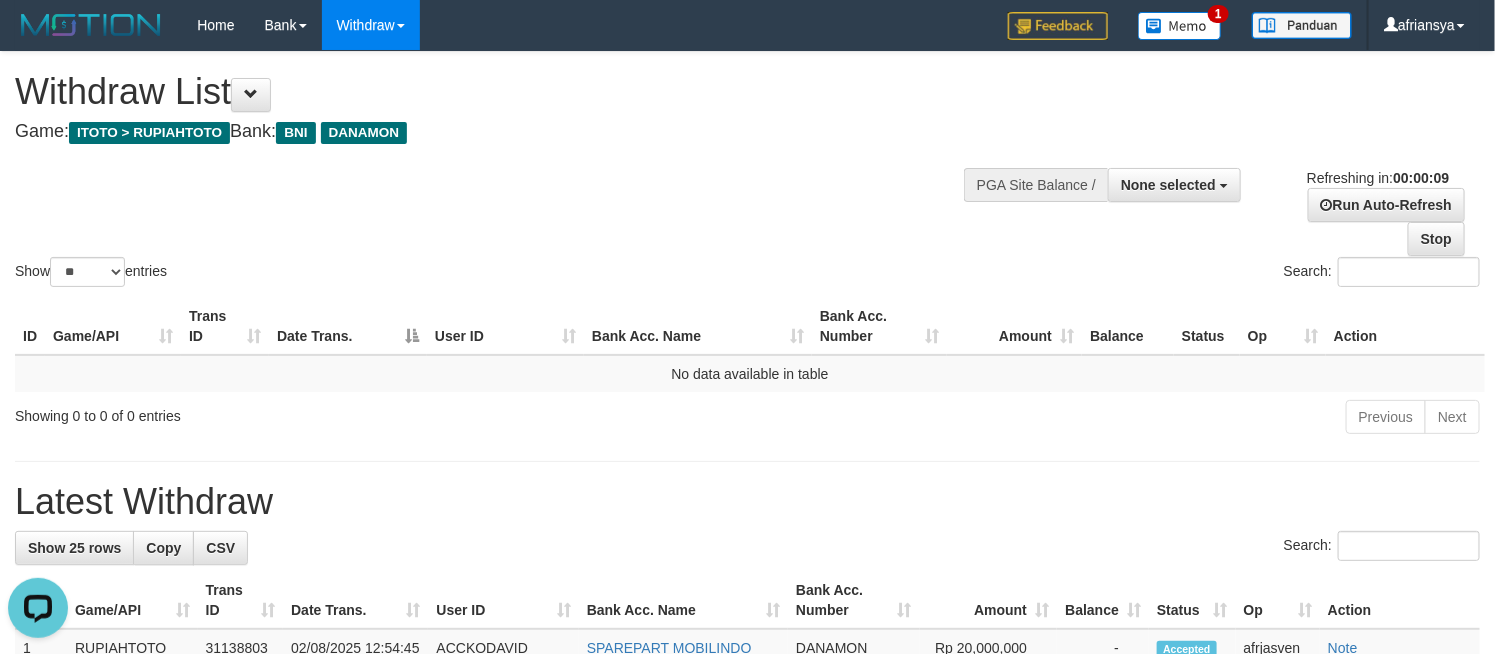 scroll, scrollTop: 0, scrollLeft: 0, axis: both 